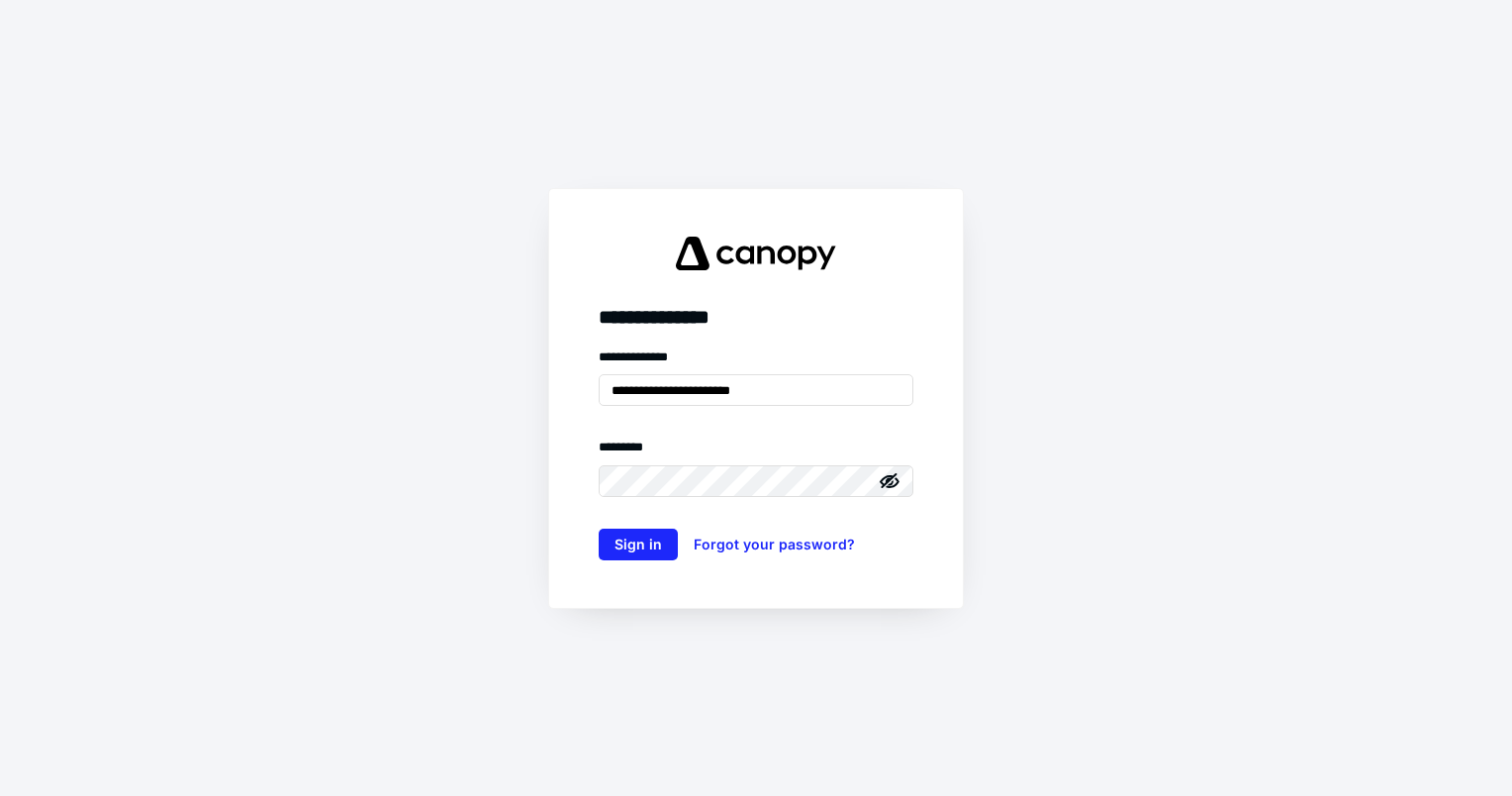 scroll, scrollTop: 0, scrollLeft: 0, axis: both 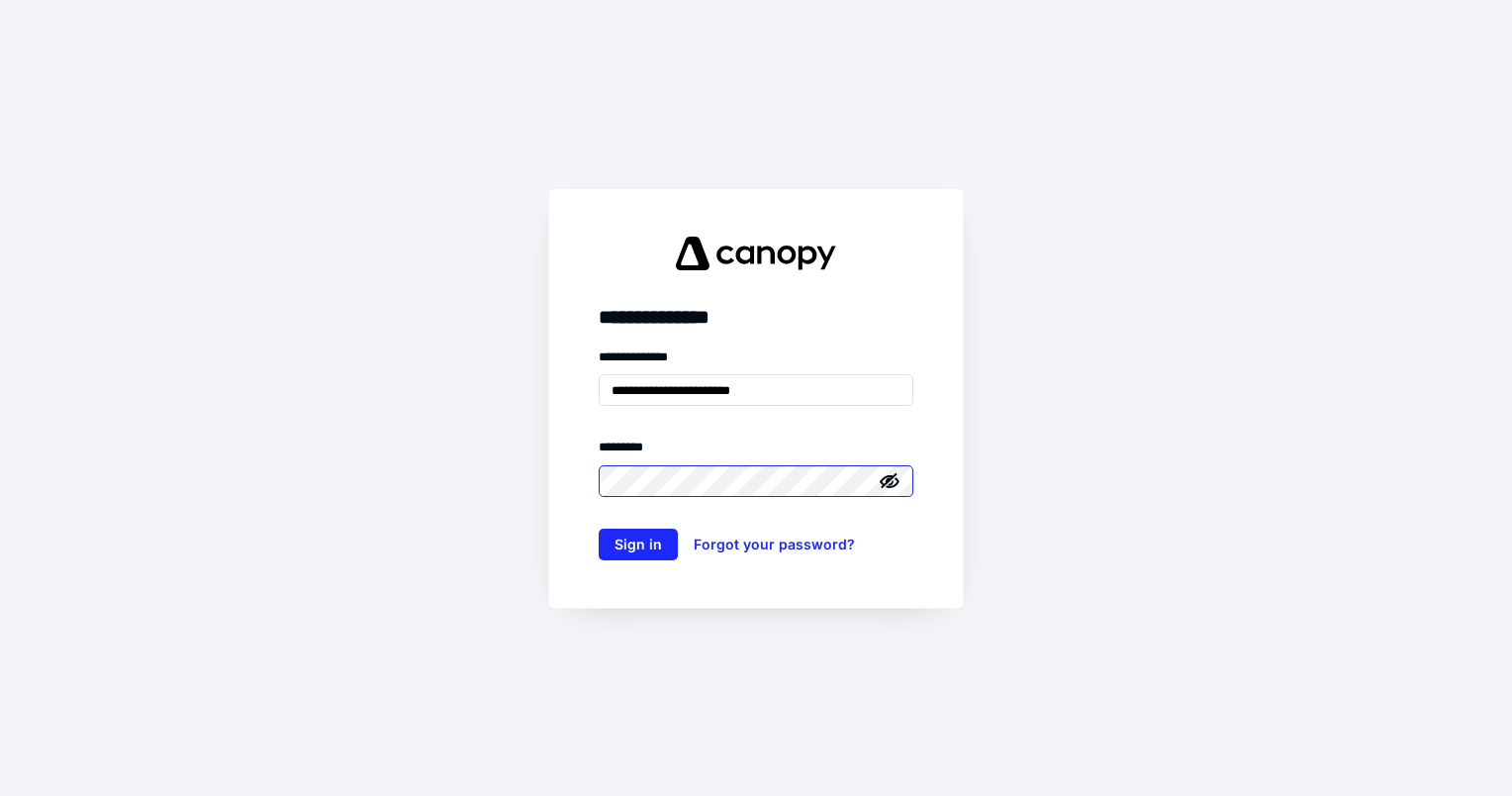 click on "Sign in" at bounding box center (638, 545) 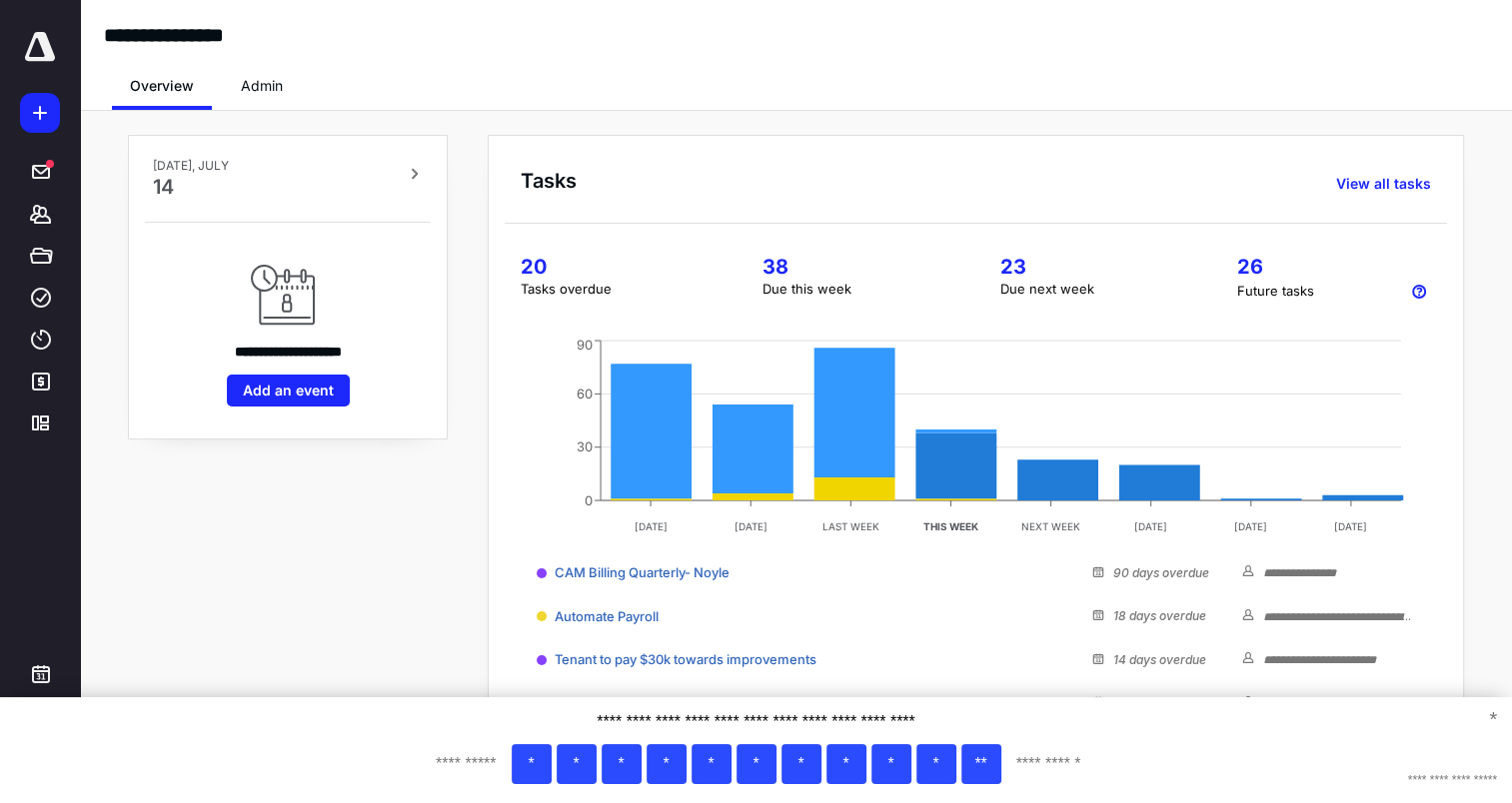scroll, scrollTop: 0, scrollLeft: 0, axis: both 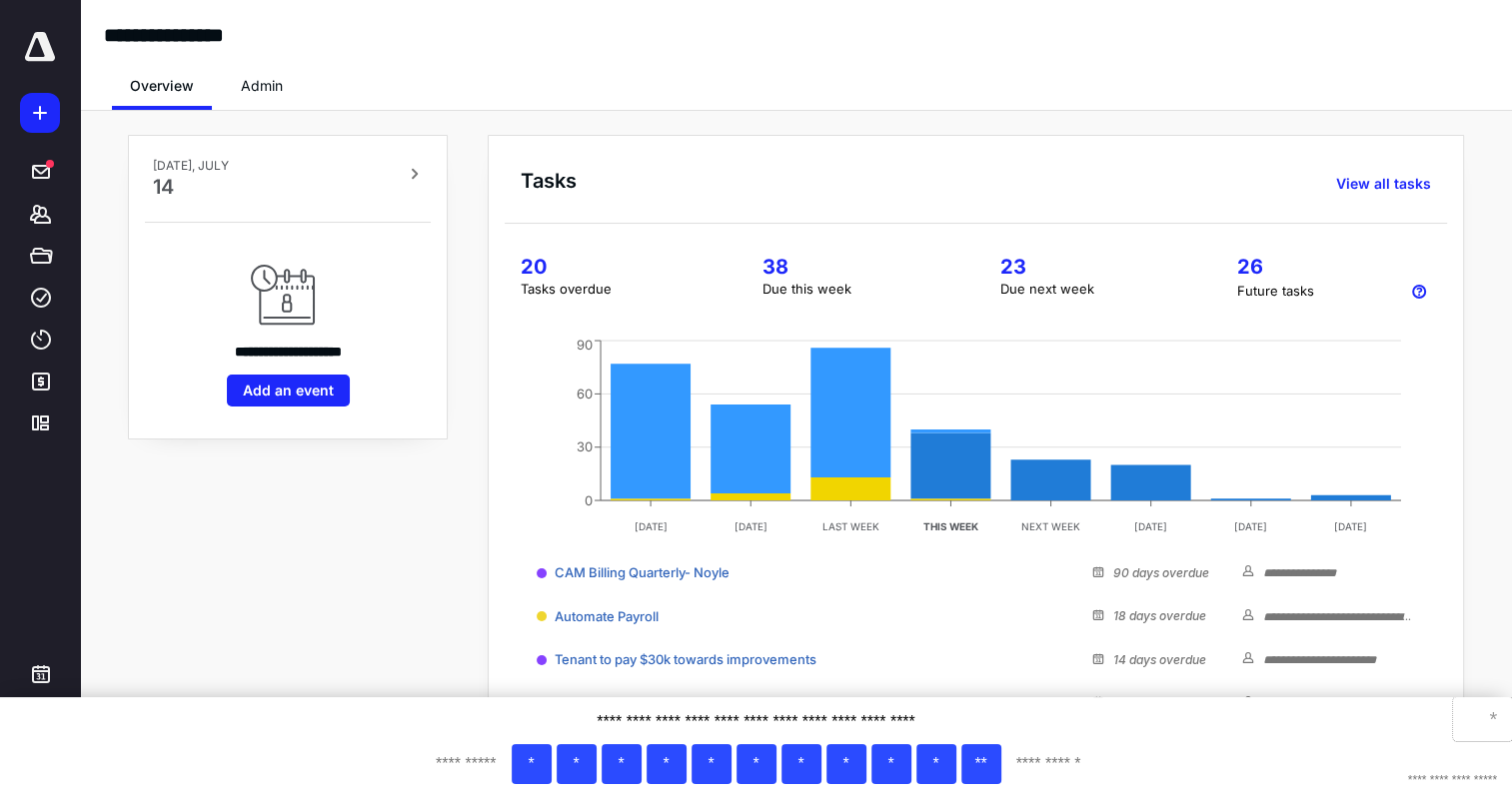 click on "*" at bounding box center [1482, 719] 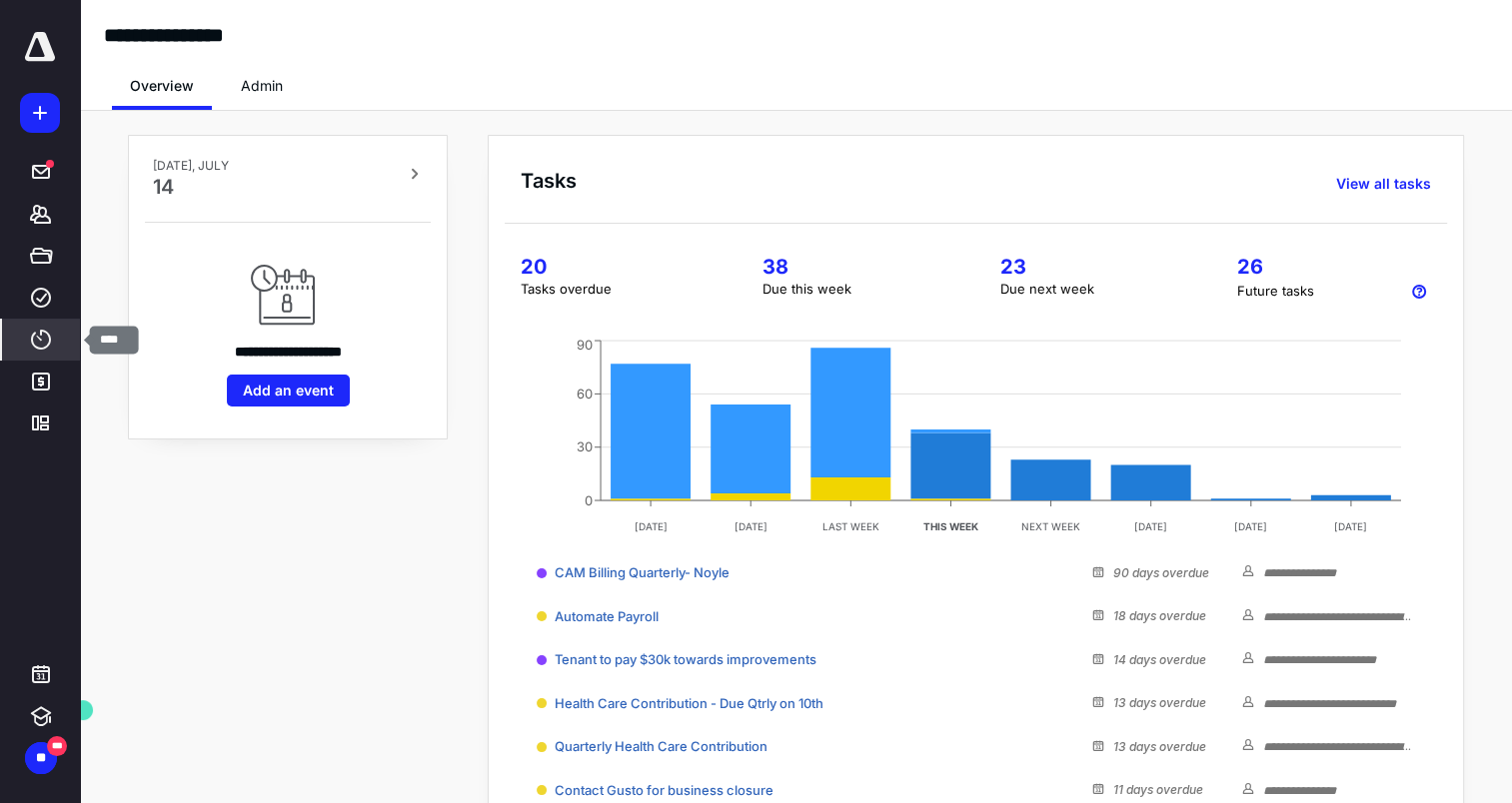 click 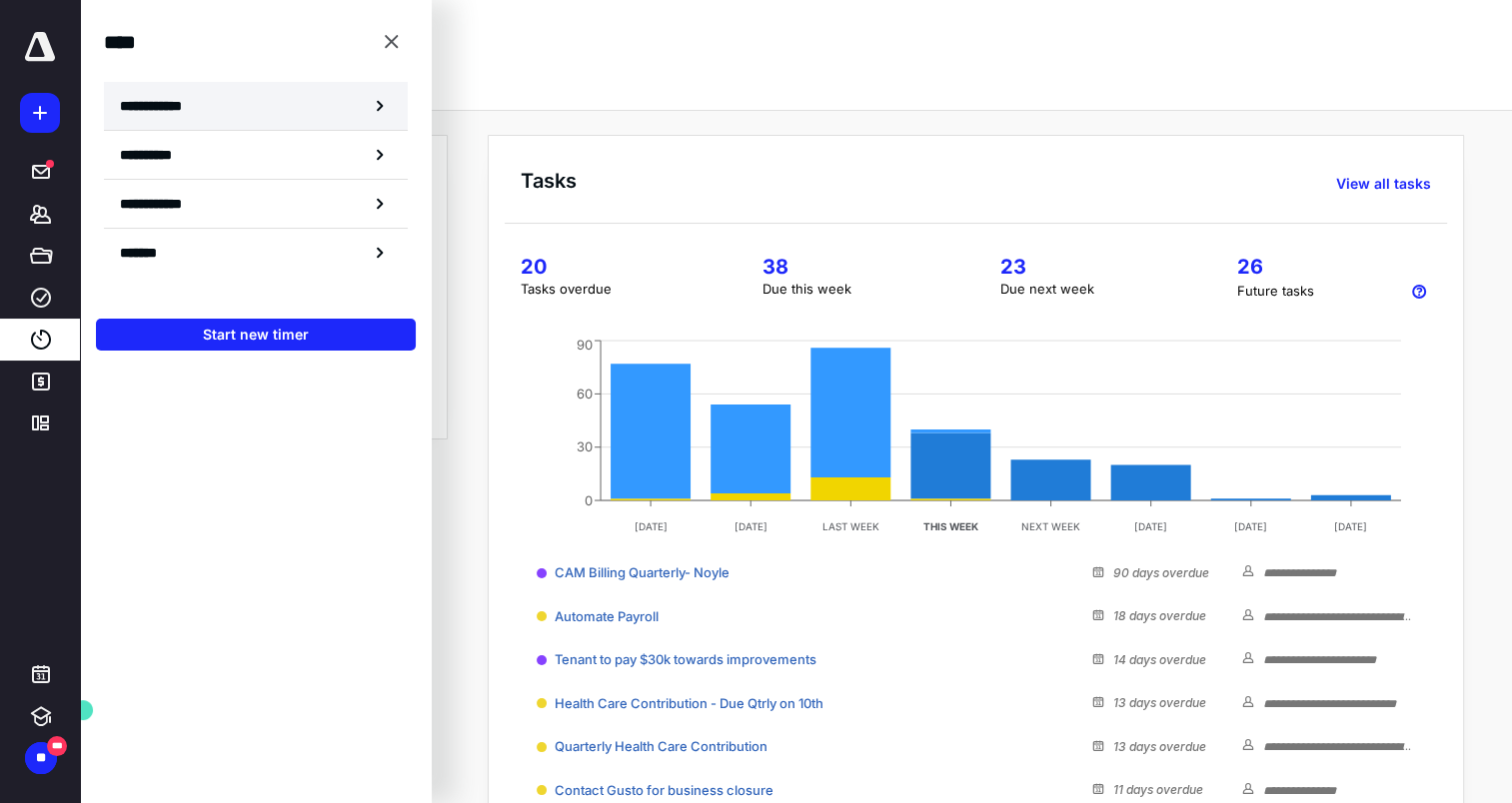 click on "**********" at bounding box center [162, 106] 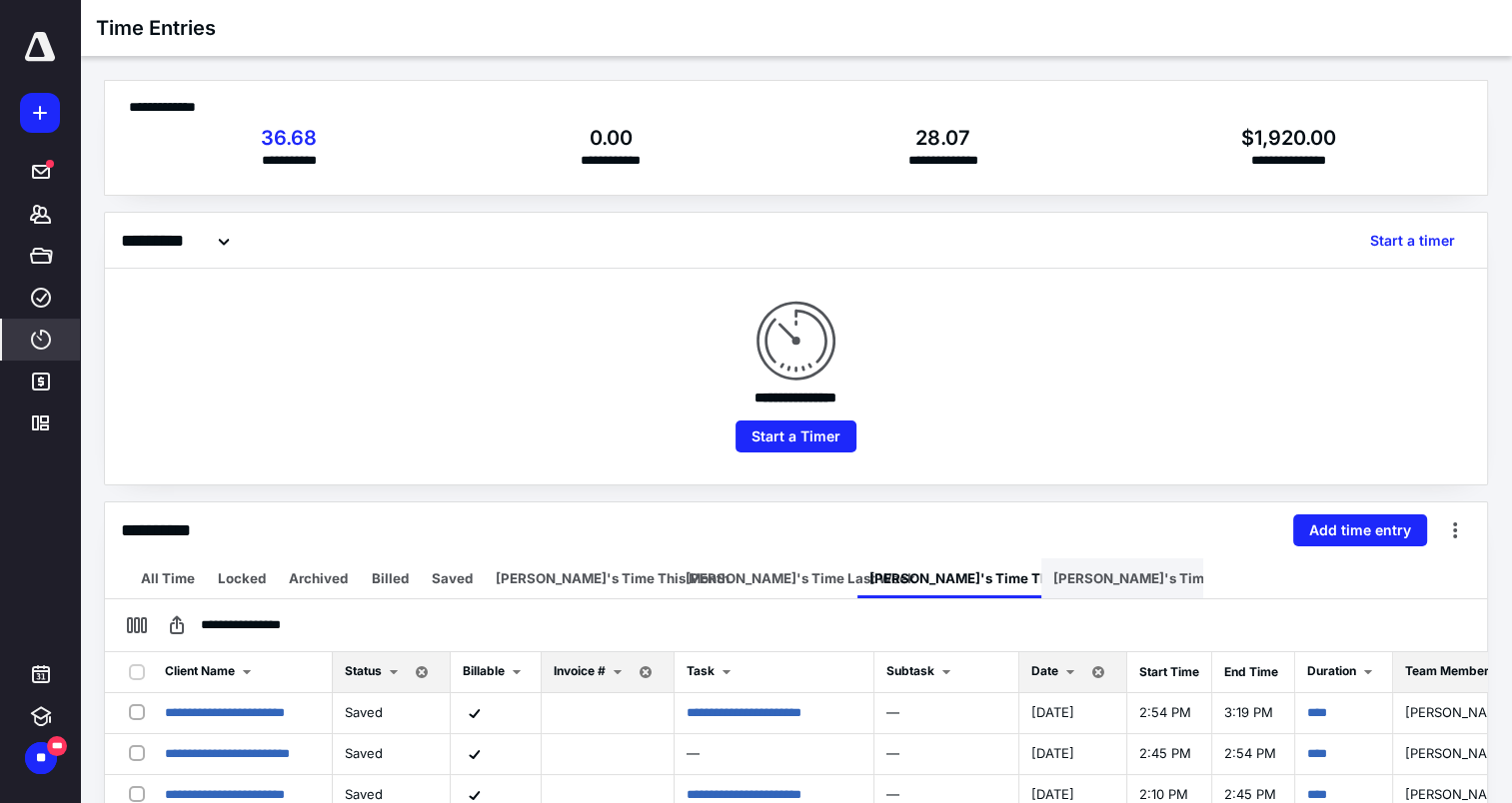 click on "[PERSON_NAME]'s Time [DATE]" at bounding box center [1156, 578] 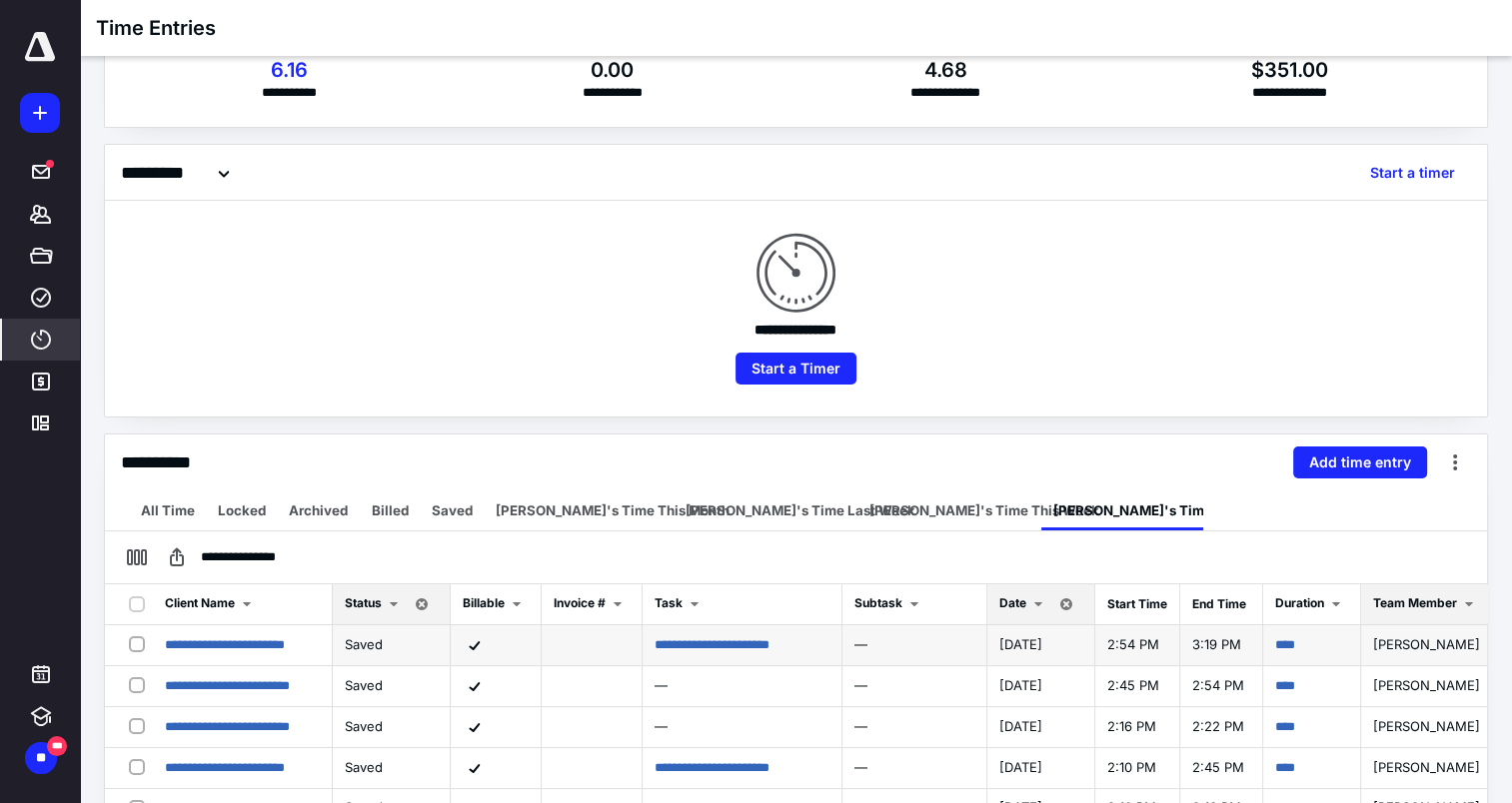scroll, scrollTop: 100, scrollLeft: 0, axis: vertical 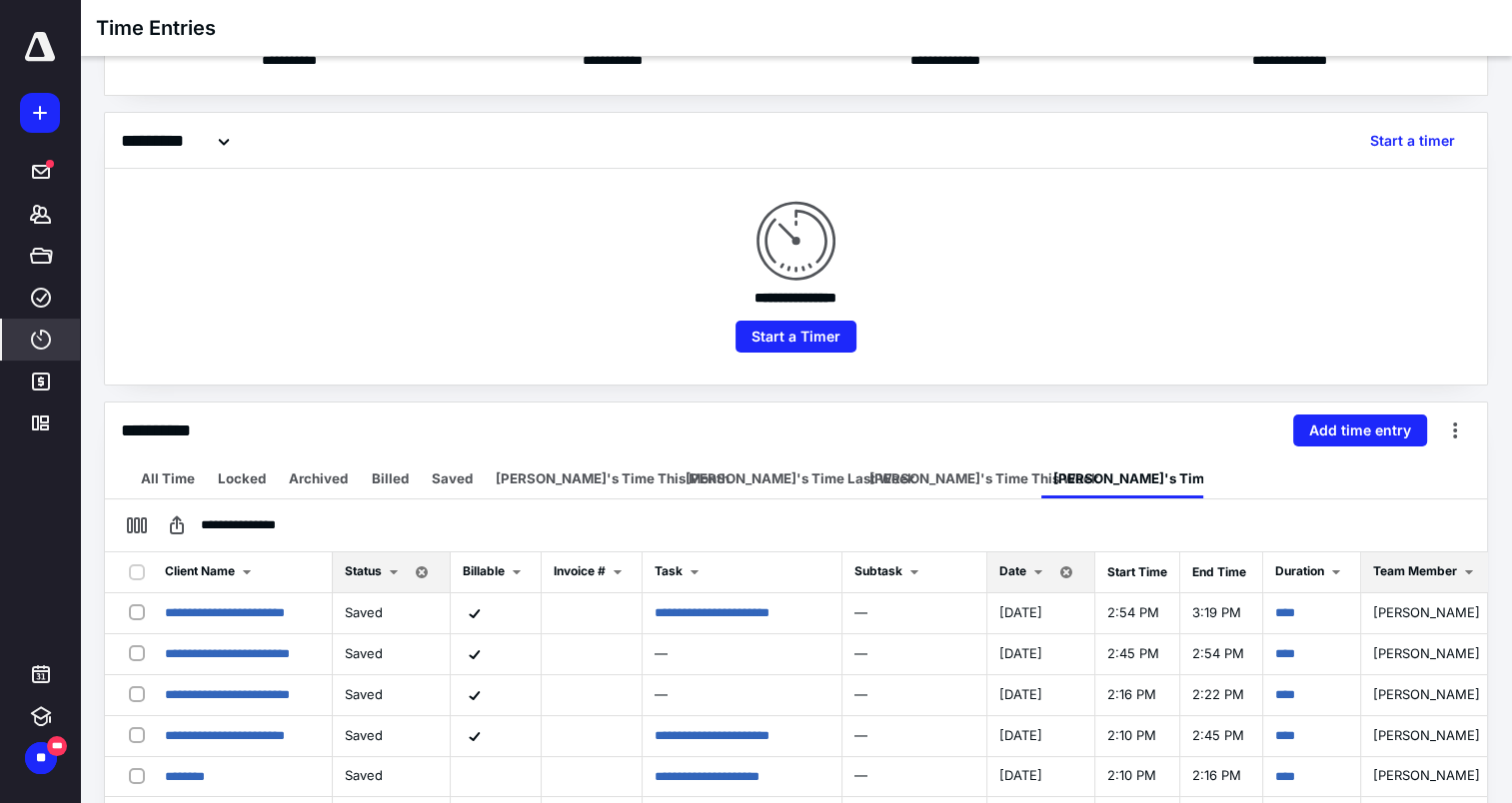 click on "Date" at bounding box center (1024, 572) 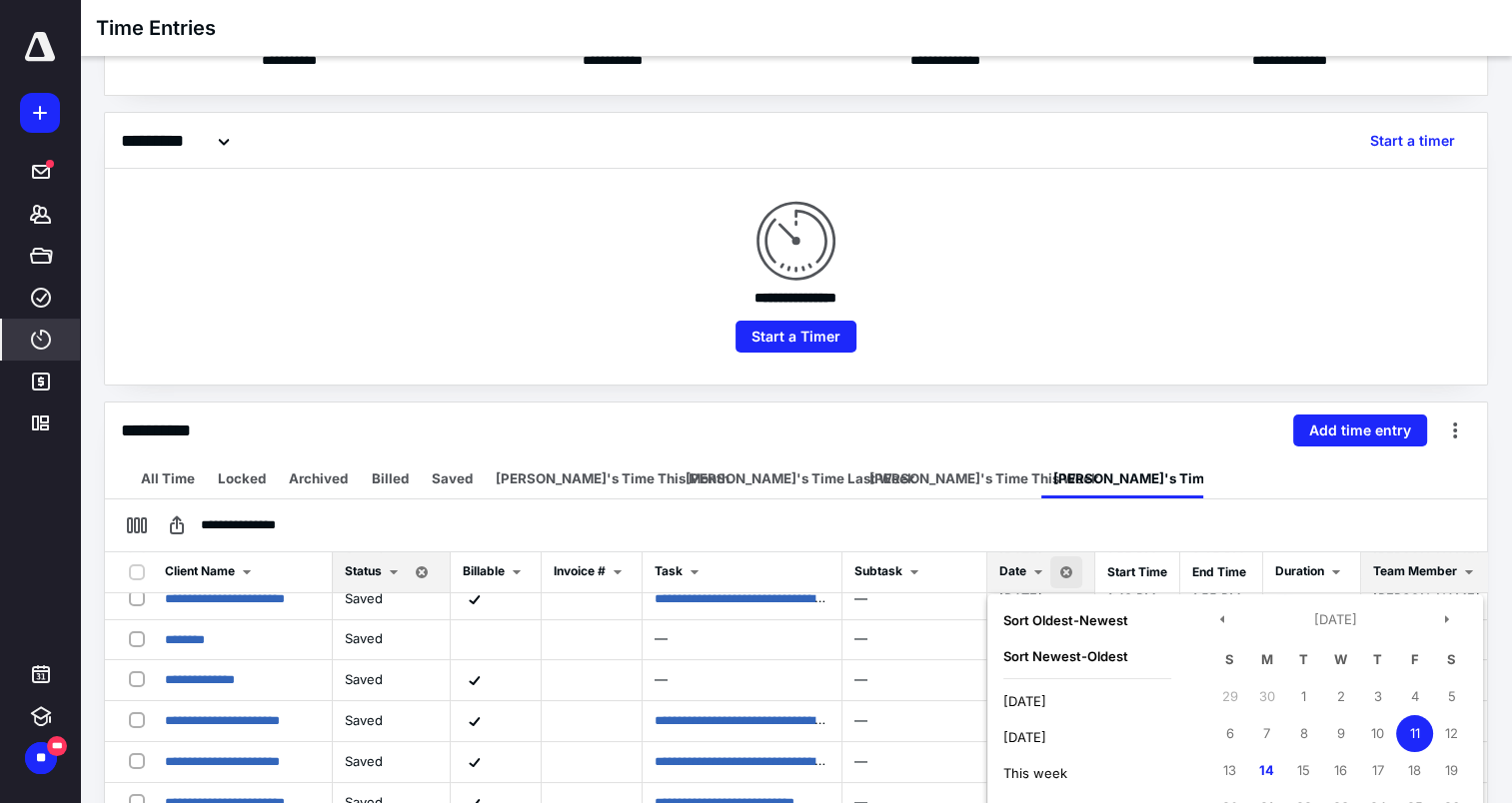 click on "Today" at bounding box center (1024, 701) 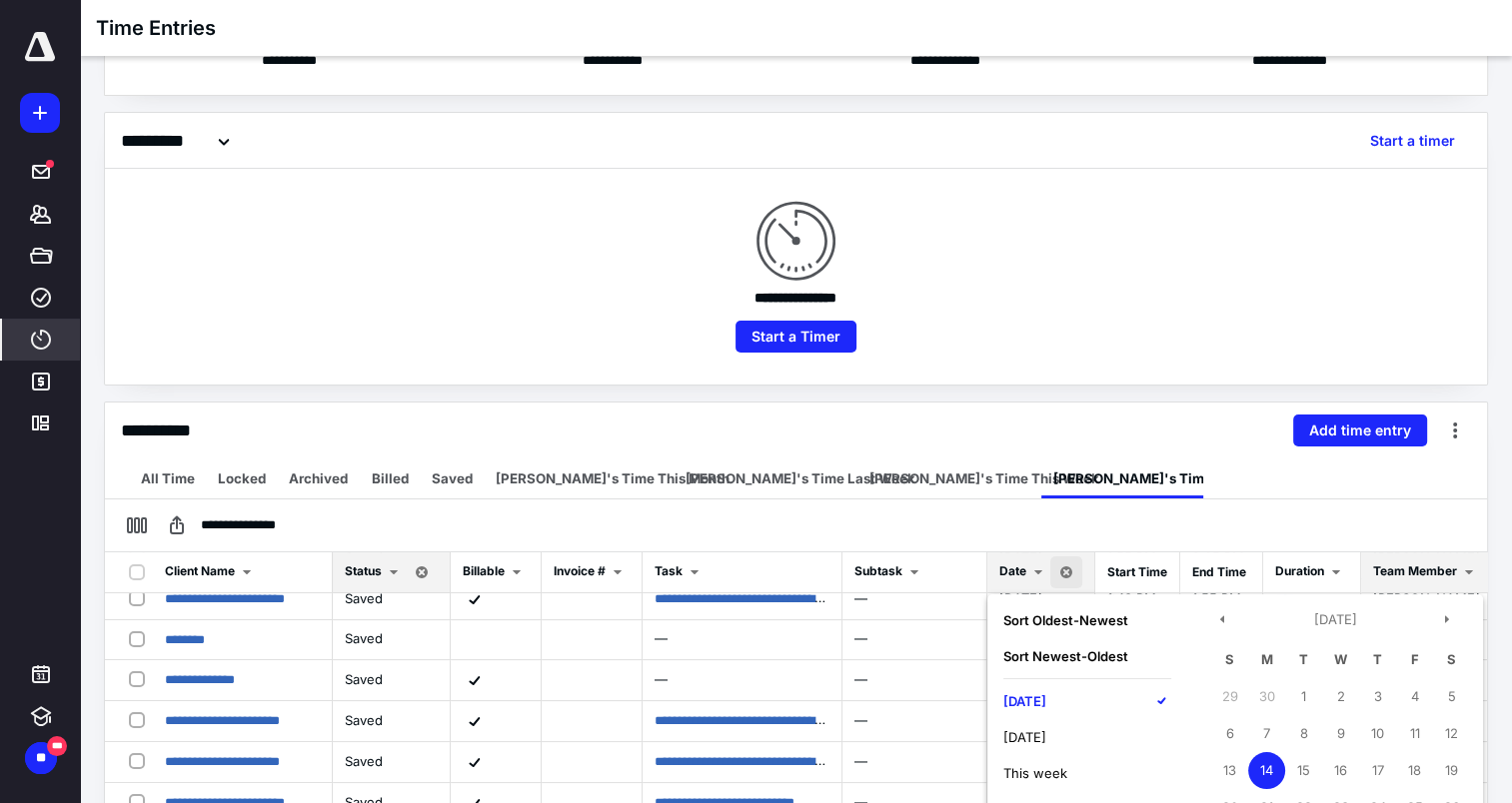 type on "**********" 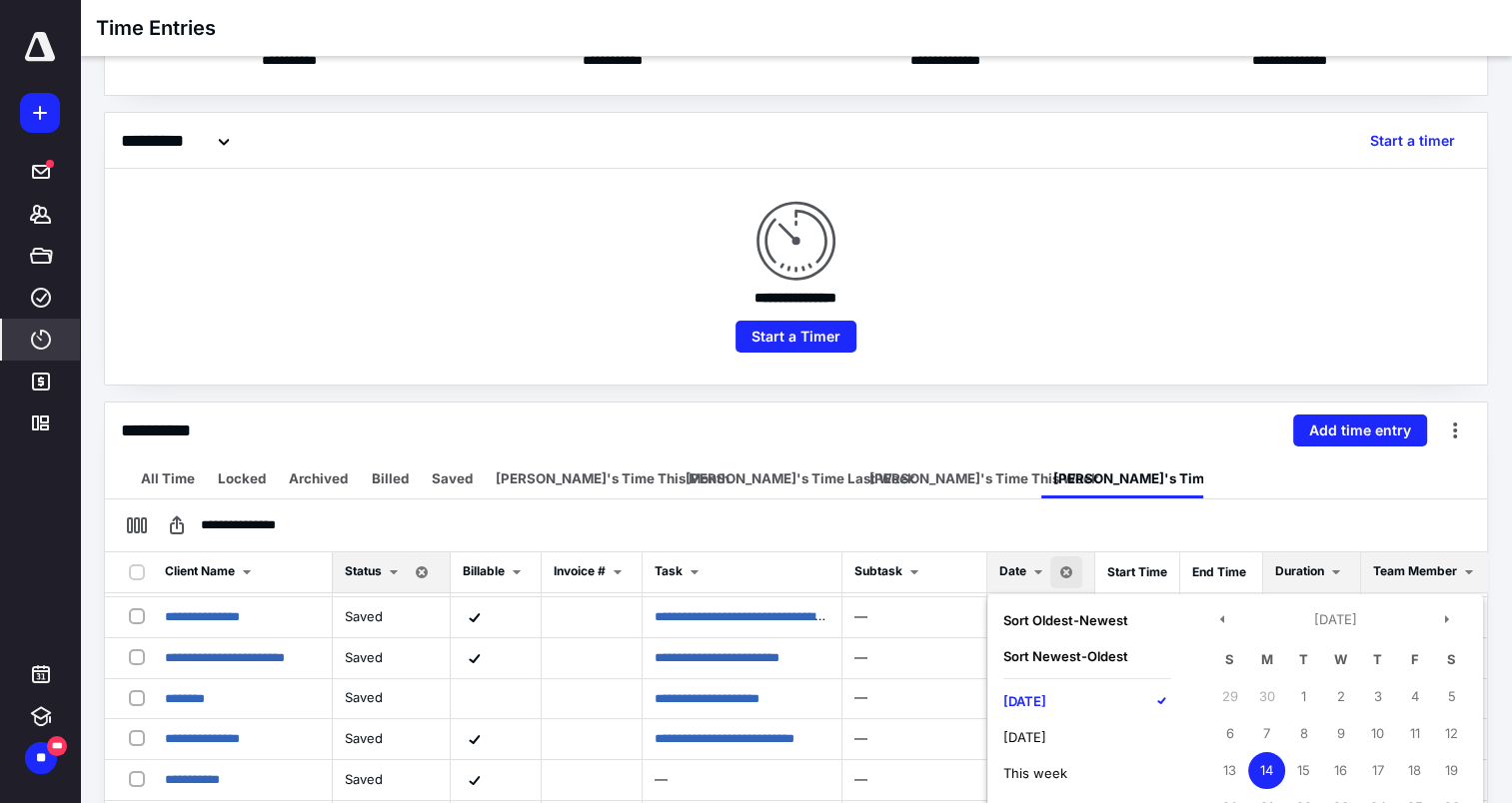 scroll, scrollTop: 597, scrollLeft: 0, axis: vertical 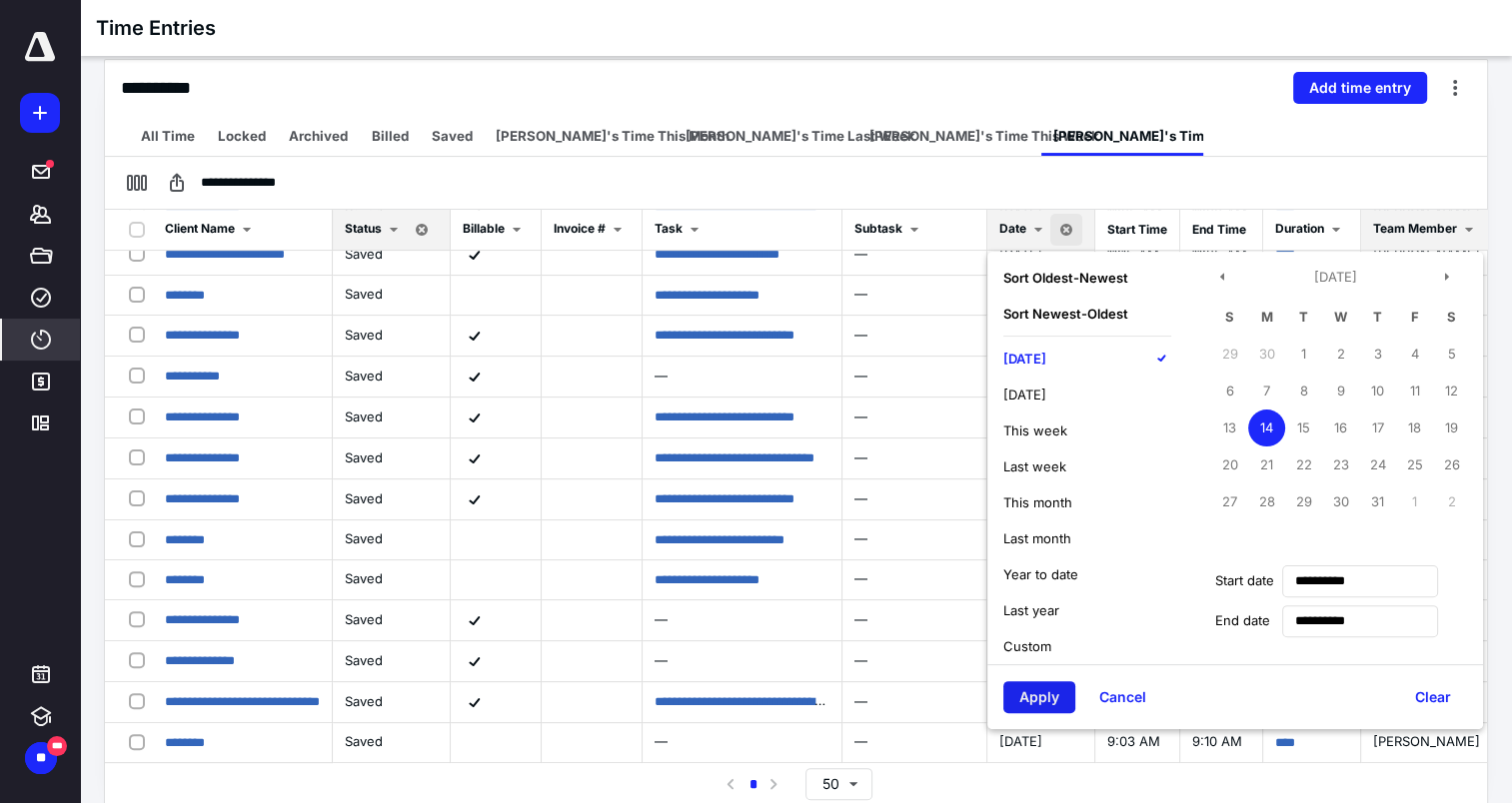 click on "Apply" at bounding box center (1039, 697) 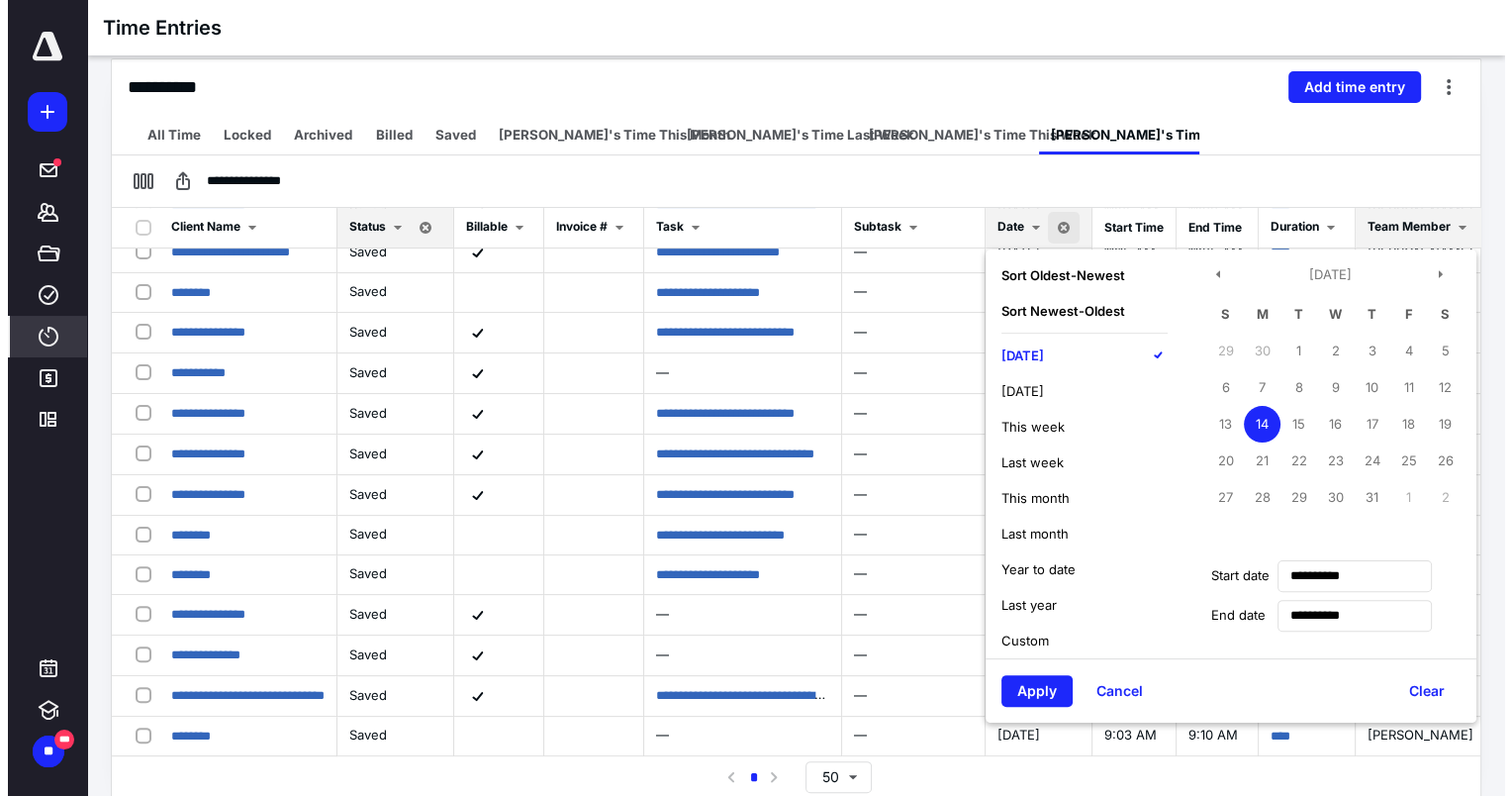 scroll, scrollTop: 0, scrollLeft: 0, axis: both 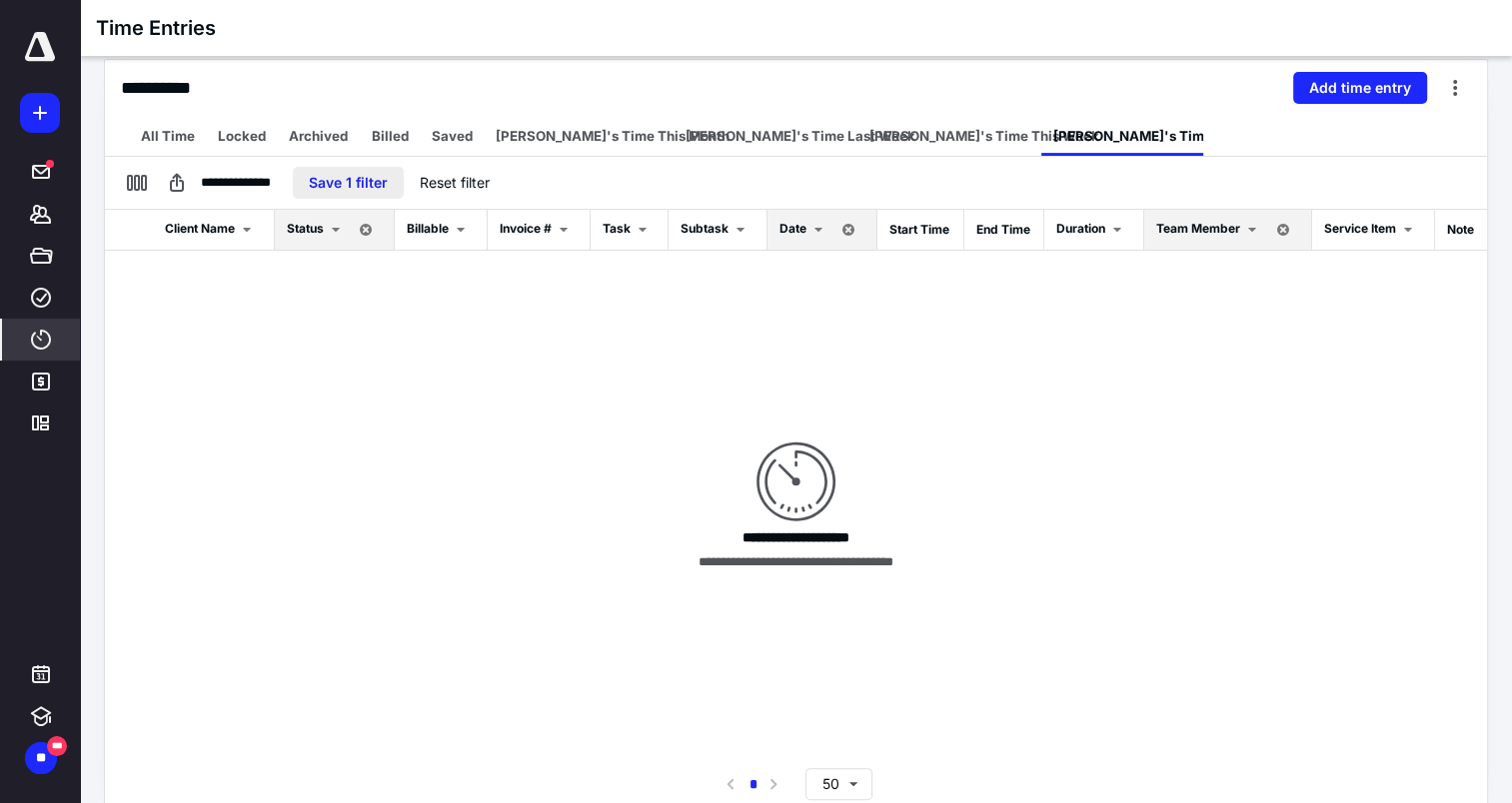 click on "Save 1 filter" at bounding box center (348, 183) 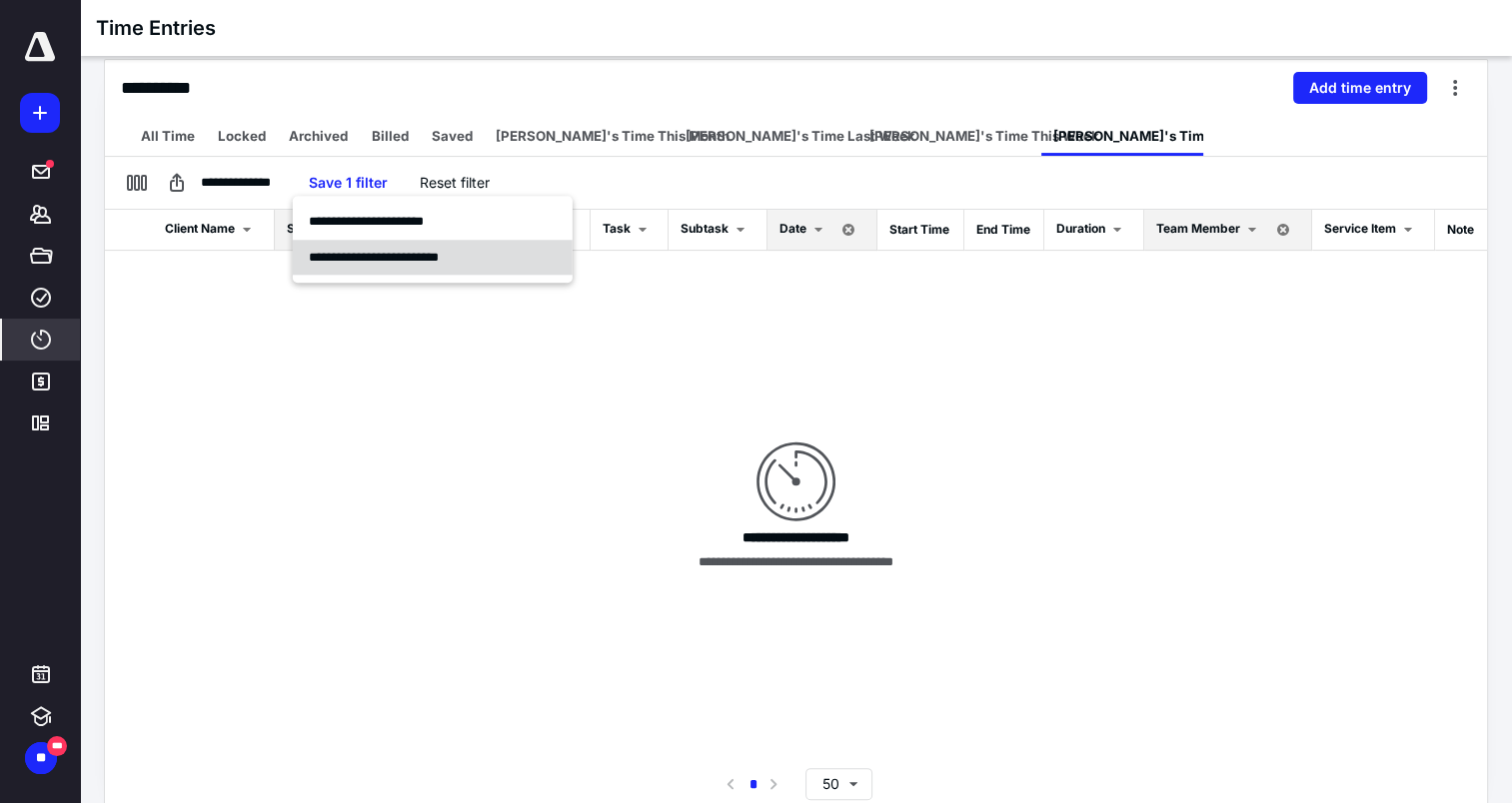 click on "**********" at bounding box center [374, 257] 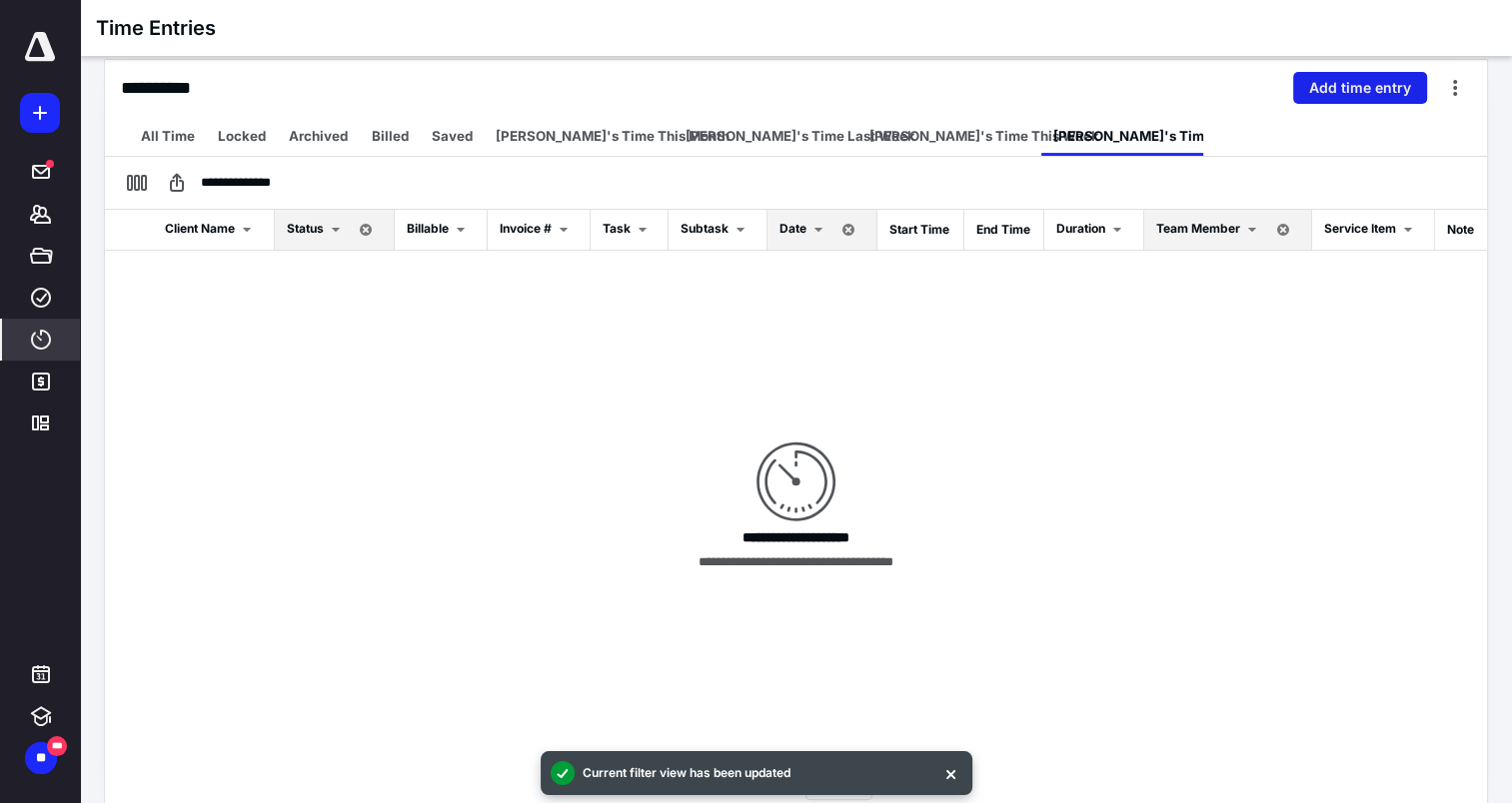 click on "Add time entry" at bounding box center [1360, 88] 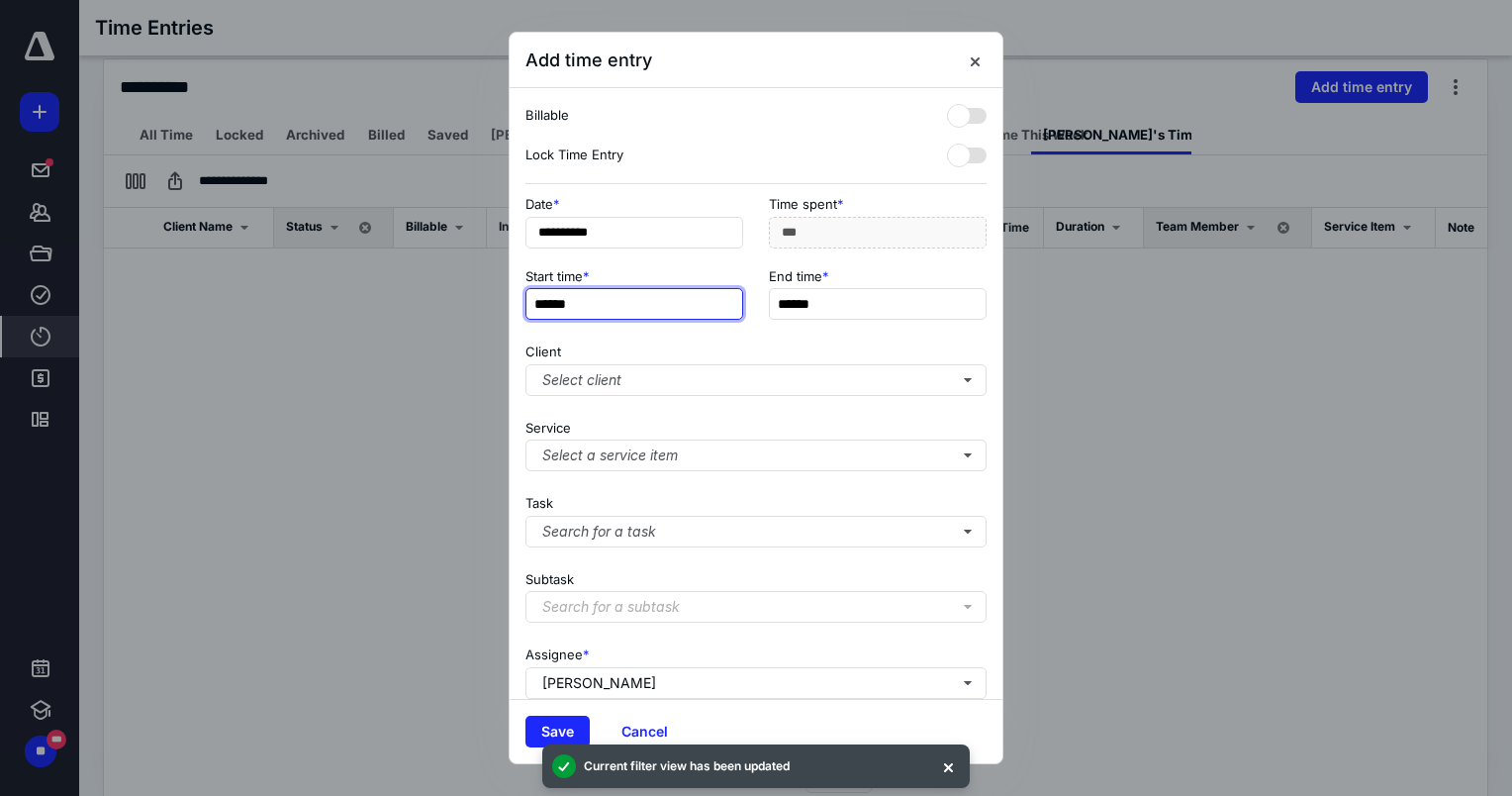 click on "******" at bounding box center (634, 304) 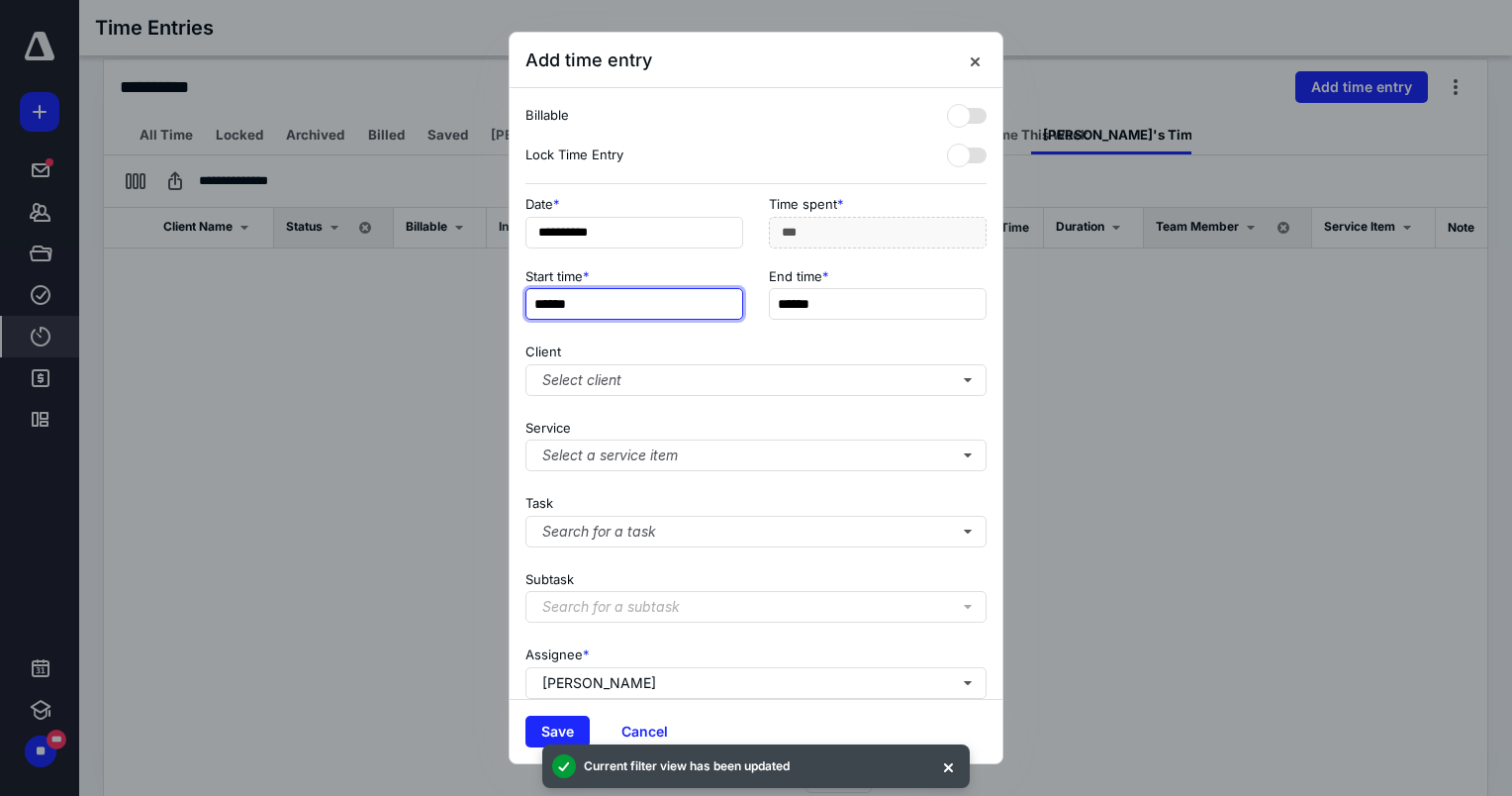 type on "******" 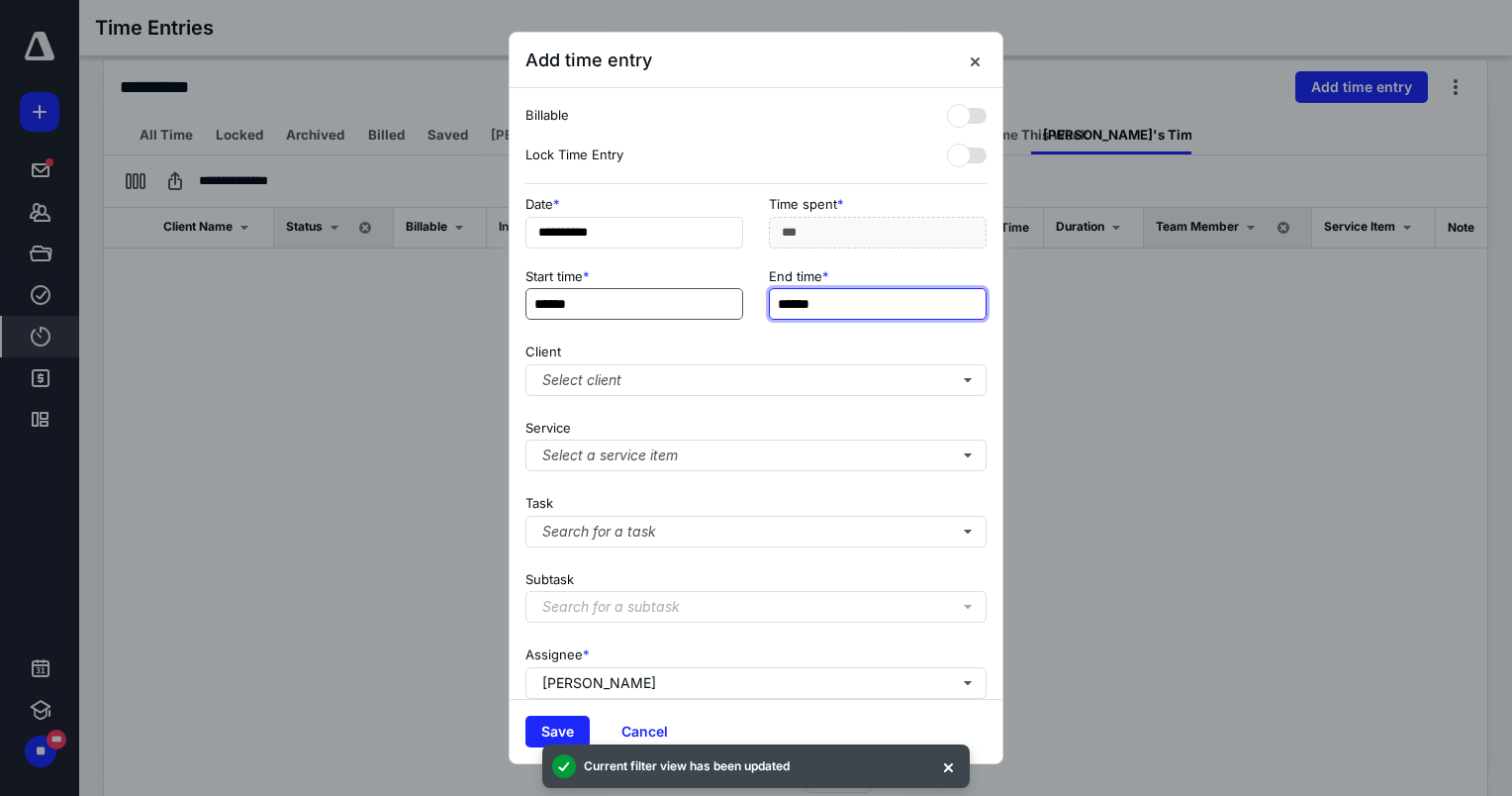 type on "******" 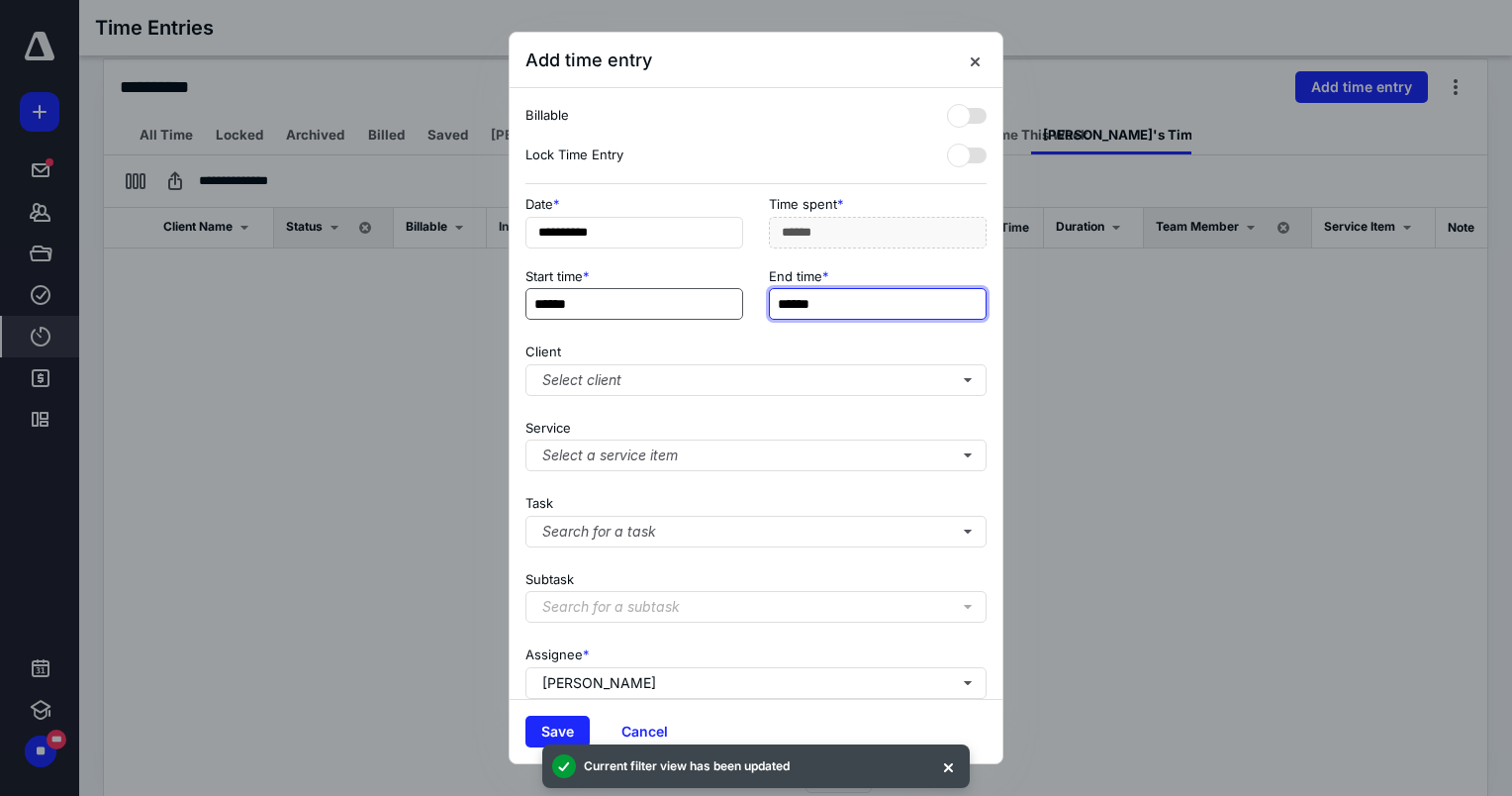 type on "******" 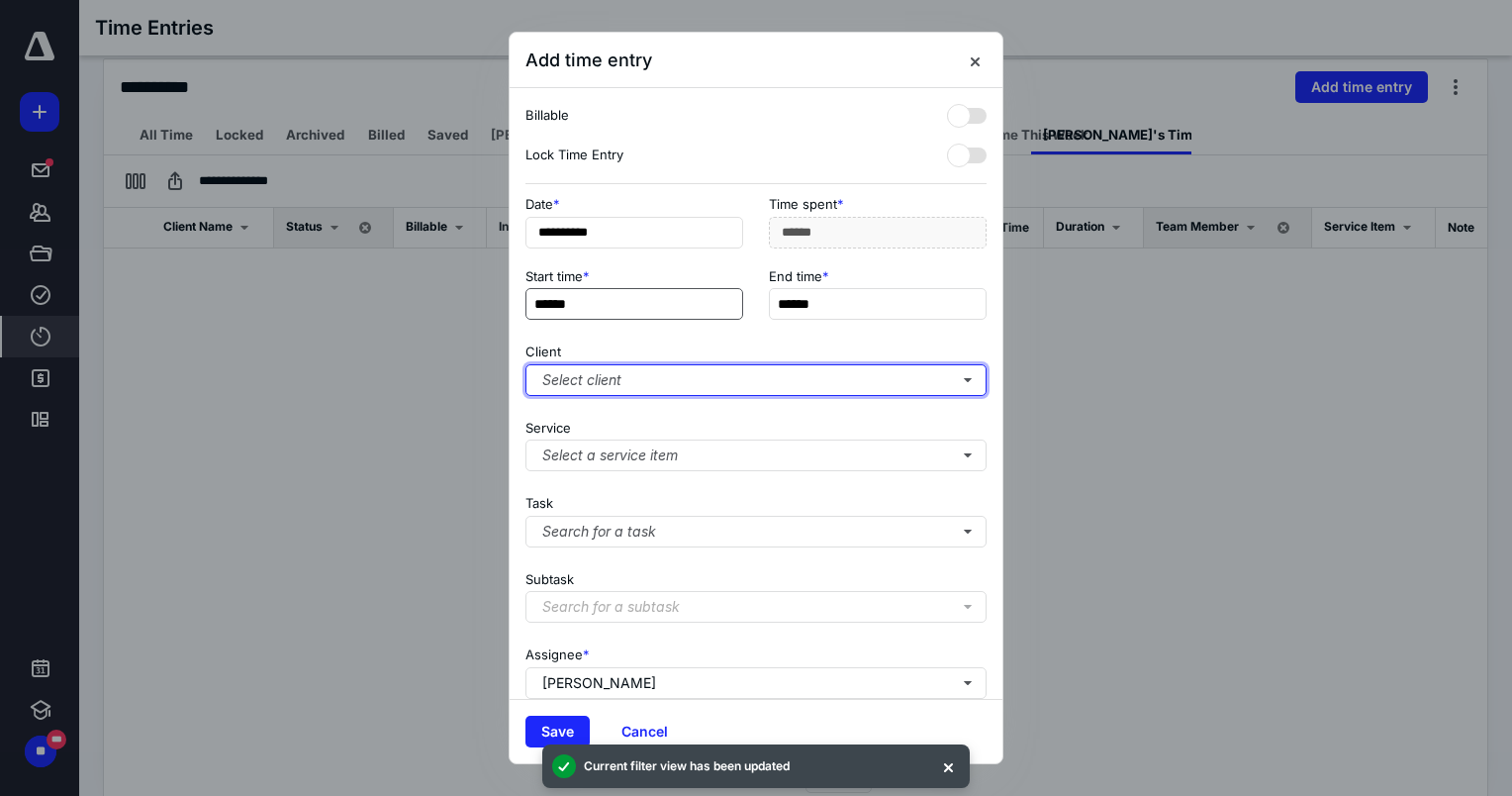 type on "***" 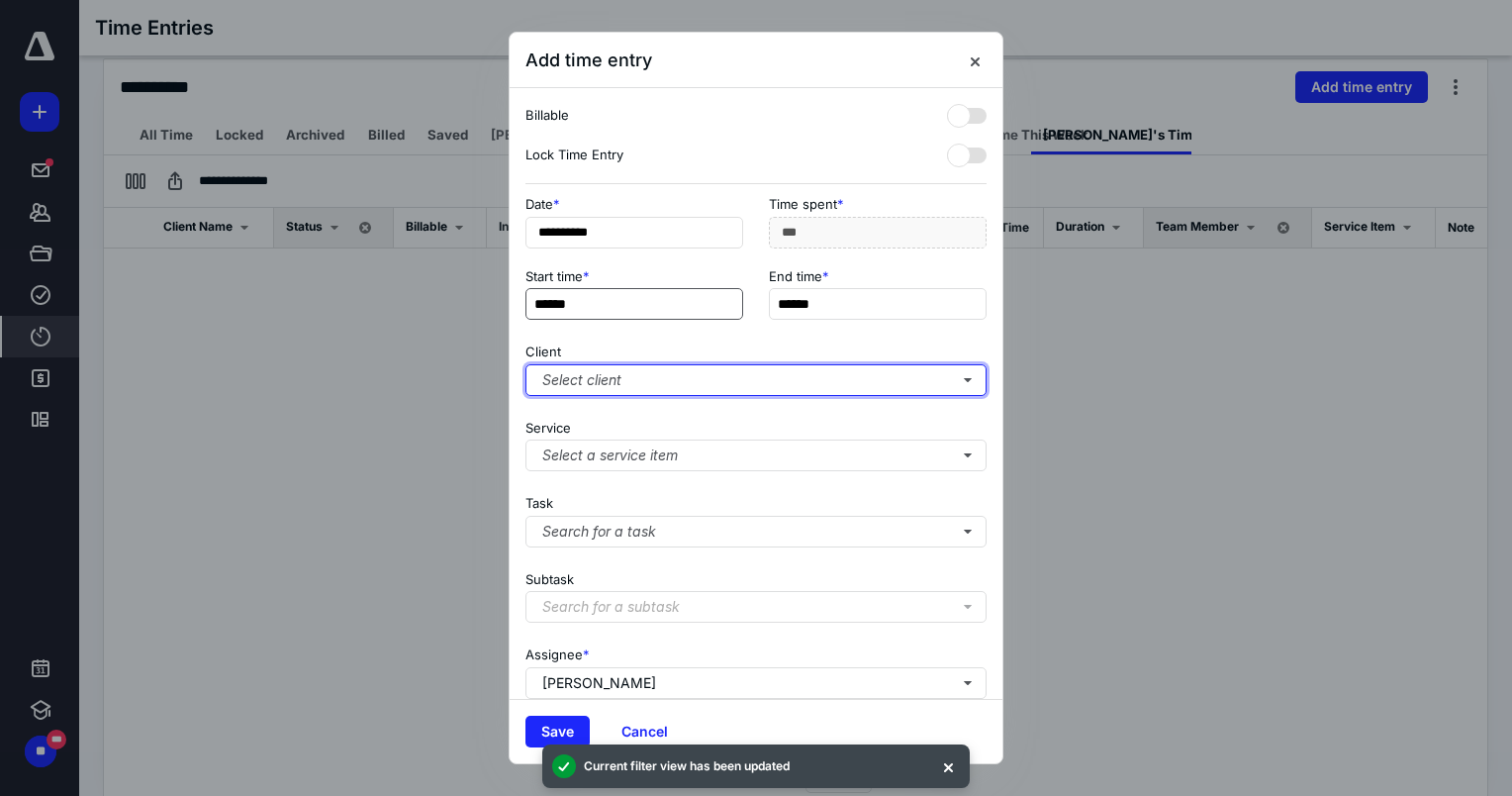 type 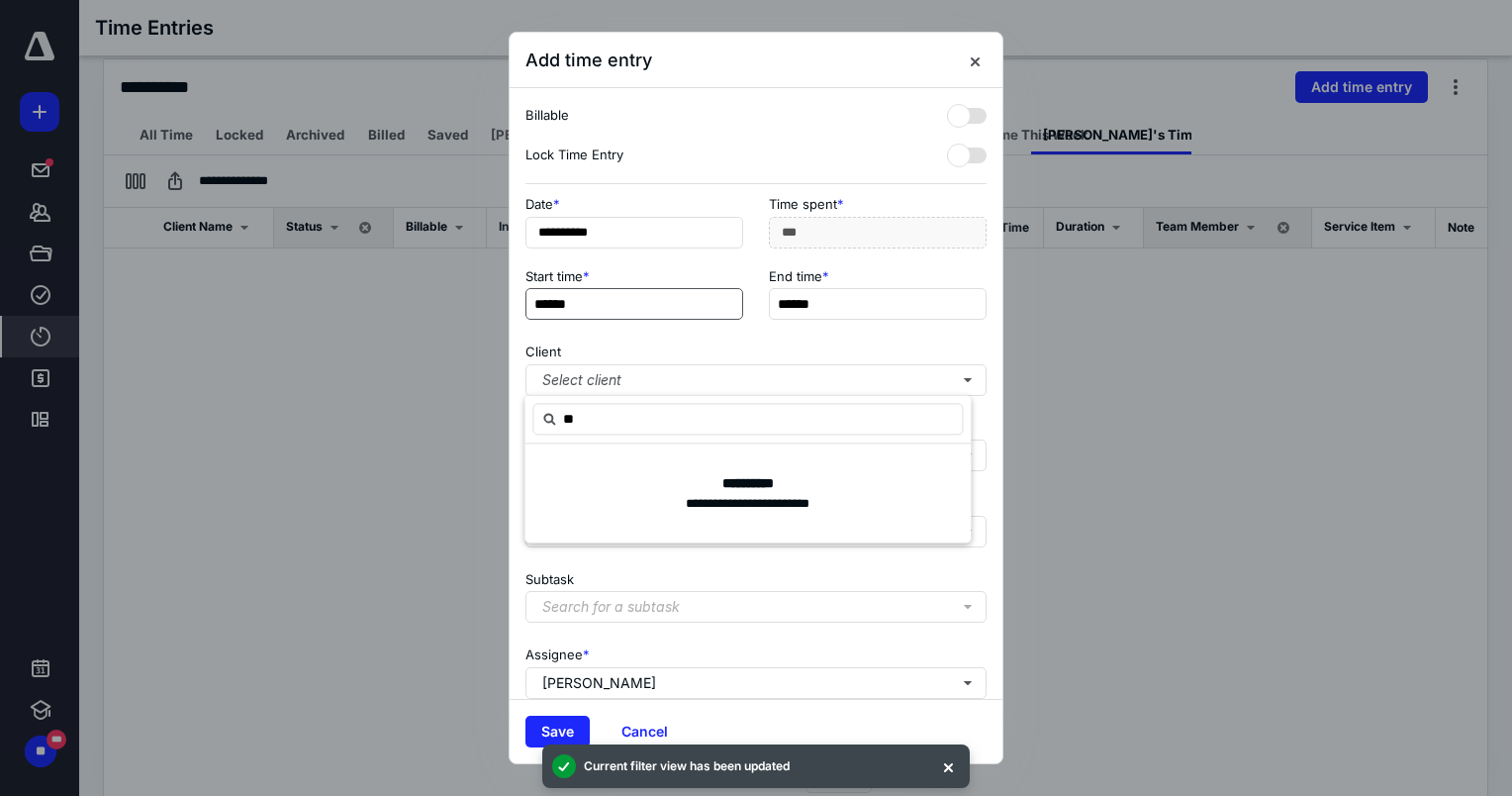 type on "*" 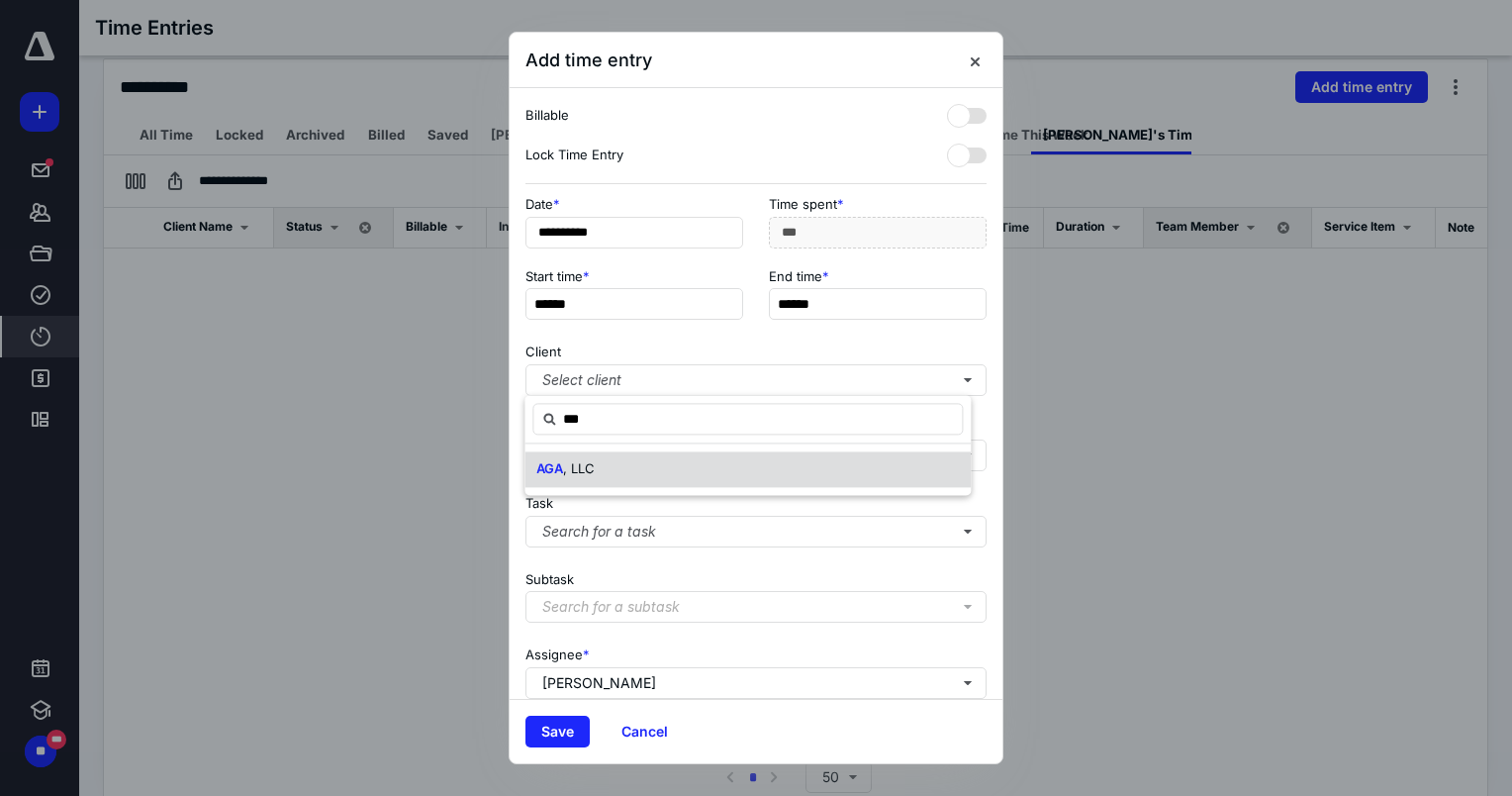 click on "AGA , LLC" at bounding box center (565, 469) 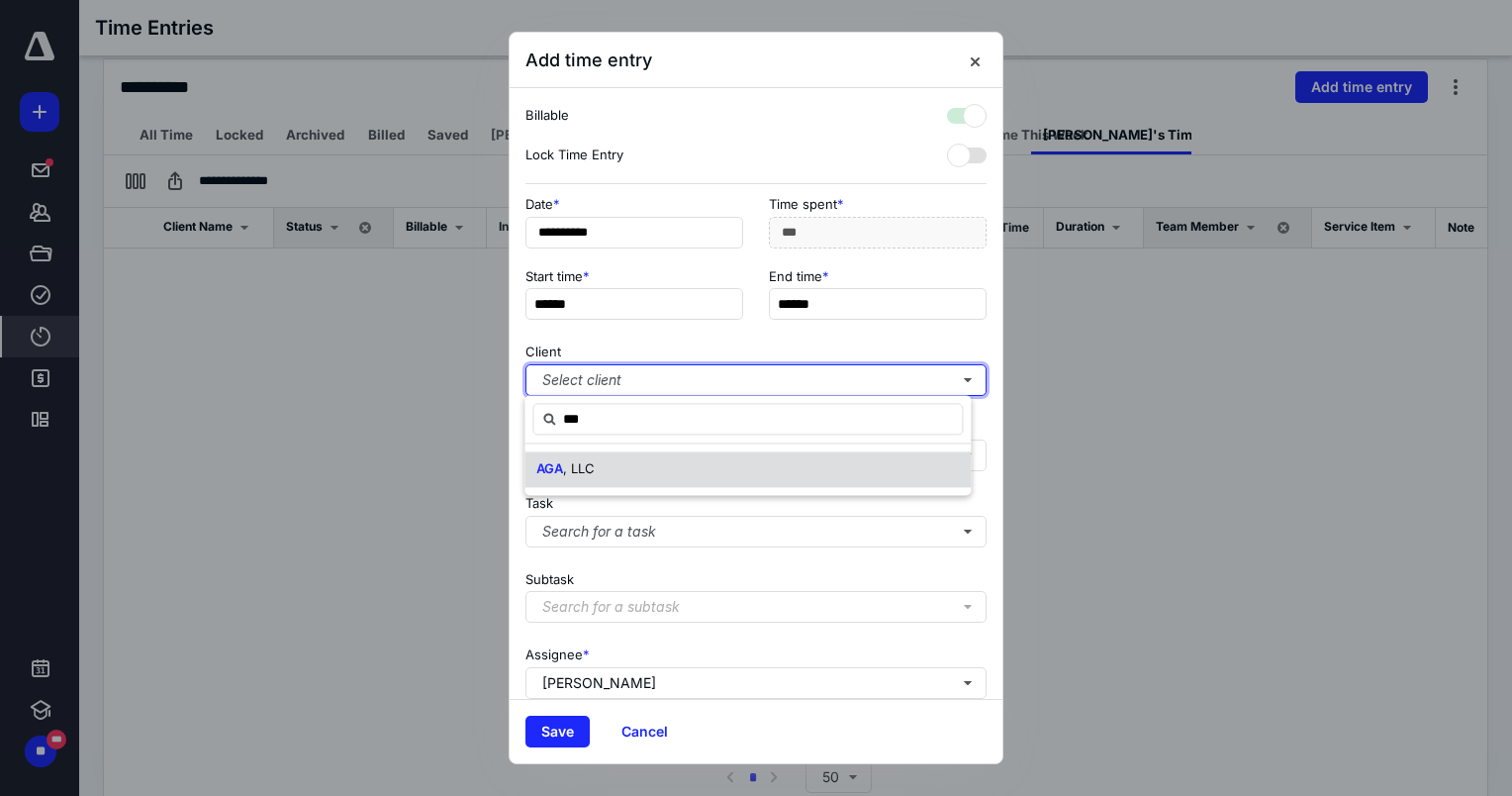 checkbox on "true" 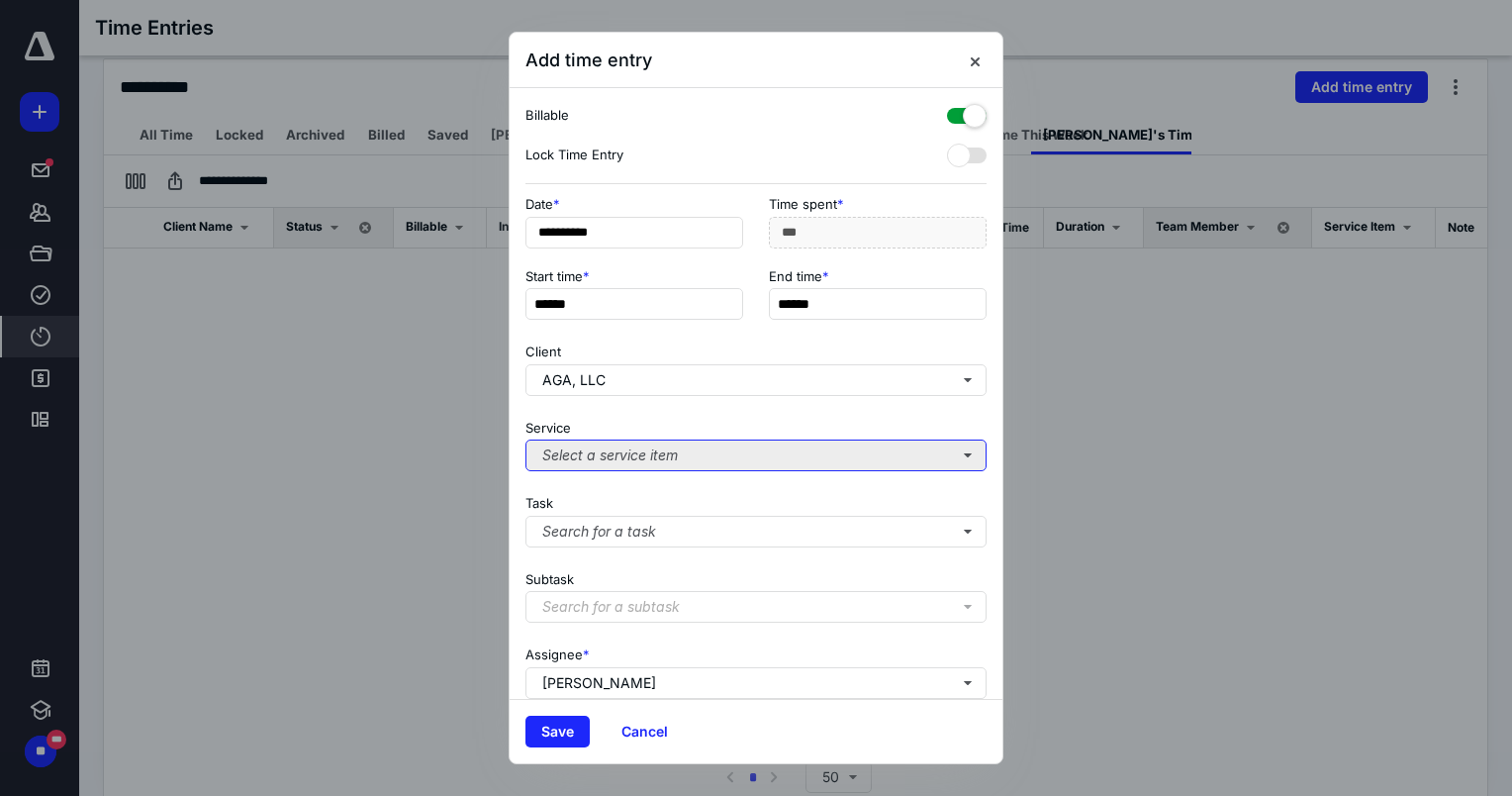 click on "Select a service item" at bounding box center [756, 455] 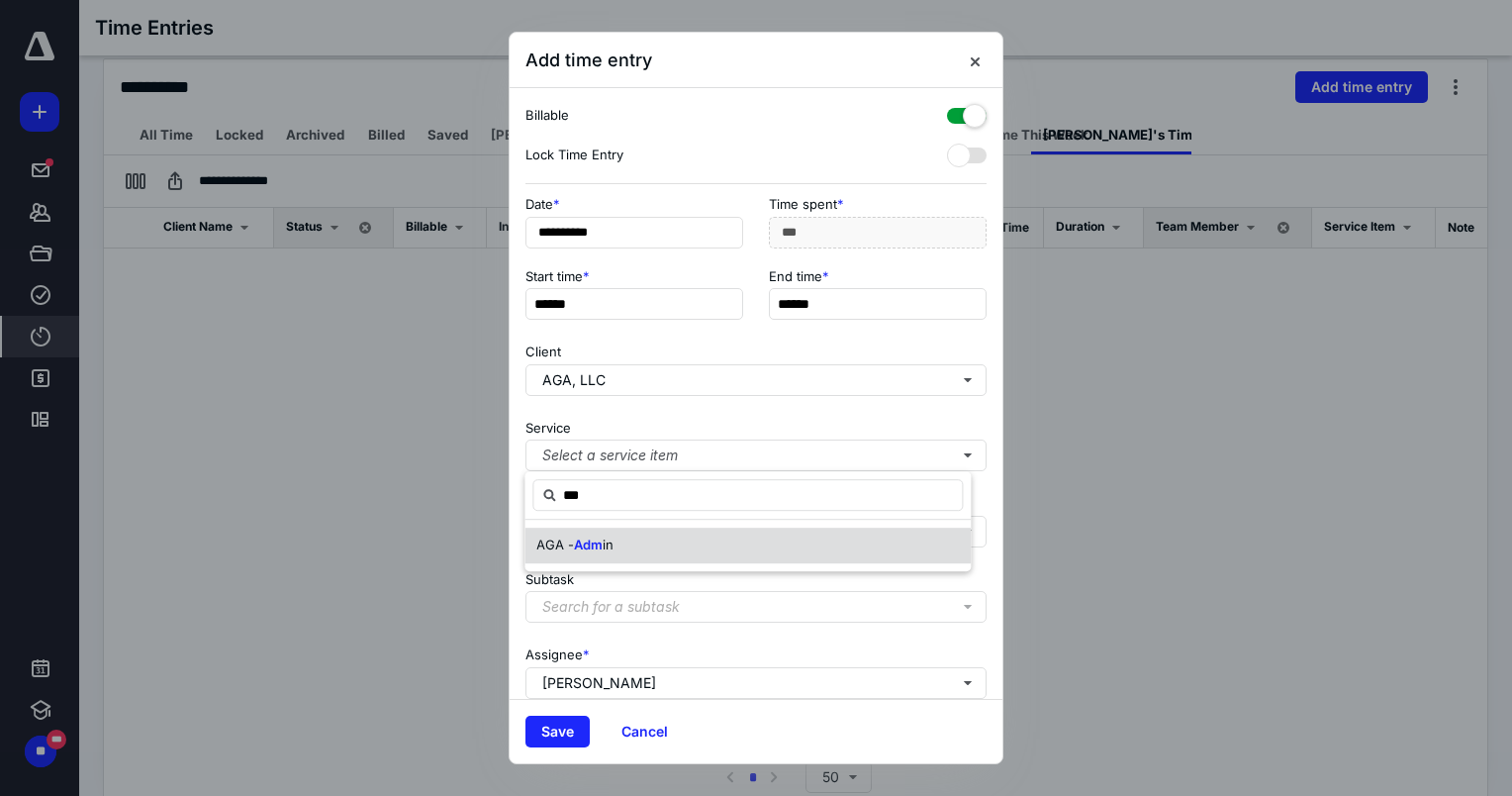 click on "in" at bounding box center (608, 545) 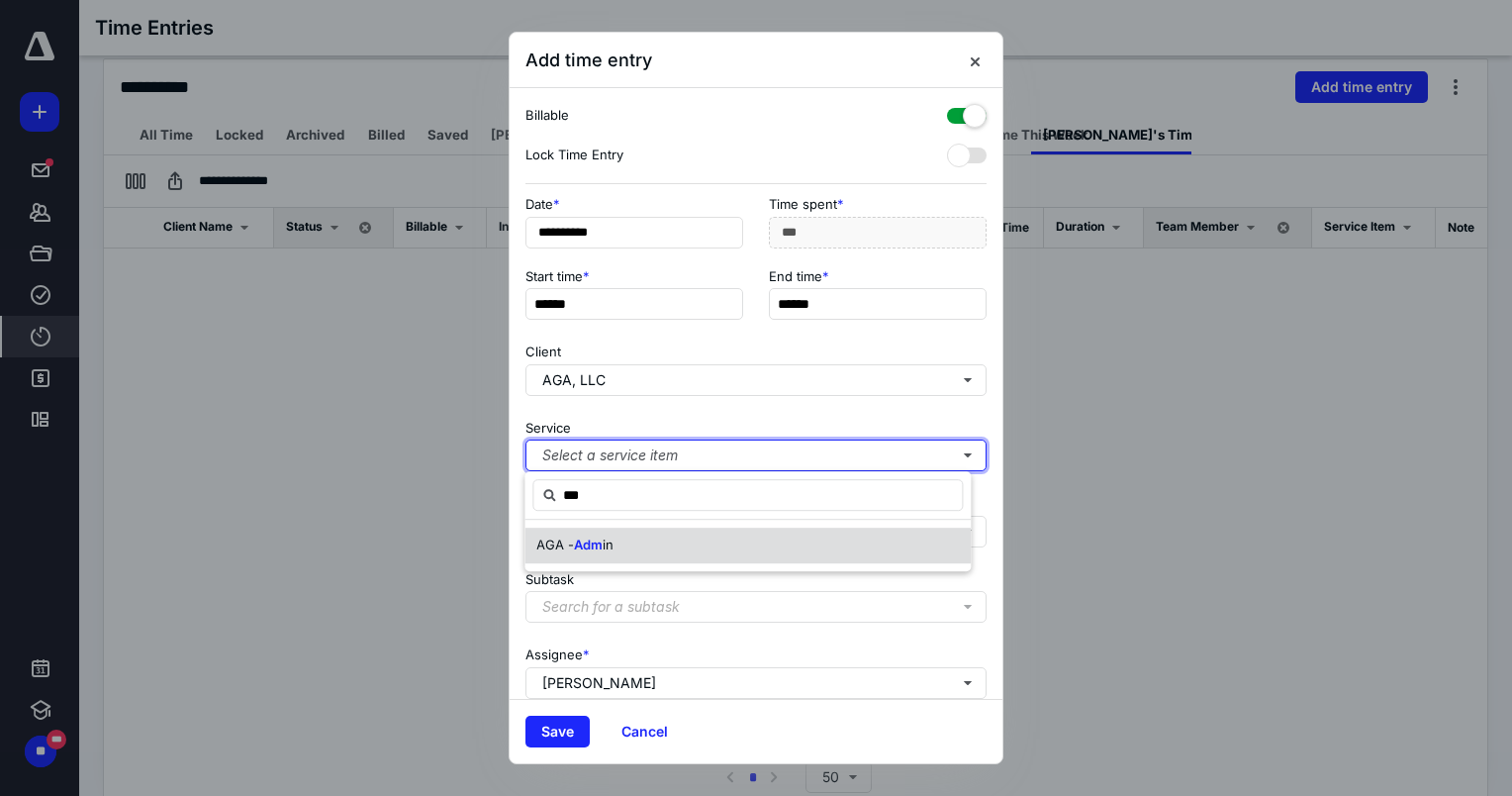 type 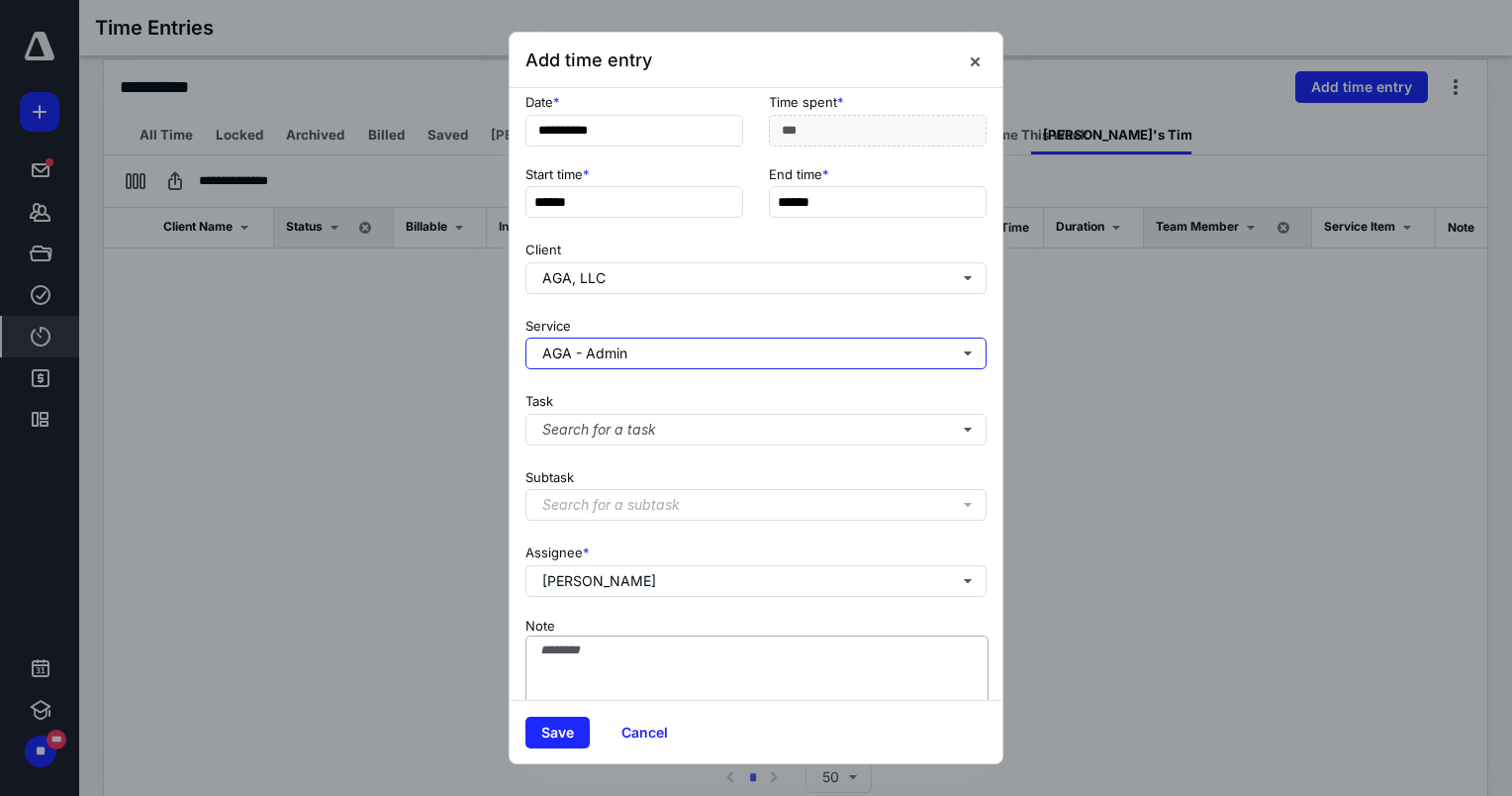scroll, scrollTop: 167, scrollLeft: 0, axis: vertical 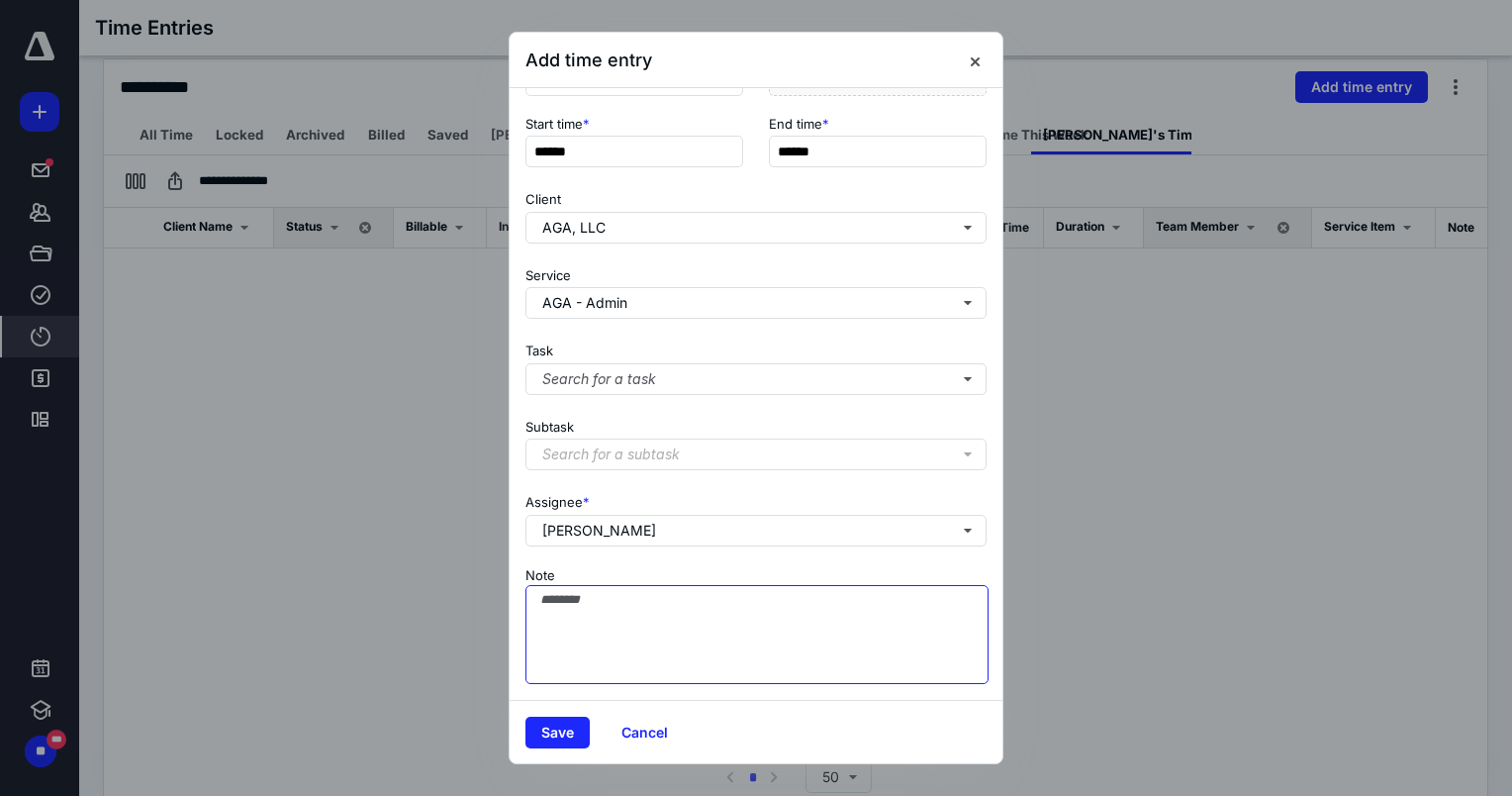 click on "Note" at bounding box center (757, 635) 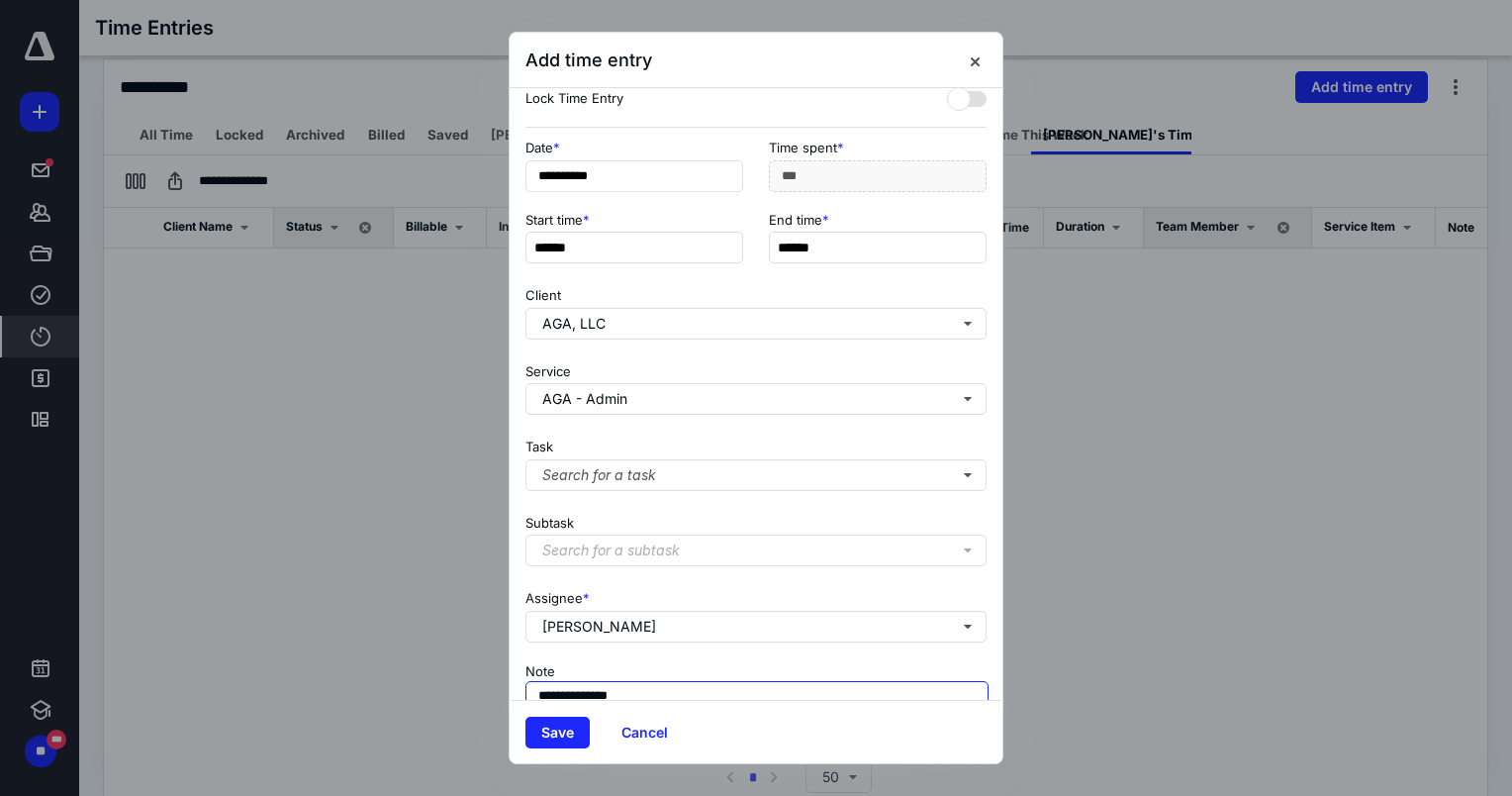 scroll, scrollTop: 0, scrollLeft: 0, axis: both 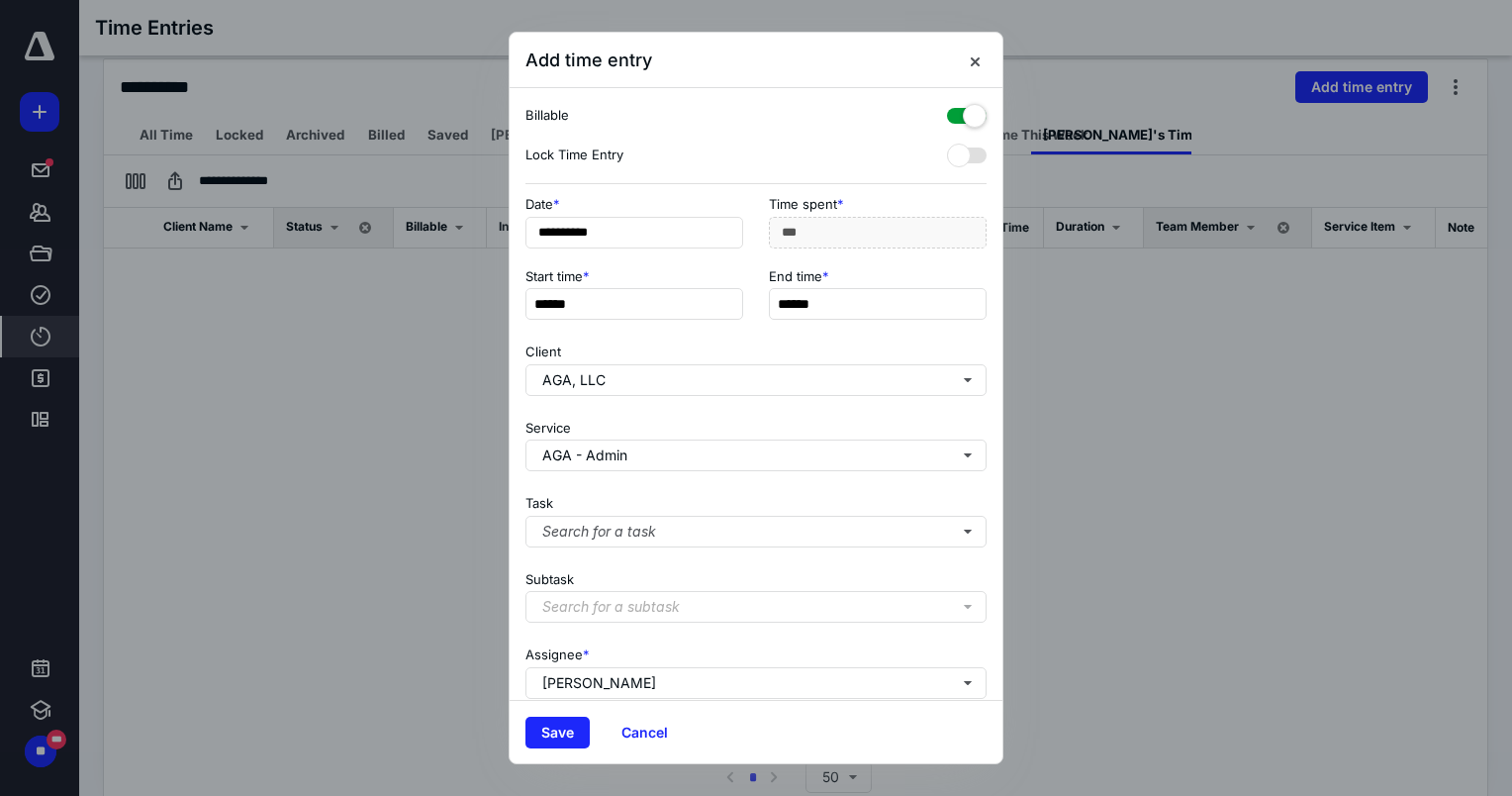 type on "**********" 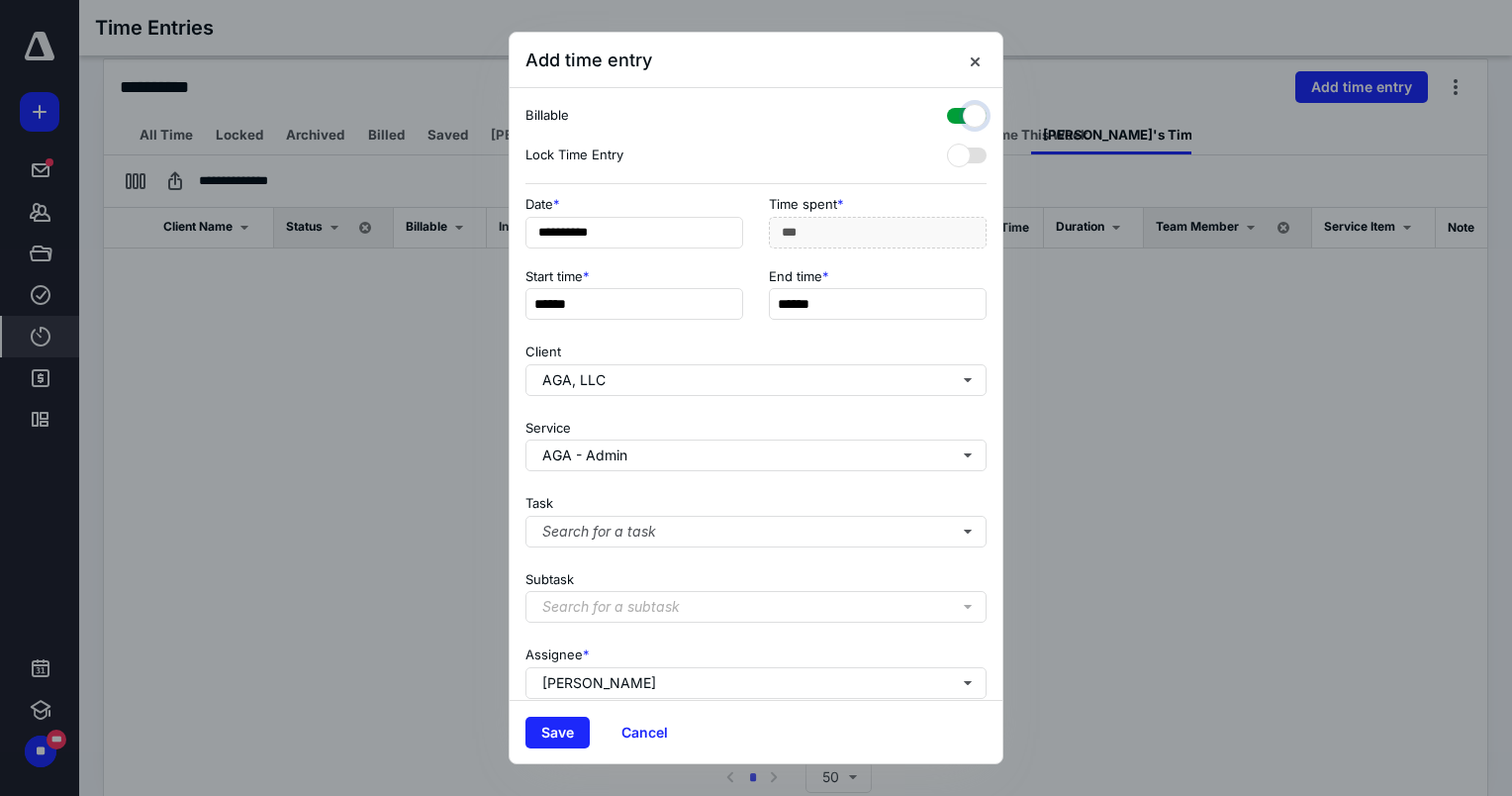 click at bounding box center (957, 113) 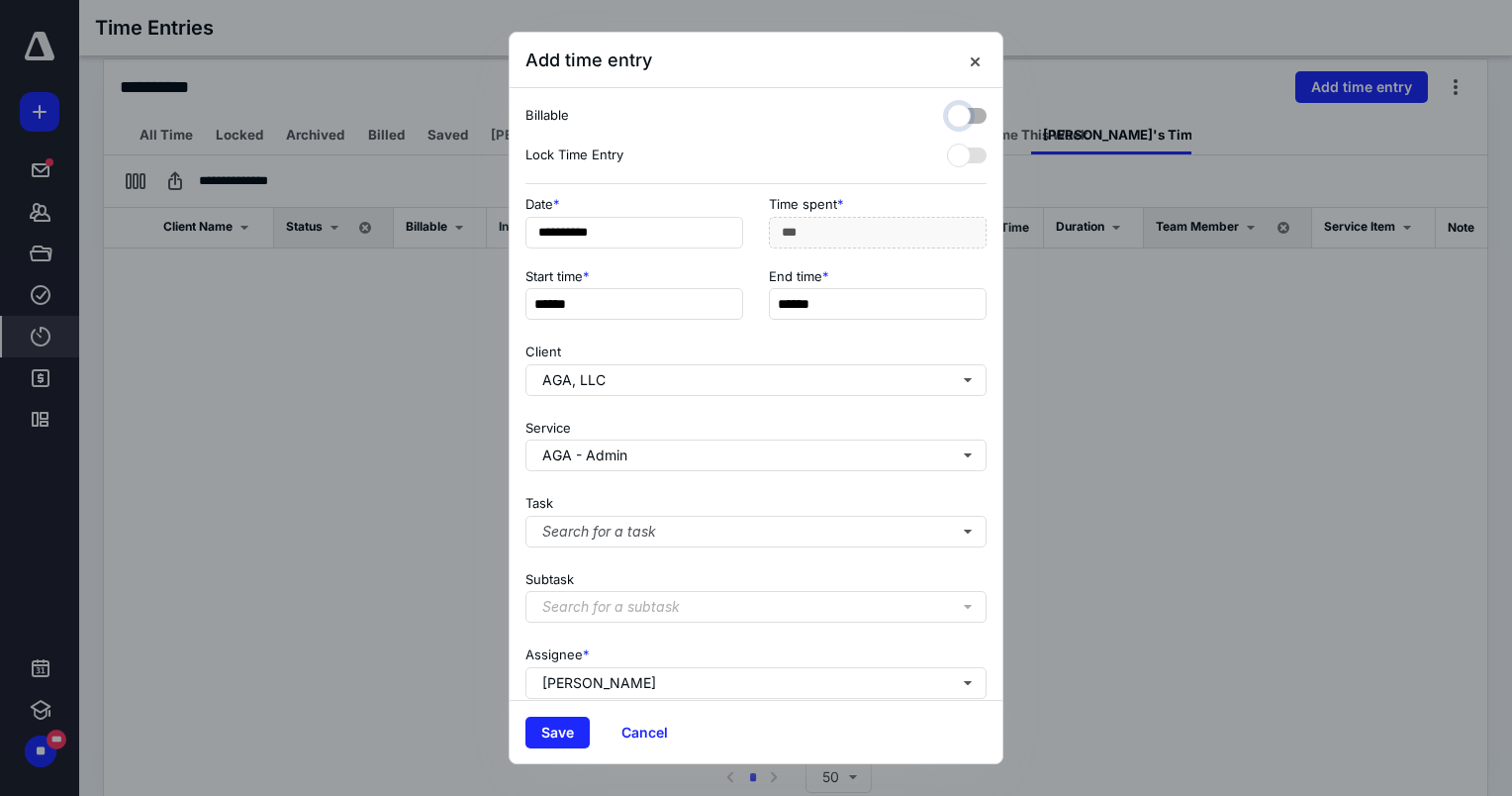 checkbox on "false" 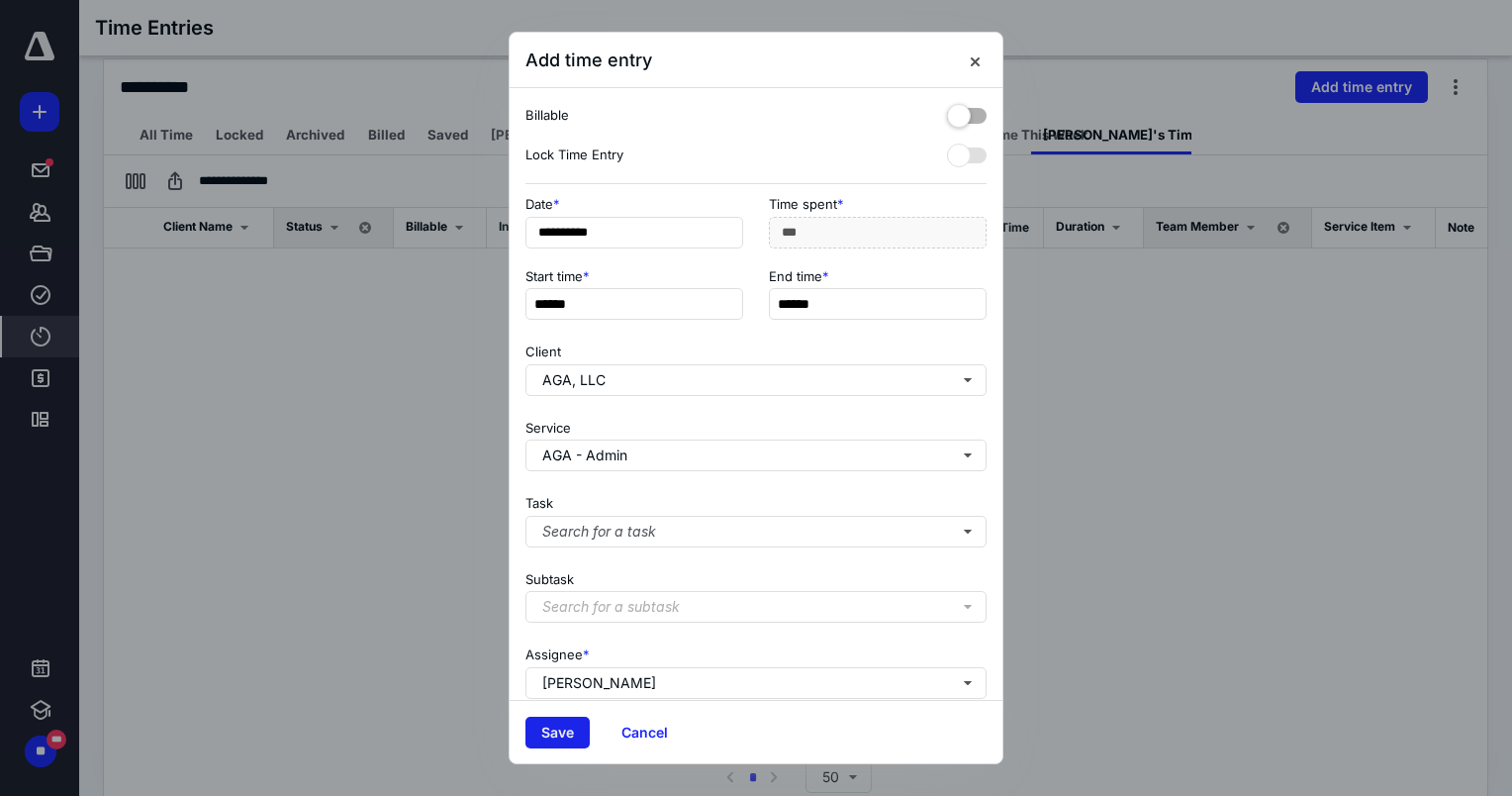 click on "Save" at bounding box center [557, 733] 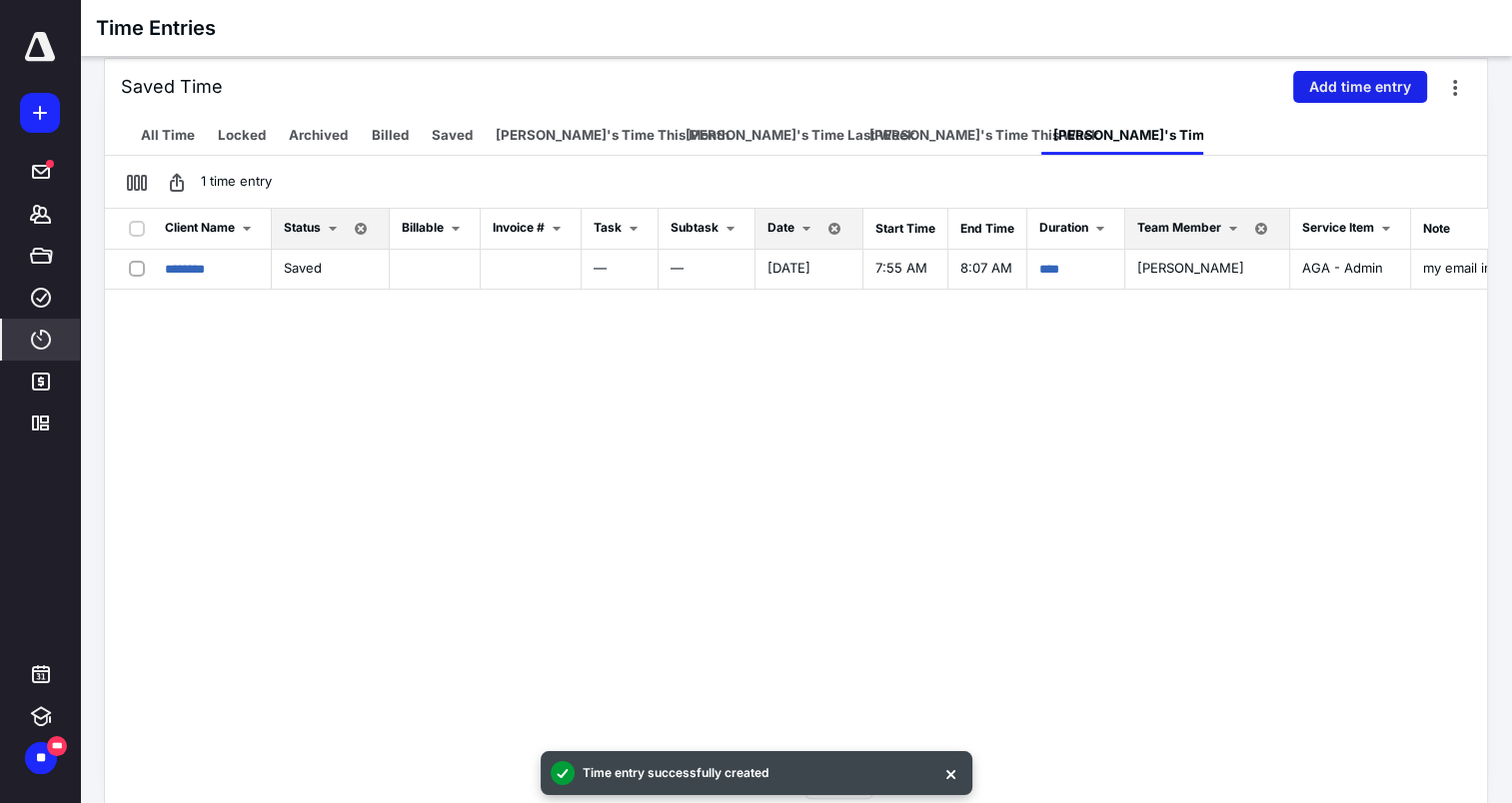 click on "Add time entry" at bounding box center [1360, 87] 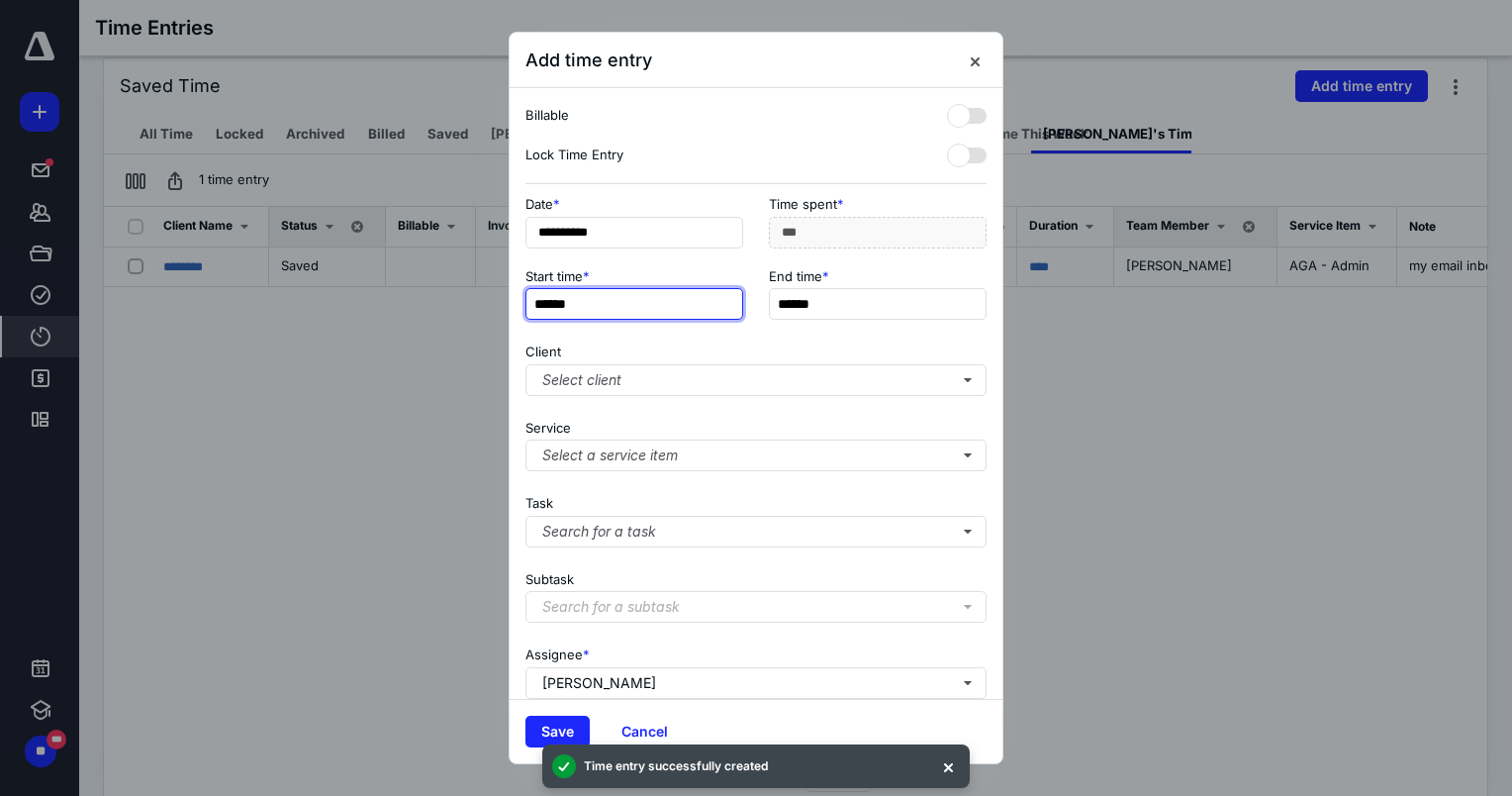 click on "******" at bounding box center (634, 304) 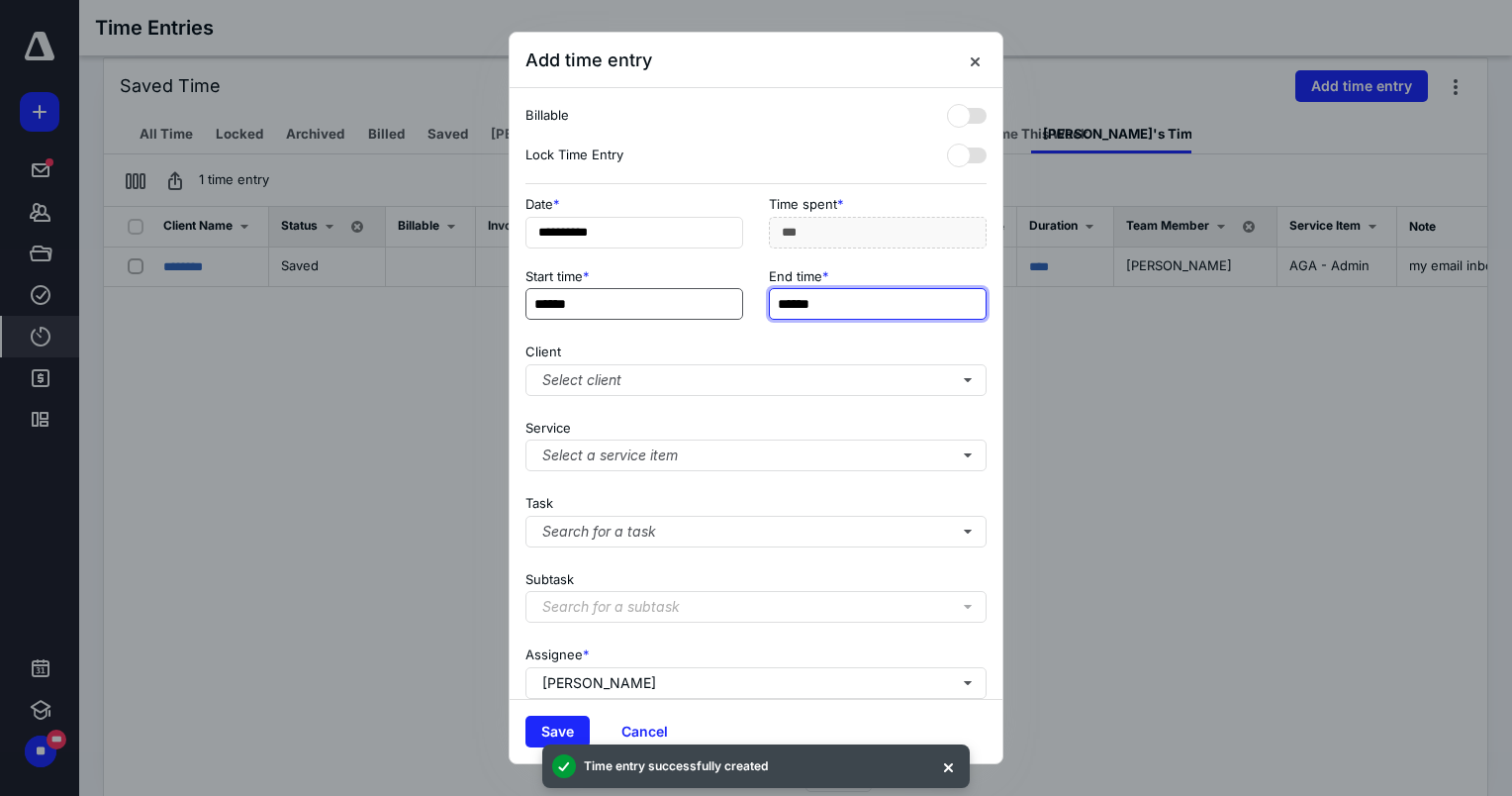 type on "******" 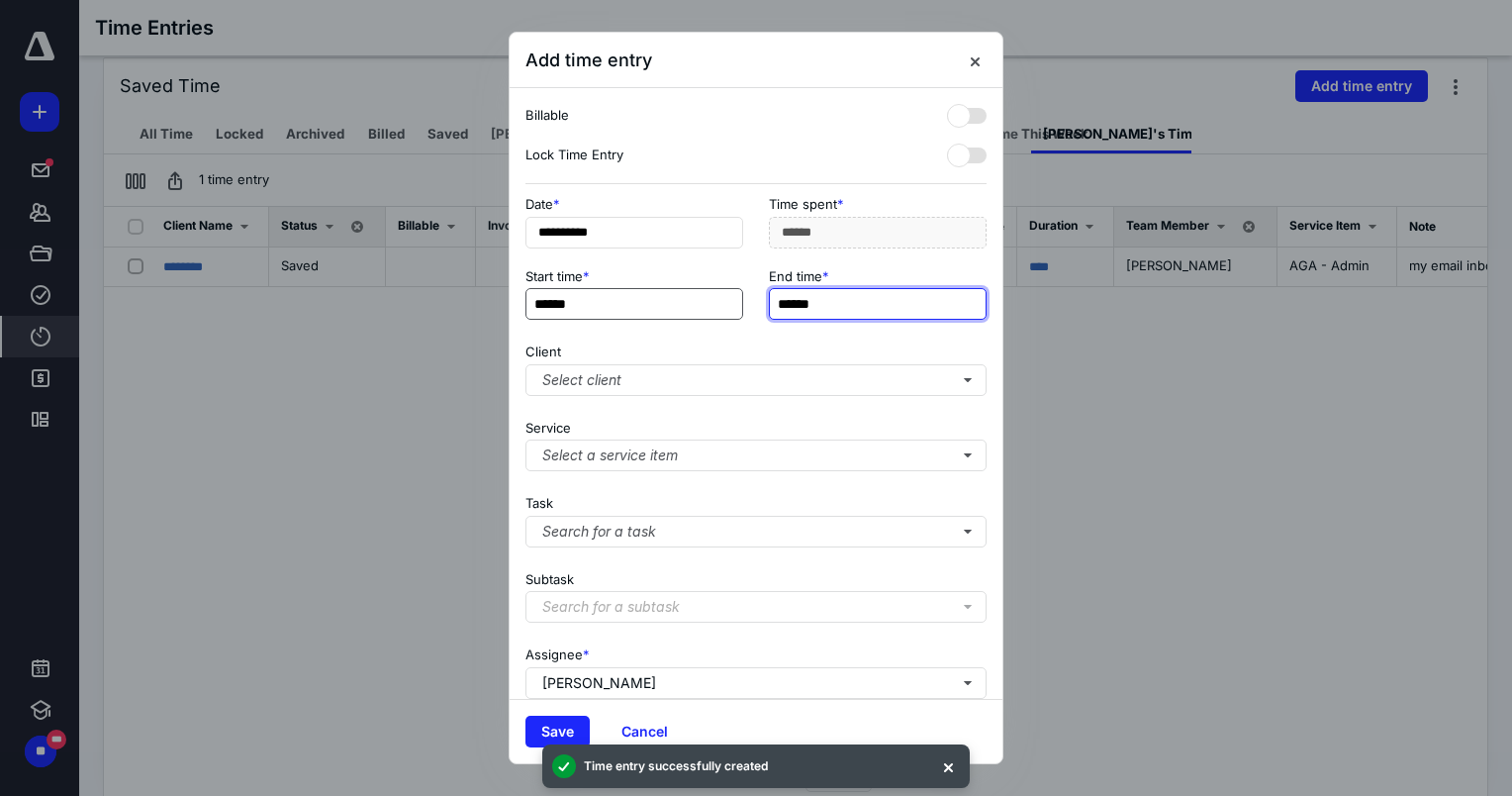 type on "******" 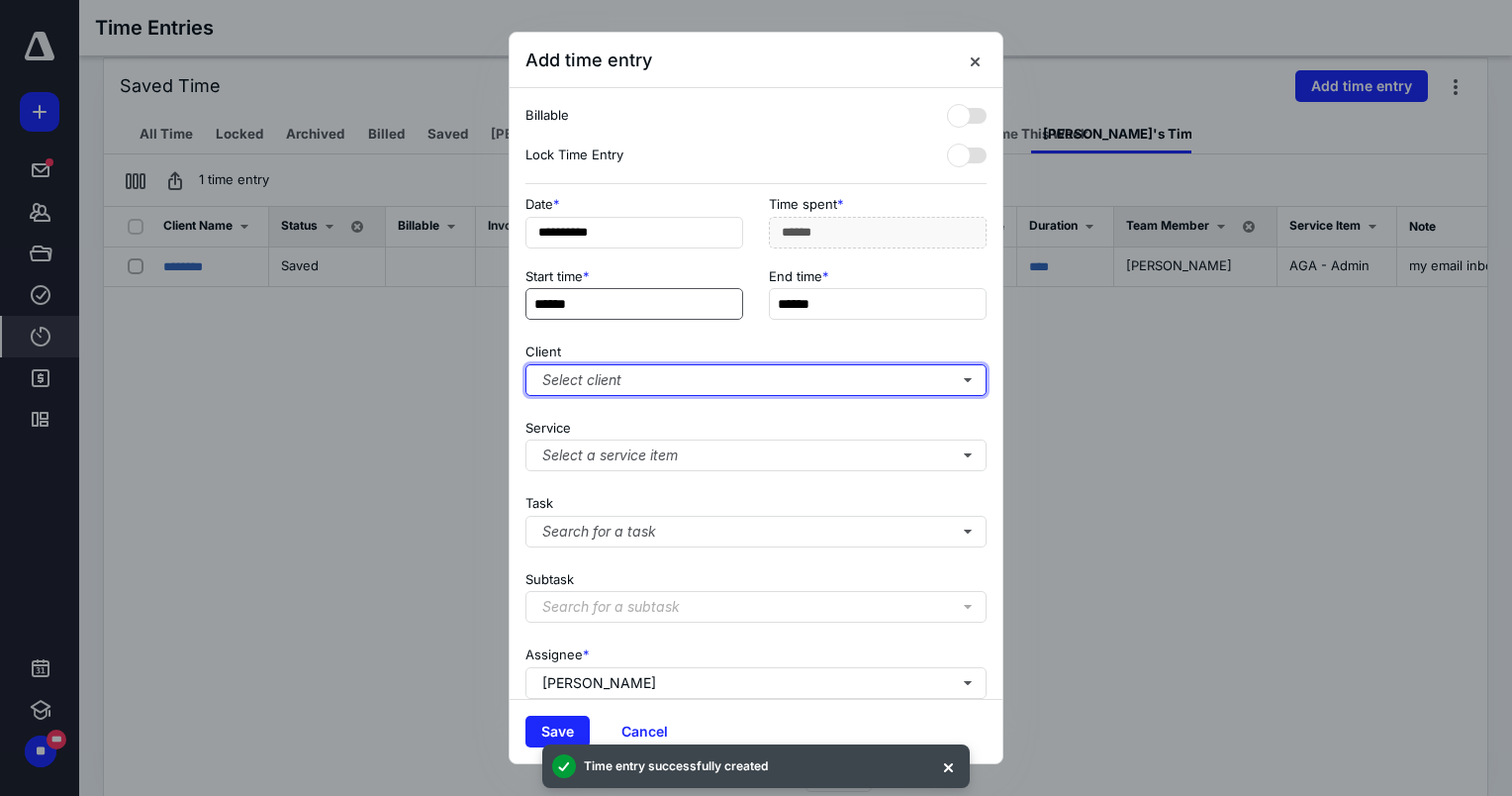 type 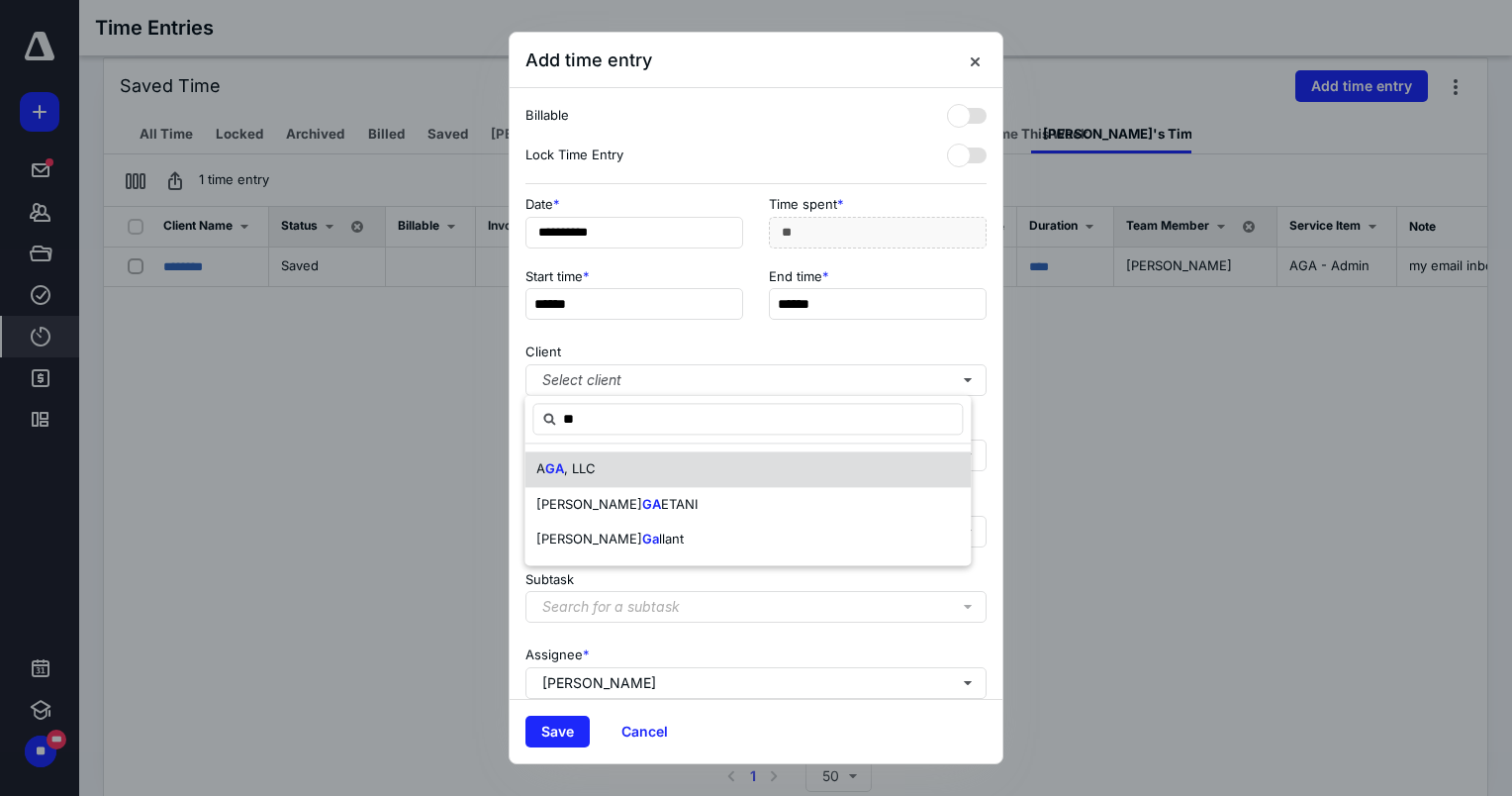 click on "A GA , LLC" at bounding box center (747, 469) 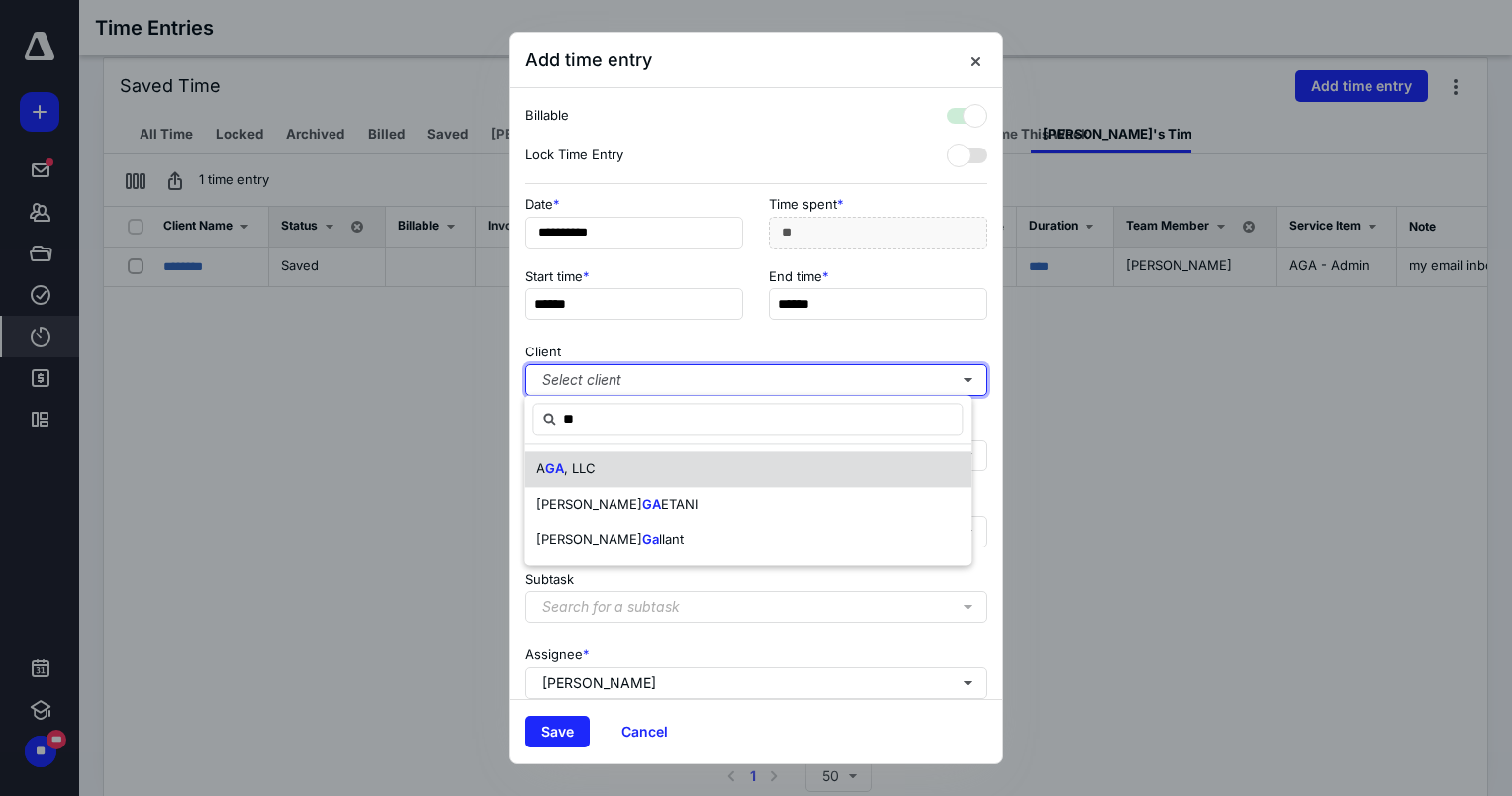 checkbox on "true" 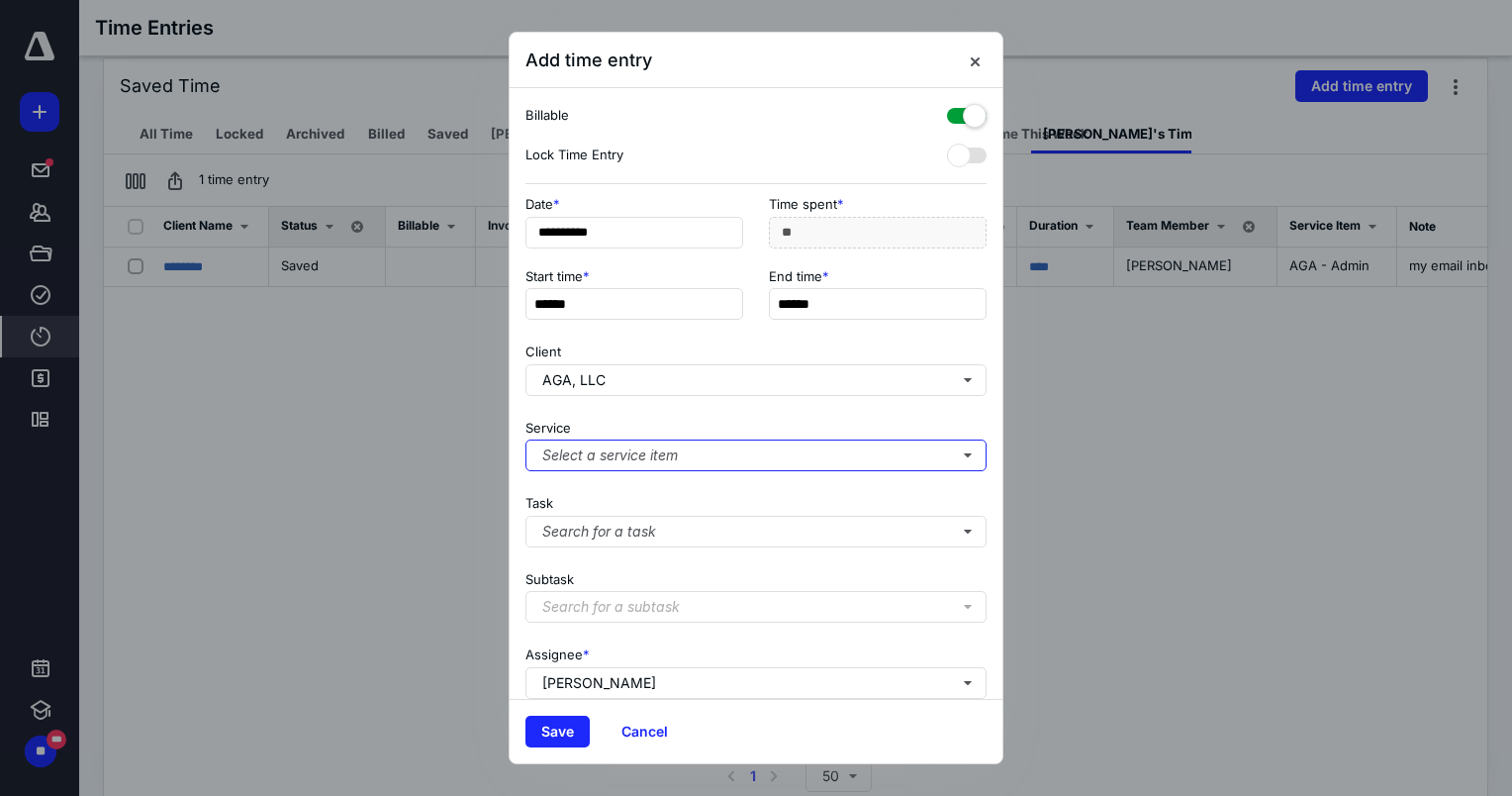 click on "Select a service item" at bounding box center (756, 455) 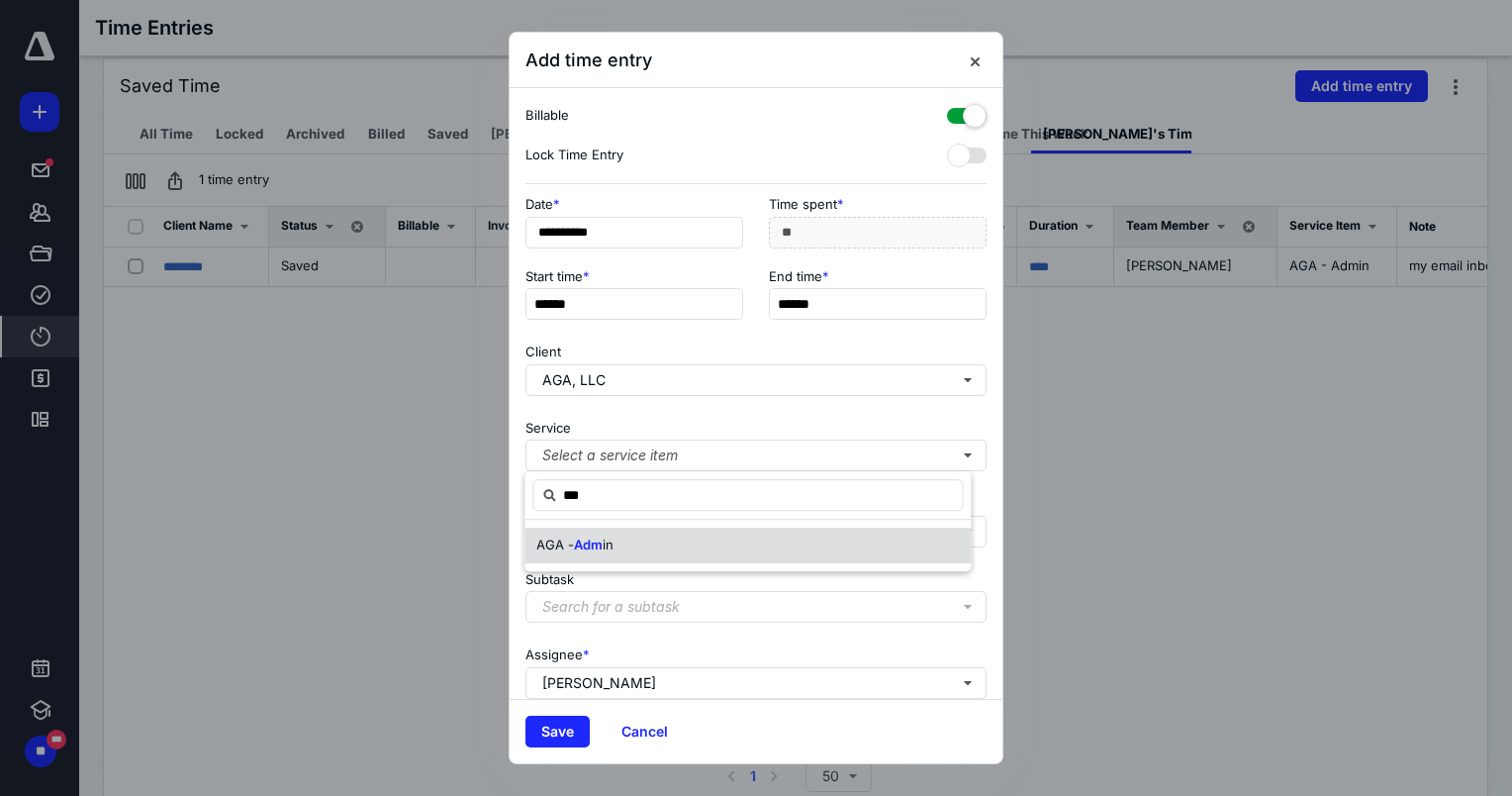 click on "AGA -  Adm in" at bounding box center [575, 546] 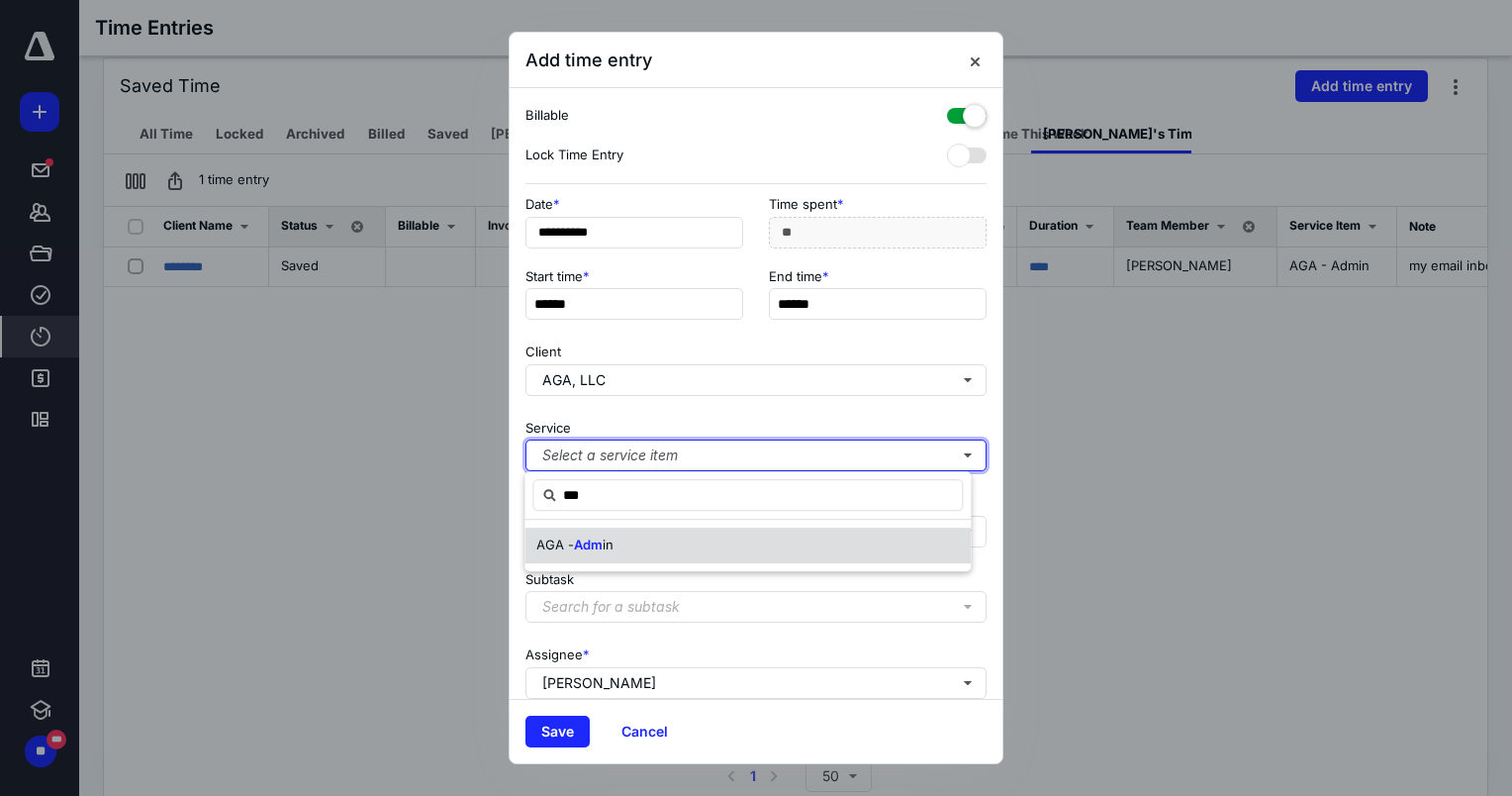 type 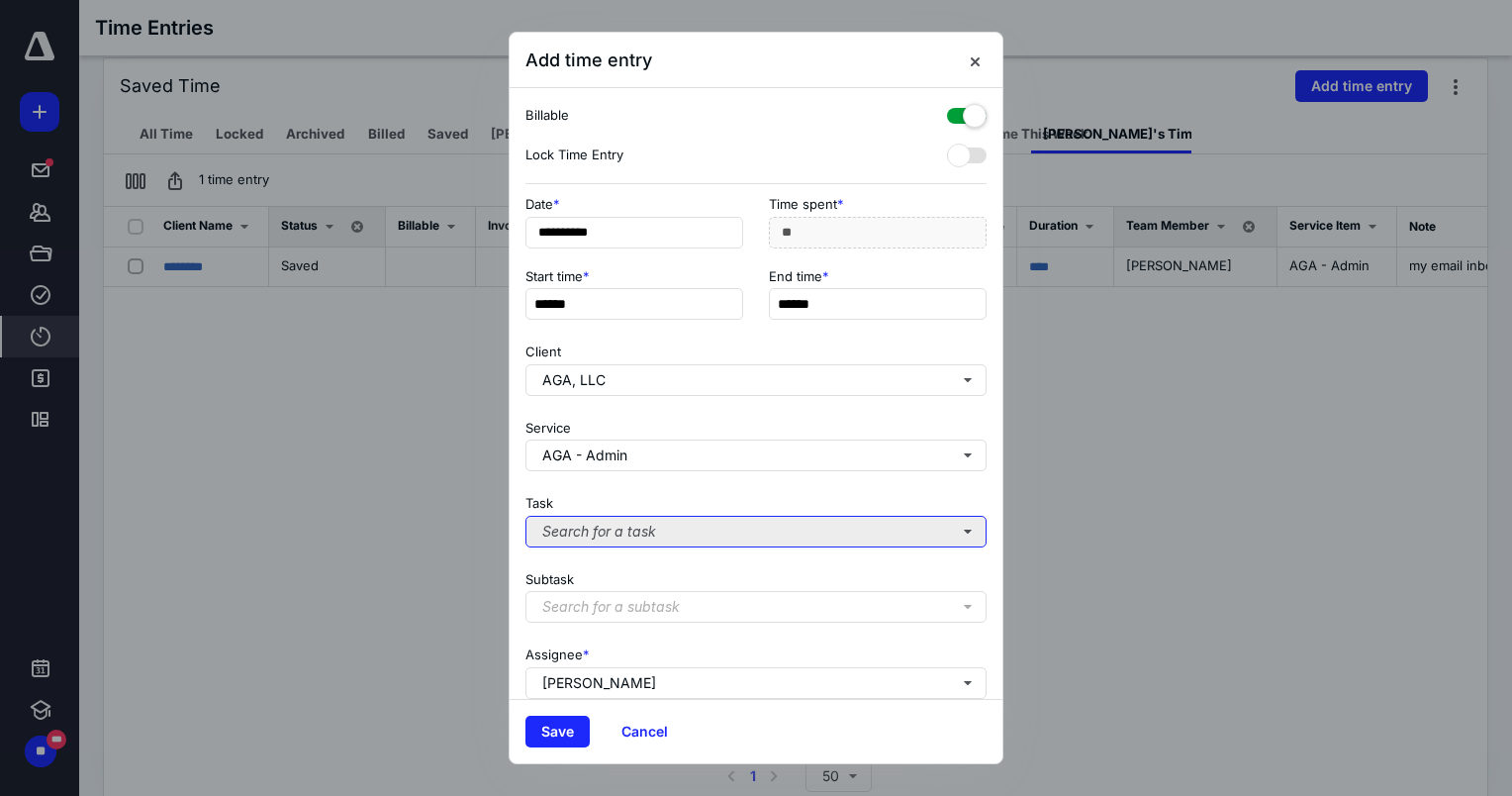 click on "Search for a task" at bounding box center (756, 532) 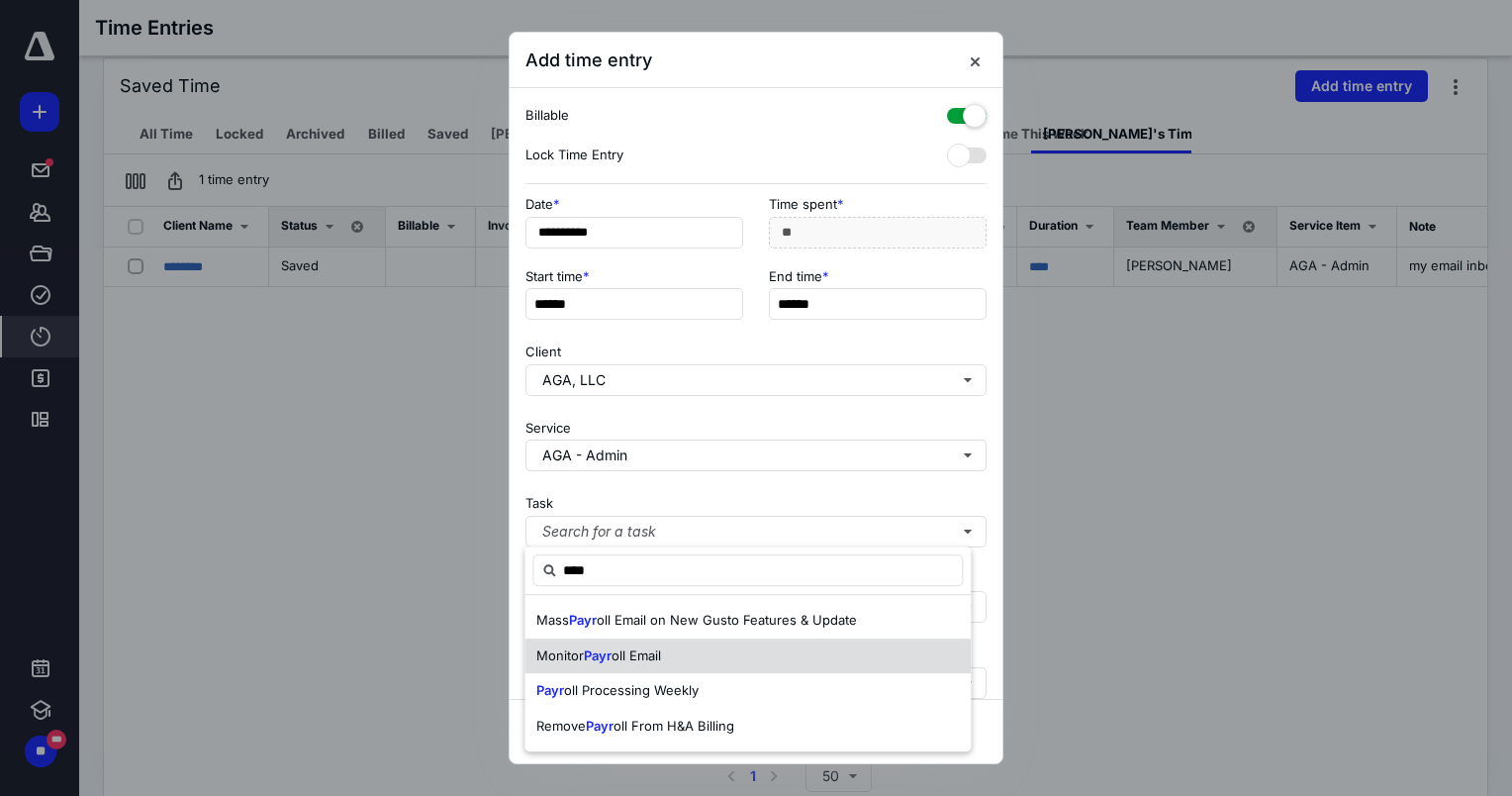 click on "oll Email" at bounding box center [636, 655] 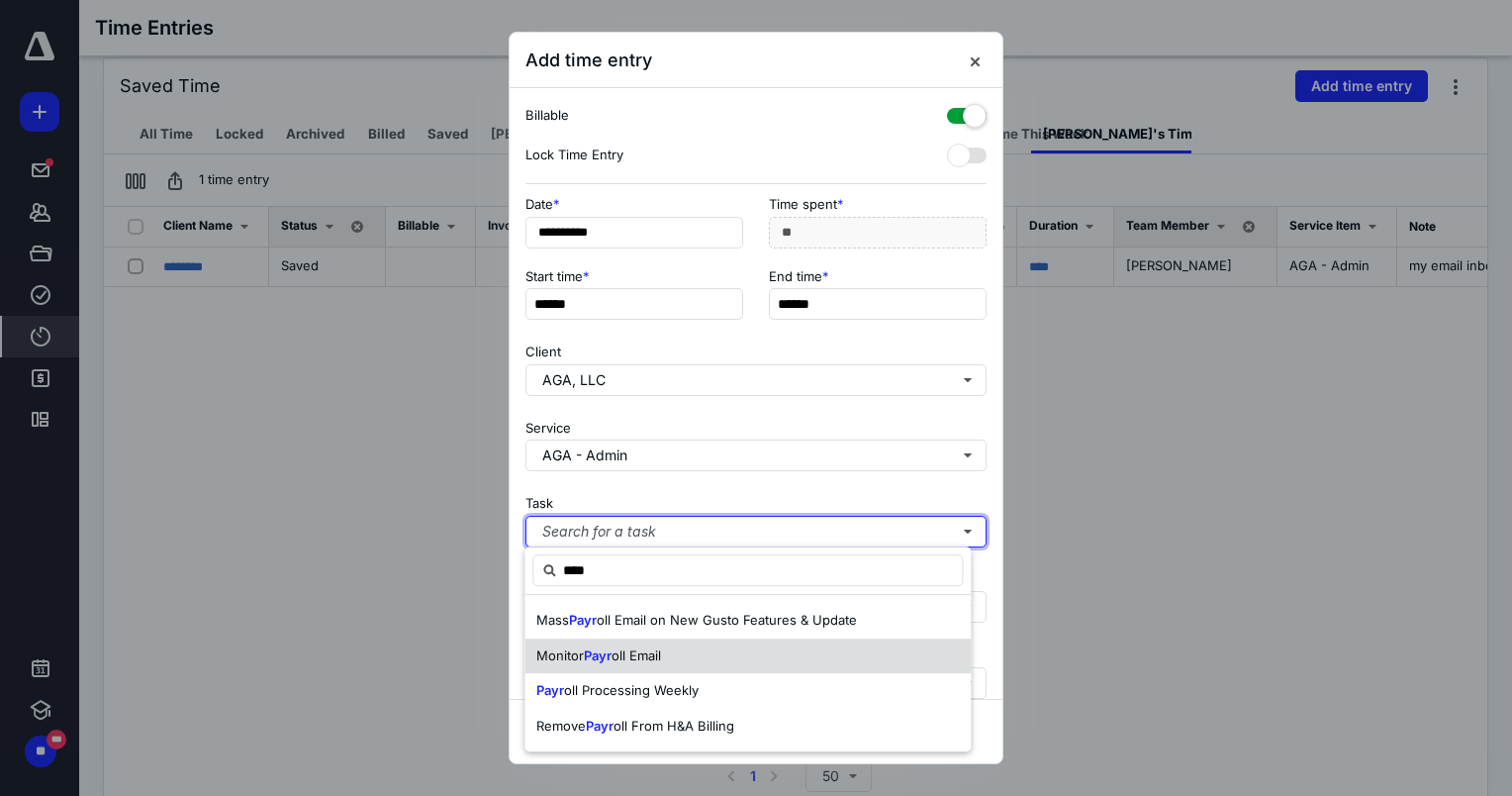 type 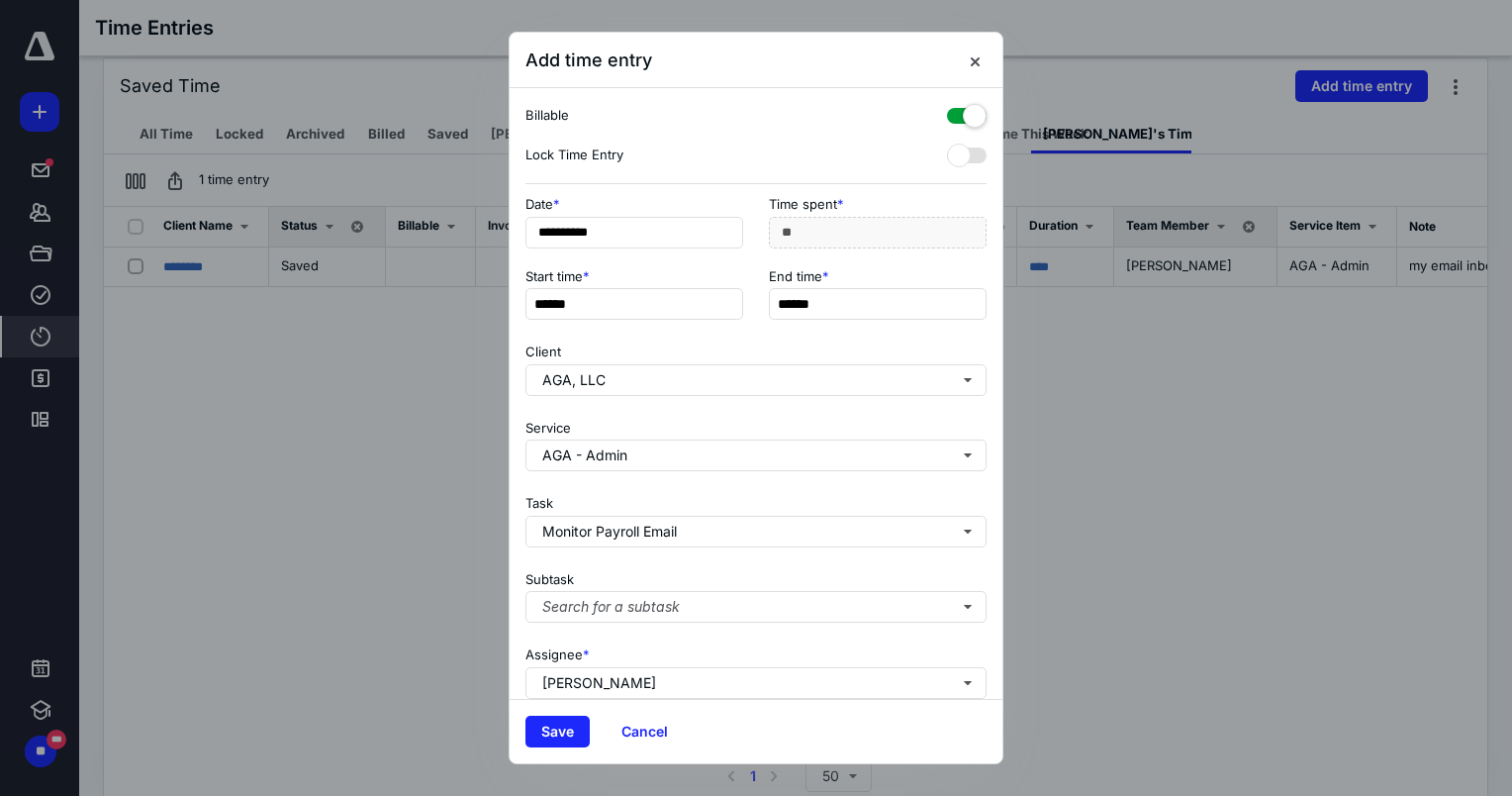 click at bounding box center (967, 112) 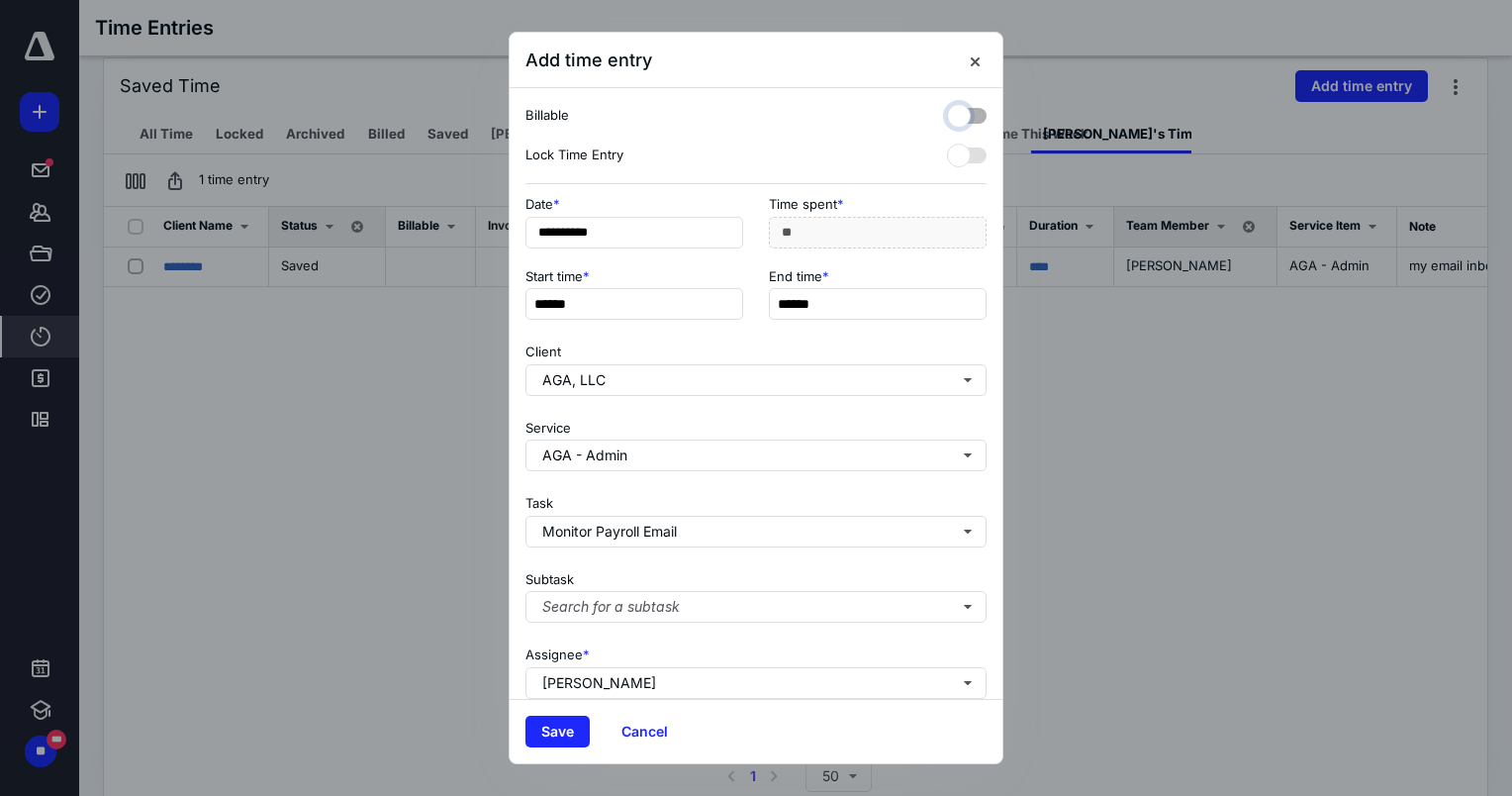 checkbox on "false" 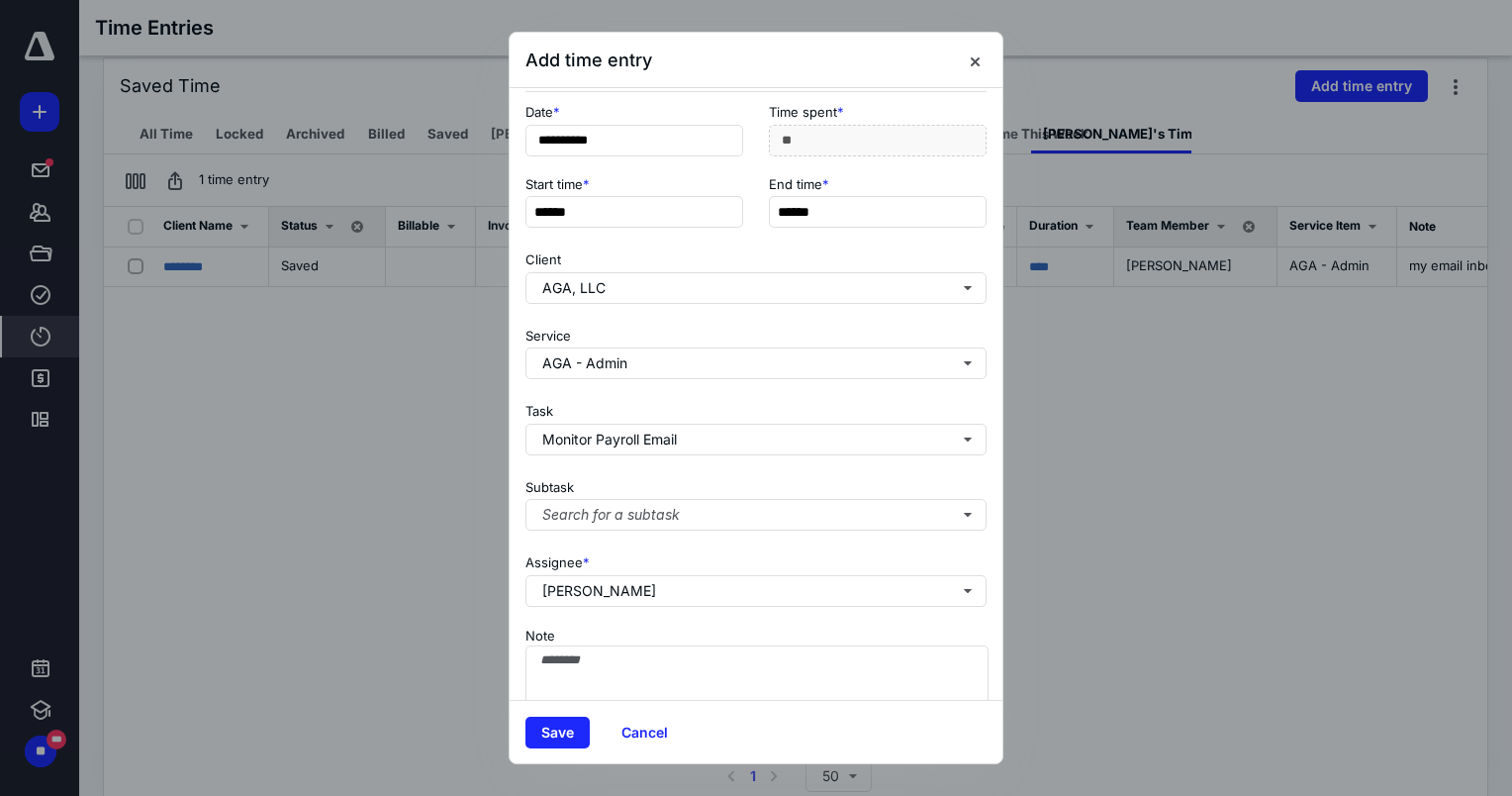 scroll, scrollTop: 167, scrollLeft: 0, axis: vertical 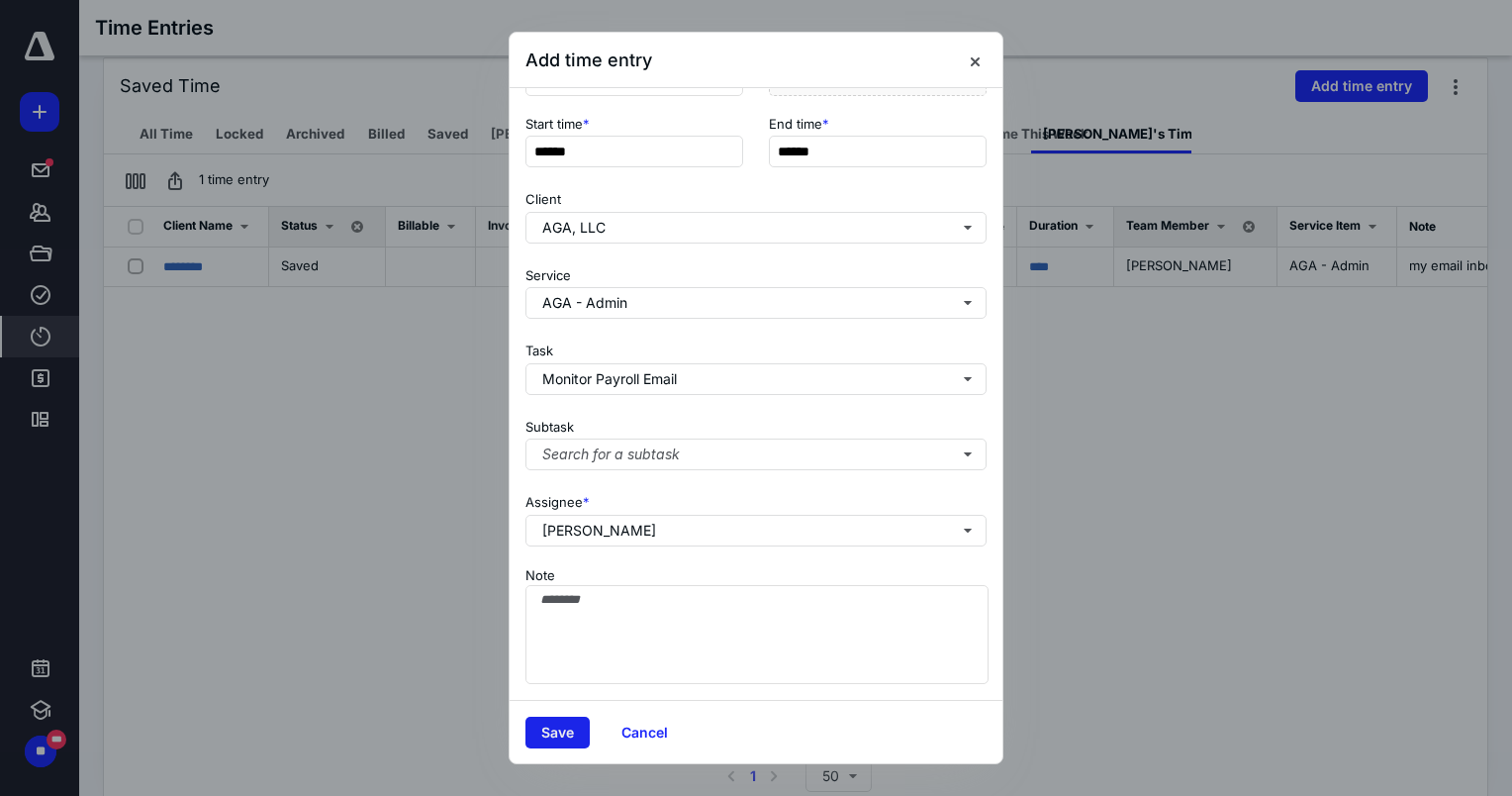 drag, startPoint x: 571, startPoint y: 738, endPoint x: 567, endPoint y: 721, distance: 17.464249 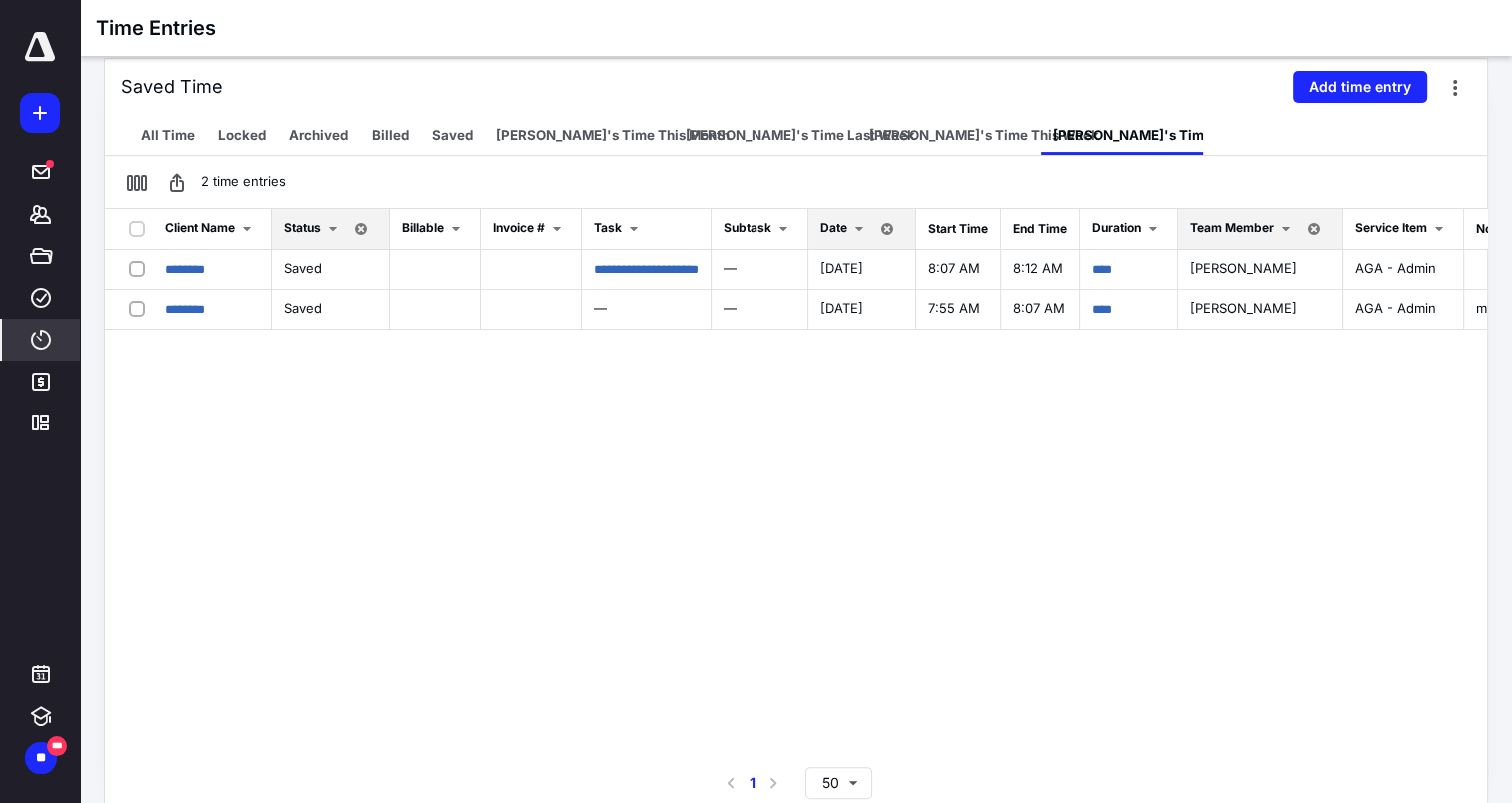 click on "**********" at bounding box center [795, 485] 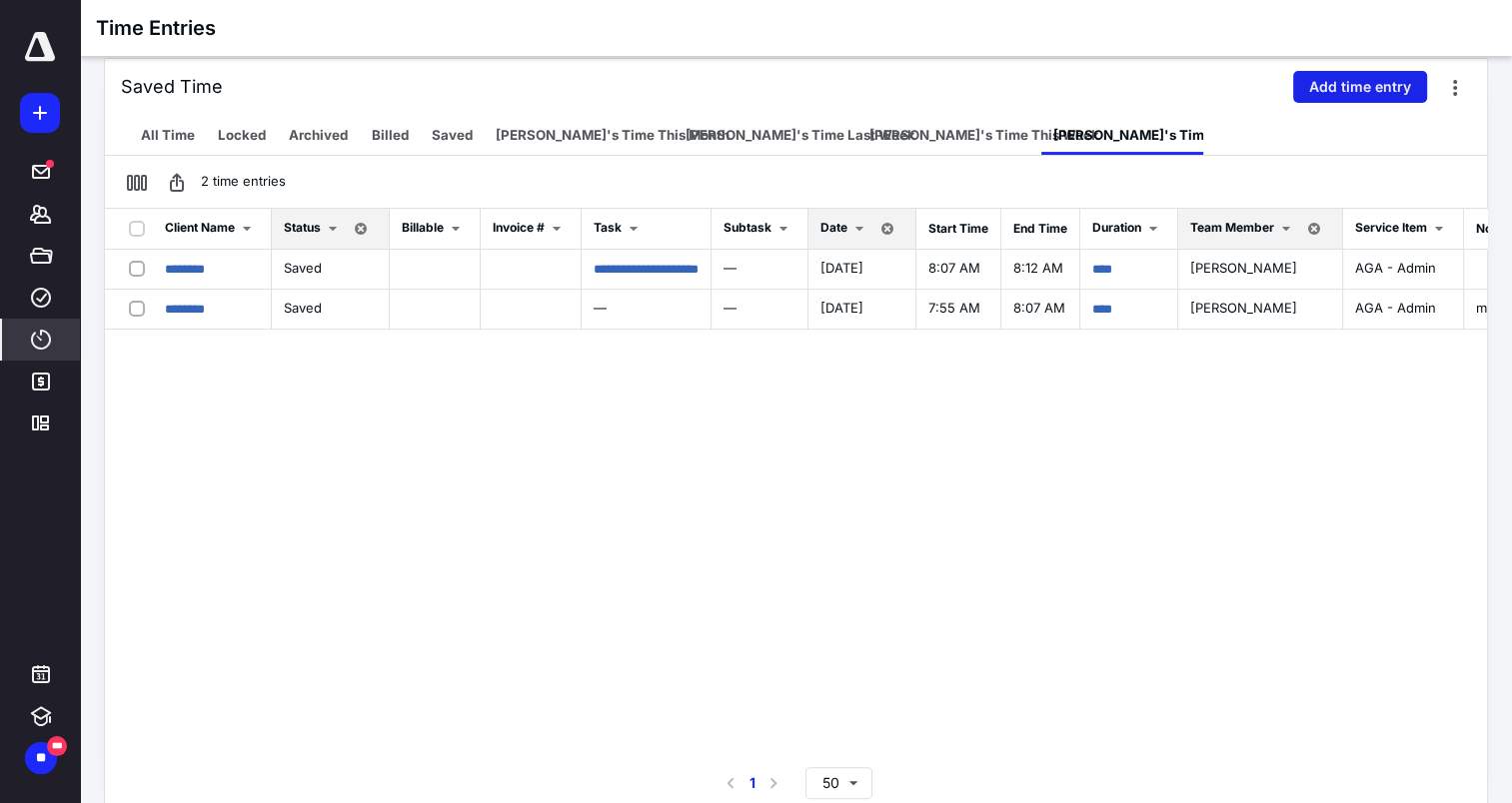 click on "Add time entry" at bounding box center [1360, 87] 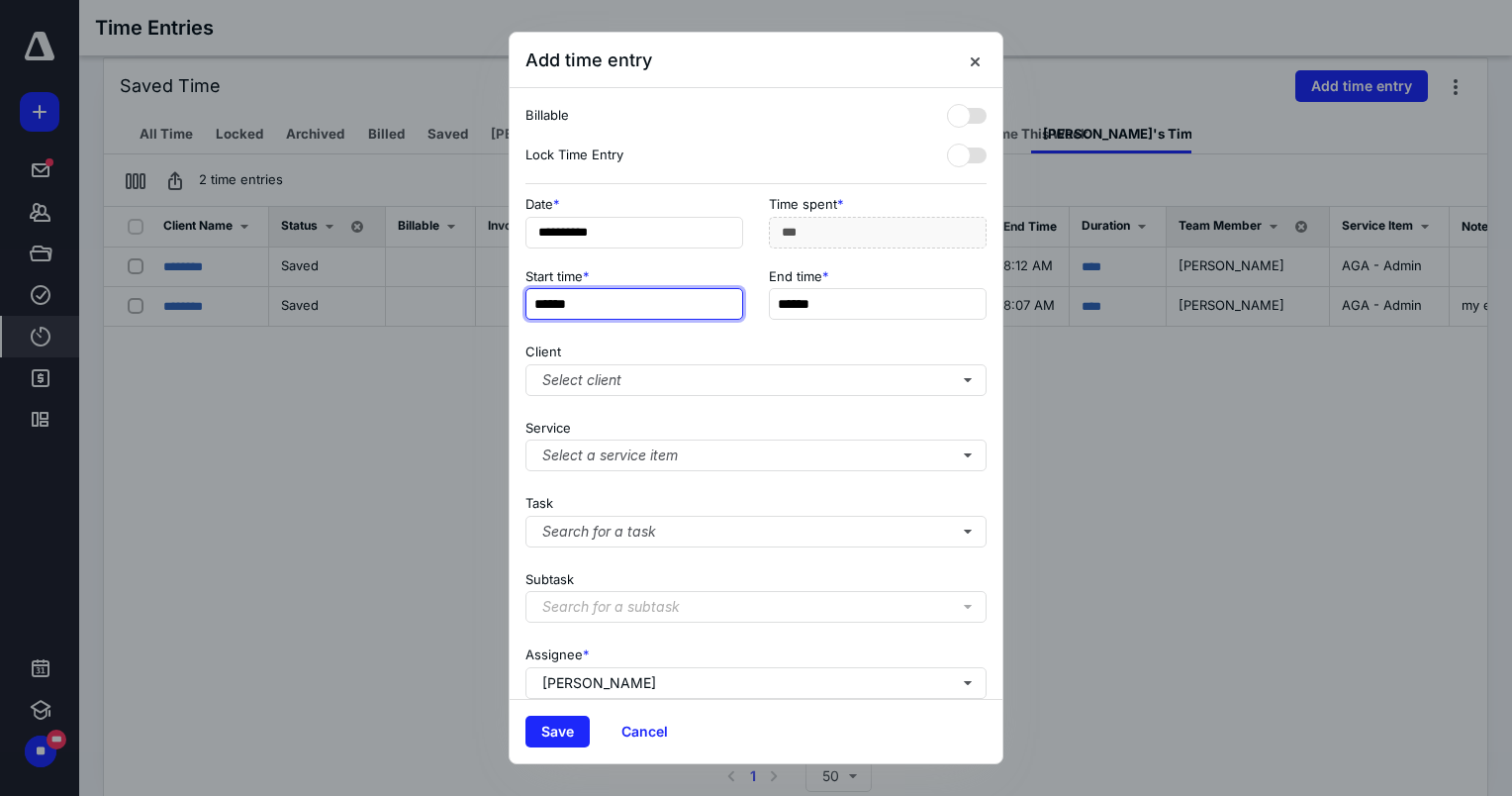 click on "******" at bounding box center [634, 304] 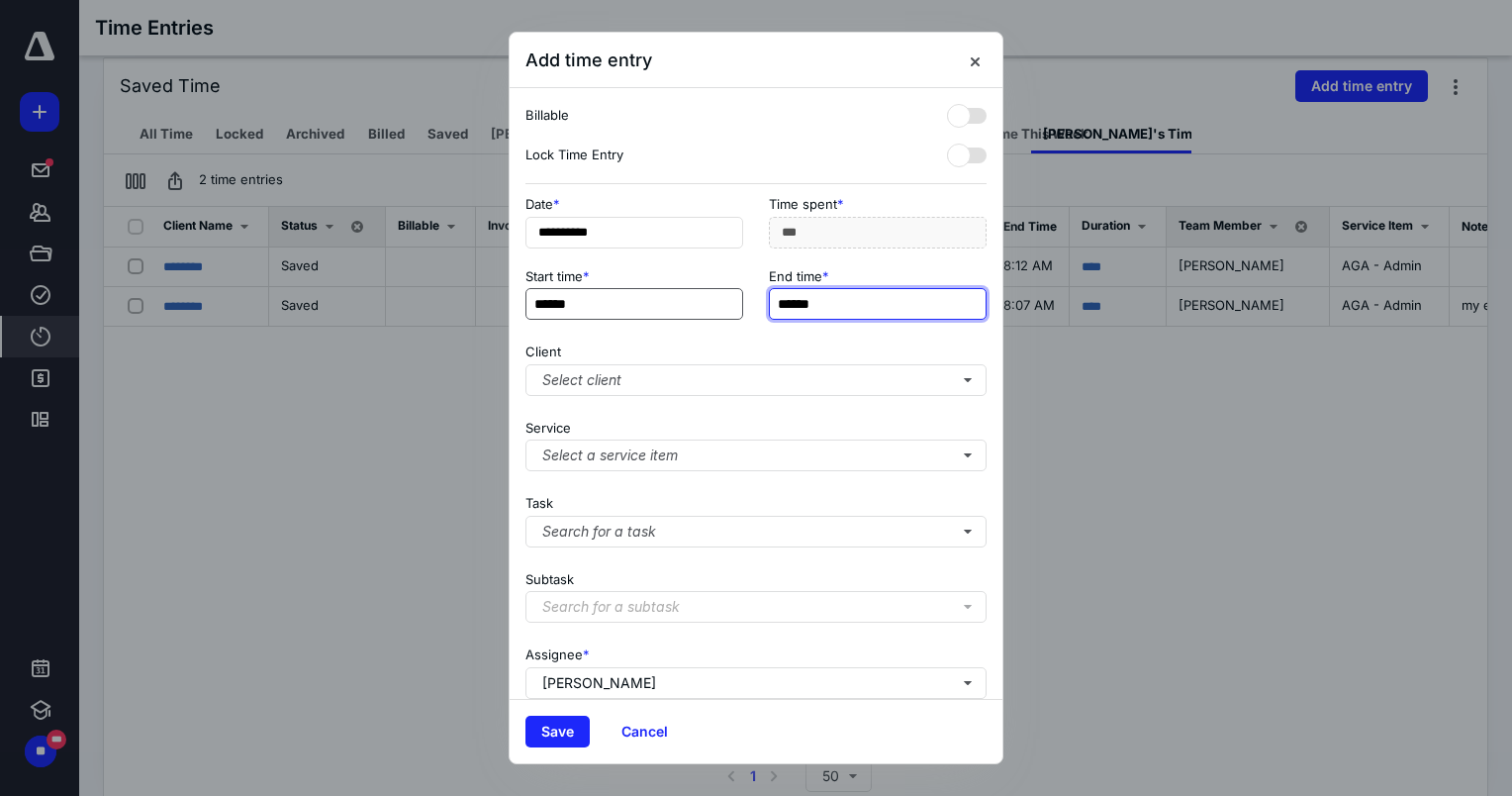 type on "**" 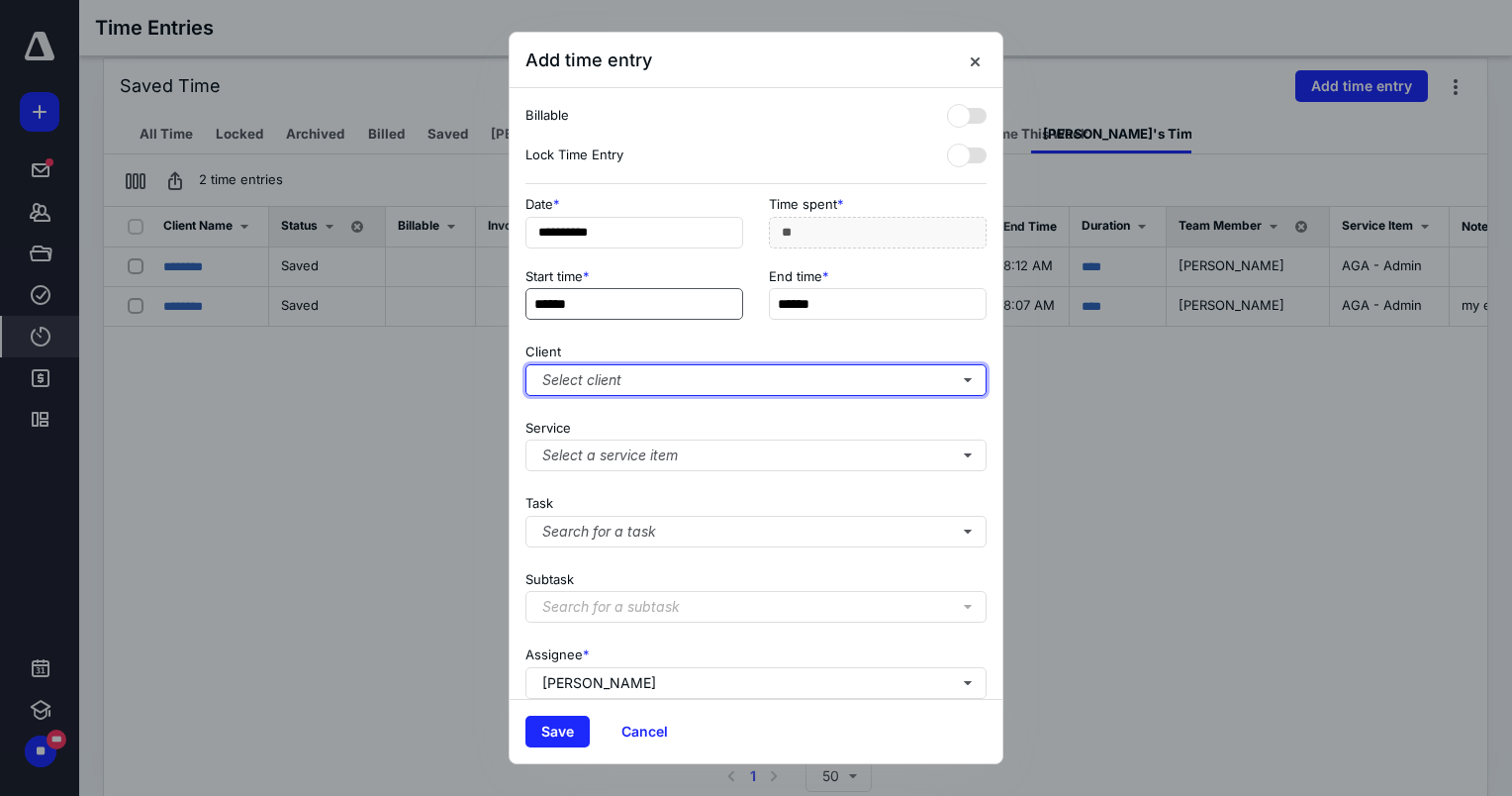 type 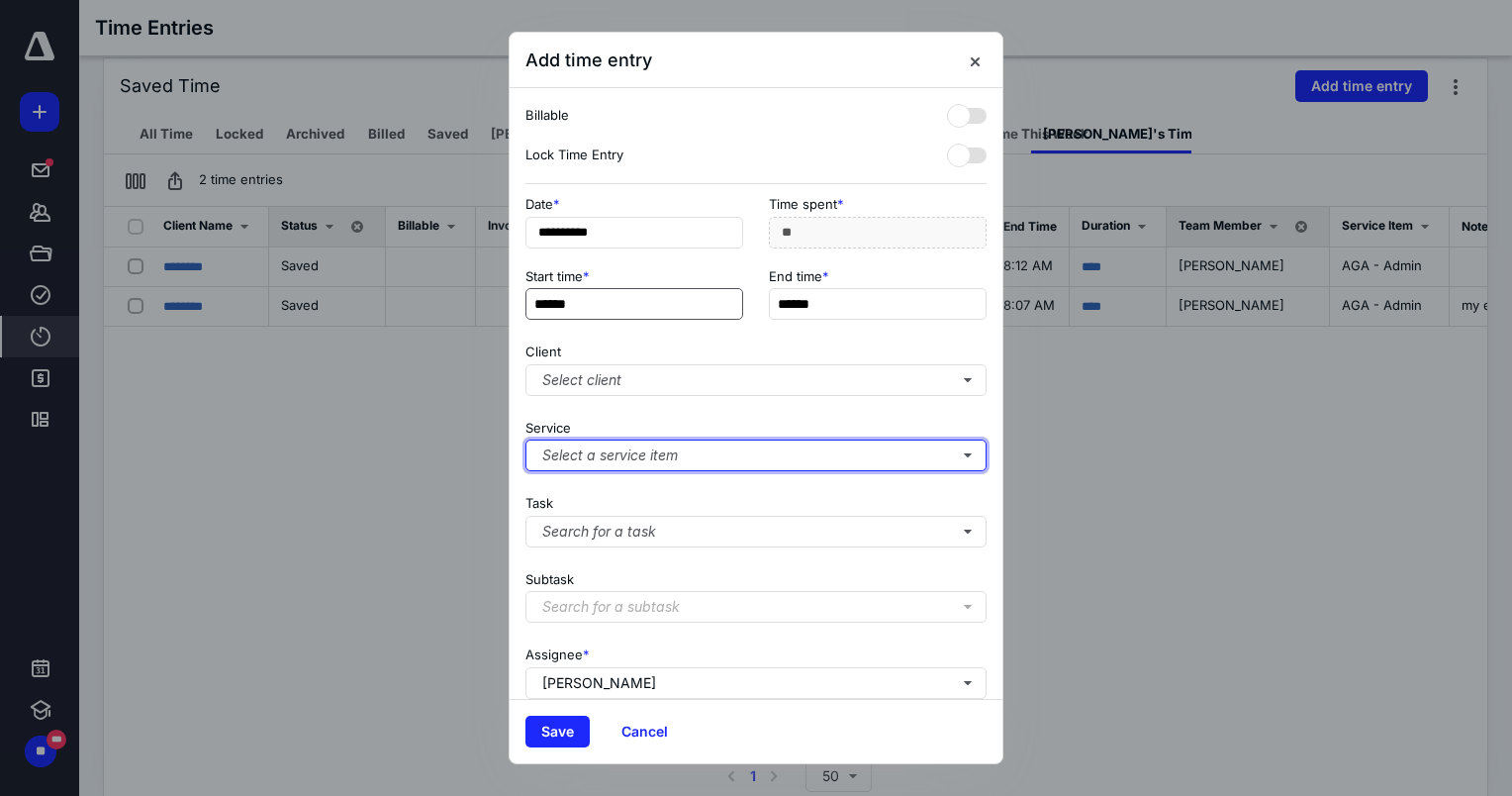 type 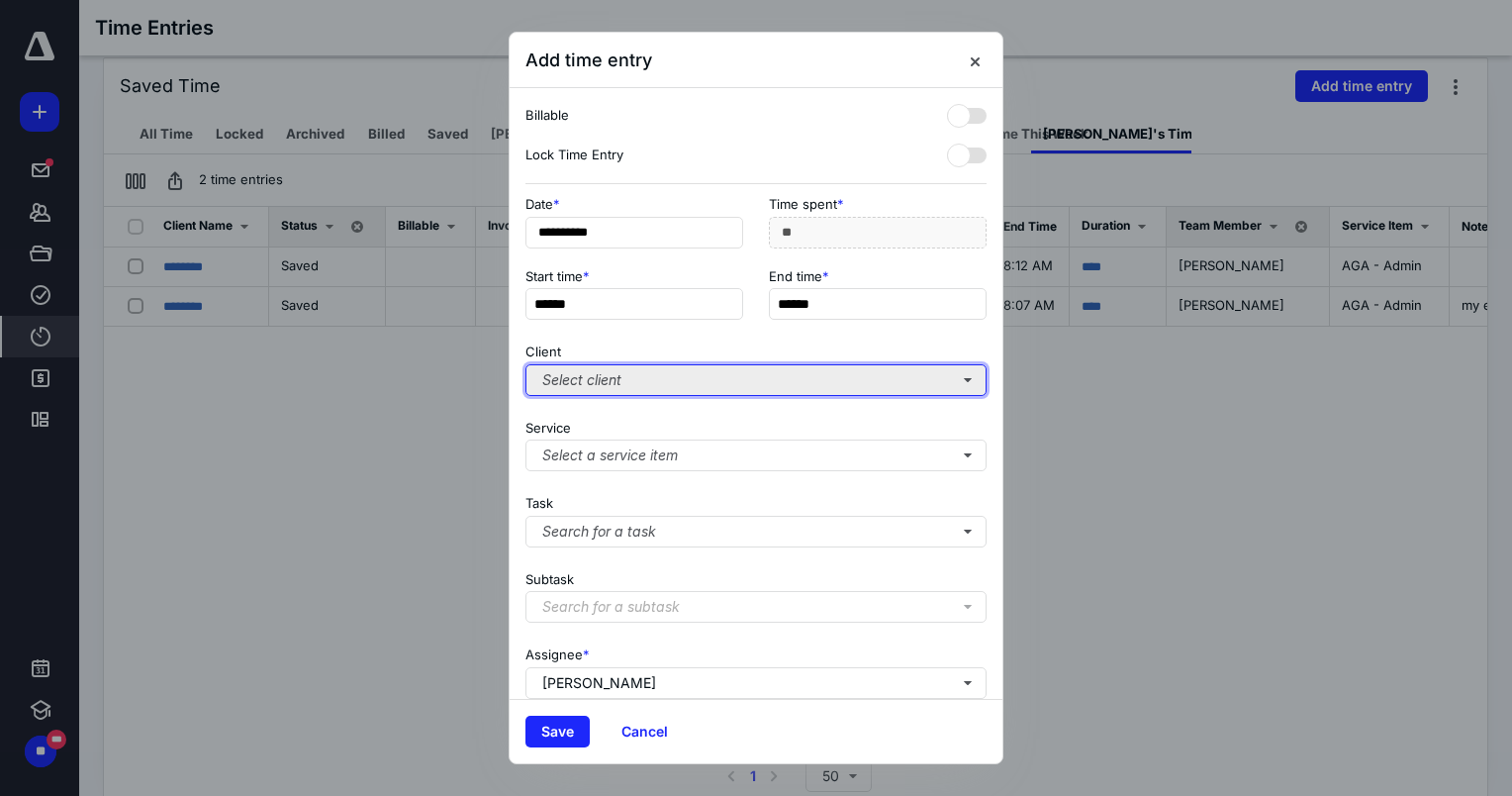 click on "Select client" at bounding box center (756, 380) 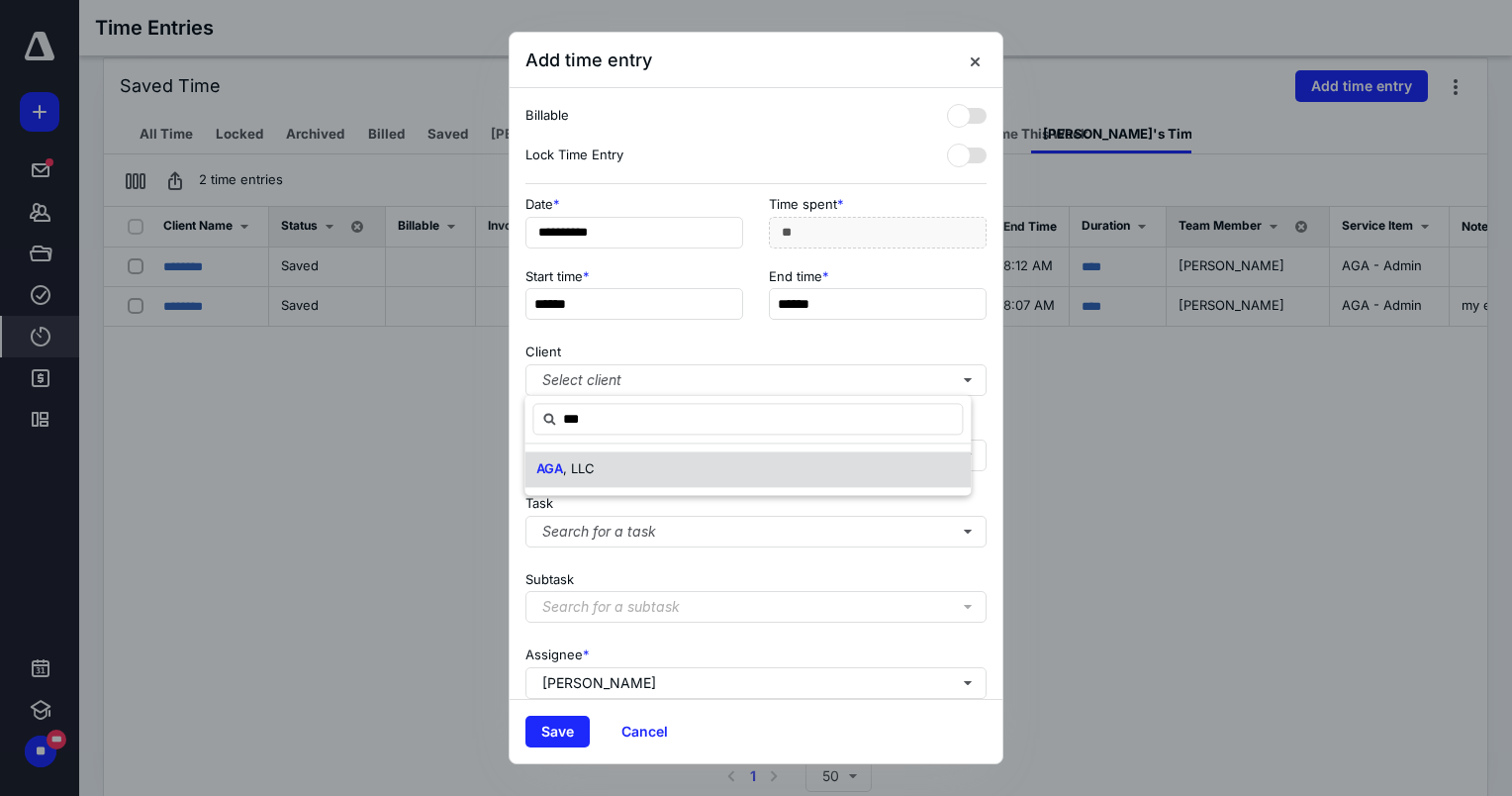 click on "AGA , LLC" at bounding box center [747, 469] 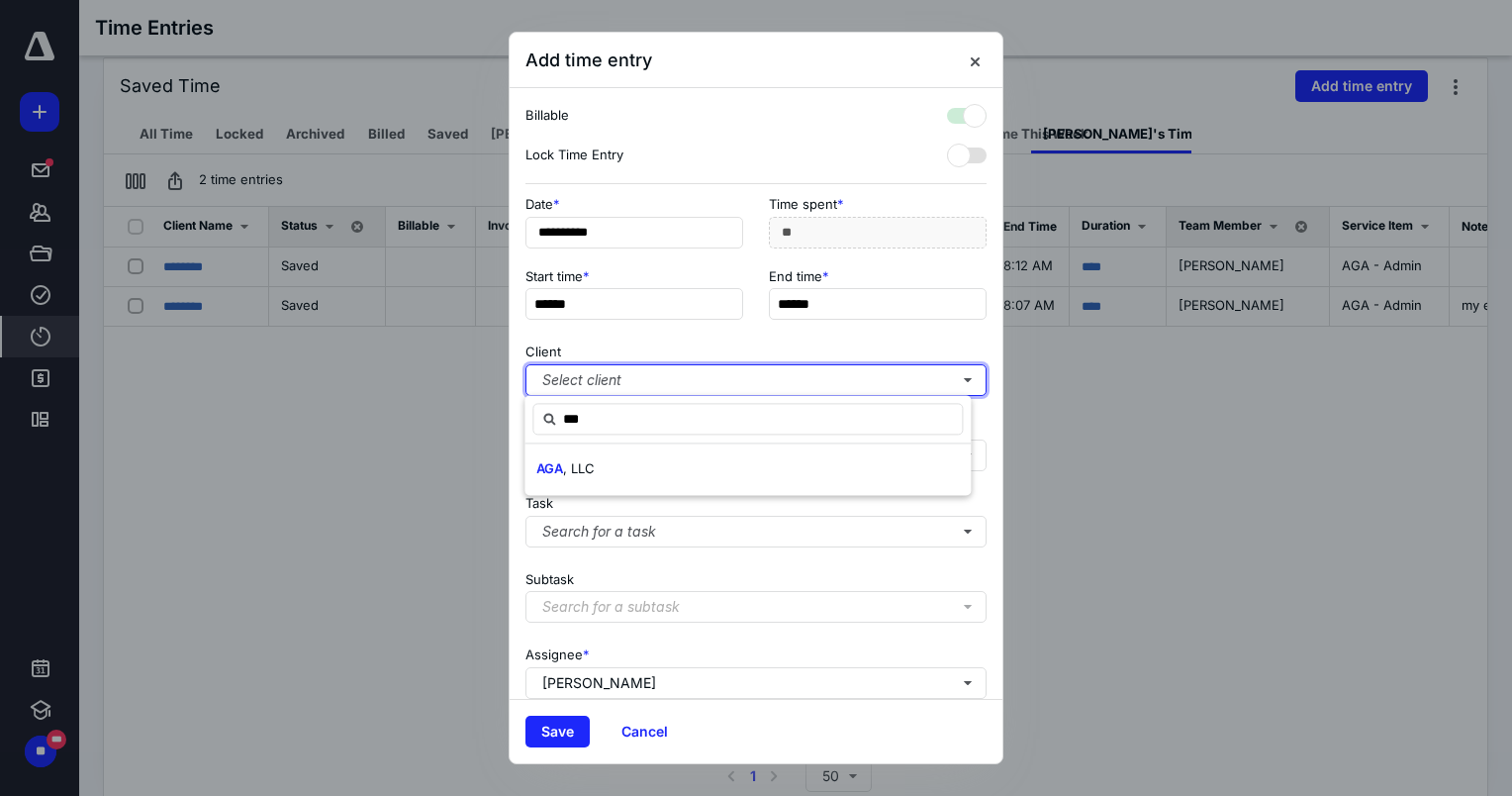 checkbox on "true" 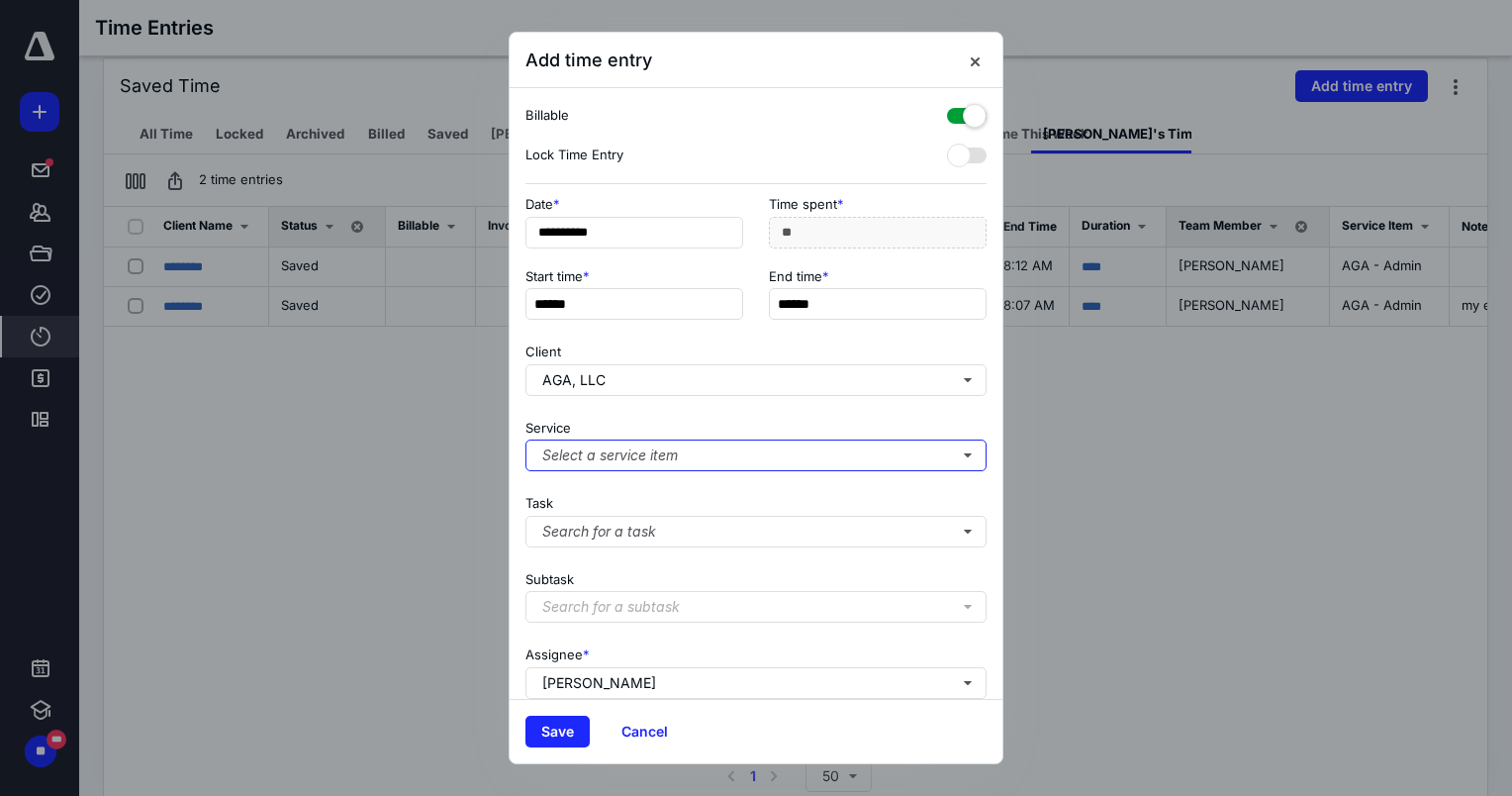 click on "Select a service item" at bounding box center [756, 455] 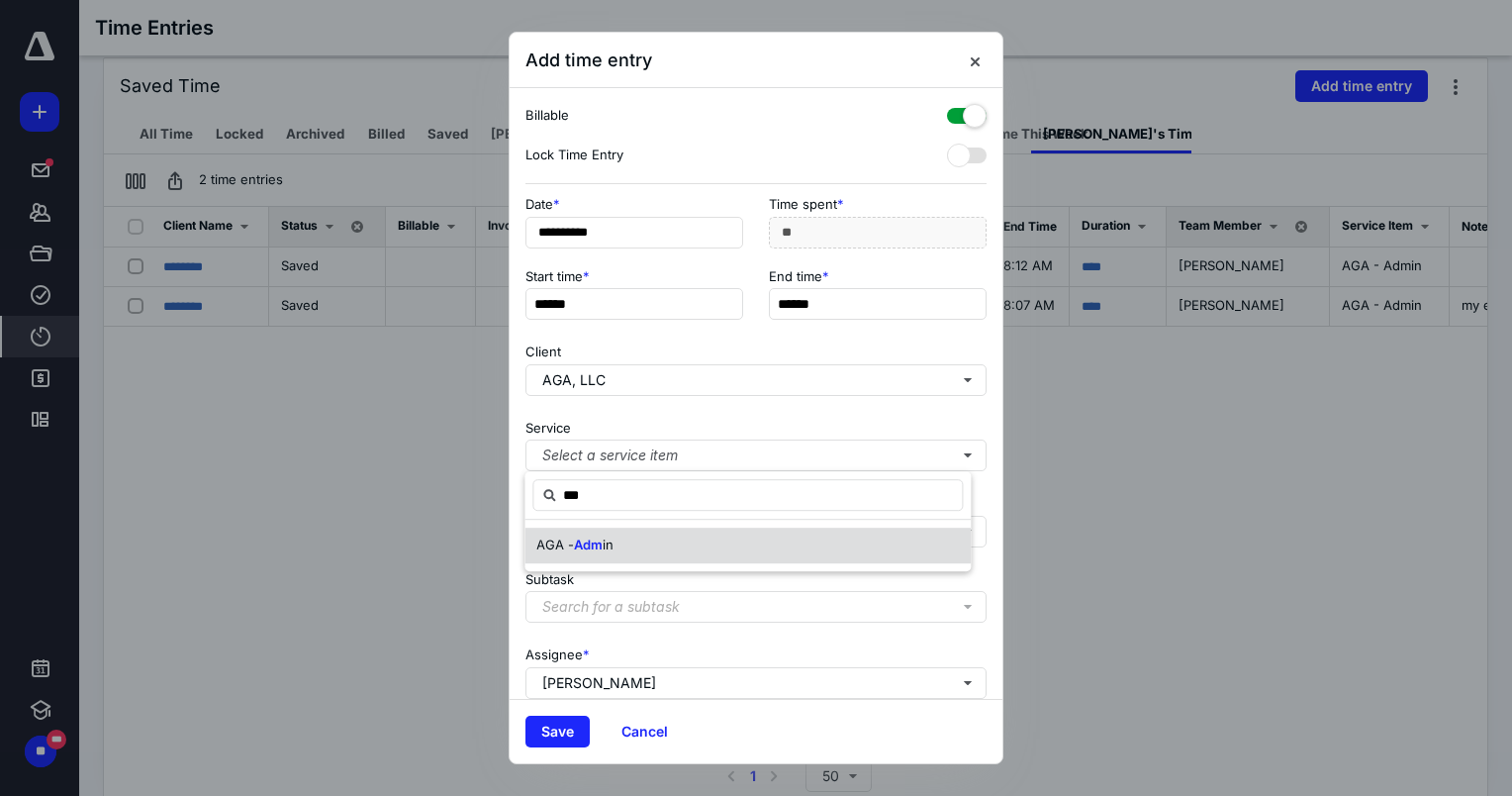 click on "AGA -  Adm in" at bounding box center [747, 546] 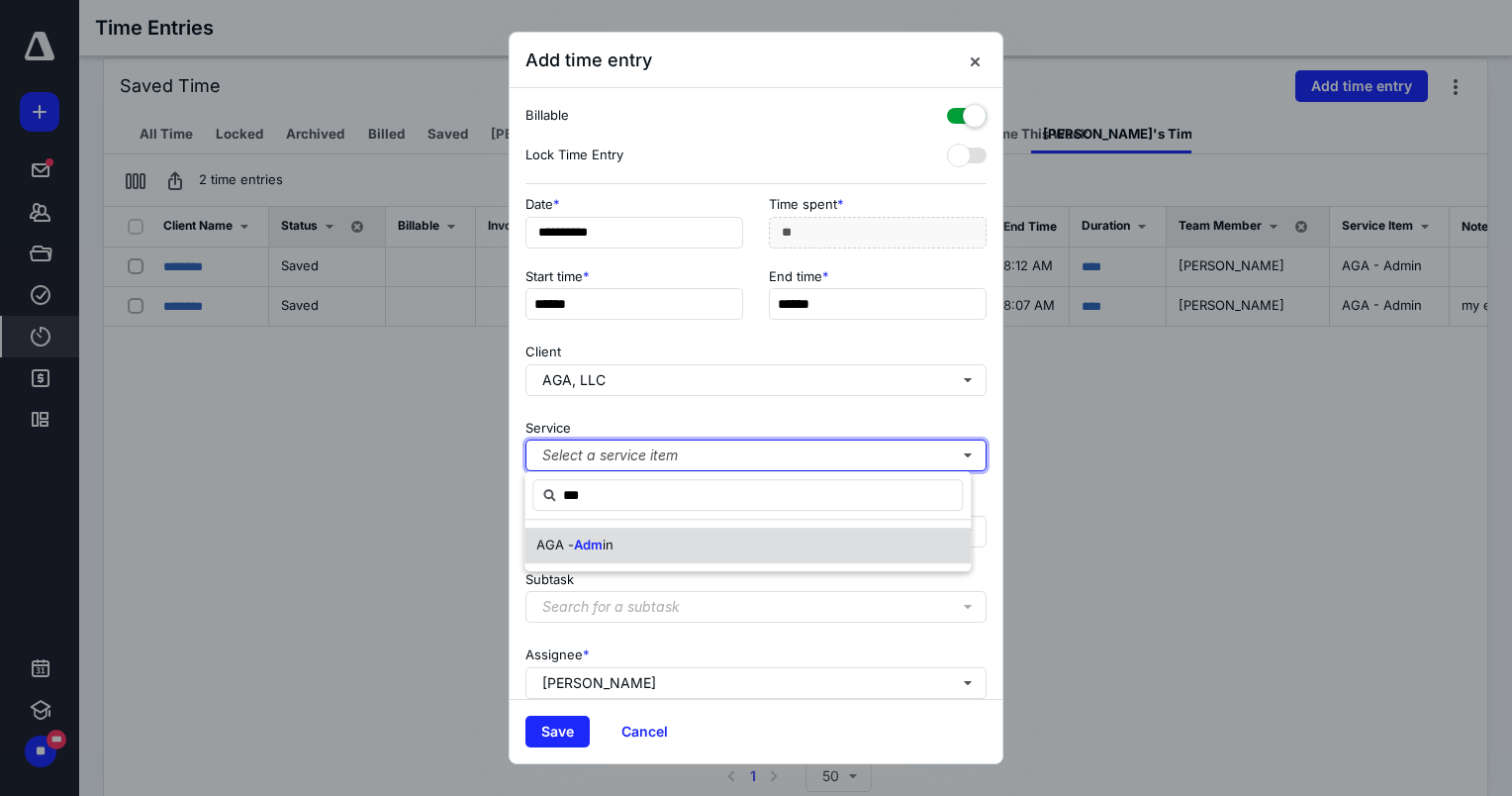 type 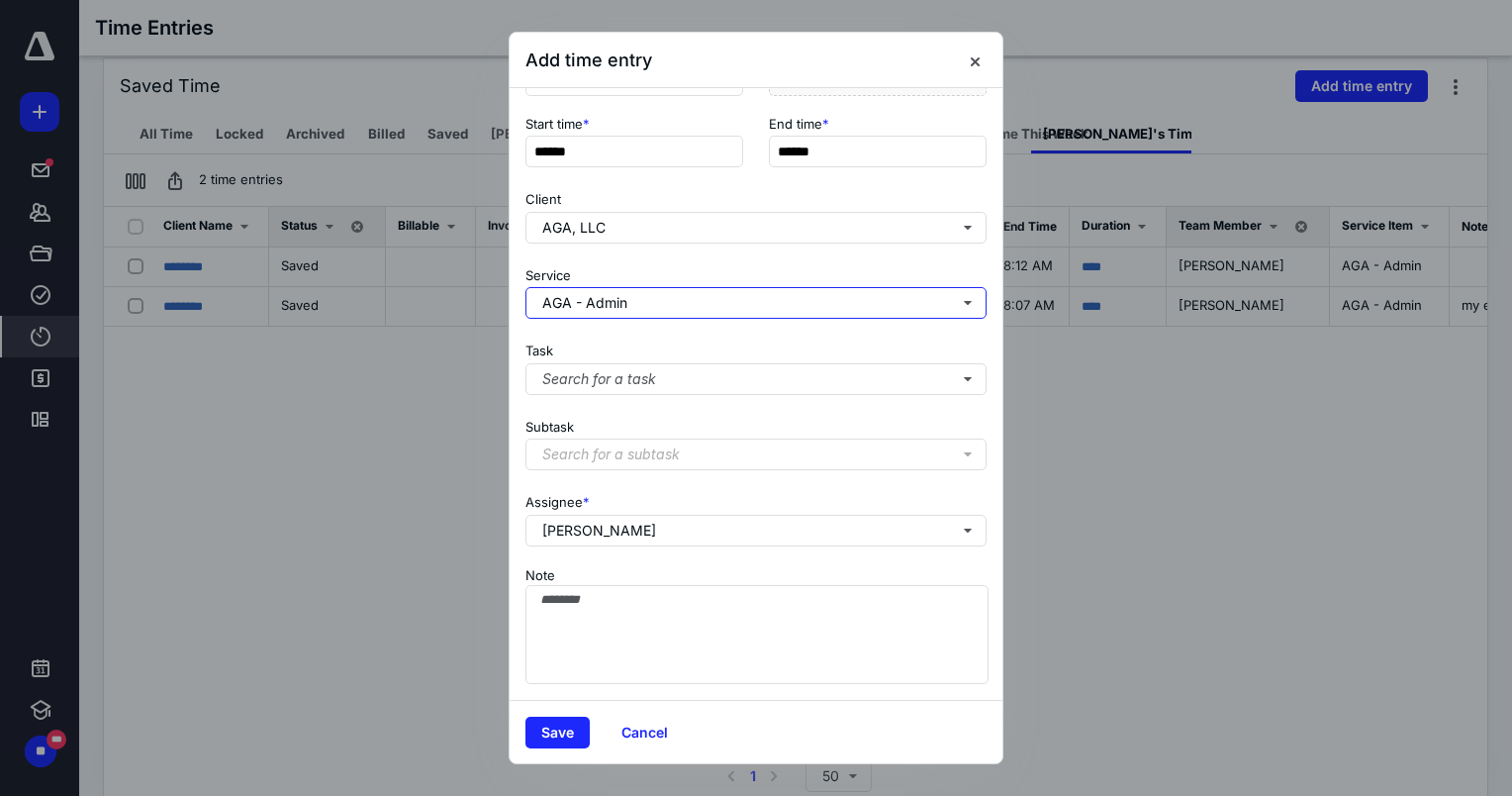 scroll, scrollTop: 167, scrollLeft: 0, axis: vertical 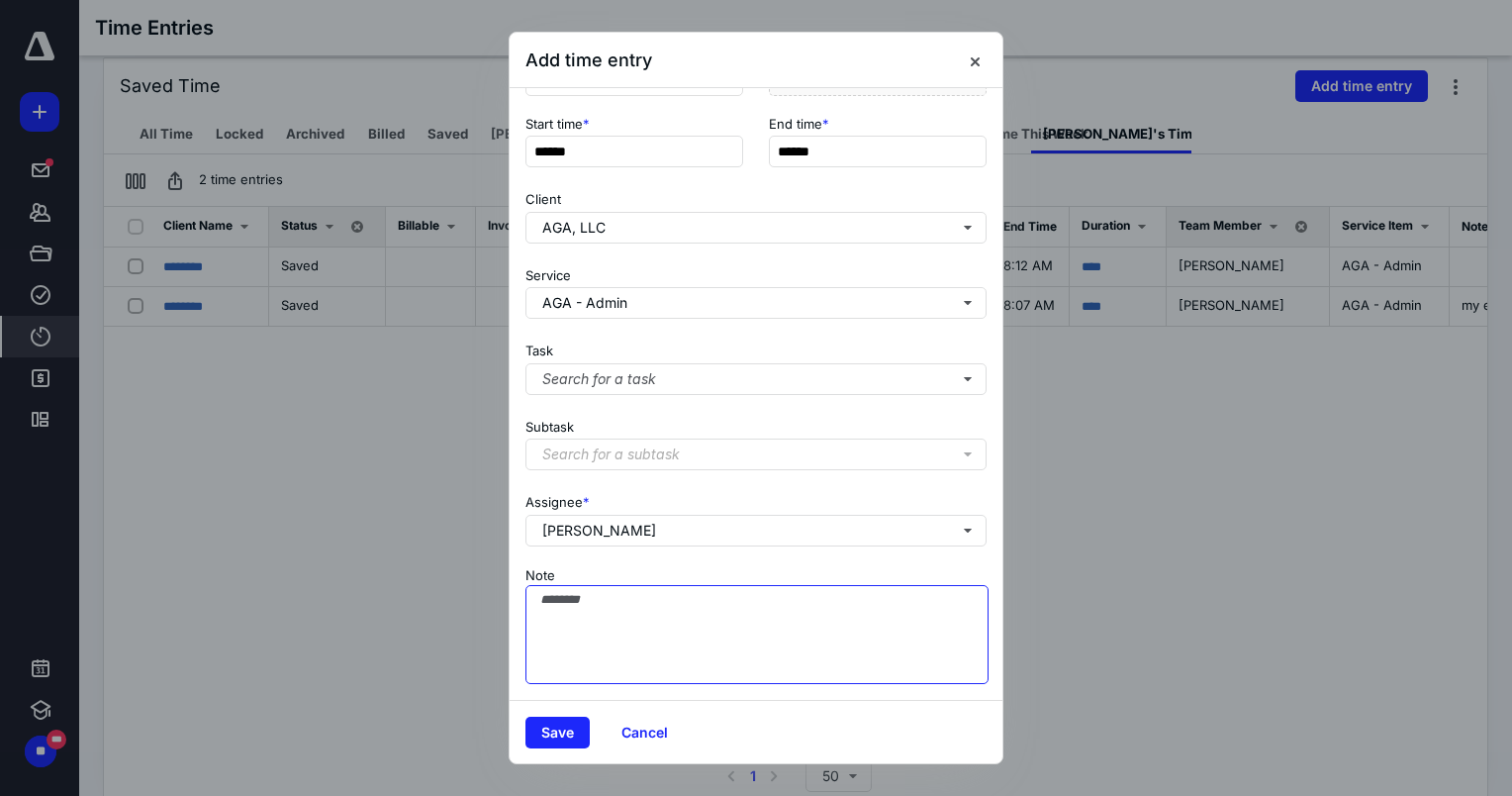 click on "Note" at bounding box center [757, 635] 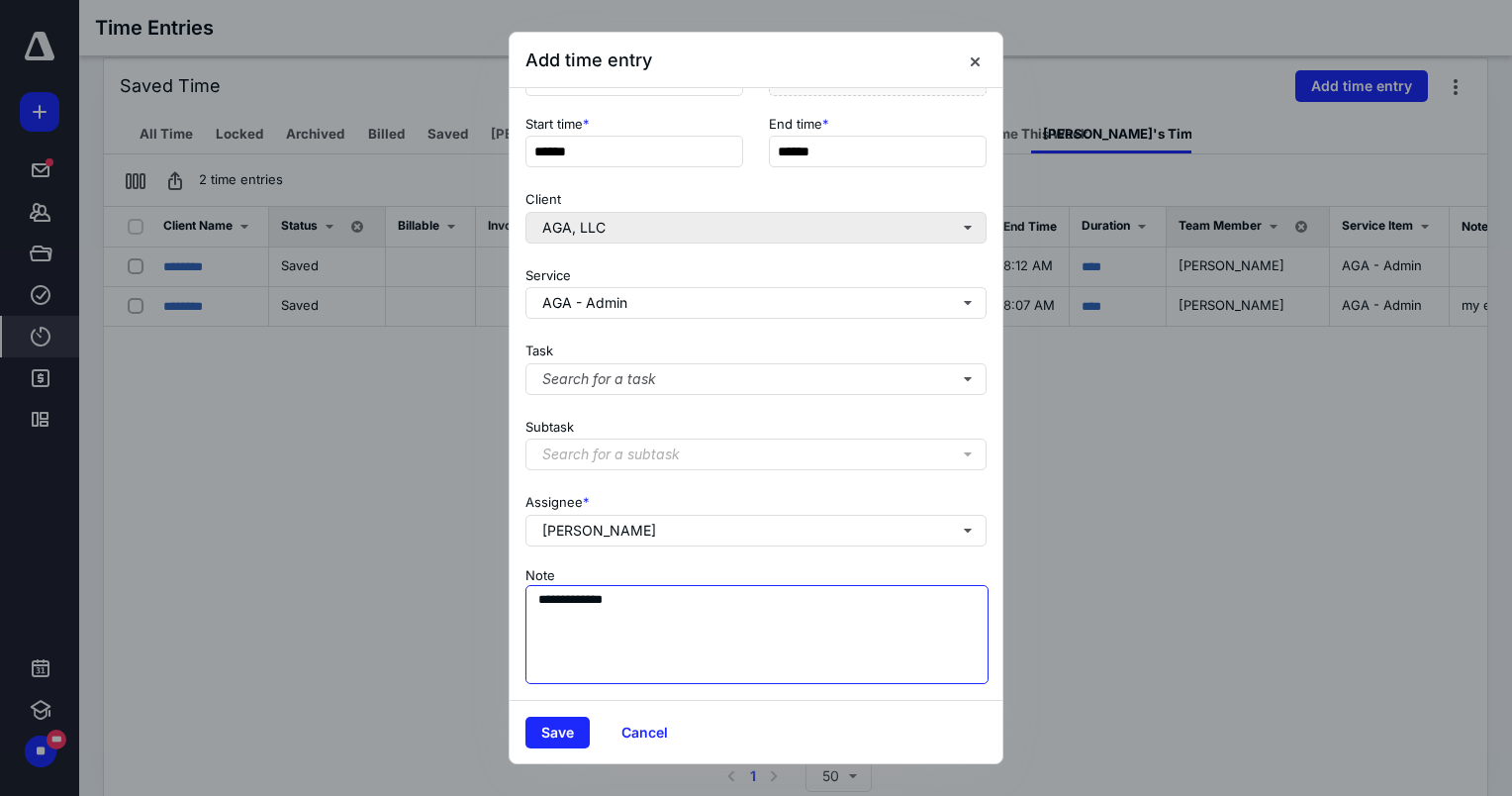 scroll, scrollTop: 0, scrollLeft: 0, axis: both 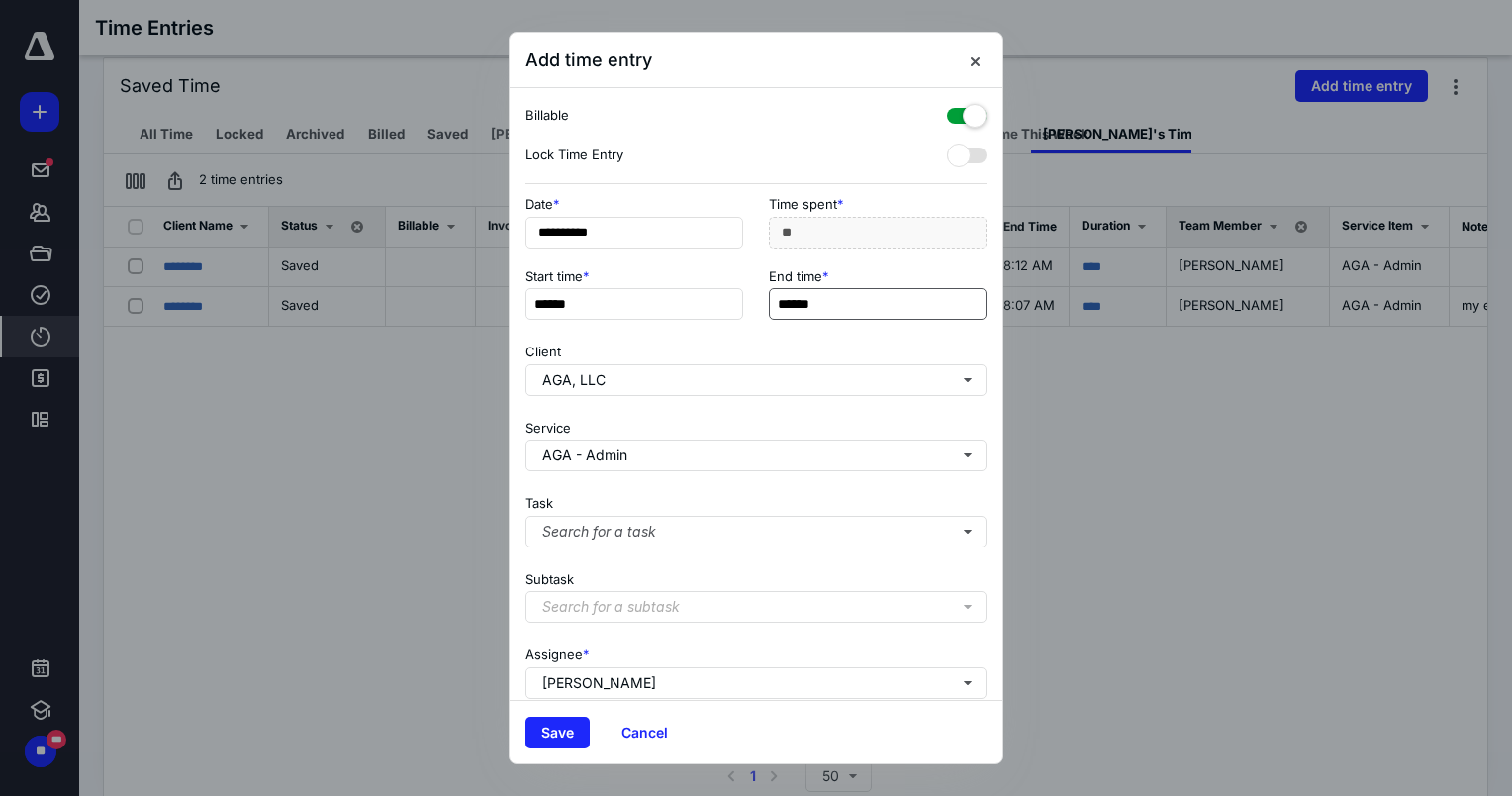 type on "**********" 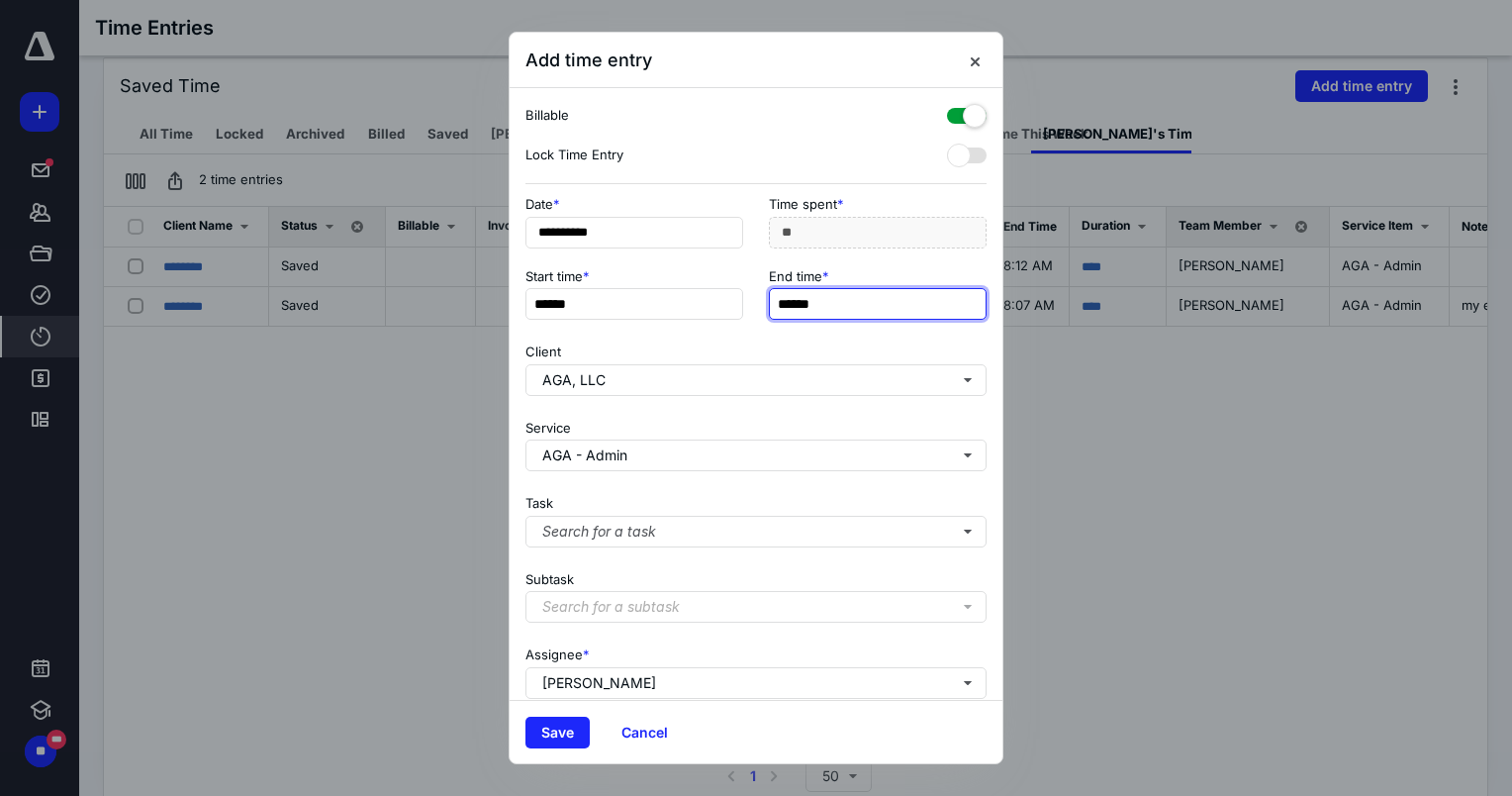 click on "******" at bounding box center (878, 304) 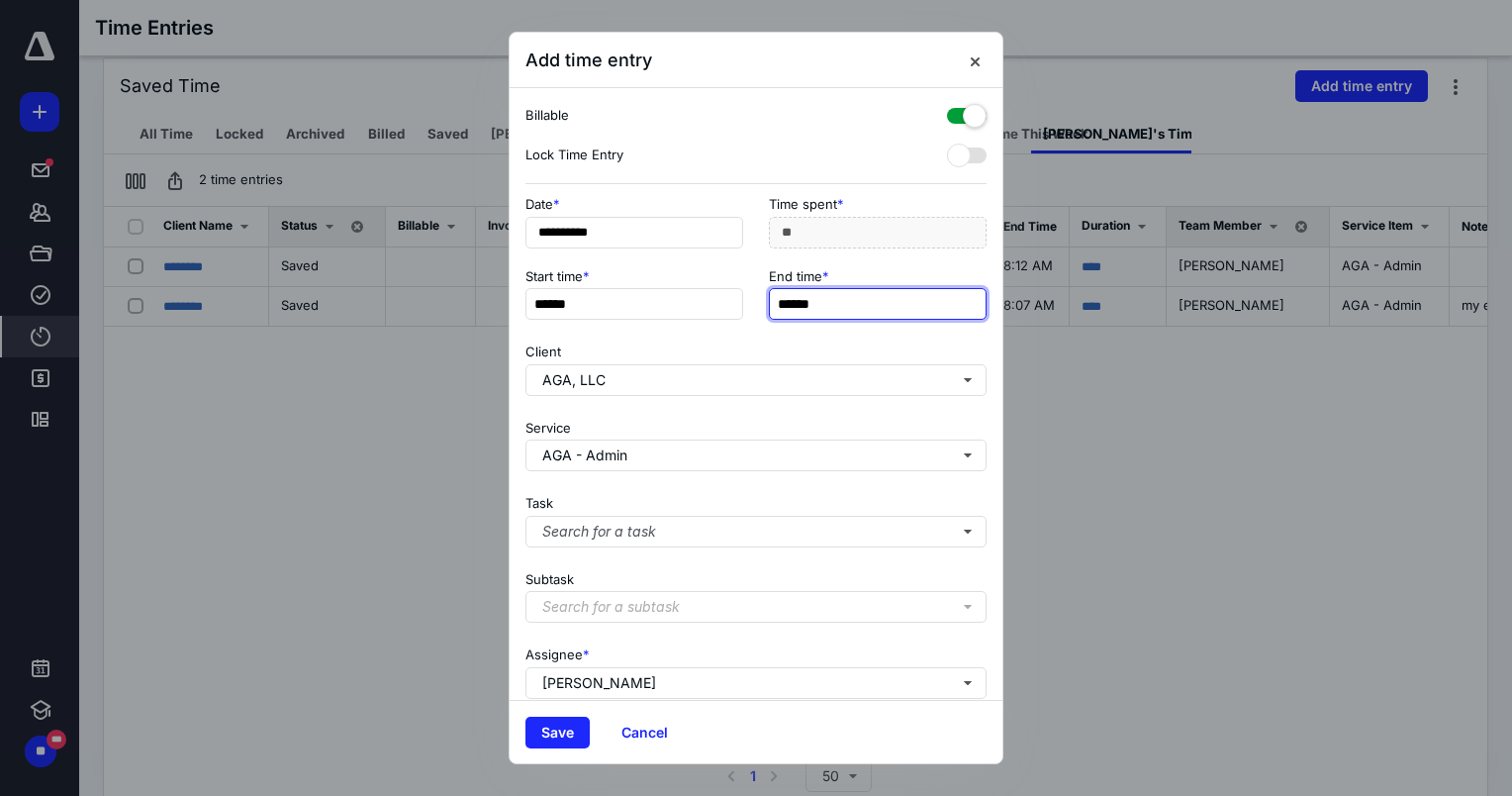 type on "******" 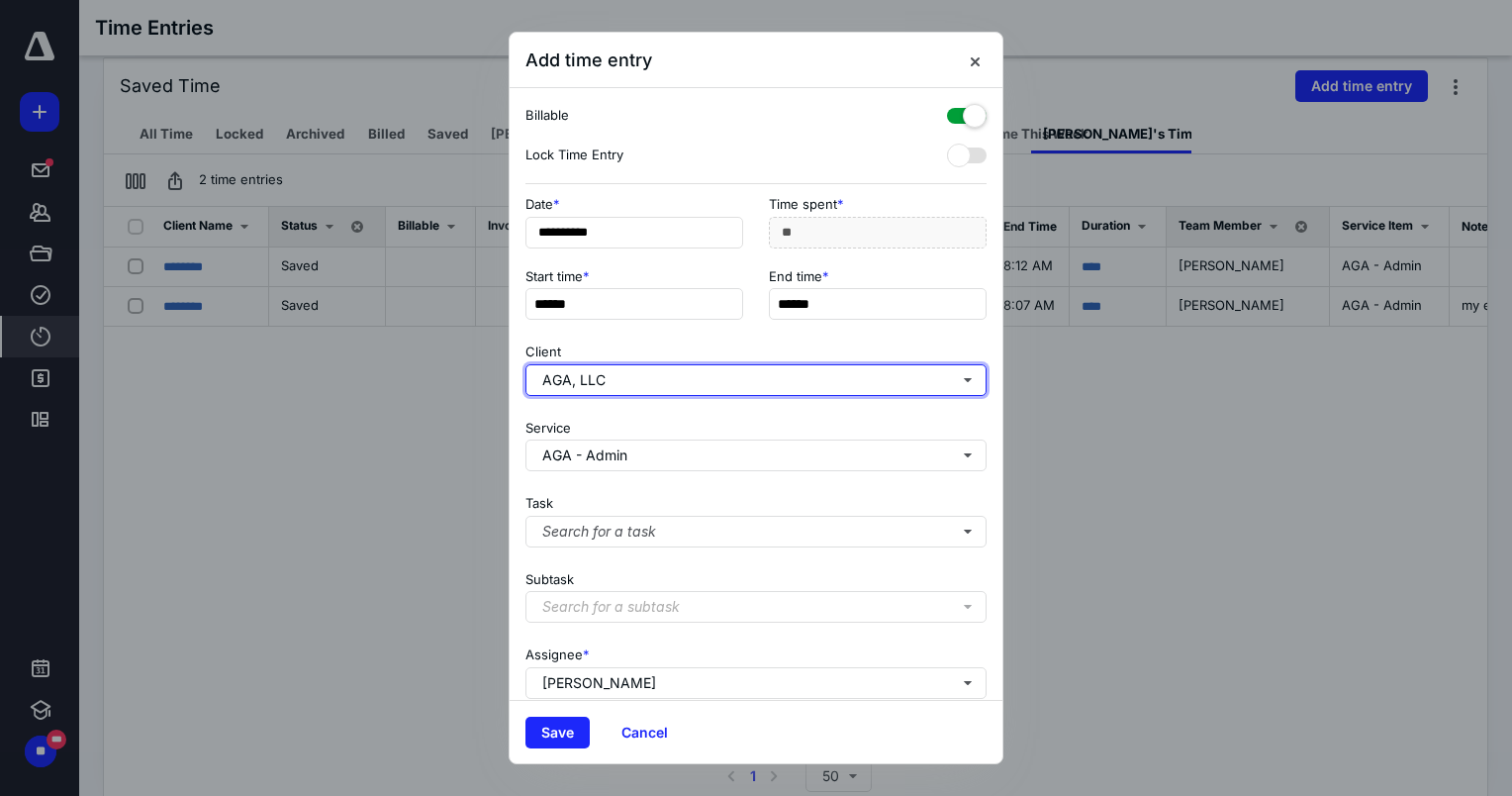 type on "**" 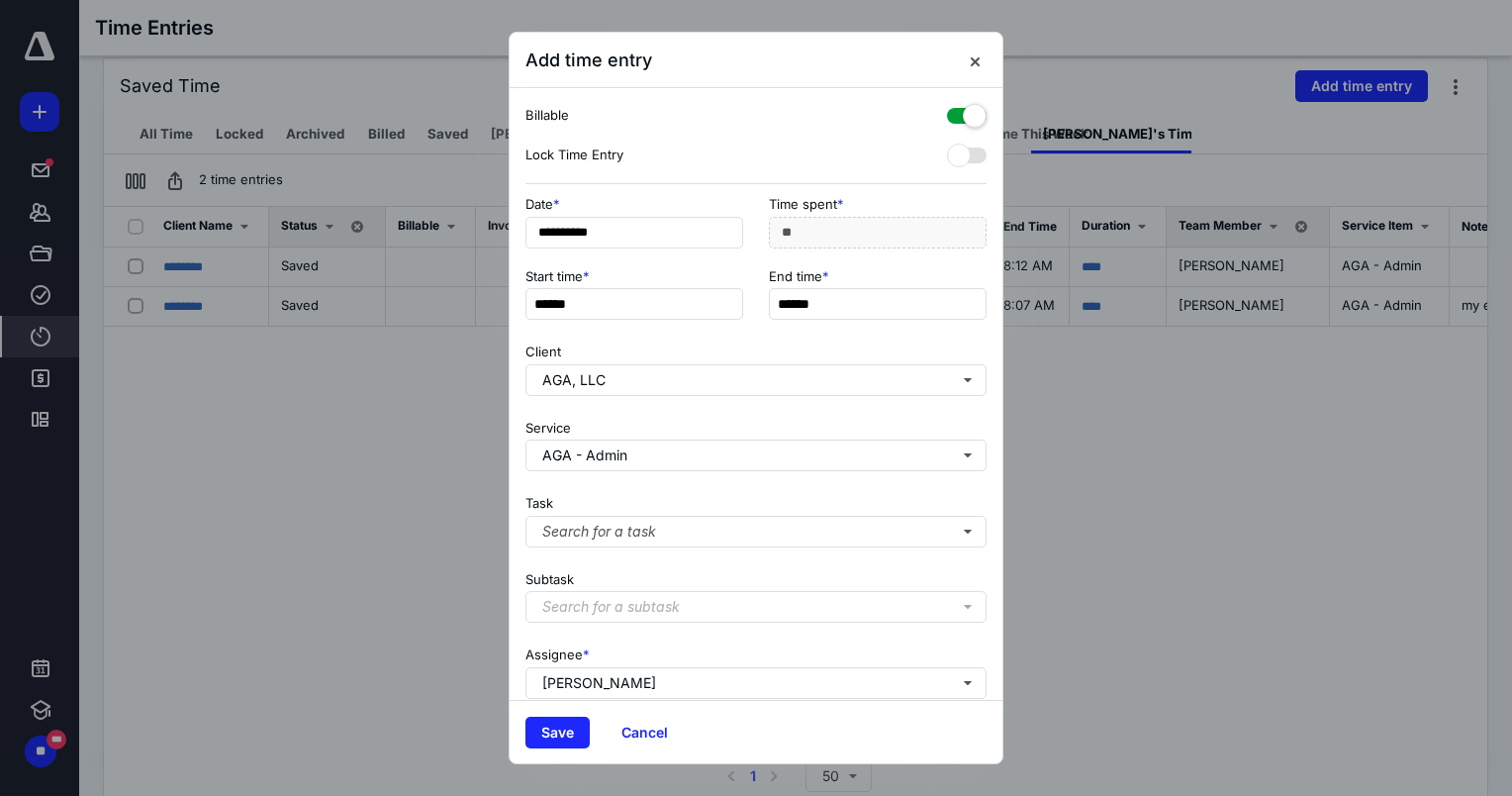 click at bounding box center (967, 112) 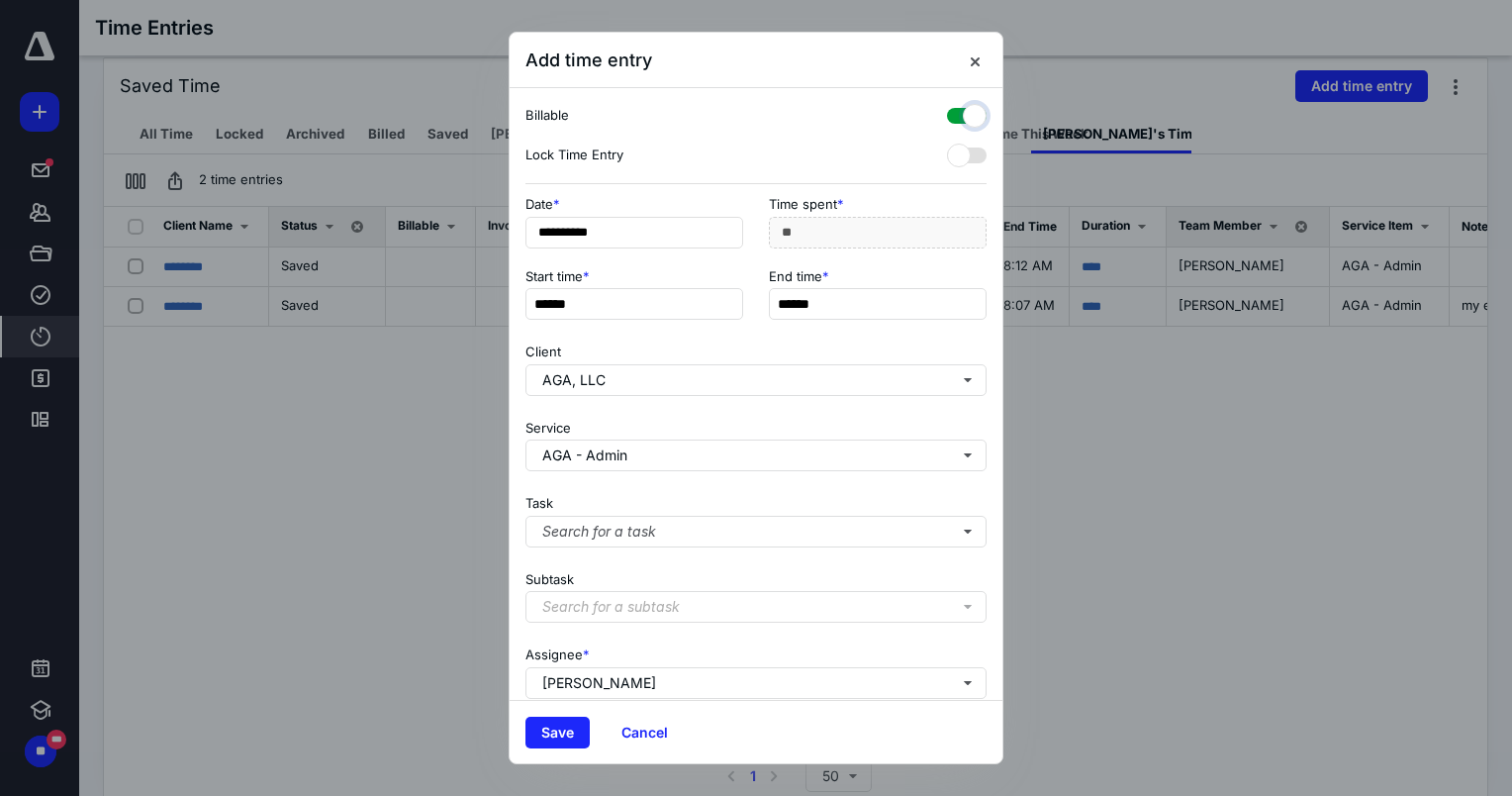 click at bounding box center [957, 113] 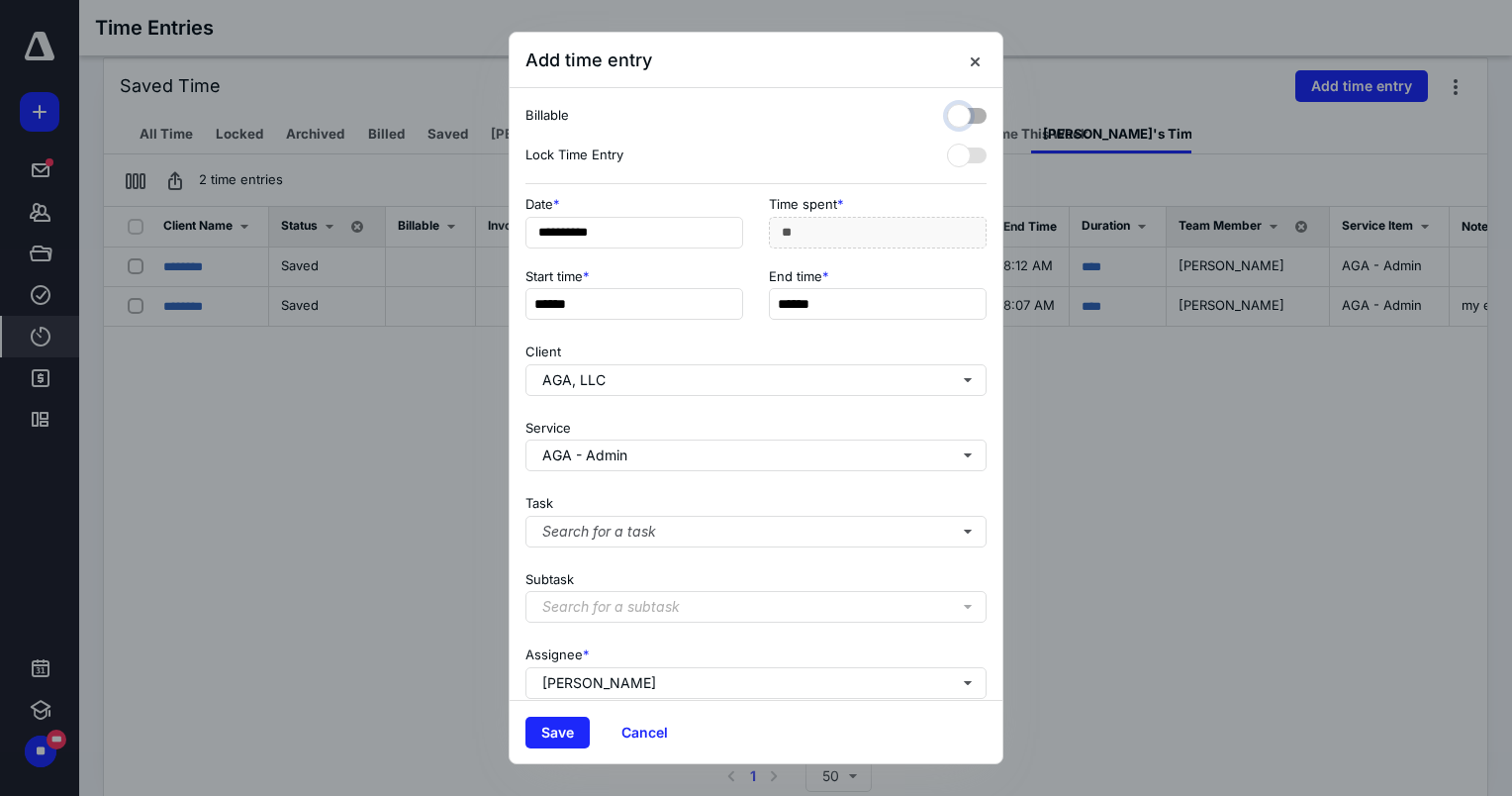 checkbox on "false" 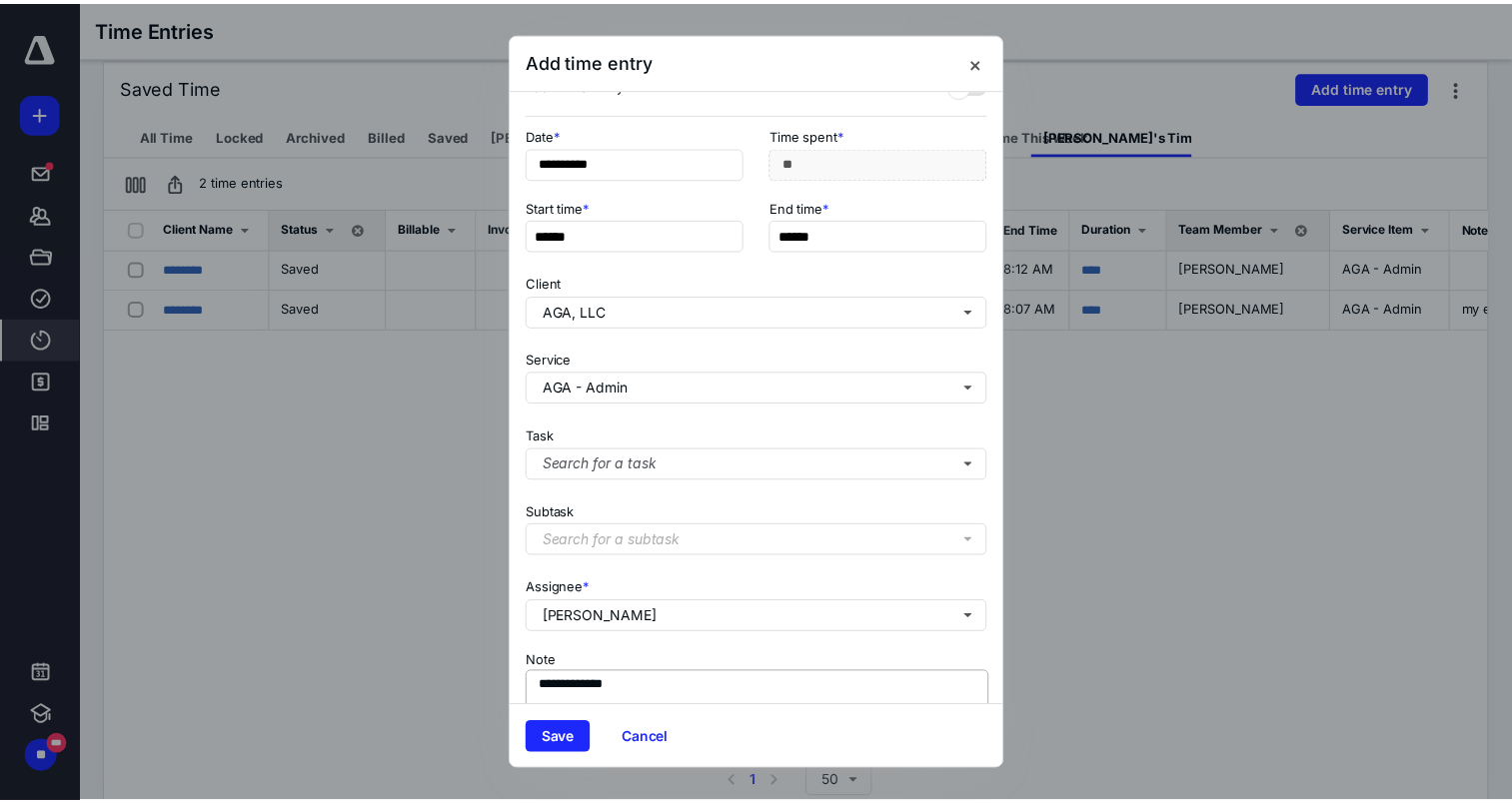 scroll, scrollTop: 169, scrollLeft: 0, axis: vertical 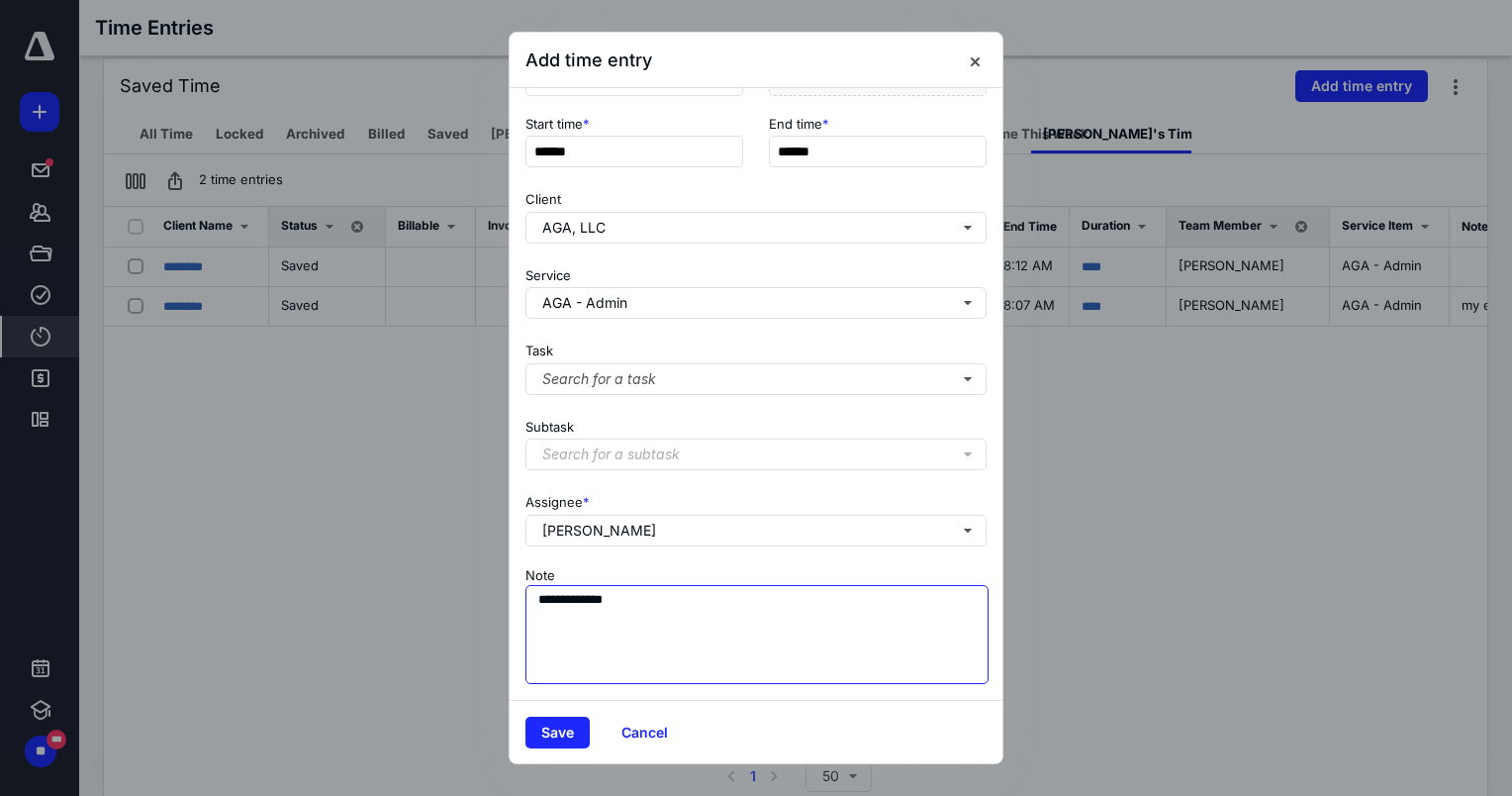 click on "**********" at bounding box center [757, 635] 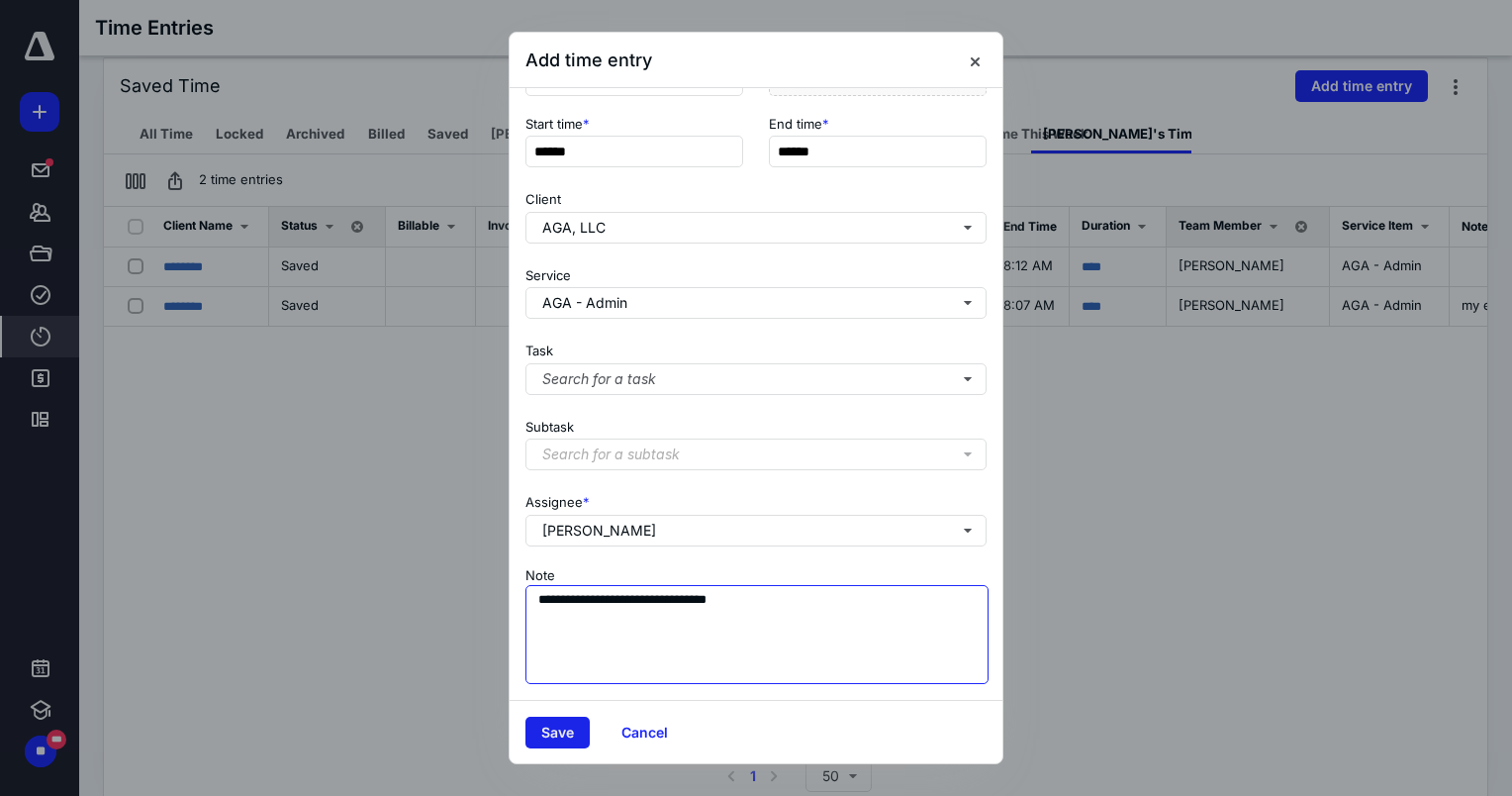 type on "**********" 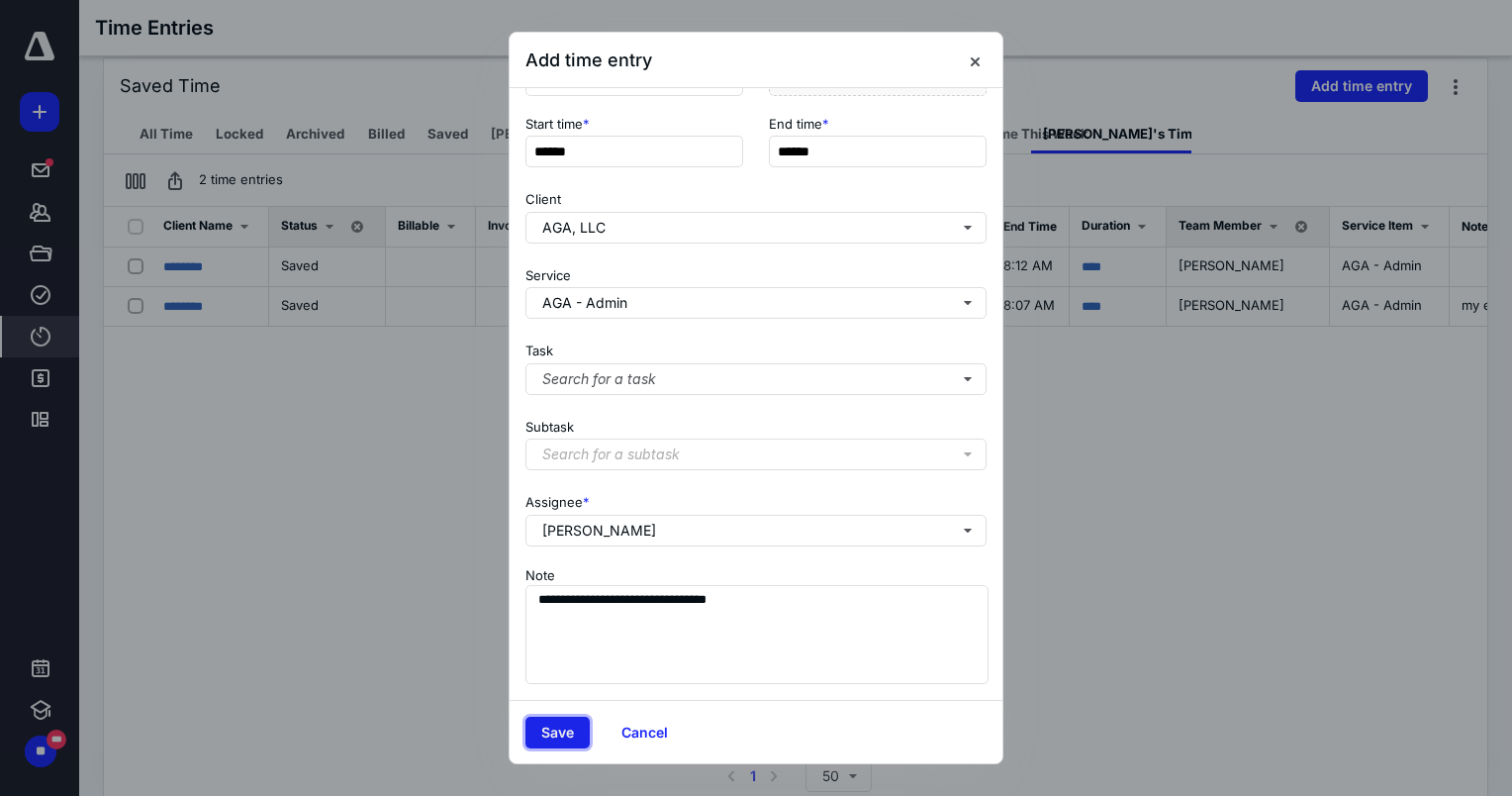 click on "Save" at bounding box center [557, 733] 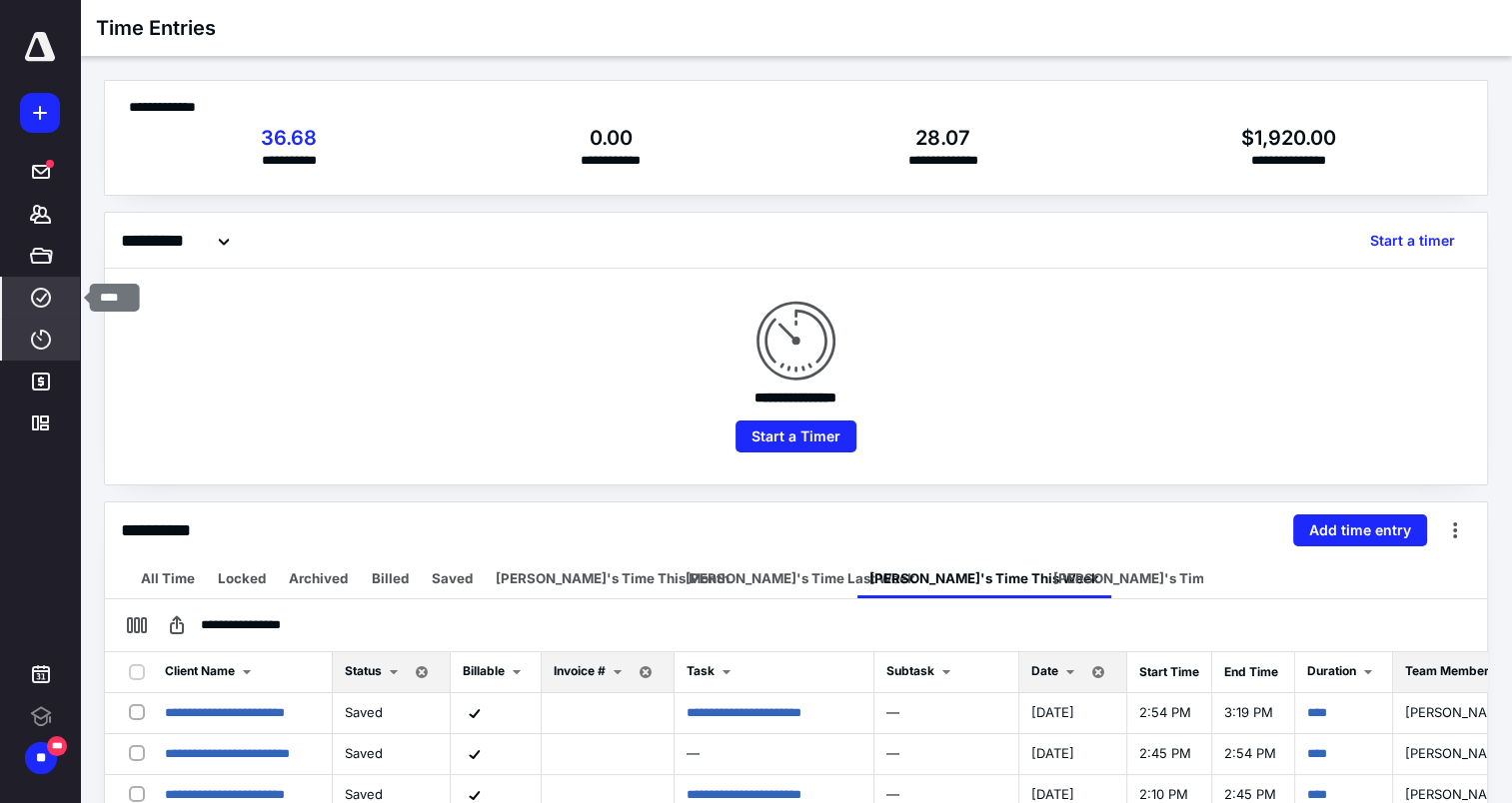 scroll, scrollTop: 0, scrollLeft: 0, axis: both 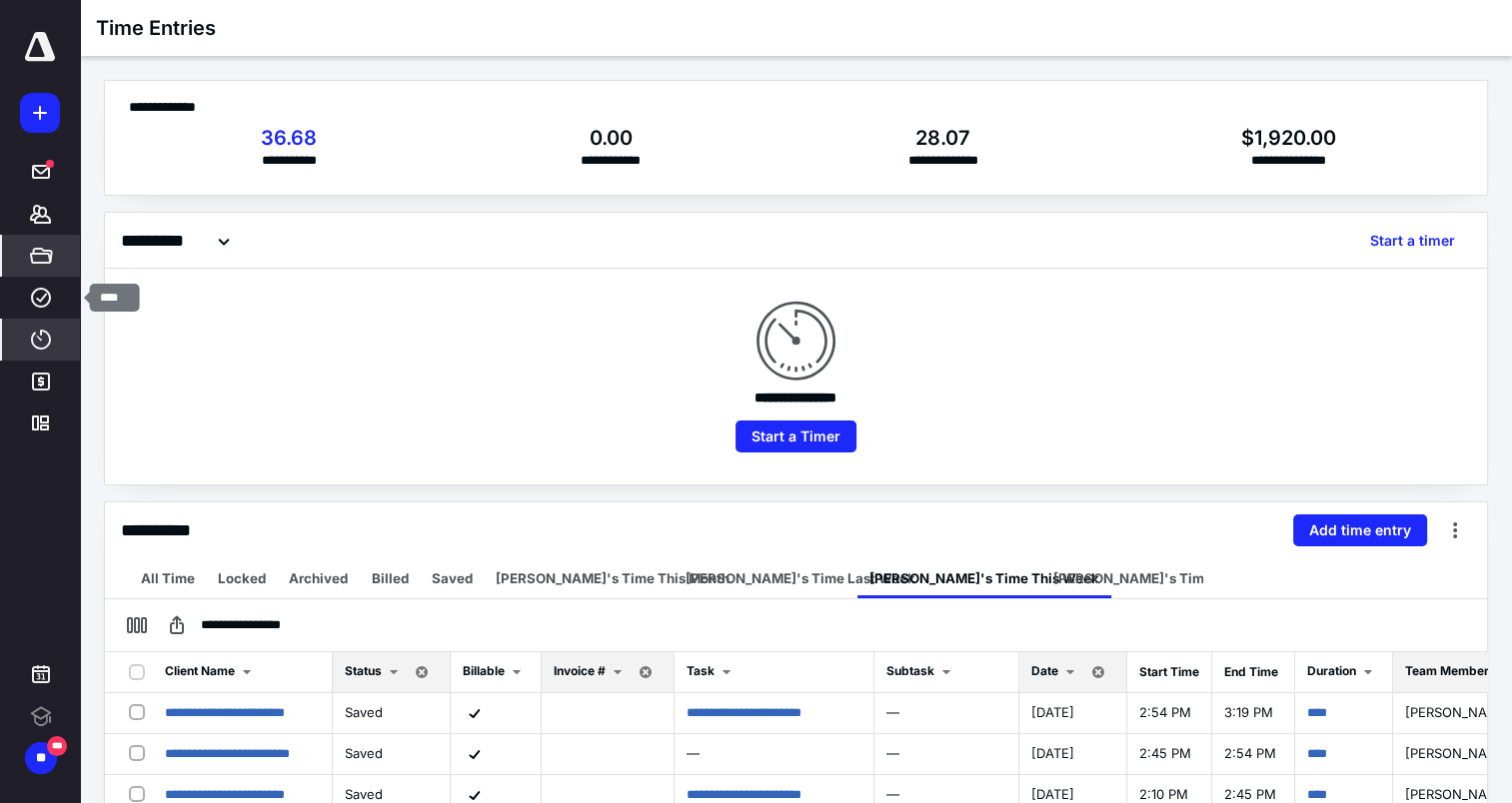 drag, startPoint x: 44, startPoint y: 297, endPoint x: 75, endPoint y: 240, distance: 64.884513 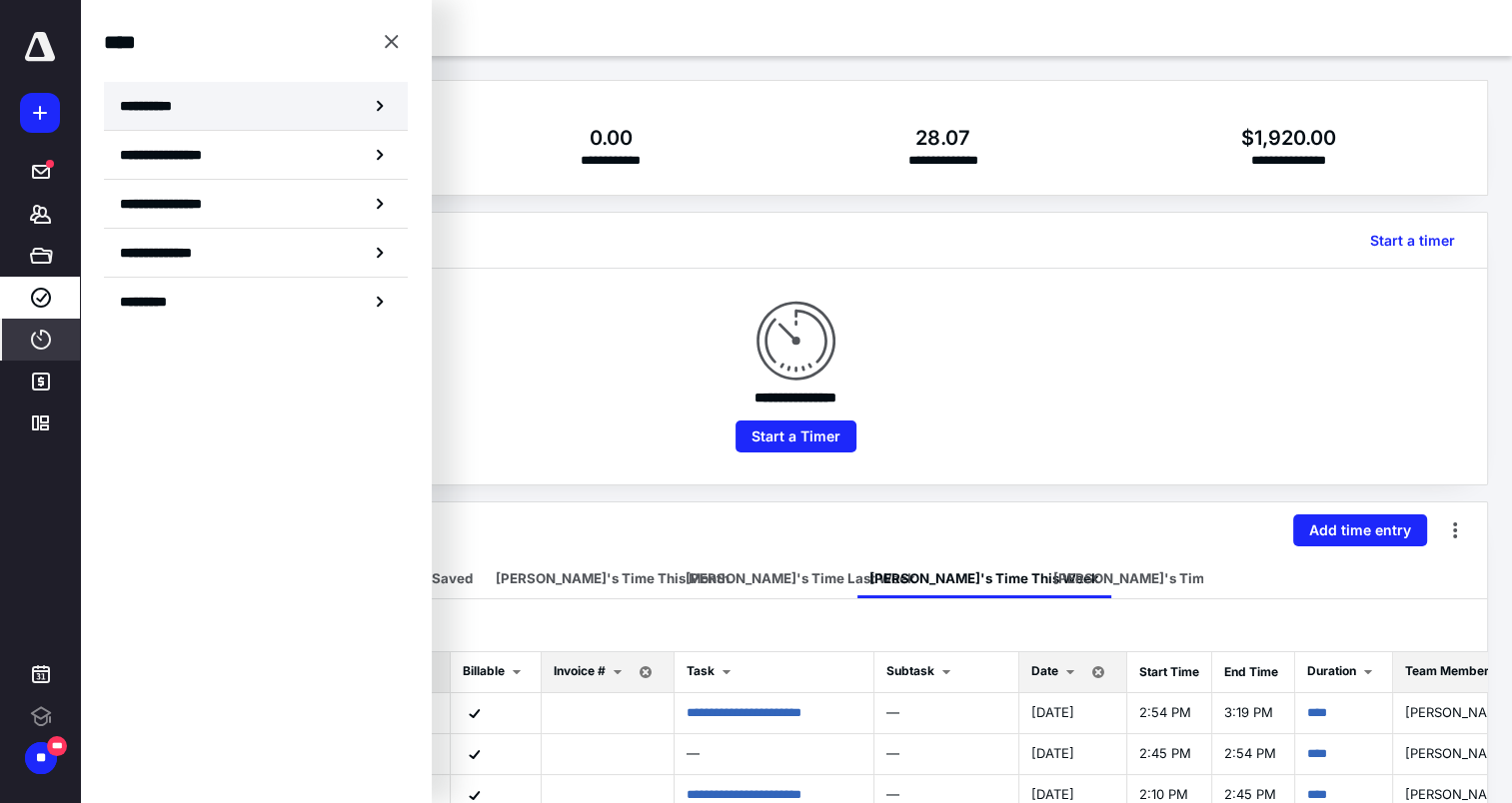 click on "**********" at bounding box center (153, 106) 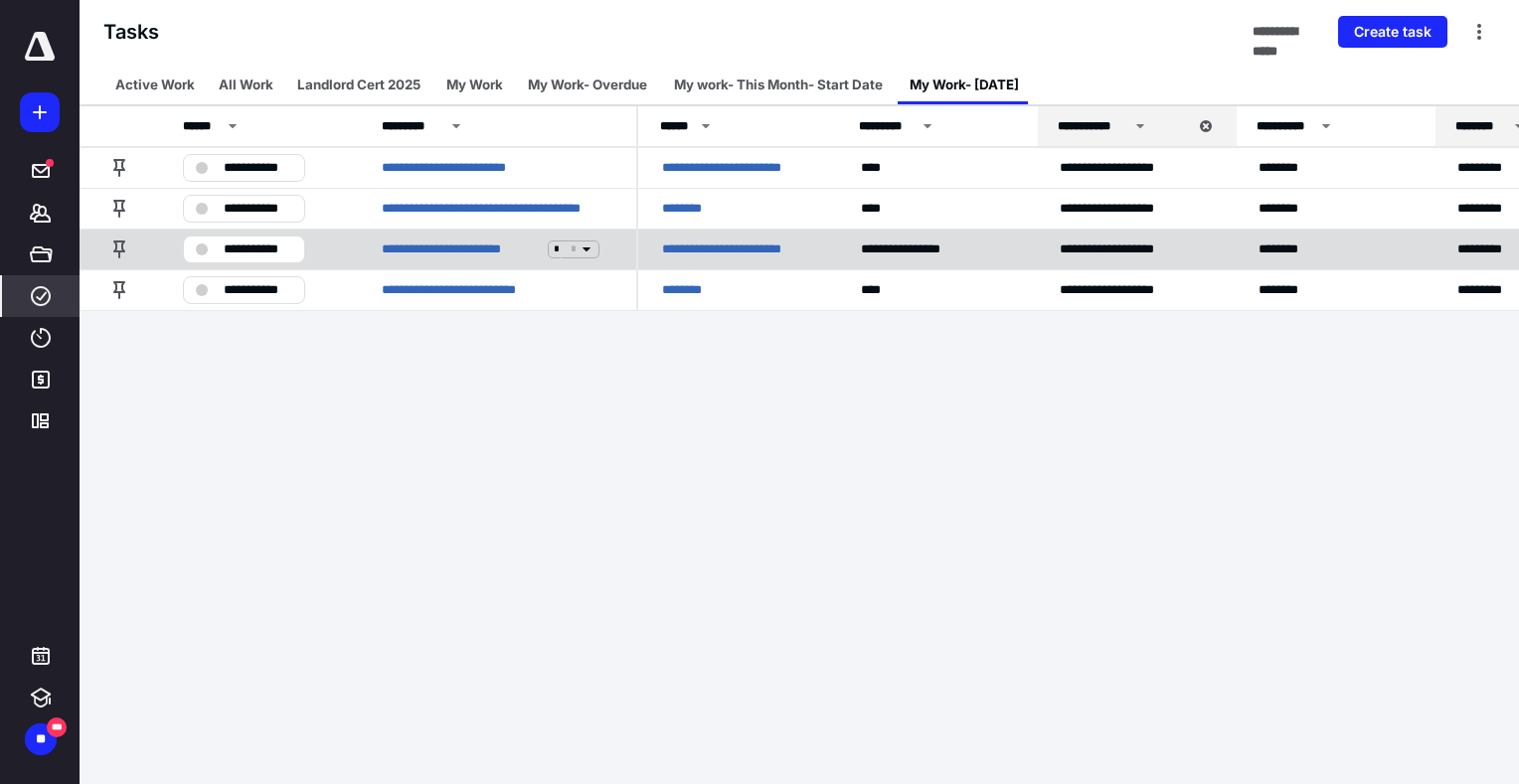 click on "**********" at bounding box center [257, 249] 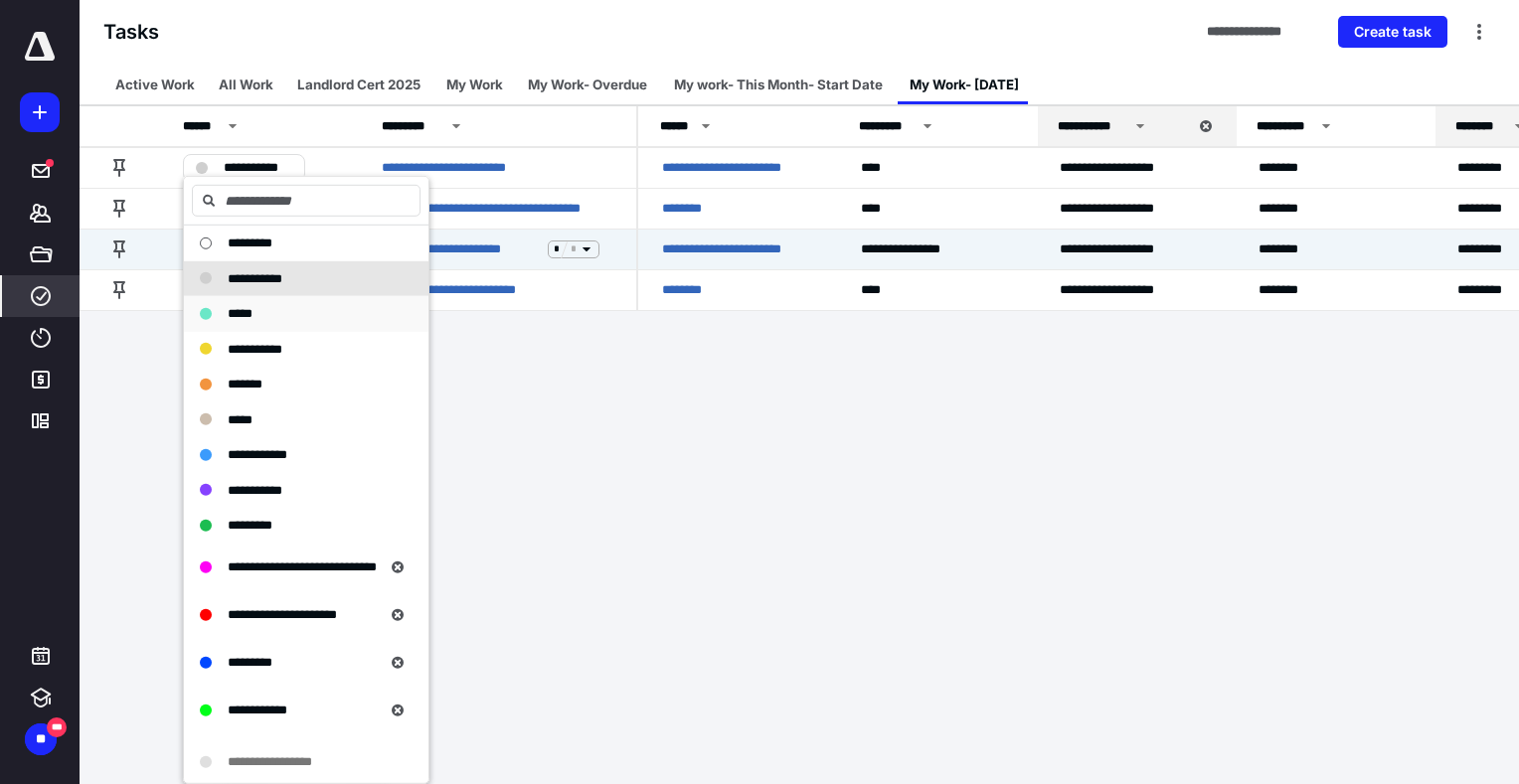 click on "*****" at bounding box center [240, 313] 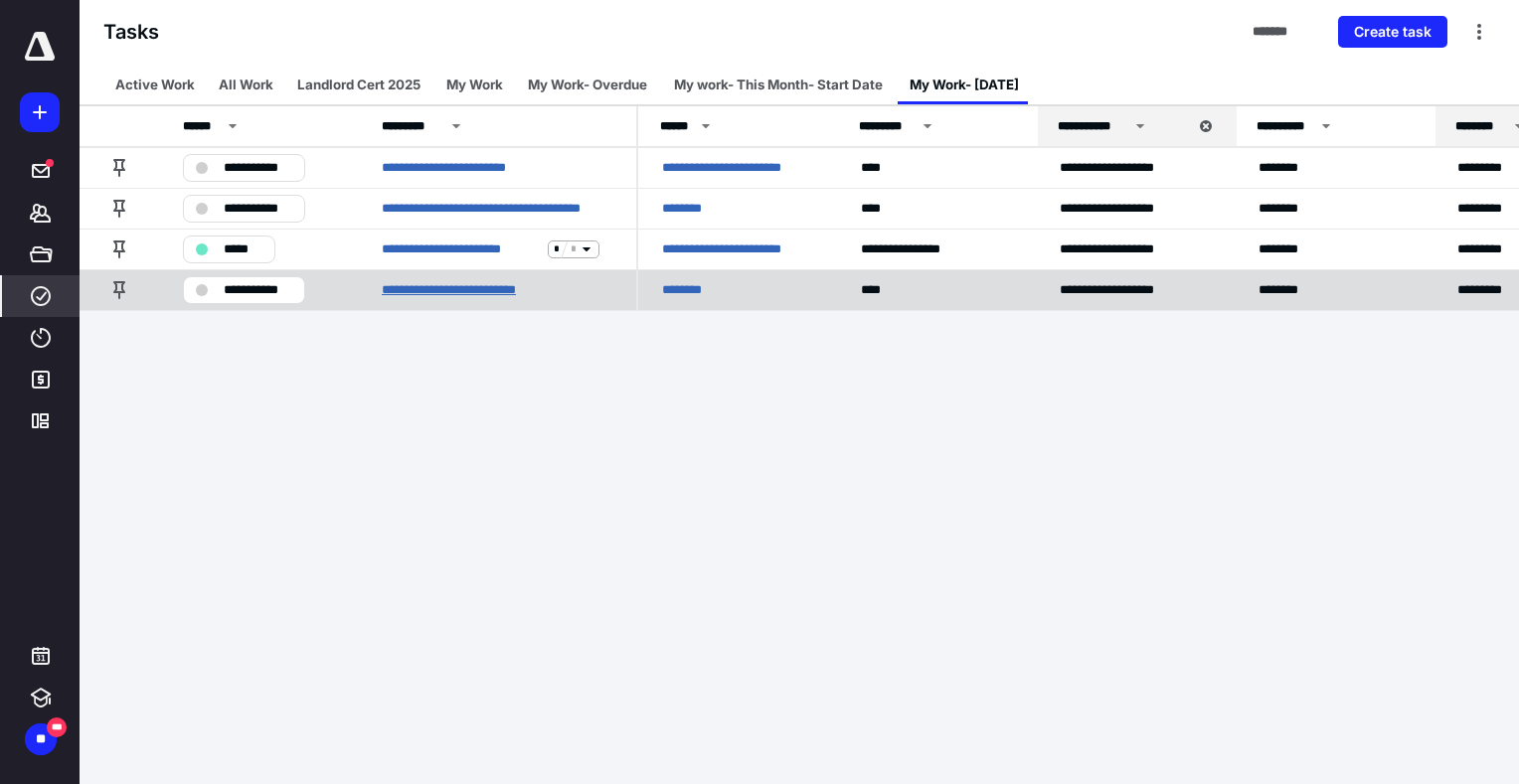 click on "**********" at bounding box center (468, 290) 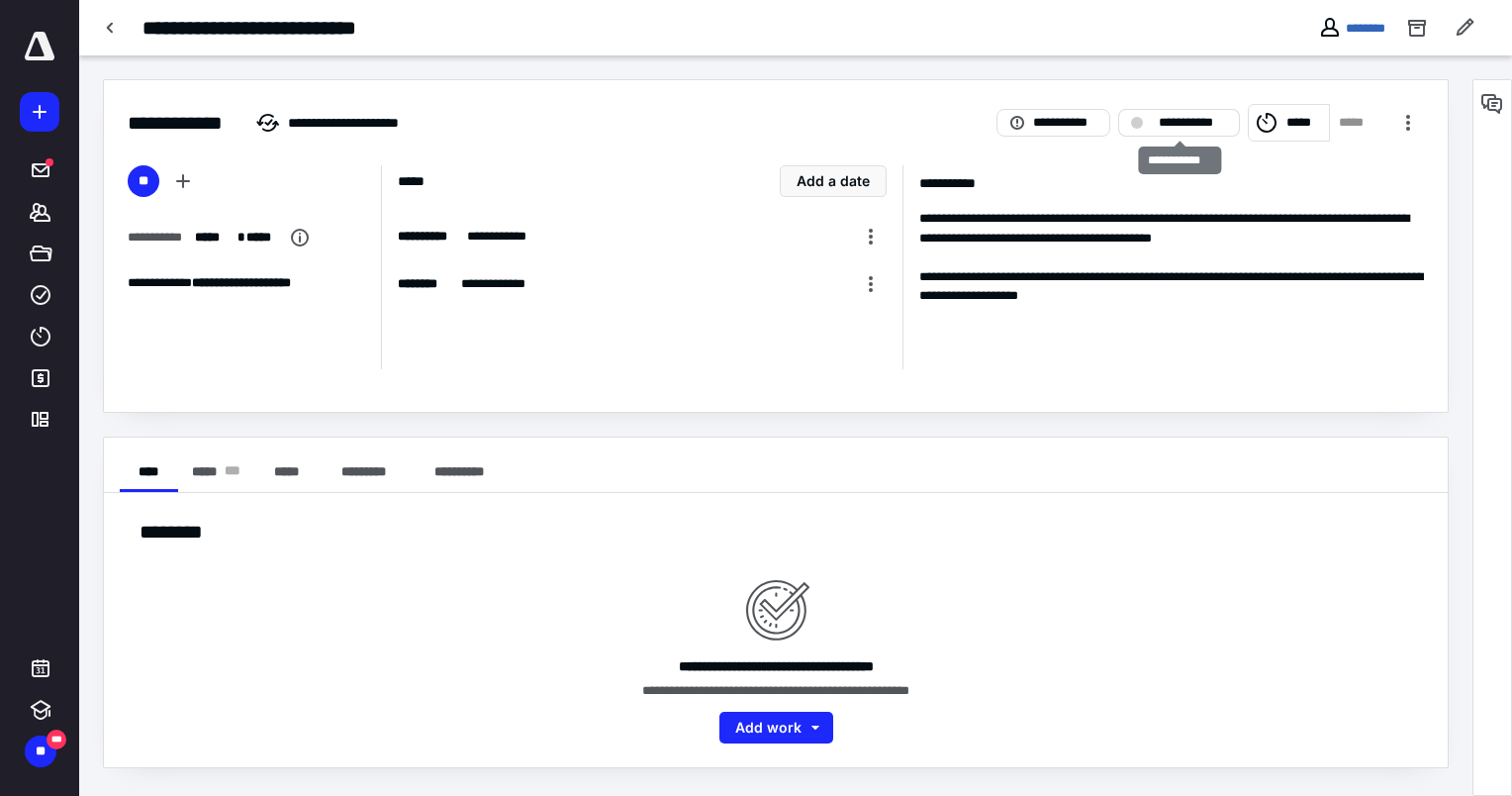 click on "**********" at bounding box center [1179, 123] 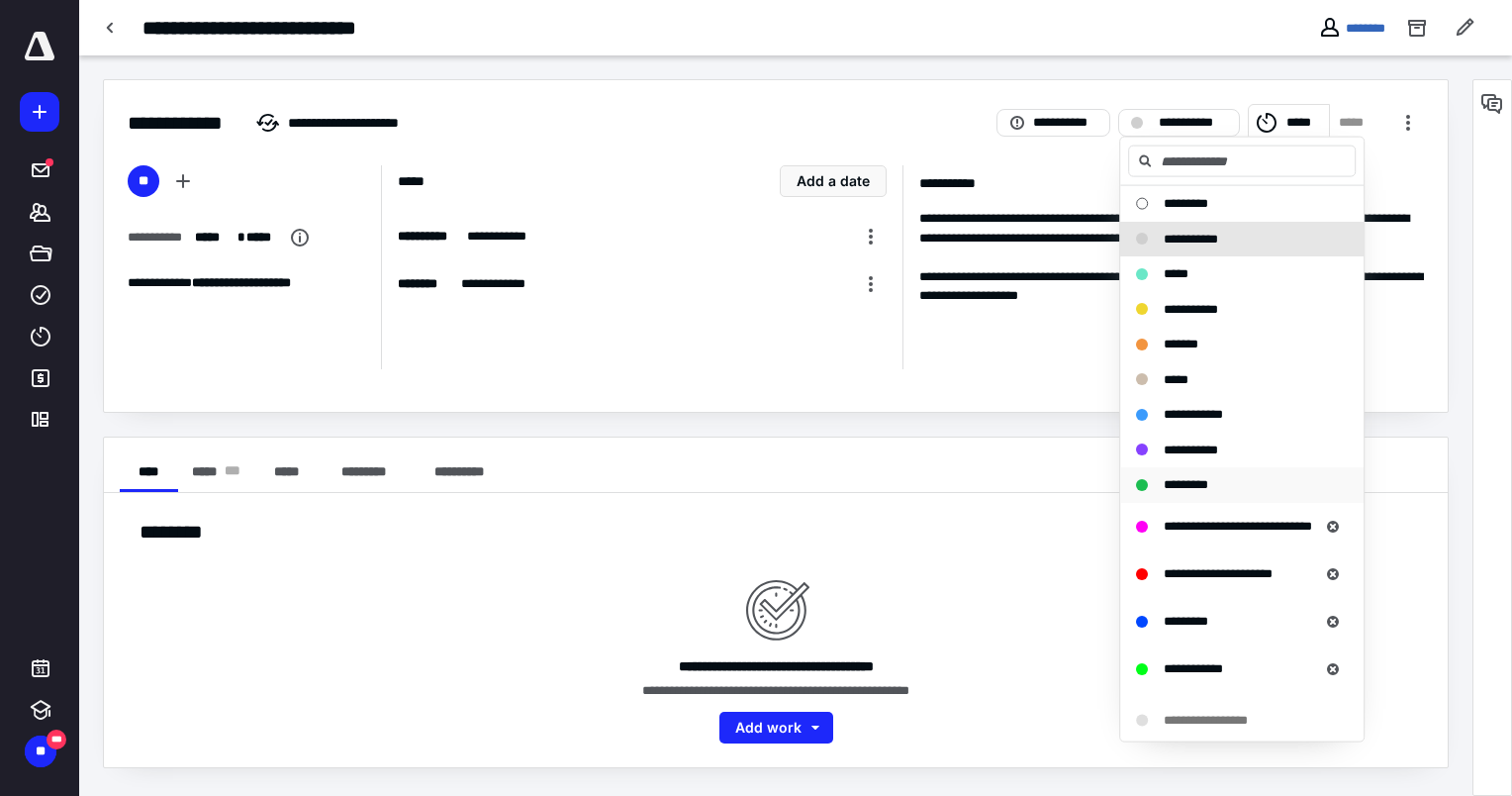 click on "*********" at bounding box center (1185, 484) 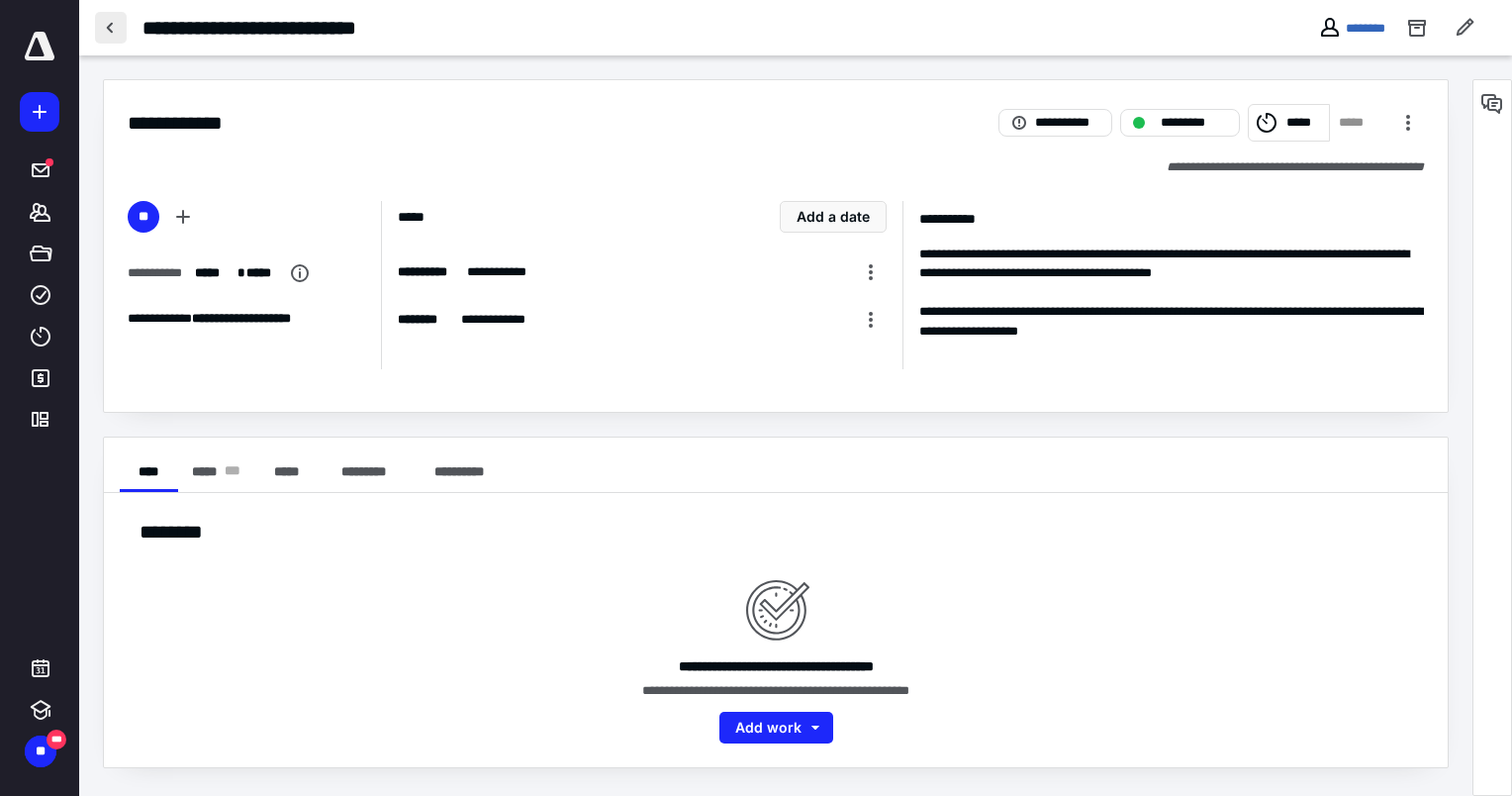 click at bounding box center [111, 28] 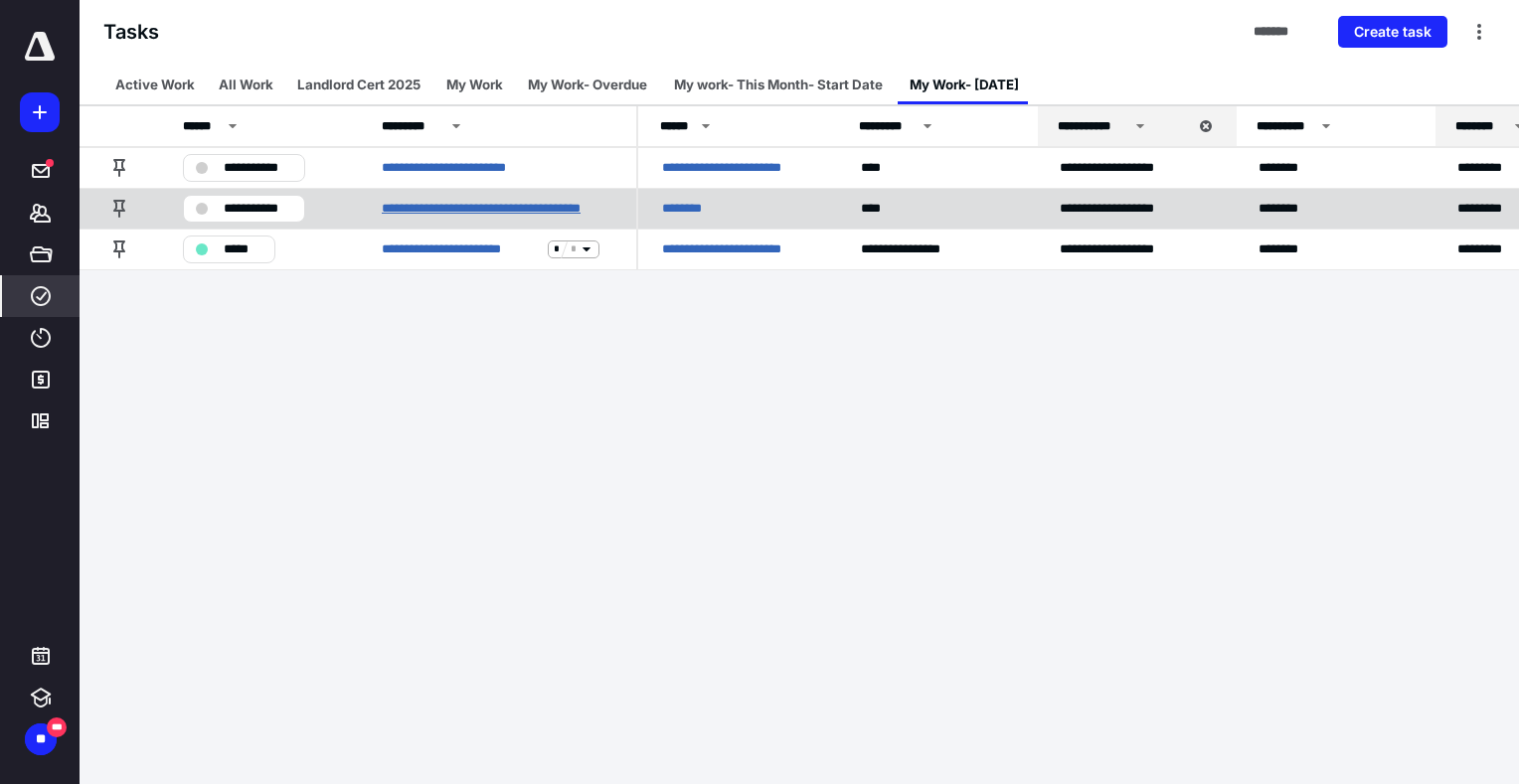 click on "**********" at bounding box center (497, 209) 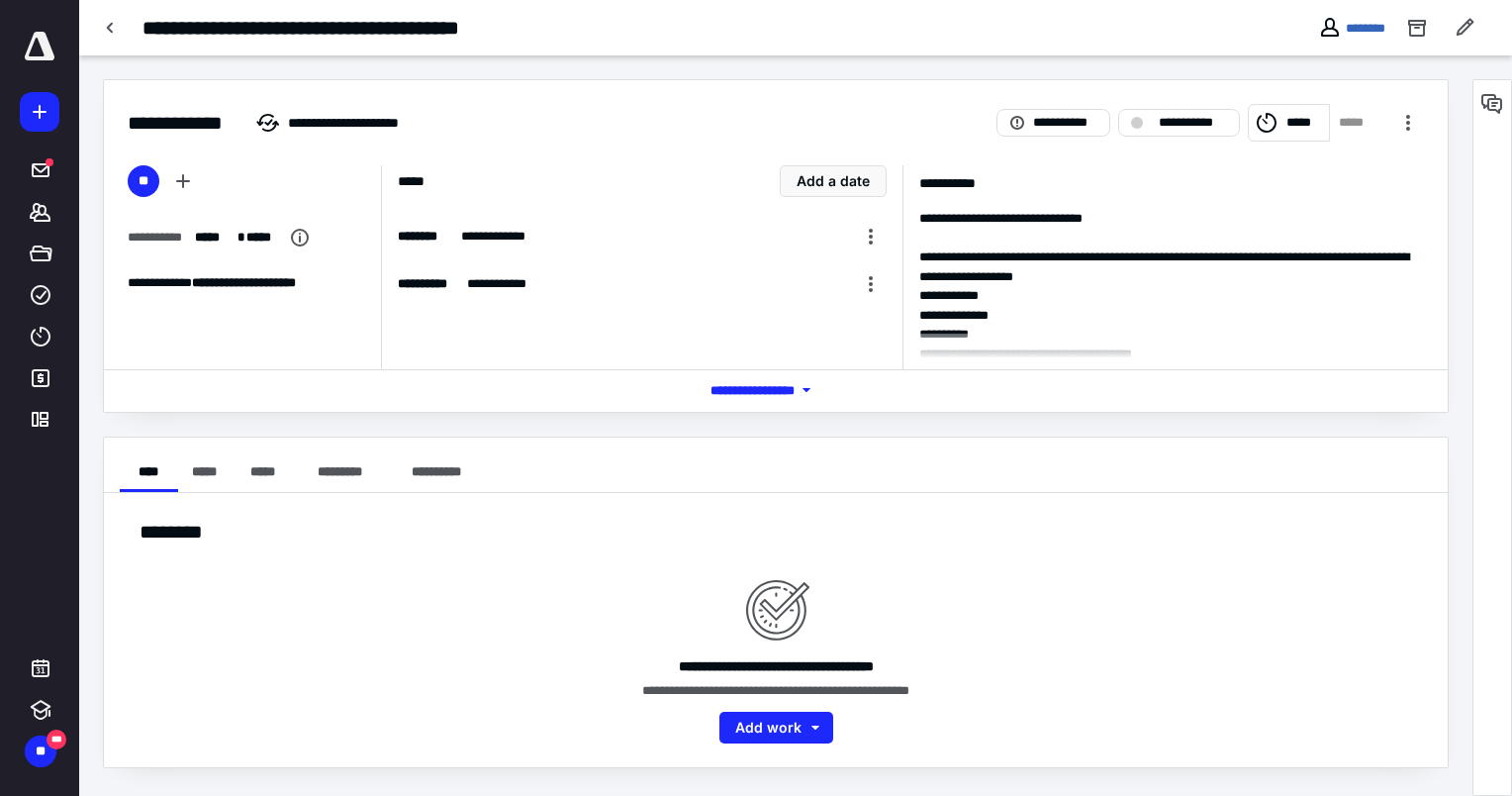 click on "*** **** *******" at bounding box center [776, 390] 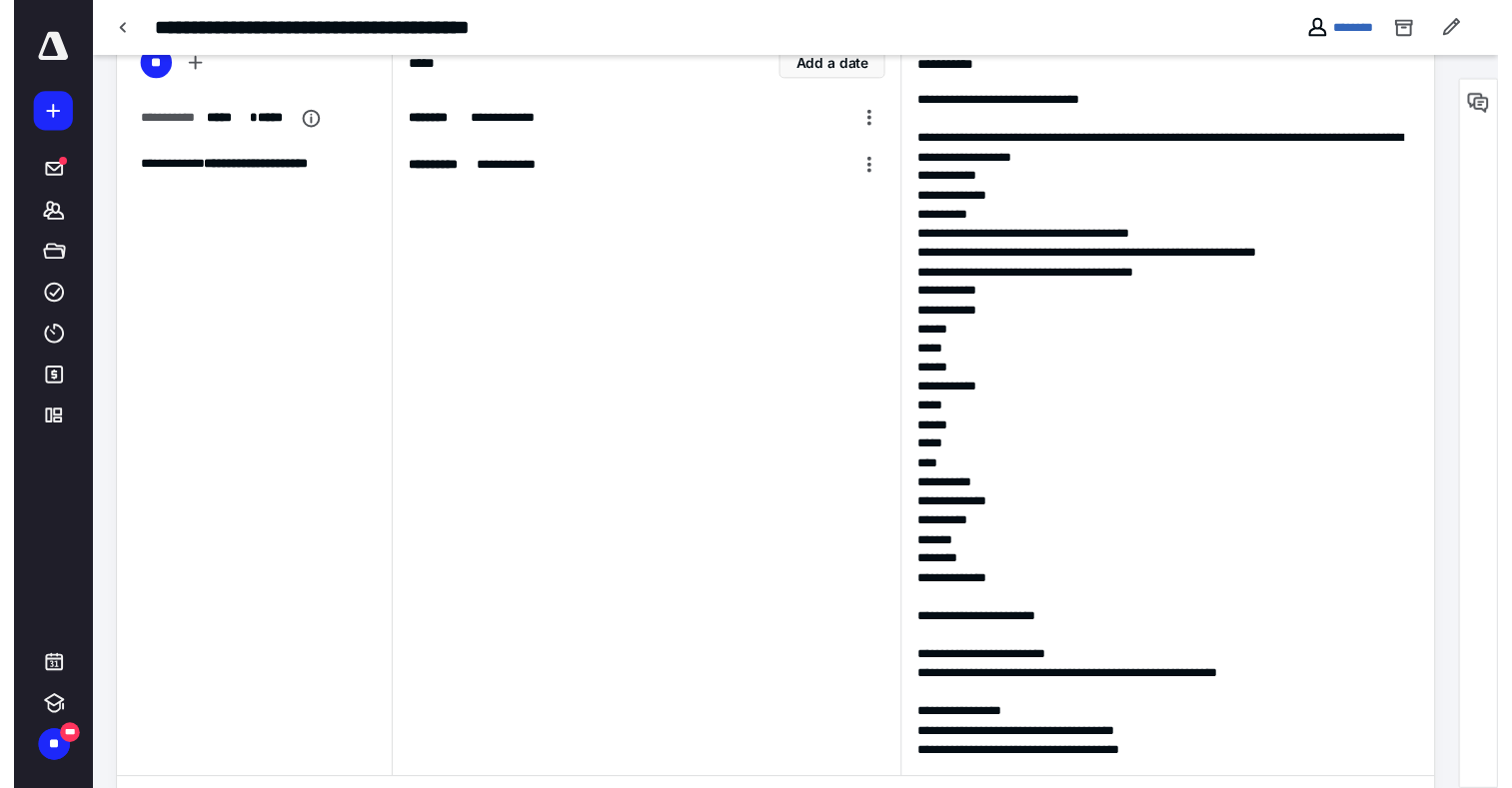 scroll, scrollTop: 0, scrollLeft: 0, axis: both 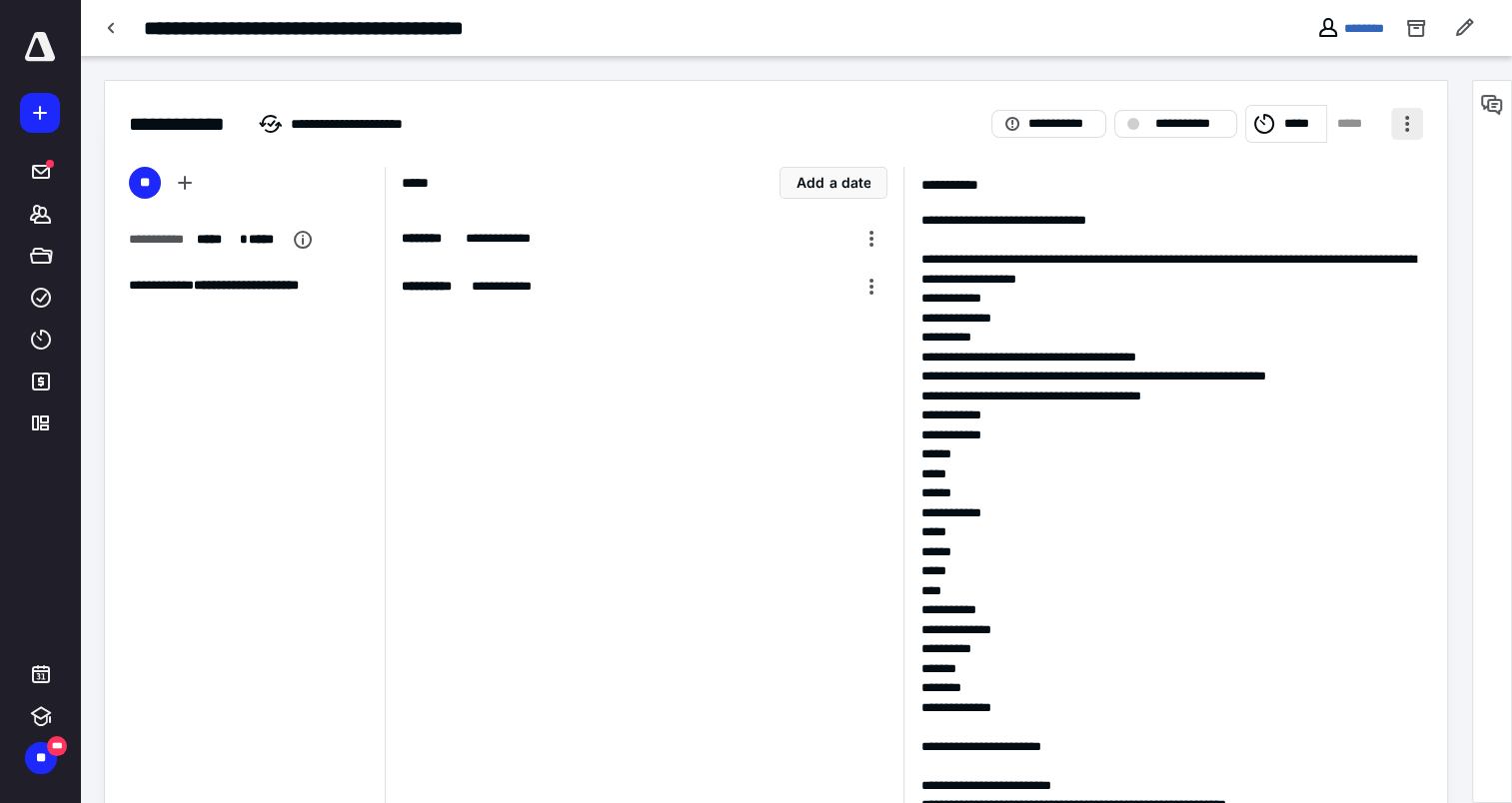 click at bounding box center (1407, 124) 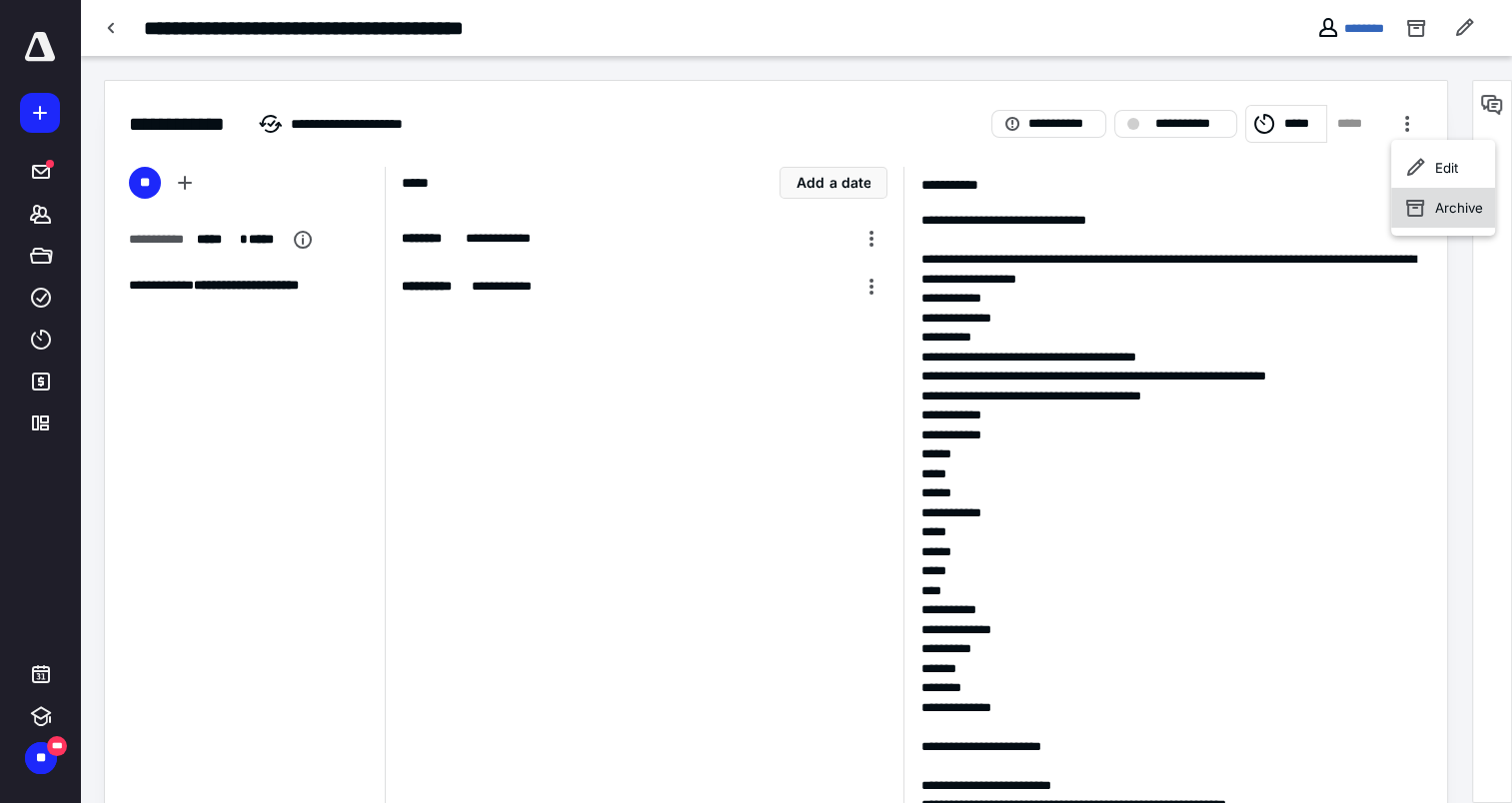 click on "Archive" at bounding box center (1459, 208) 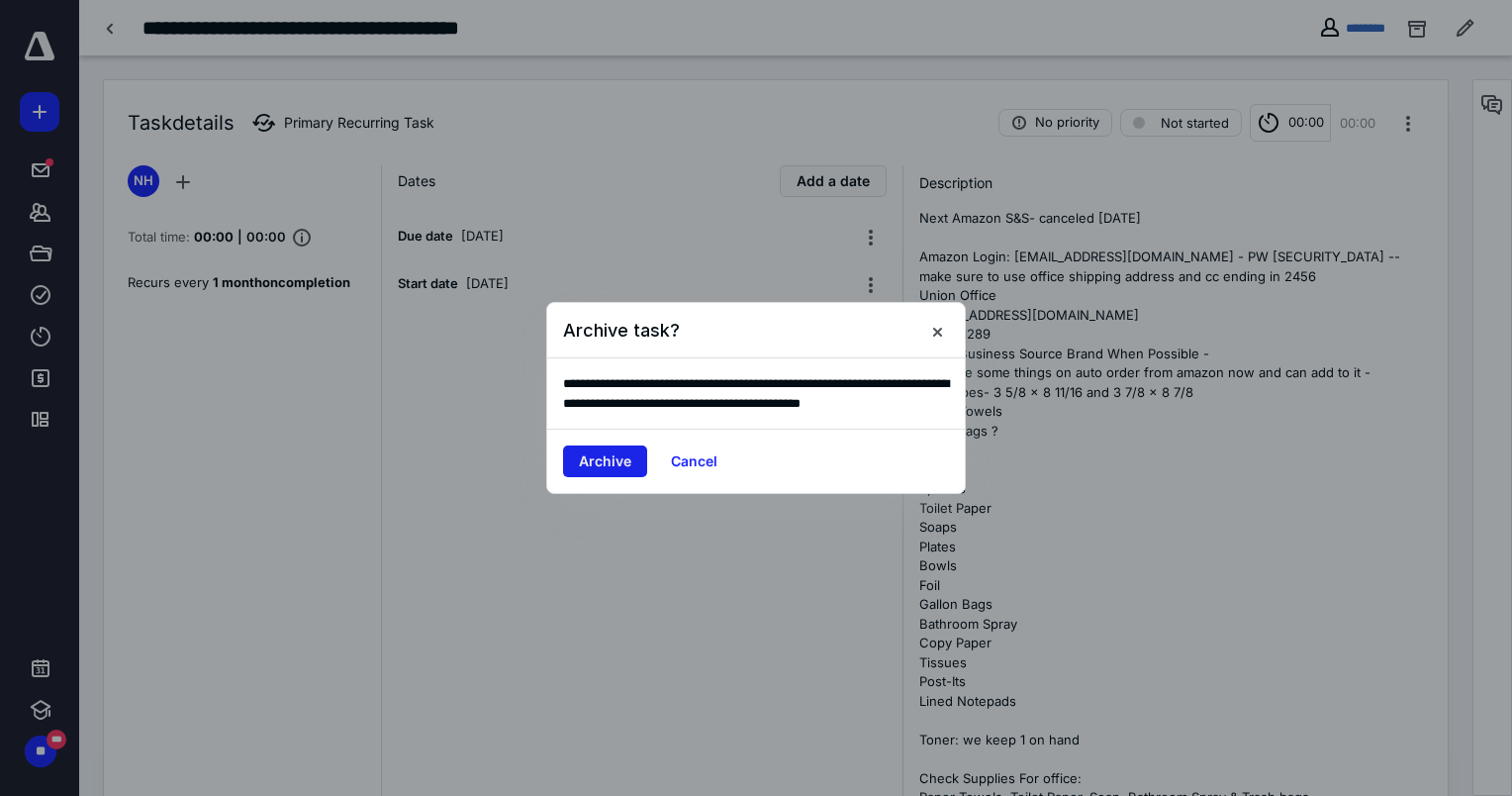 click on "Archive" at bounding box center (605, 461) 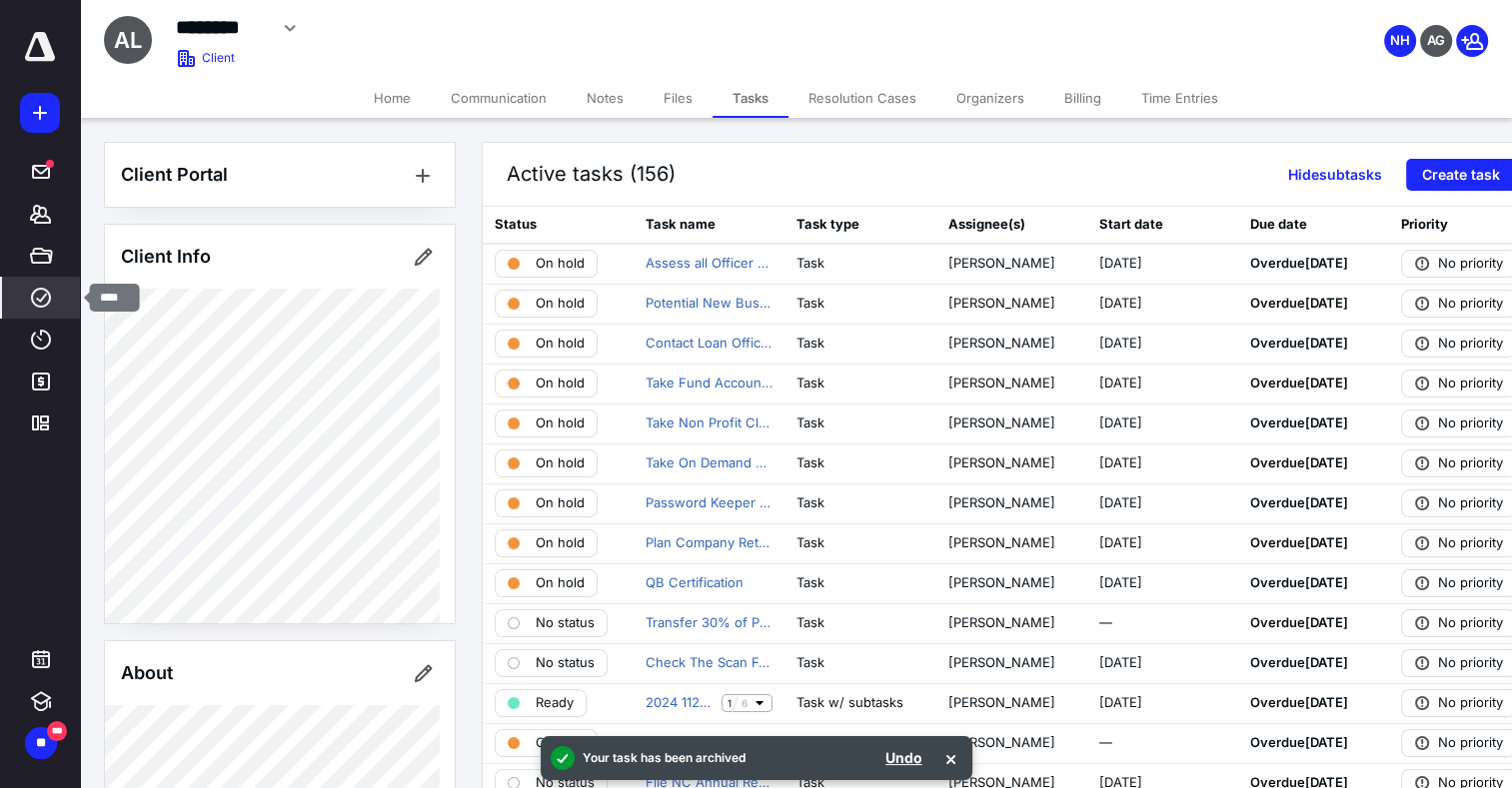 click 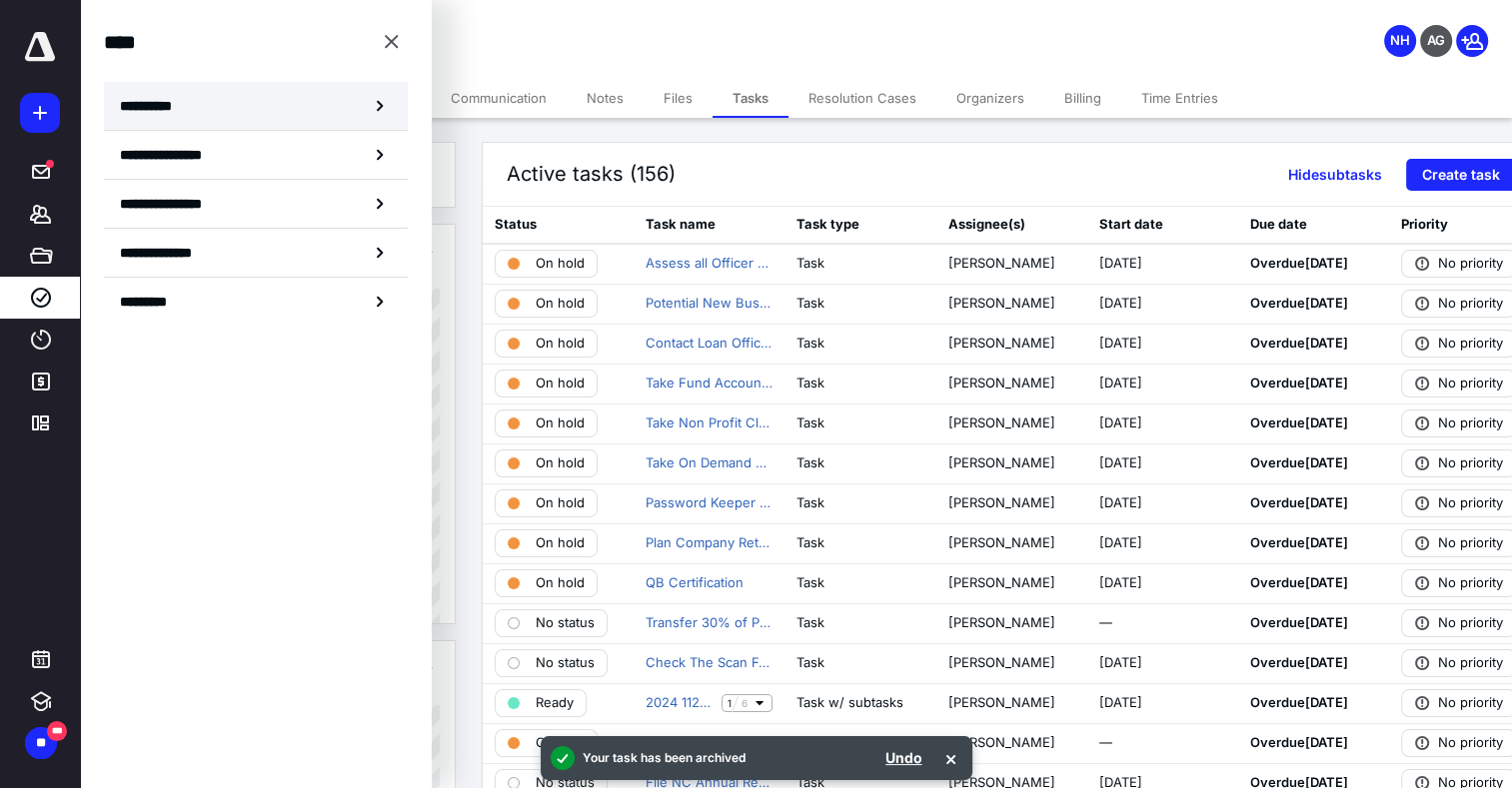 click on "**********" at bounding box center [256, 106] 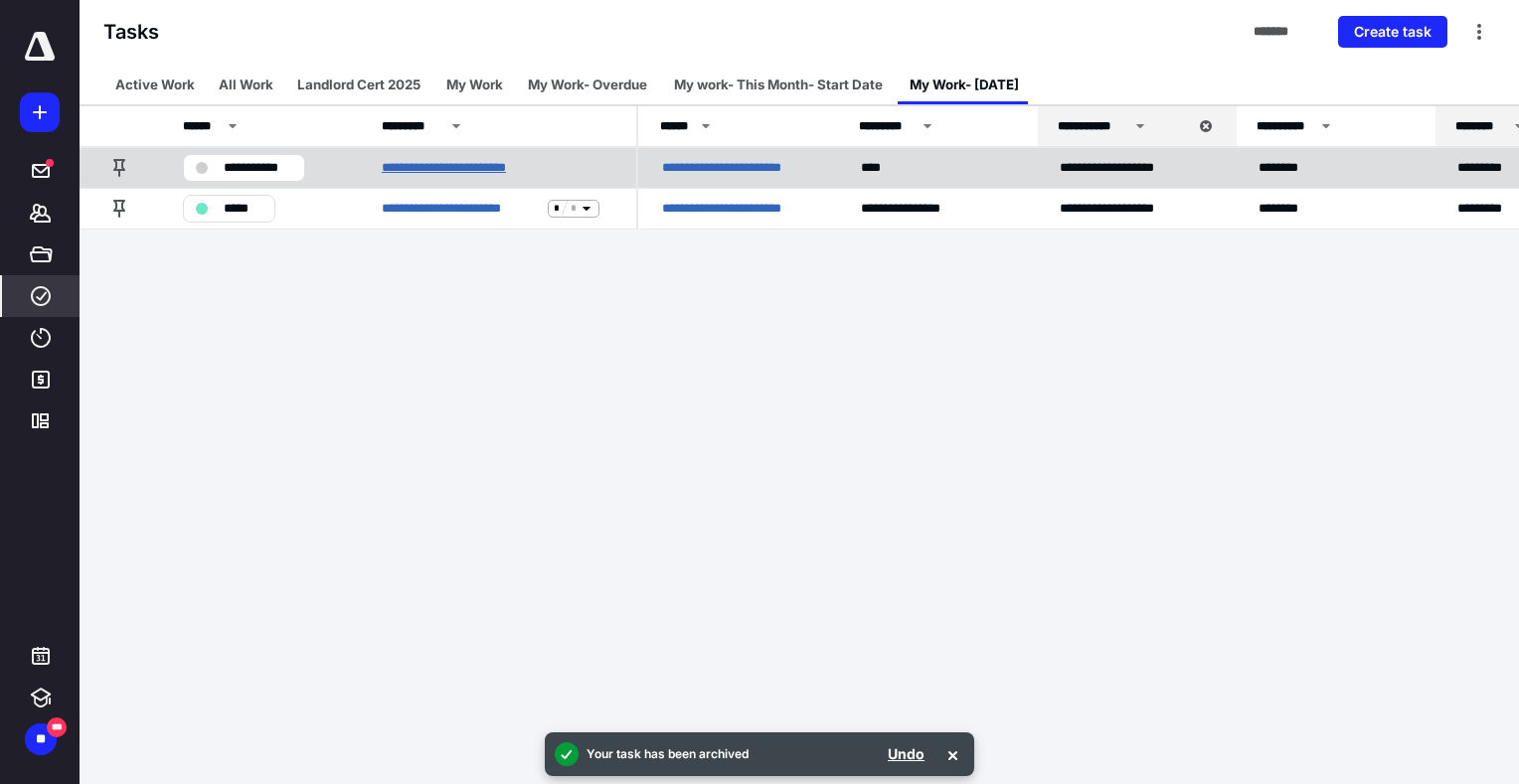 click on "**********" at bounding box center [460, 168] 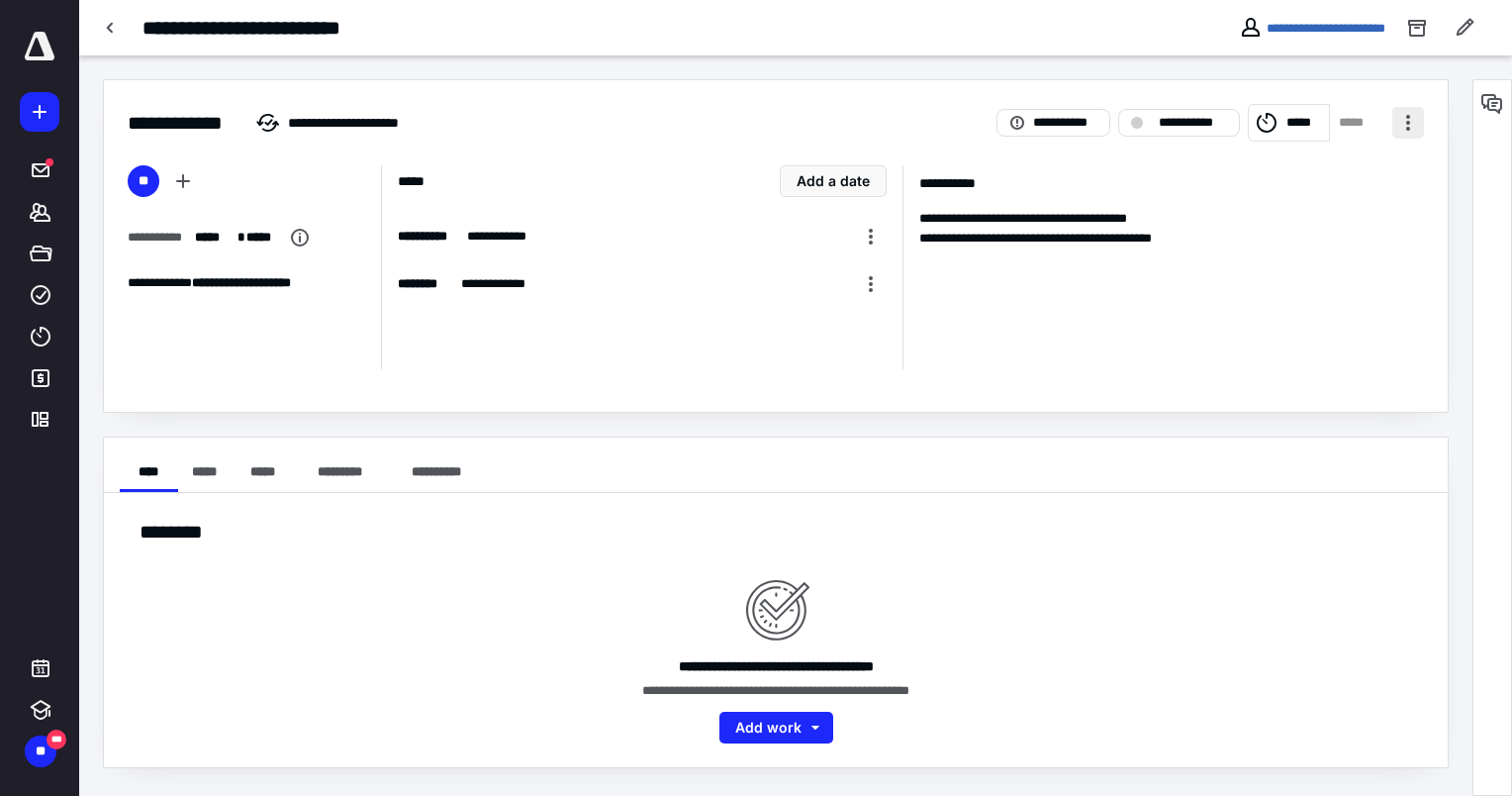 click at bounding box center [1408, 123] 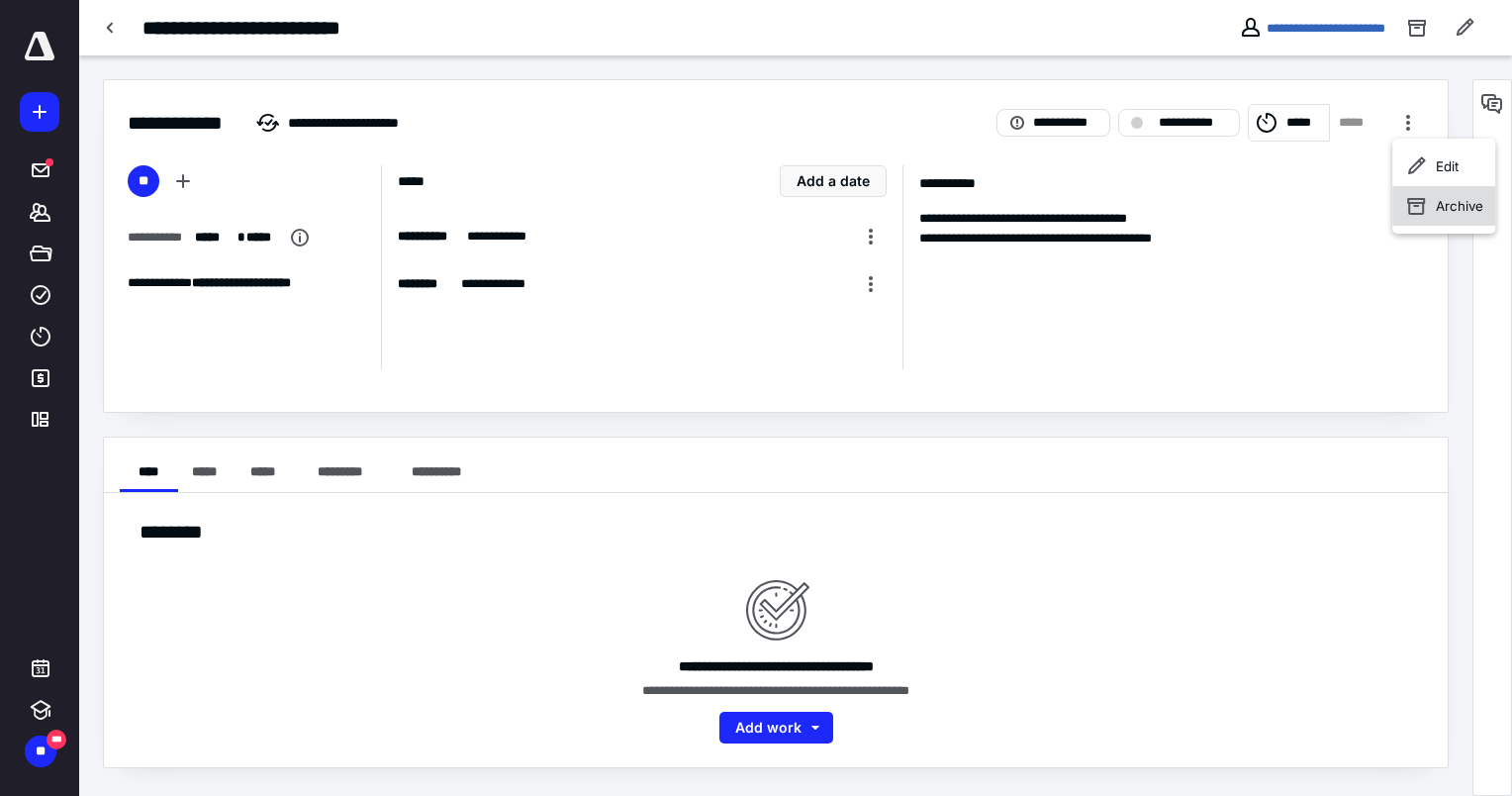 click on "Archive" at bounding box center (1444, 206) 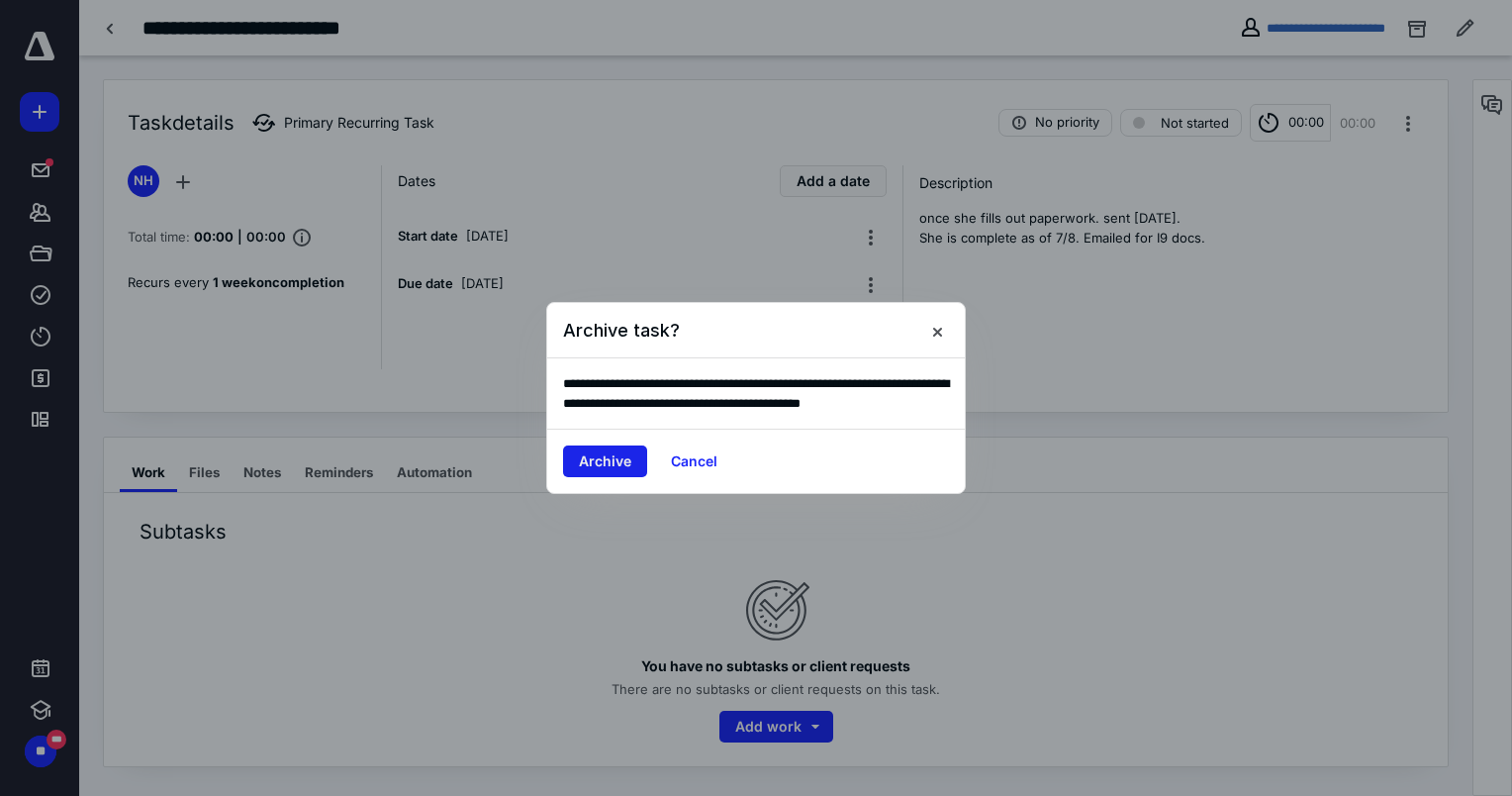 click on "Archive" at bounding box center [605, 461] 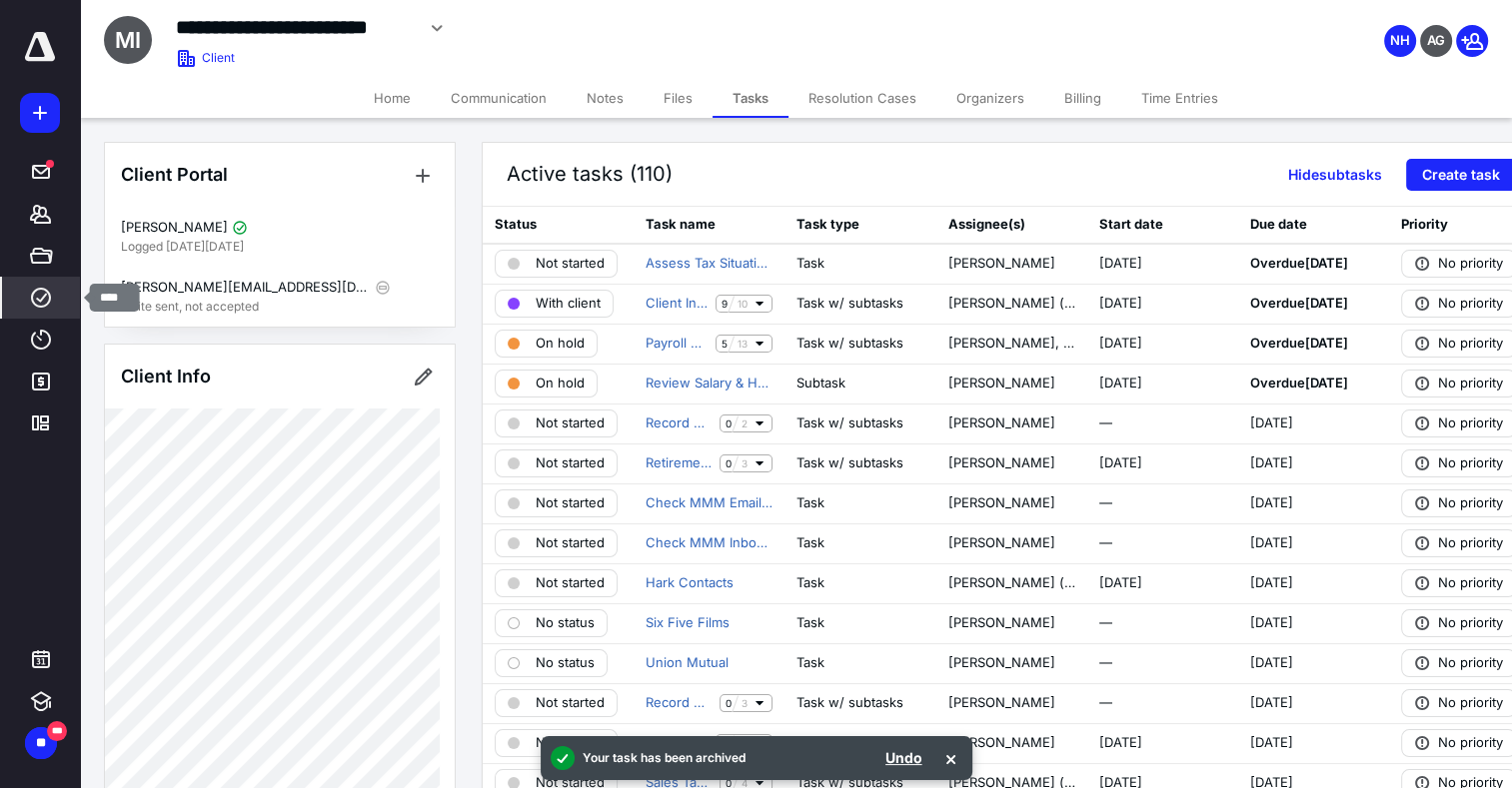 click 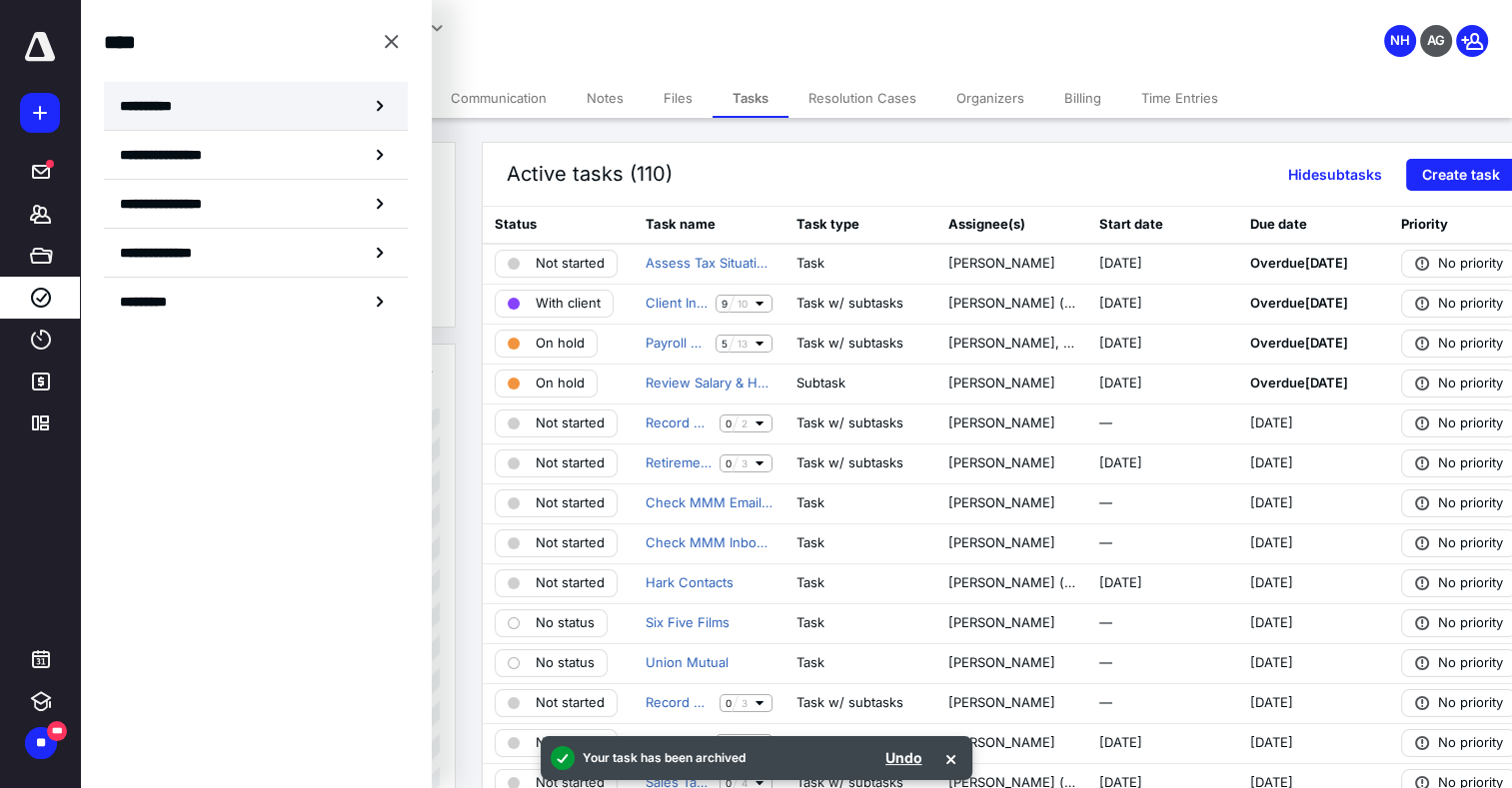 click on "**********" at bounding box center (256, 106) 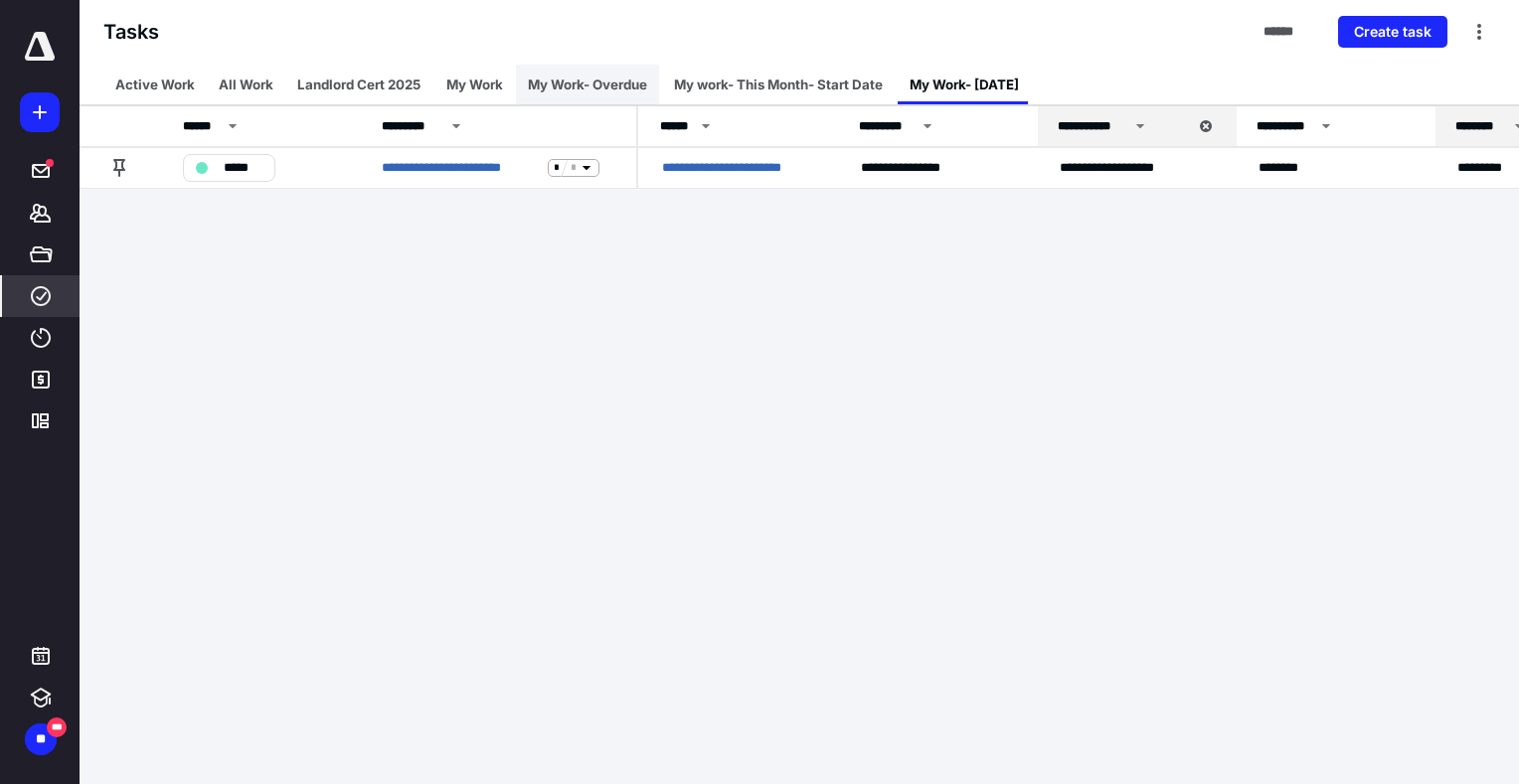 click on "My Work- Overdue" at bounding box center [588, 84] 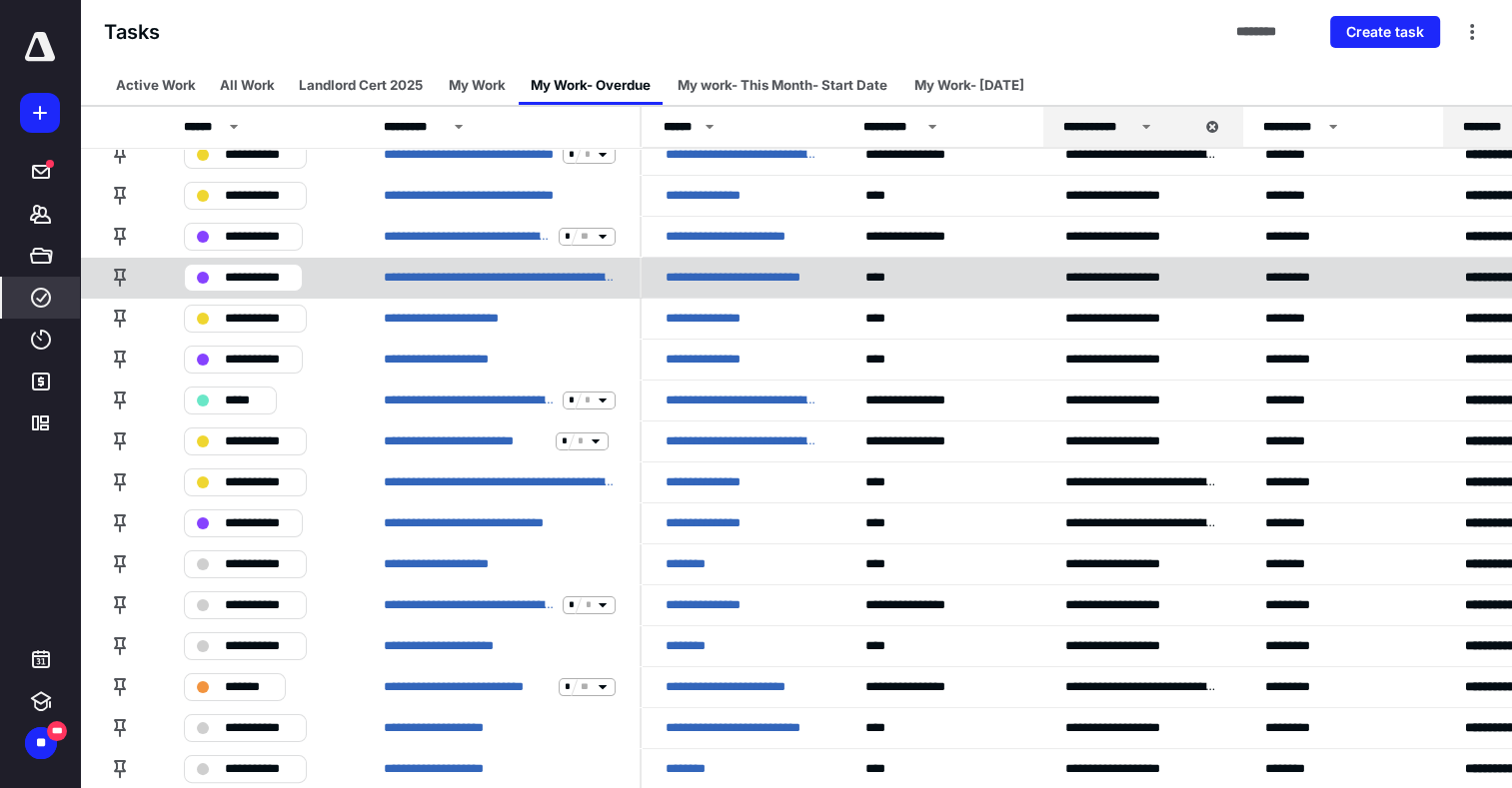 scroll, scrollTop: 200, scrollLeft: 0, axis: vertical 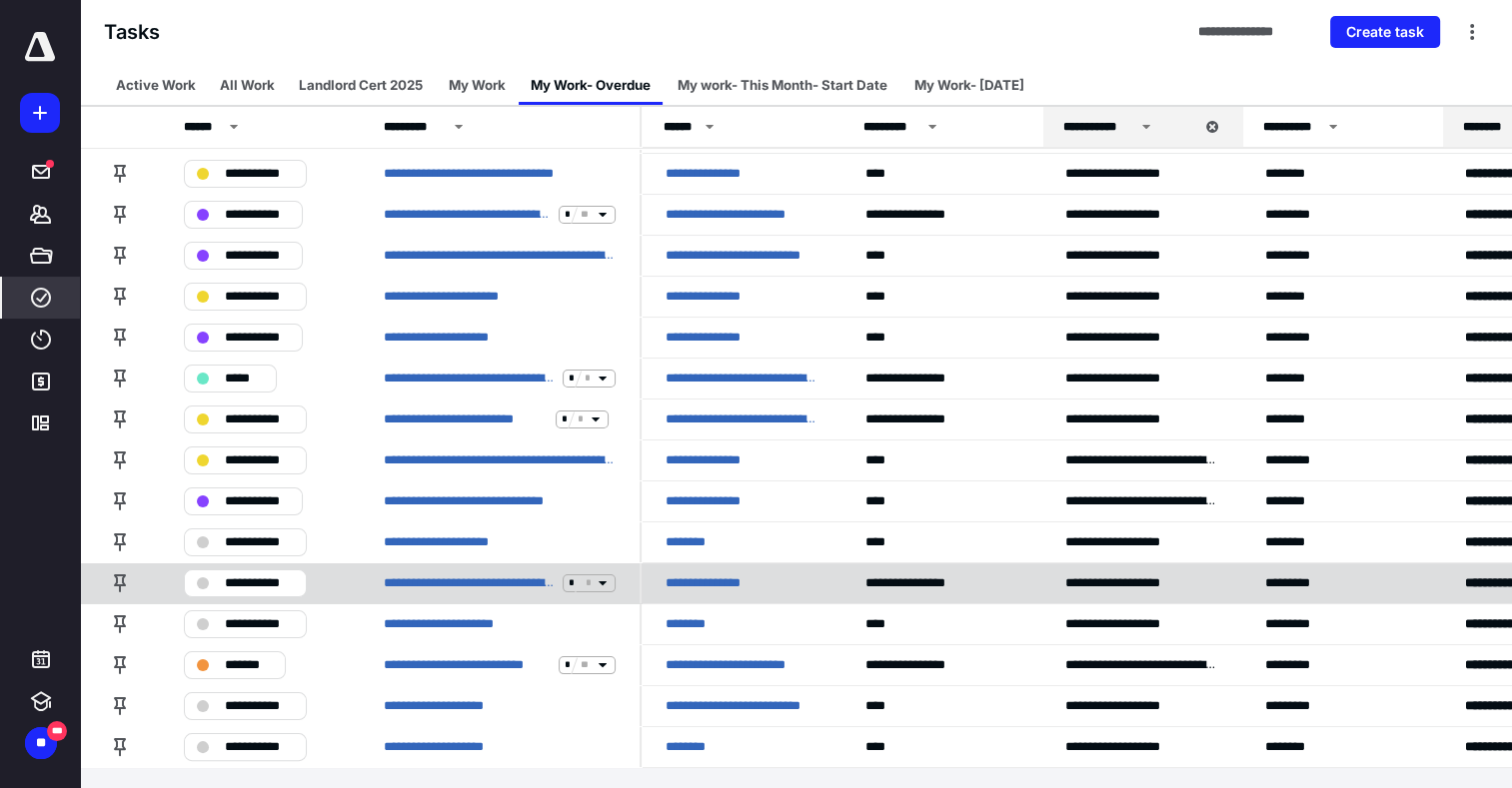 click on "**********" at bounding box center [259, 583] 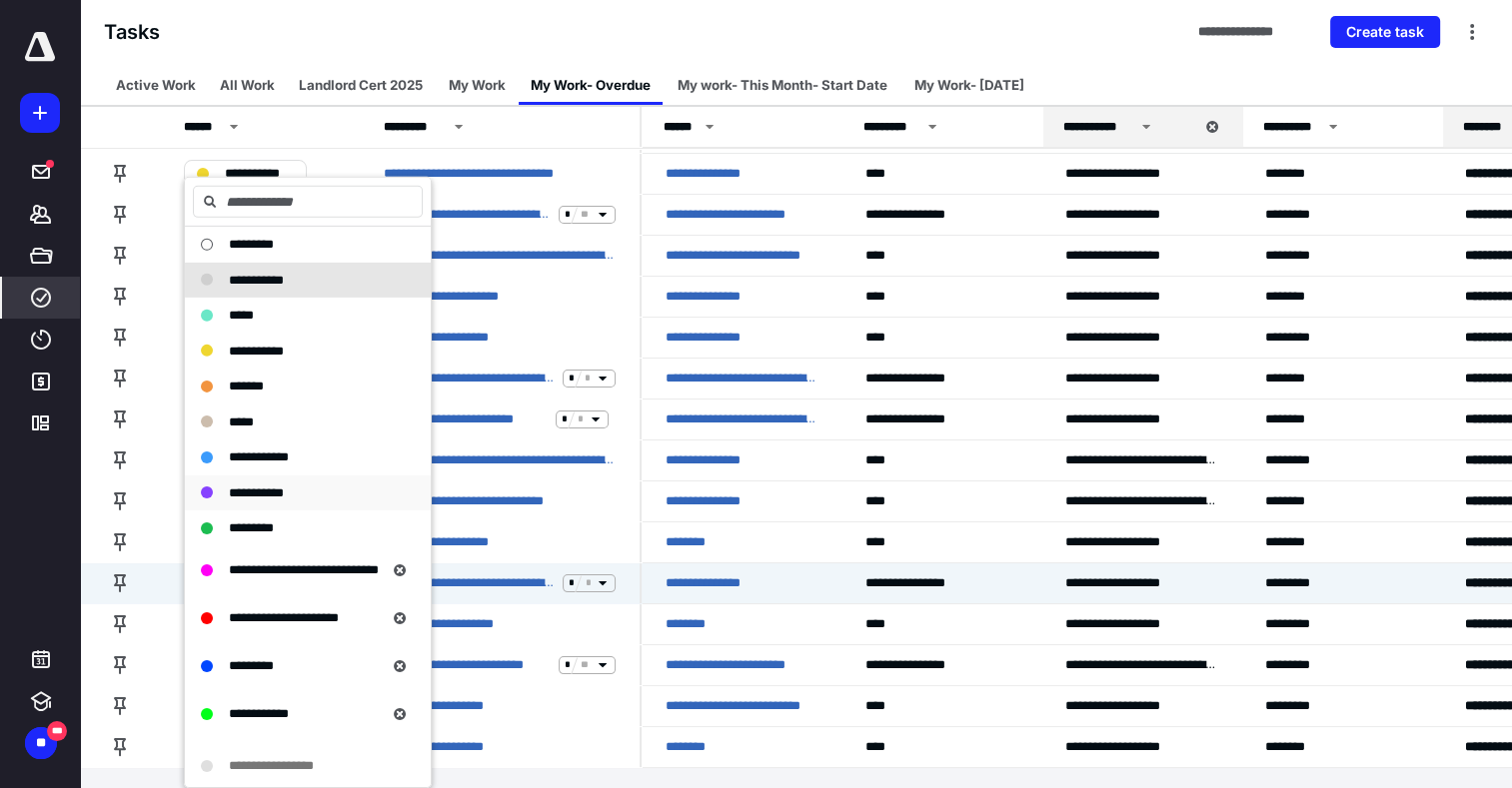 click on "**********" at bounding box center (256, 491) 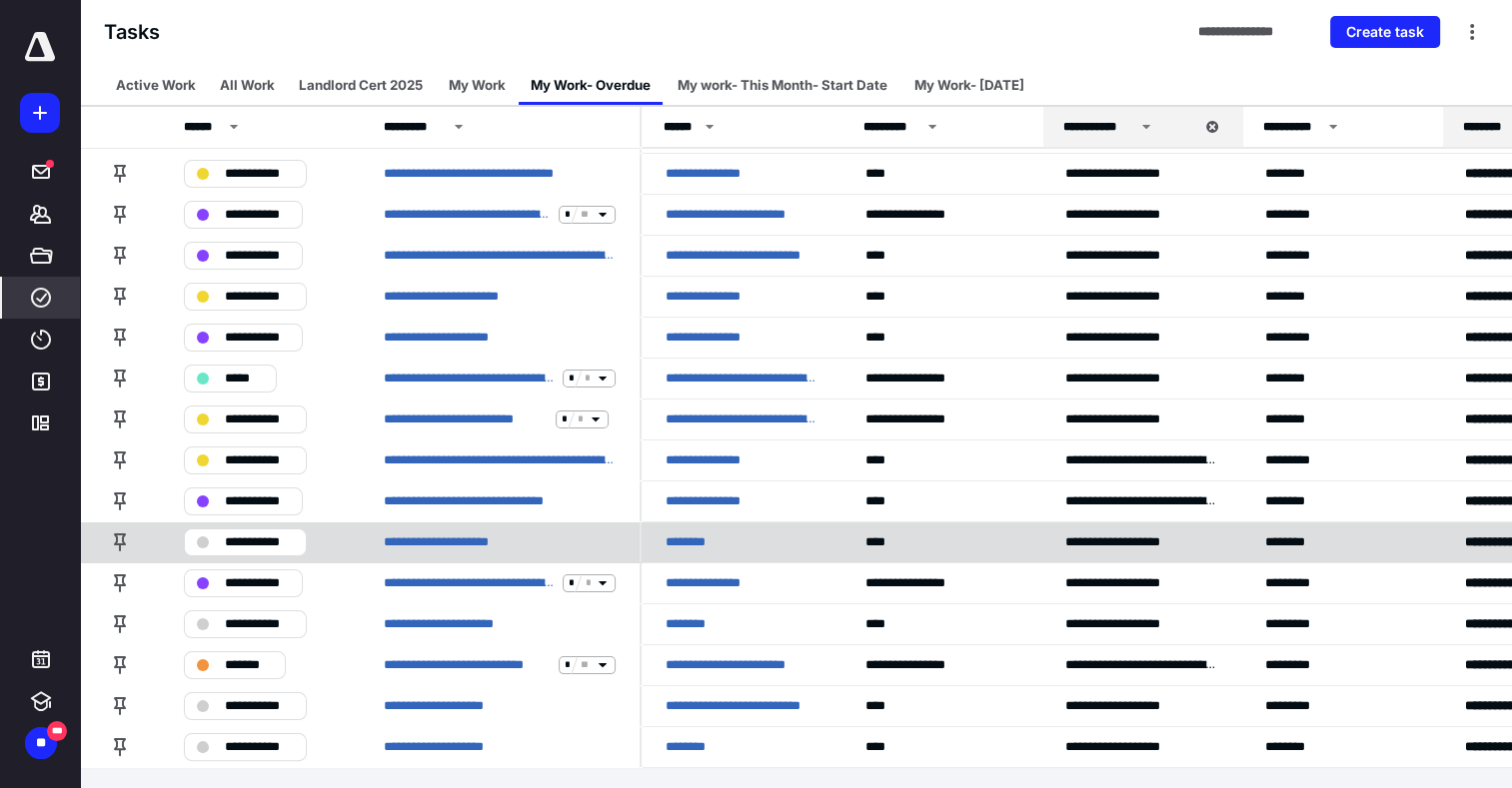 click on "**********" at bounding box center [259, 542] 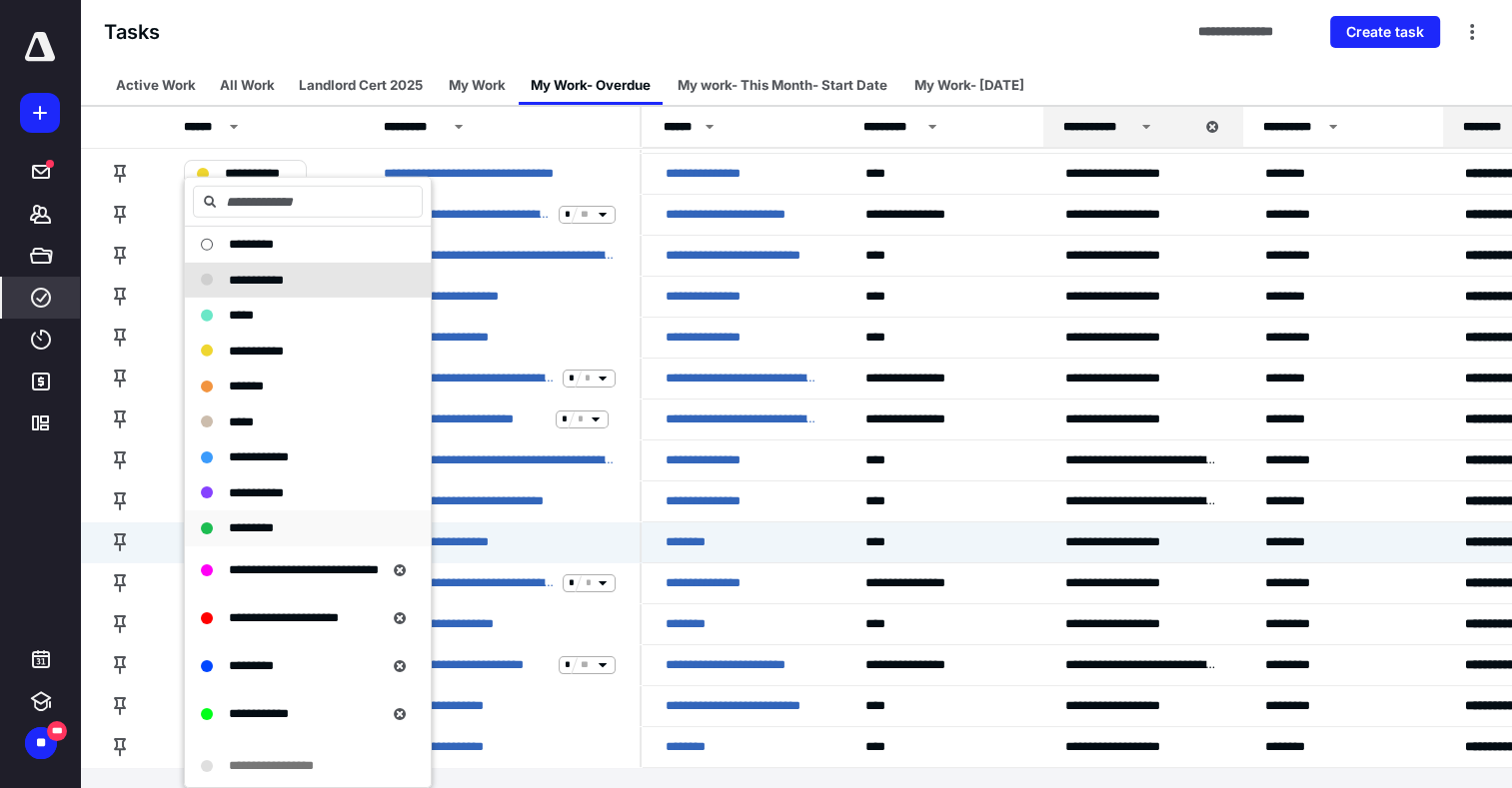 click on "*********" at bounding box center (308, 528) 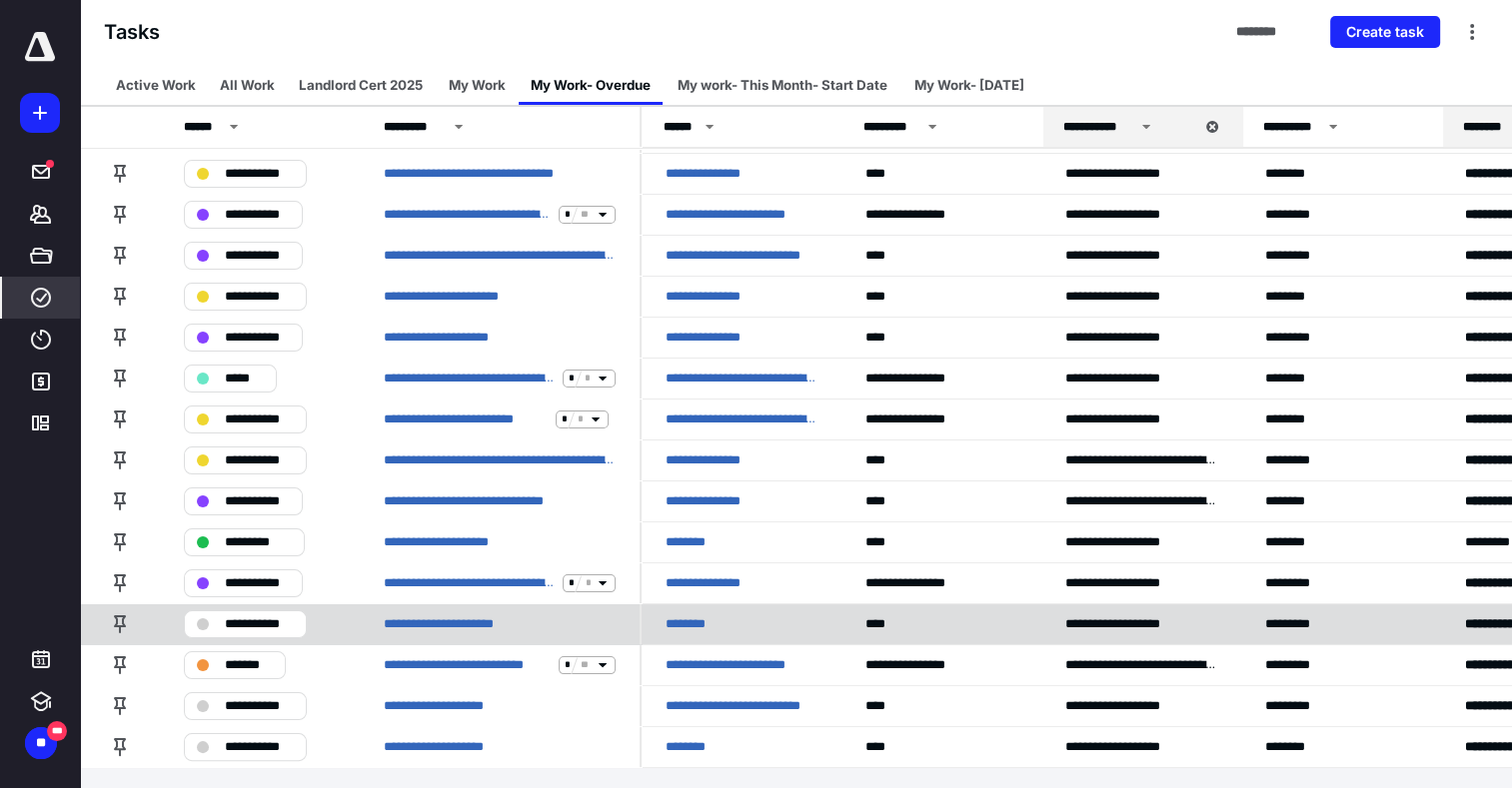scroll, scrollTop: 159, scrollLeft: 0, axis: vertical 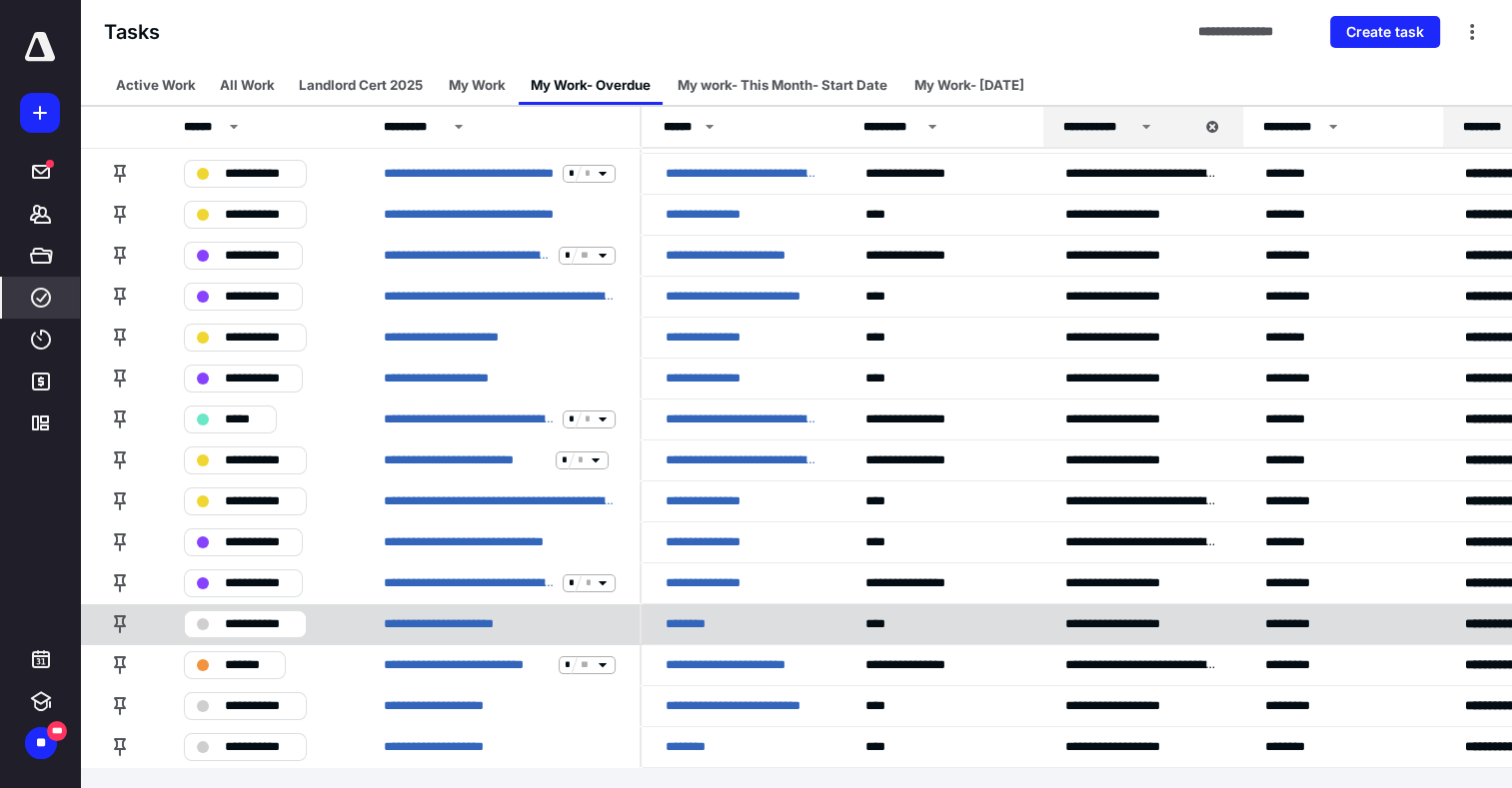 click on "**********" at bounding box center [259, 624] 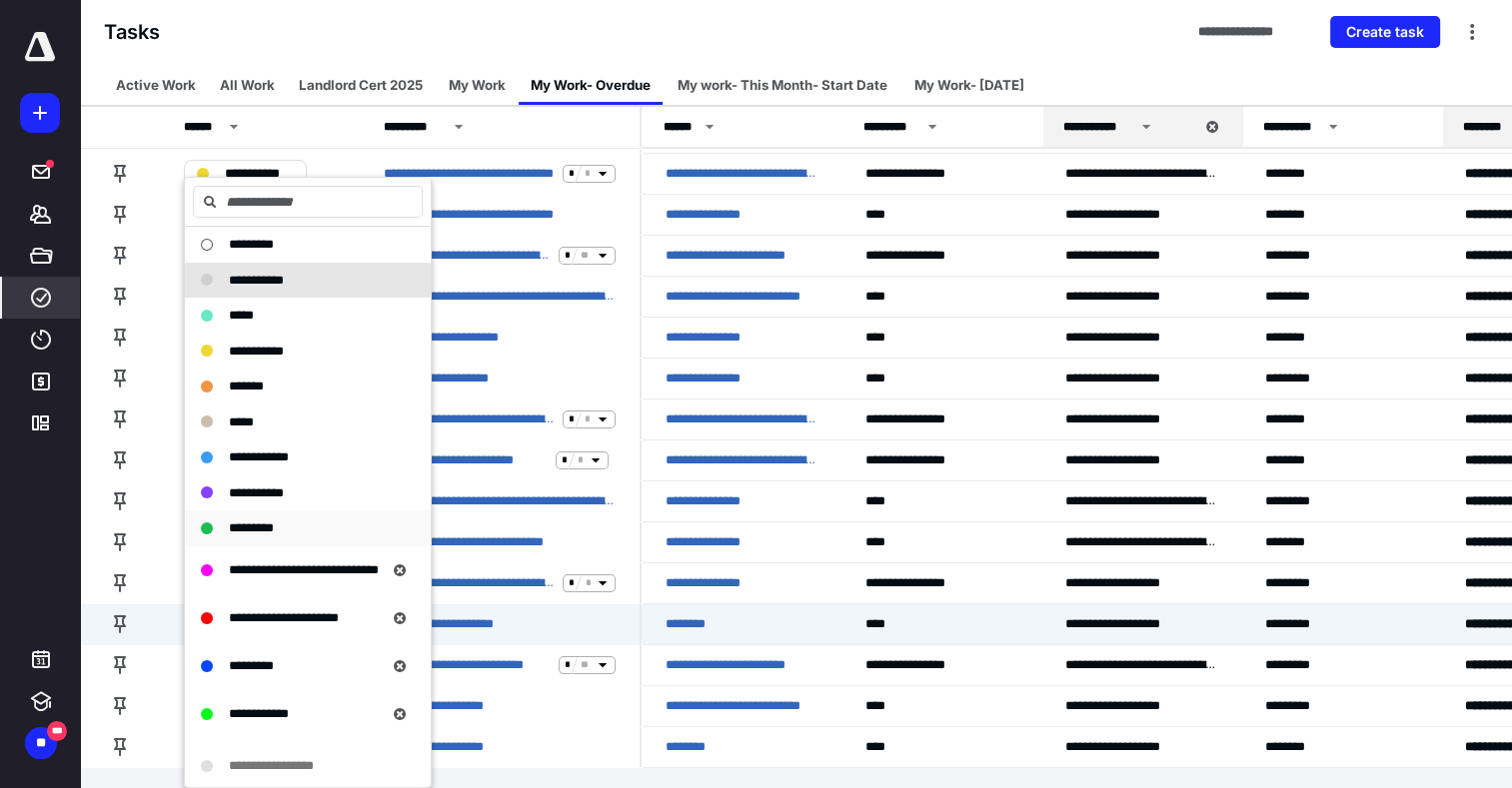 click on "*********" at bounding box center (251, 527) 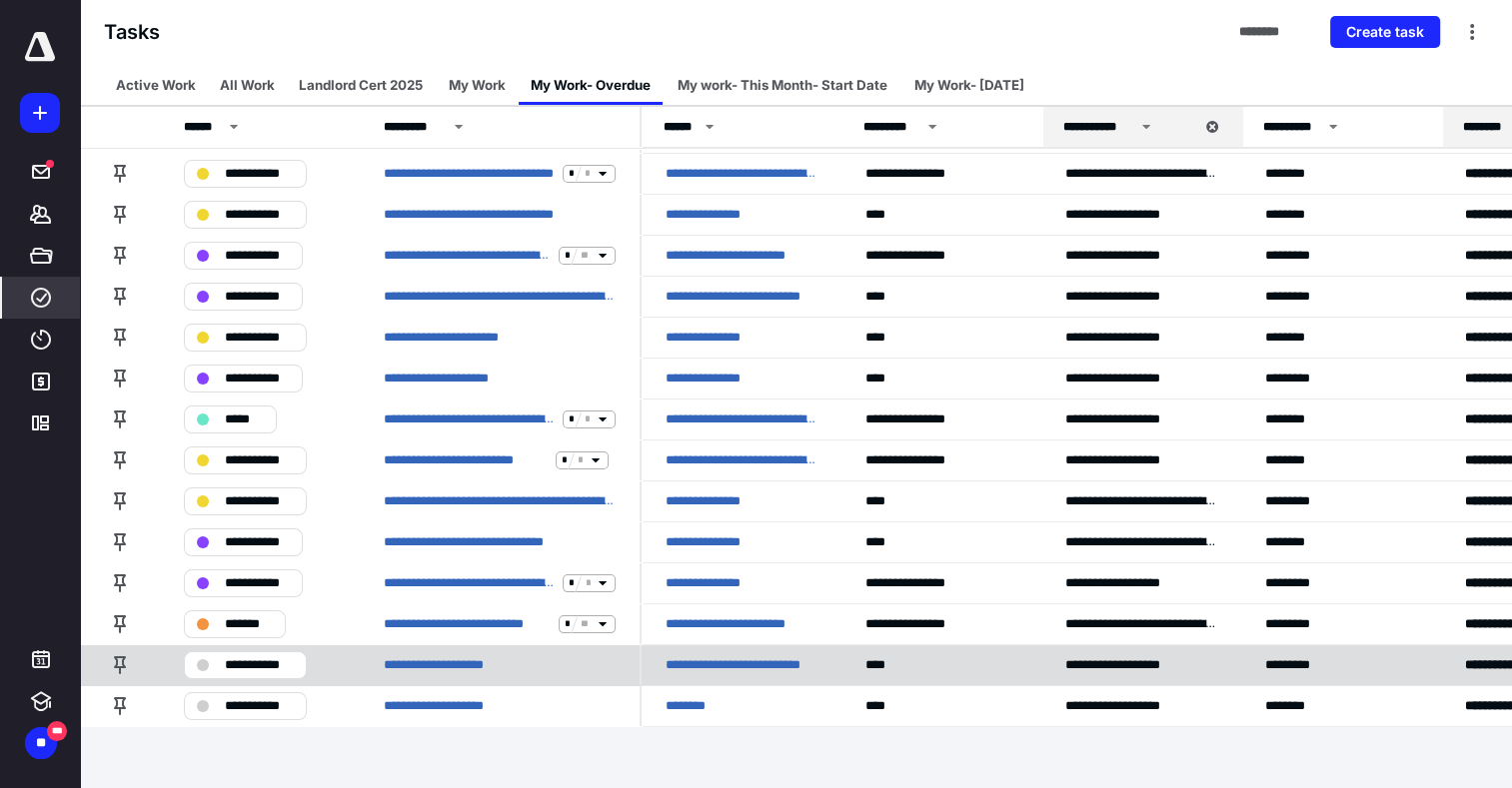 scroll, scrollTop: 118, scrollLeft: 0, axis: vertical 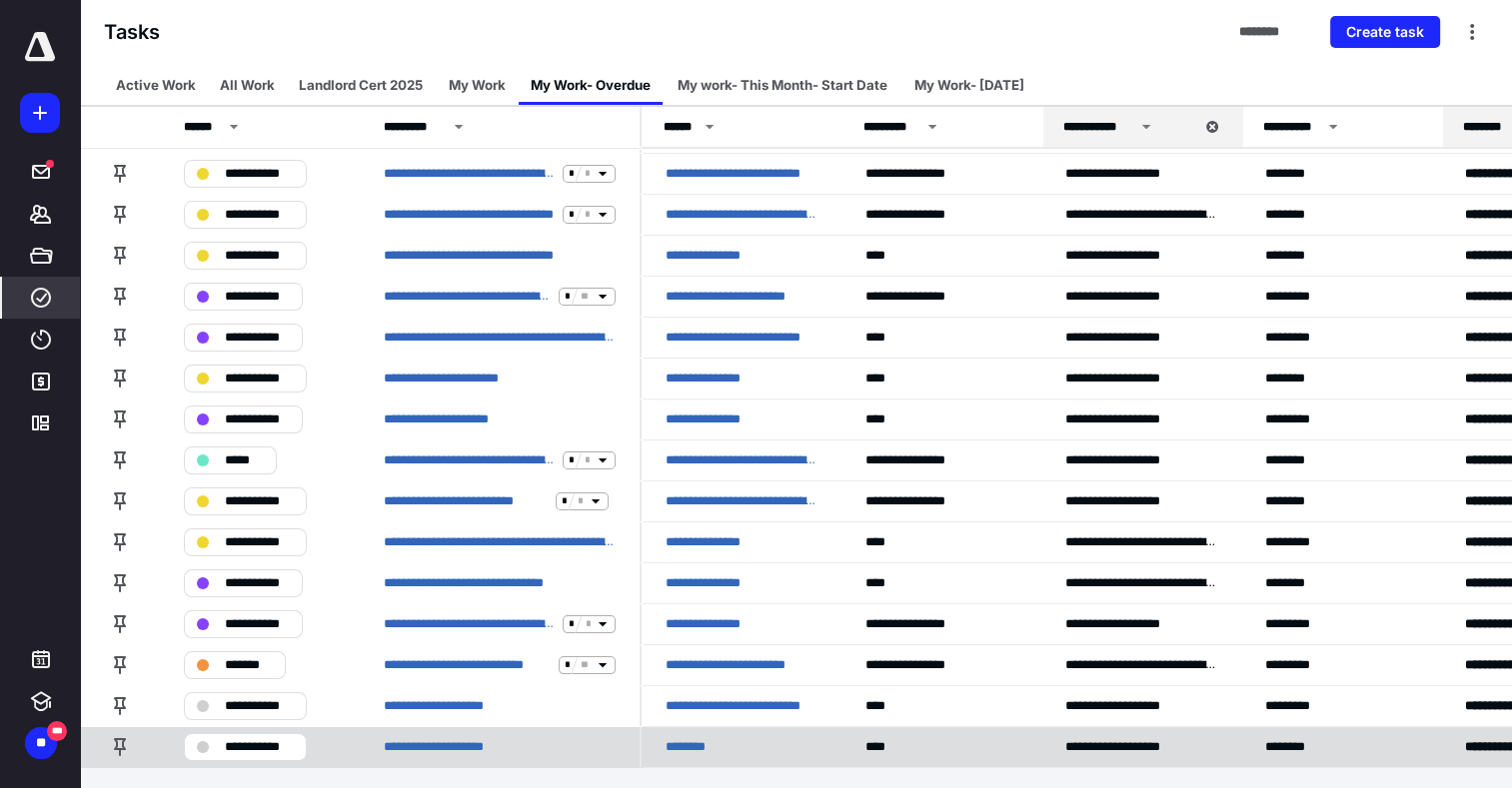 click on "**********" at bounding box center (259, 747) 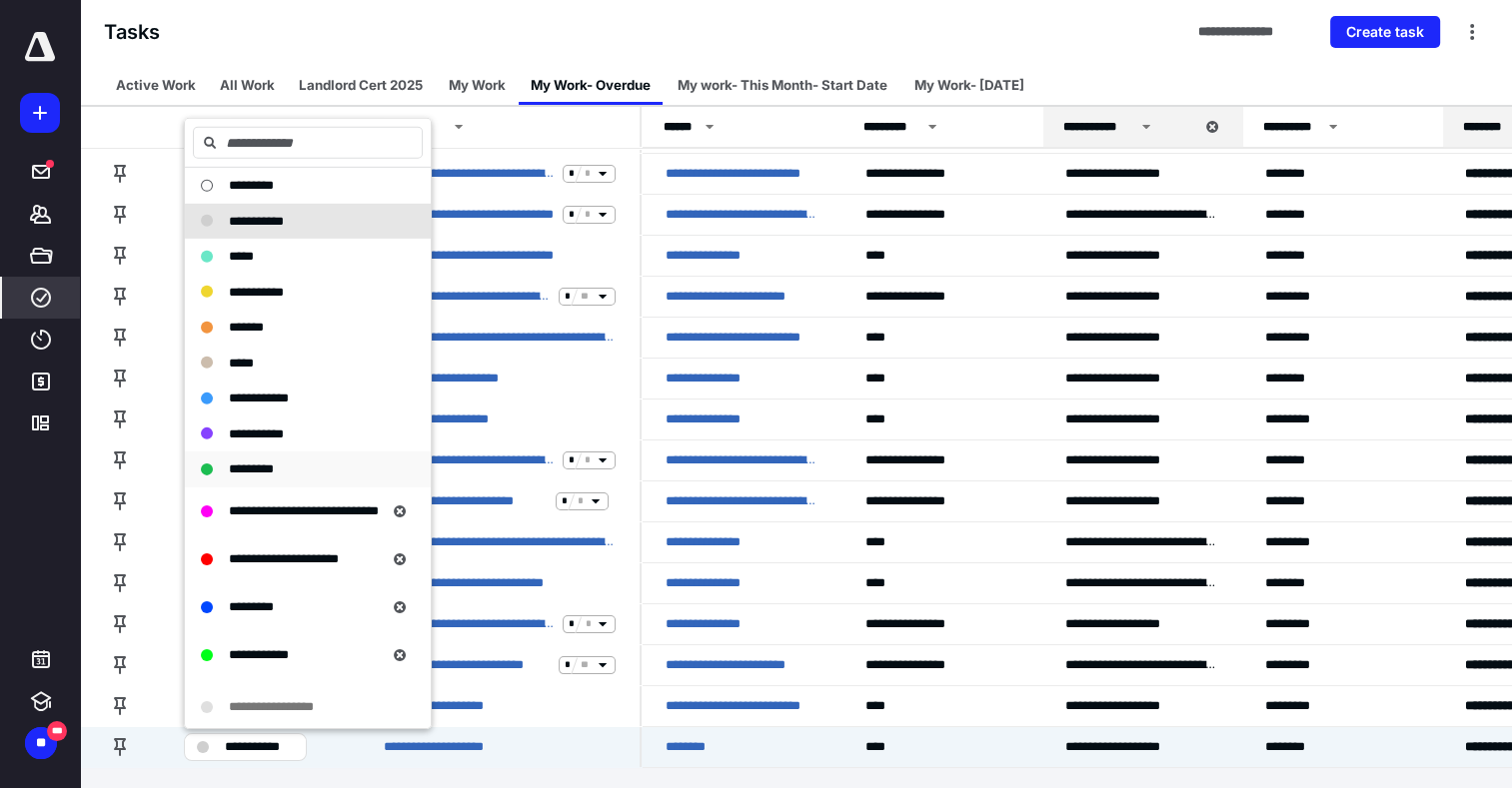 click on "*********" at bounding box center (251, 469) 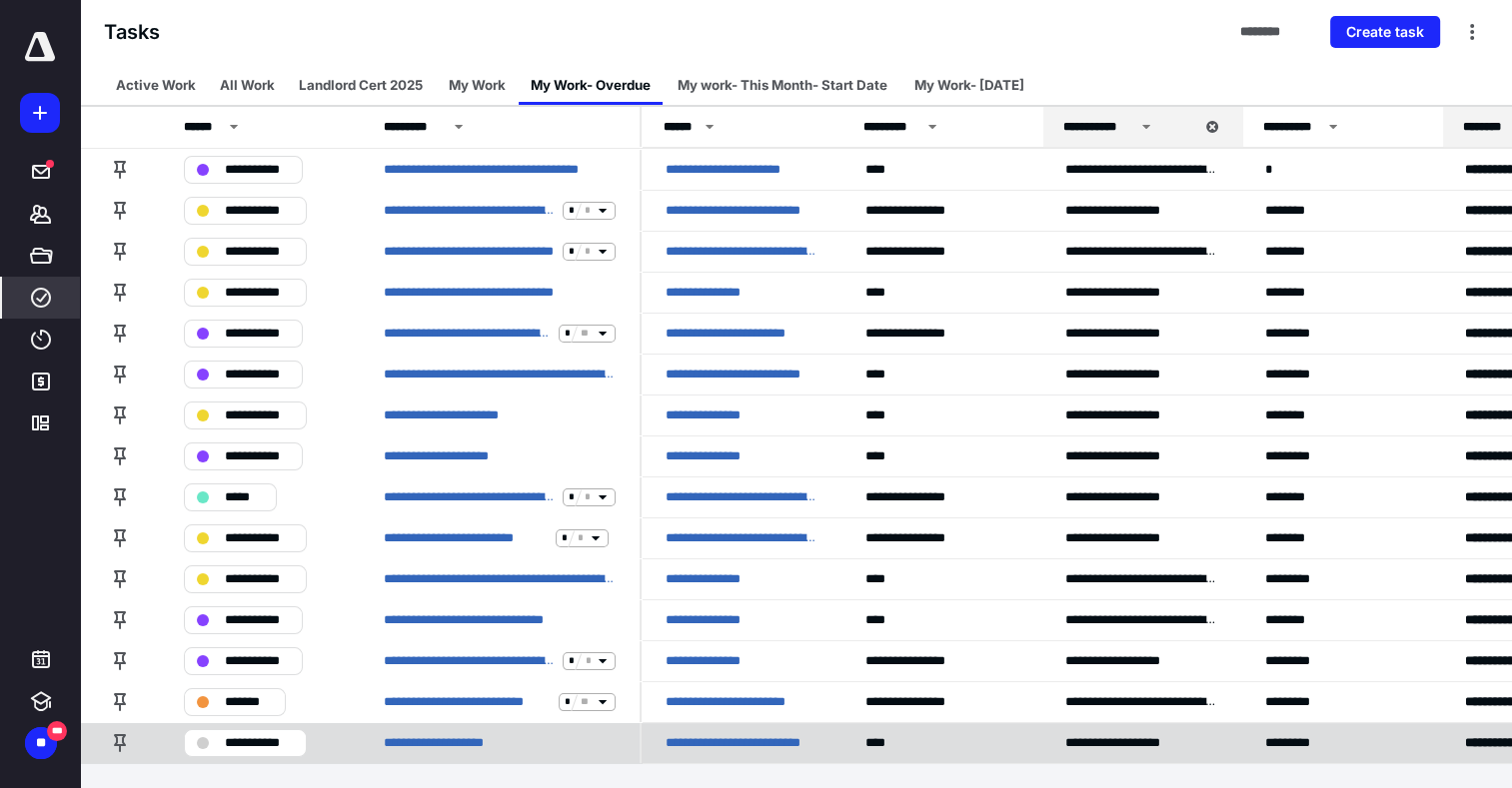 scroll, scrollTop: 77, scrollLeft: 0, axis: vertical 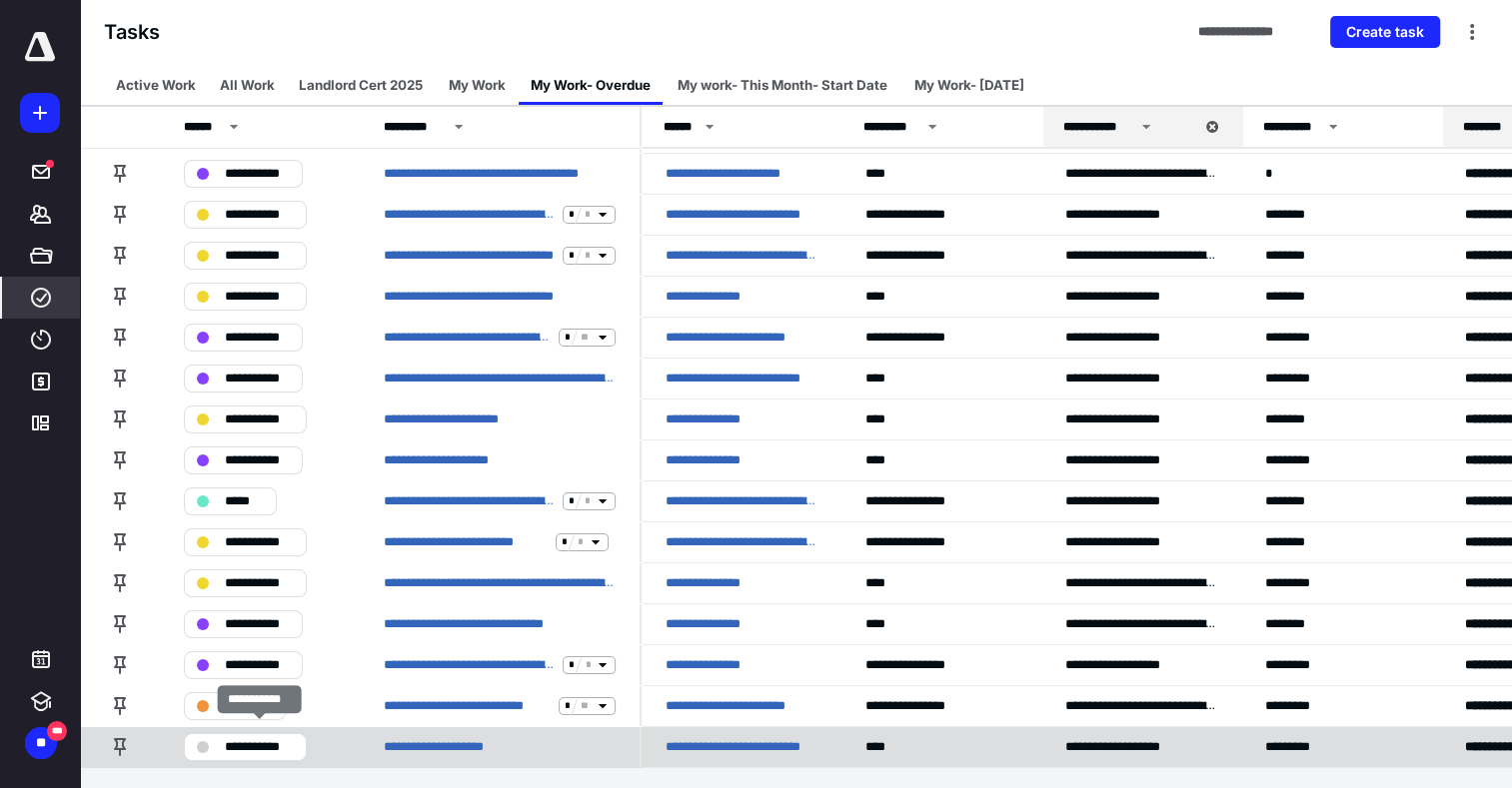 click on "**********" at bounding box center (259, 747) 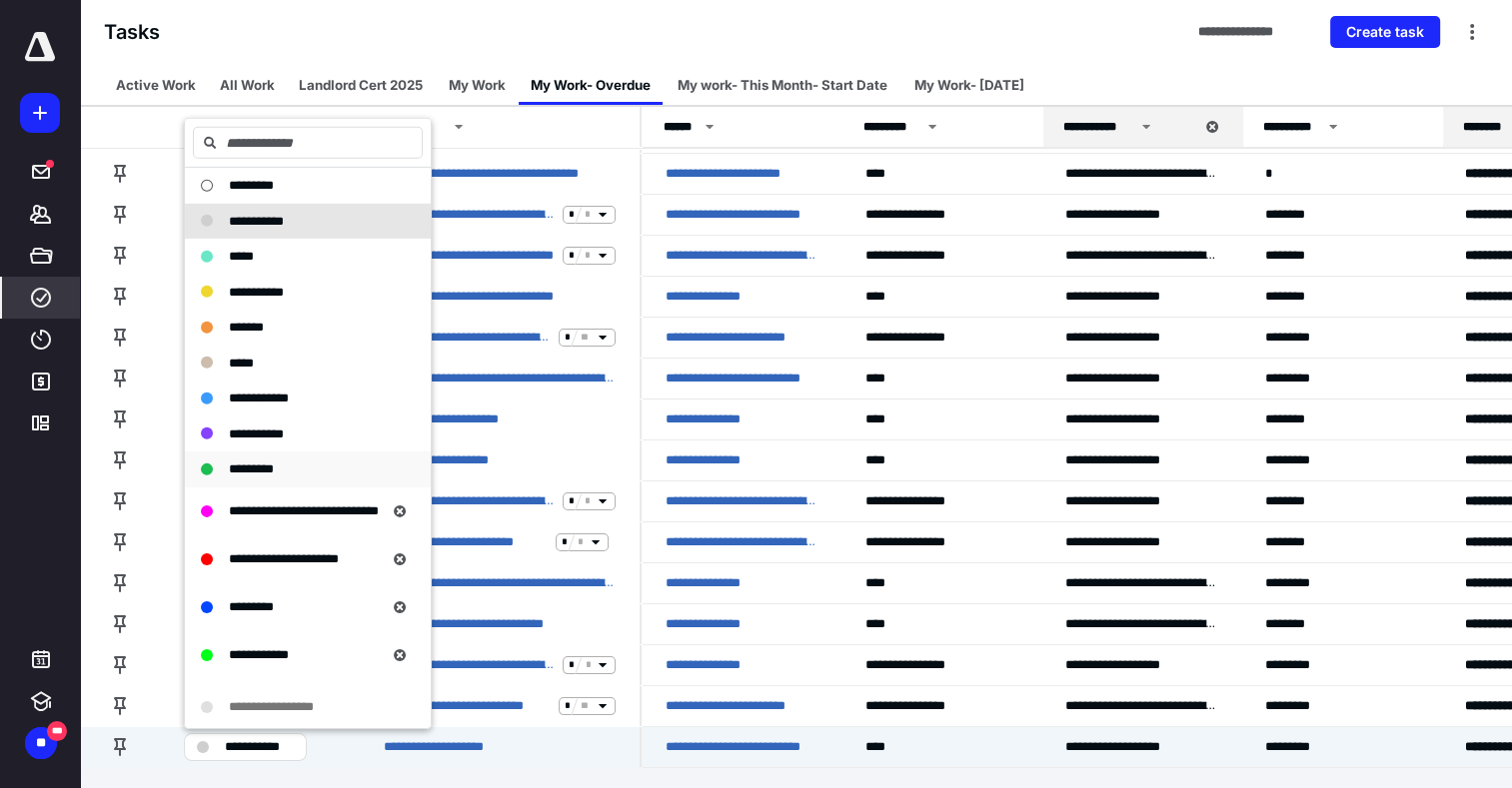 click on "*********" at bounding box center (251, 468) 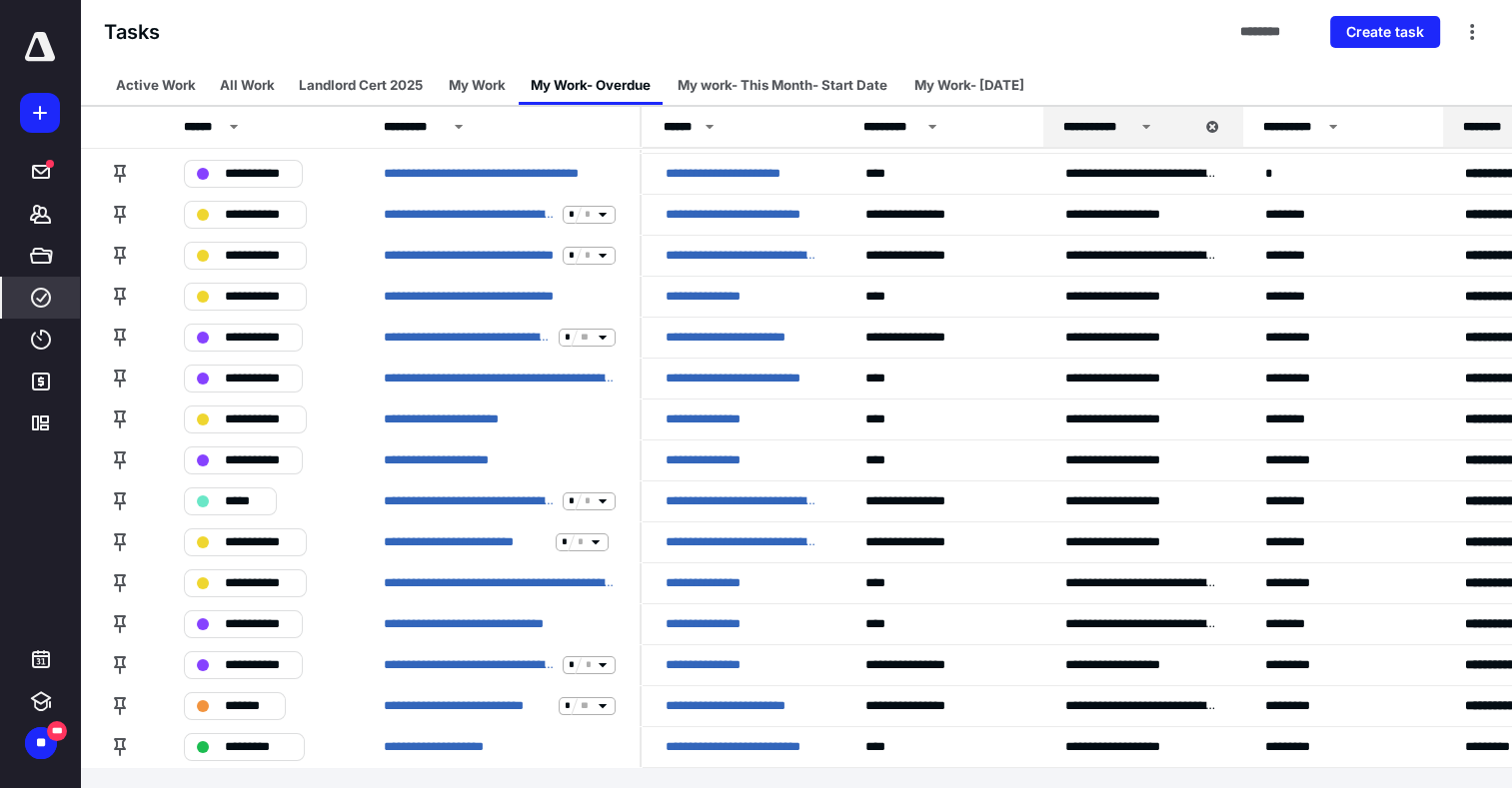 scroll, scrollTop: 36, scrollLeft: 0, axis: vertical 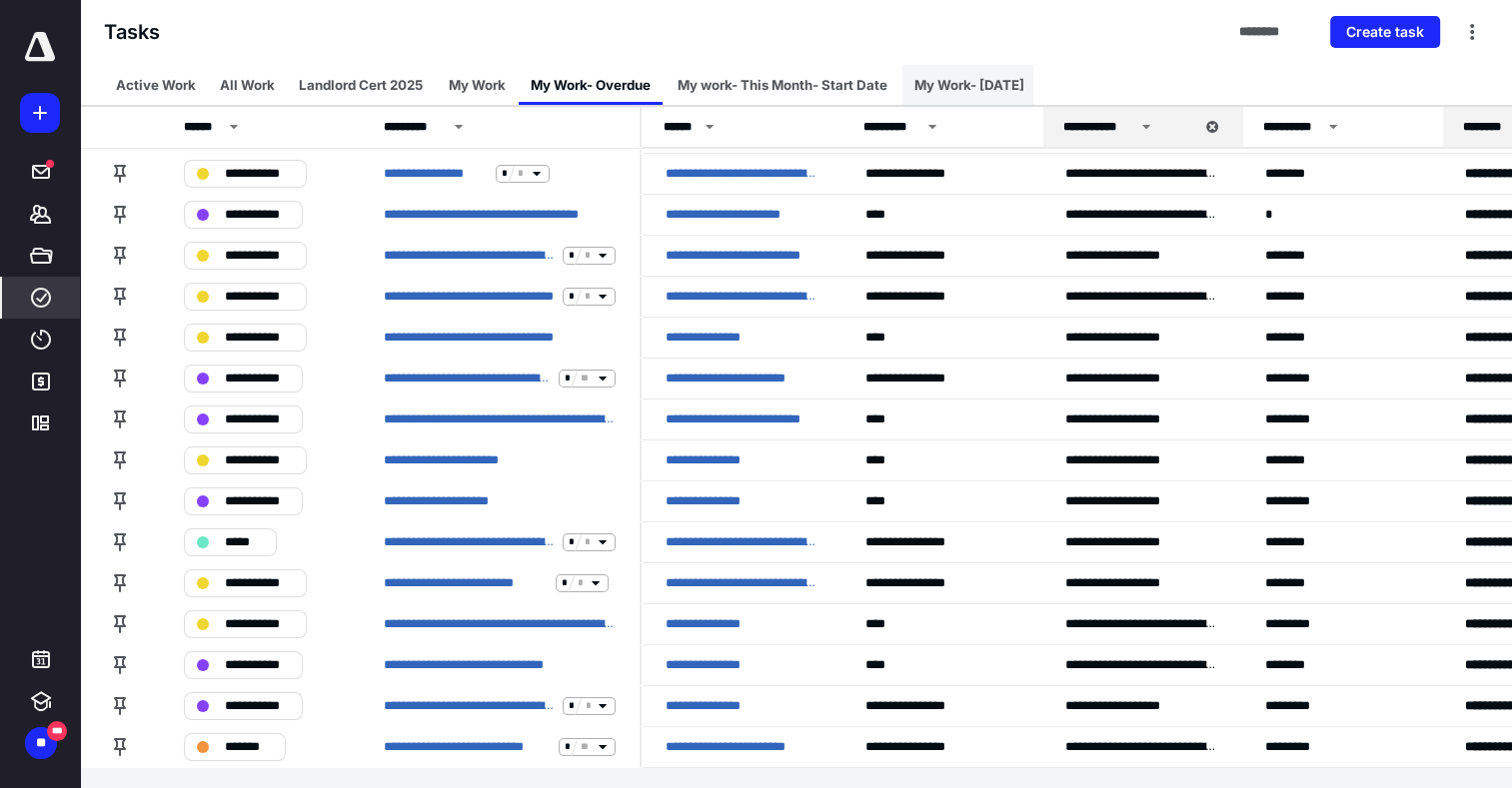 click on "My Work- Today" at bounding box center (969, 85) 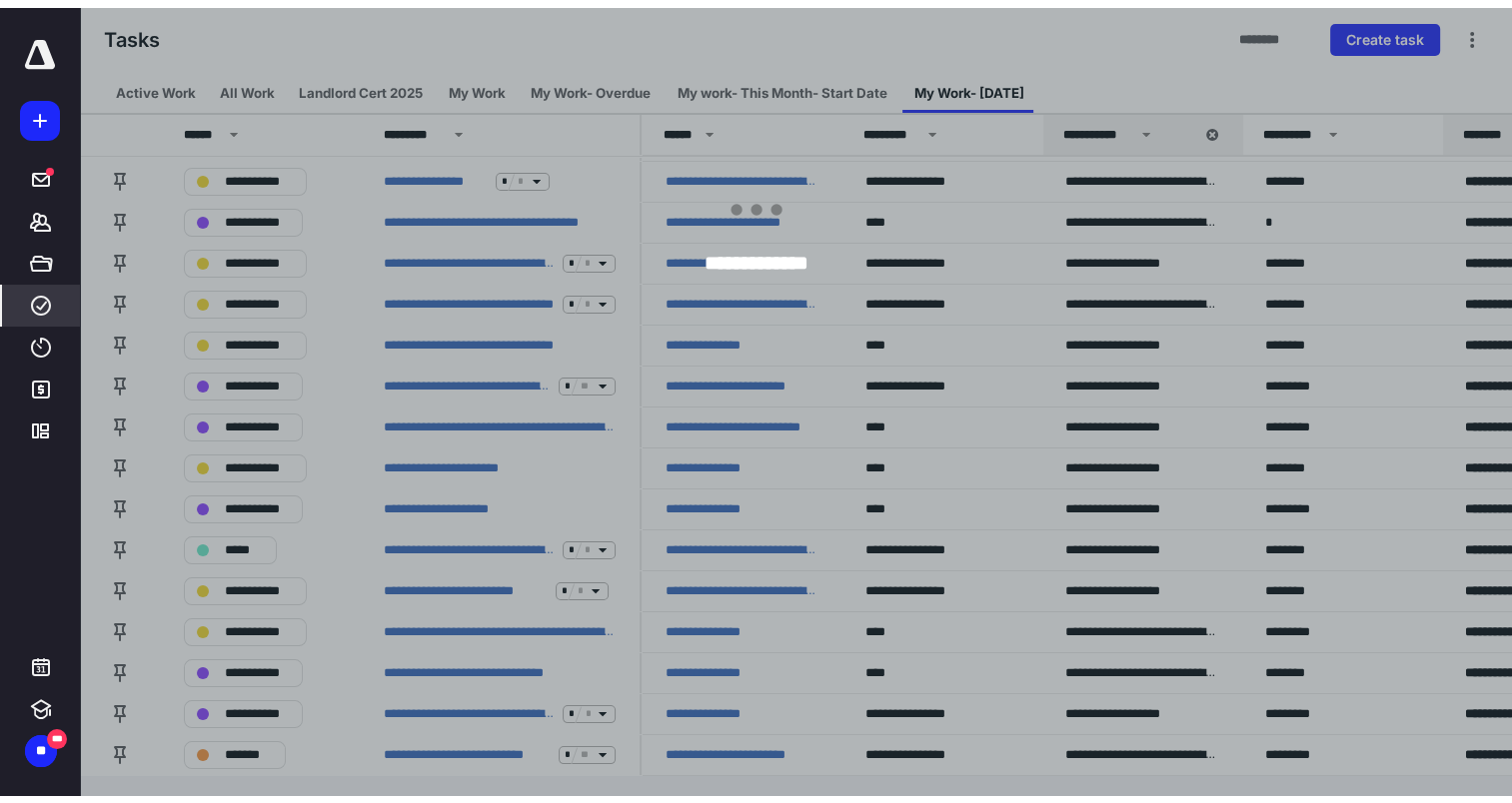 scroll, scrollTop: 0, scrollLeft: 0, axis: both 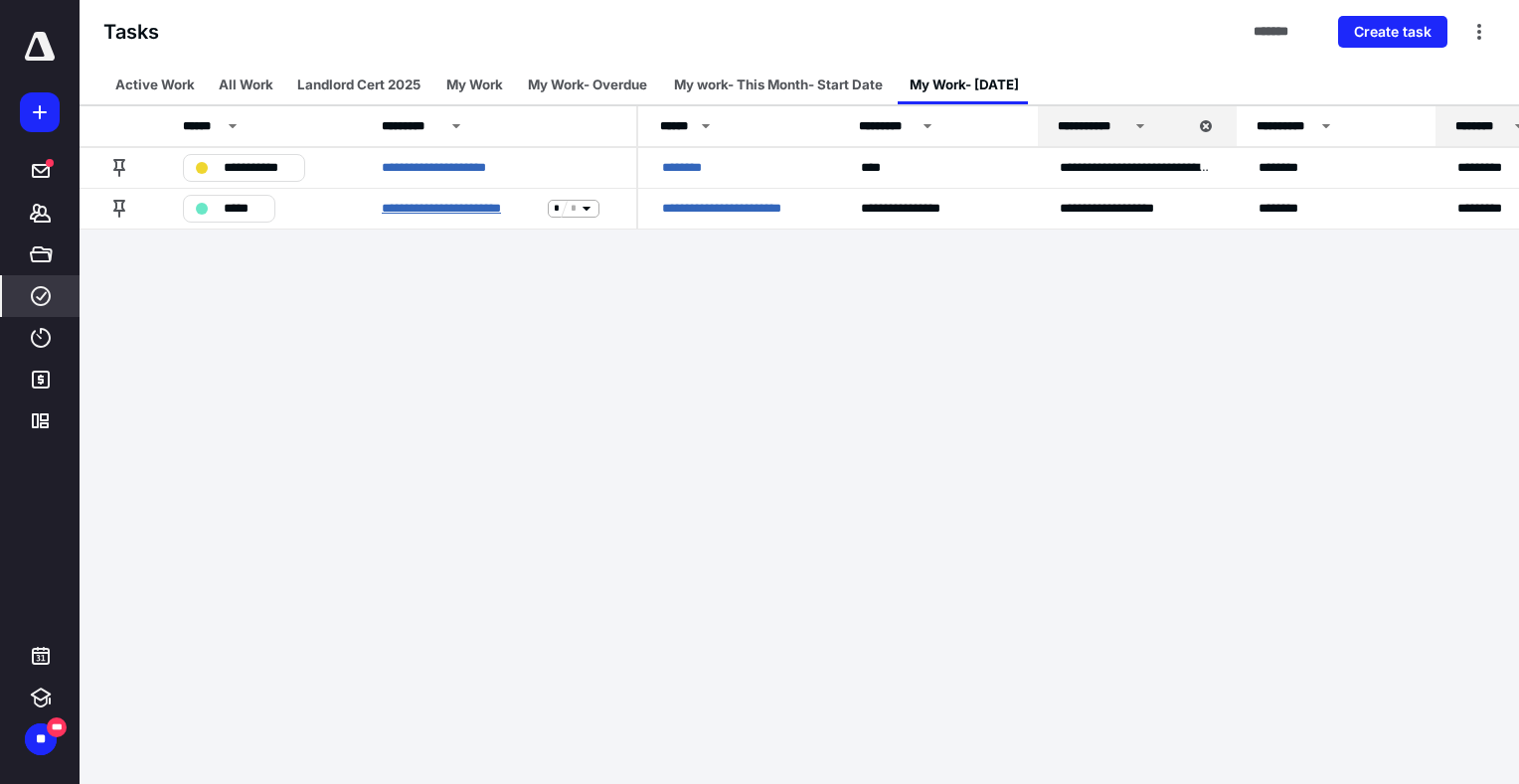 click on "**********" at bounding box center (460, 209) 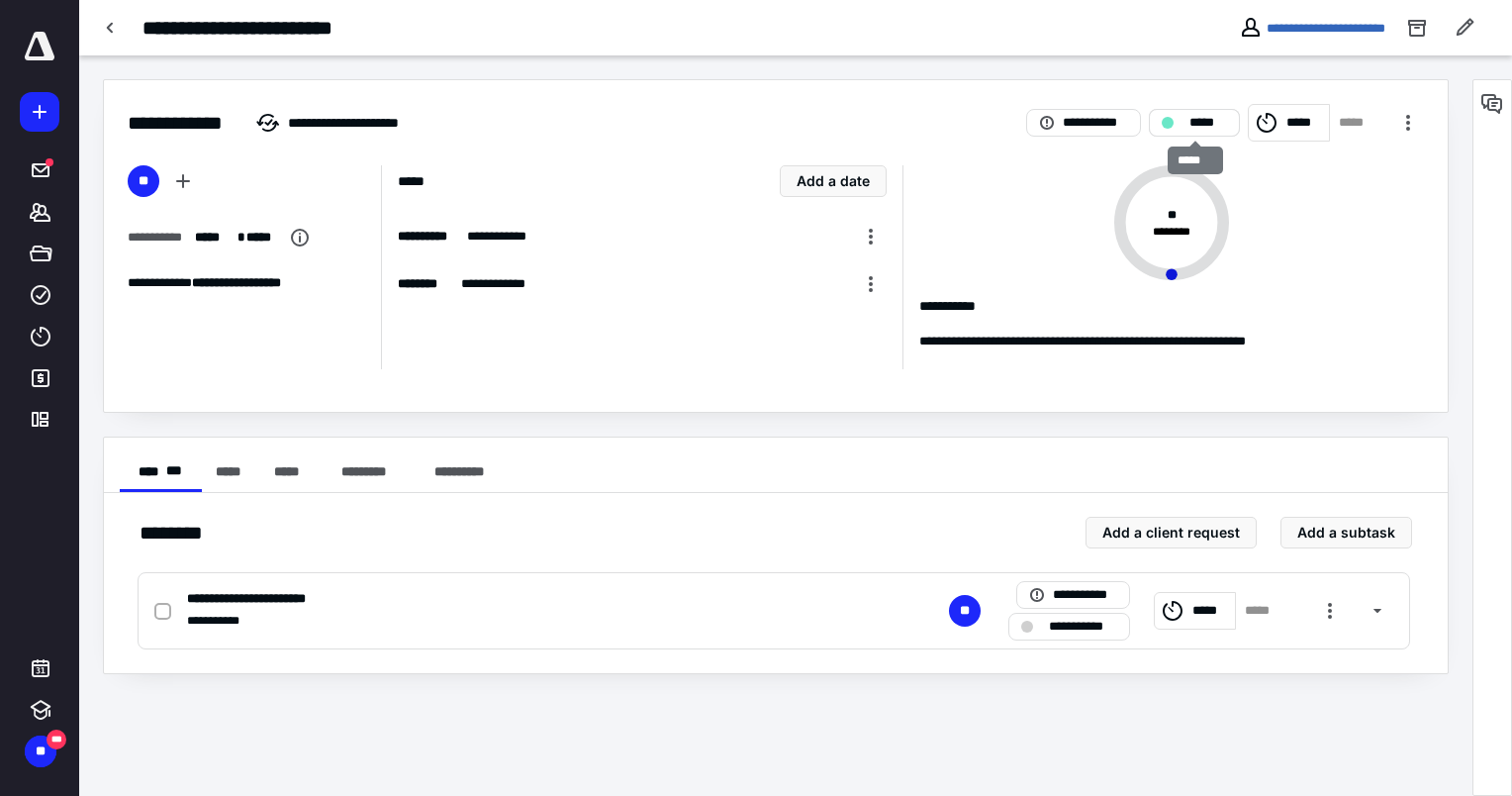 click on "*****" at bounding box center (1208, 123) 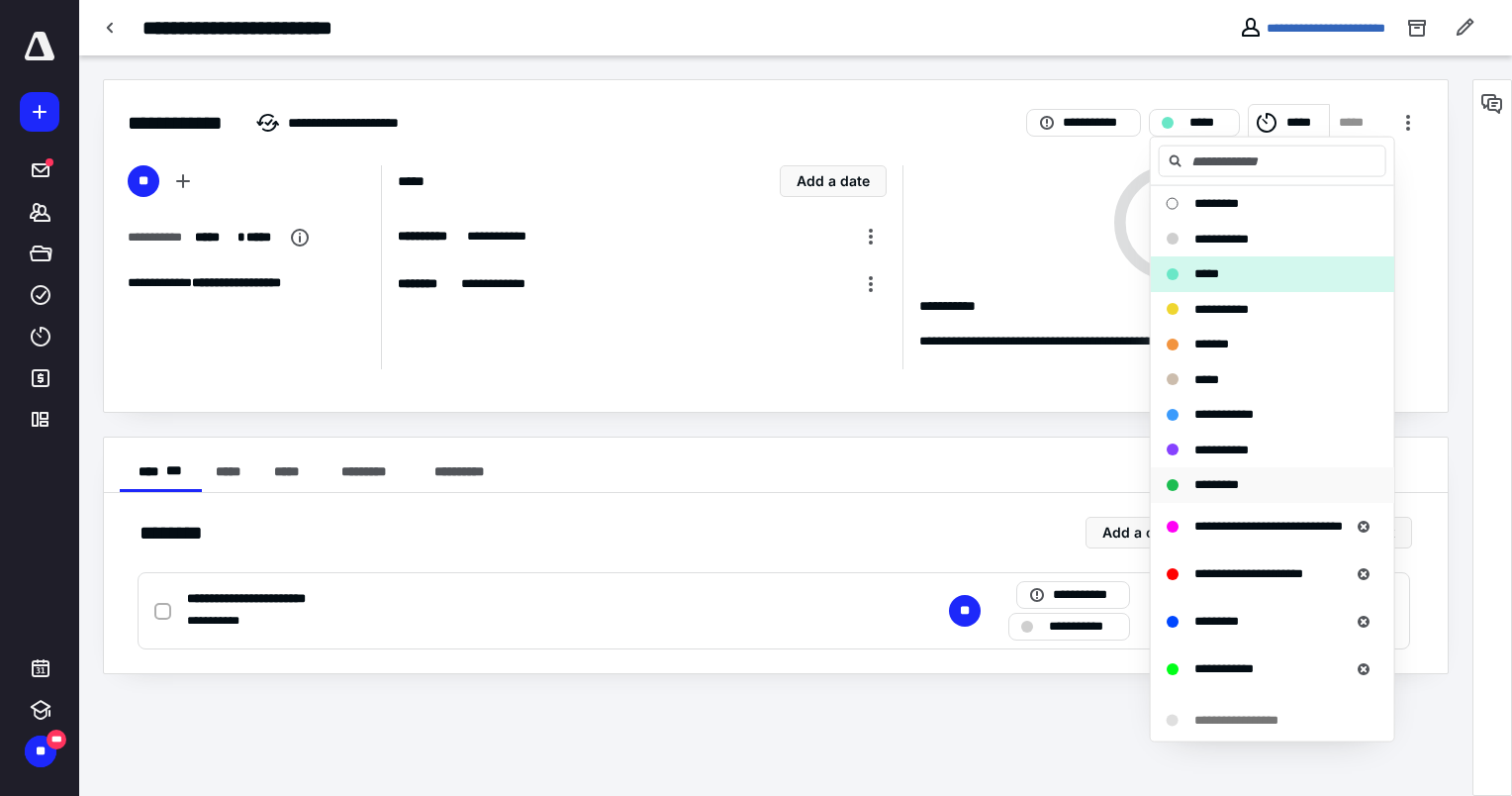 click on "*********" at bounding box center (1216, 484) 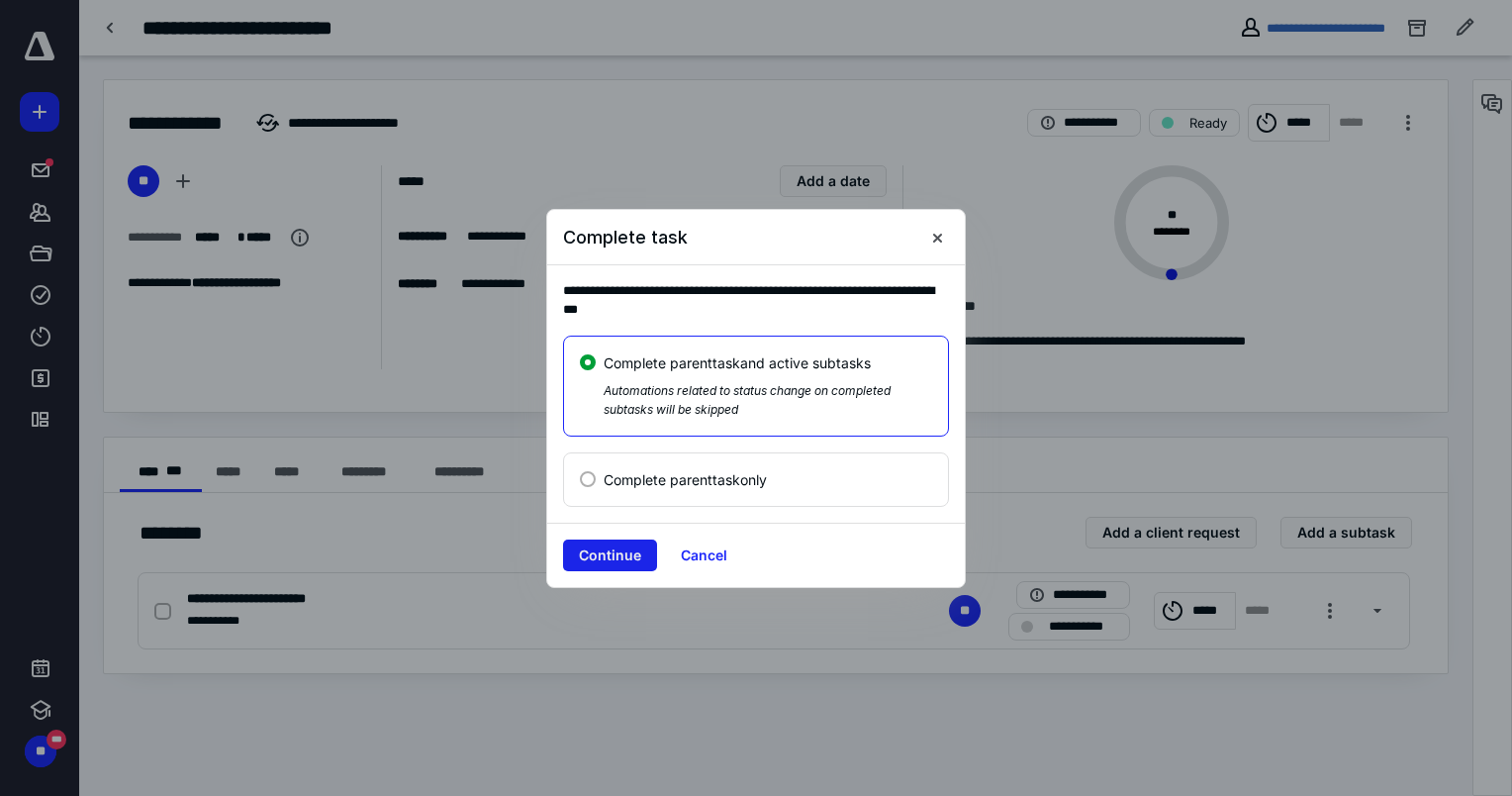 click on "Continue" at bounding box center (610, 555) 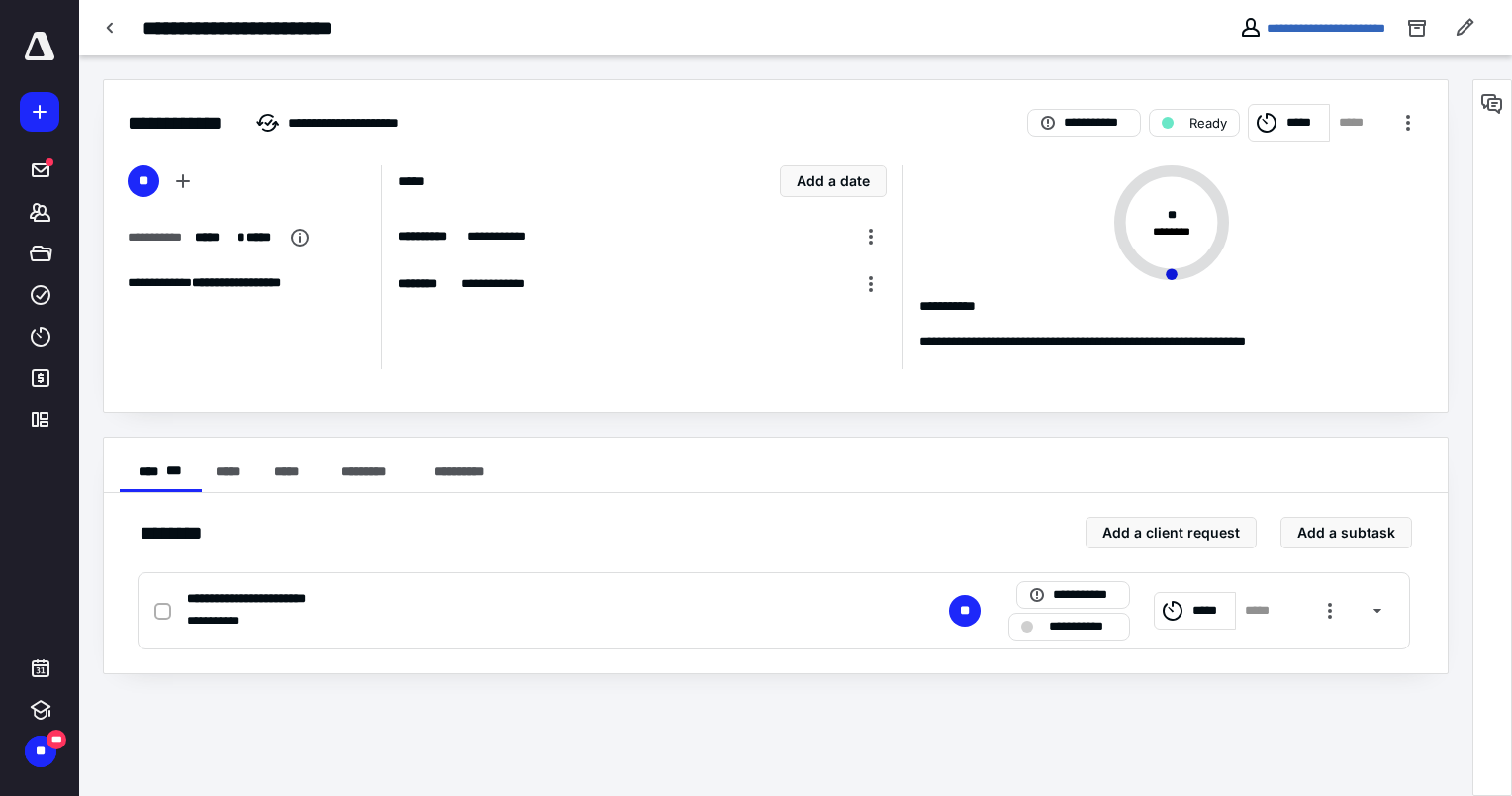 checkbox on "true" 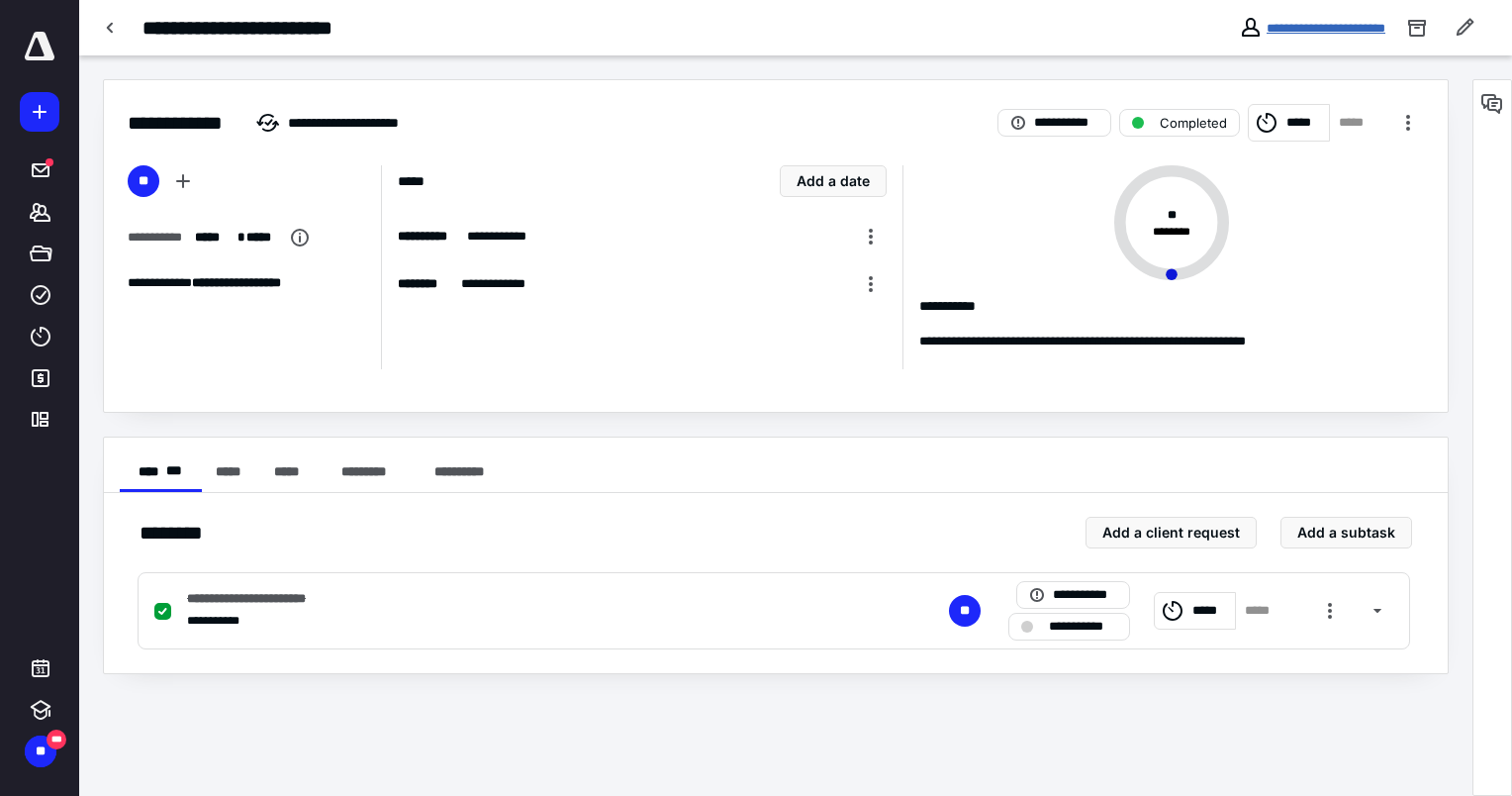 click on "**********" at bounding box center [1326, 28] 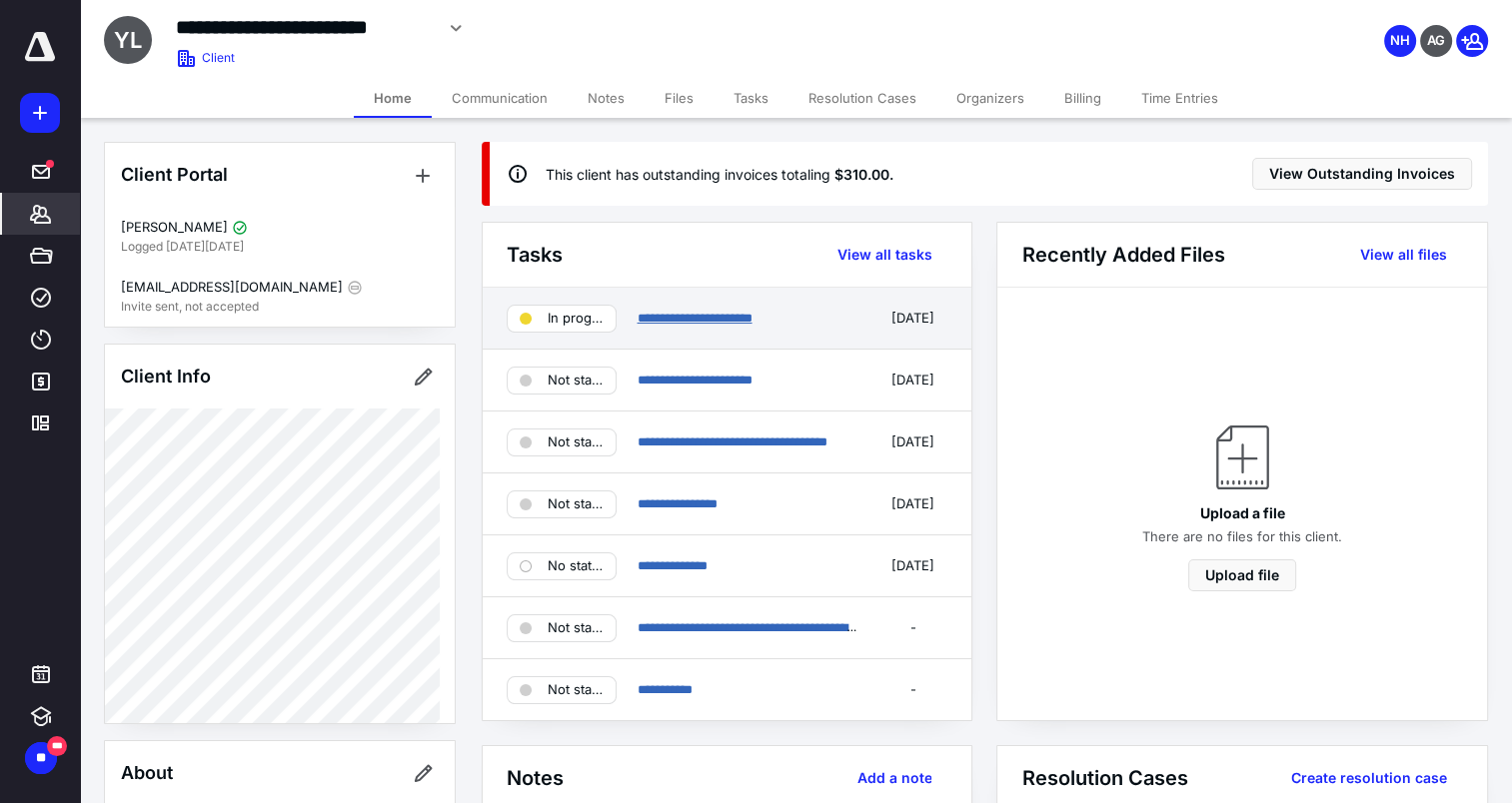click on "**********" at bounding box center (694, 318) 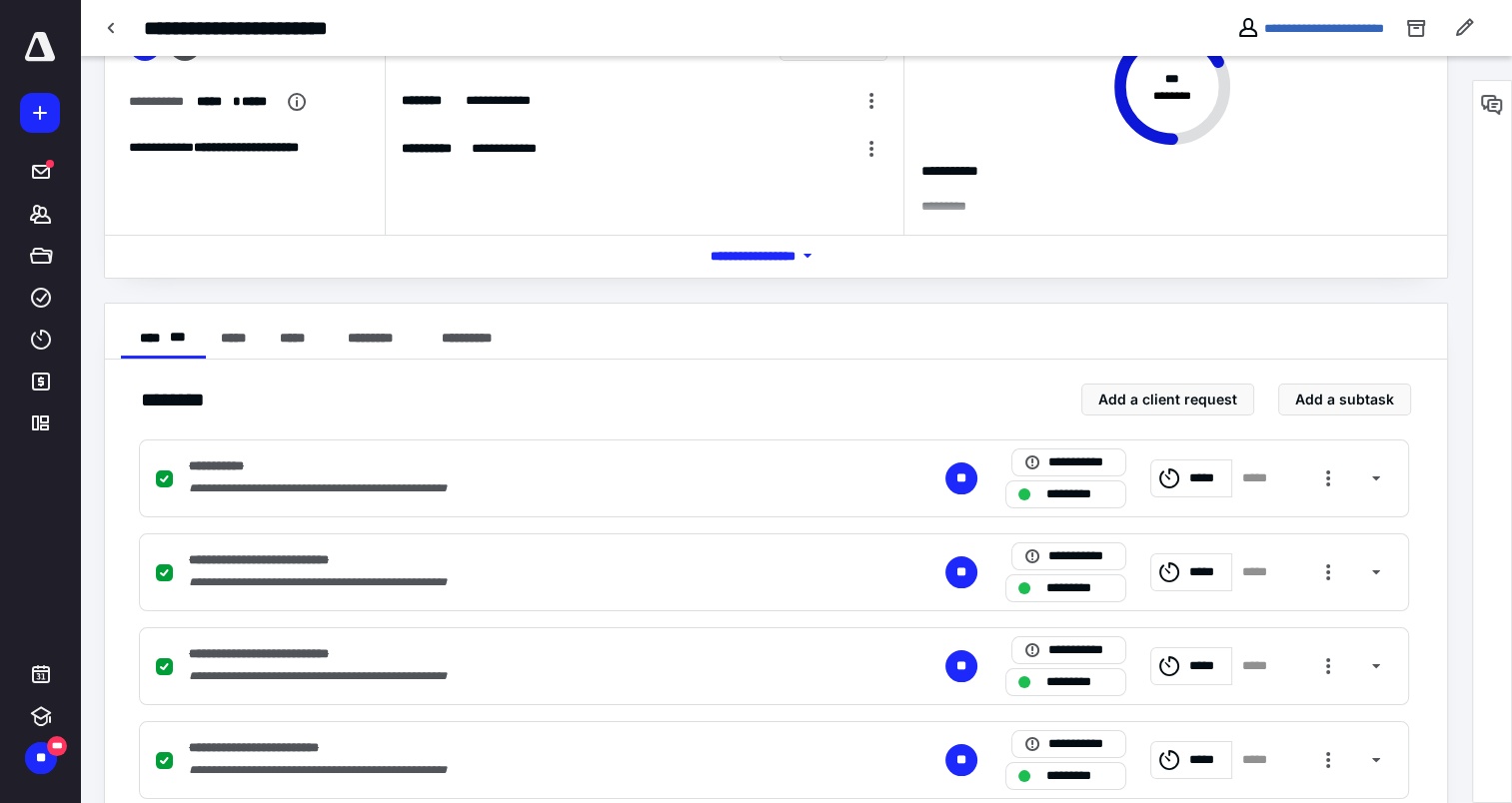 scroll, scrollTop: 0, scrollLeft: 0, axis: both 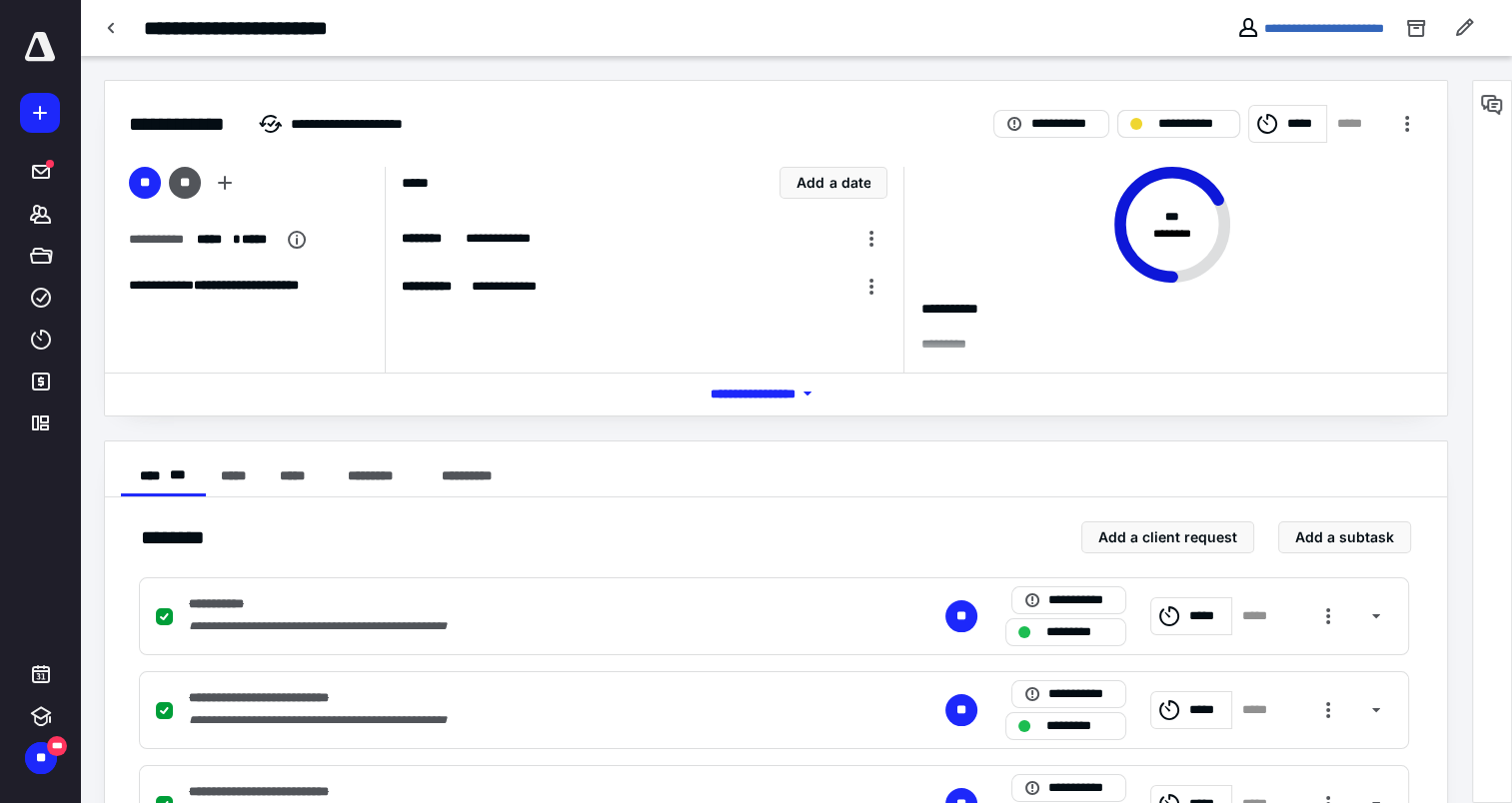 click on "**********" at bounding box center (1192, 124) 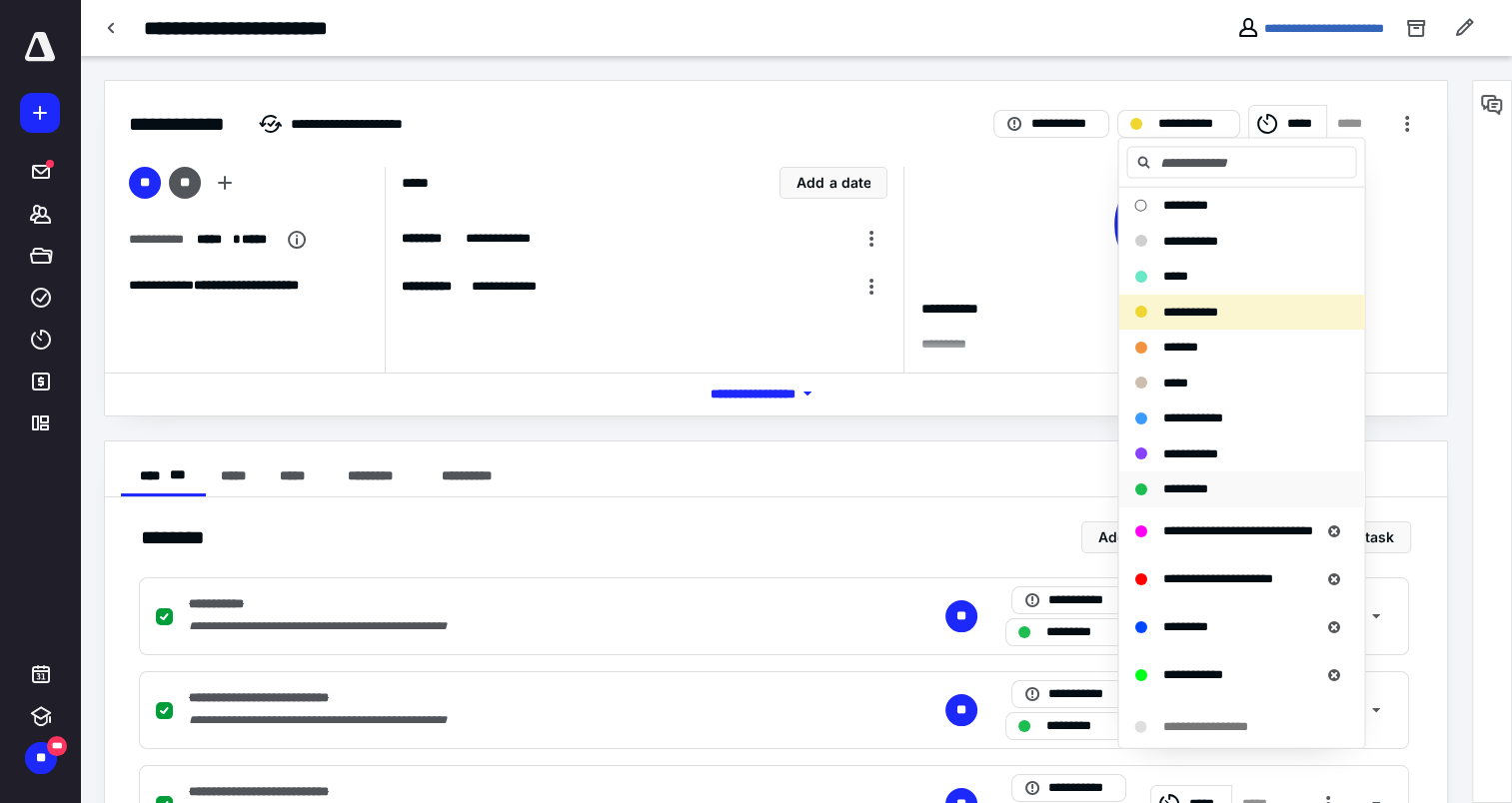 click on "*********" at bounding box center [1184, 488] 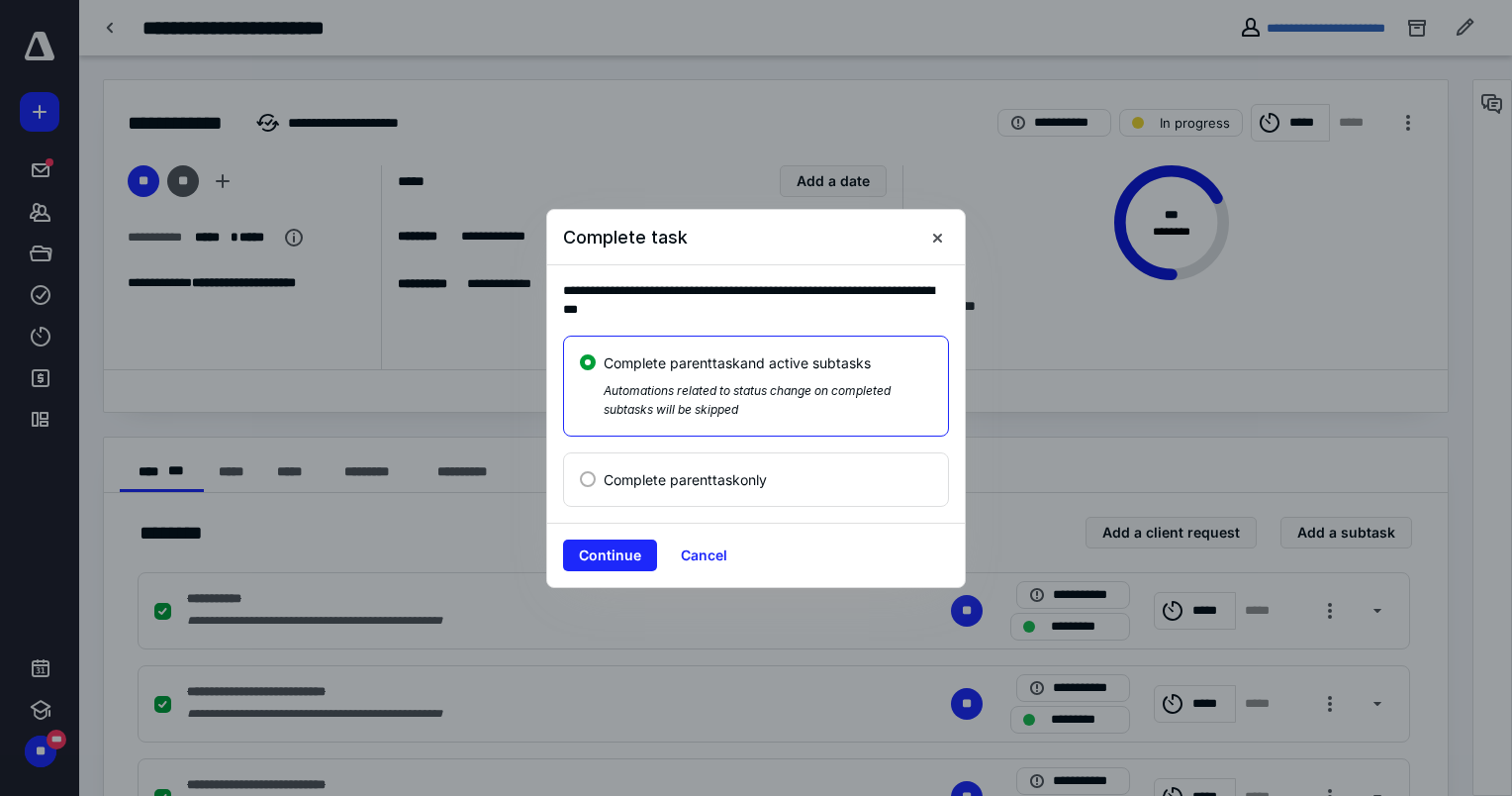 click on "Continue" at bounding box center (610, 555) 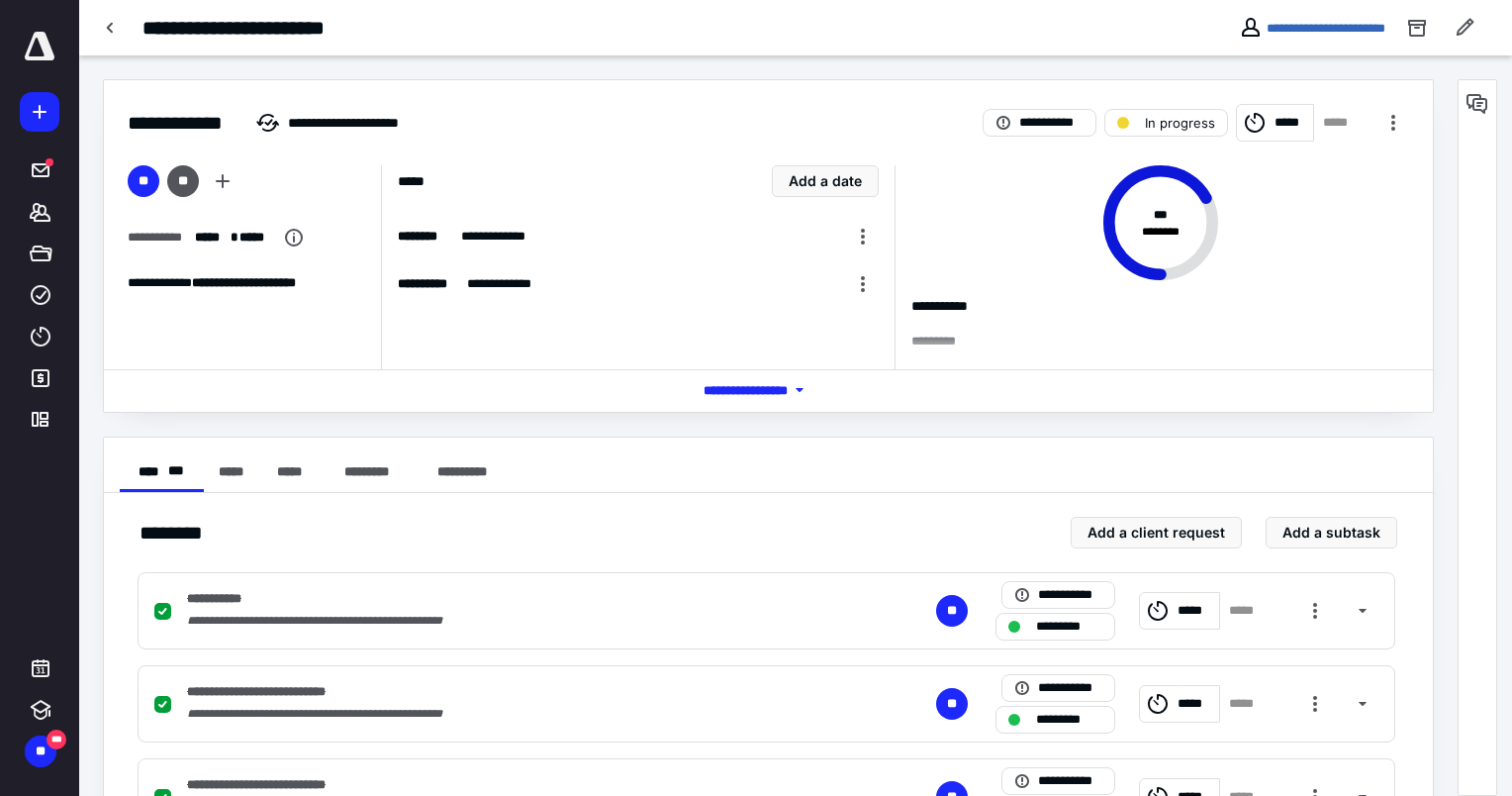 checkbox on "true" 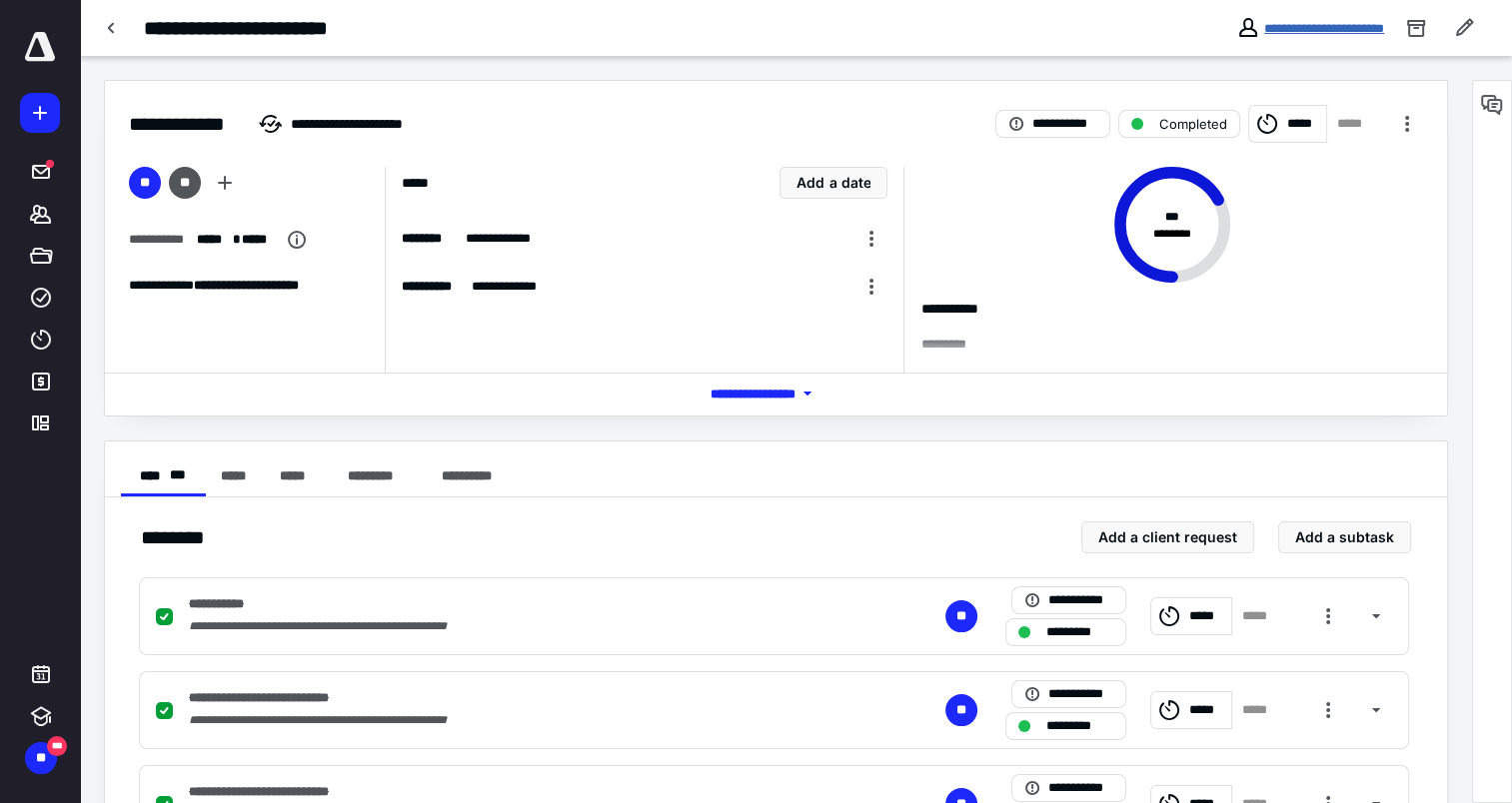 click on "**********" at bounding box center (1324, 28) 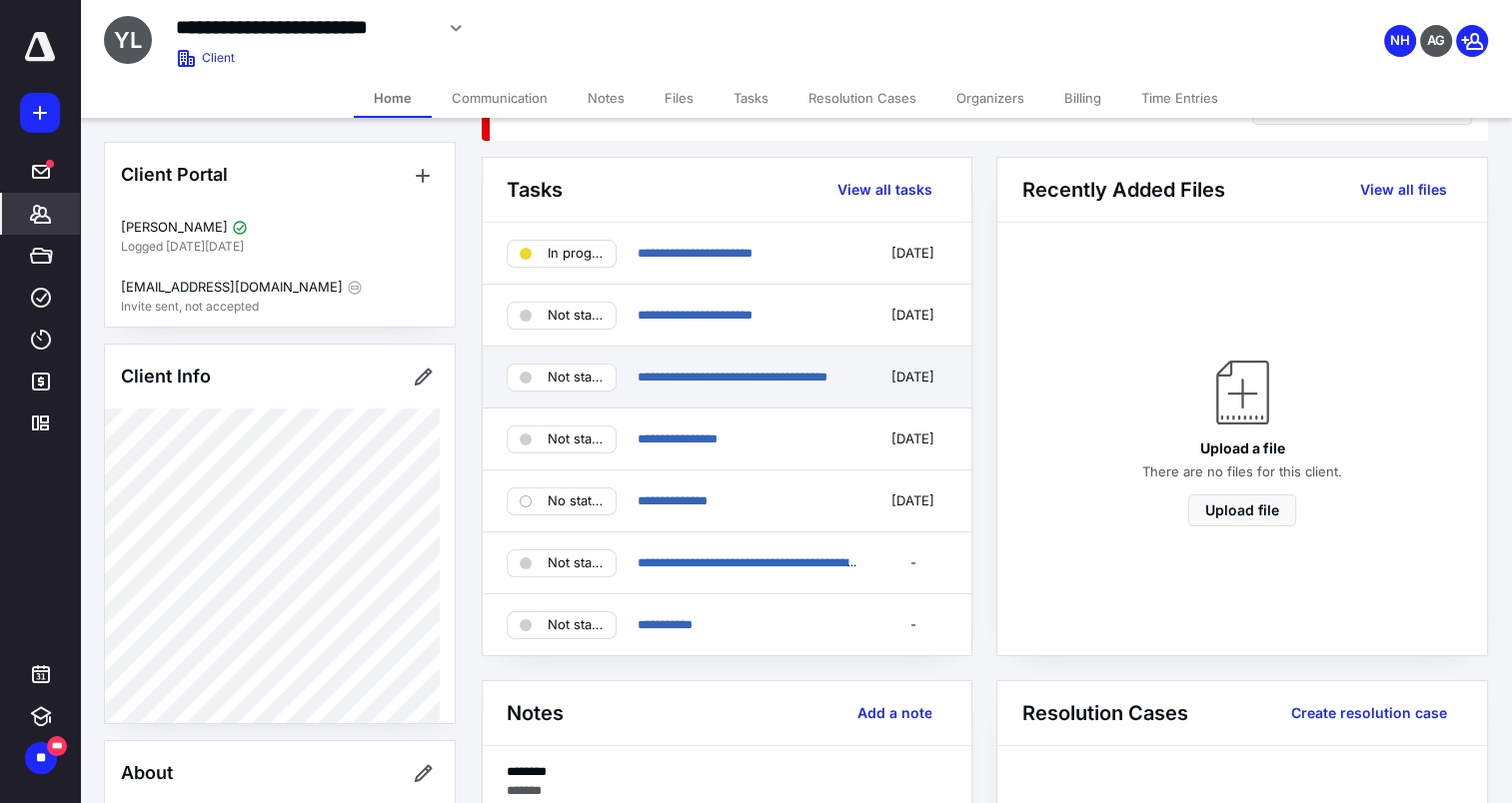 scroll, scrollTop: 100, scrollLeft: 0, axis: vertical 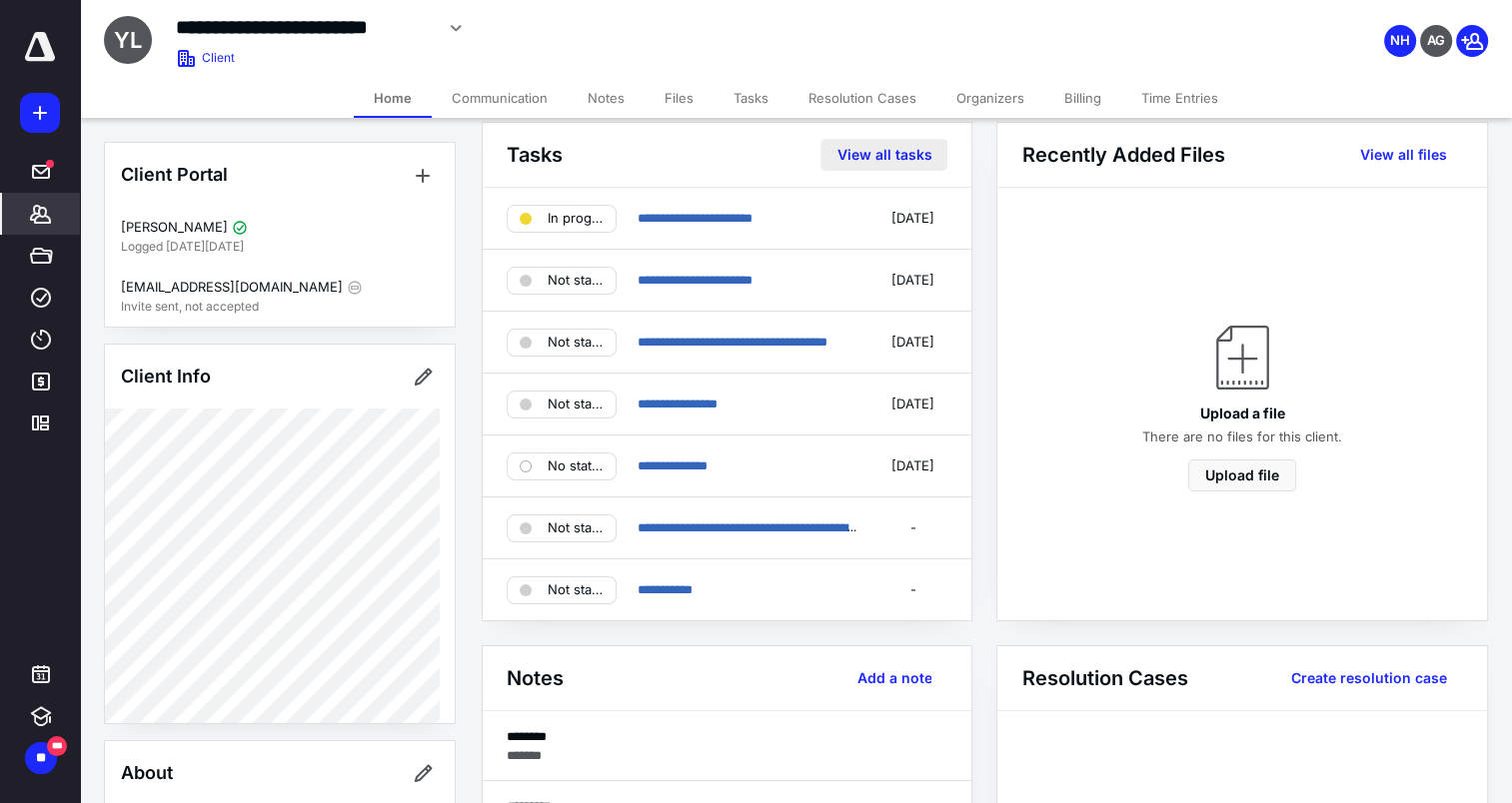 click on "View all tasks" at bounding box center (883, 155) 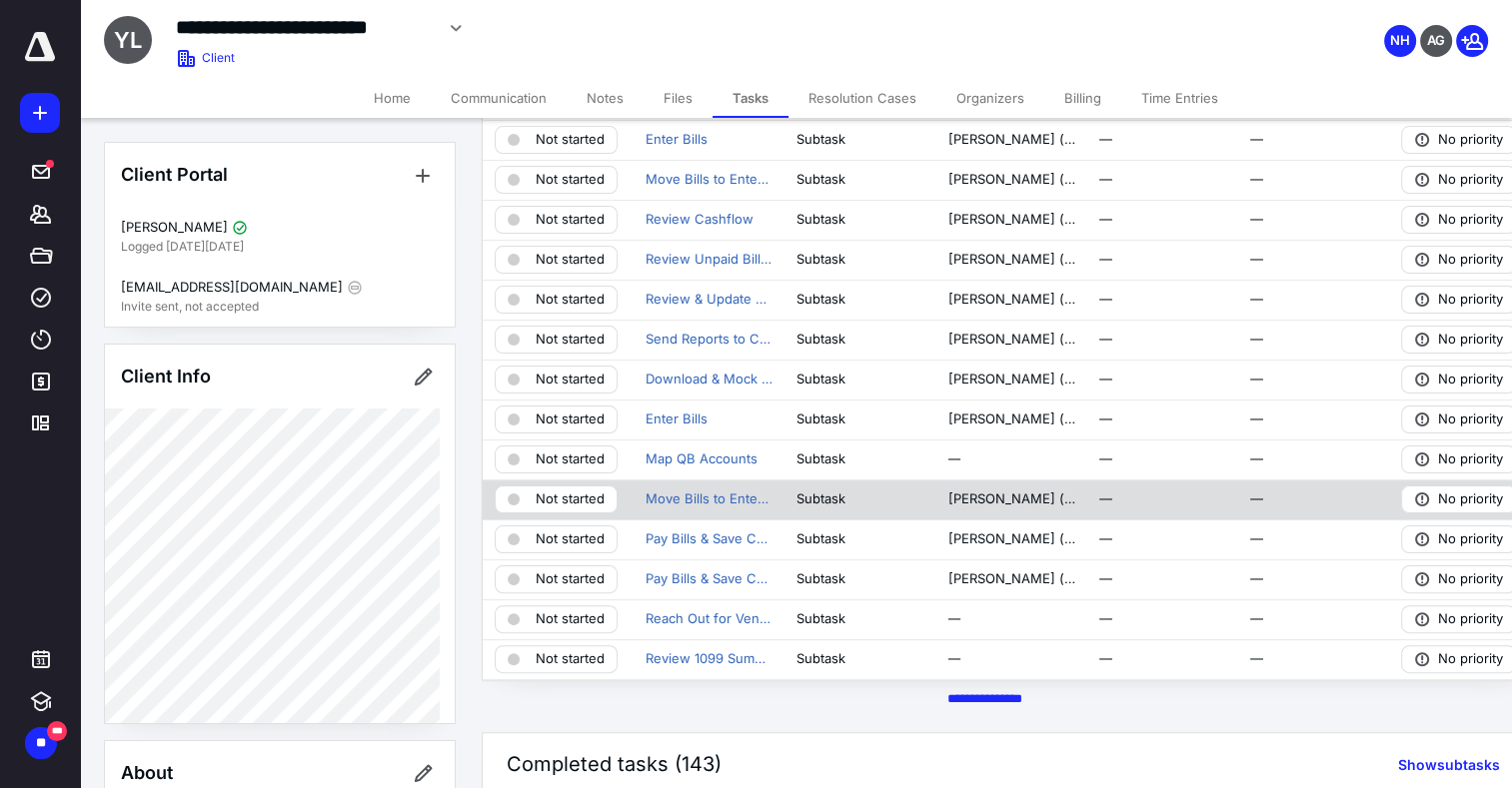 scroll, scrollTop: 399, scrollLeft: 0, axis: vertical 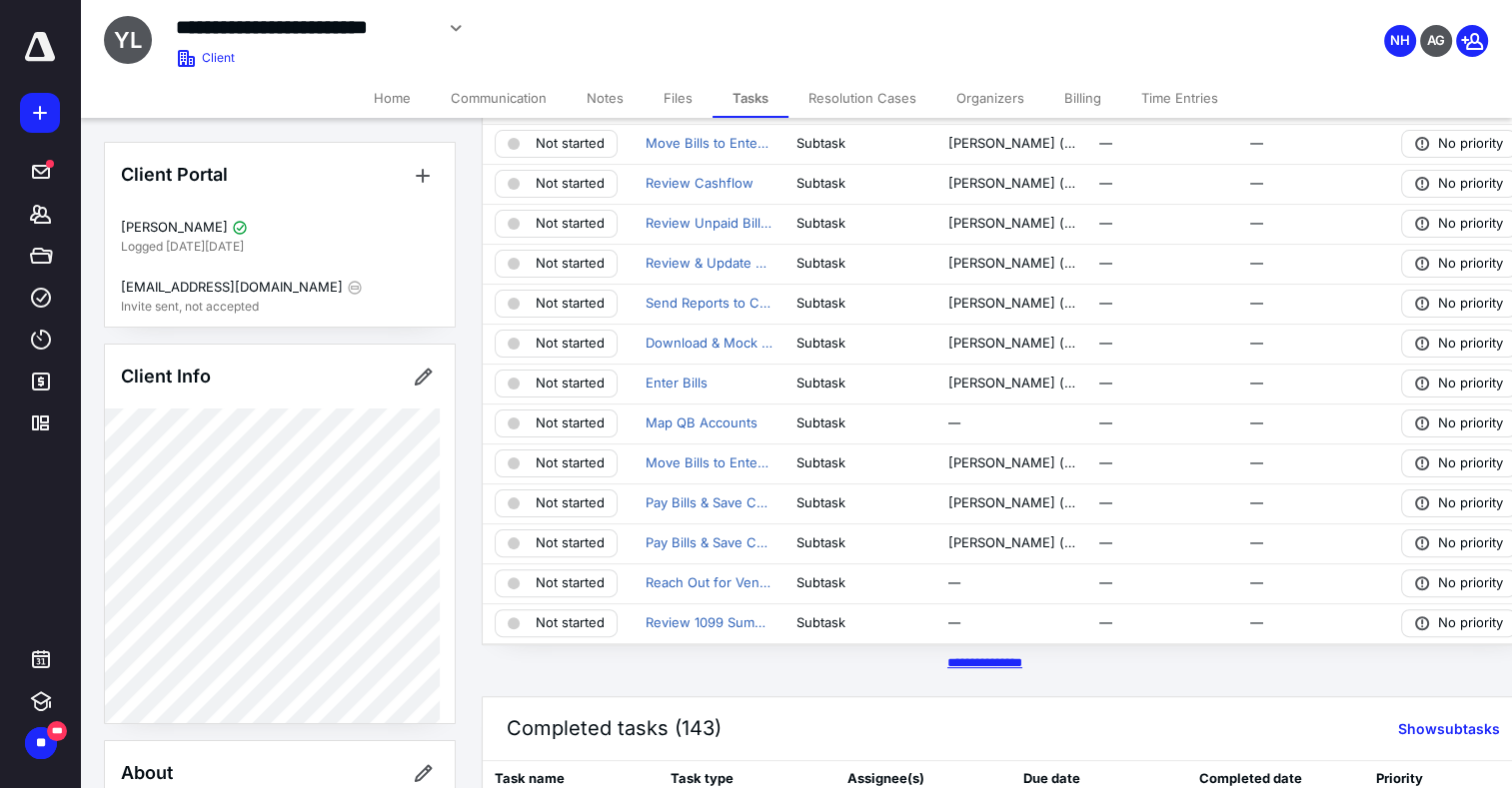 click on "********* *****" at bounding box center [984, 662] 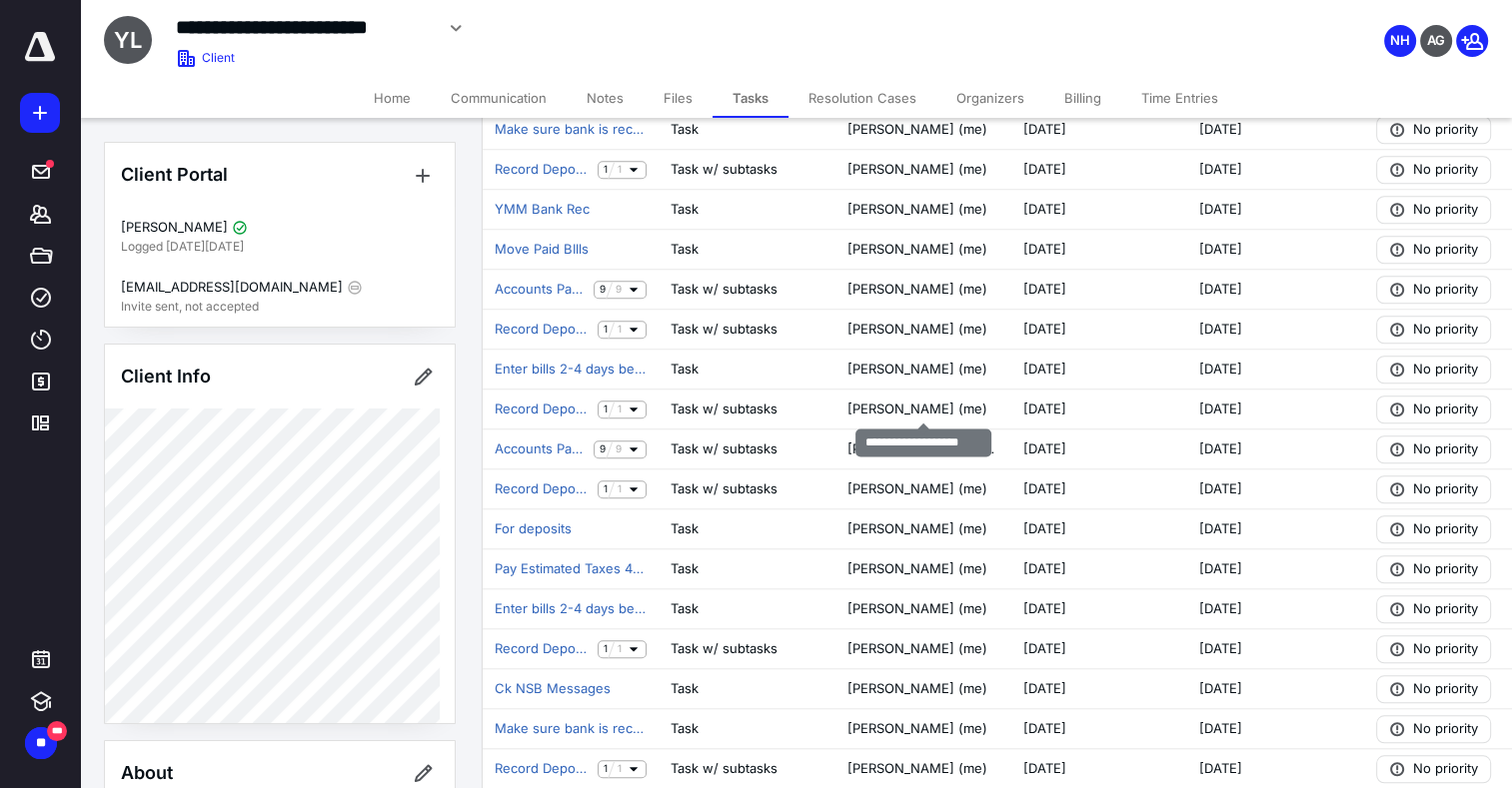 scroll, scrollTop: 1582, scrollLeft: 0, axis: vertical 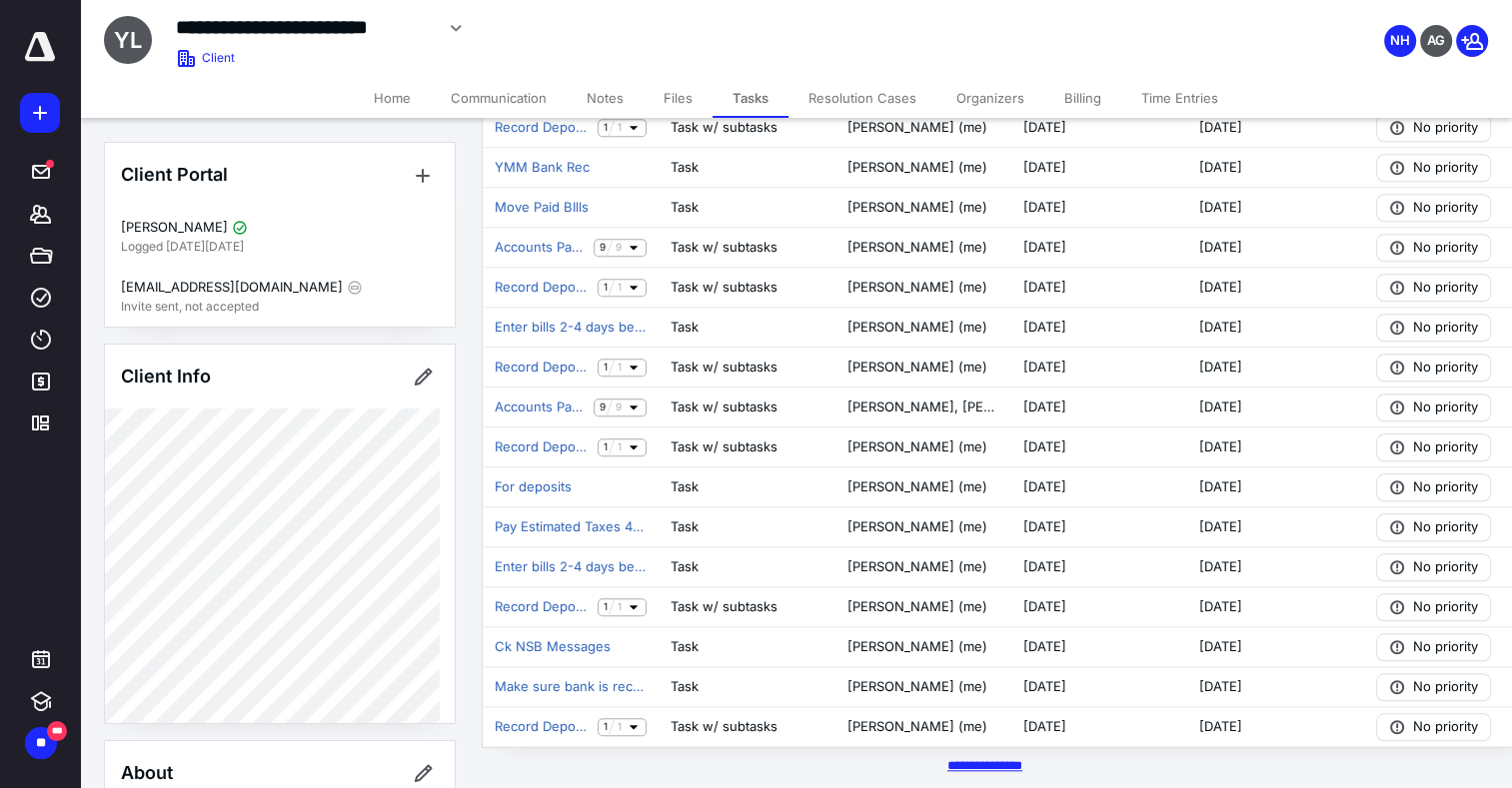 click on "********* *****" at bounding box center (984, 765) 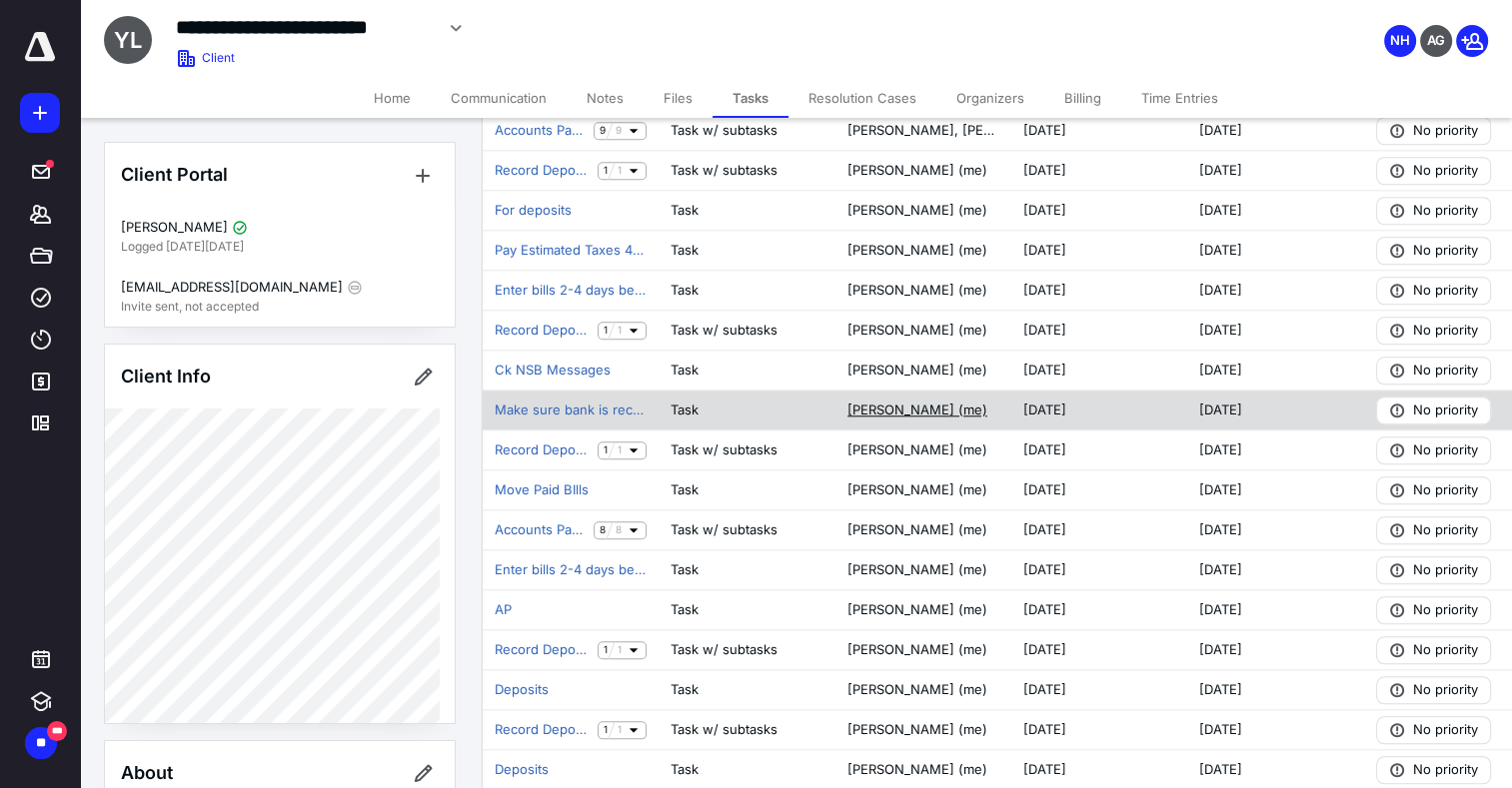 scroll, scrollTop: 1882, scrollLeft: 0, axis: vertical 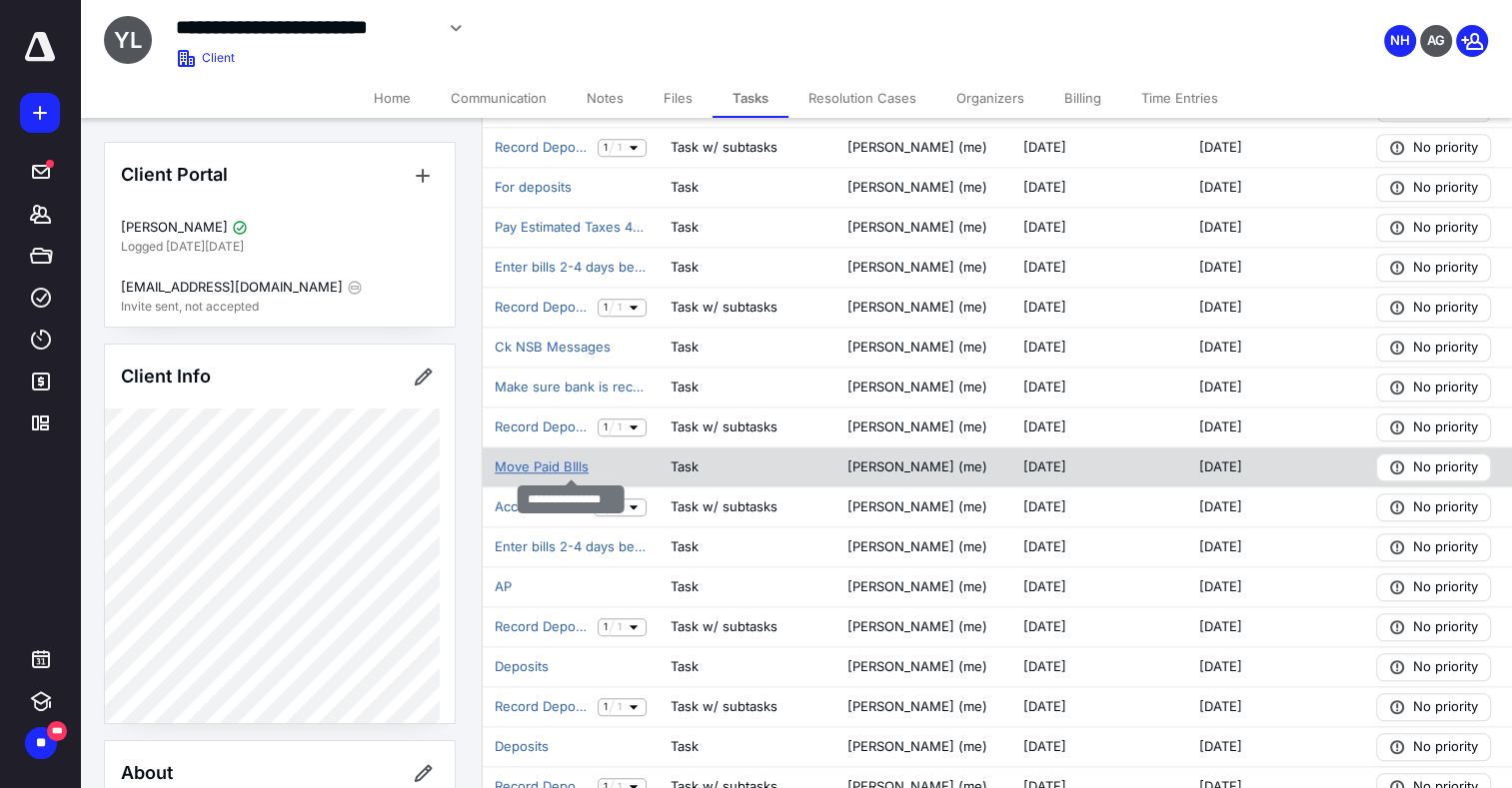 click on "Move Paid BIlls" at bounding box center [542, 467] 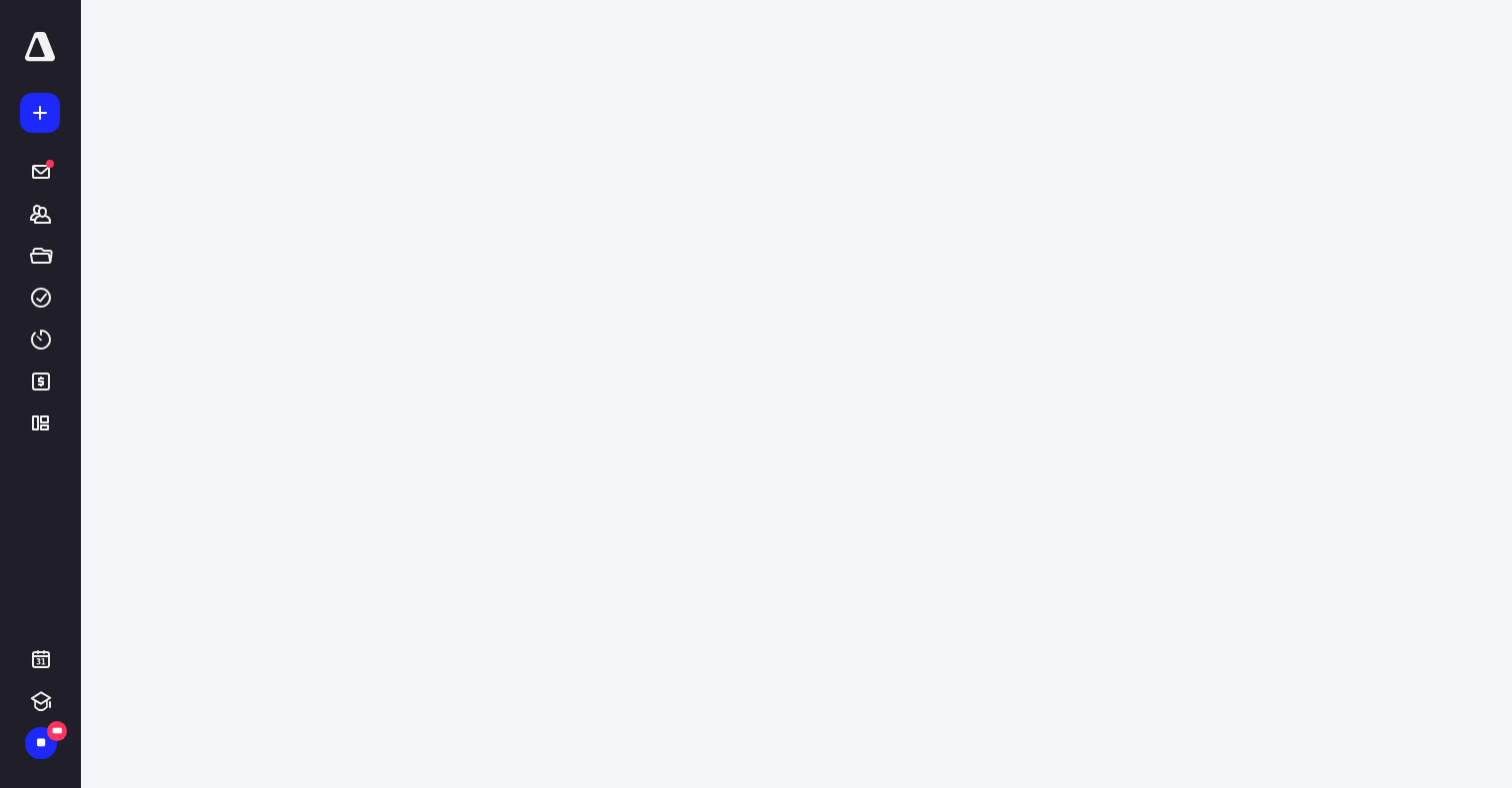 scroll, scrollTop: 0, scrollLeft: 0, axis: both 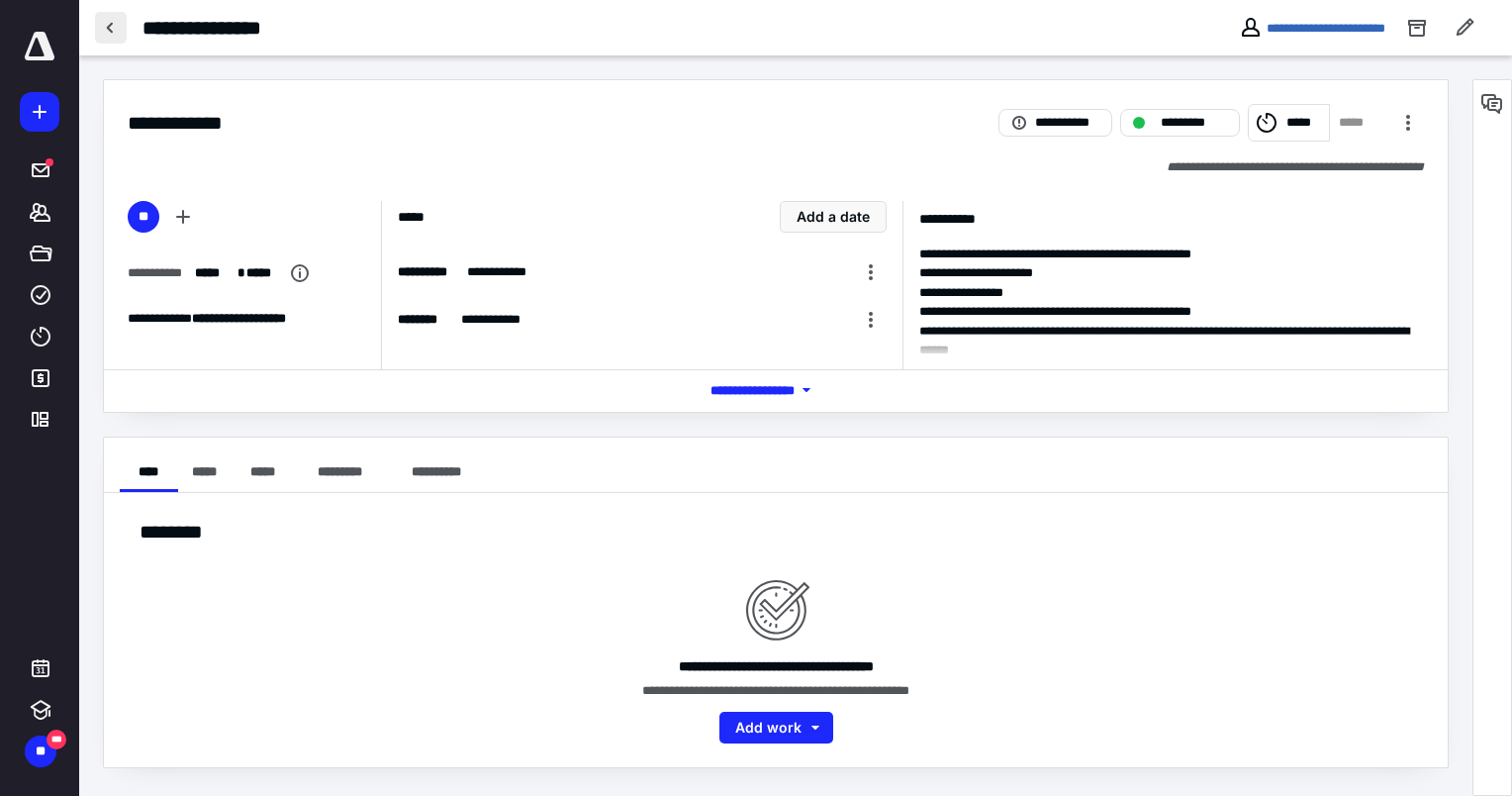 click at bounding box center (111, 28) 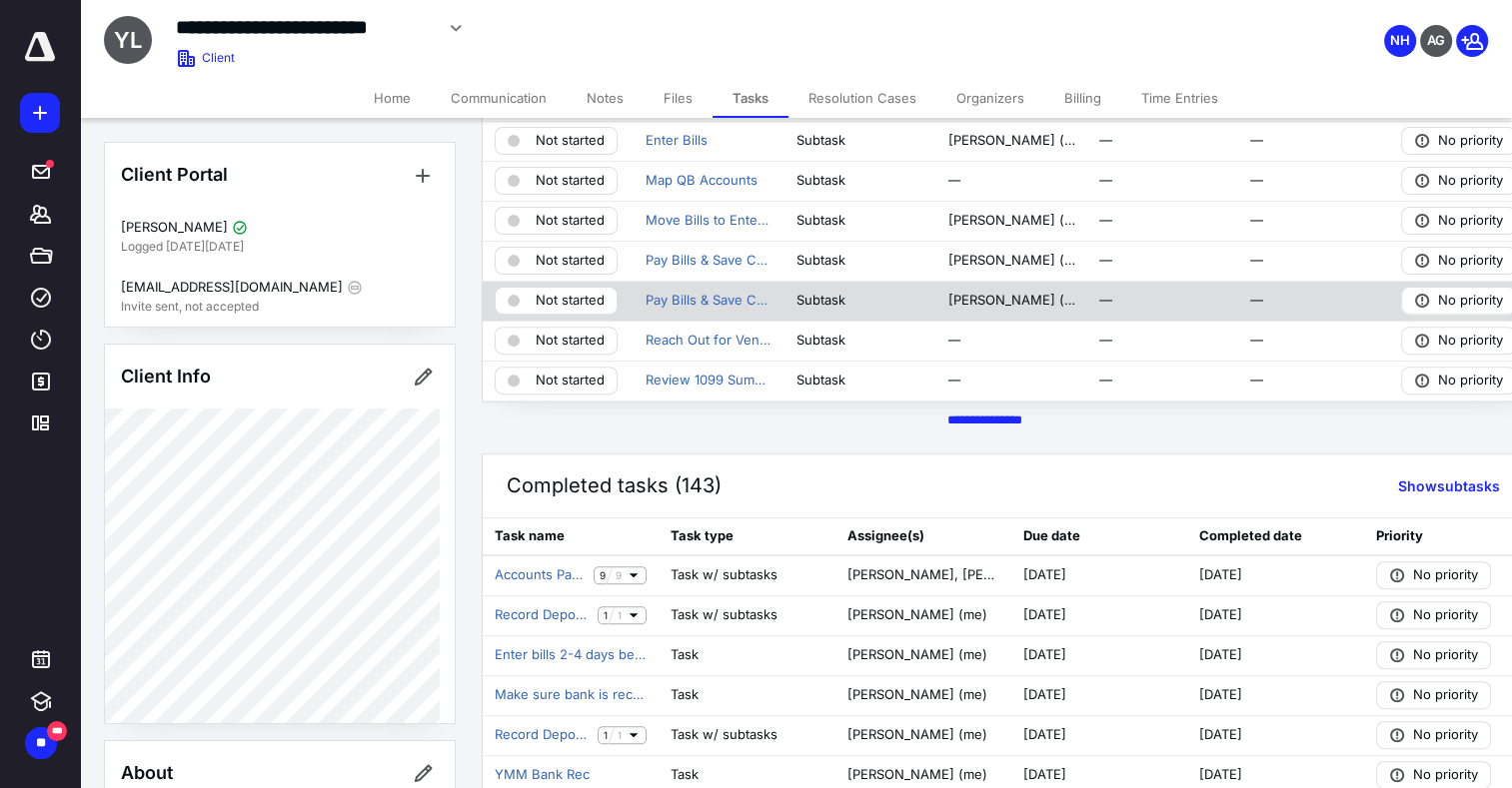scroll, scrollTop: 799, scrollLeft: 0, axis: vertical 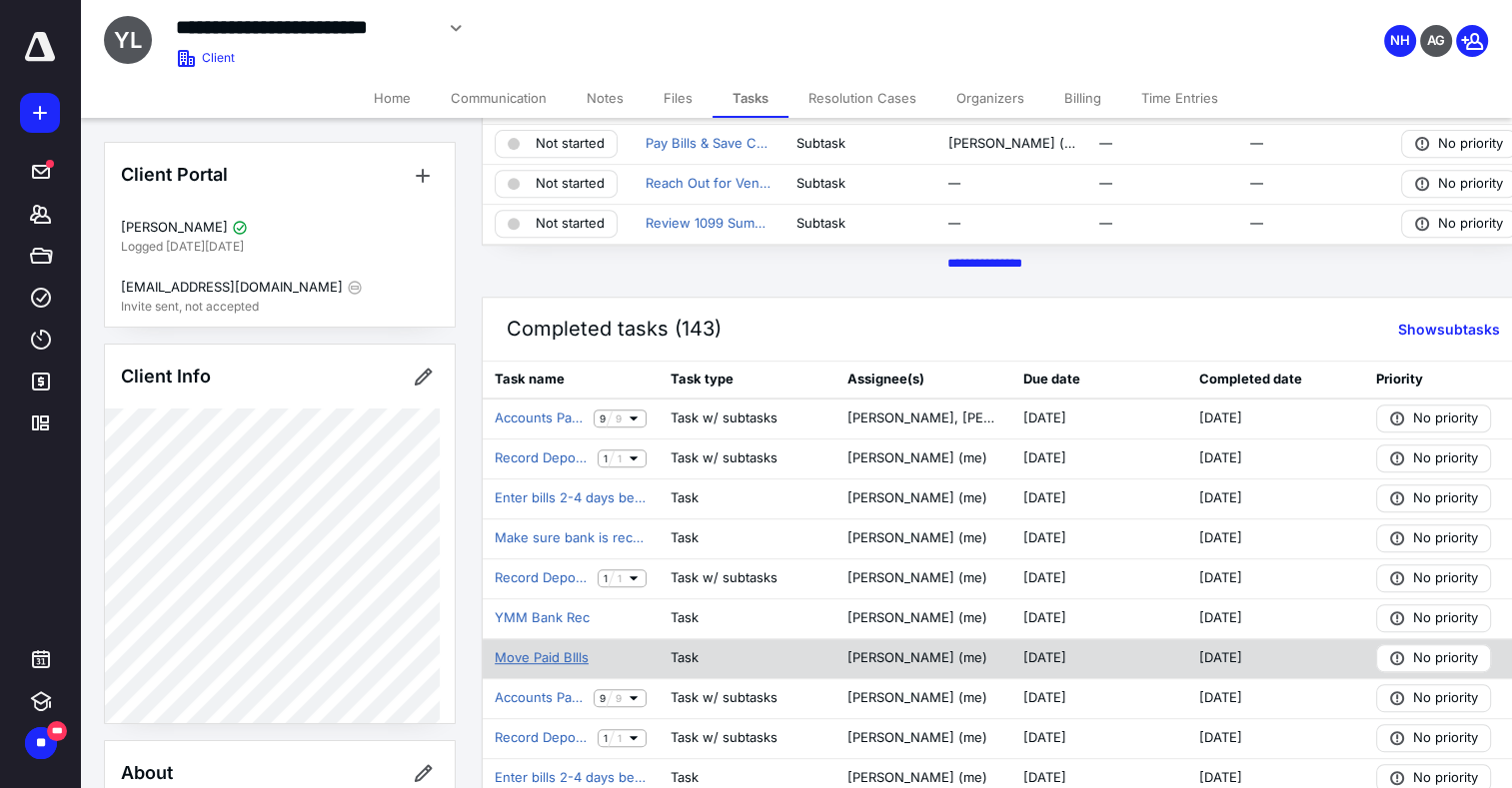 click on "Move Paid BIlls" at bounding box center (542, 658) 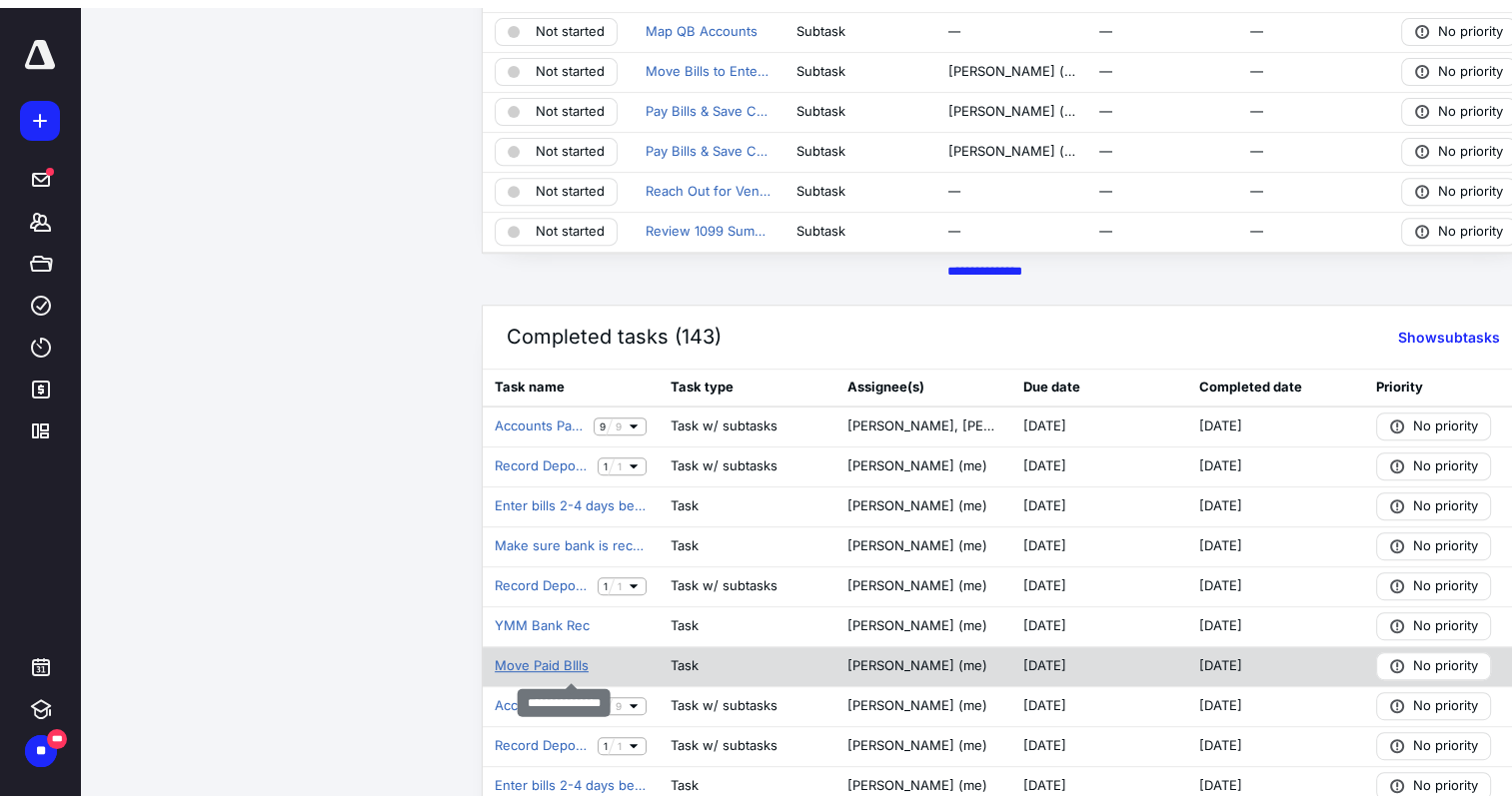 scroll, scrollTop: 0, scrollLeft: 0, axis: both 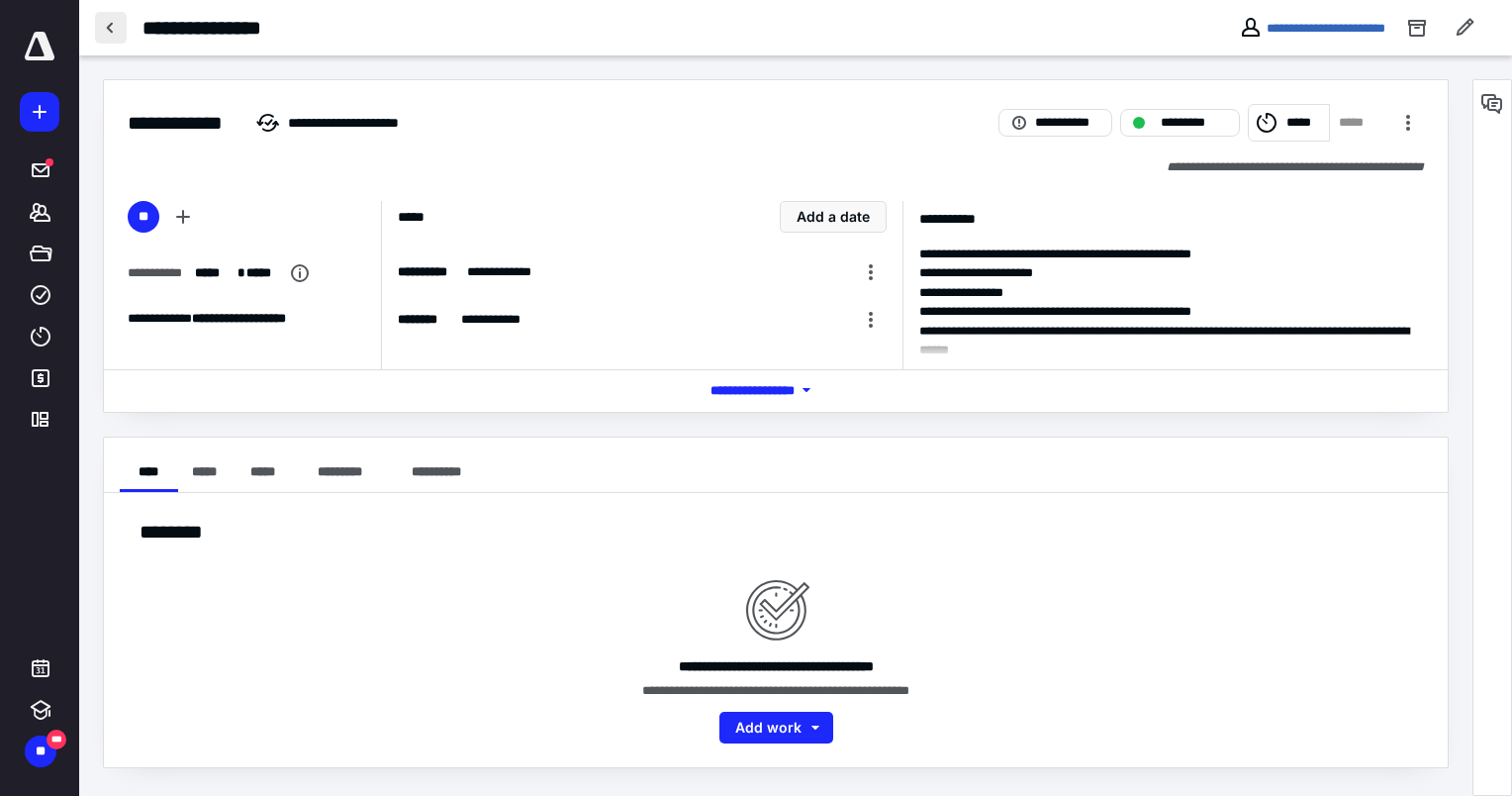 click at bounding box center [111, 28] 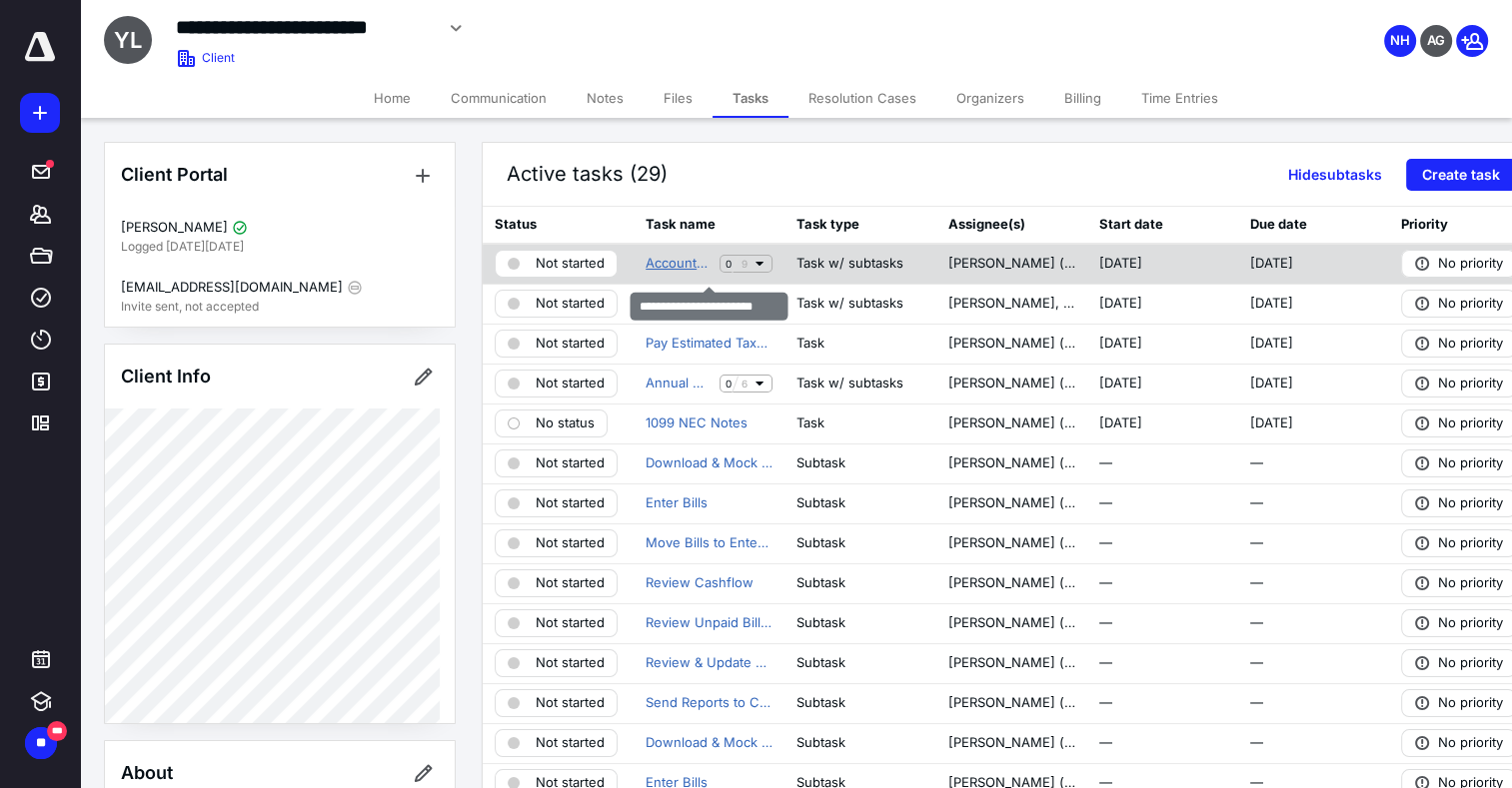 click on "Accounts Payable - 31st" at bounding box center [679, 264] 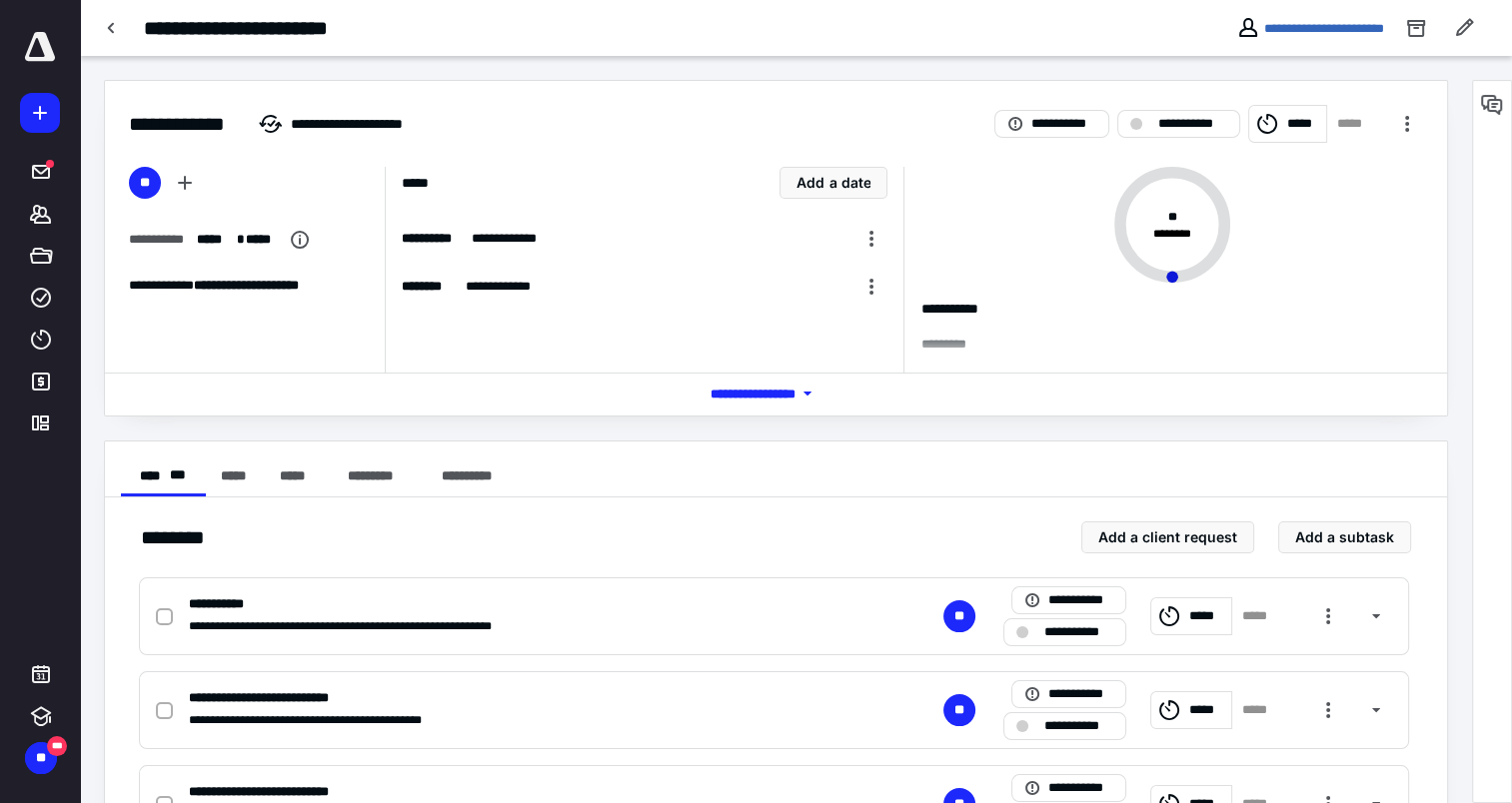 click on "*** **** *******" at bounding box center (776, 394) 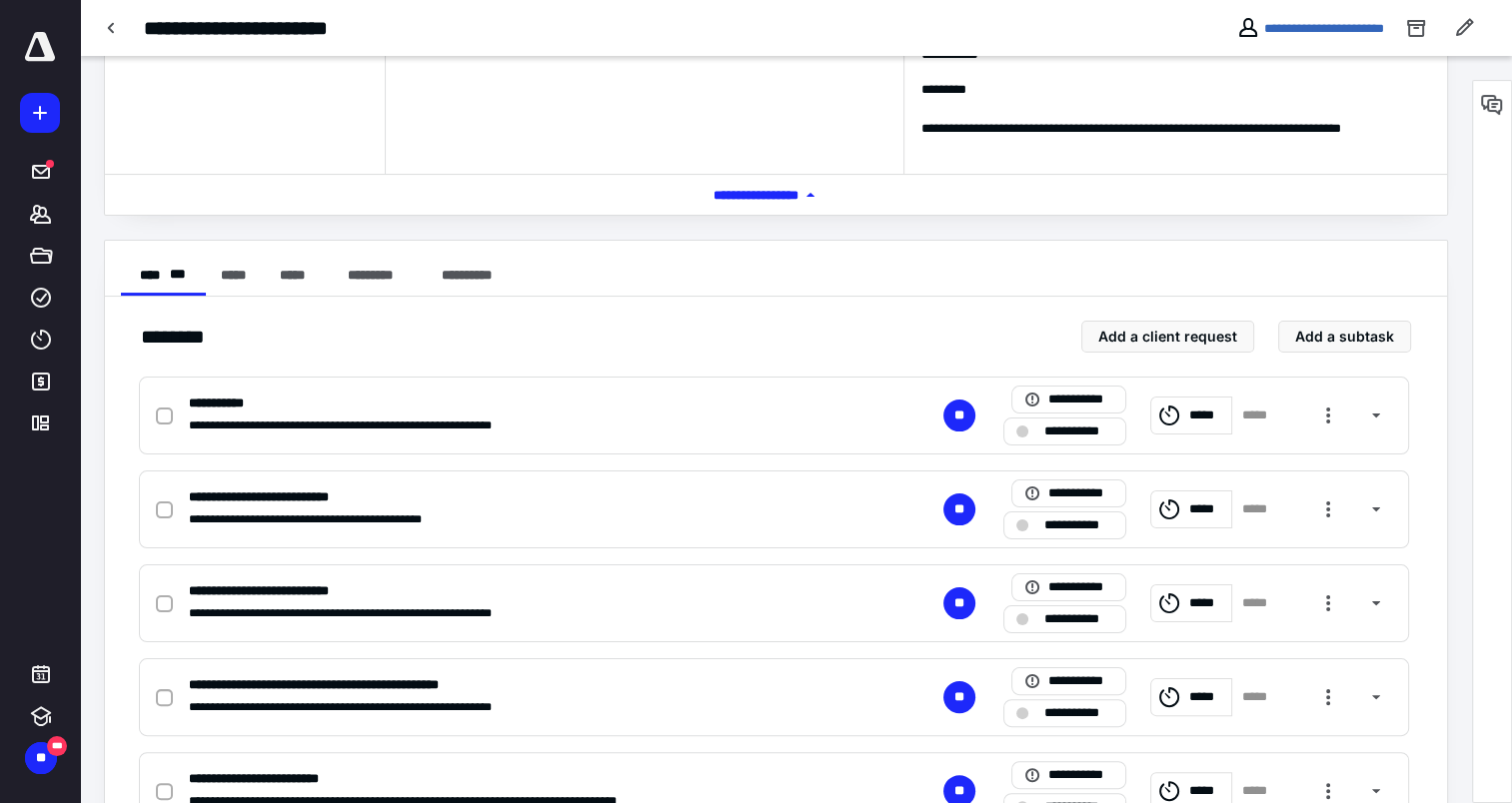 scroll, scrollTop: 300, scrollLeft: 0, axis: vertical 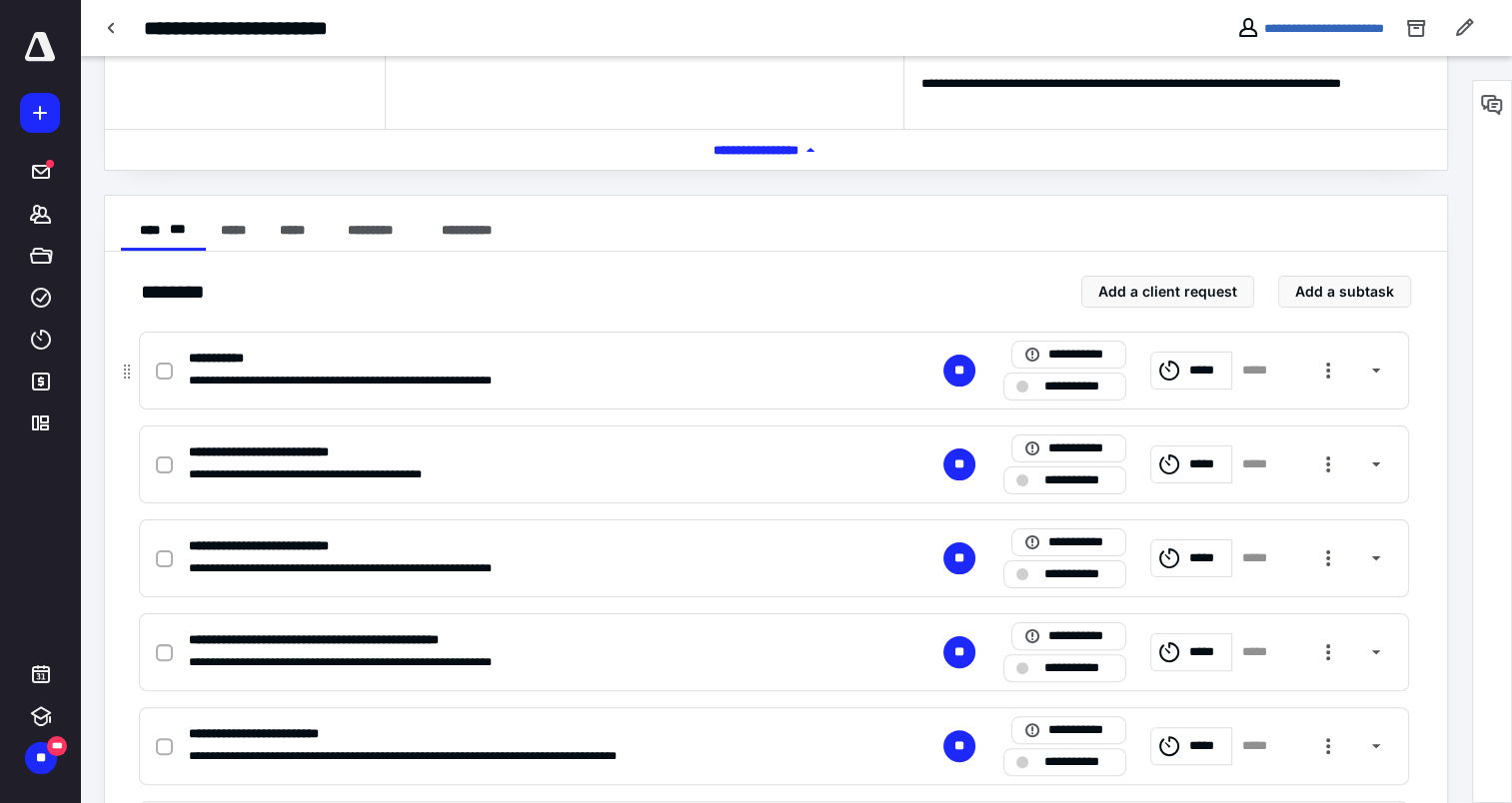 click on "**********" at bounding box center [220, 359] 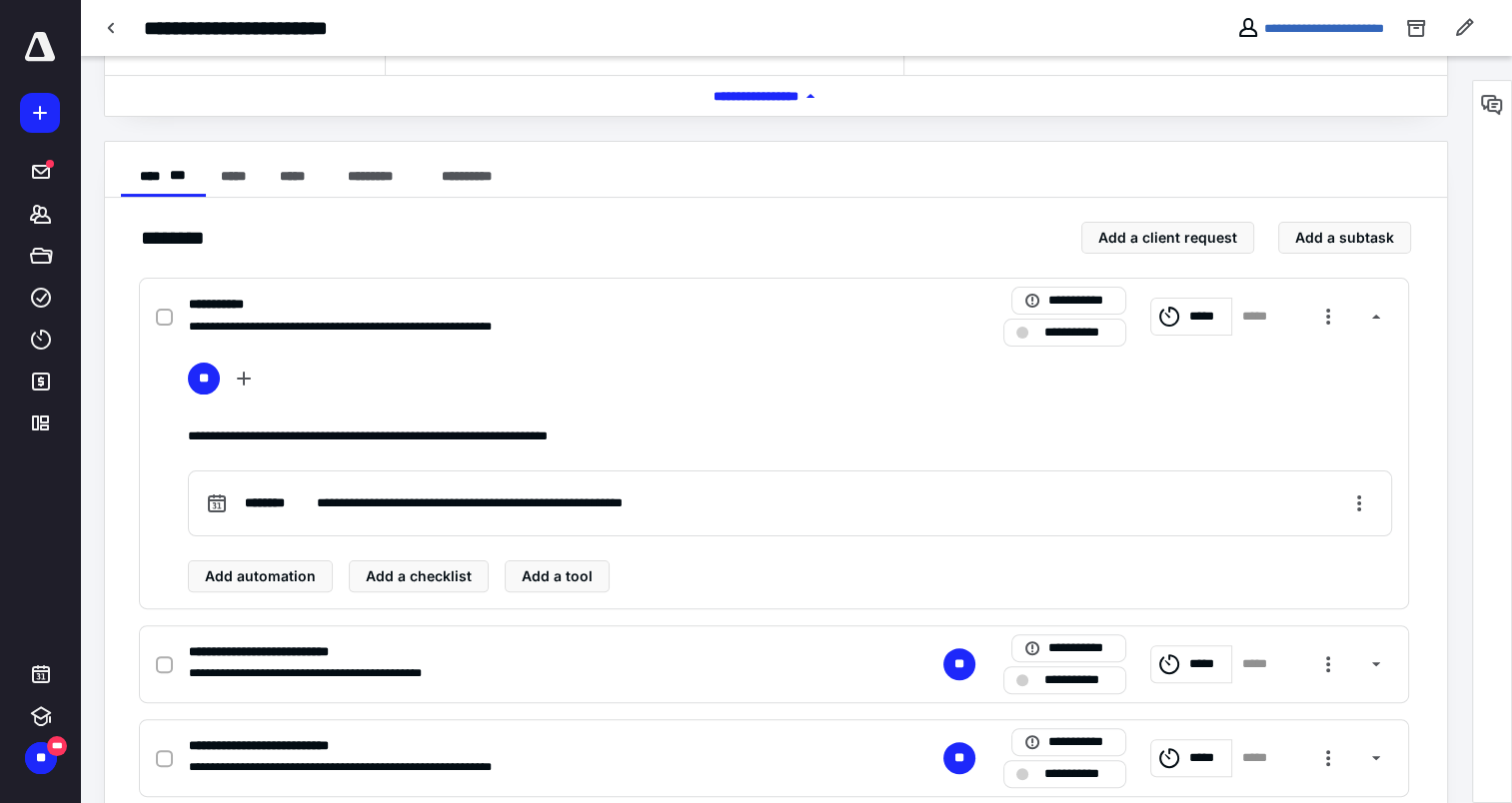 scroll, scrollTop: 400, scrollLeft: 0, axis: vertical 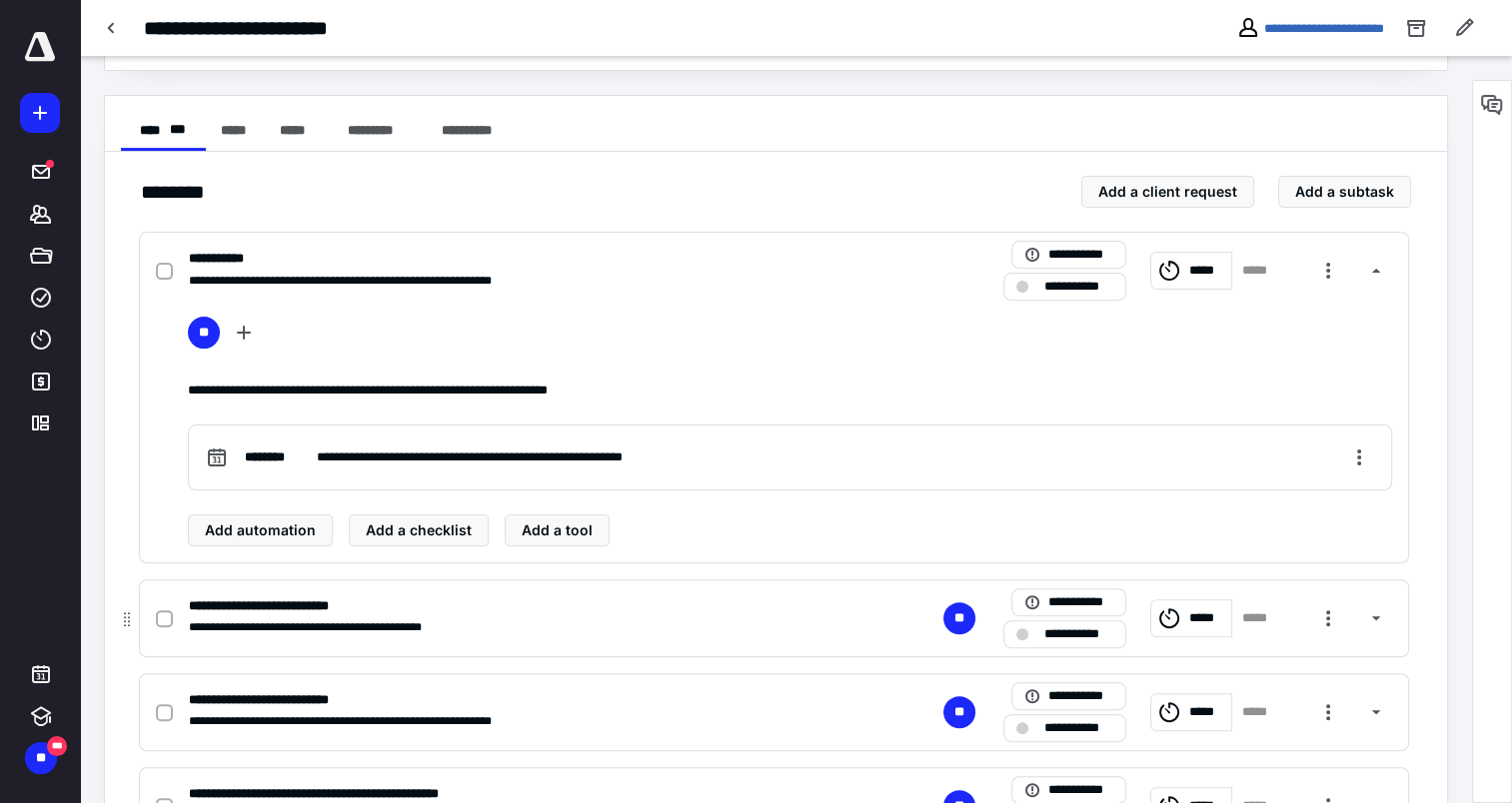 click on "**********" at bounding box center (773, 618) 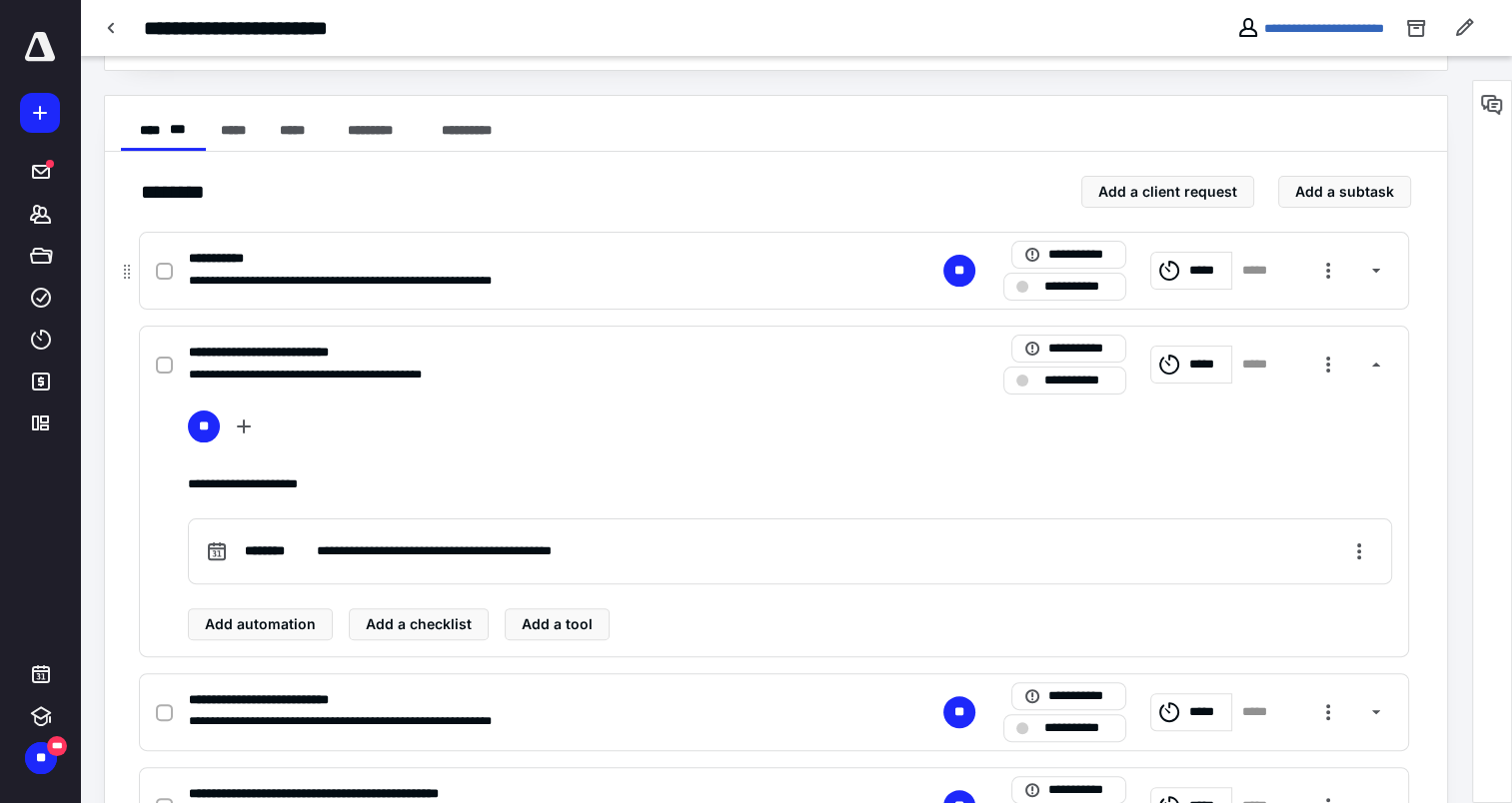 click on "**********" at bounding box center [512, 281] 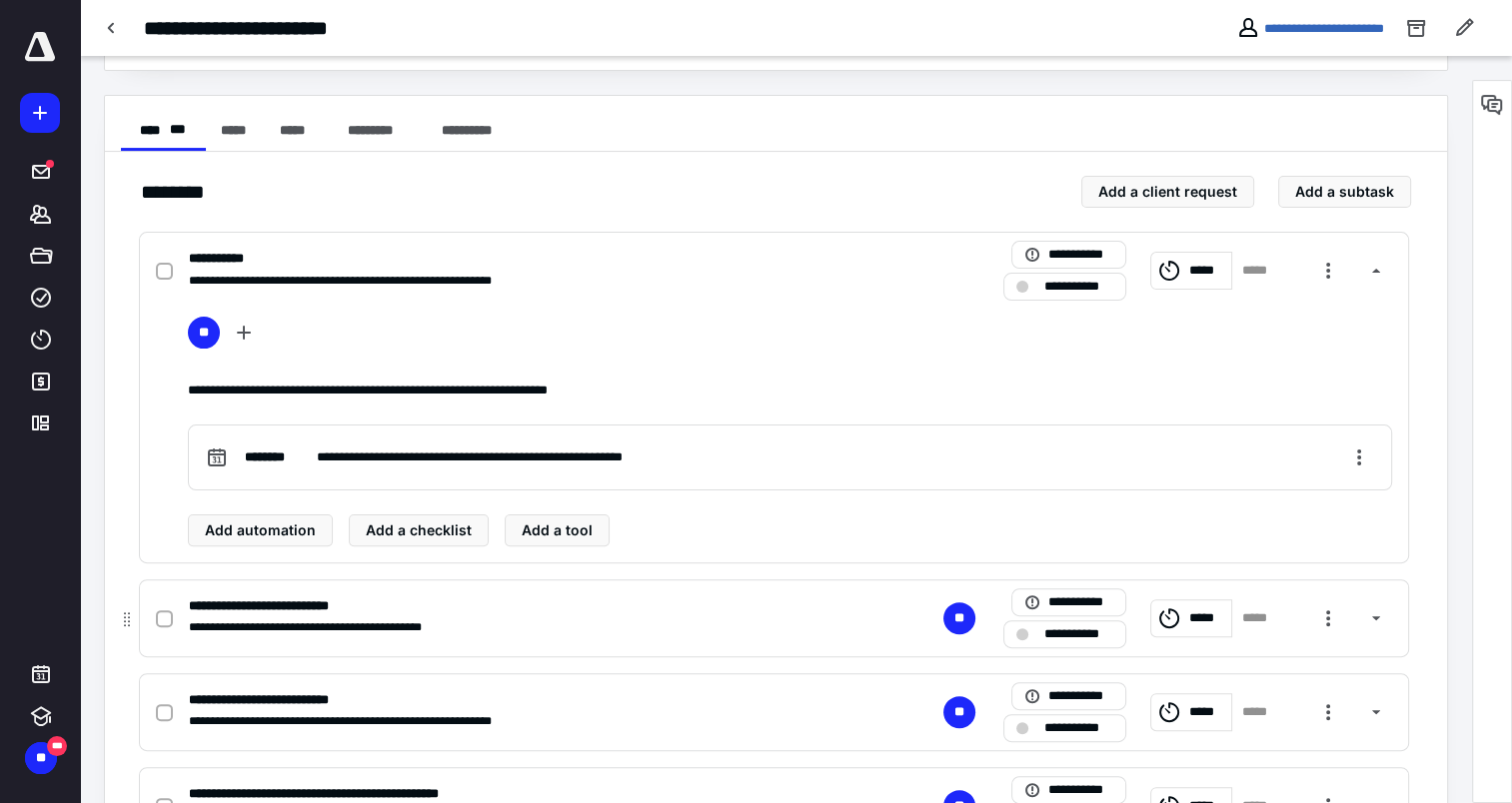 click on "**********" at bounding box center [277, 606] 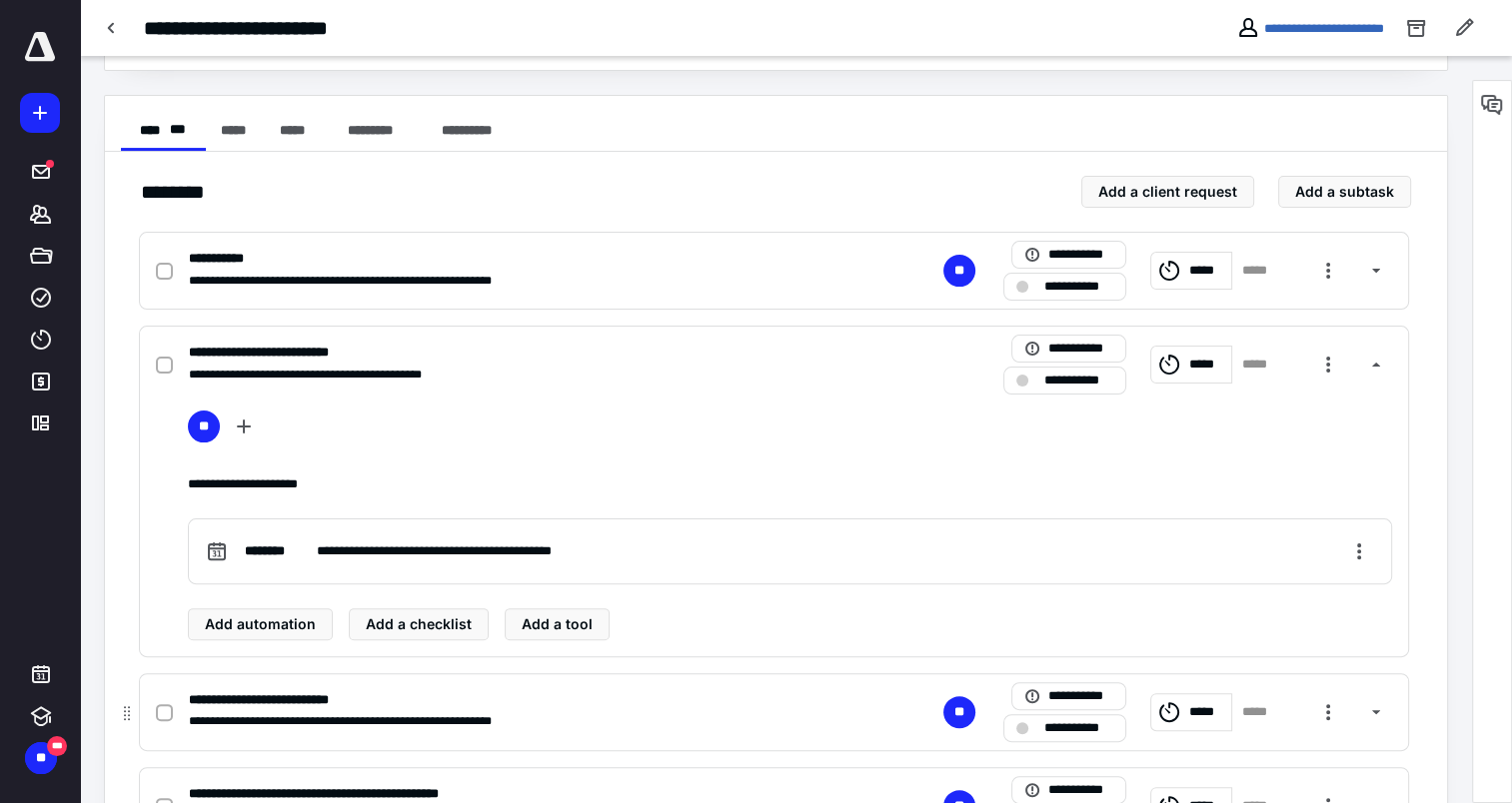 click on "**********" at bounding box center (284, 700) 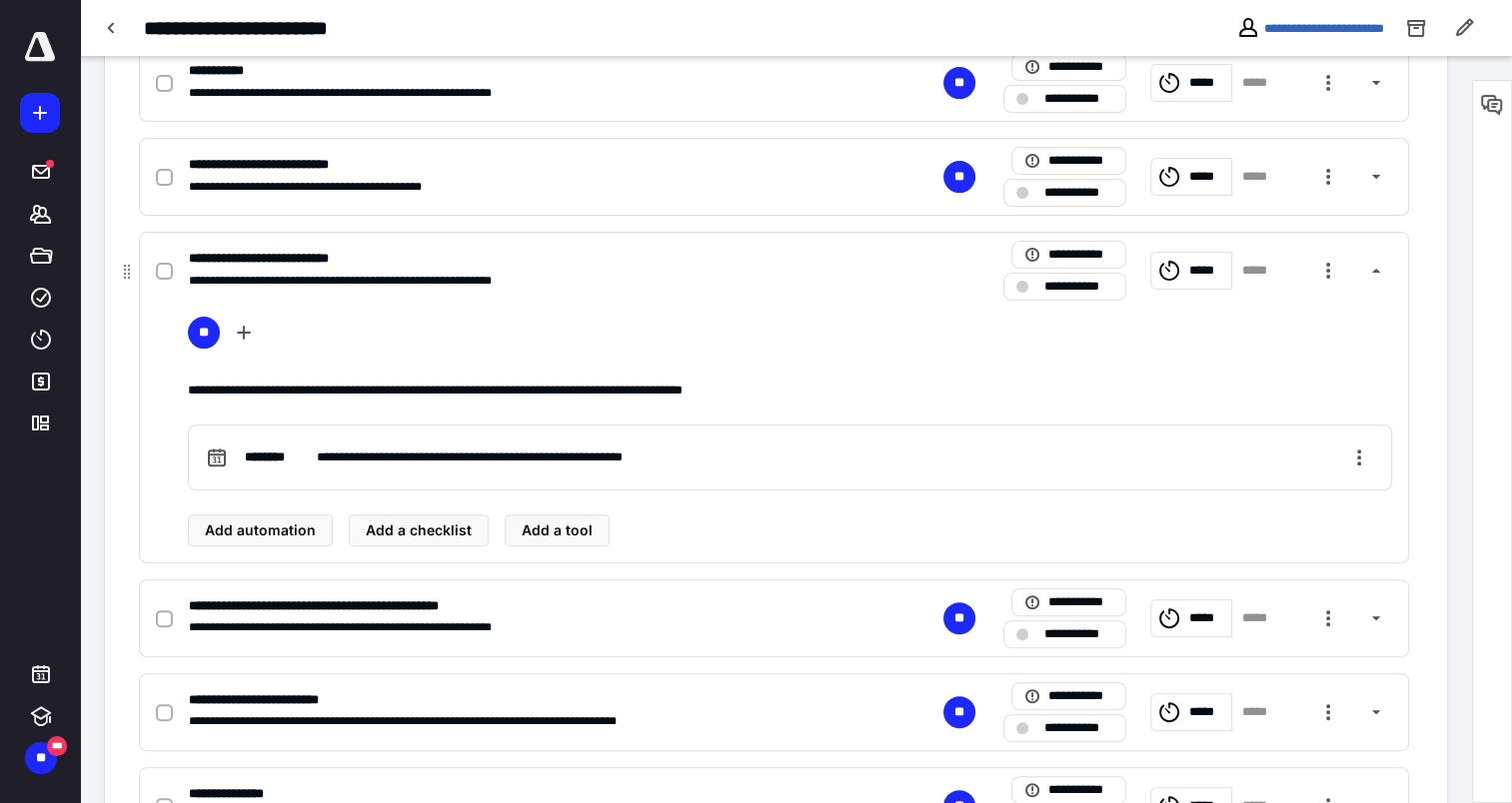 scroll, scrollTop: 599, scrollLeft: 0, axis: vertical 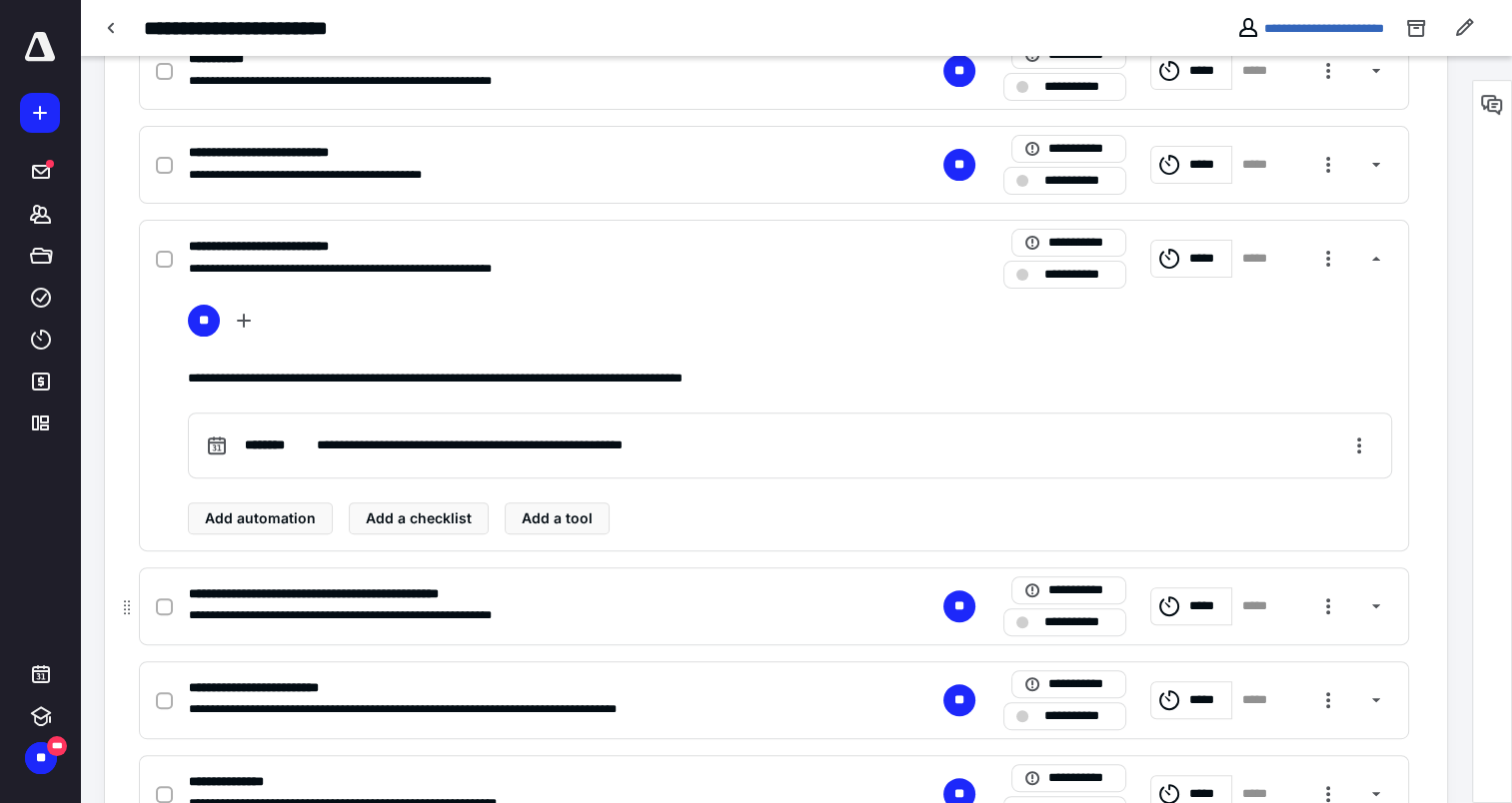 click on "**********" at bounding box center (356, 594) 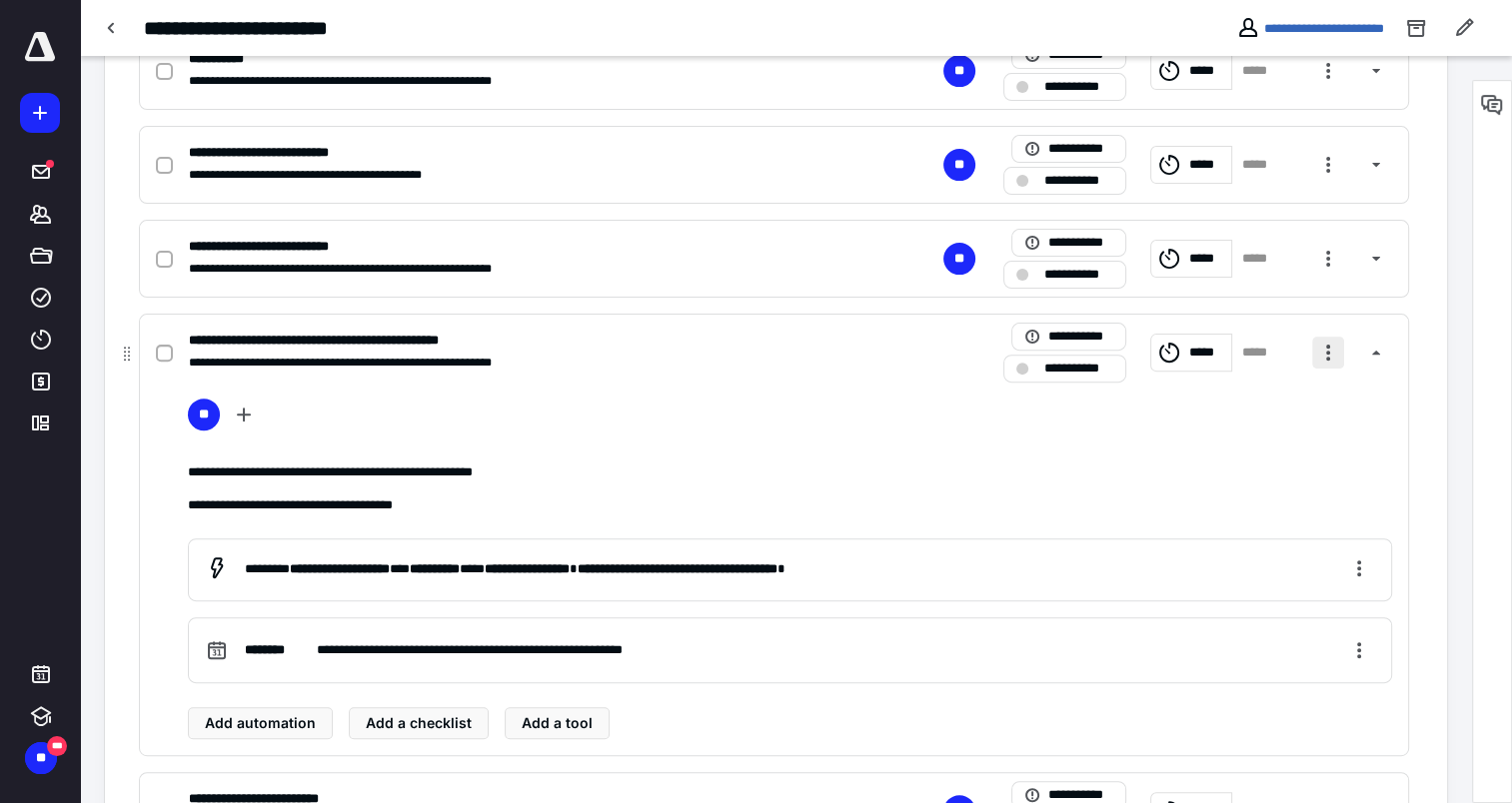 drag, startPoint x: 1328, startPoint y: 352, endPoint x: 1335, endPoint y: 360, distance: 10.630146 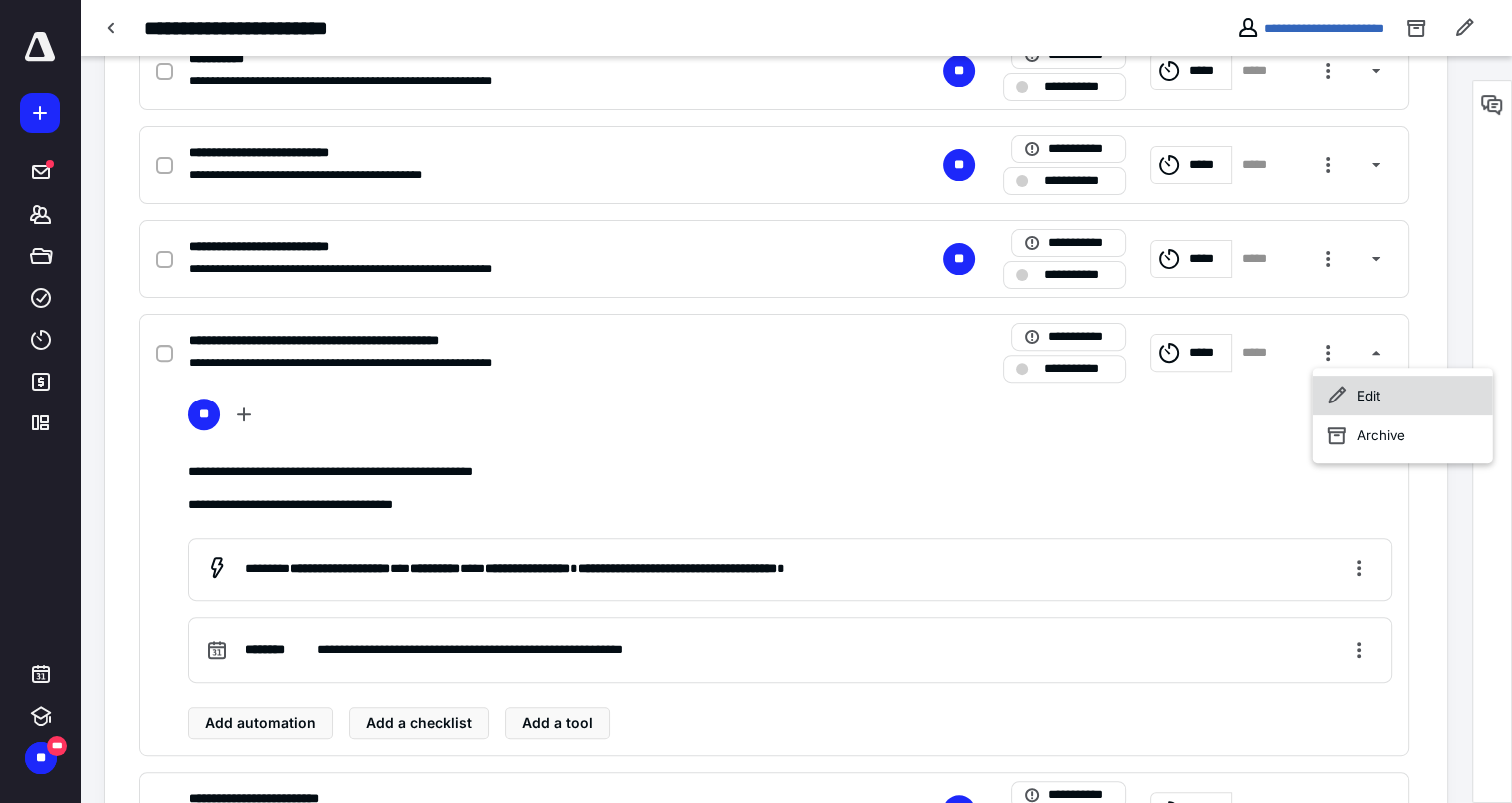 click 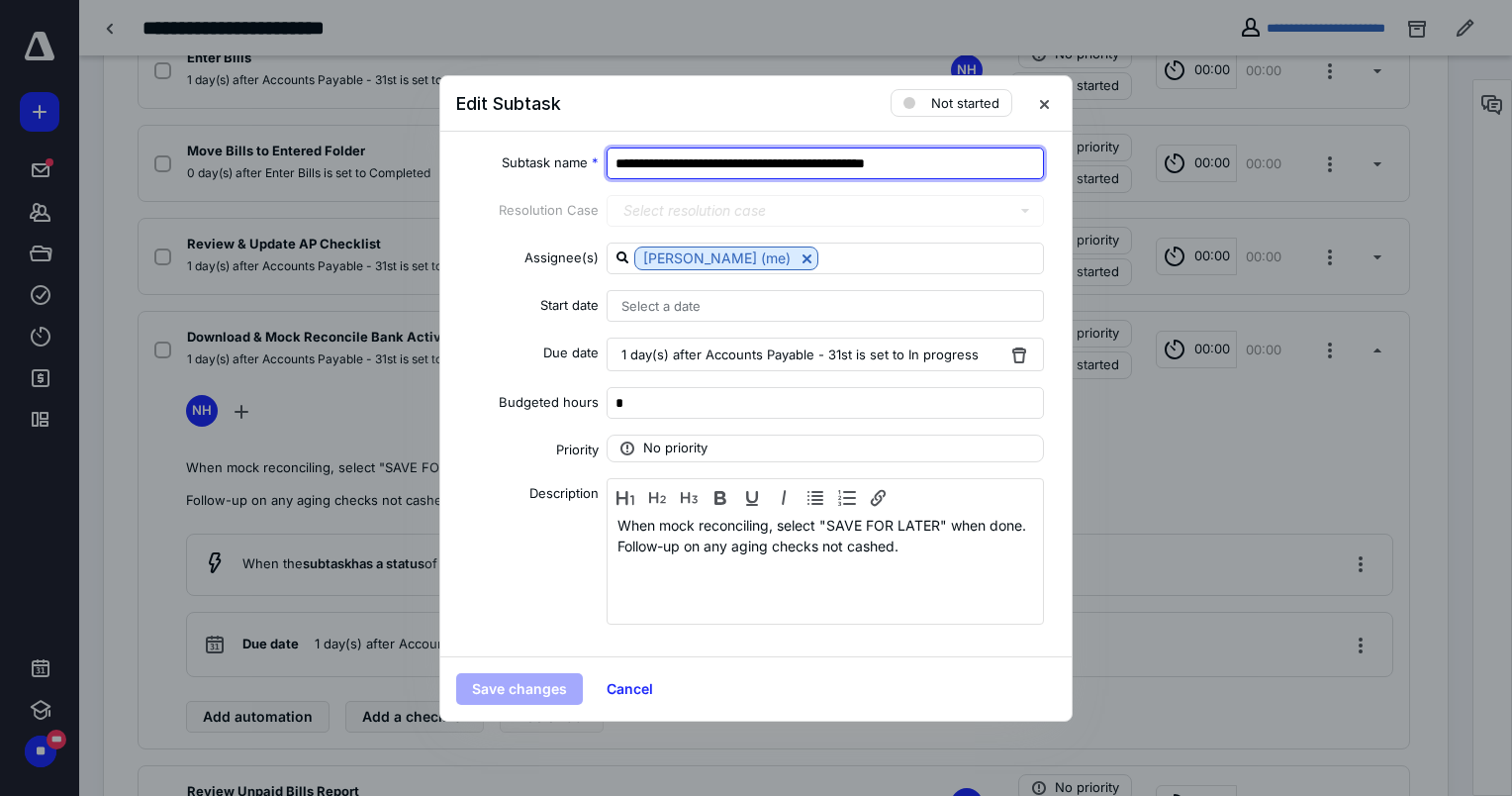 drag, startPoint x: 1023, startPoint y: 159, endPoint x: 1047, endPoint y: 163, distance: 24.33105 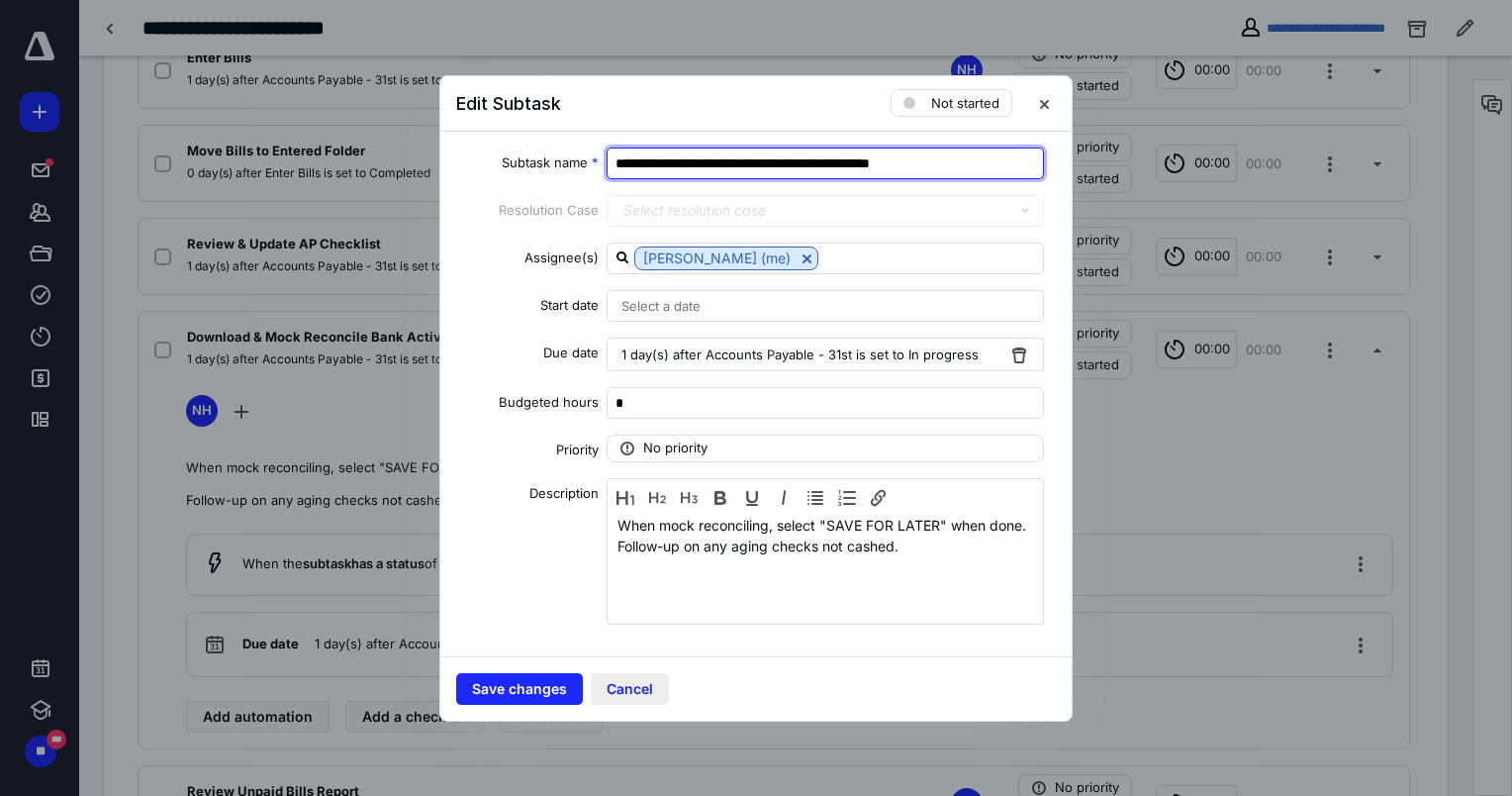 type on "**********" 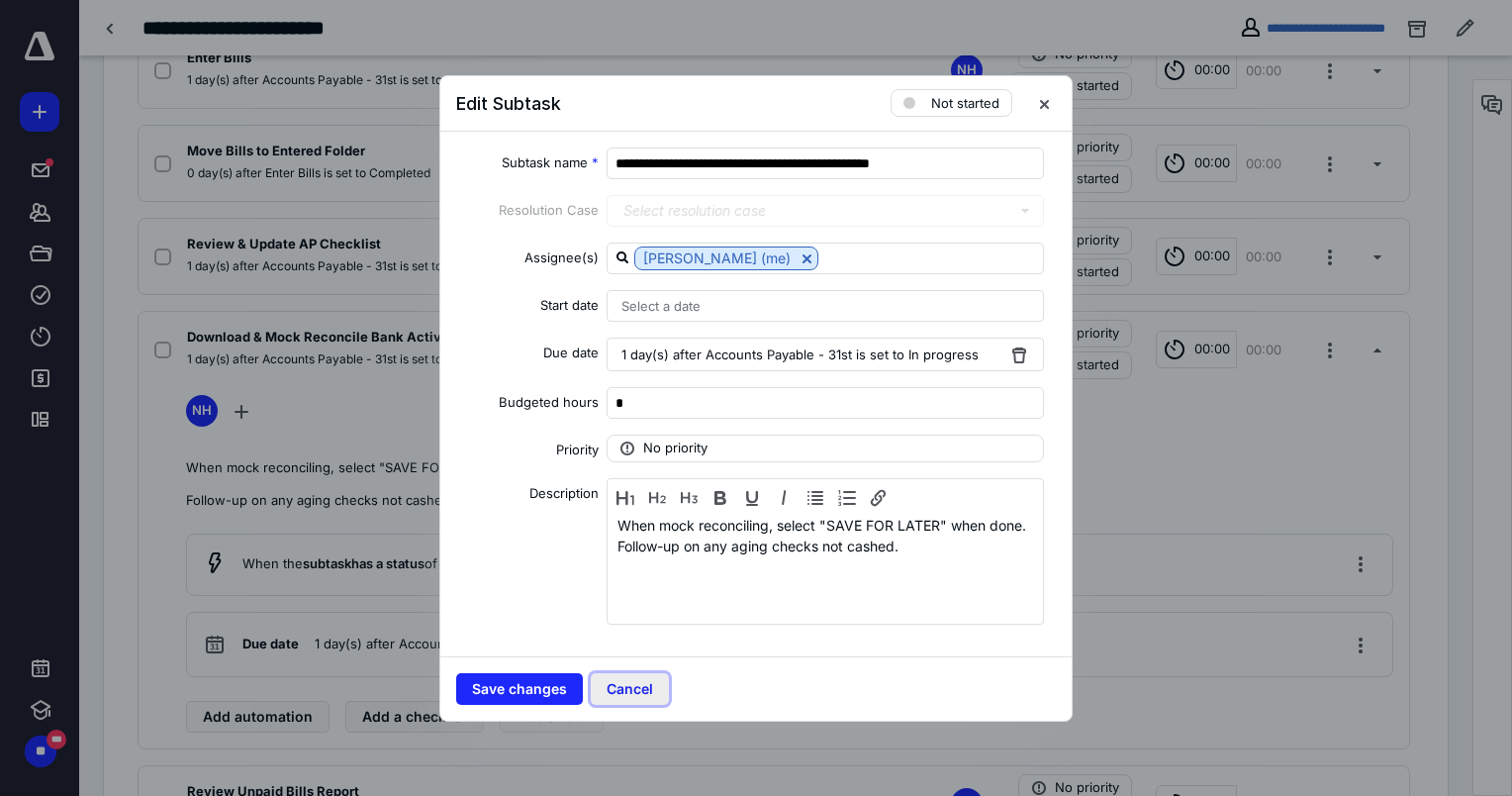 click on "Cancel" at bounding box center [629, 689] 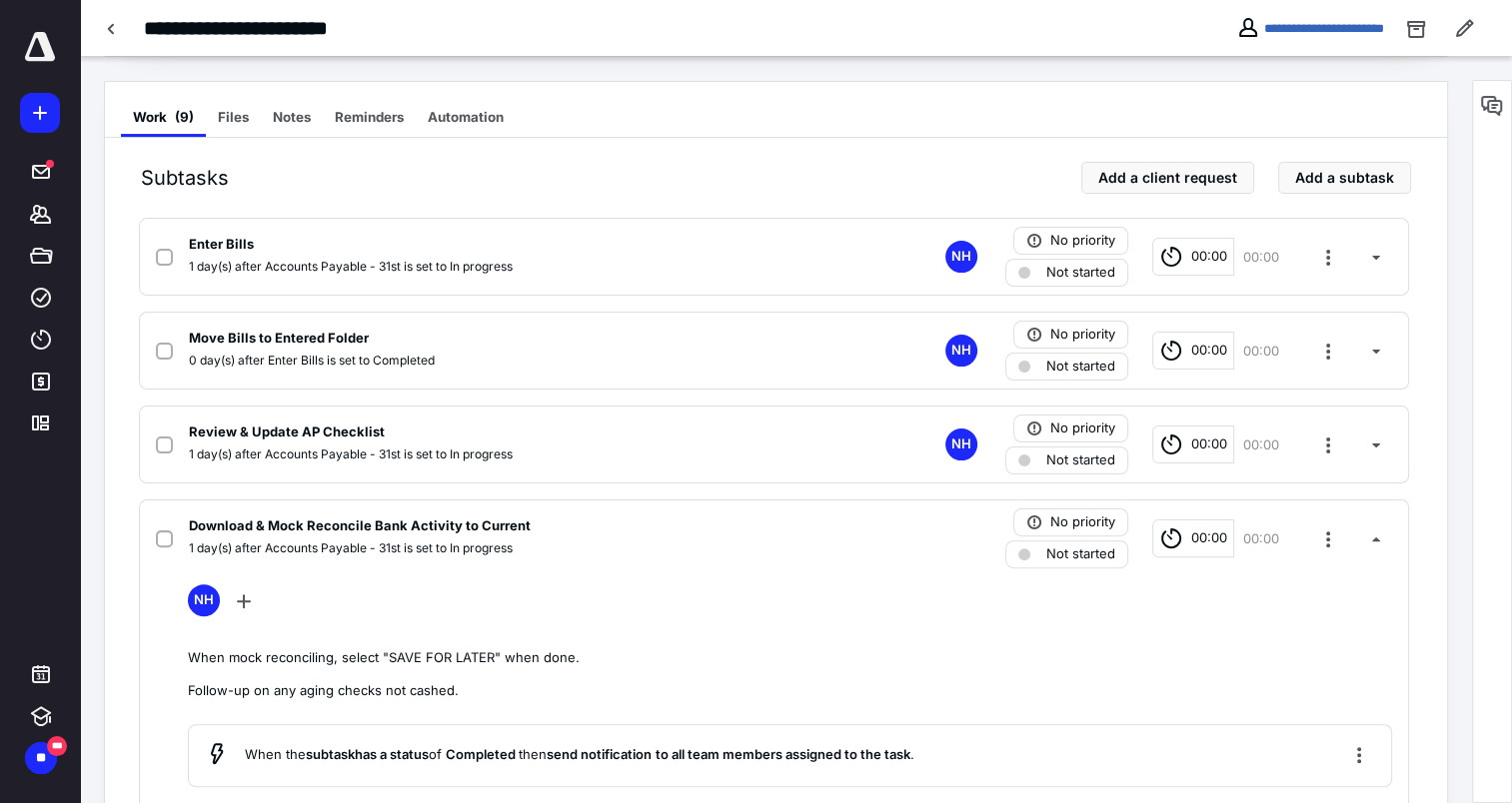 scroll, scrollTop: 200, scrollLeft: 0, axis: vertical 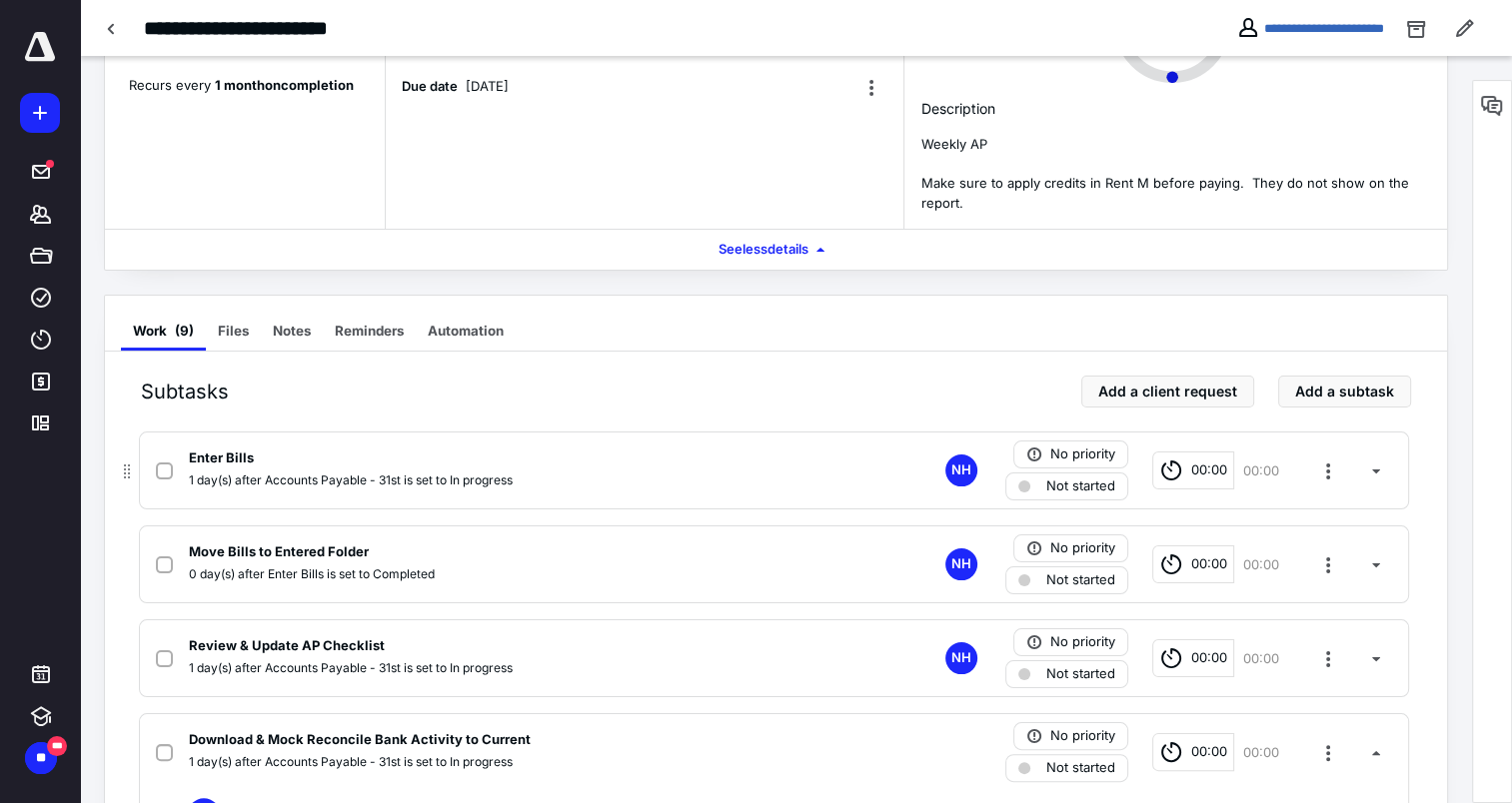 click on "Enter Bills" at bounding box center (221, 458) 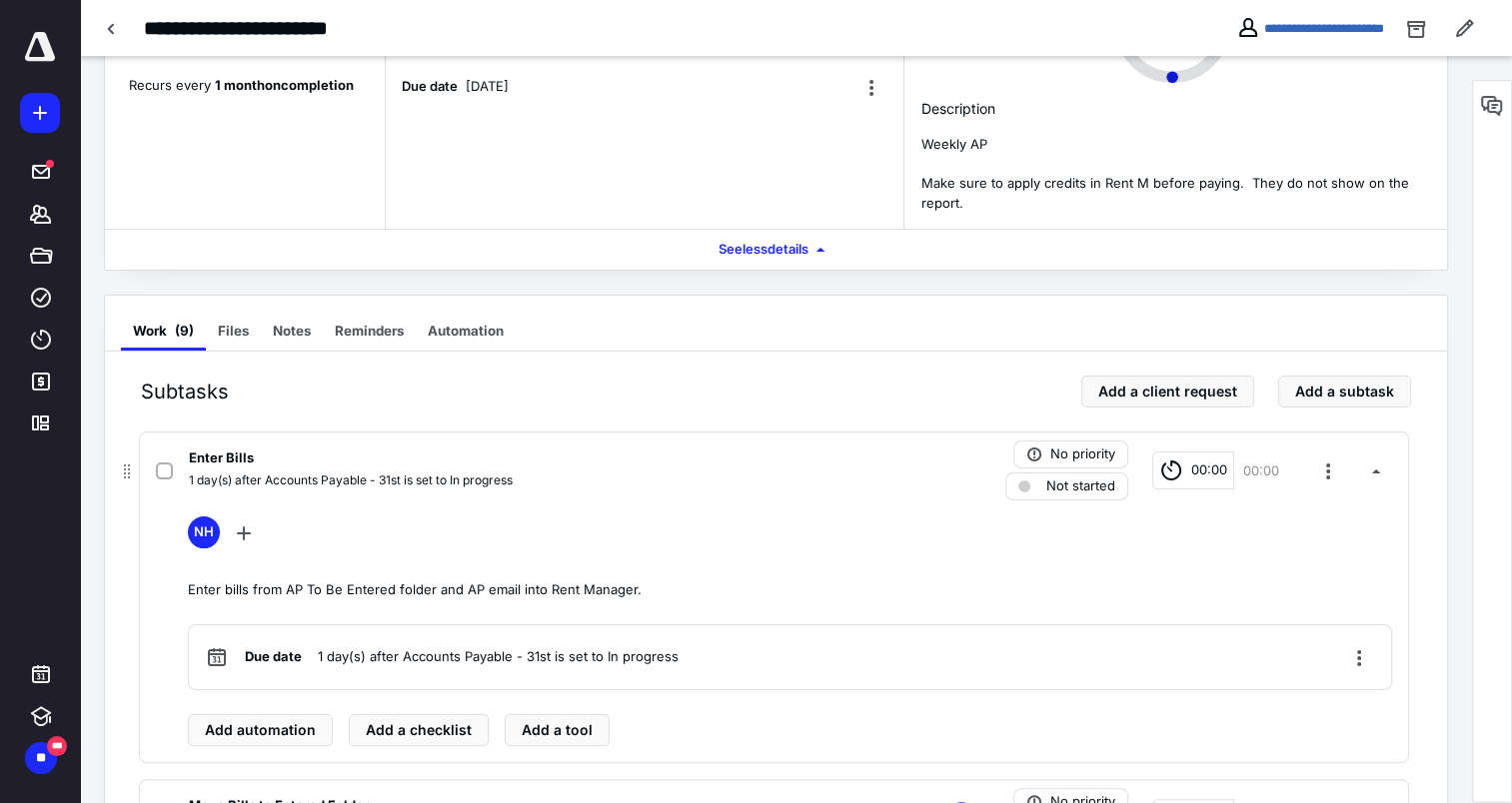 click on "Enter Bills" at bounding box center (221, 458) 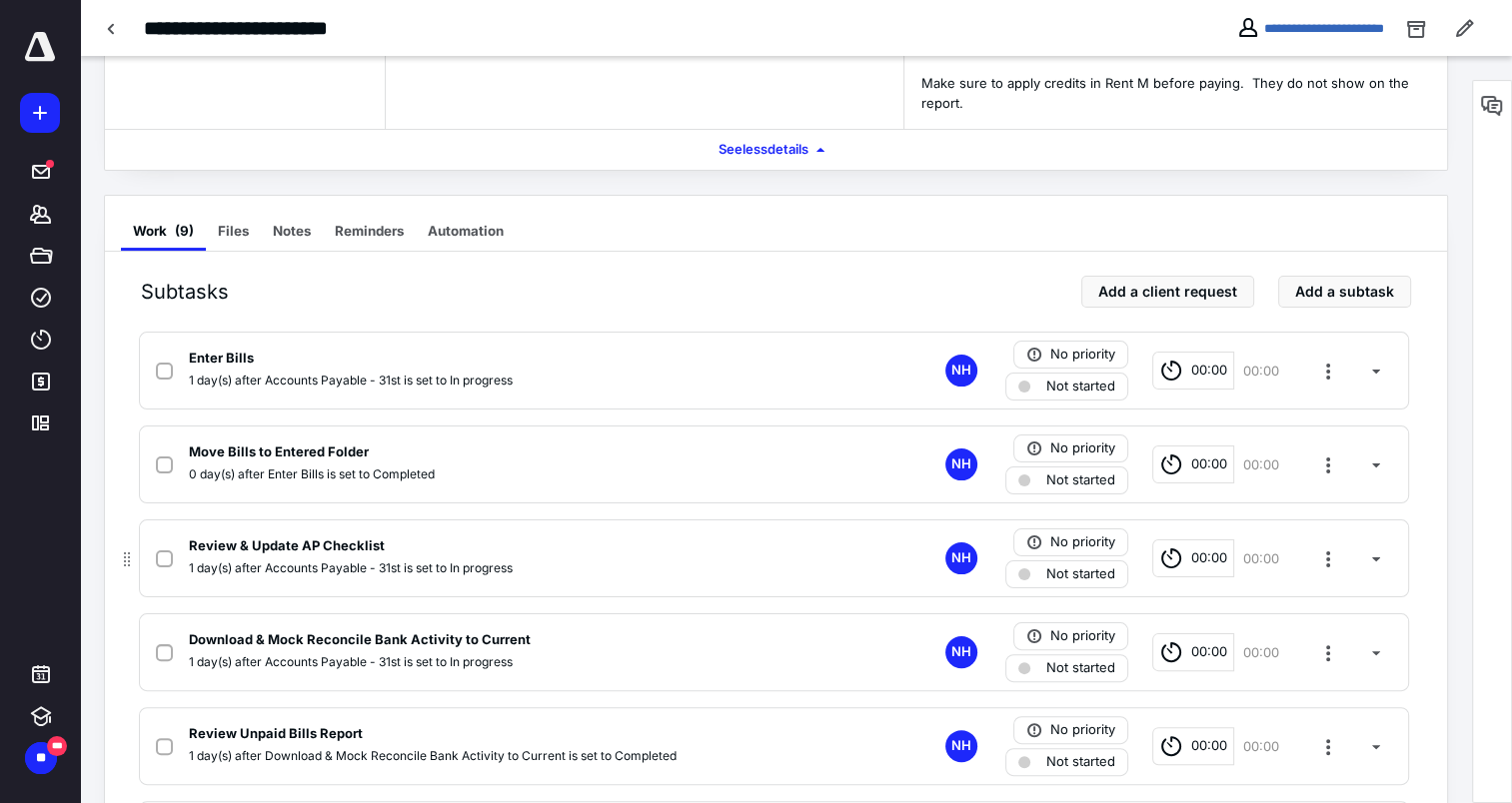 scroll, scrollTop: 400, scrollLeft: 0, axis: vertical 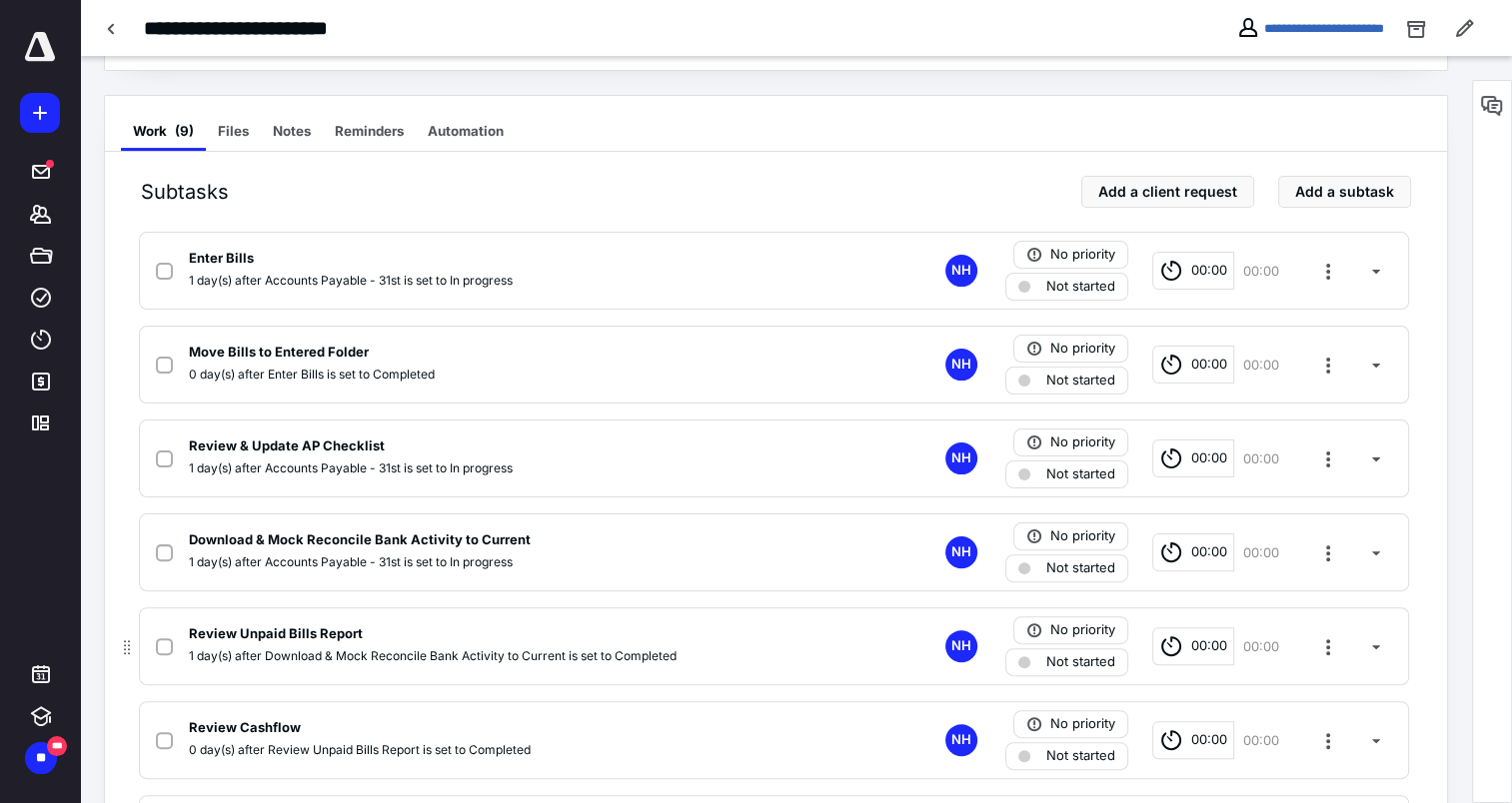 click on "Review Unpaid Bills Report" at bounding box center [276, 634] 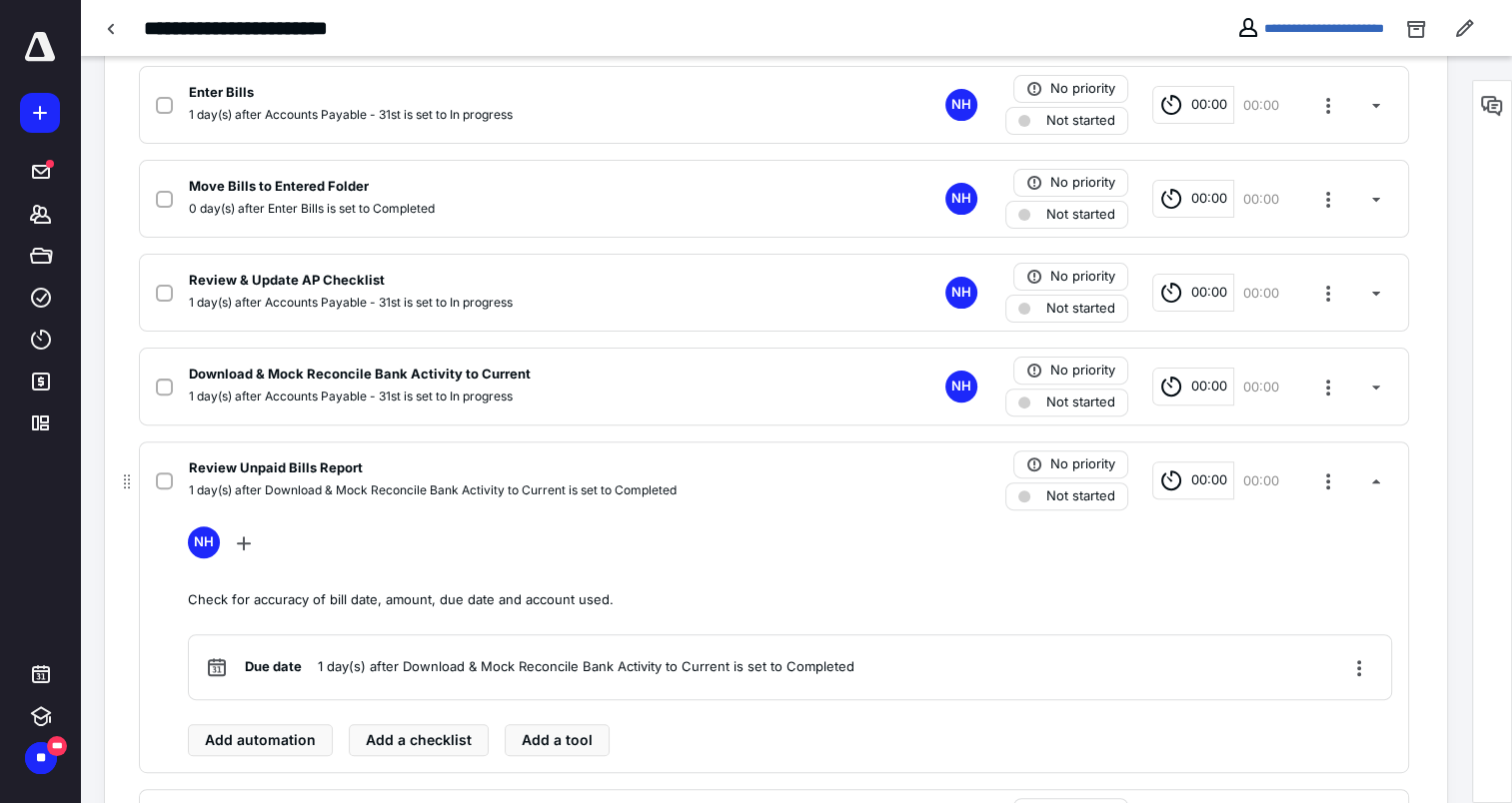 scroll, scrollTop: 599, scrollLeft: 0, axis: vertical 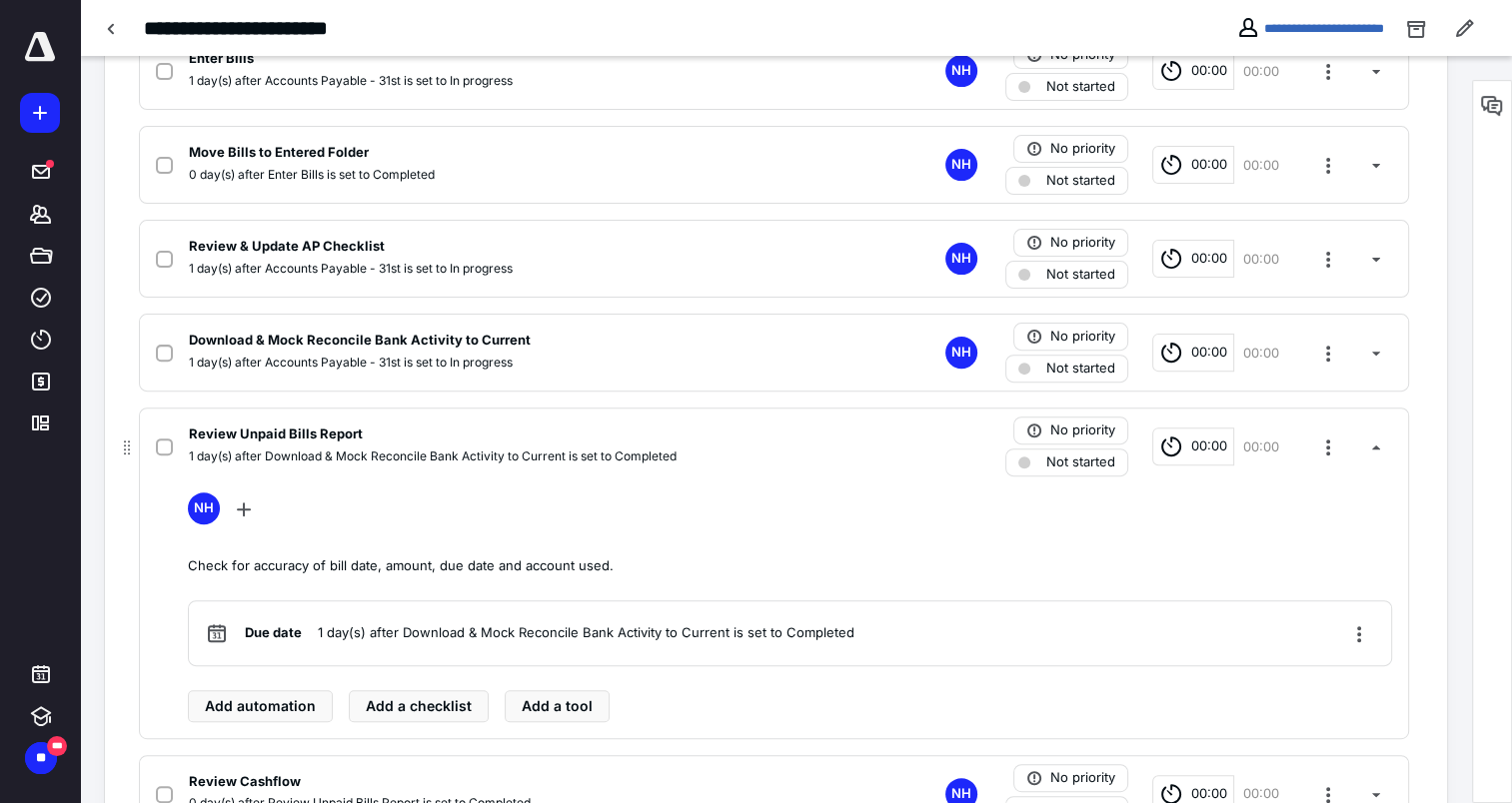 click on "Review Unpaid Bills Report" at bounding box center (276, 434) 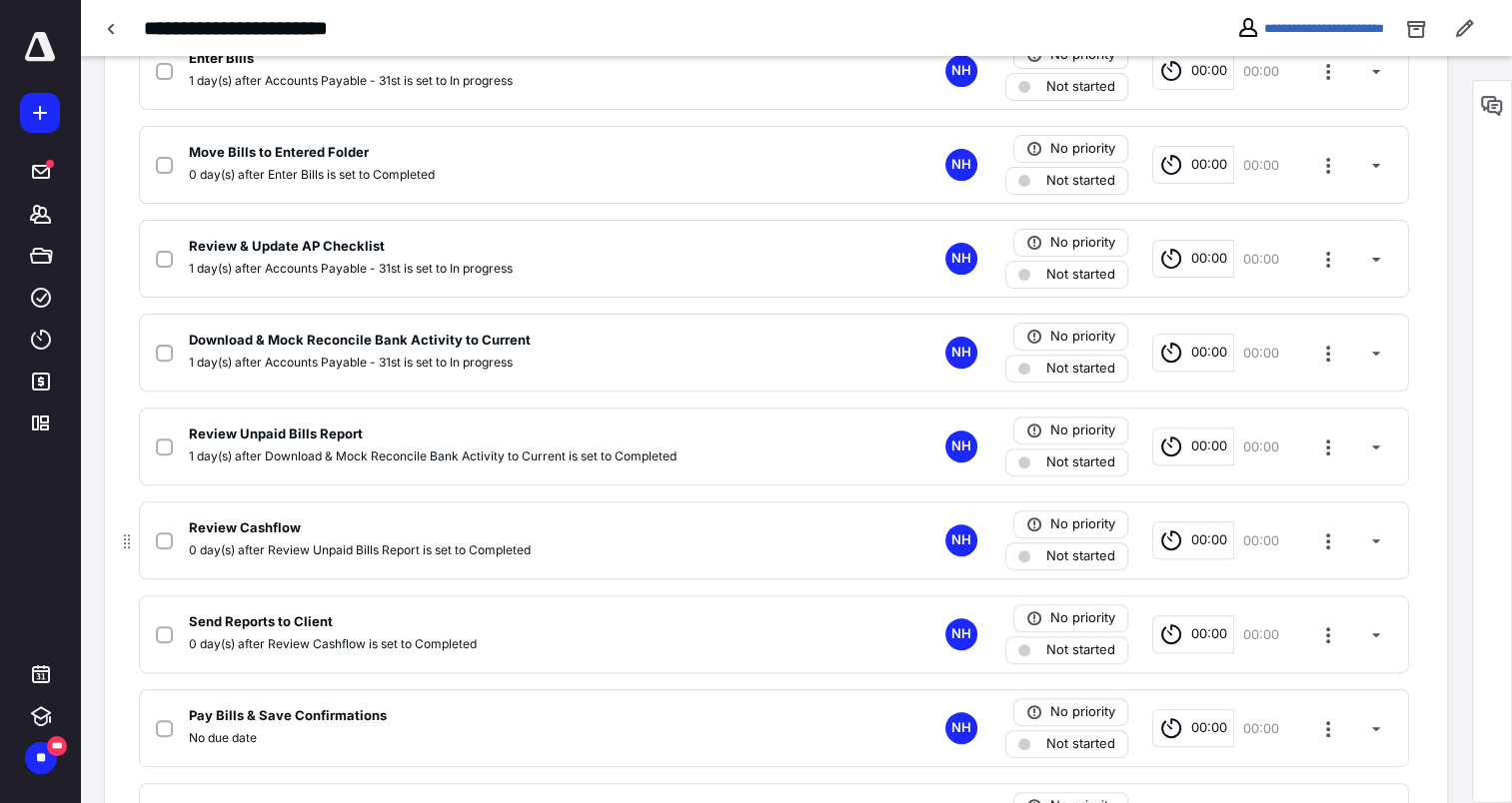 click on "Review Cashflow" at bounding box center (245, 528) 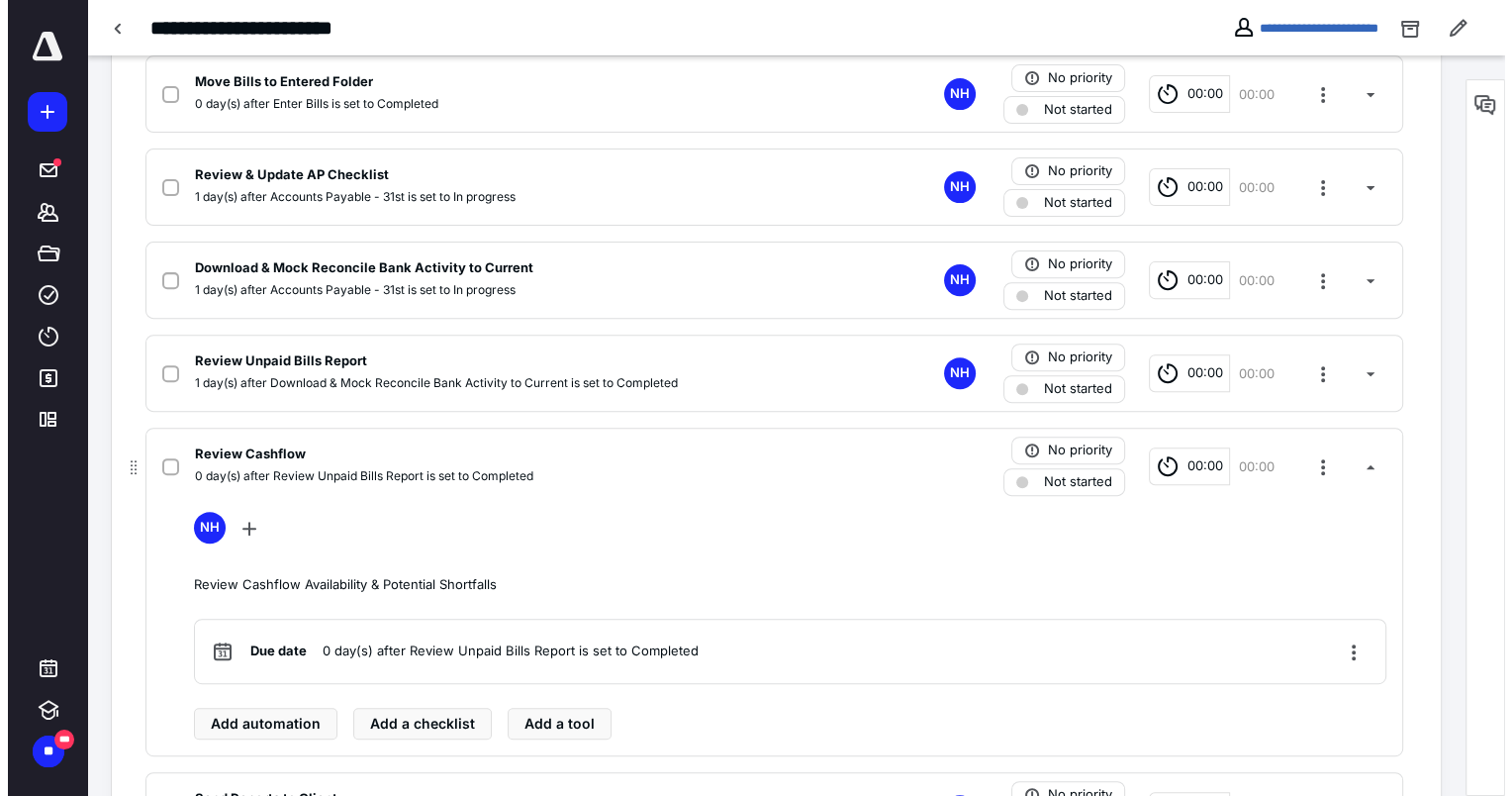 scroll, scrollTop: 693, scrollLeft: 0, axis: vertical 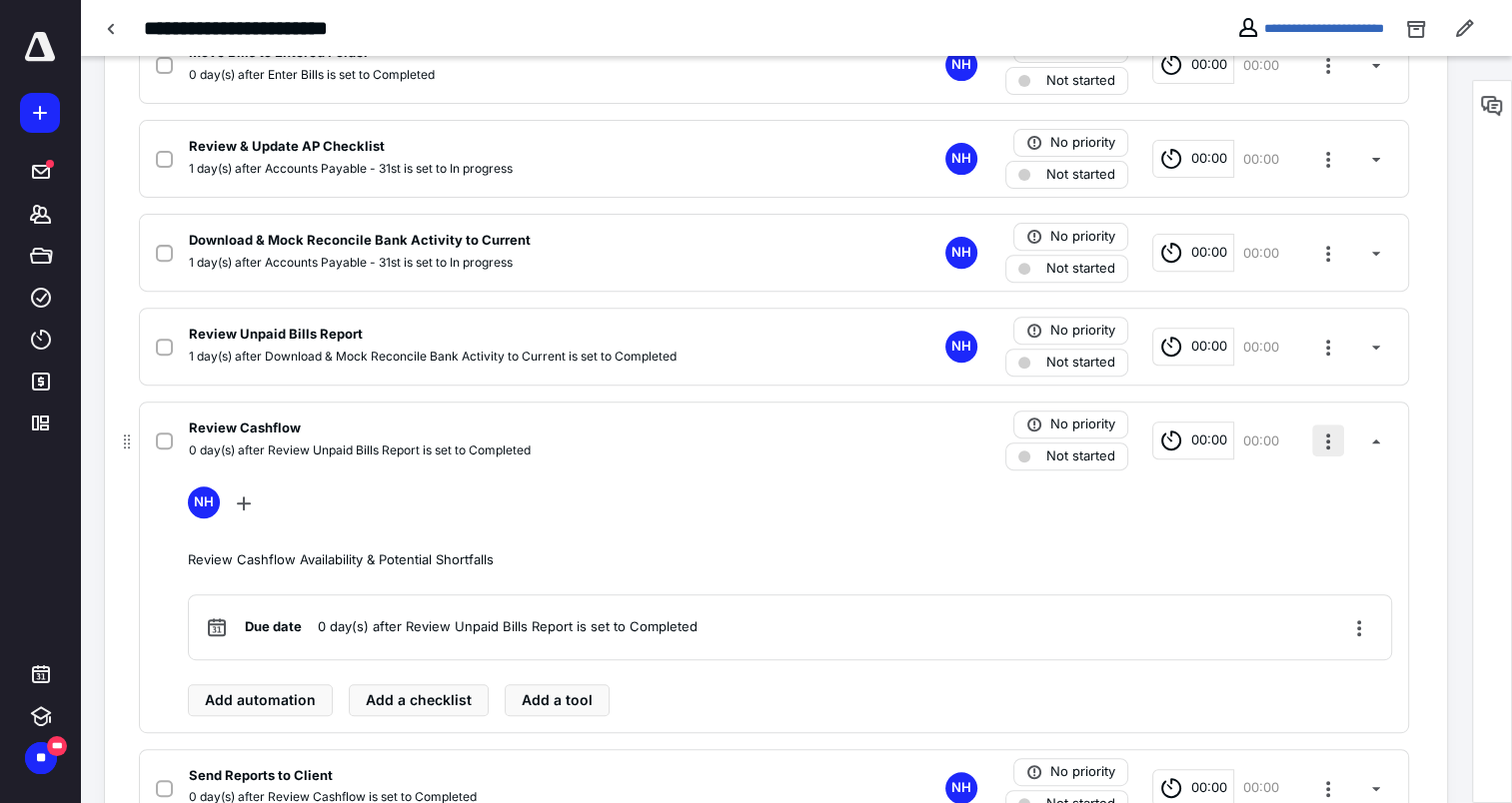 click at bounding box center (1328, 440) 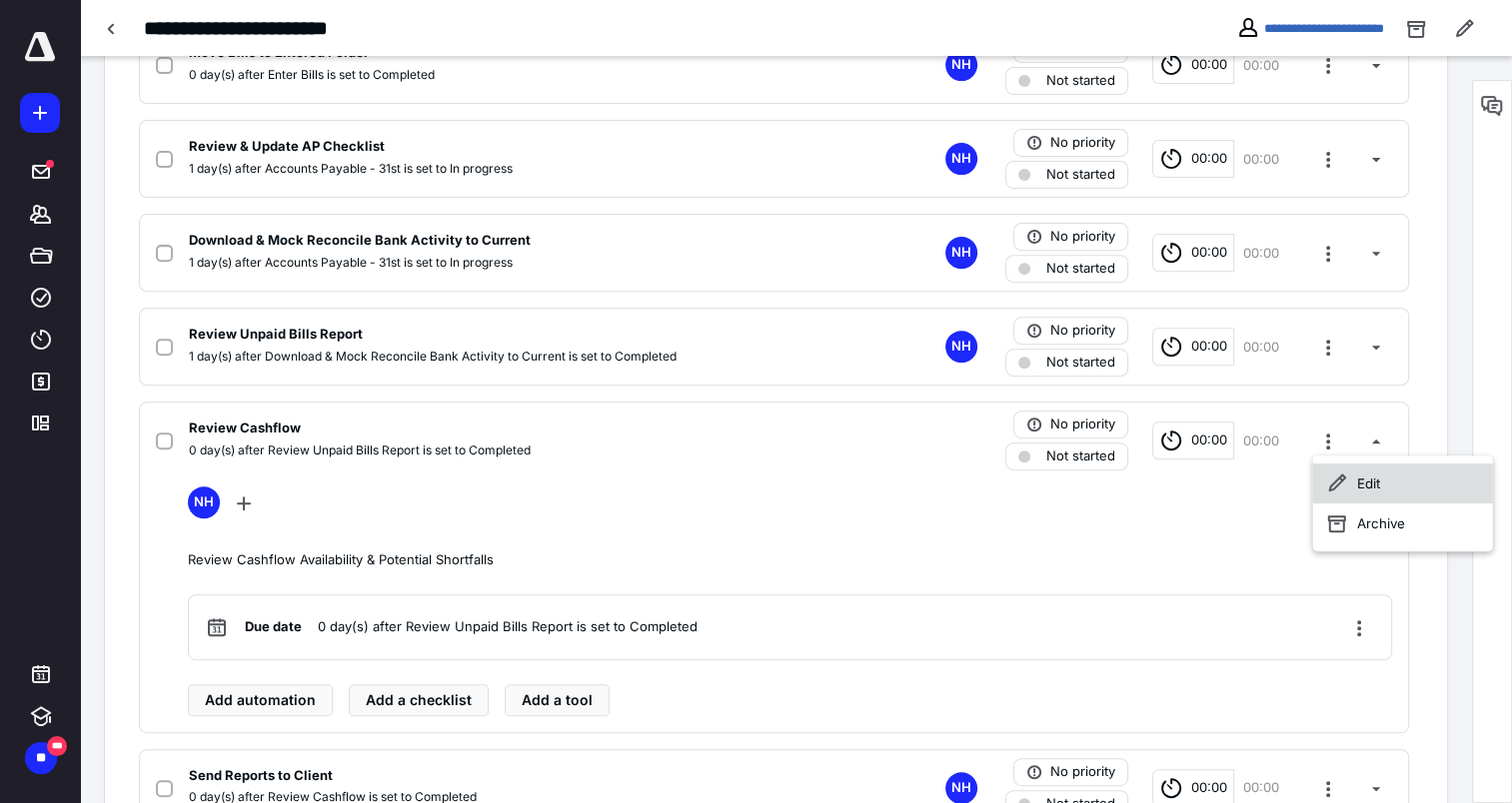 click on "Edit" at bounding box center [1403, 483] 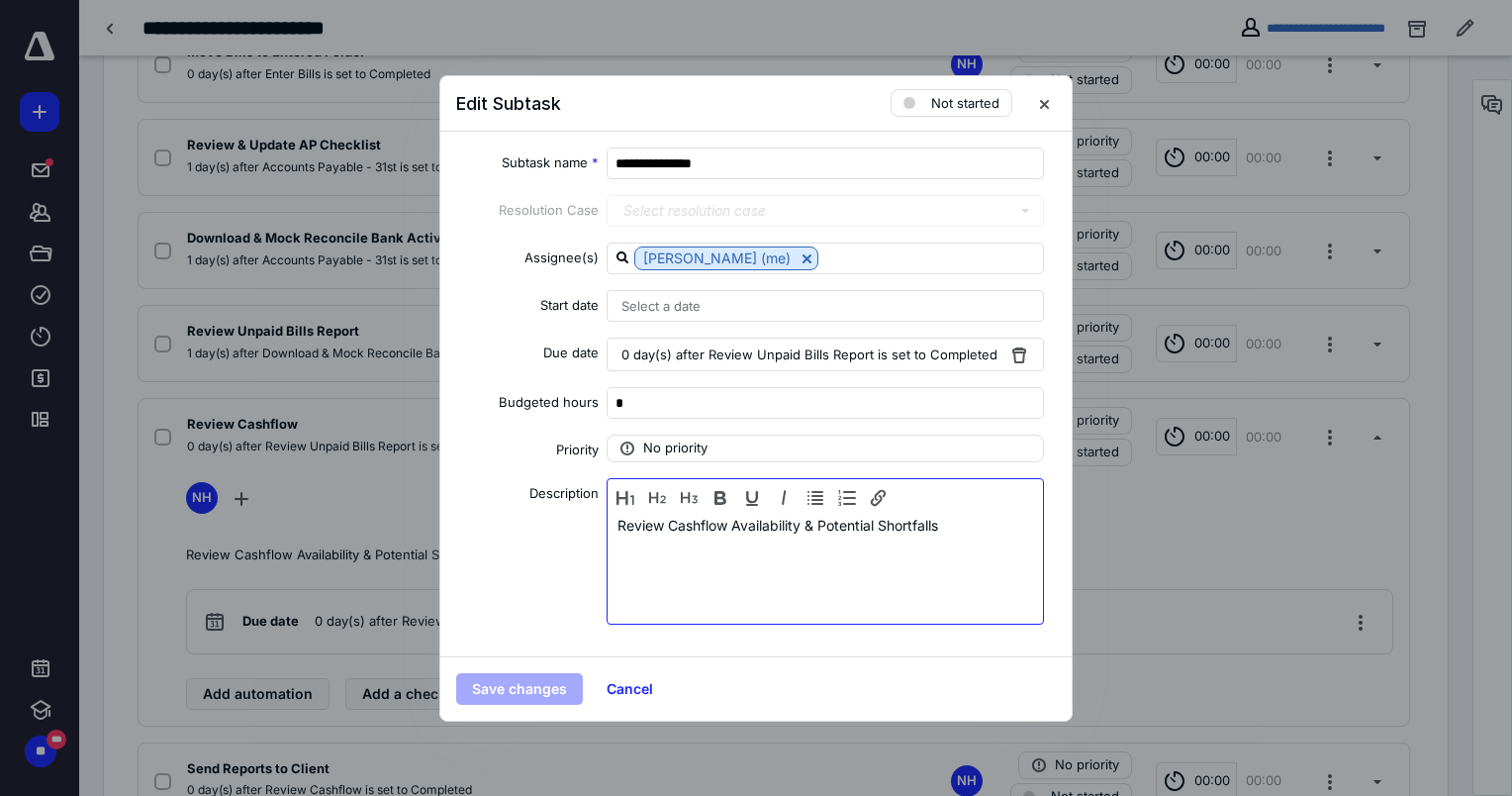 drag, startPoint x: 961, startPoint y: 528, endPoint x: 453, endPoint y: 494, distance: 509.1365 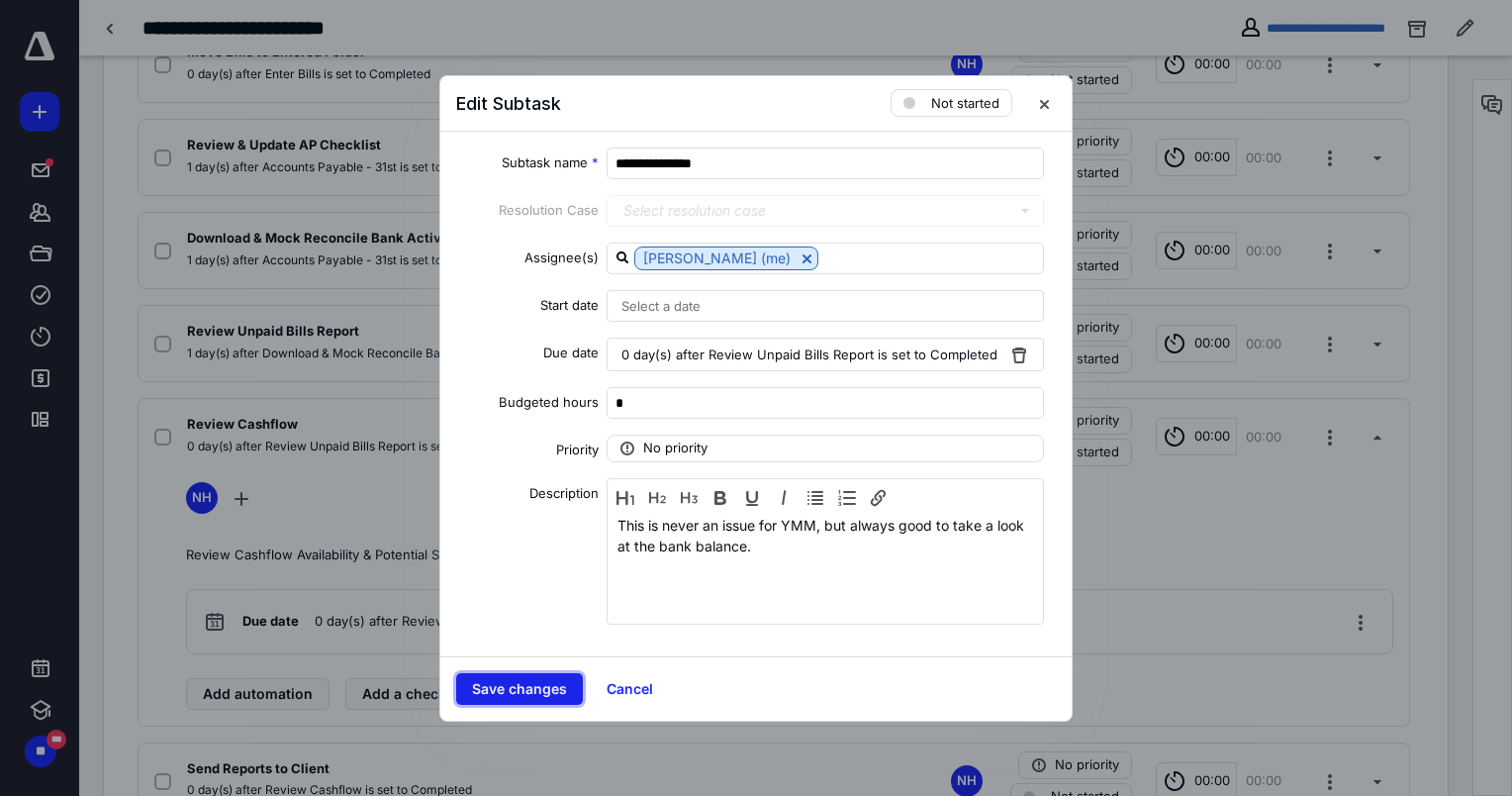 click on "Save changes" at bounding box center [520, 689] 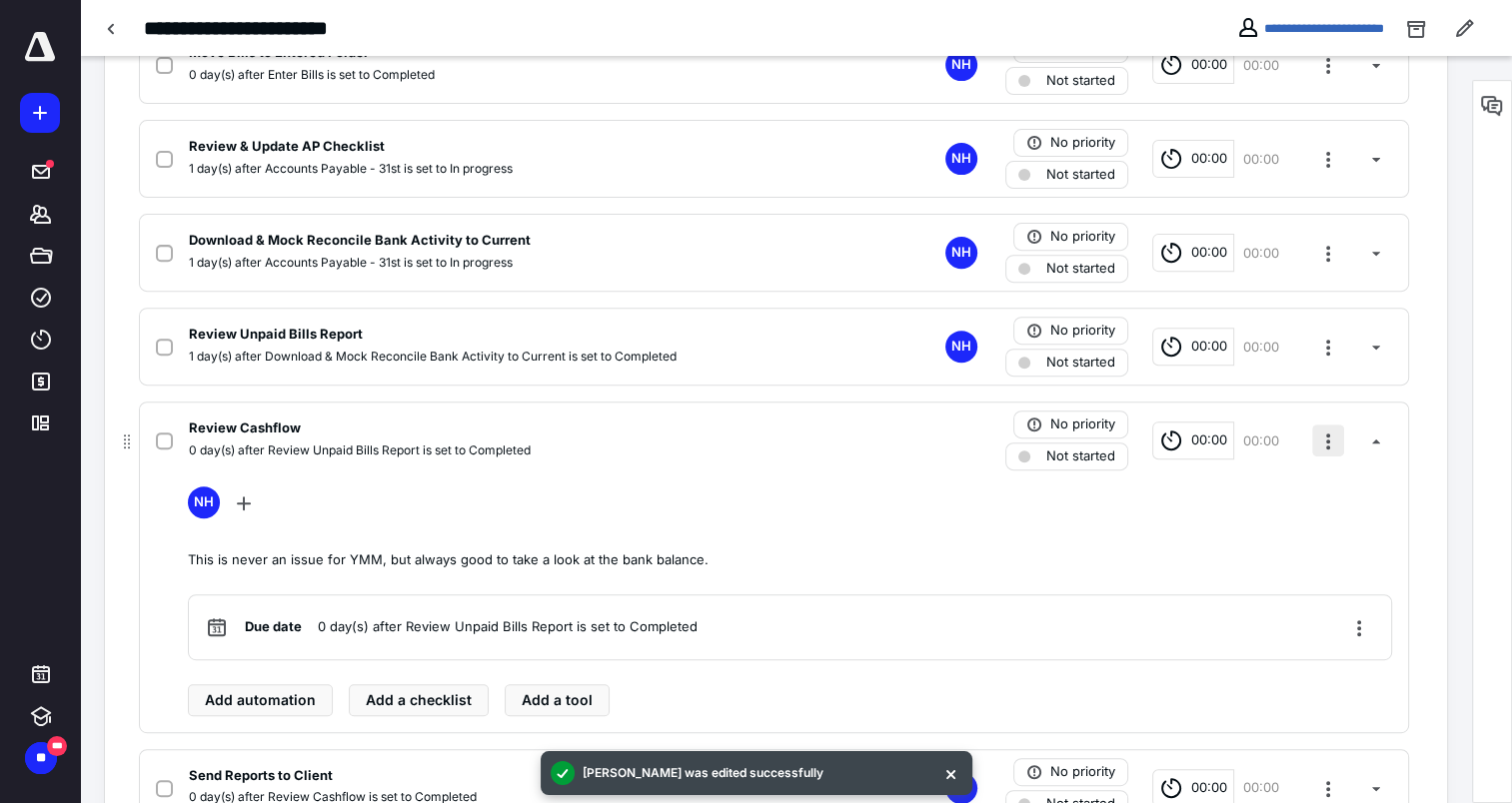 click at bounding box center (1328, 440) 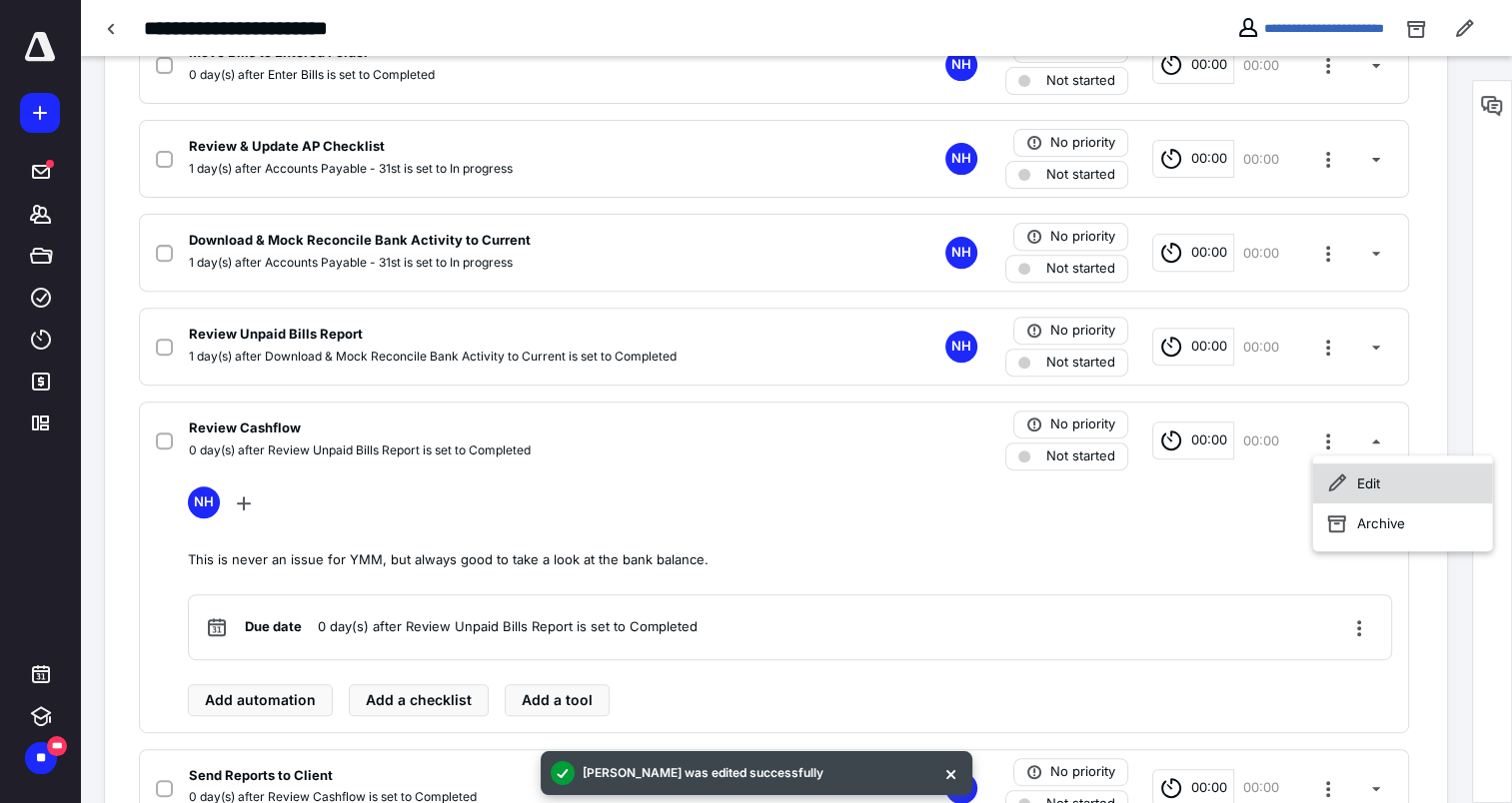 click 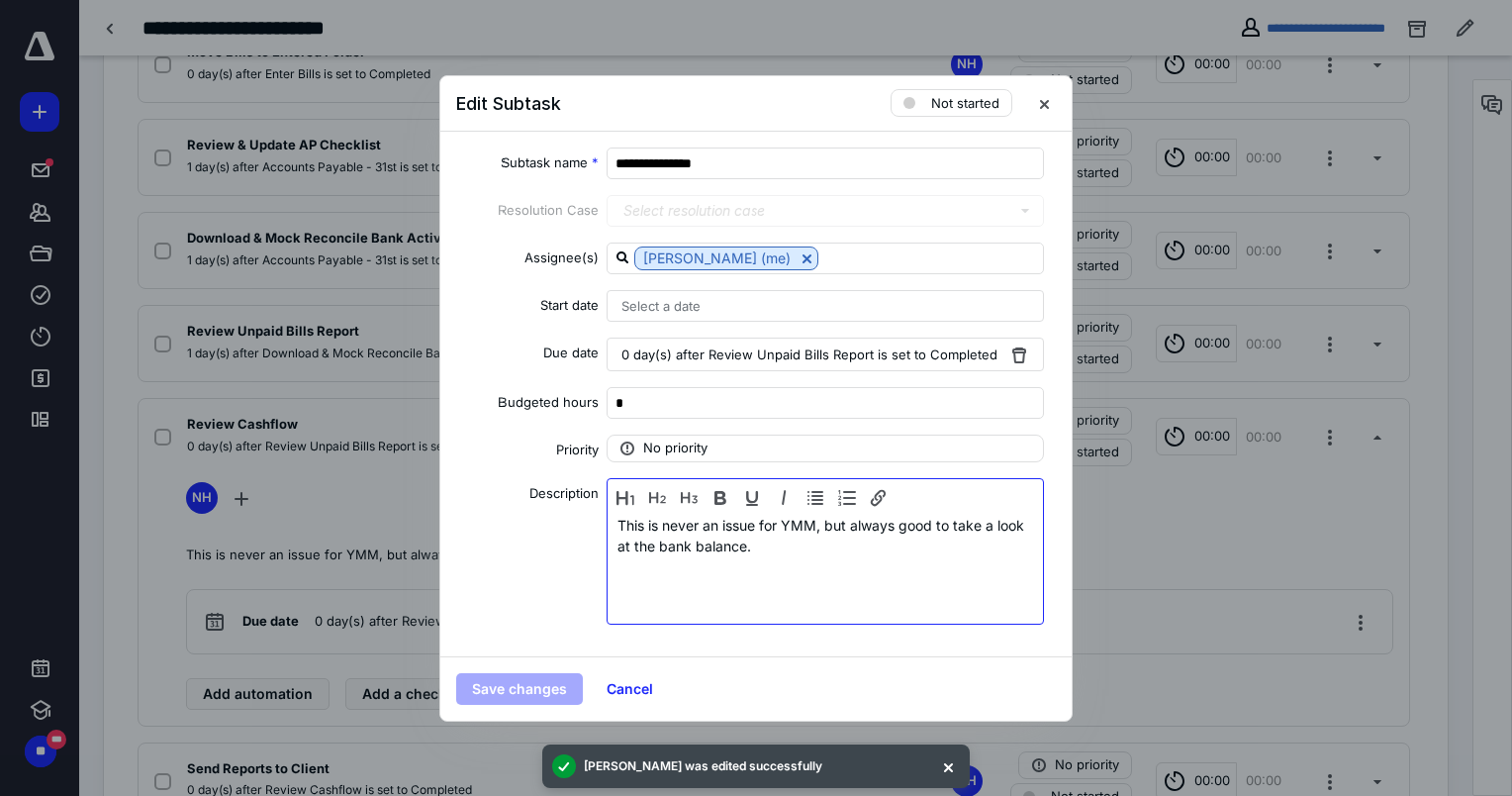 click on "This is never an issue for YMM, but always good to take a look at the bank balance." at bounding box center (825, 566) 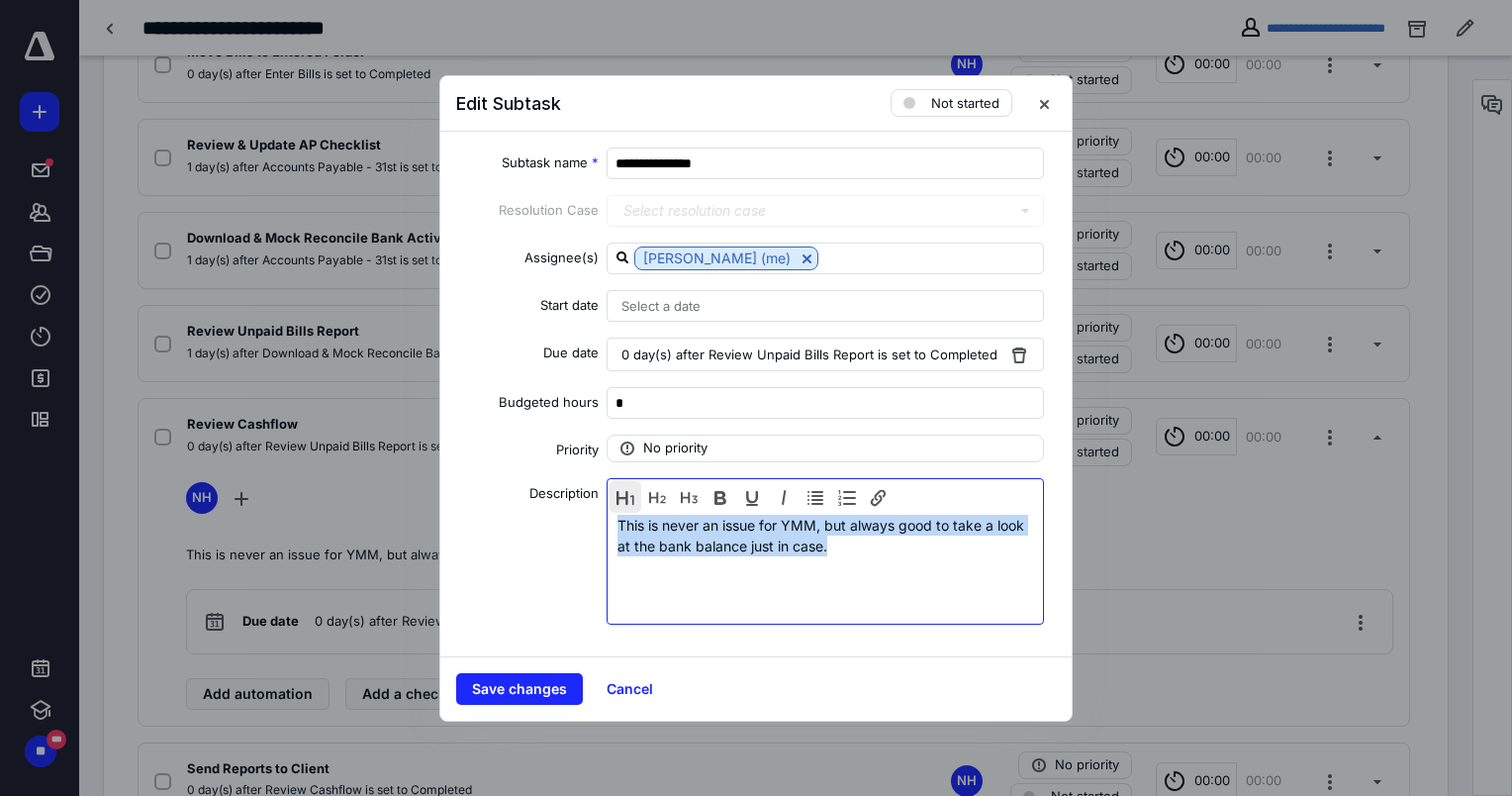 drag, startPoint x: 902, startPoint y: 558, endPoint x: 612, endPoint y: 510, distance: 293.94557 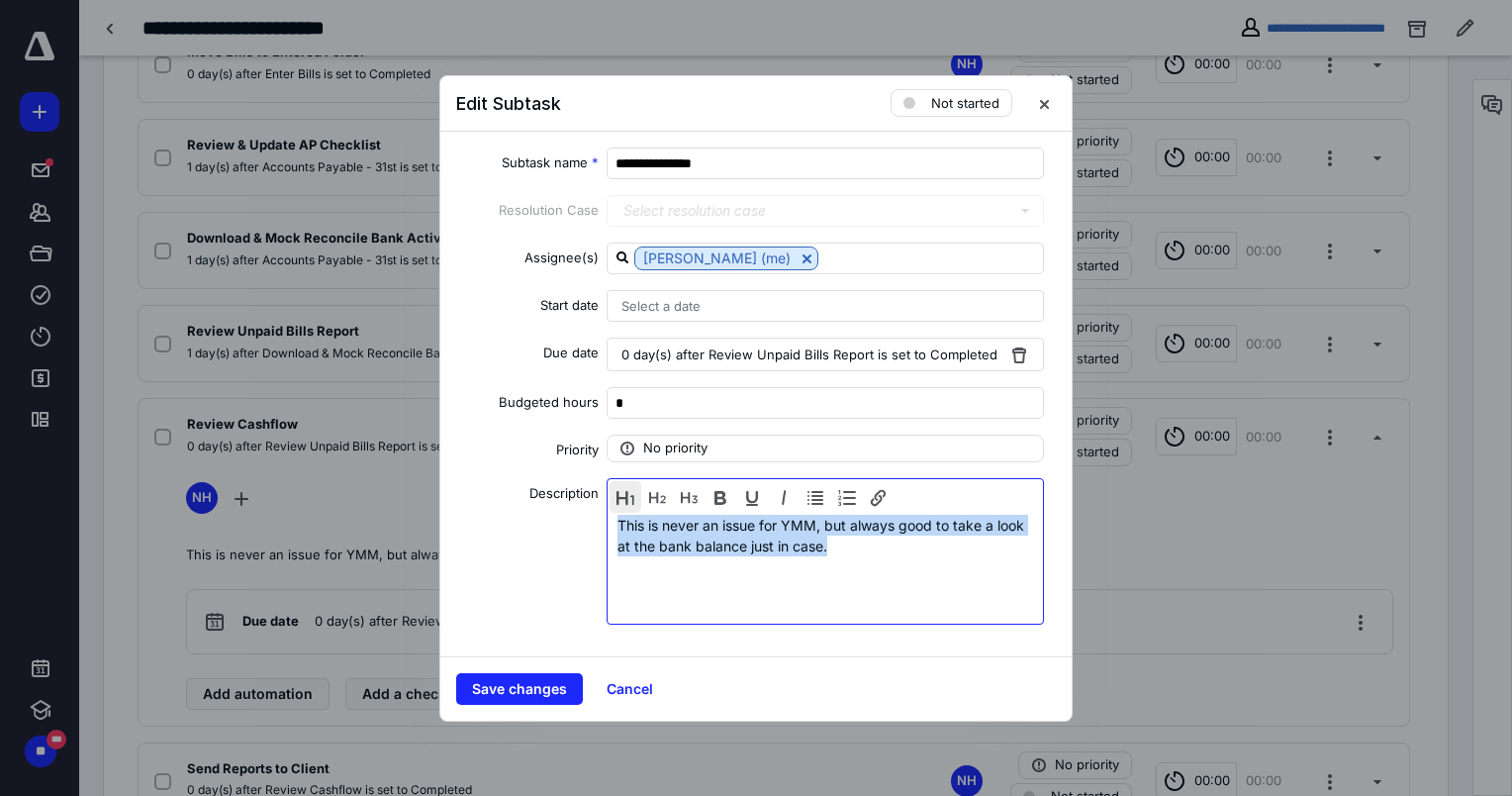 click at bounding box center (625, 497) 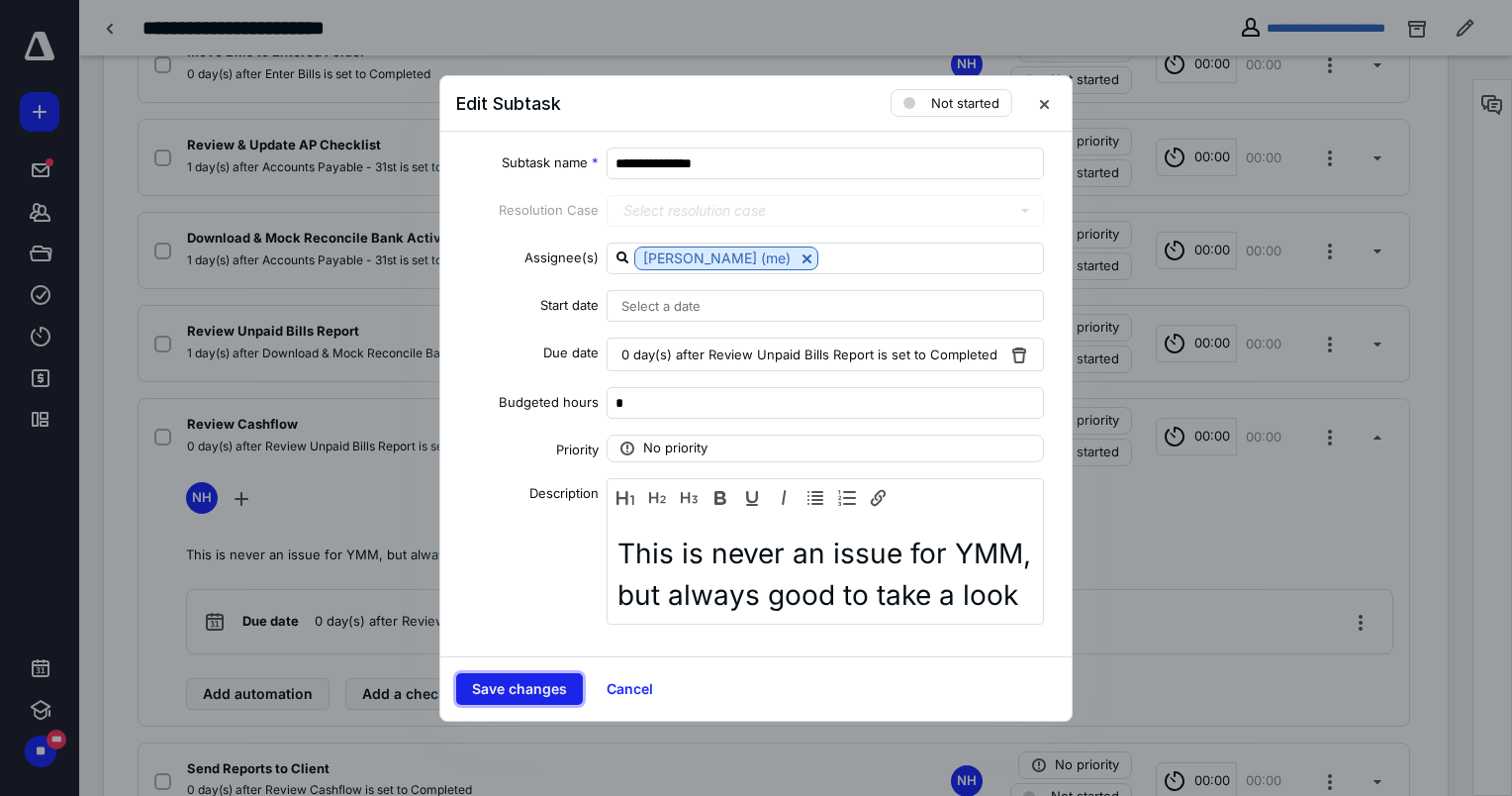 click on "Save changes" at bounding box center (520, 689) 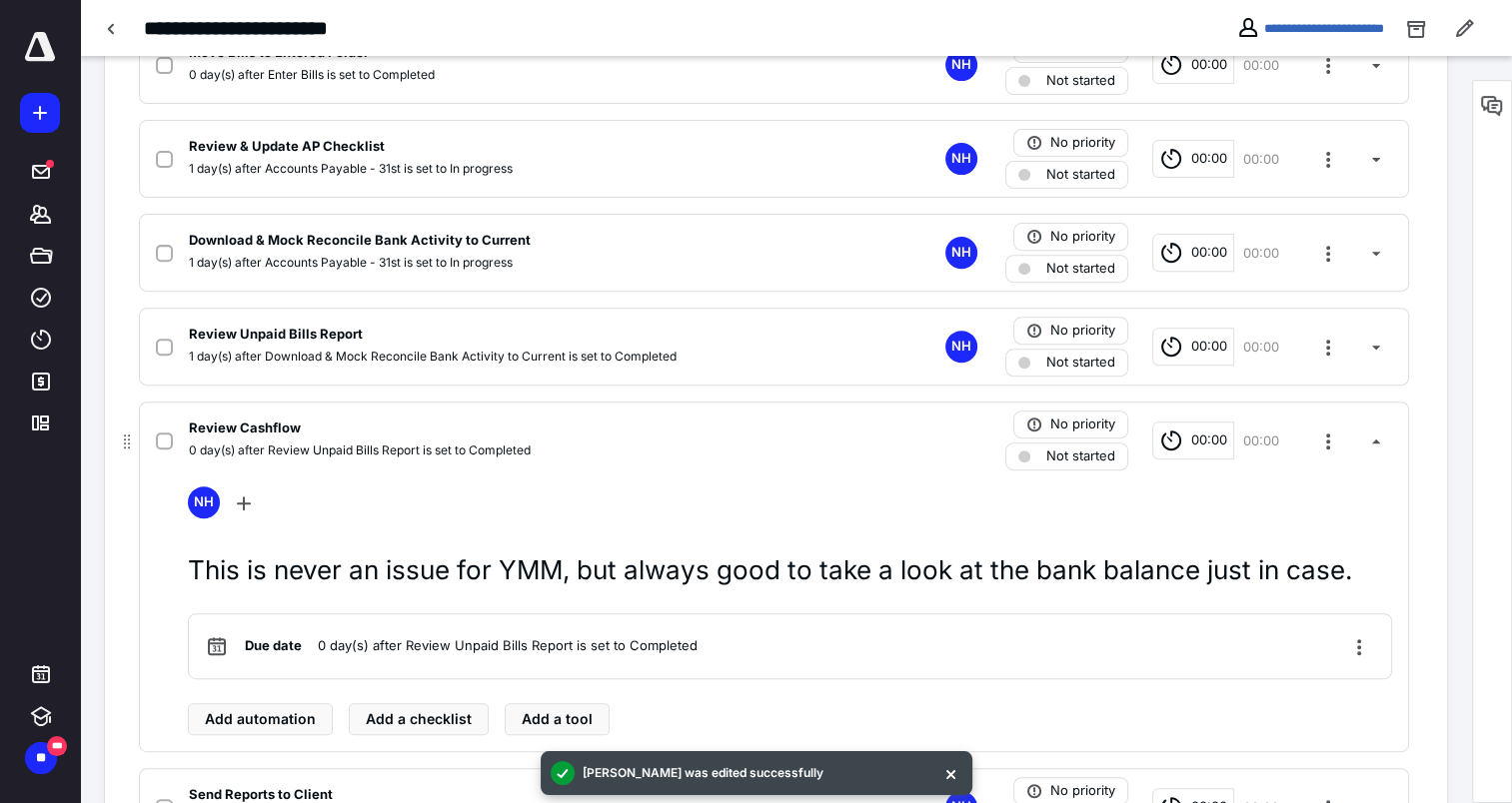 click on "No priority Not started 00:00 00:00" at bounding box center (1186, 440) 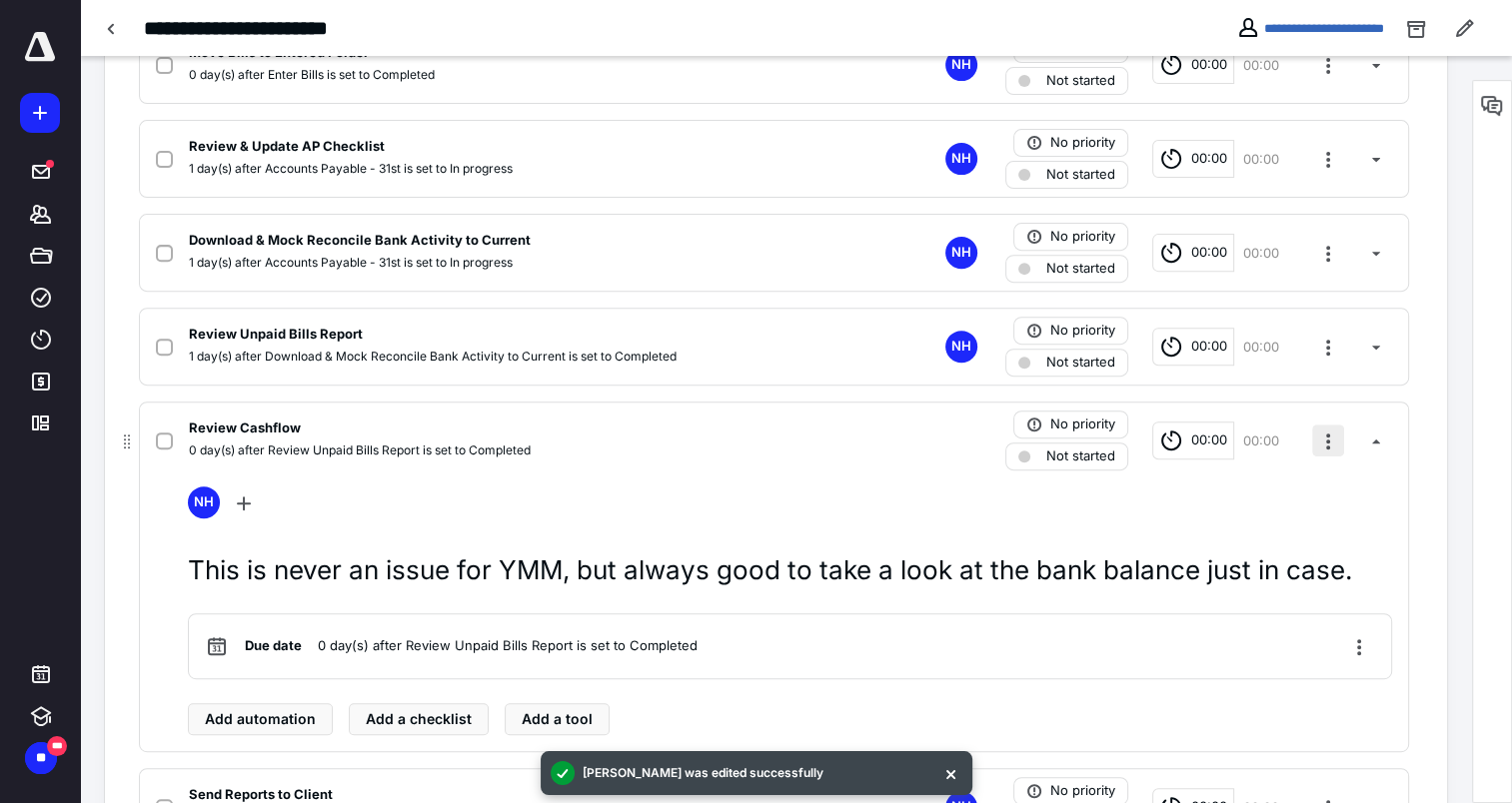 drag, startPoint x: 1333, startPoint y: 443, endPoint x: 1327, endPoint y: 454, distance: 12.529964 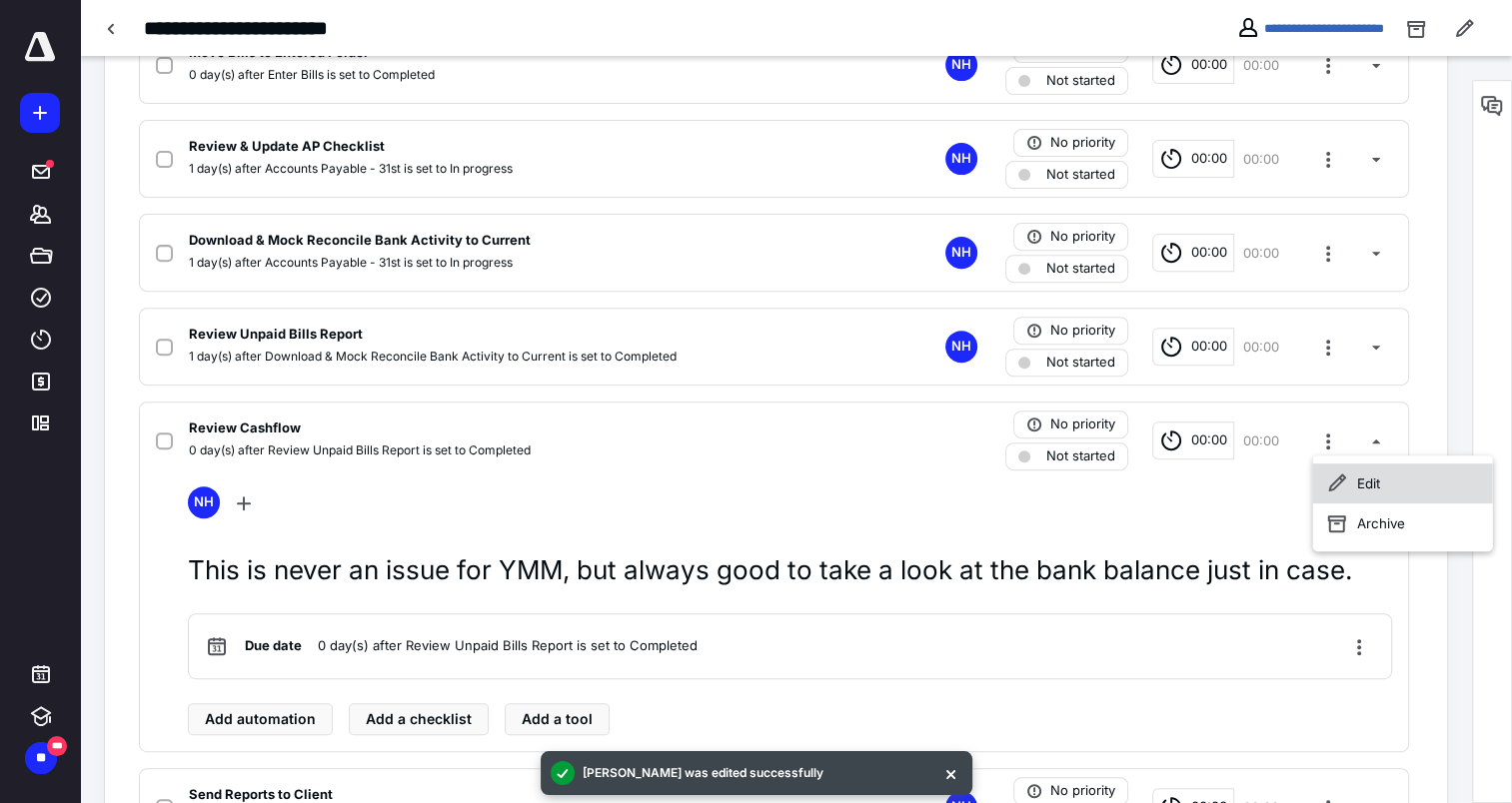 click on "Edit" at bounding box center (1403, 483) 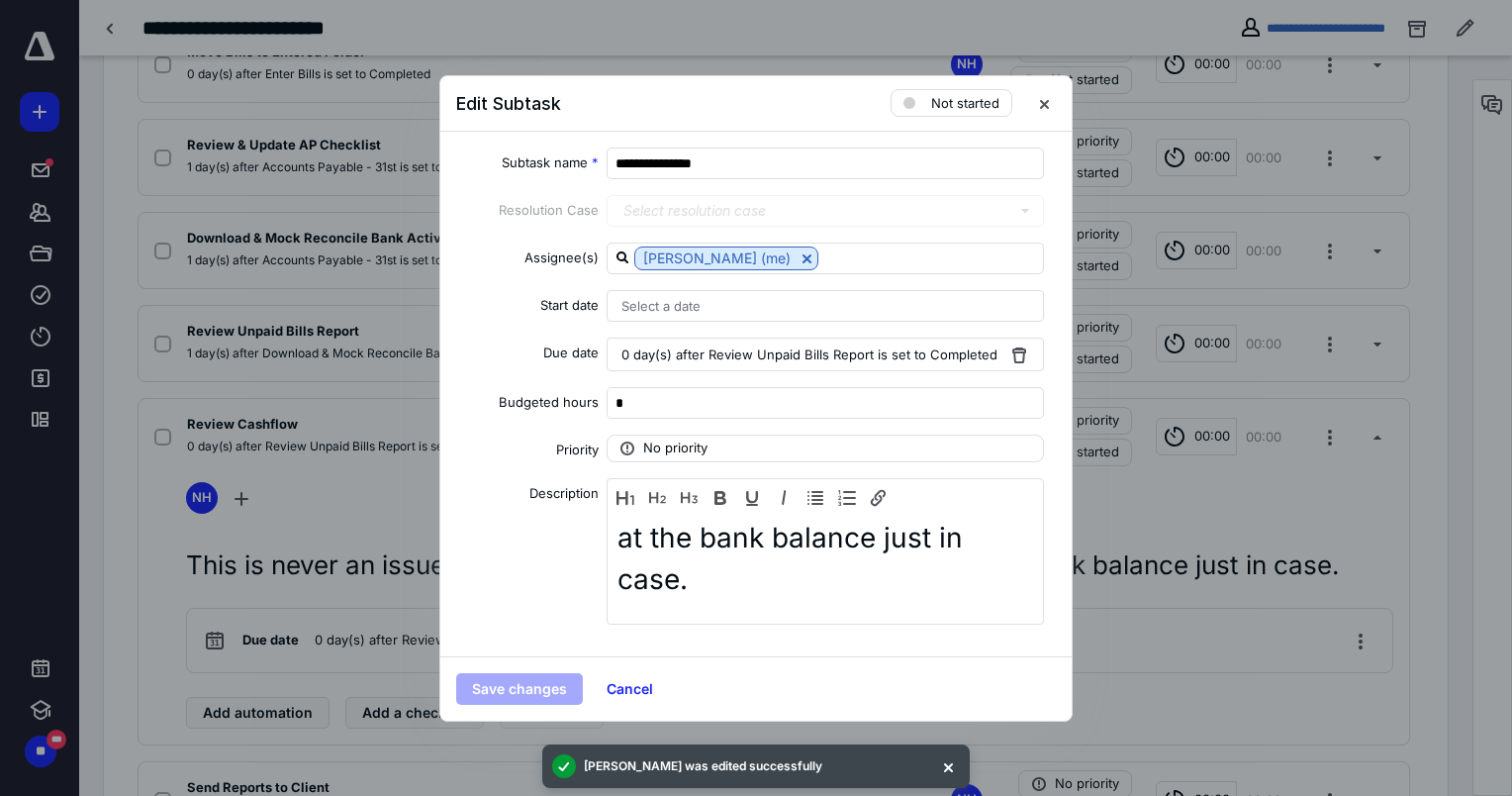 drag, startPoint x: 615, startPoint y: 543, endPoint x: 998, endPoint y: 631, distance: 392.98 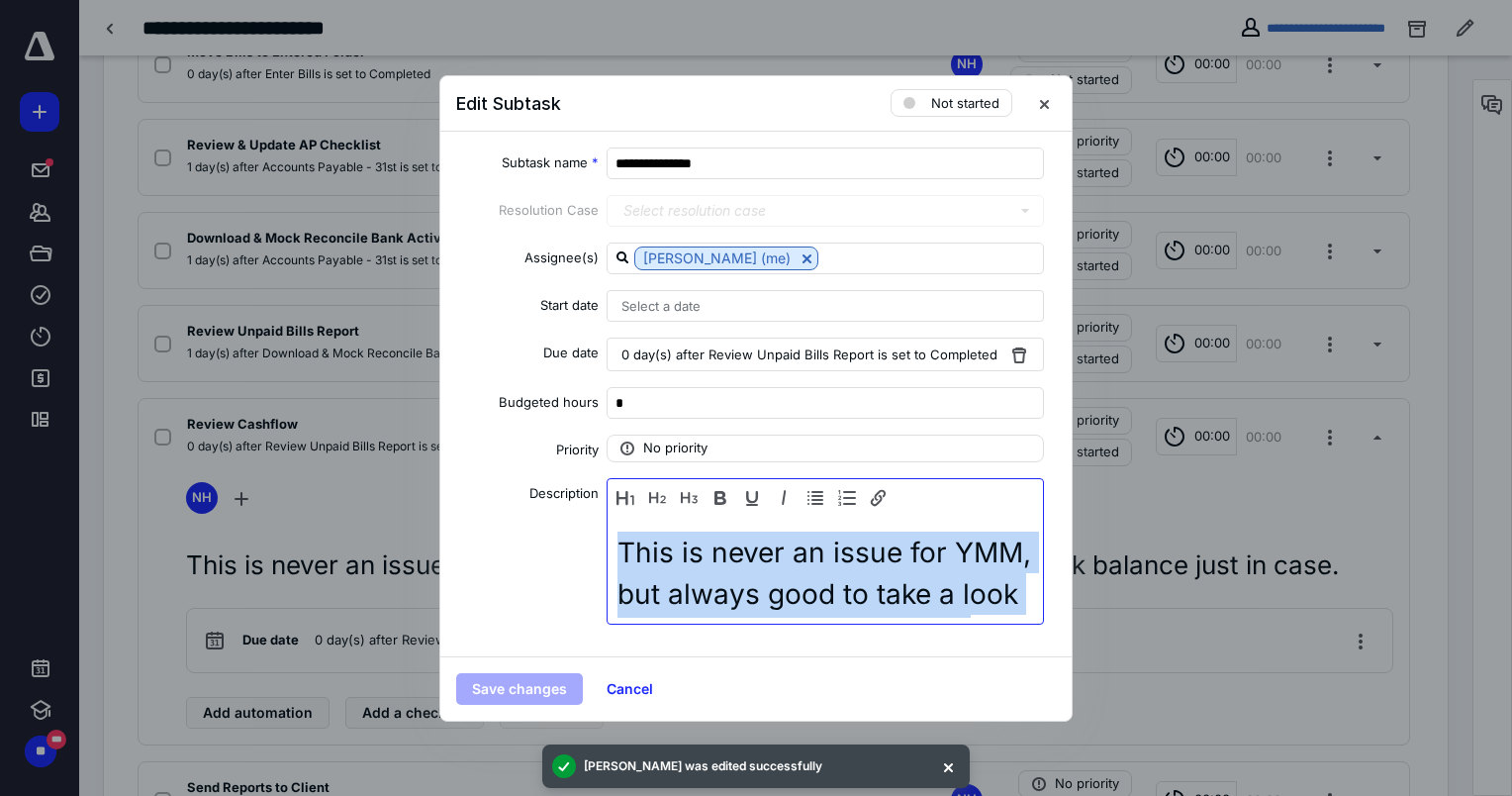 scroll, scrollTop: 0, scrollLeft: 0, axis: both 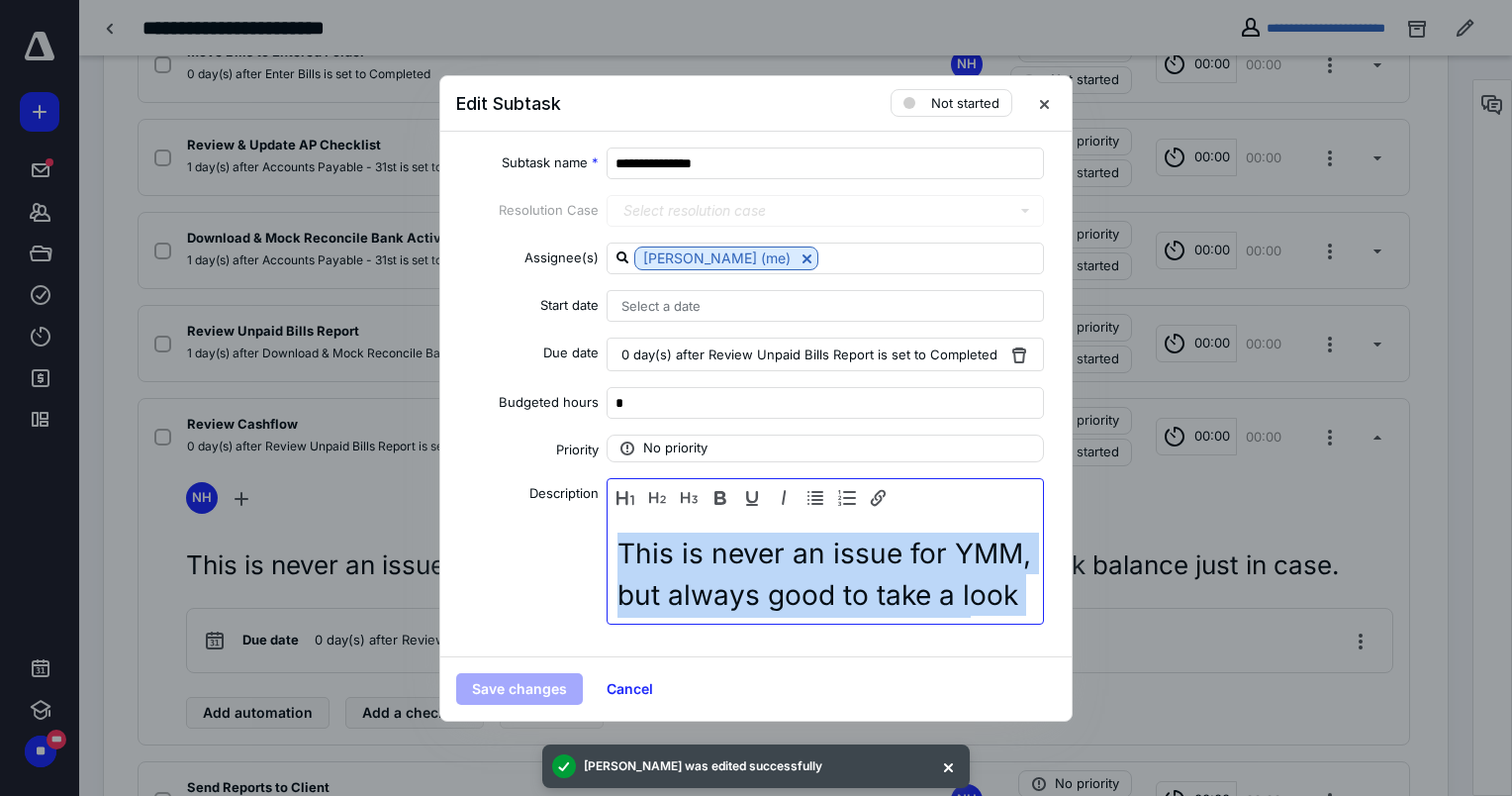 drag, startPoint x: 714, startPoint y: 554, endPoint x: 383, endPoint y: 376, distance: 375.82576 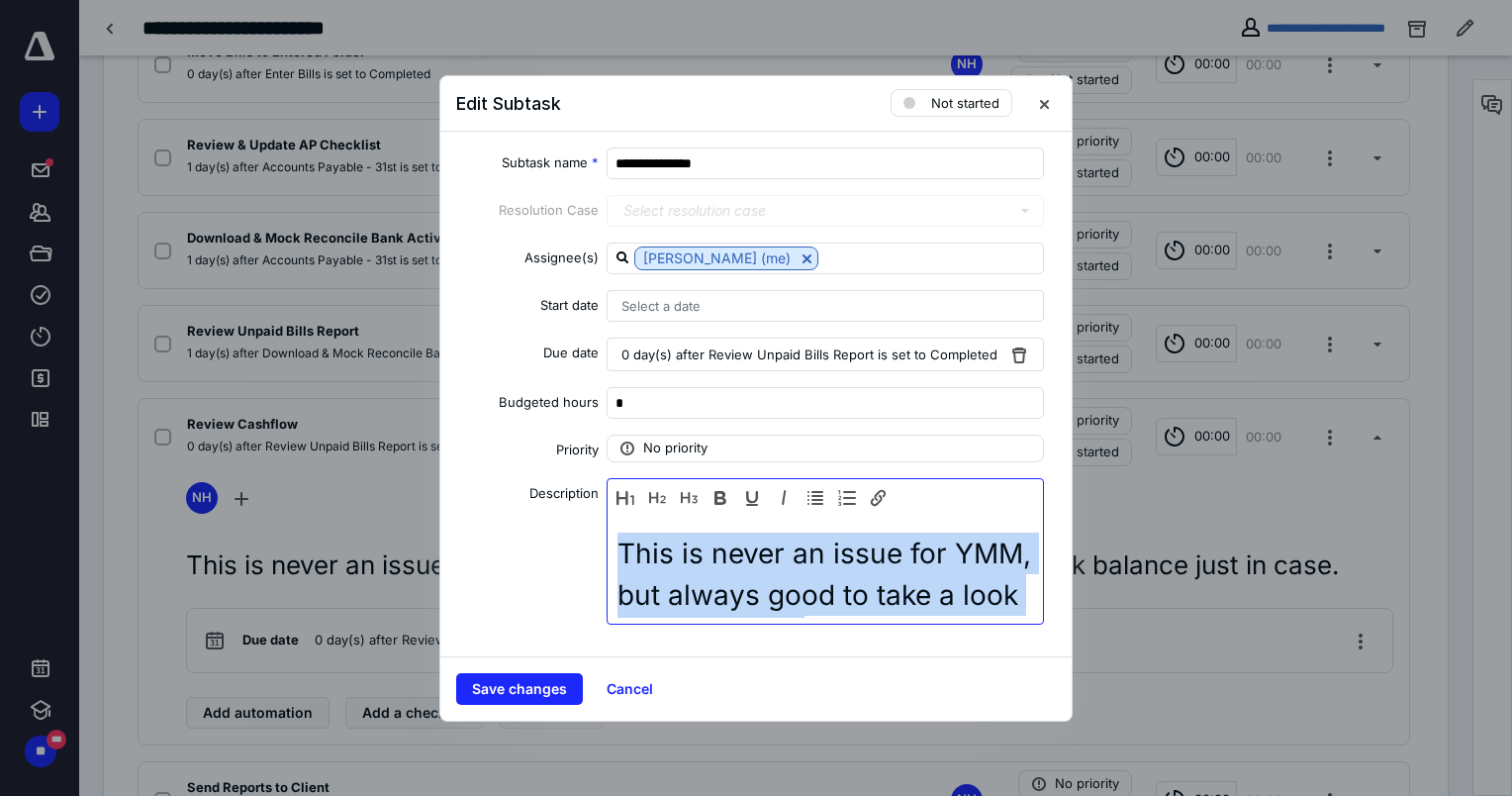 scroll, scrollTop: 99, scrollLeft: 0, axis: vertical 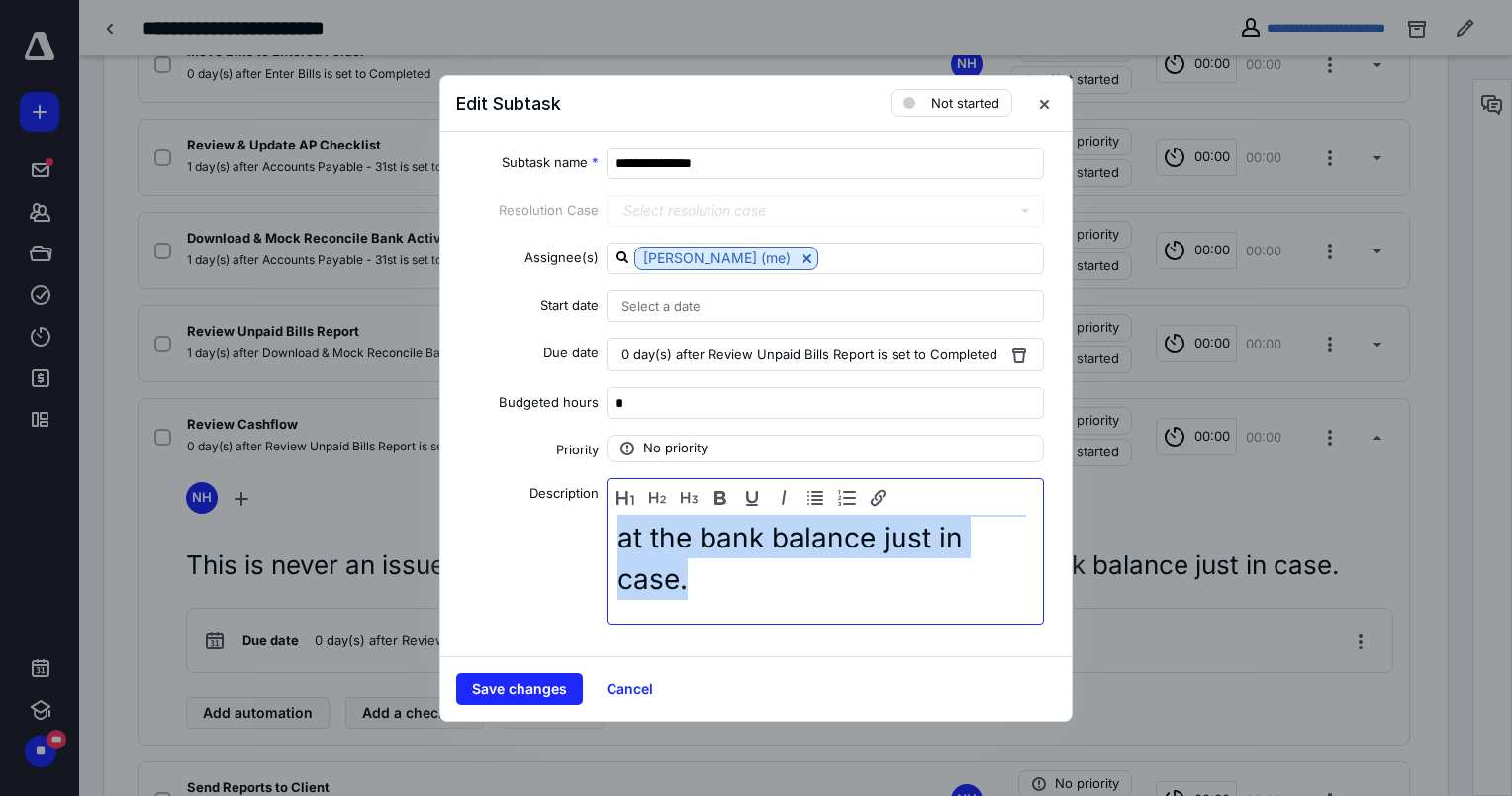 drag, startPoint x: 631, startPoint y: 548, endPoint x: 895, endPoint y: 610, distance: 271.18 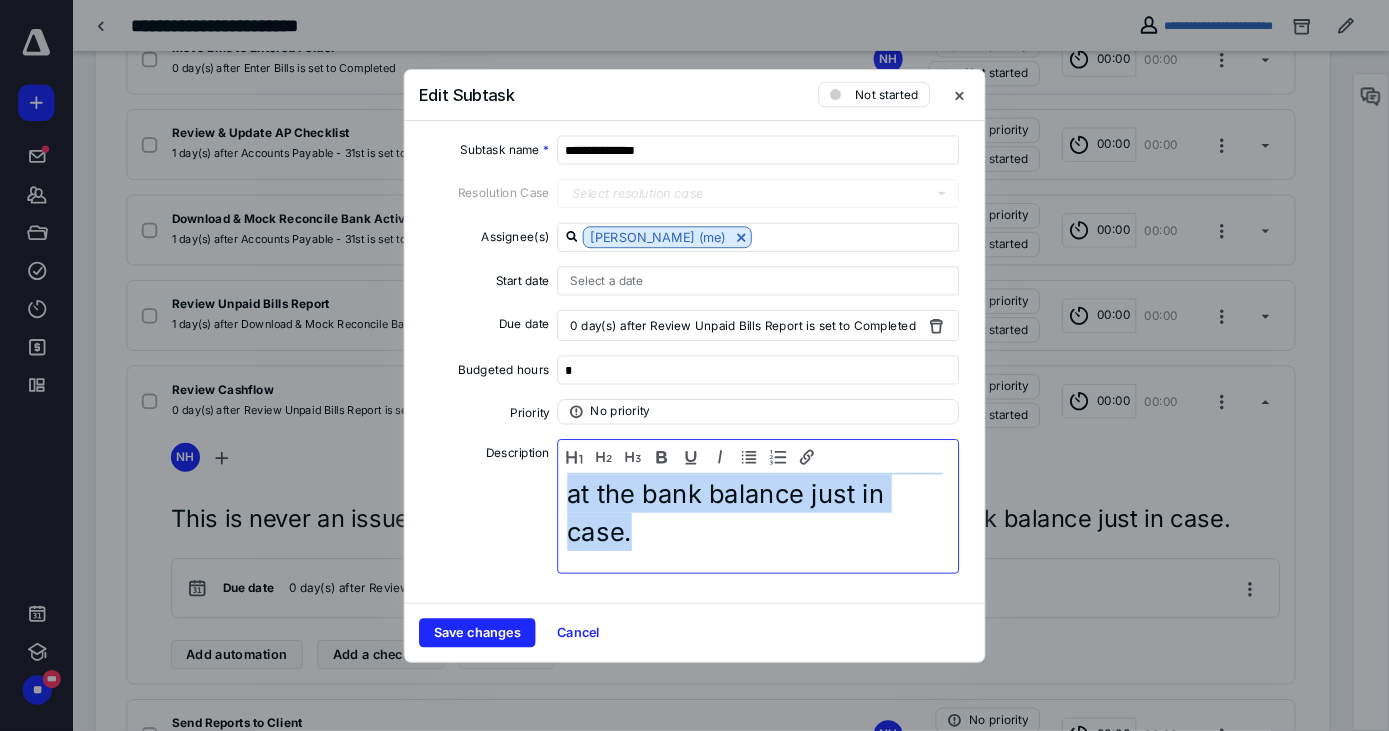 scroll, scrollTop: 700, scrollLeft: 0, axis: vertical 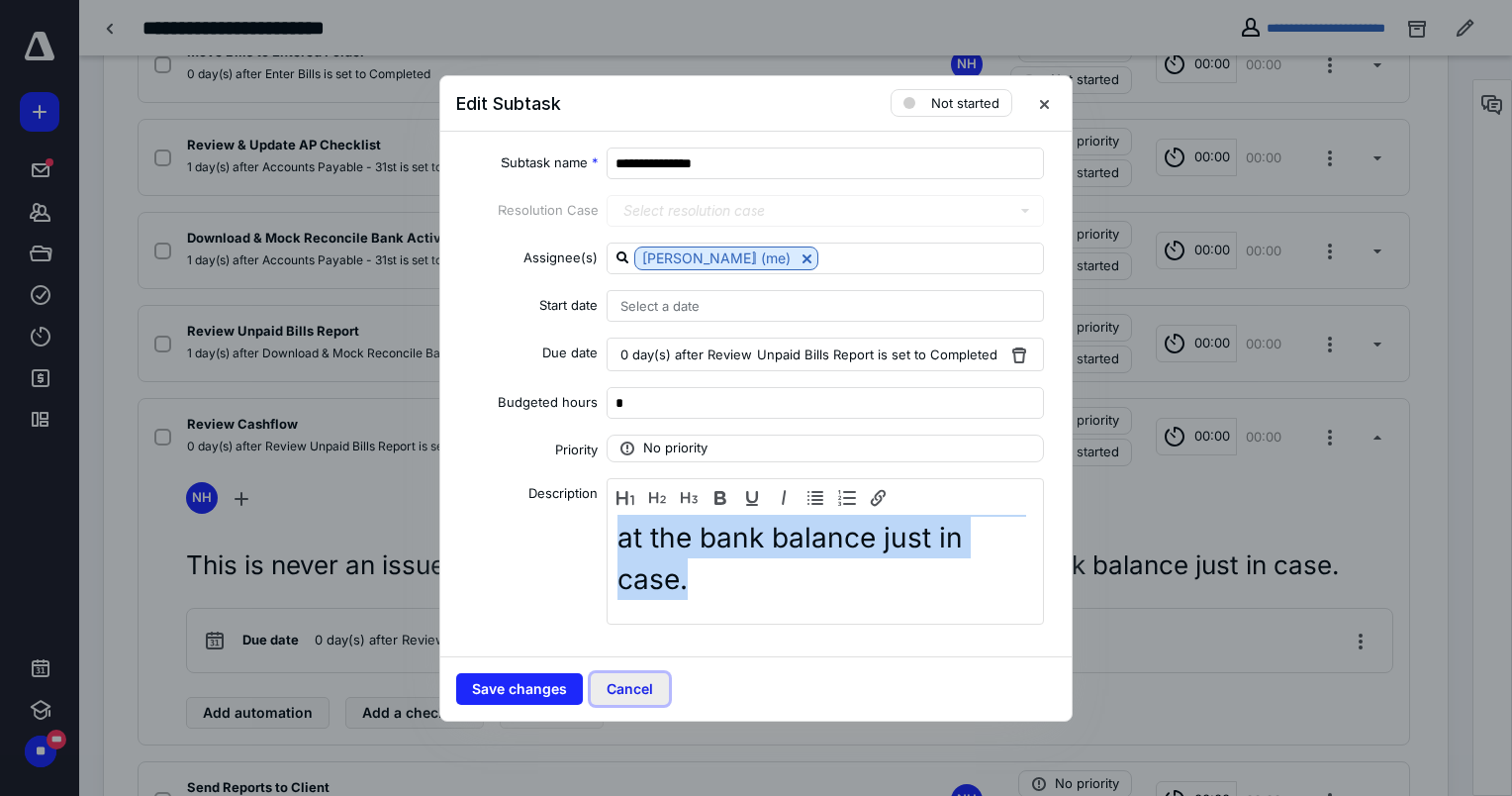 drag, startPoint x: 645, startPoint y: 570, endPoint x: 633, endPoint y: 699, distance: 129.55694 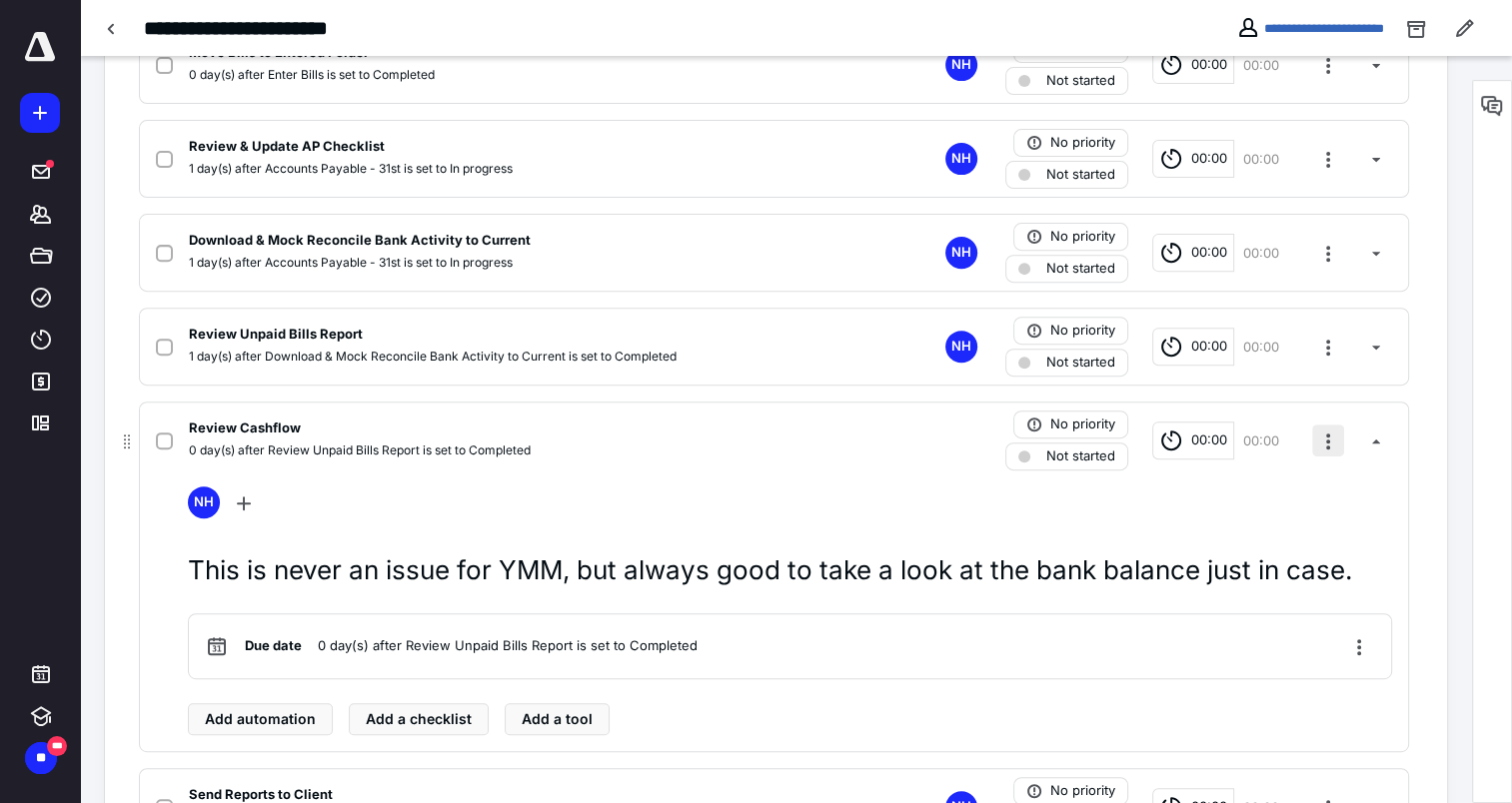 click at bounding box center [1328, 440] 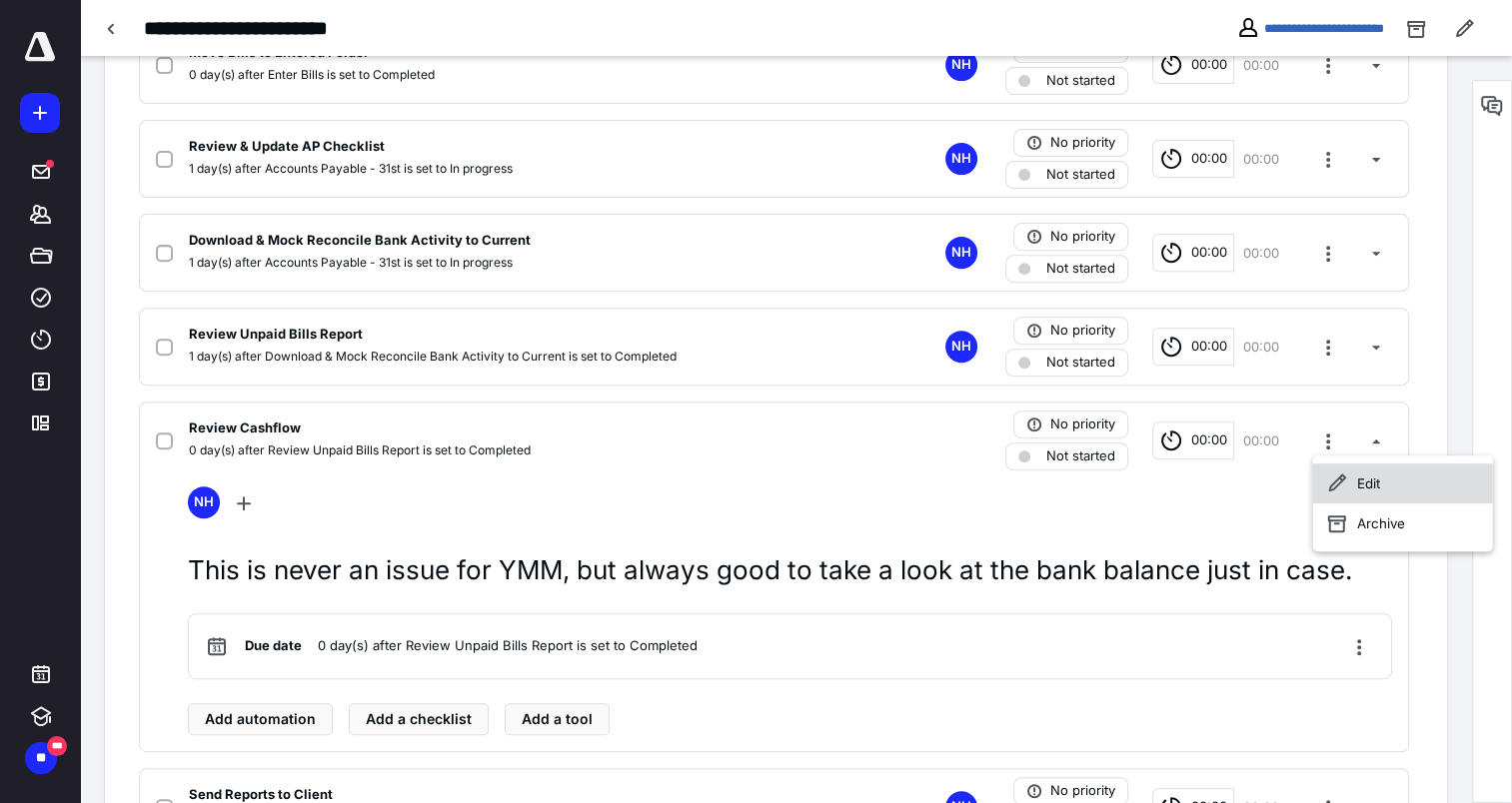 click 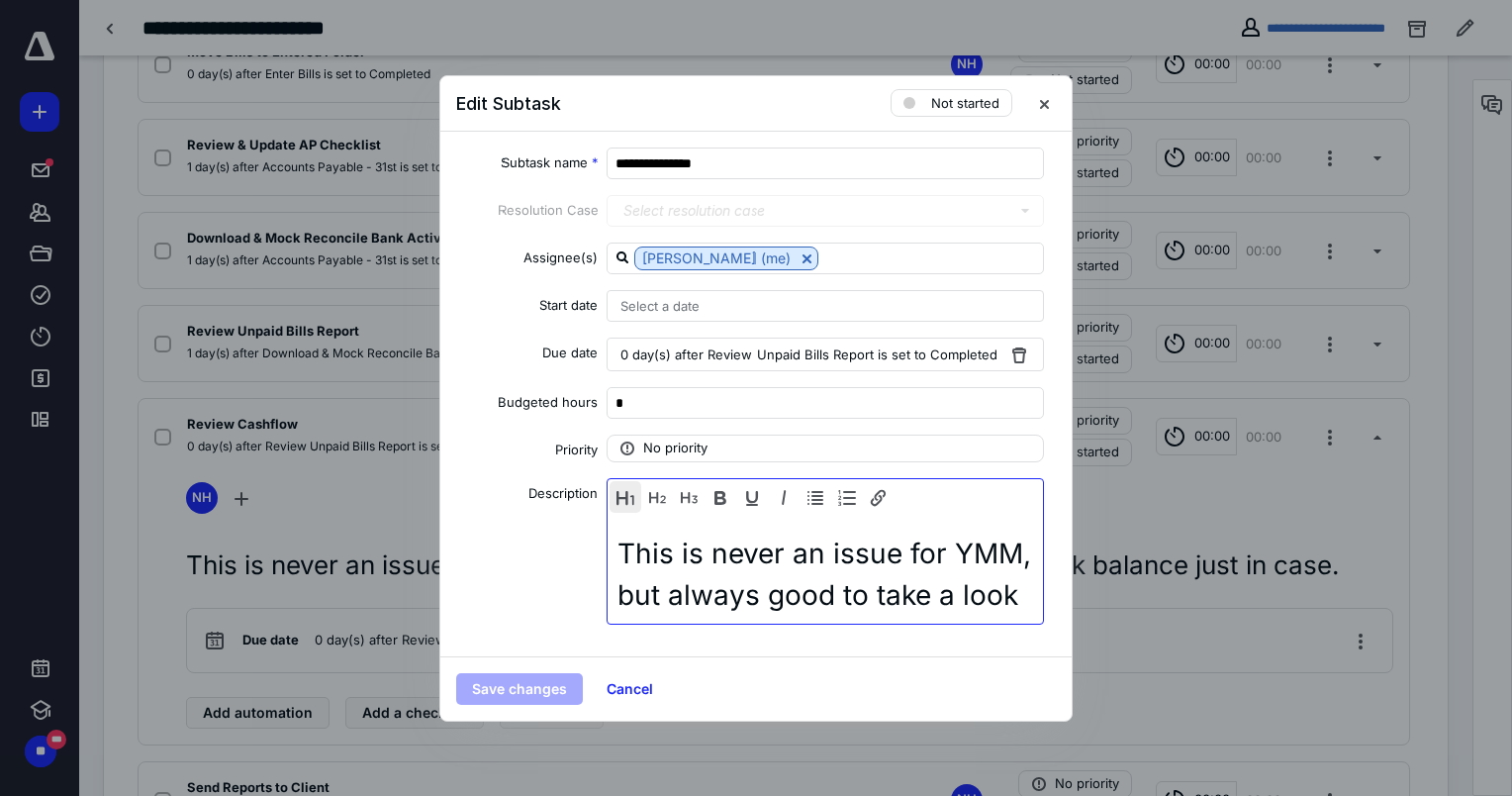 click at bounding box center [625, 497] 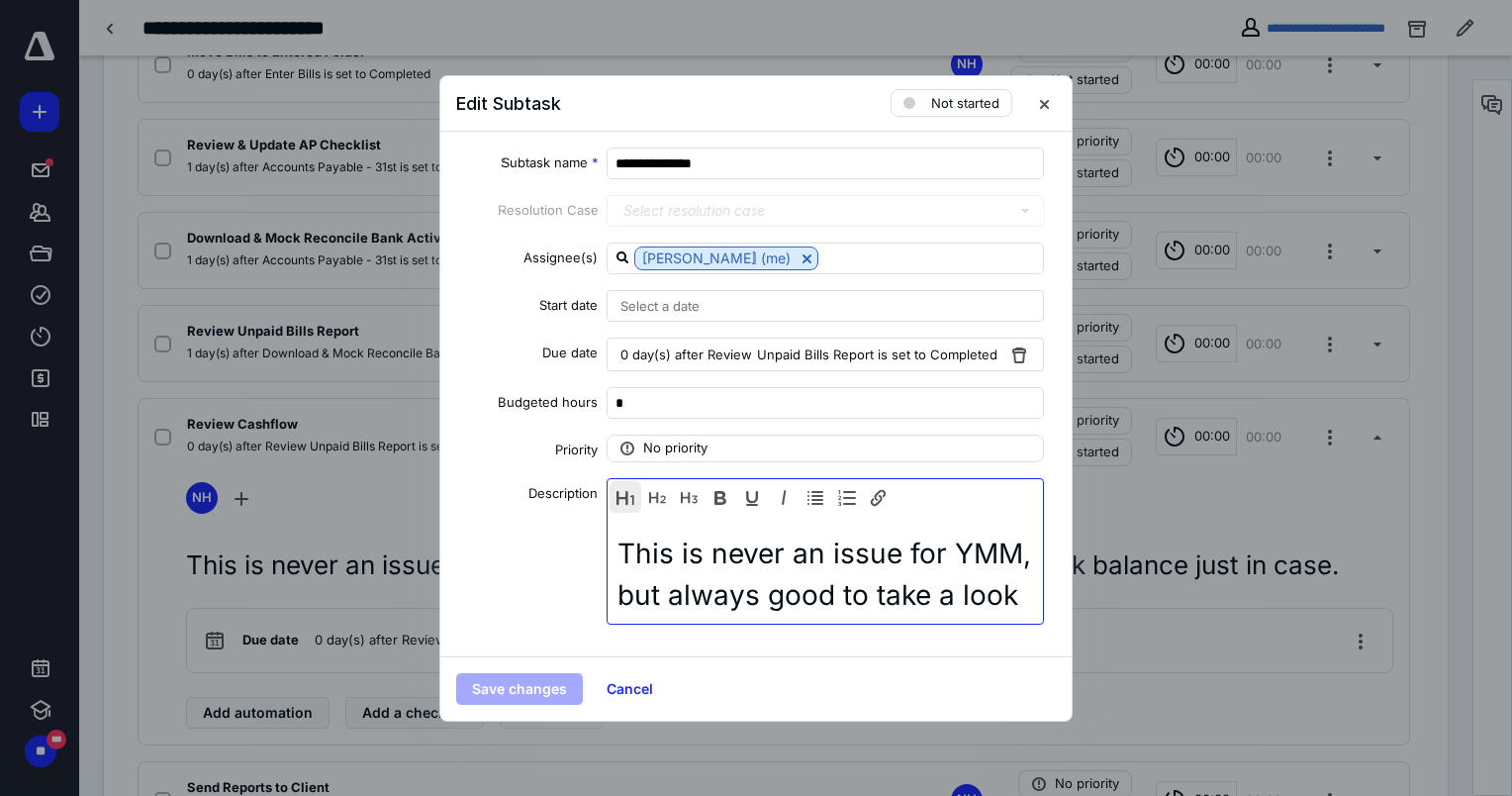 type 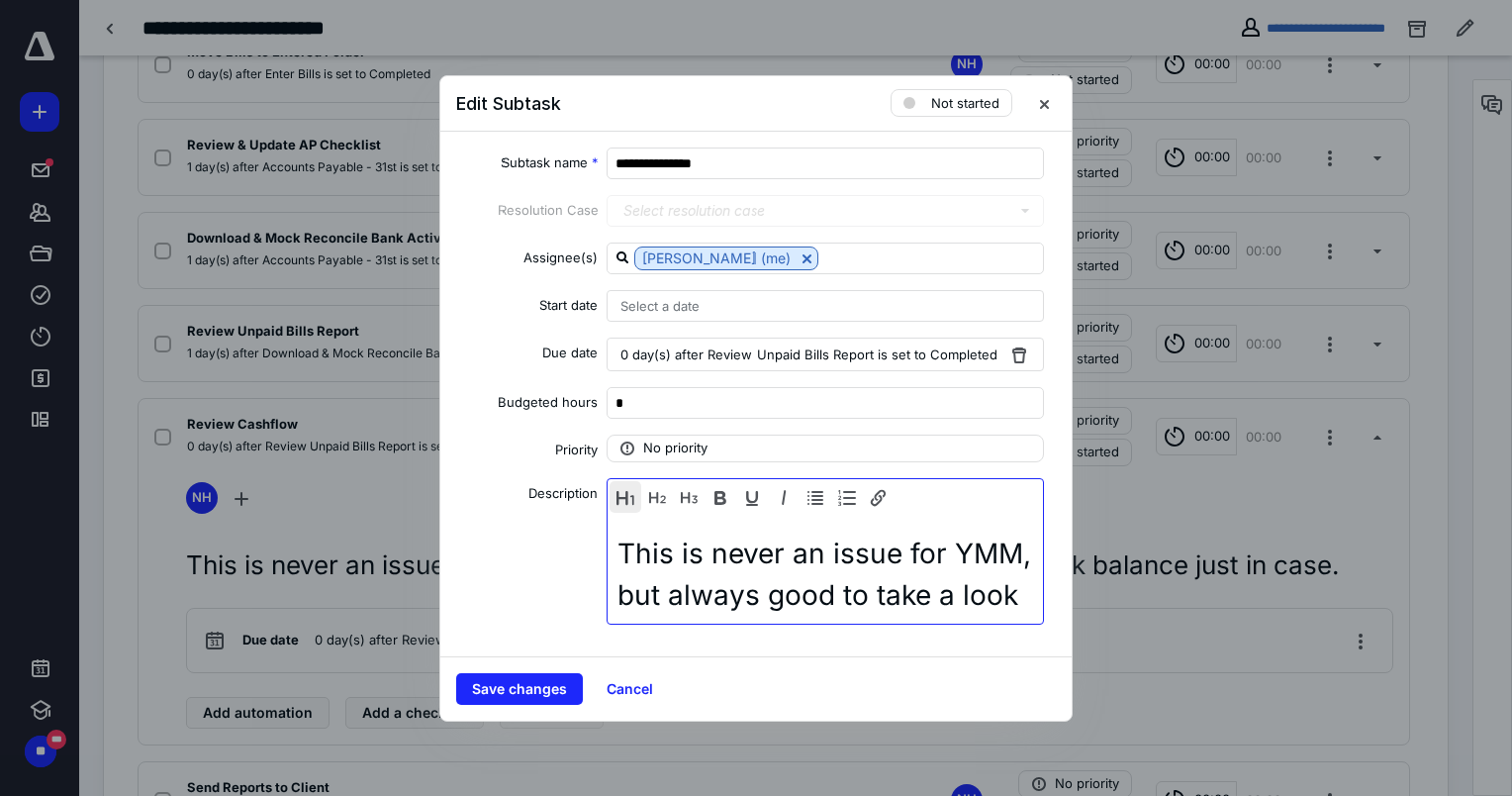 click at bounding box center (625, 497) 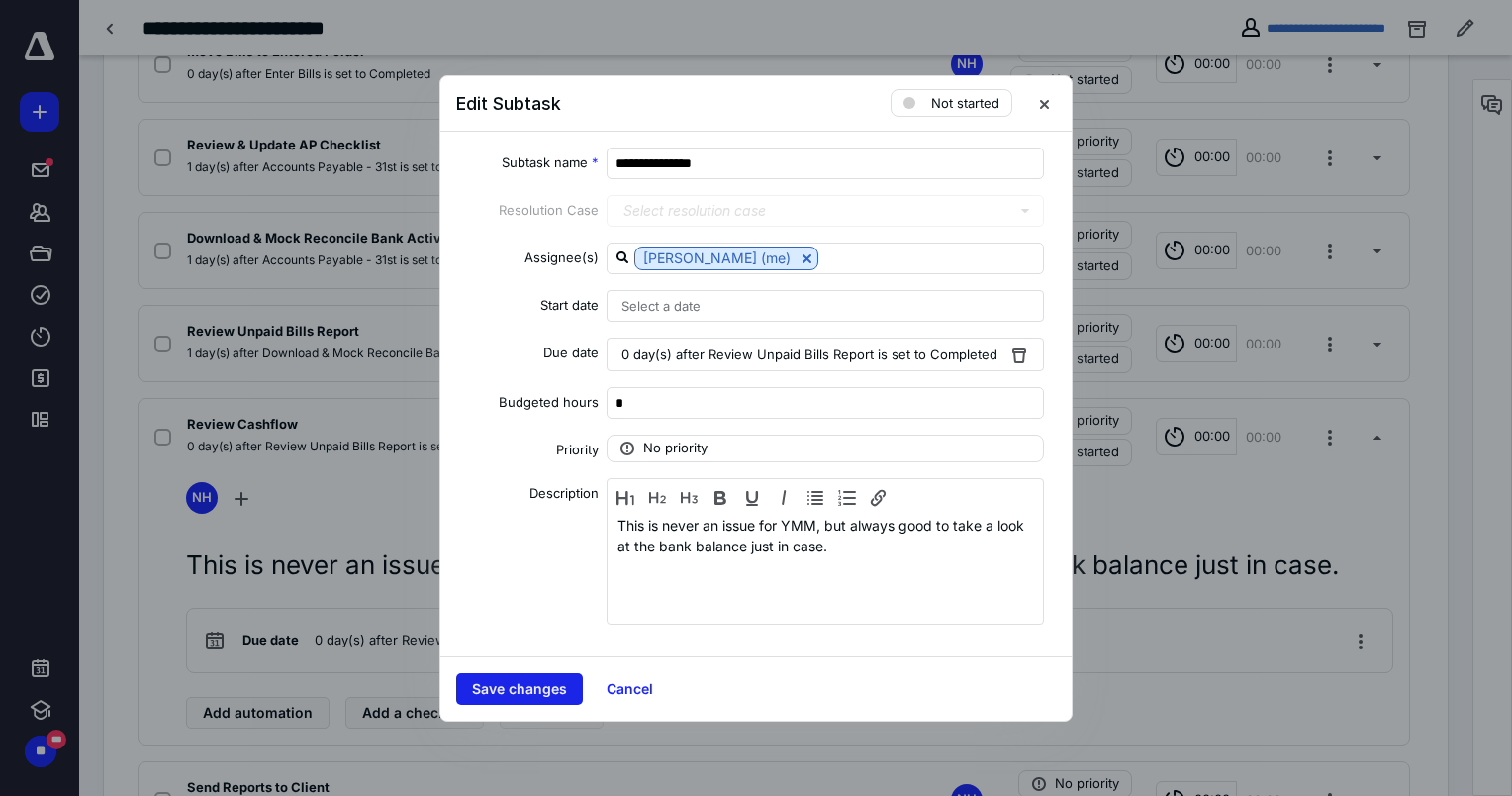click on "Save changes" at bounding box center (520, 689) 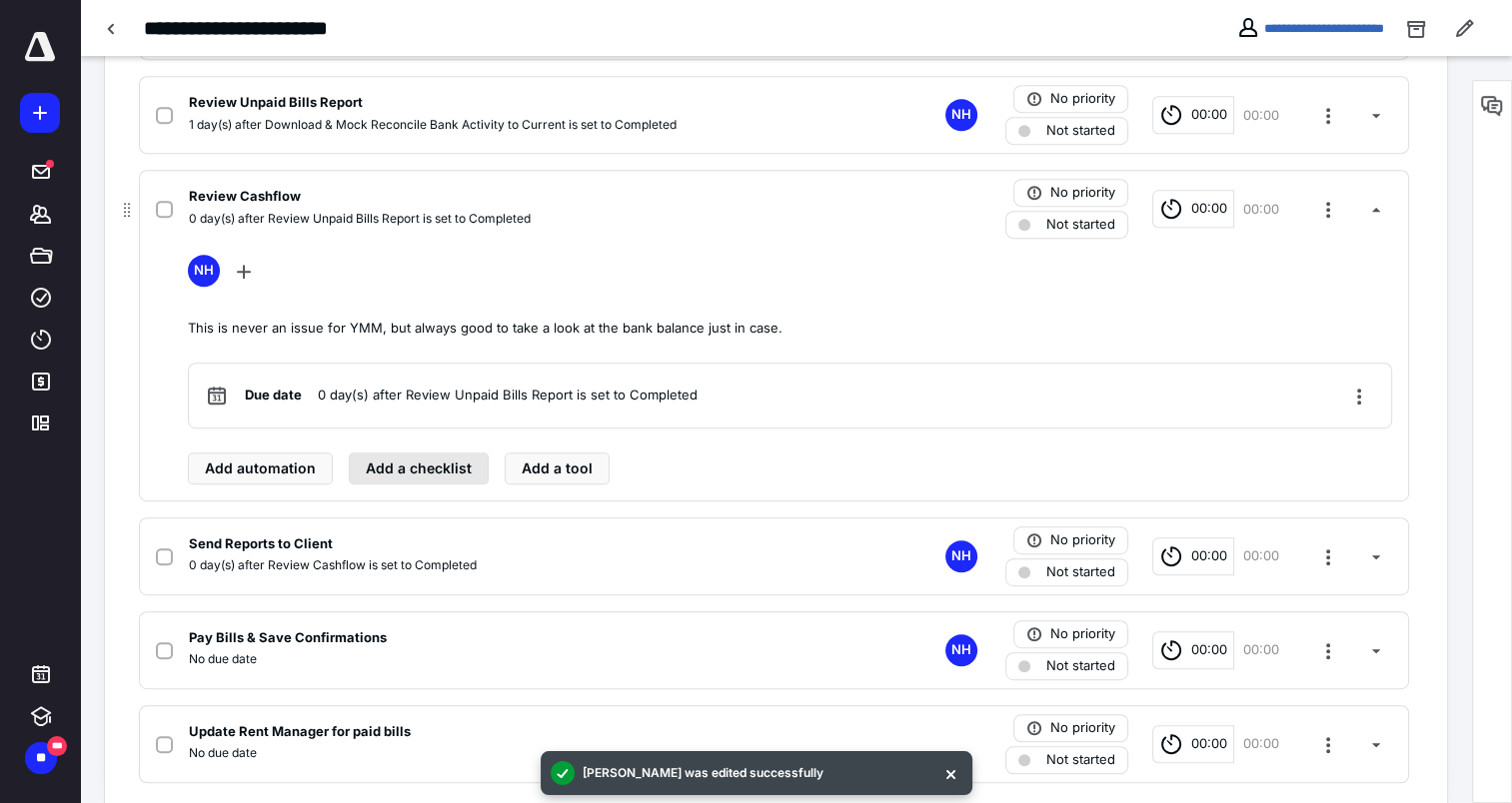 scroll, scrollTop: 958, scrollLeft: 0, axis: vertical 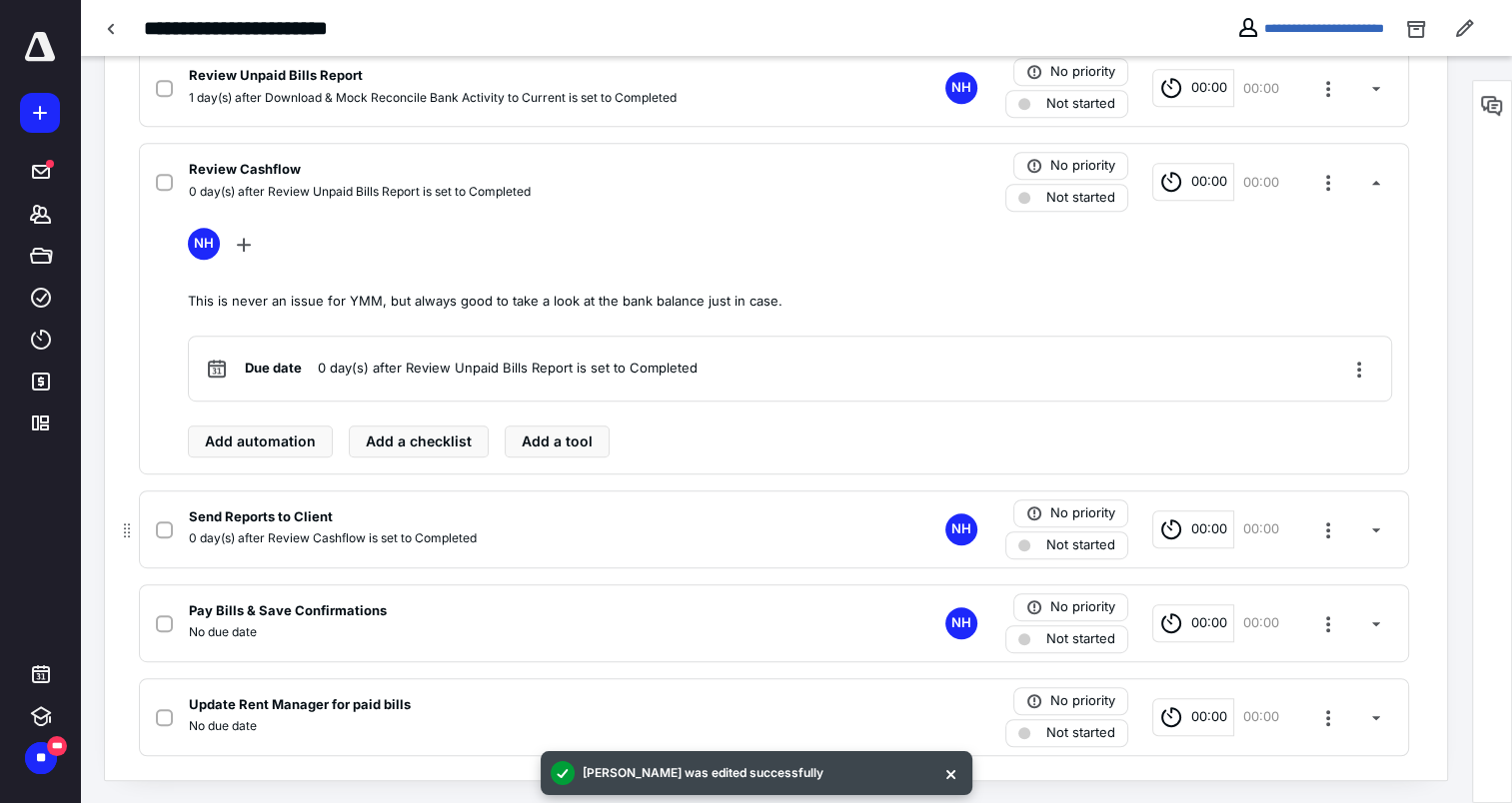 click on "Send Reports to Client" at bounding box center [261, 517] 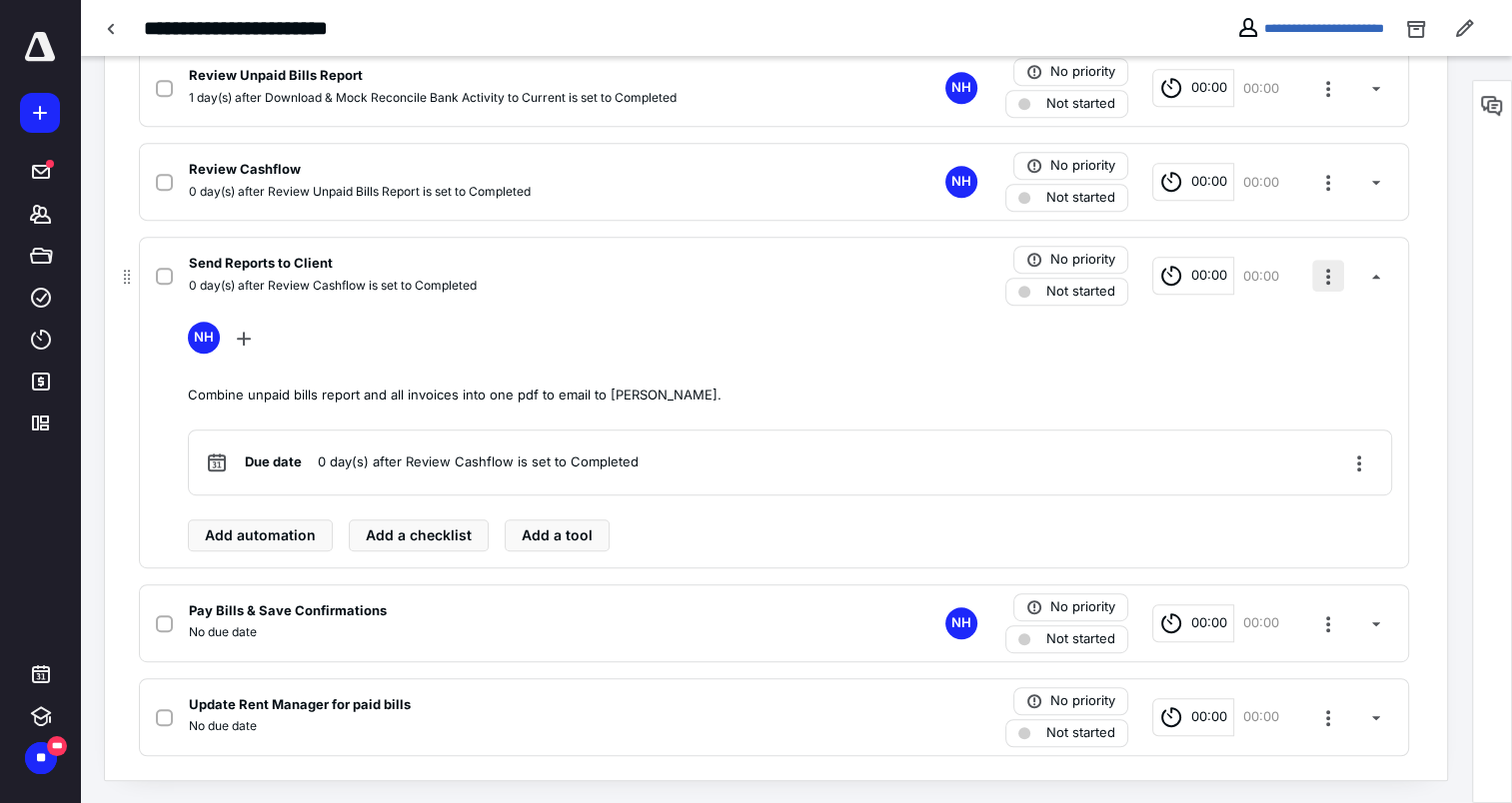 click at bounding box center [1328, 276] 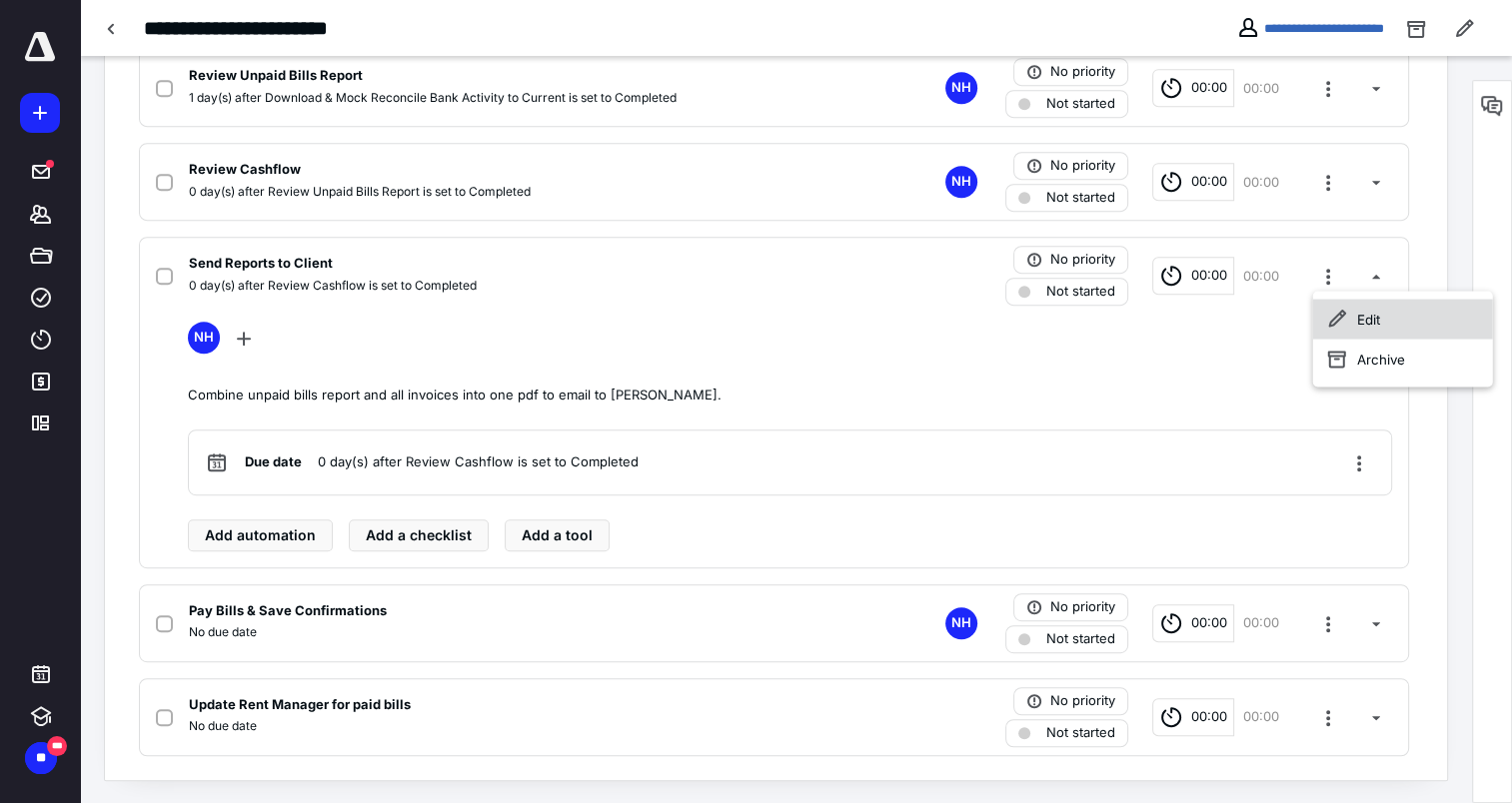 click 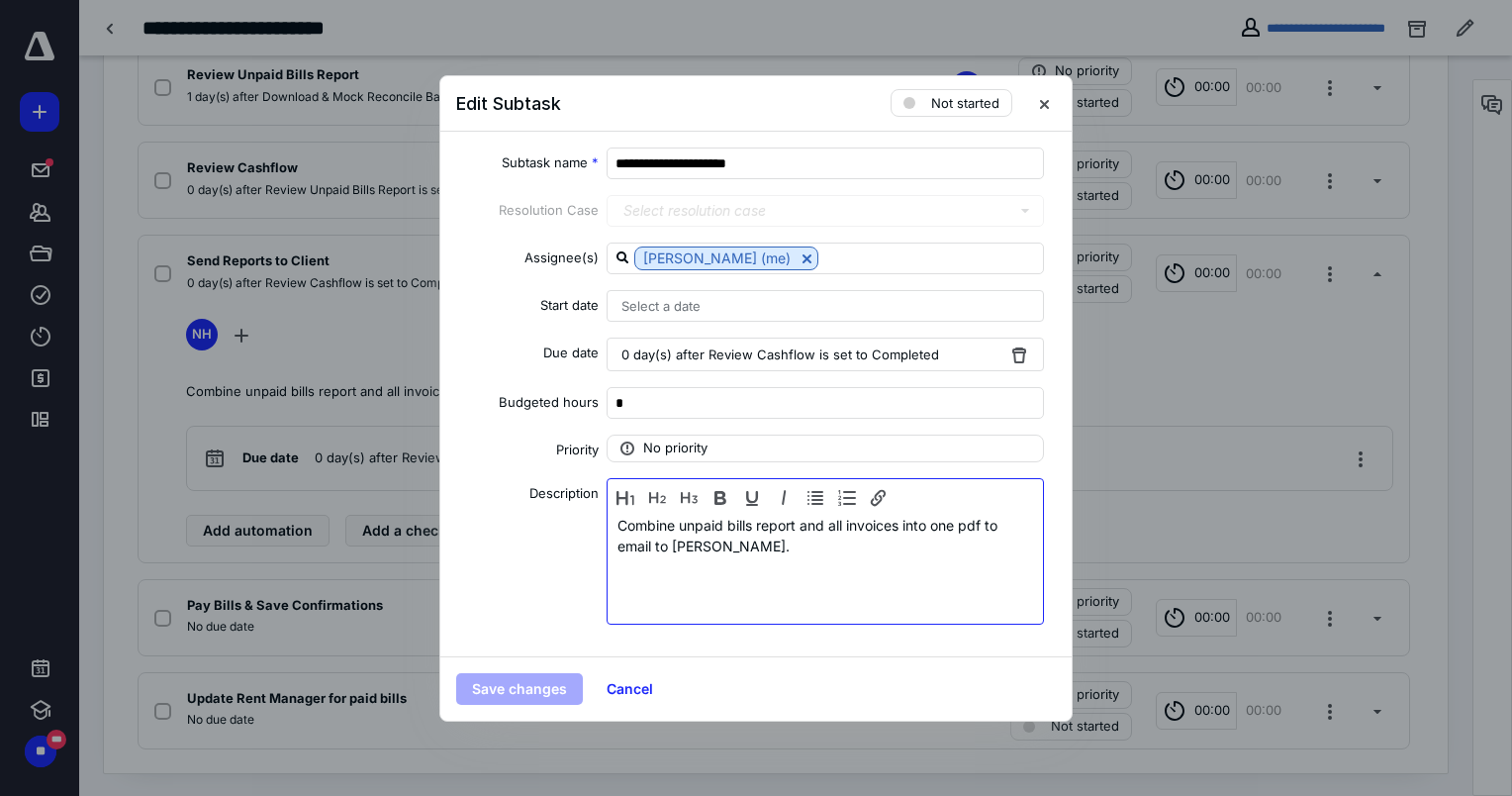 click on "Combine unpaid bills report and all invoices into one pdf to email to [PERSON_NAME]." at bounding box center [825, 566] 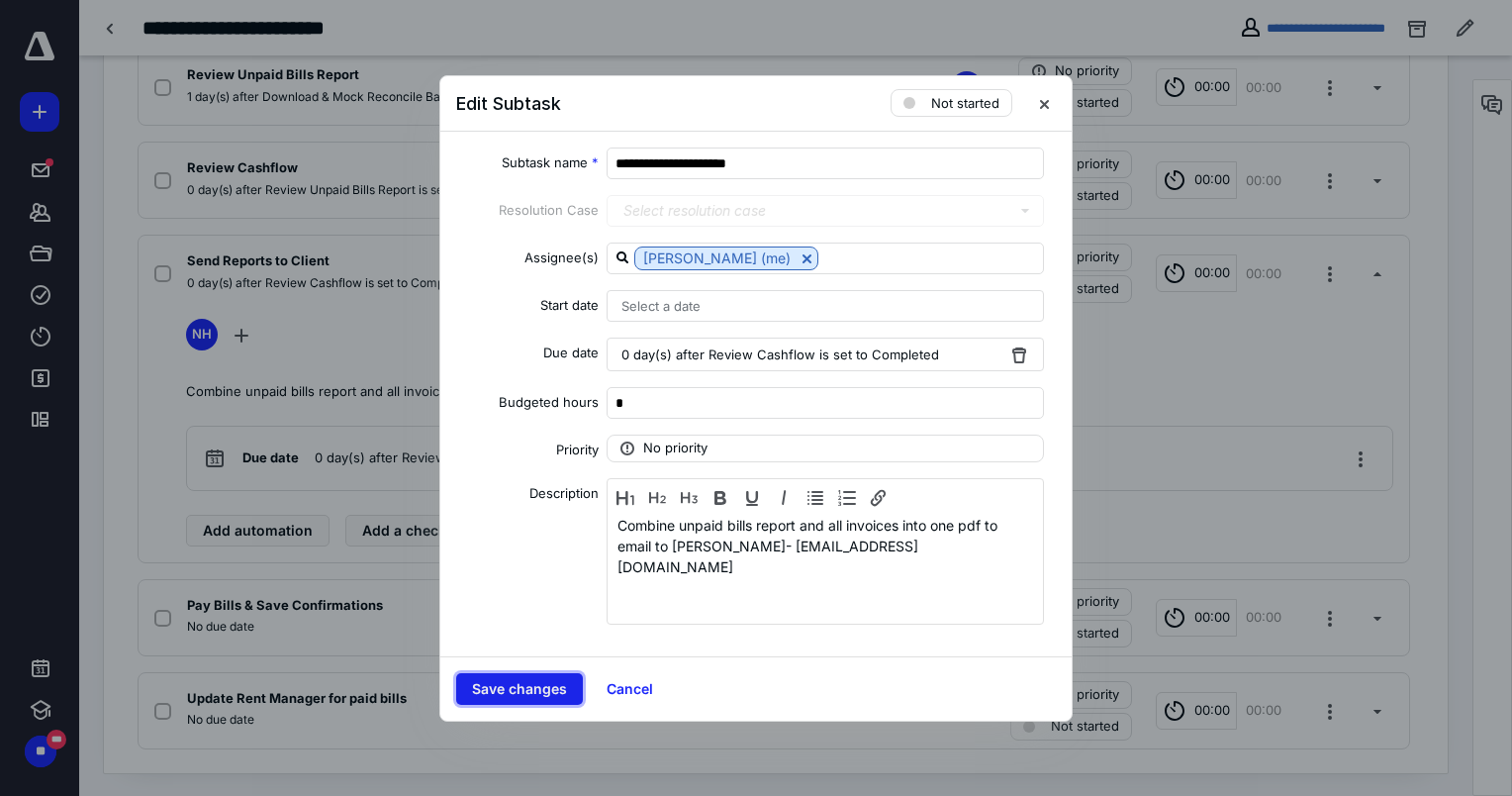 click on "Save changes" at bounding box center [520, 689] 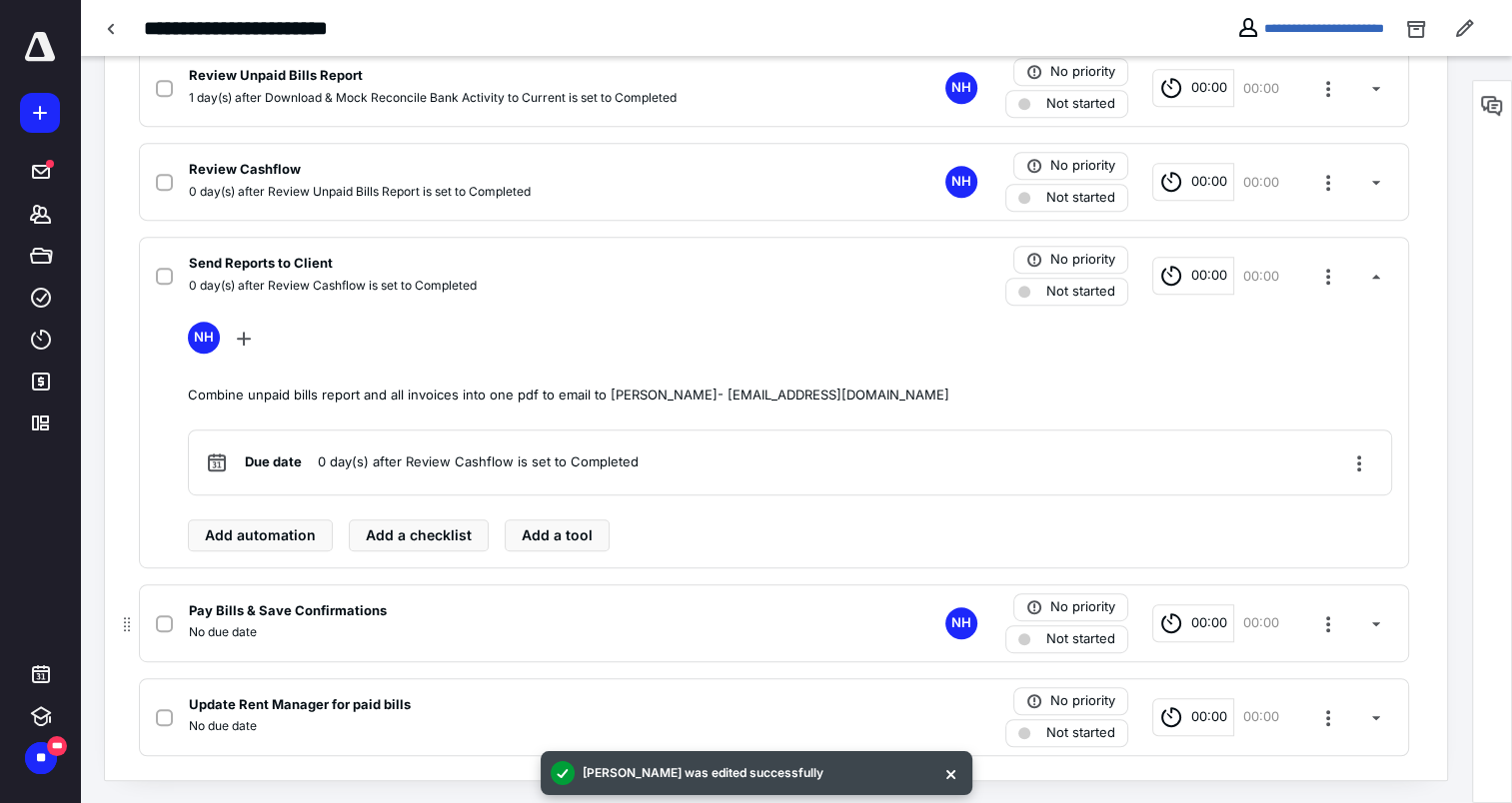 click on "Pay Bills & Save Confirmations" at bounding box center [288, 611] 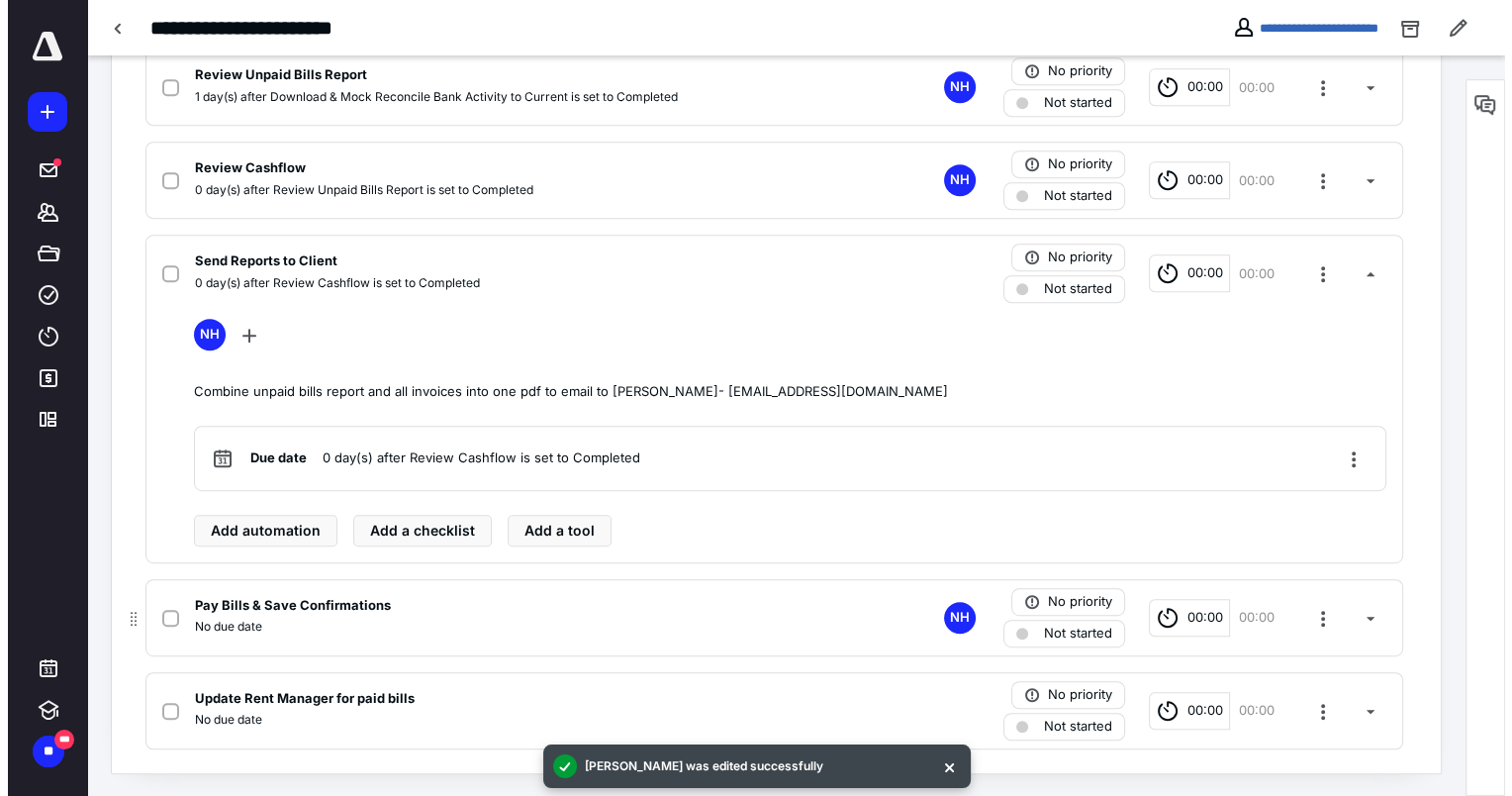 scroll, scrollTop: 944, scrollLeft: 0, axis: vertical 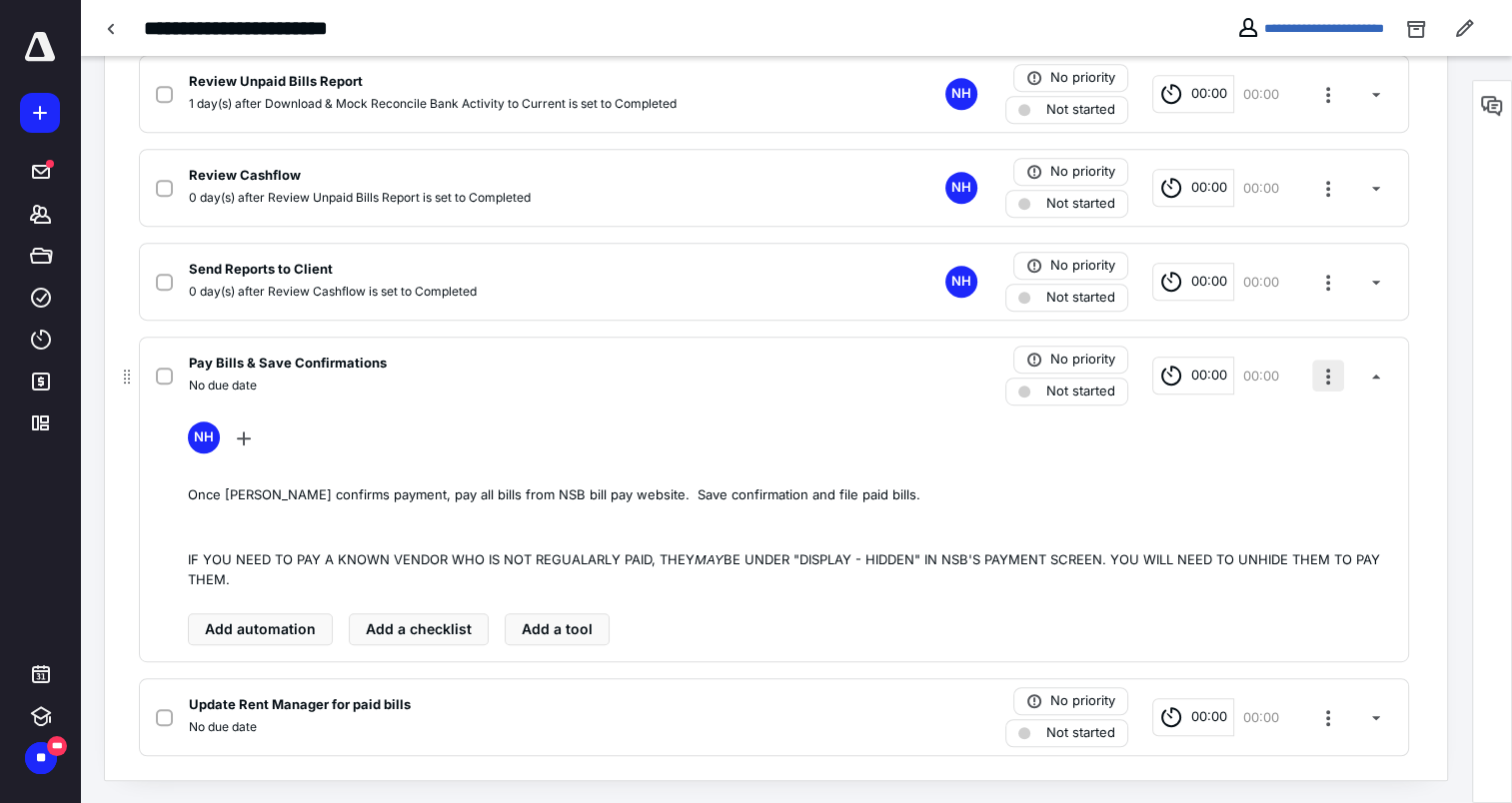click at bounding box center (1328, 376) 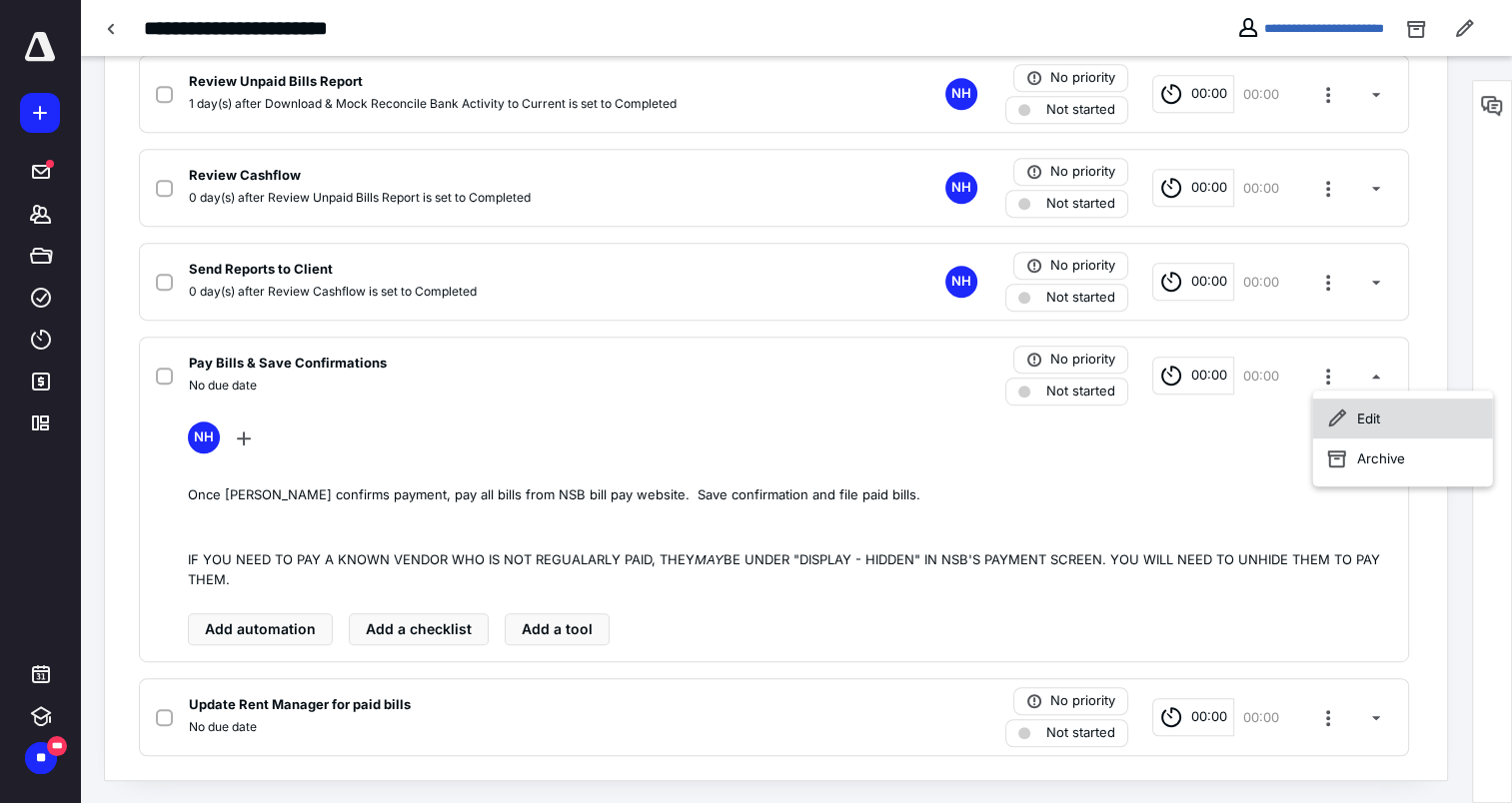 click 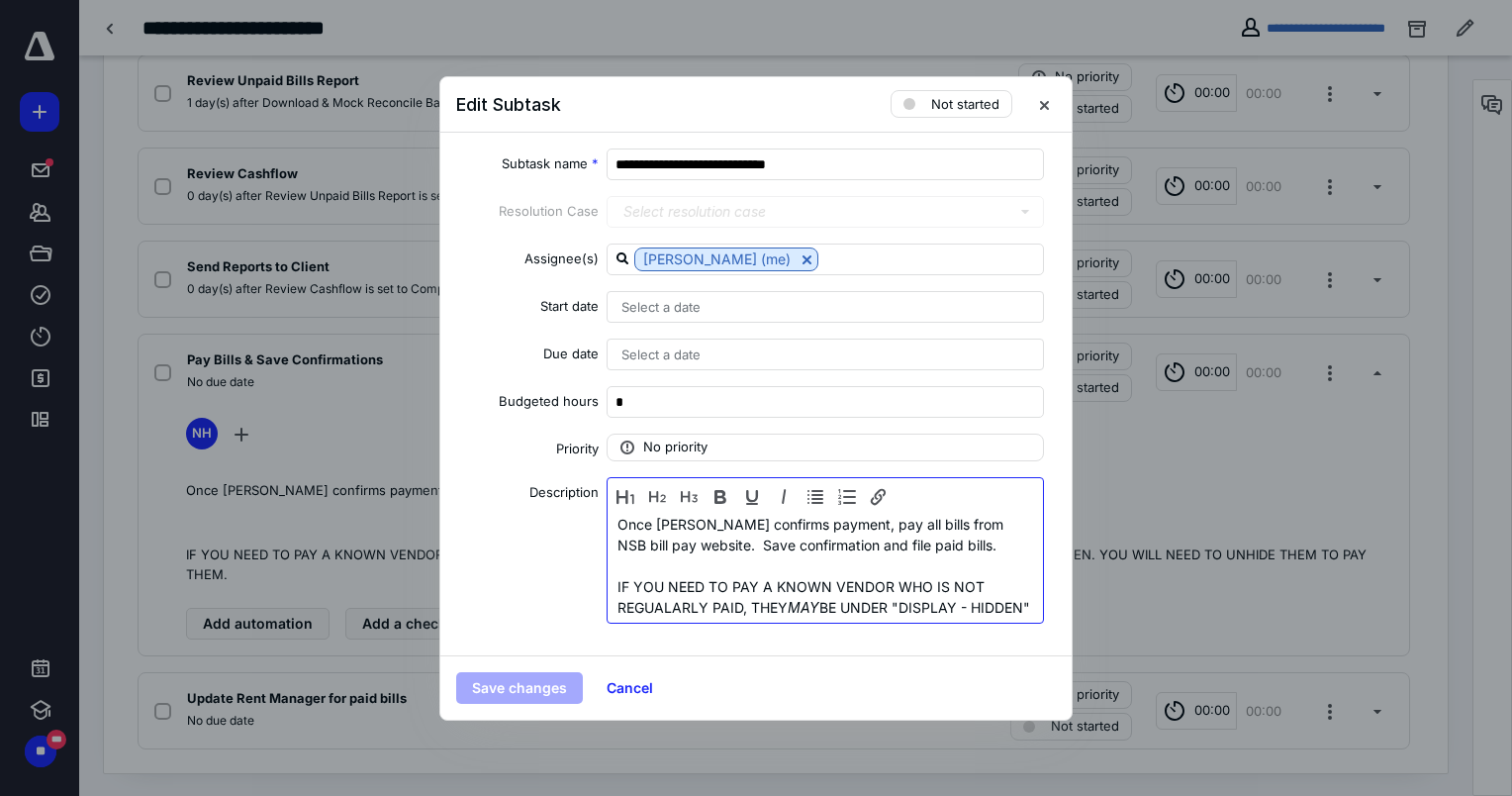 click on "Once Peter confirms payment, pay all bills from NSB bill pay website.  Save confirmation and file paid bills.  IF YOU NEED TO PAY A KNOWN VENDOR WHO IS NOT REGUALARLY PAID, THEY  MAY  BE UNDER "DISPLAY - HIDDEN" IN NSB'S PAYMENT SCREEN. YOU WILL NEED TO UNHIDE THEM TO PAY THEM." at bounding box center (825, 586) 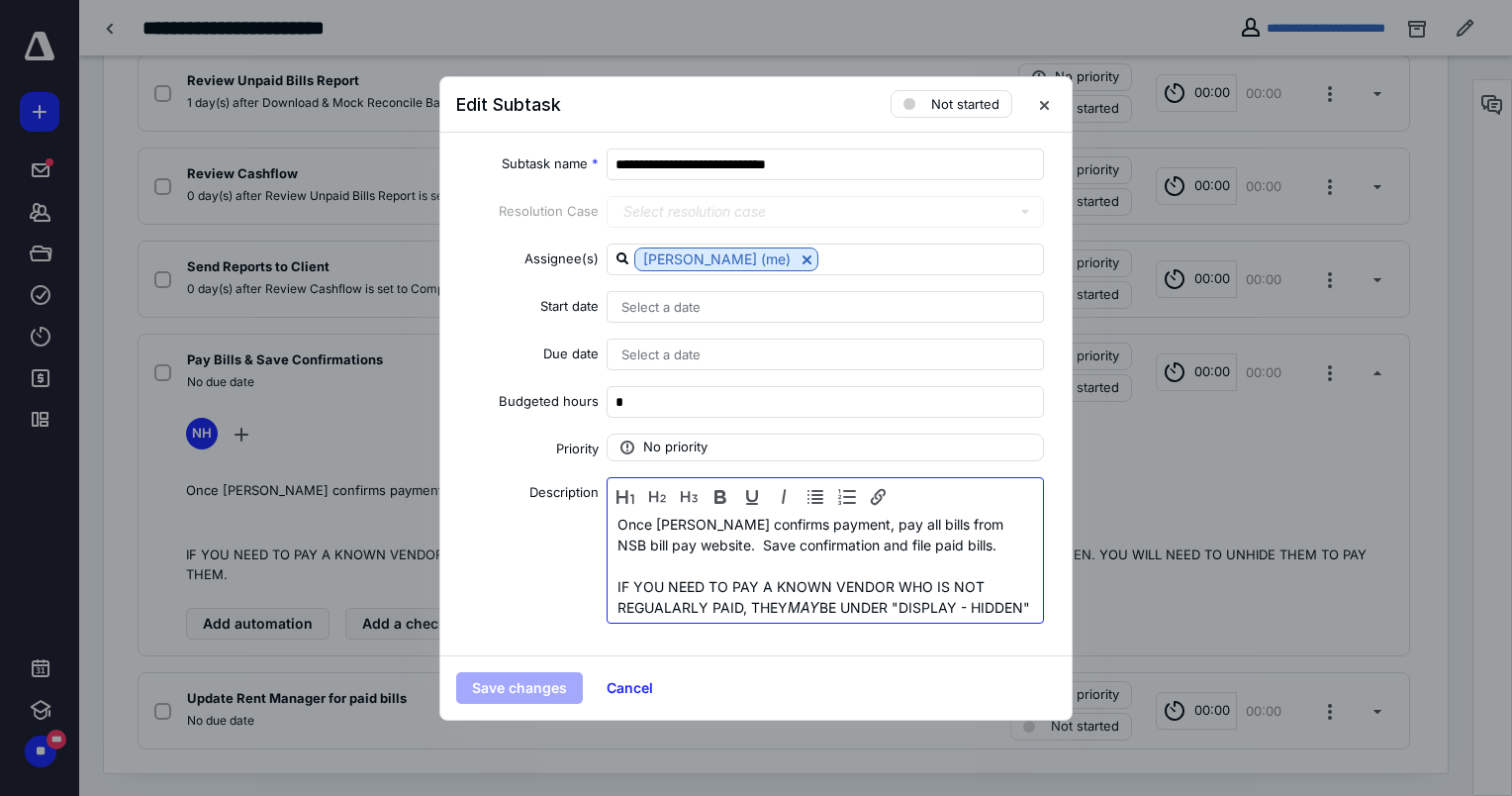 type 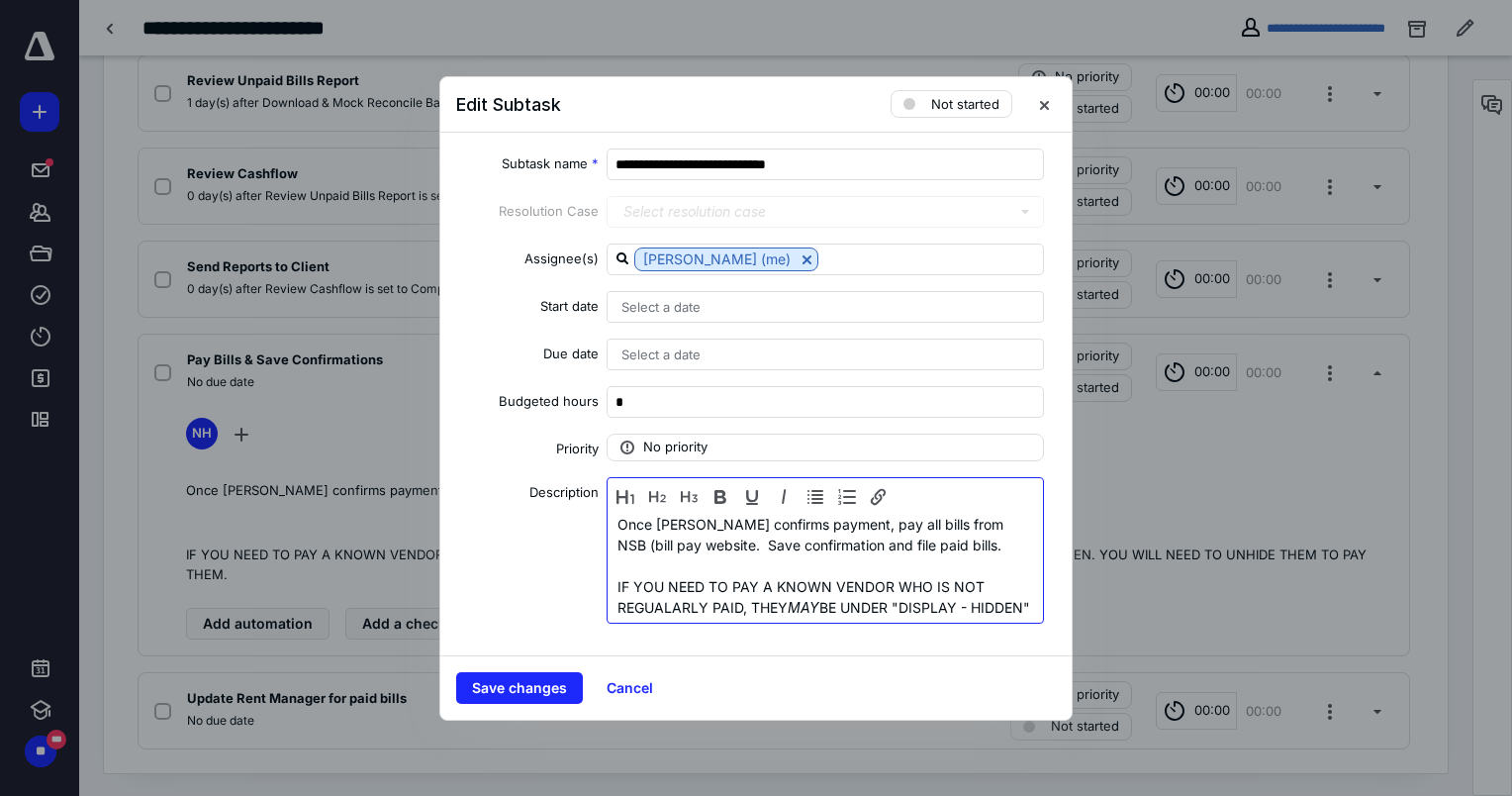 click on "Once Peter confirms payment, pay all bills from NSB (bill pay website.  Save confirmation and file paid bills.  IF YOU NEED TO PAY A KNOWN VENDOR WHO IS NOT REGUALARLY PAID, THEY  MAY  BE UNDER "DISPLAY - HIDDEN" IN NSB'S PAYMENT SCREEN. YOU WILL NEED TO UNHIDE THEM TO PAY THEM." at bounding box center [825, 586] 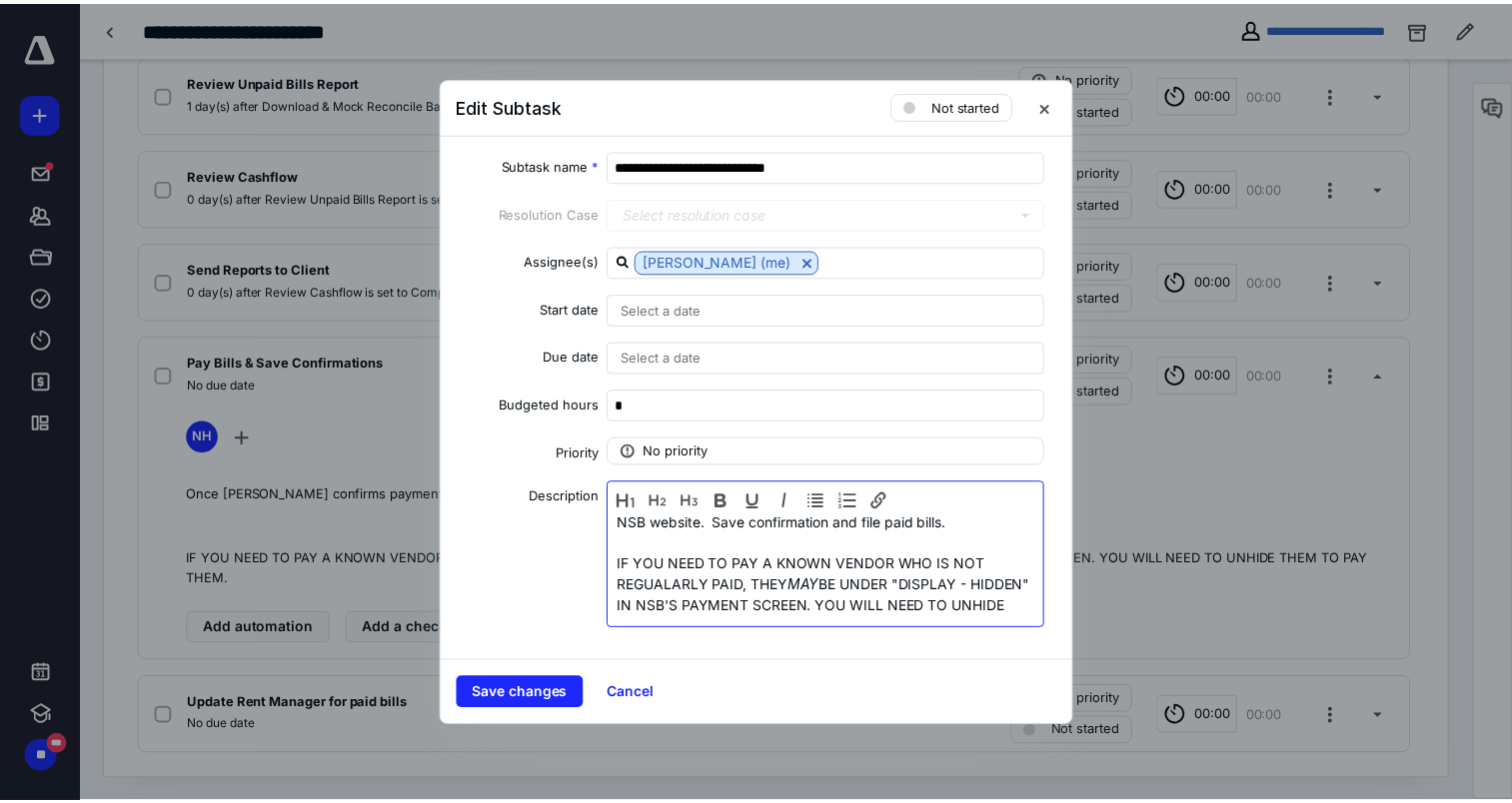 scroll, scrollTop: 42, scrollLeft: 0, axis: vertical 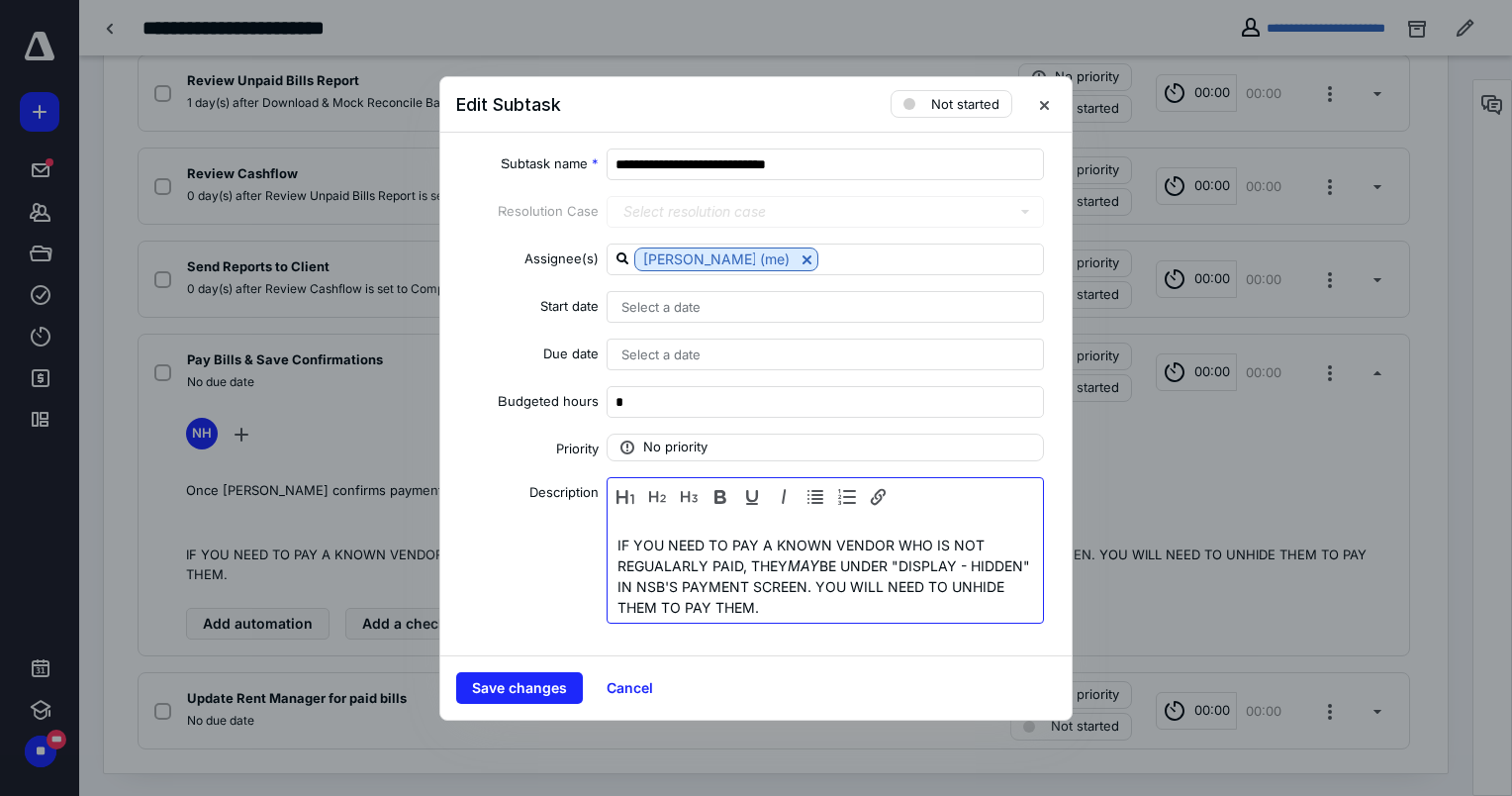 click on "IF YOU NEED TO PAY A KNOWN VENDOR WHO IS NOT REGUALARLY PAID, THEY  MAY  BE UNDER "DISPLAY - HIDDEN" IN NSB'S PAYMENT SCREEN. YOU WILL NEED TO UNHIDE THEM TO PAY THEM." at bounding box center [825, 576] 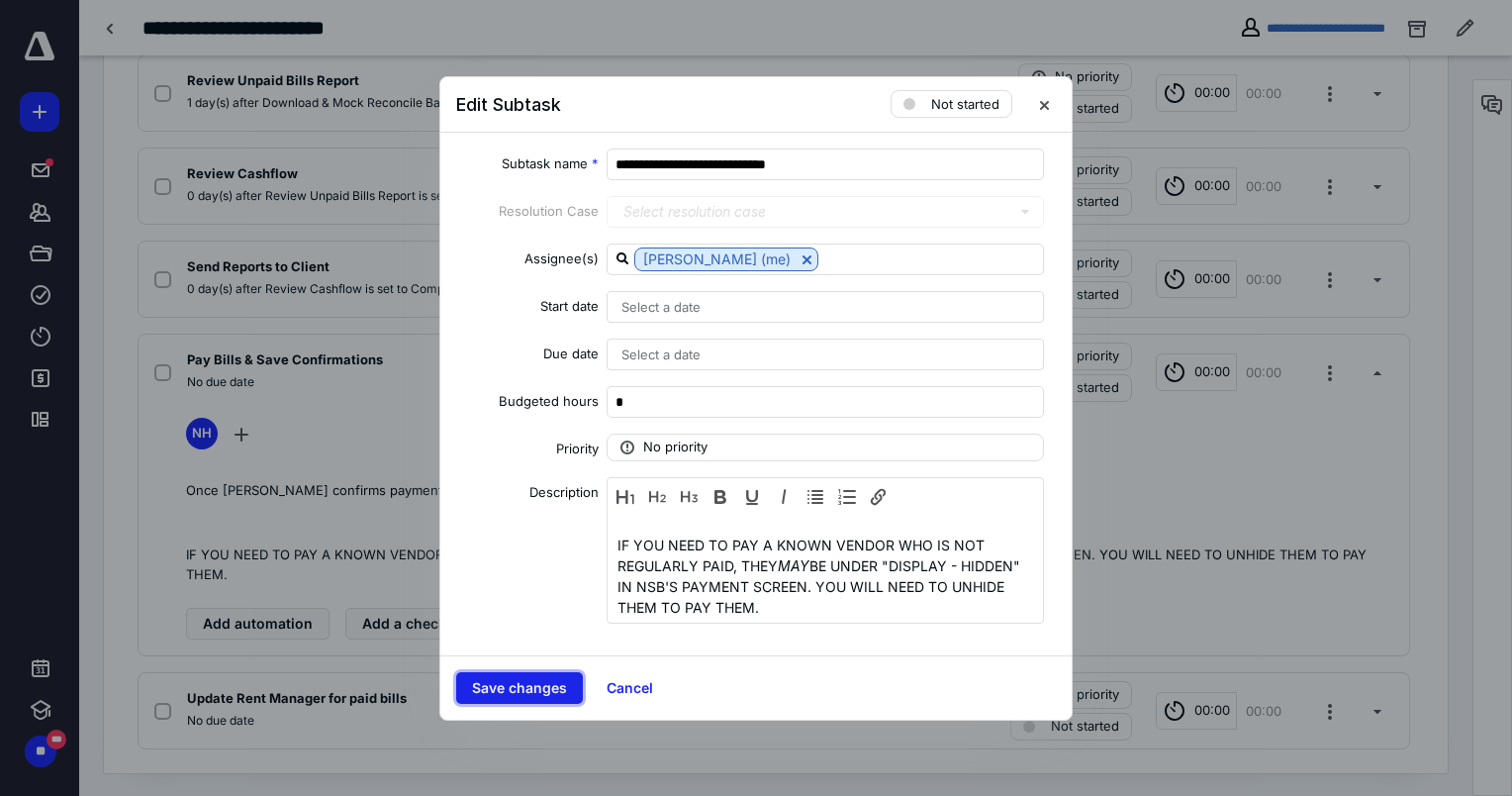 click on "Save changes" at bounding box center [520, 688] 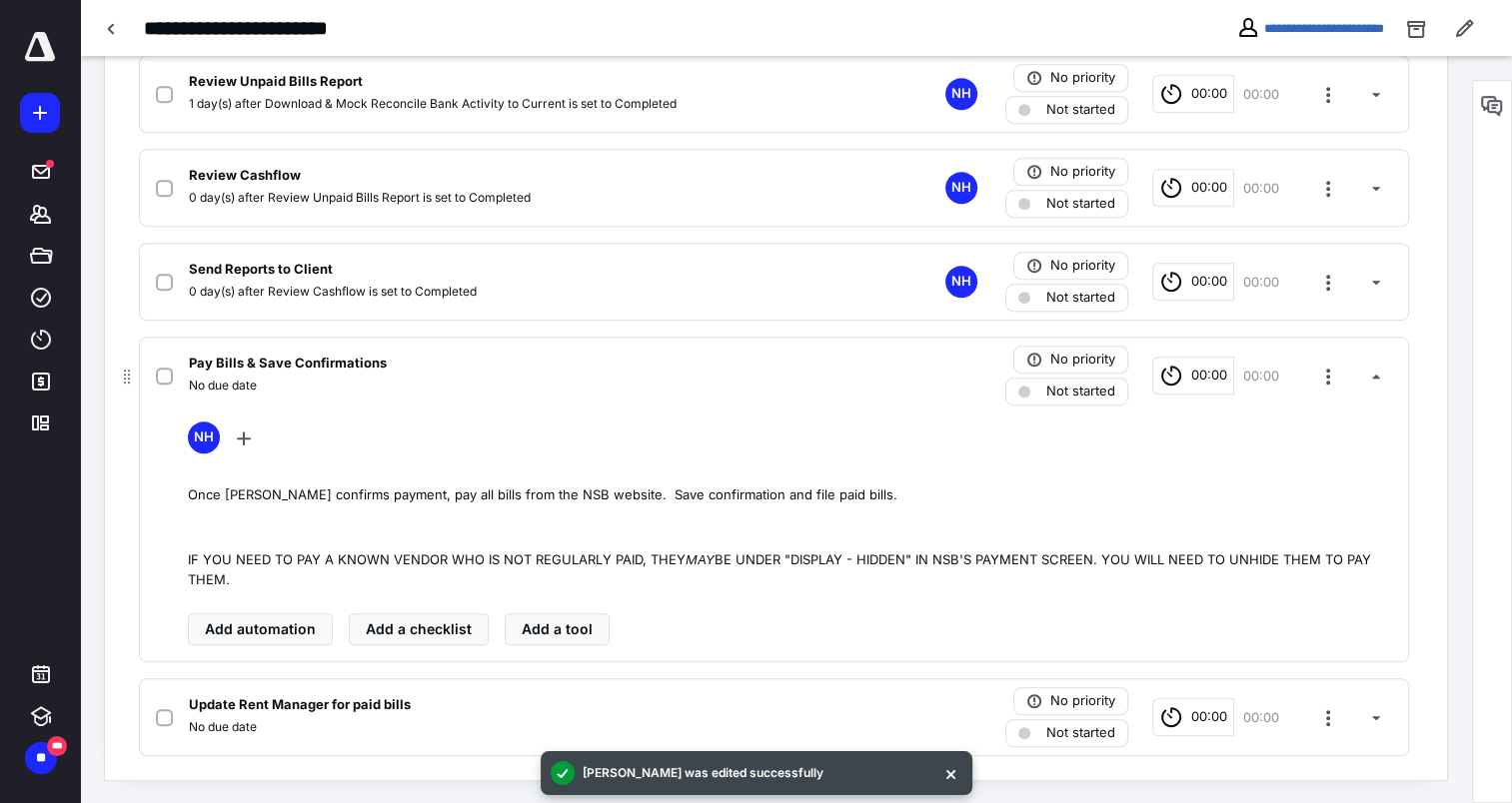 click on "Pay Bills & Save Confirmations" at bounding box center (288, 364) 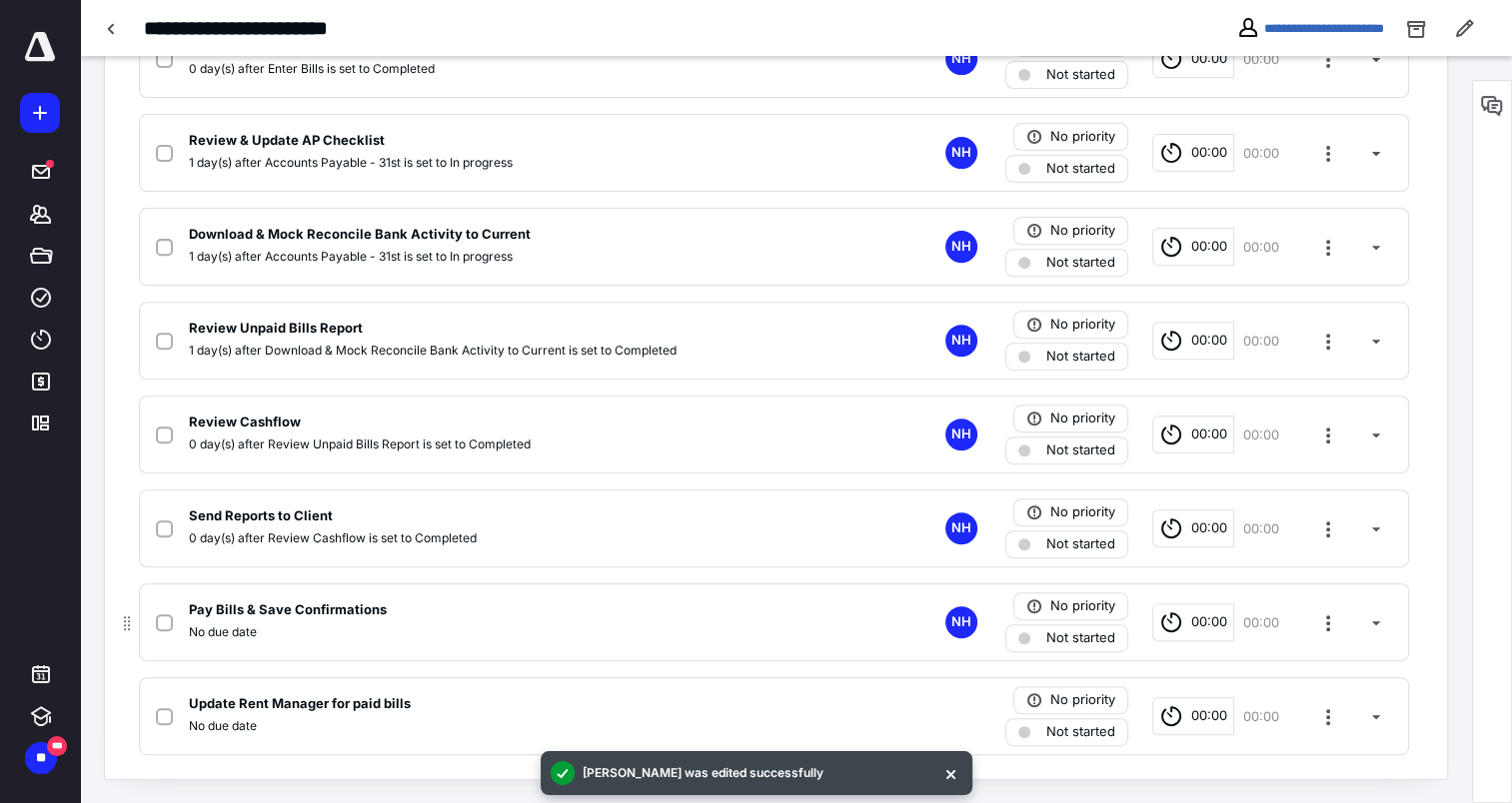 click on "Pay Bills & Save Confirmations" at bounding box center (288, 610) 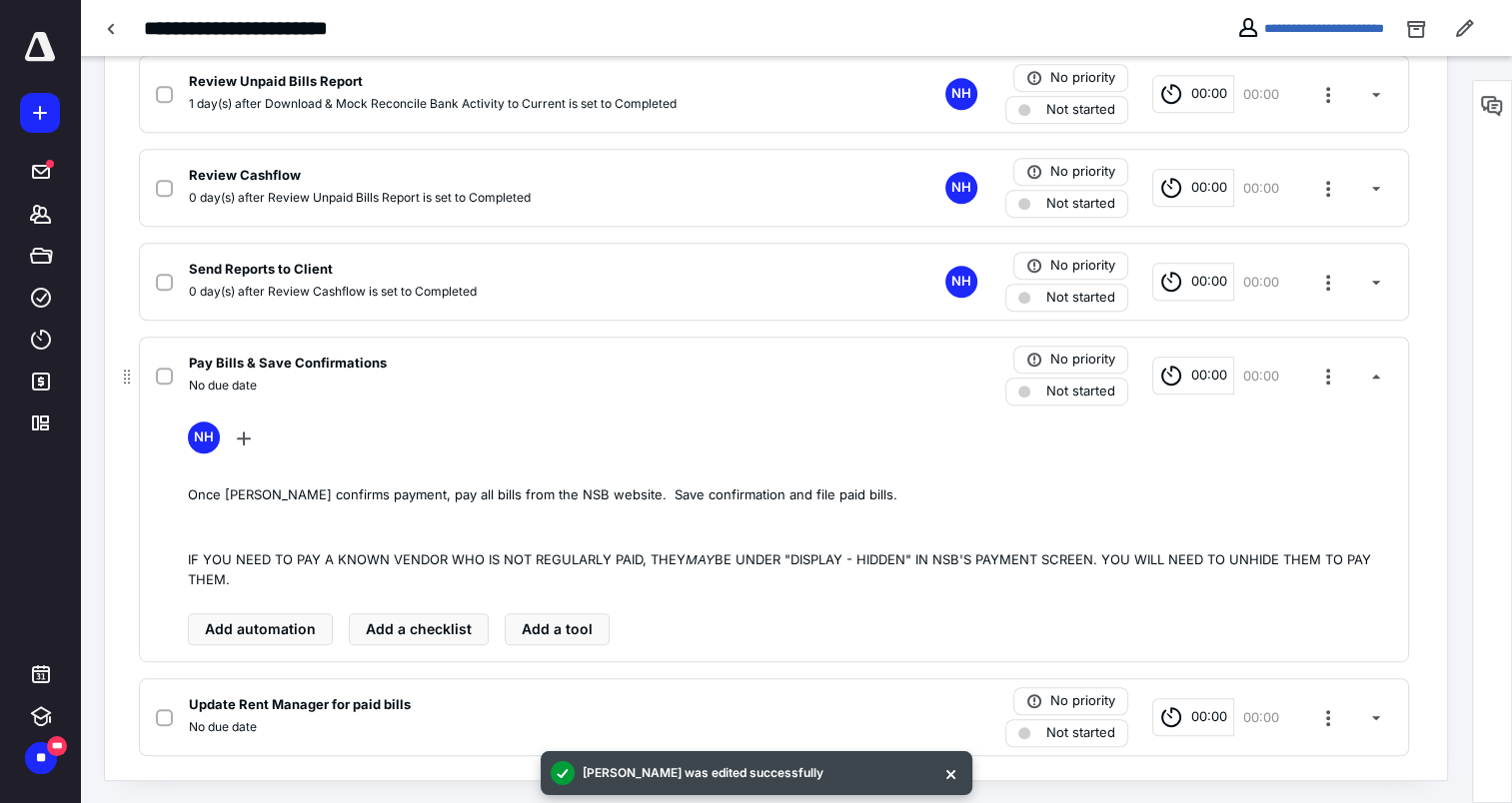 click on "Pay Bills & Save Confirmations" at bounding box center [288, 364] 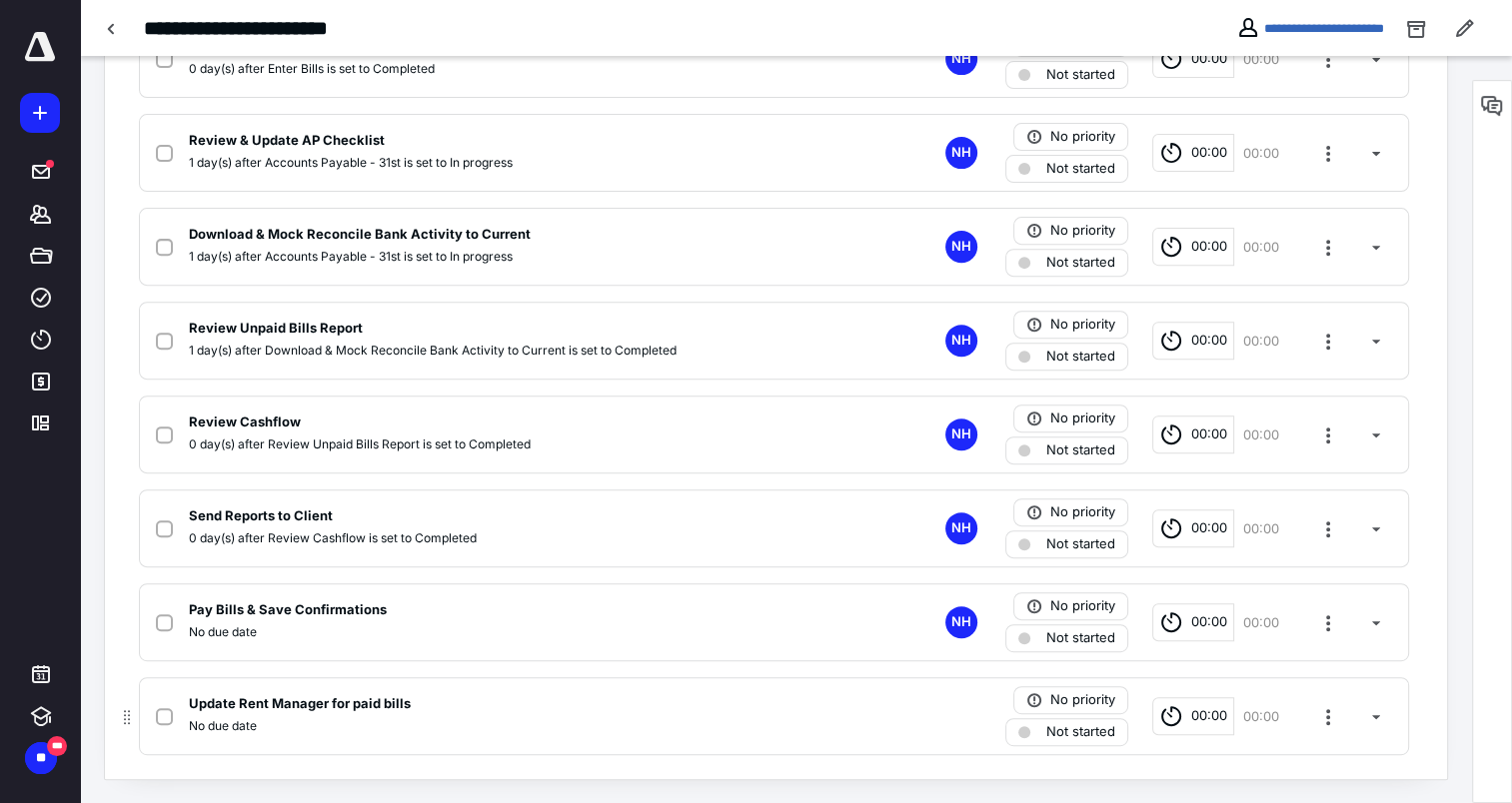 click on "Update Rent Manager for paid bills" at bounding box center [300, 704] 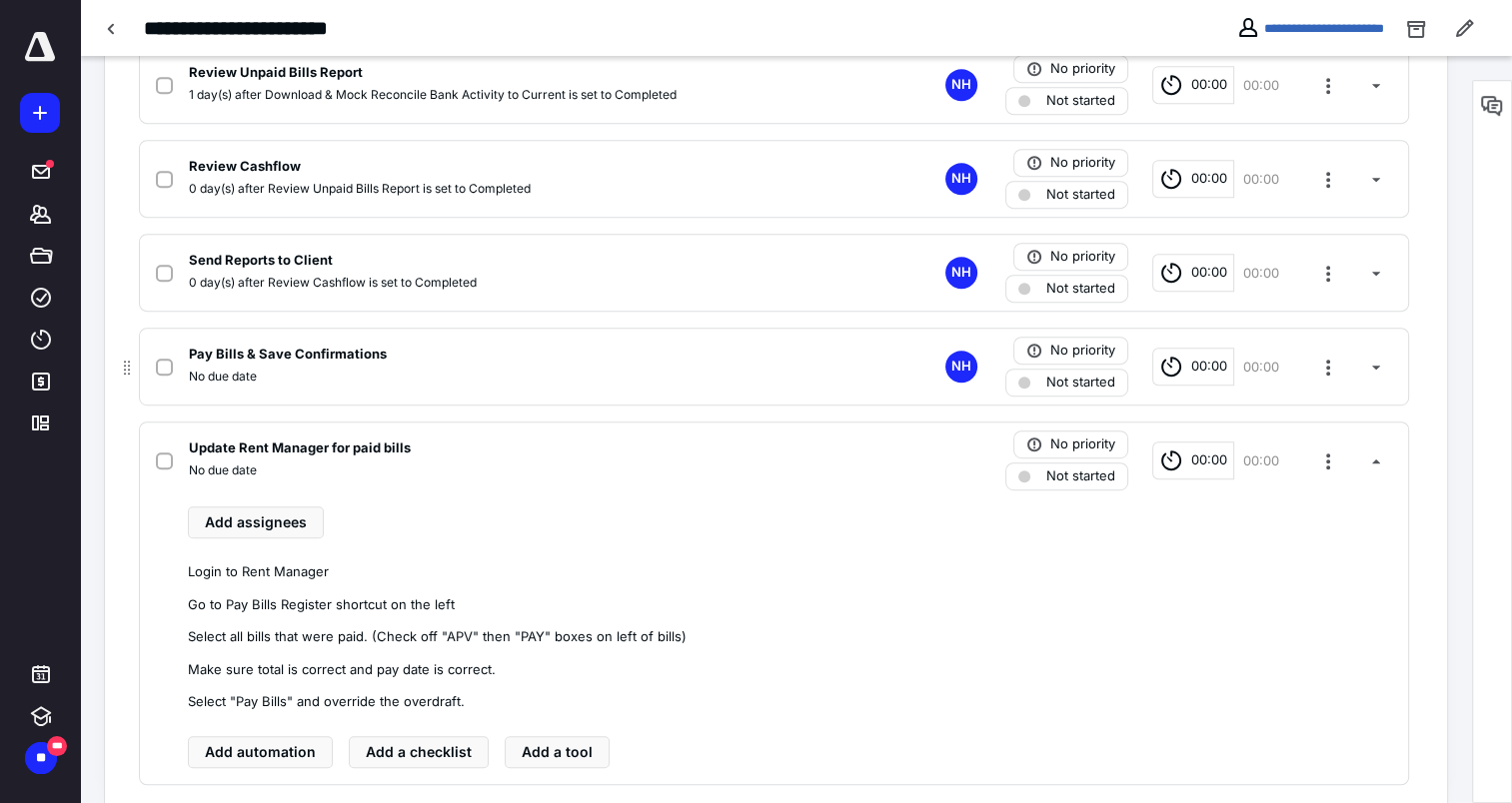 scroll, scrollTop: 990, scrollLeft: 0, axis: vertical 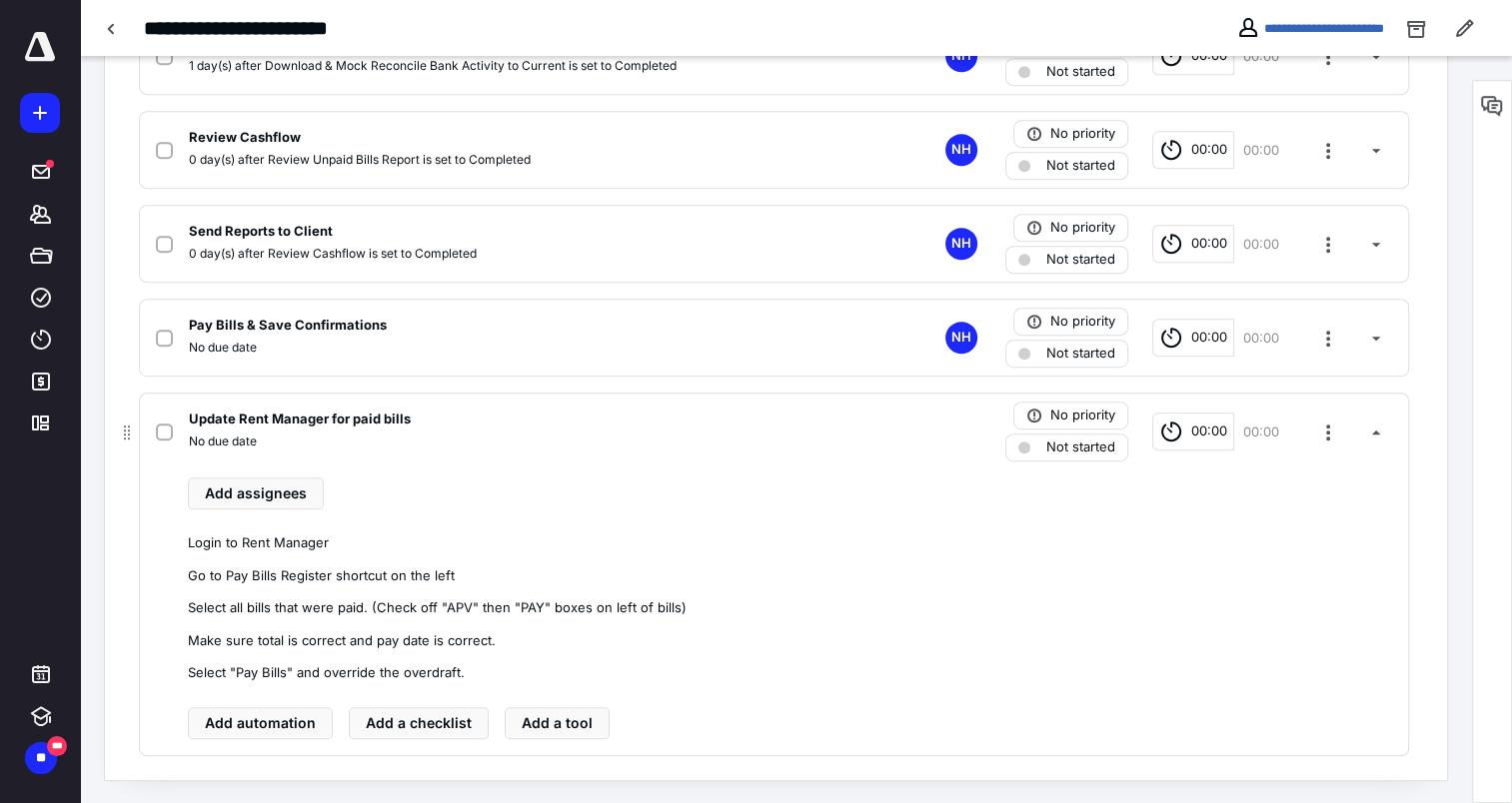 click on "Update Rent Manager for paid bills" at bounding box center [300, 419] 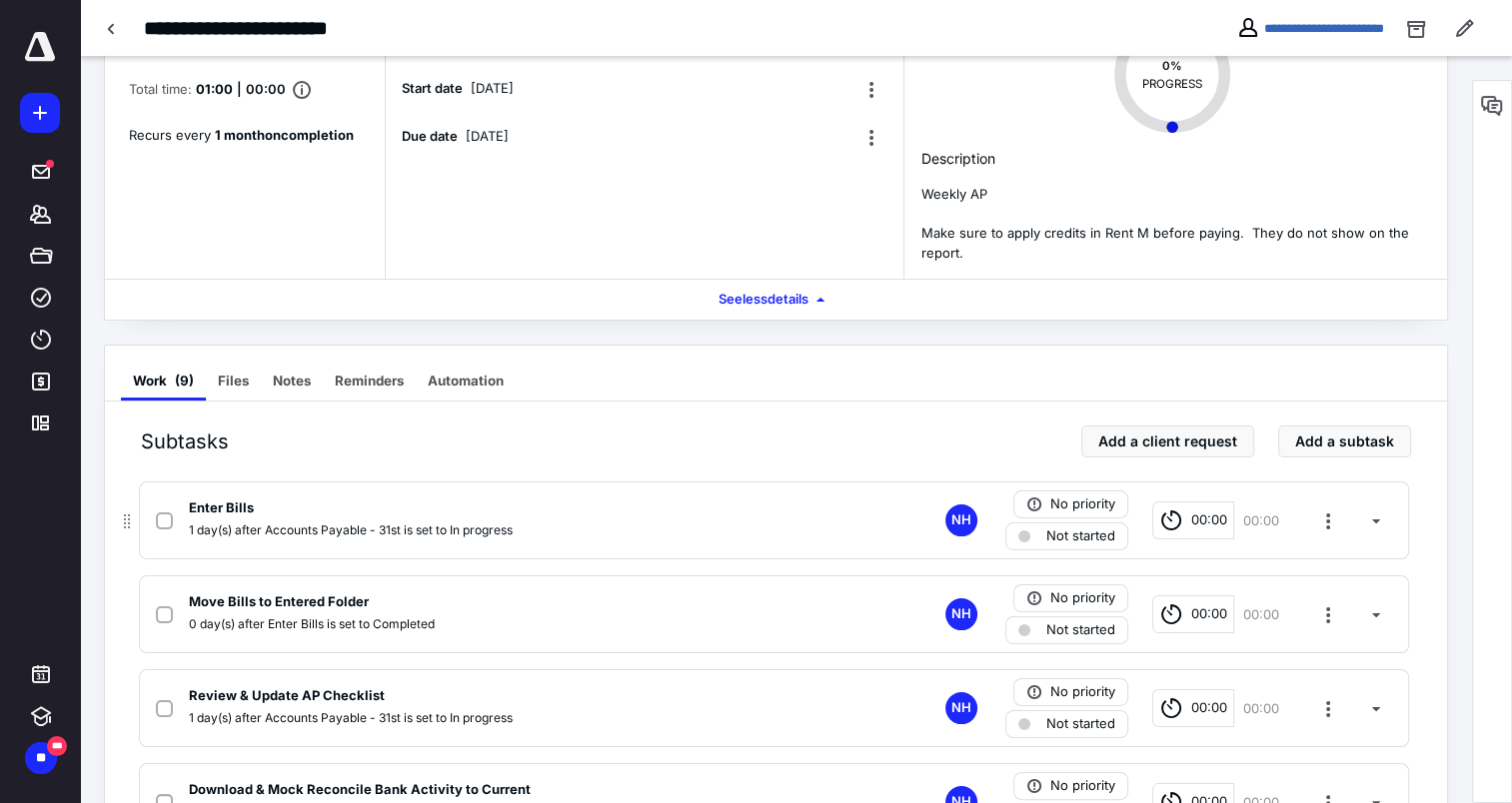 scroll, scrollTop: 106, scrollLeft: 0, axis: vertical 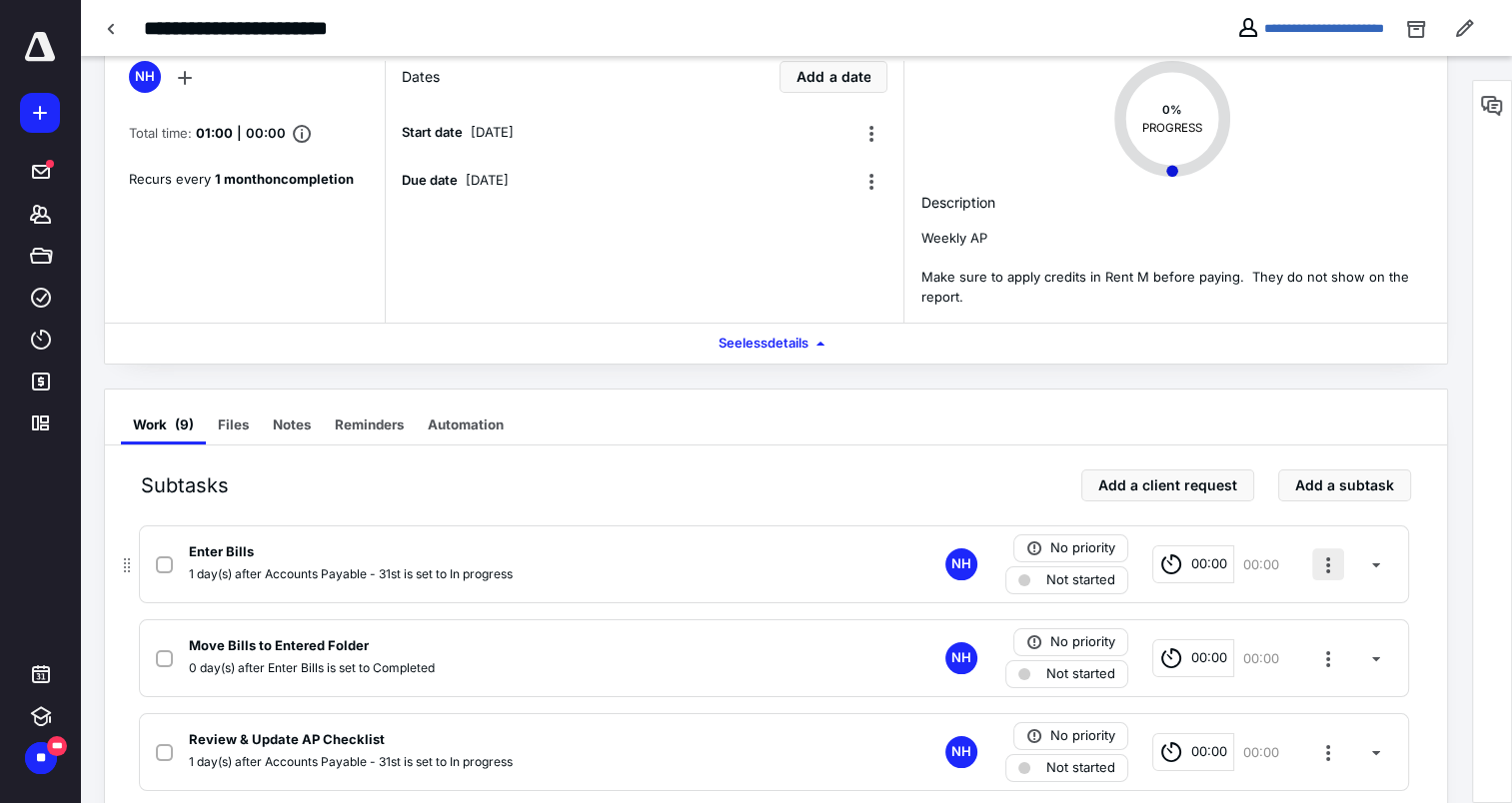 click at bounding box center (1328, 564) 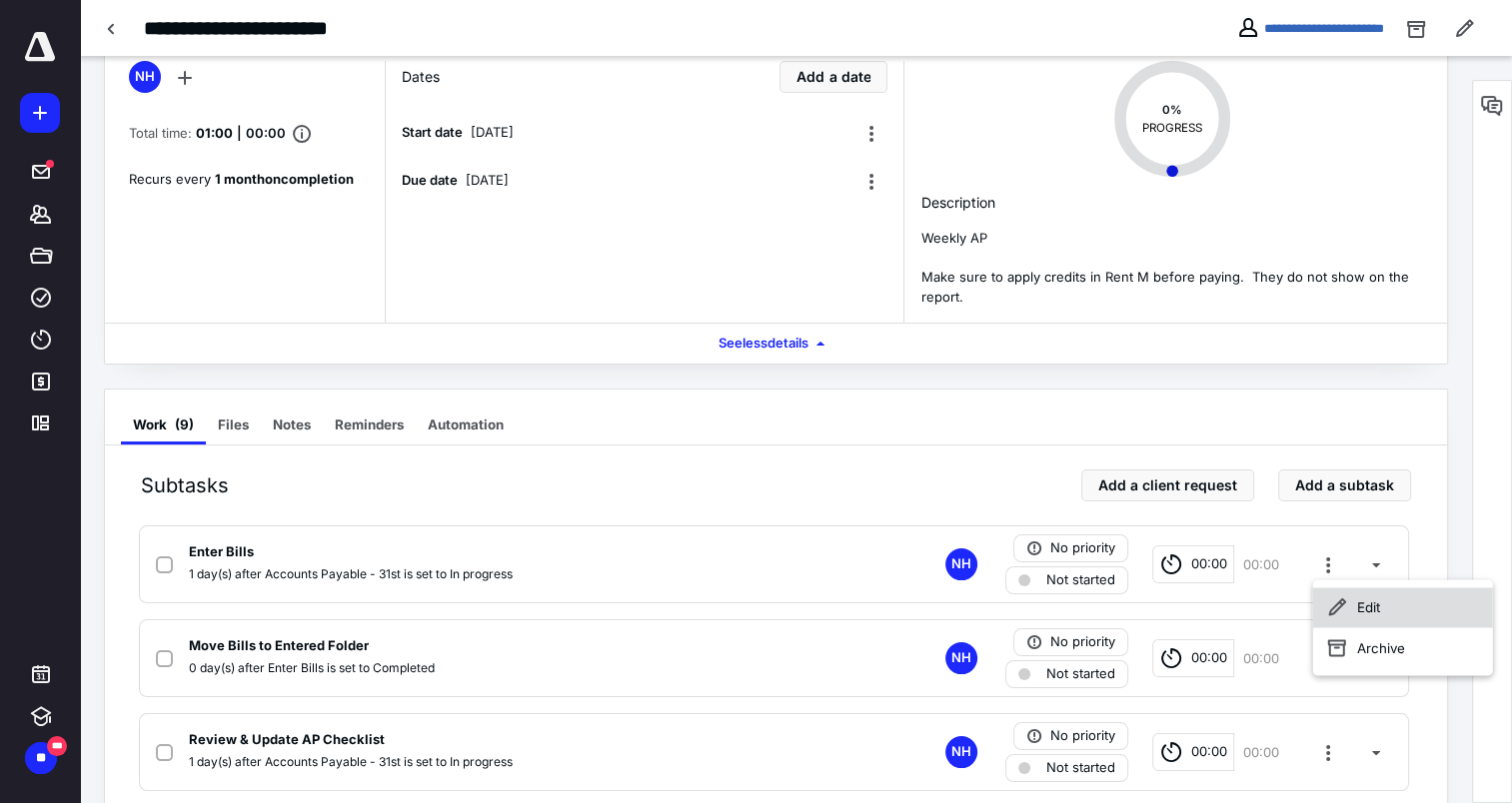 click 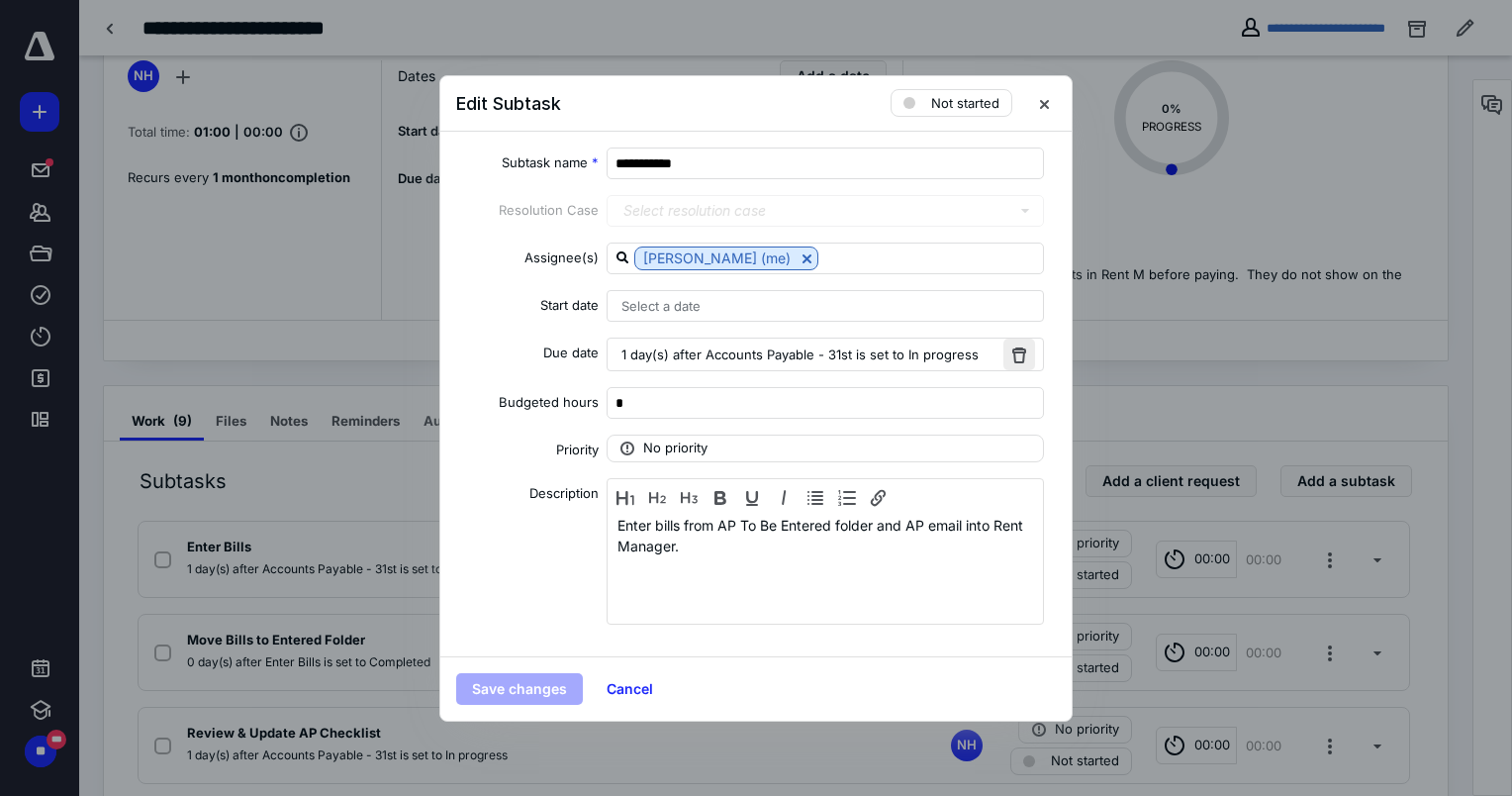 drag, startPoint x: 1013, startPoint y: 351, endPoint x: 941, endPoint y: 356, distance: 72.173402 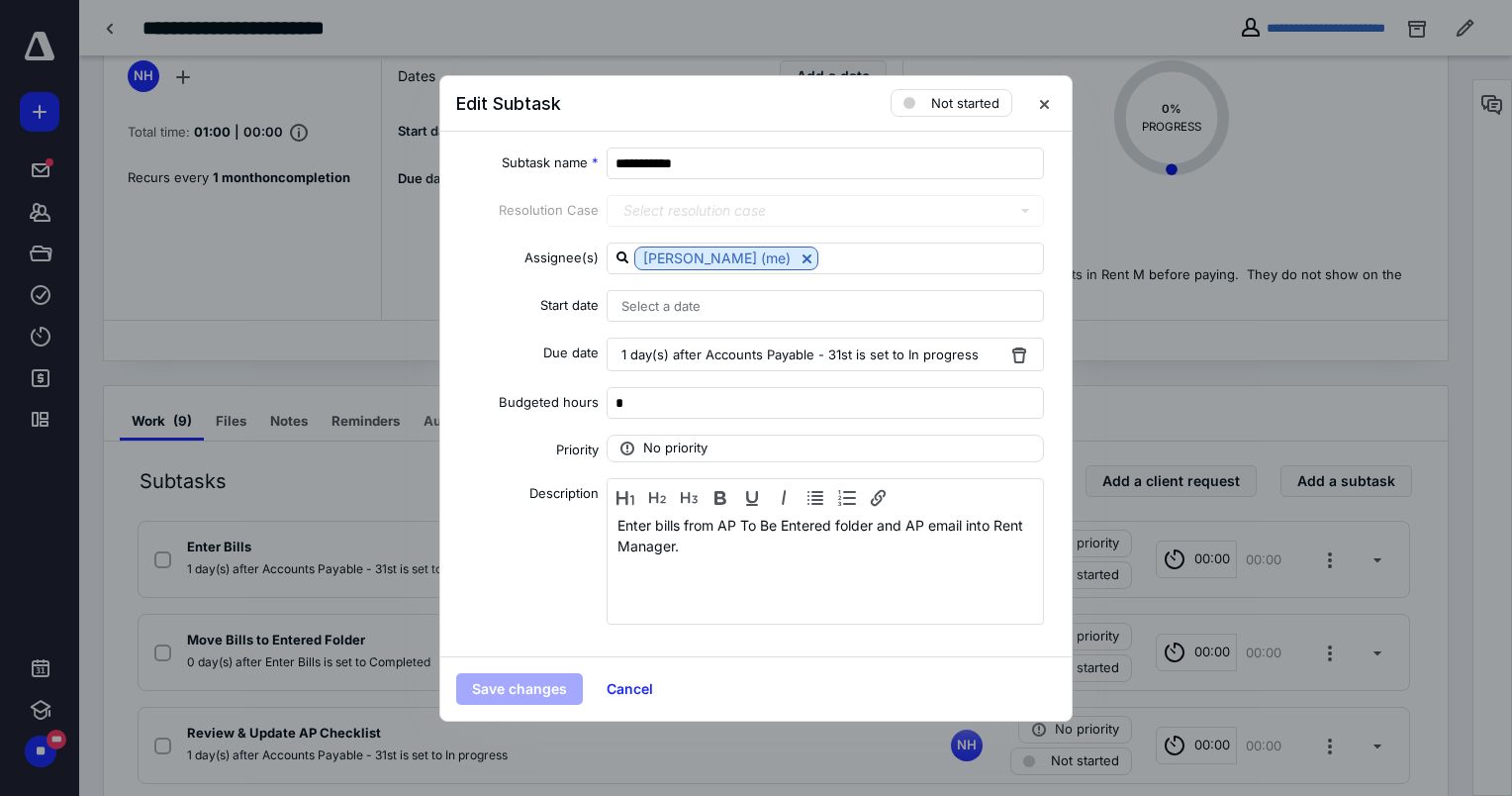 click at bounding box center [1019, 354] 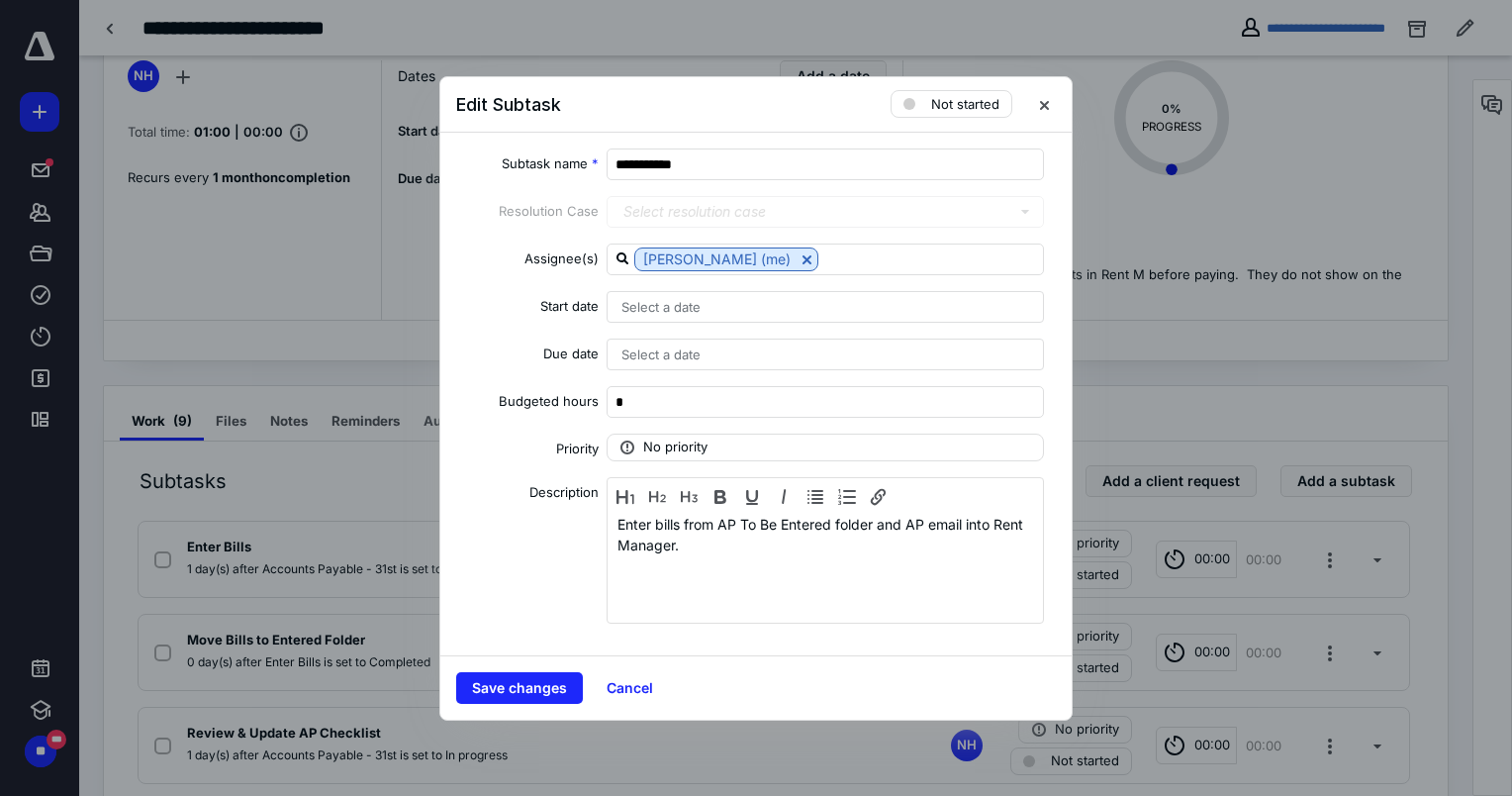 click on "Select a date" at bounding box center (825, 354) 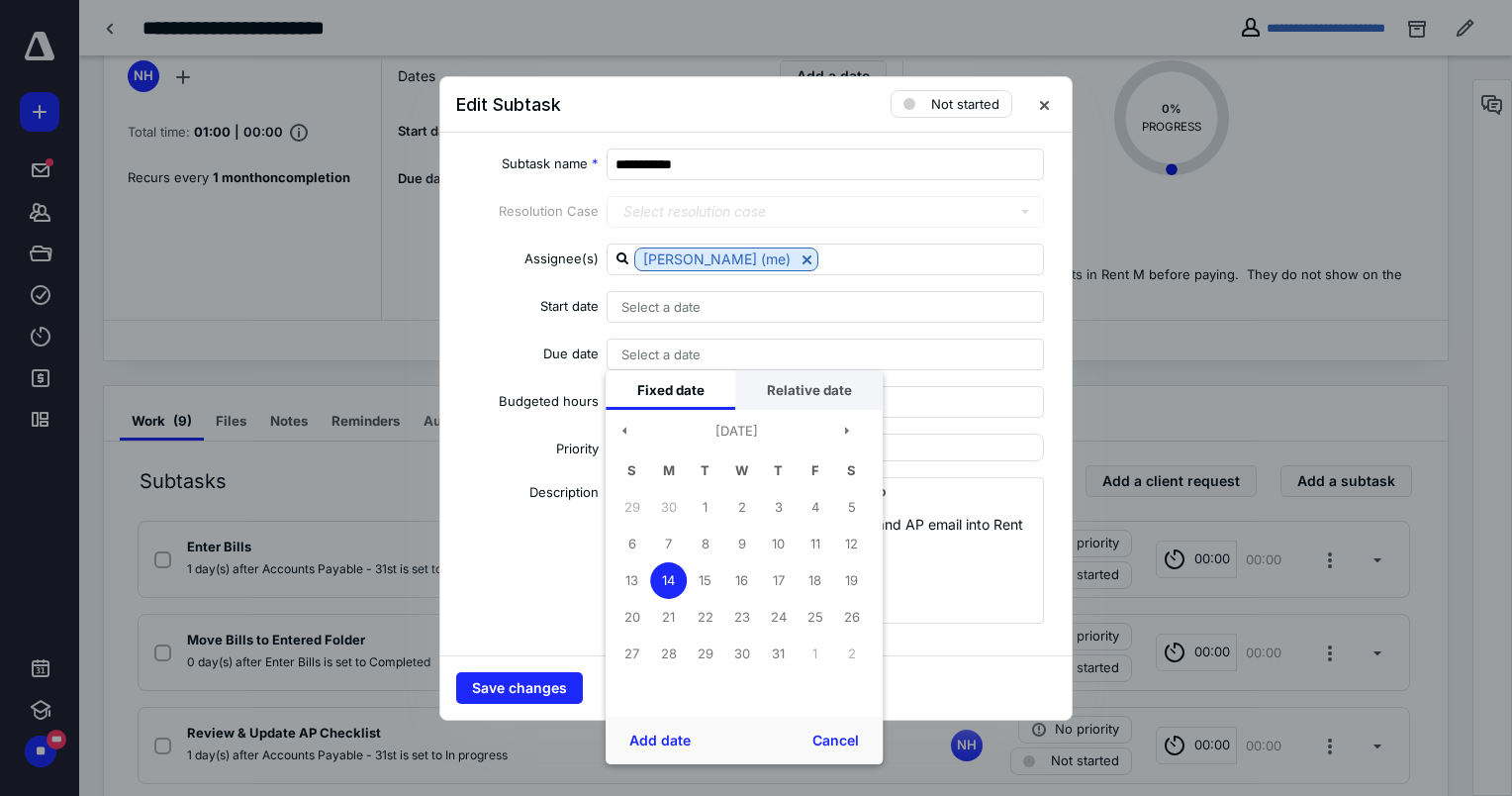 click on "Relative date" at bounding box center (808, 390) 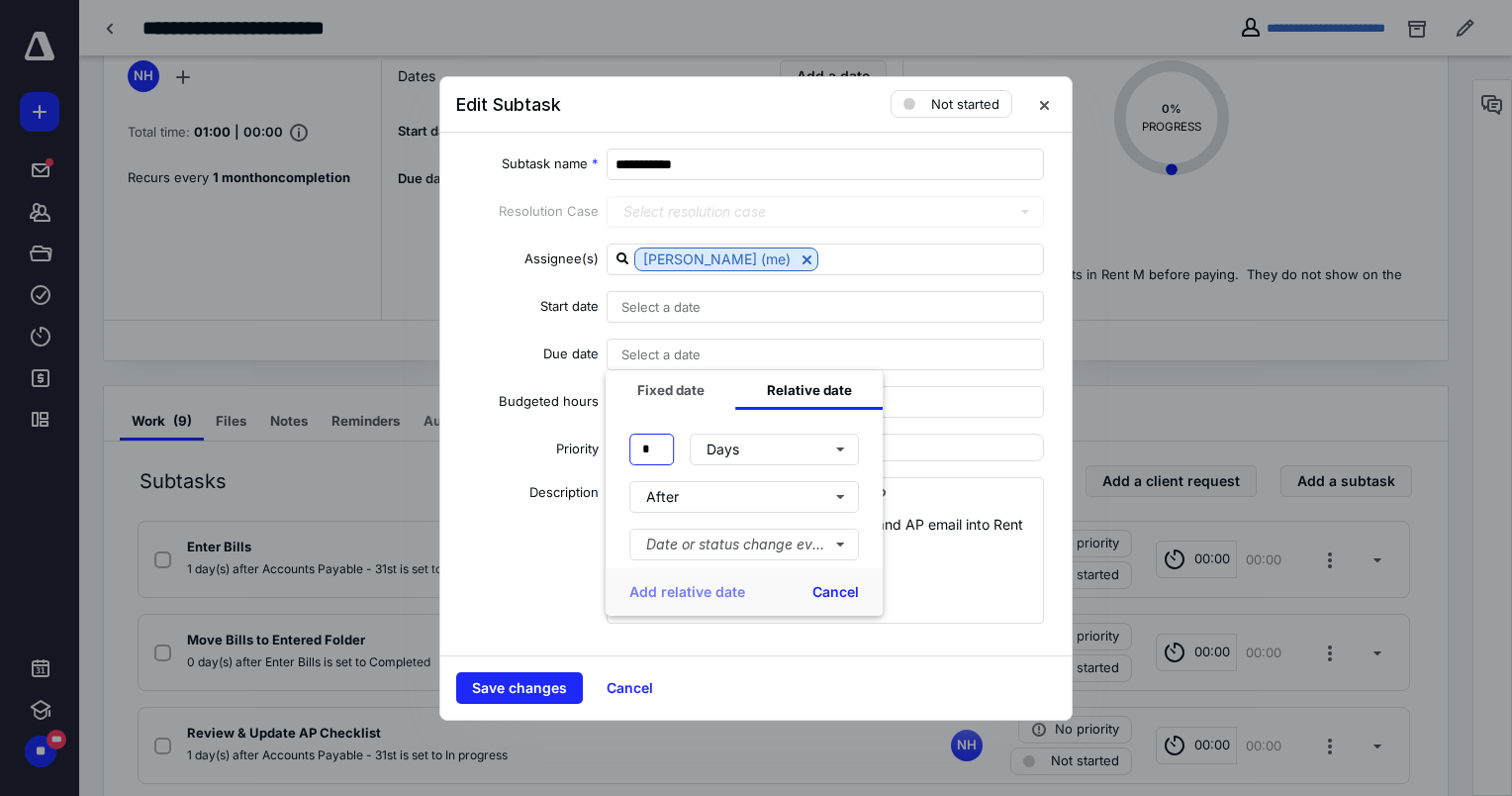 drag, startPoint x: 658, startPoint y: 451, endPoint x: 513, endPoint y: 440, distance: 145.41664 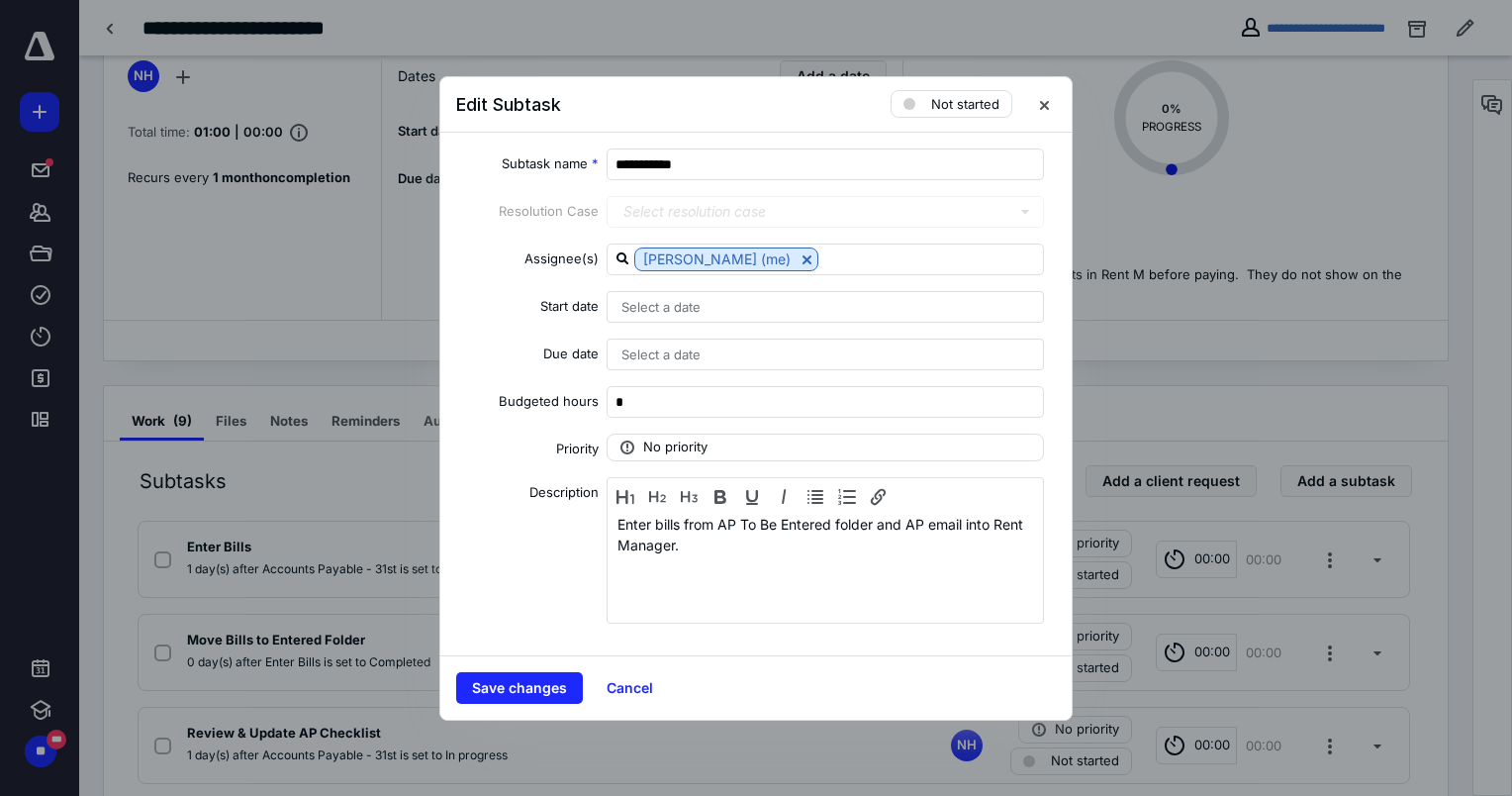 click on "Select a date" at bounding box center [825, 307] 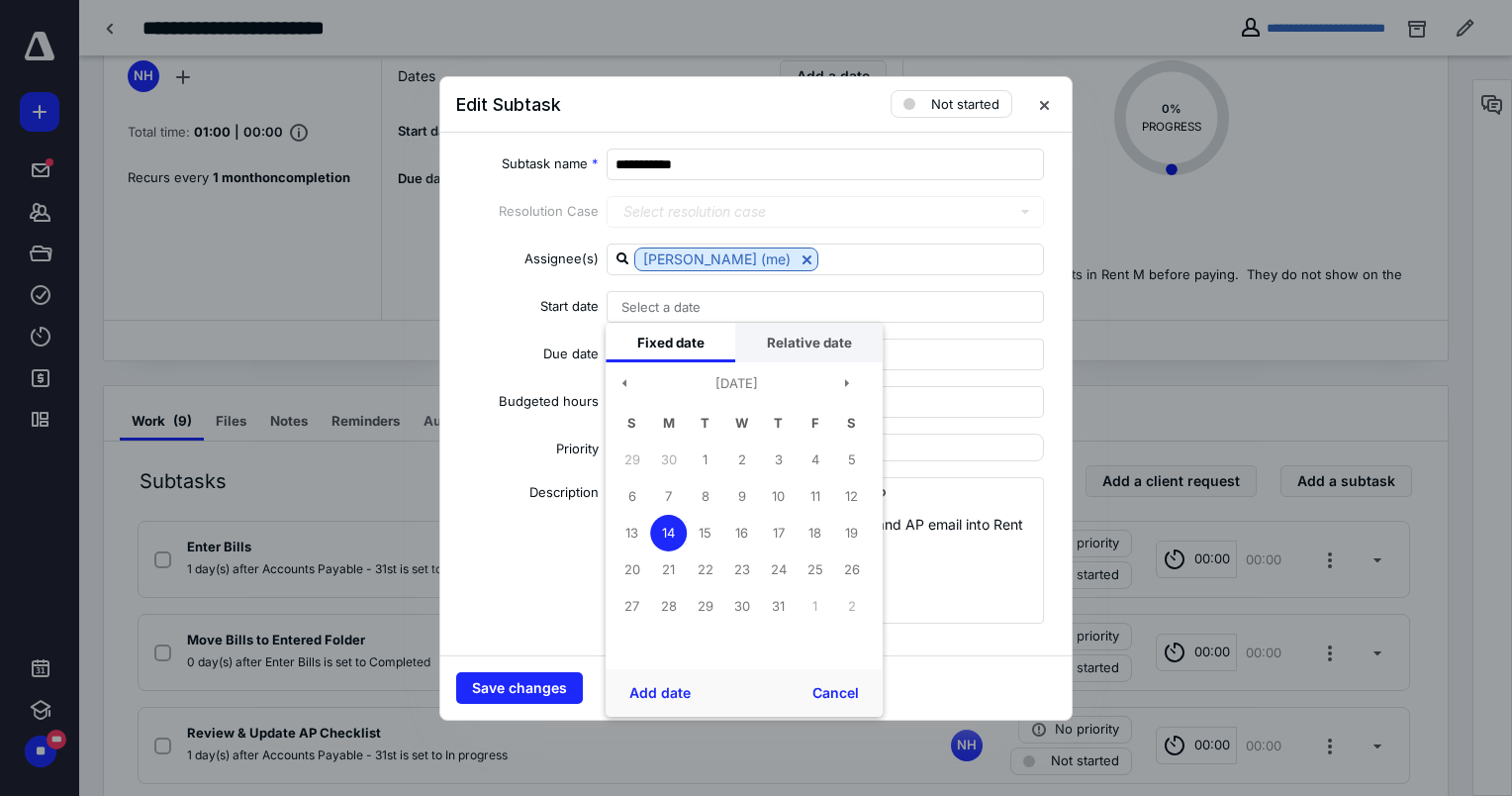 click on "Relative date" at bounding box center [808, 343] 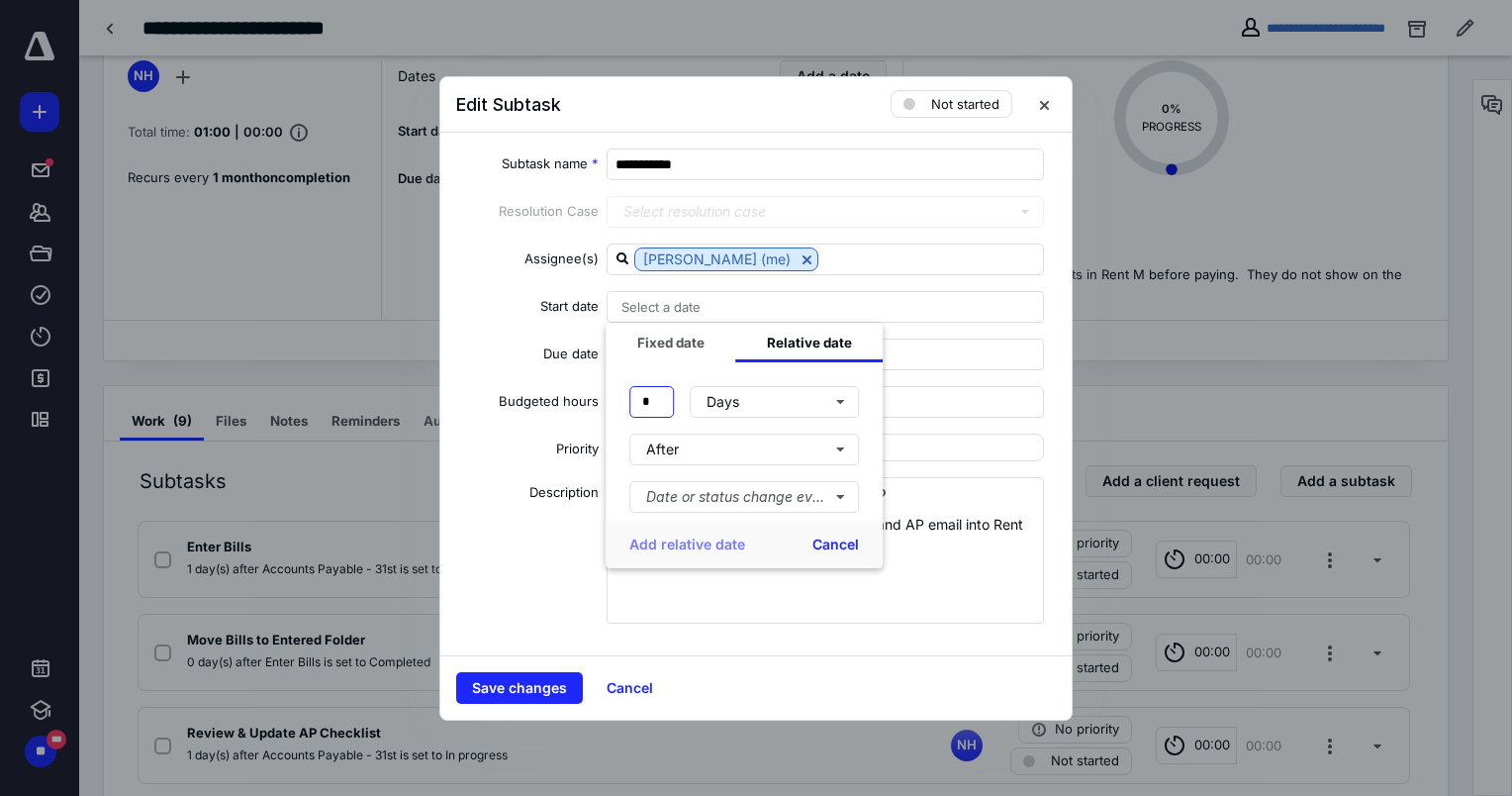 click on "*" at bounding box center (651, 402) 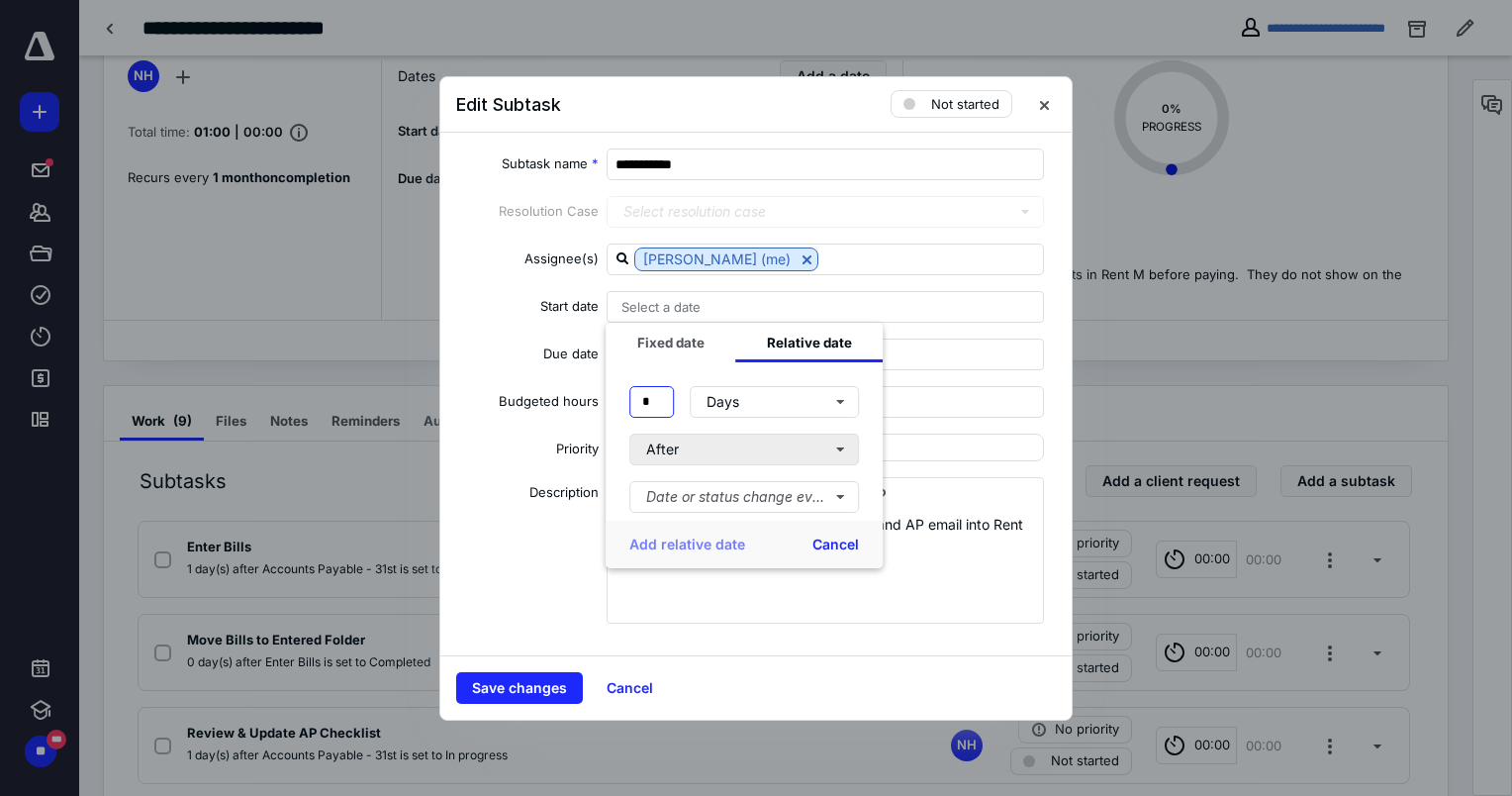 type on "*" 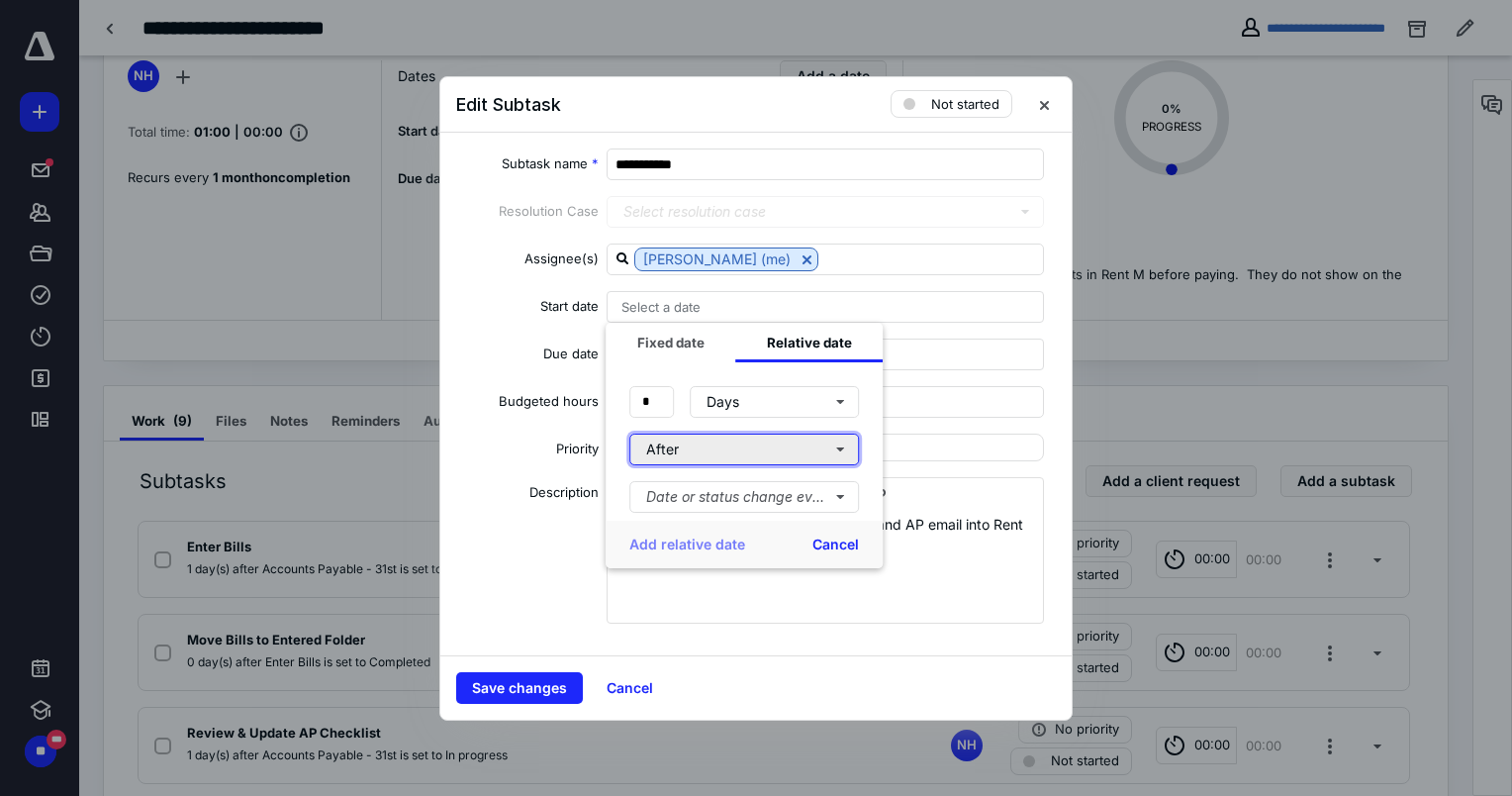 click on "After" at bounding box center [744, 449] 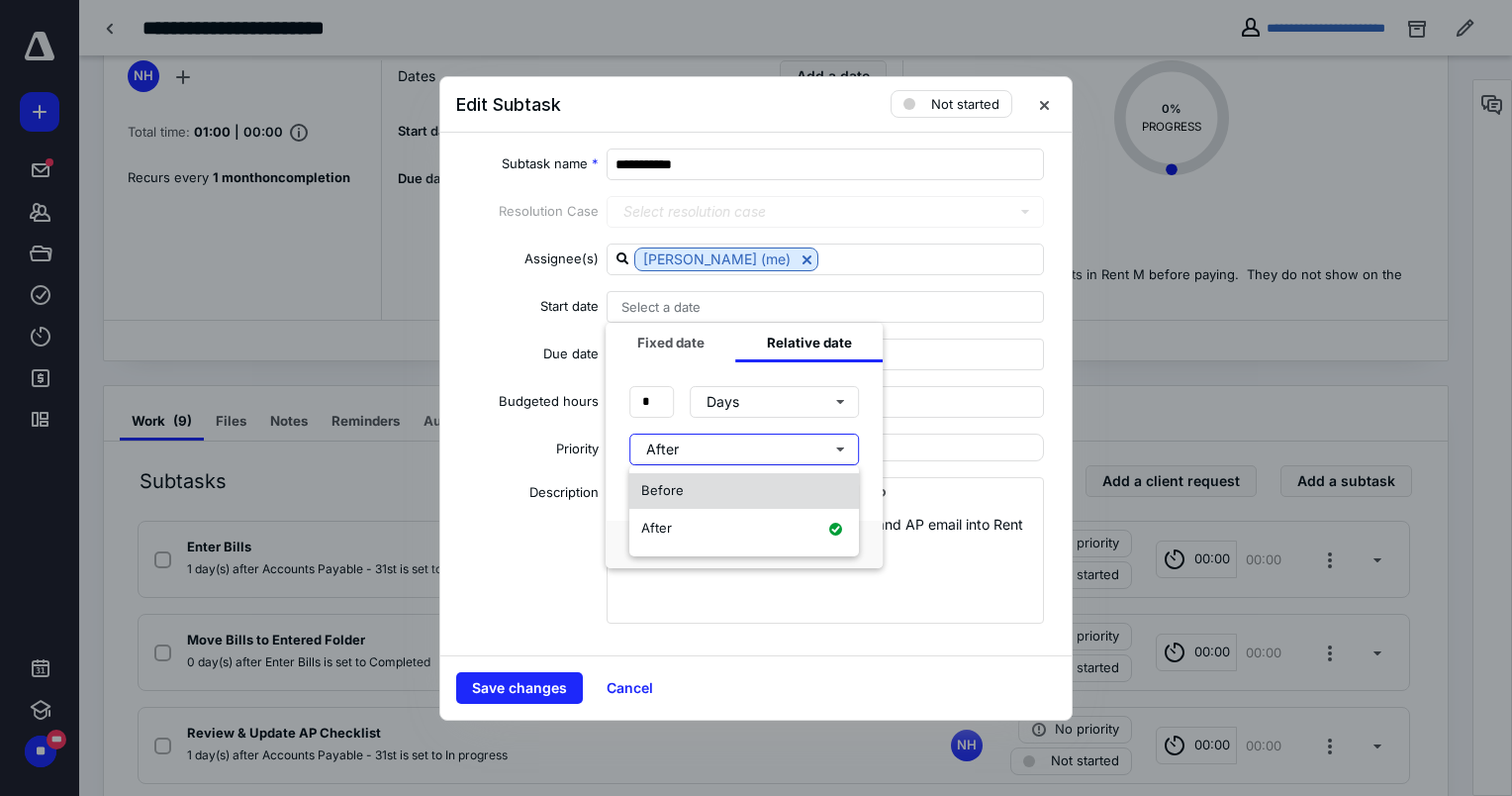 click on "Before" at bounding box center [744, 491] 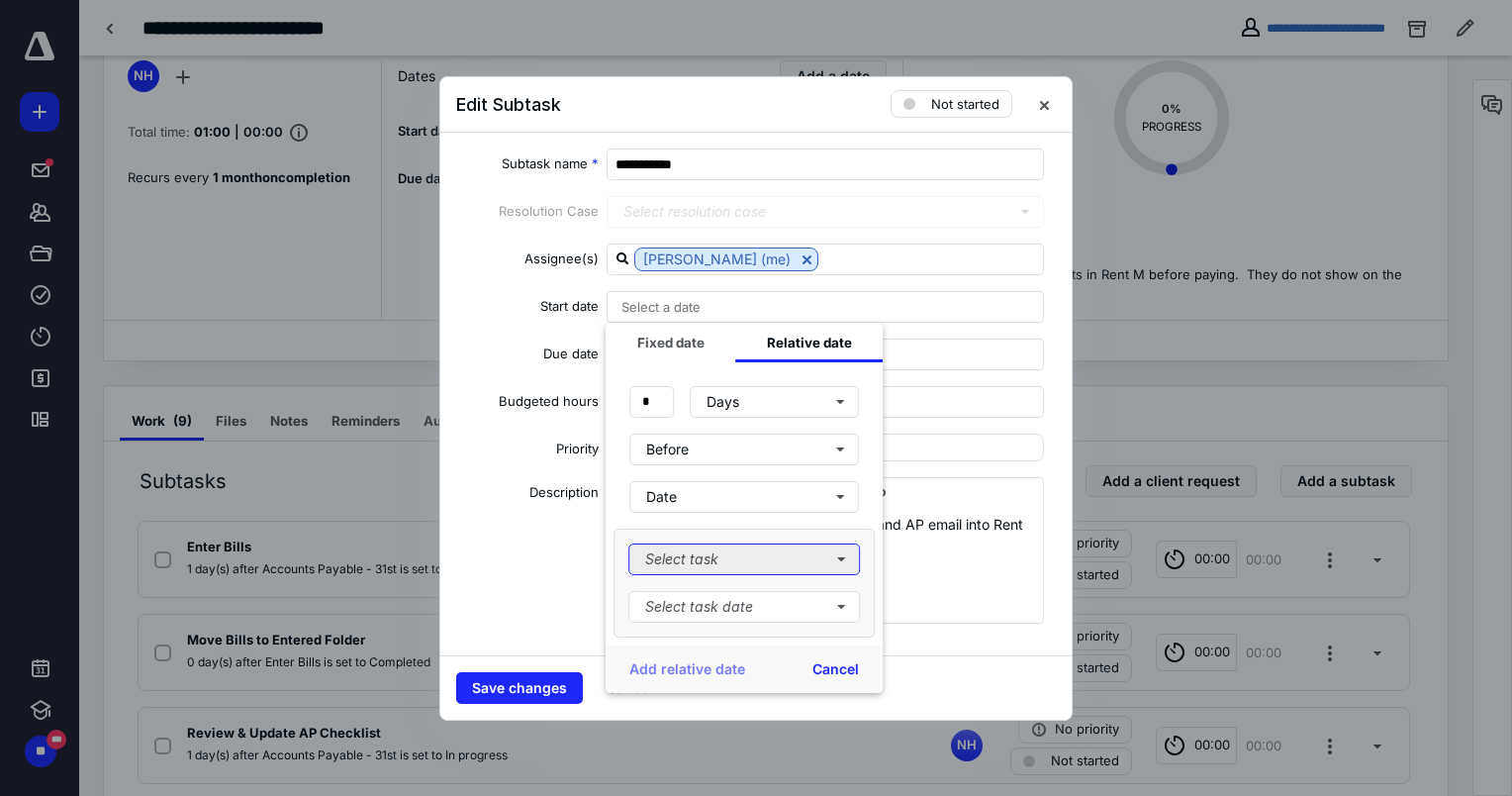 click on "Select task" at bounding box center [744, 559] 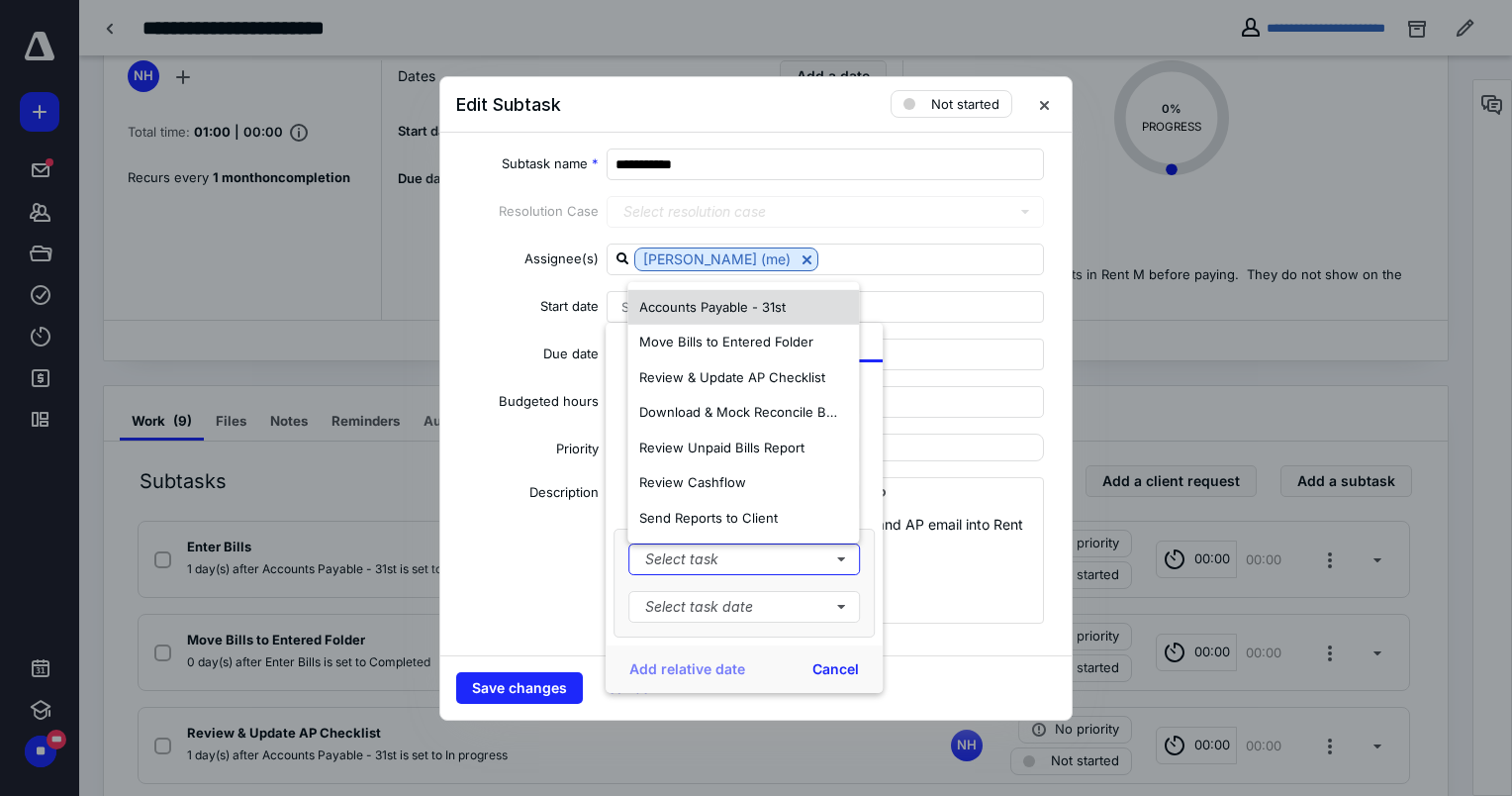 click on "Accounts Payable - 31st" at bounding box center (712, 306) 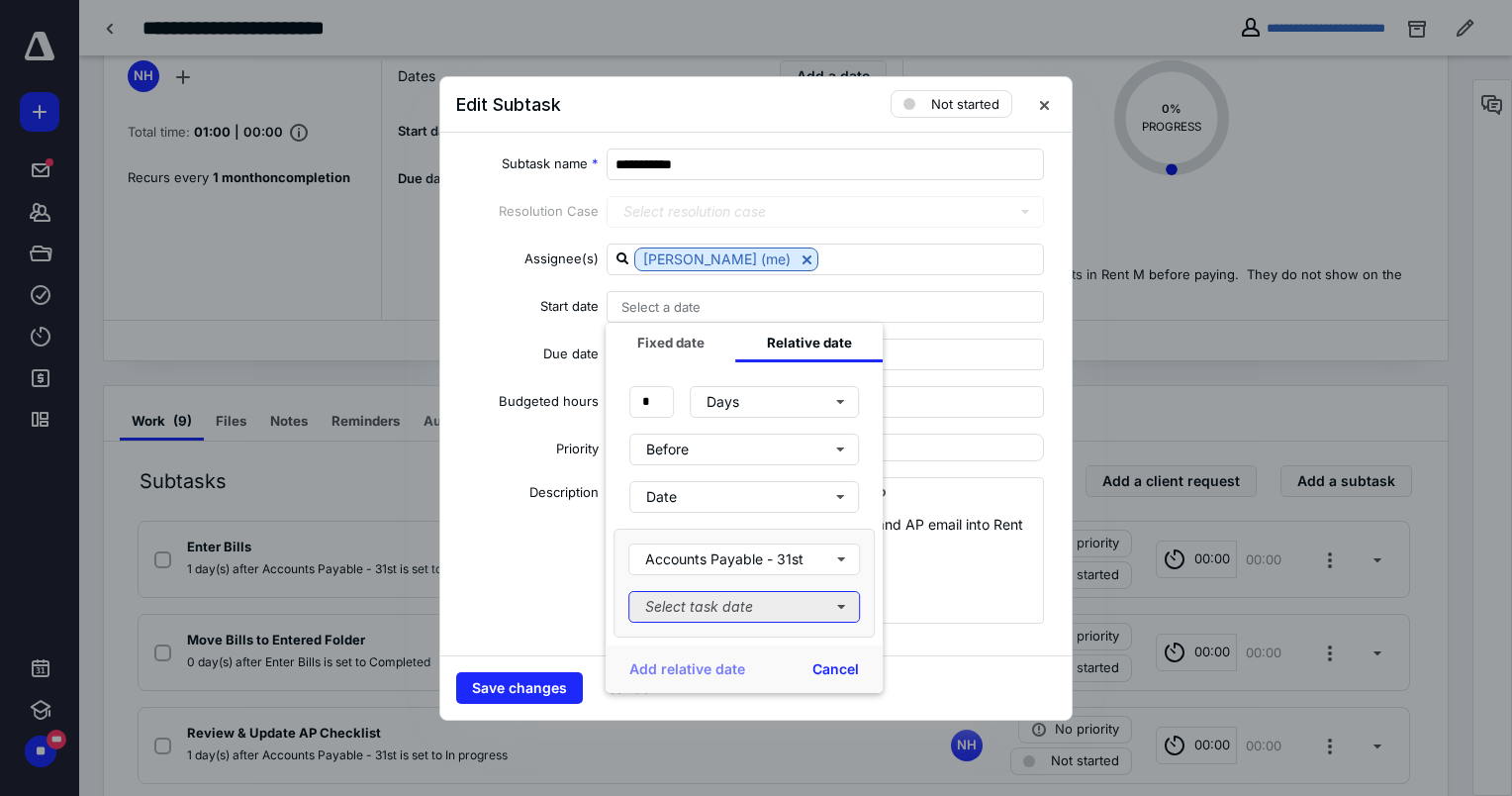 click on "Select task date" at bounding box center [744, 607] 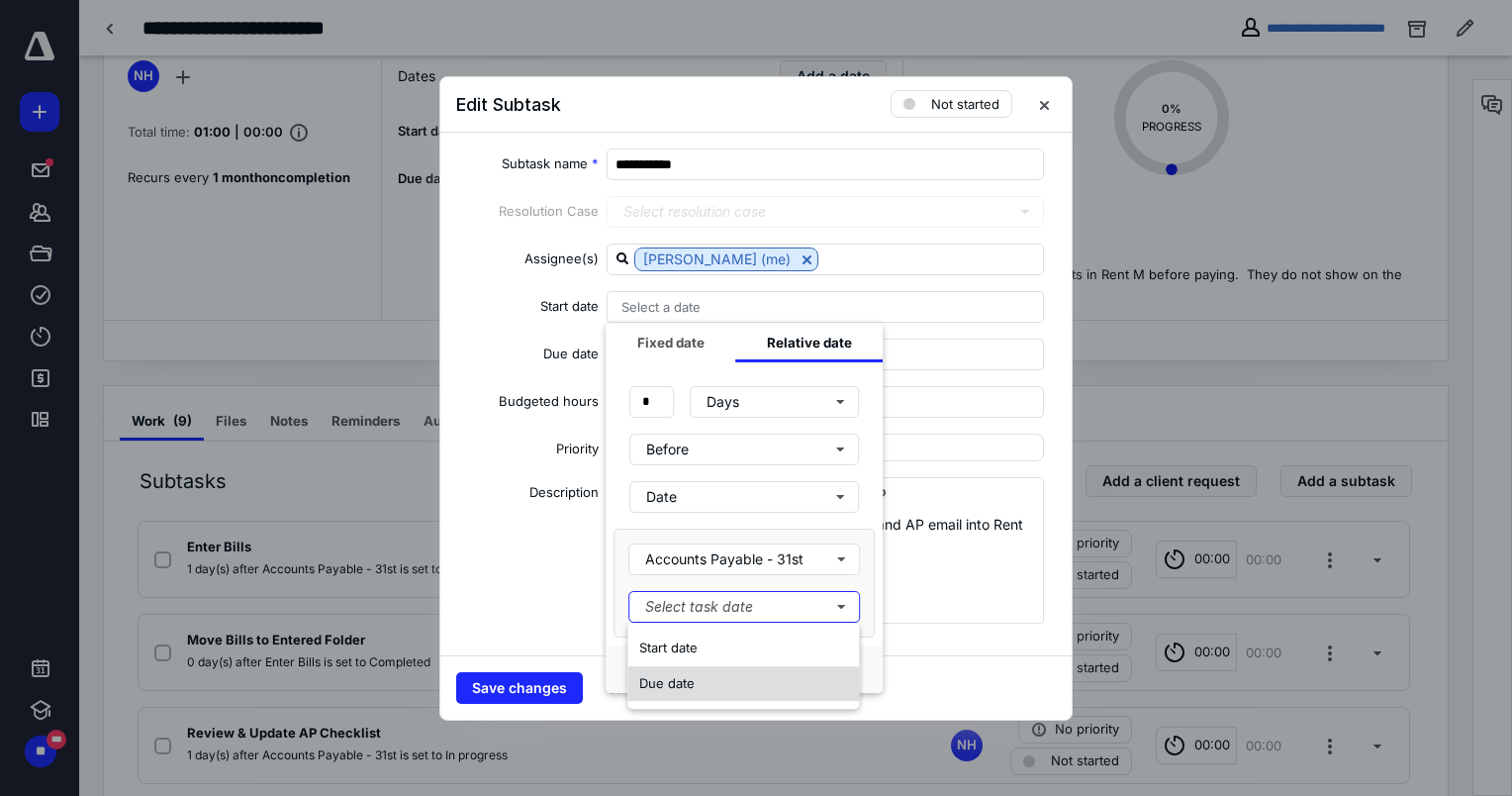 click on "Due date" at bounding box center (743, 684) 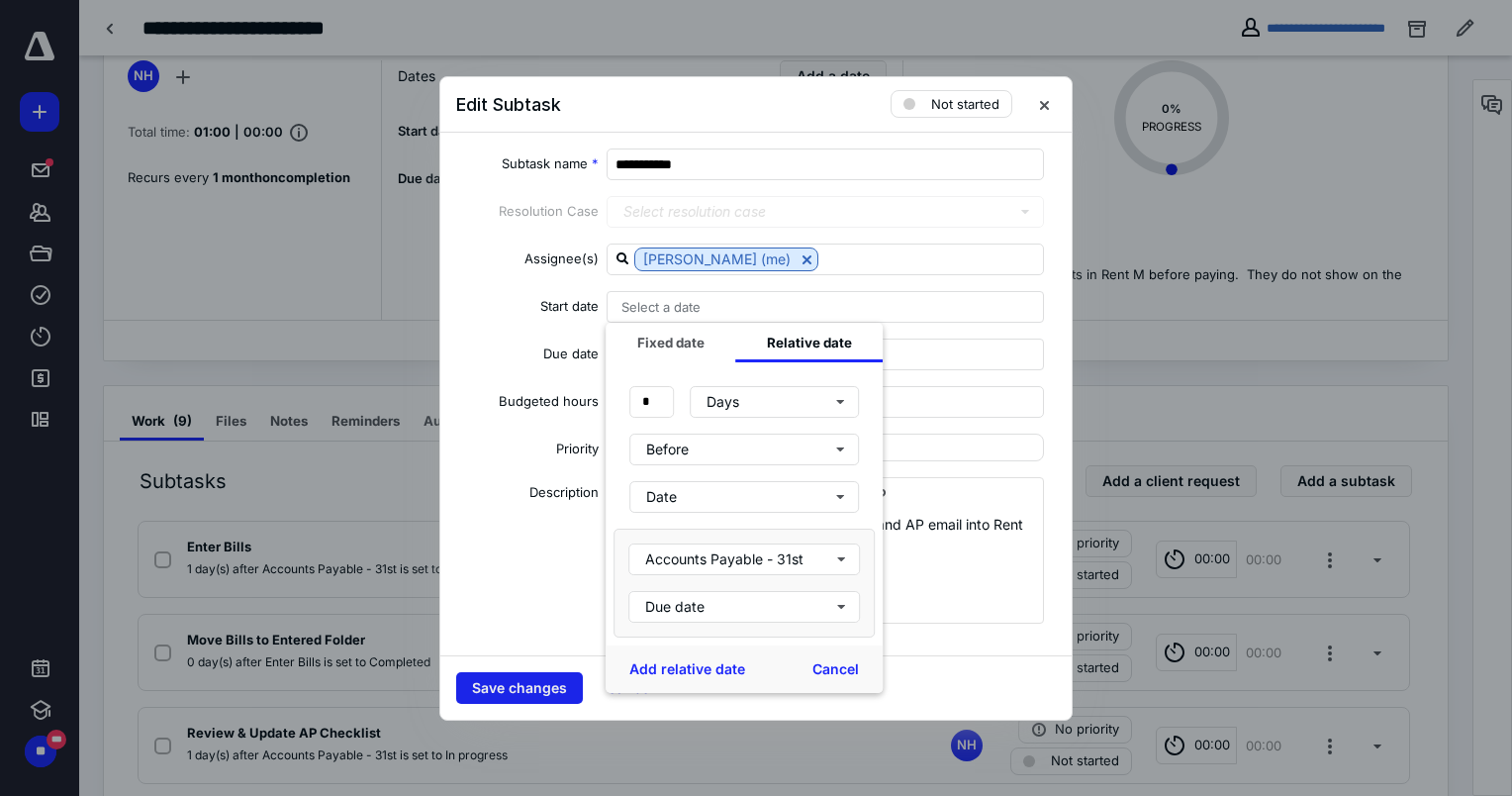 click on "Save changes" at bounding box center [520, 688] 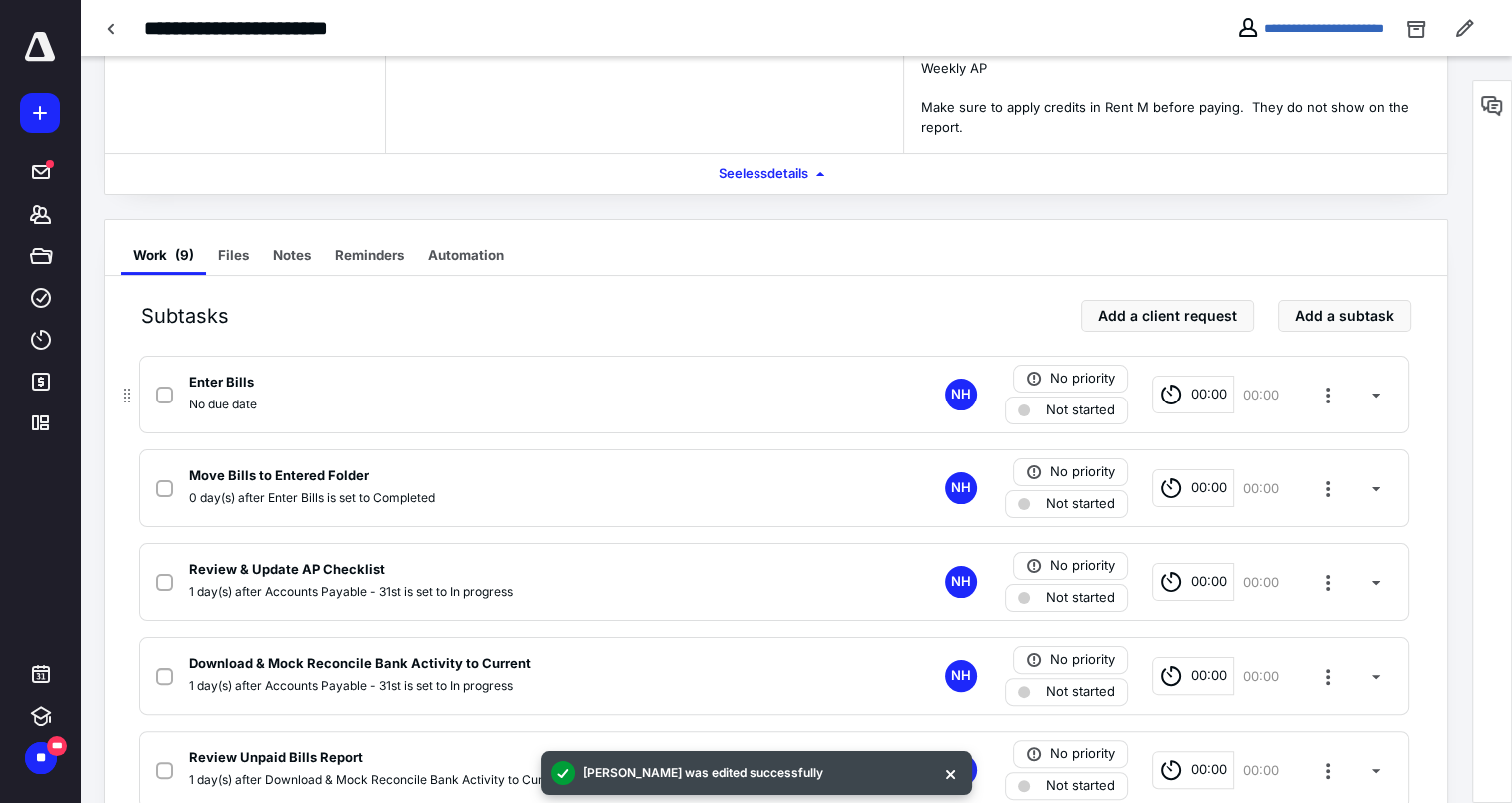 scroll, scrollTop: 306, scrollLeft: 0, axis: vertical 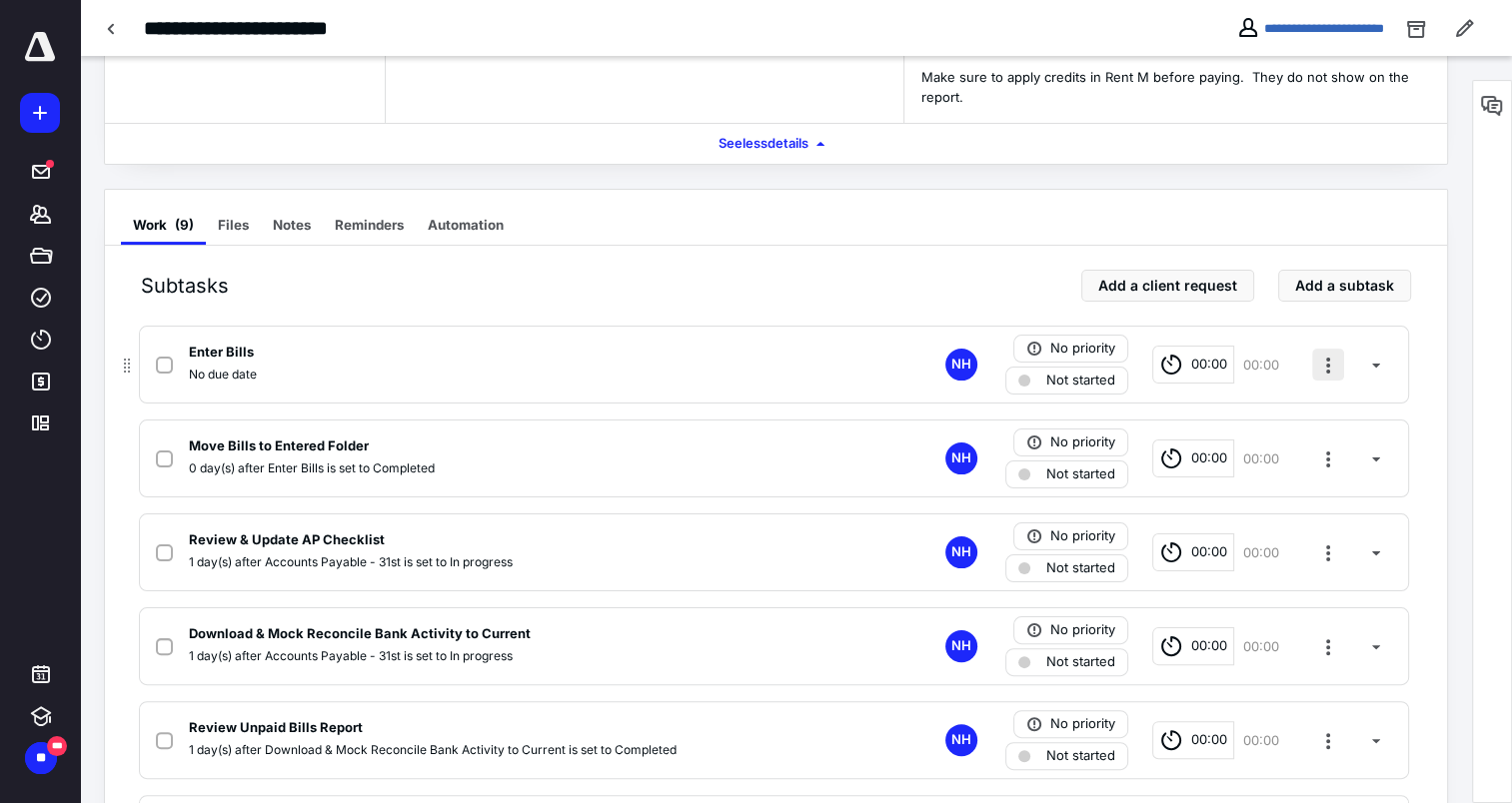 click at bounding box center (1328, 365) 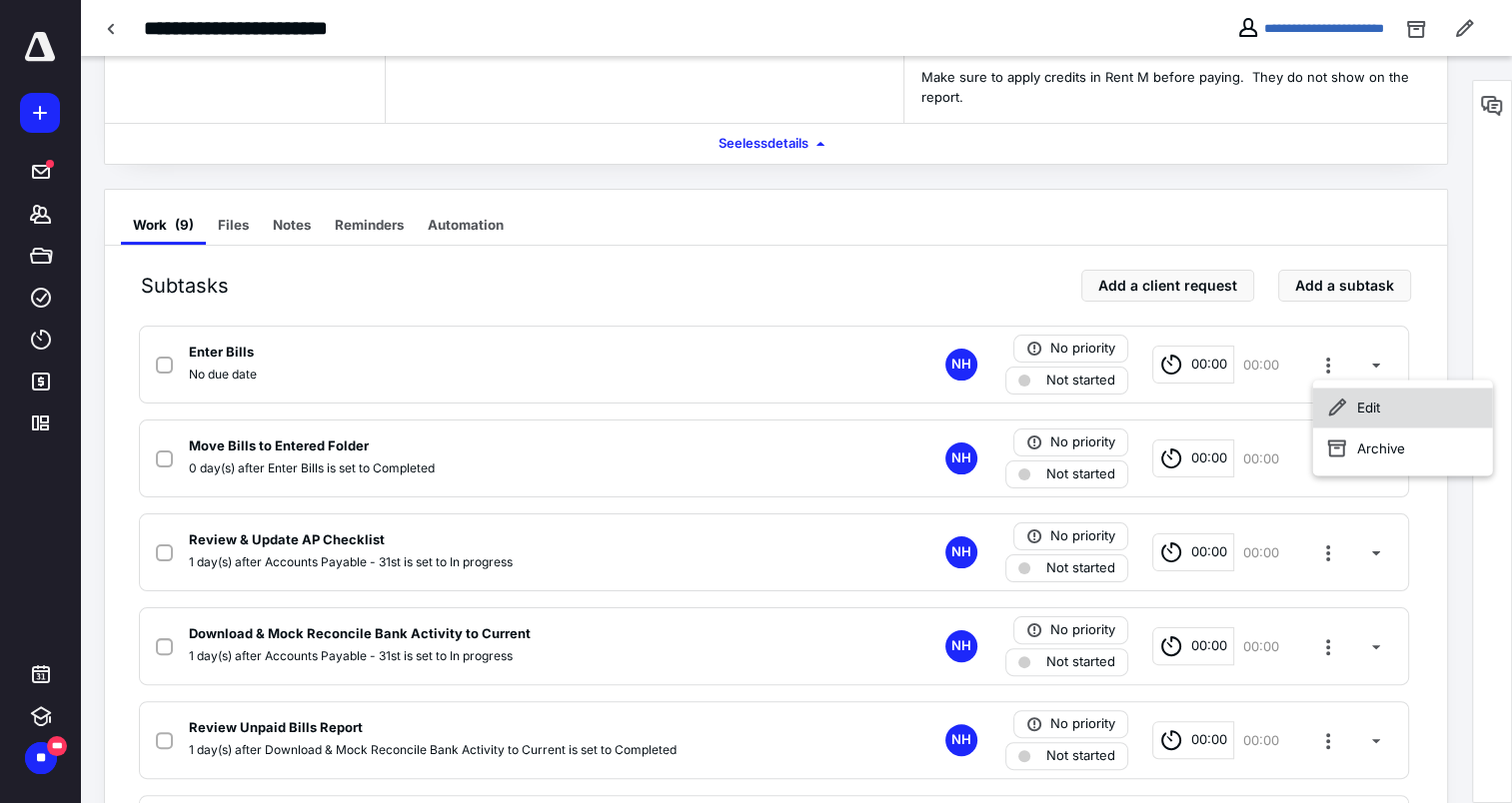 click on "Edit" at bounding box center (1403, 407) 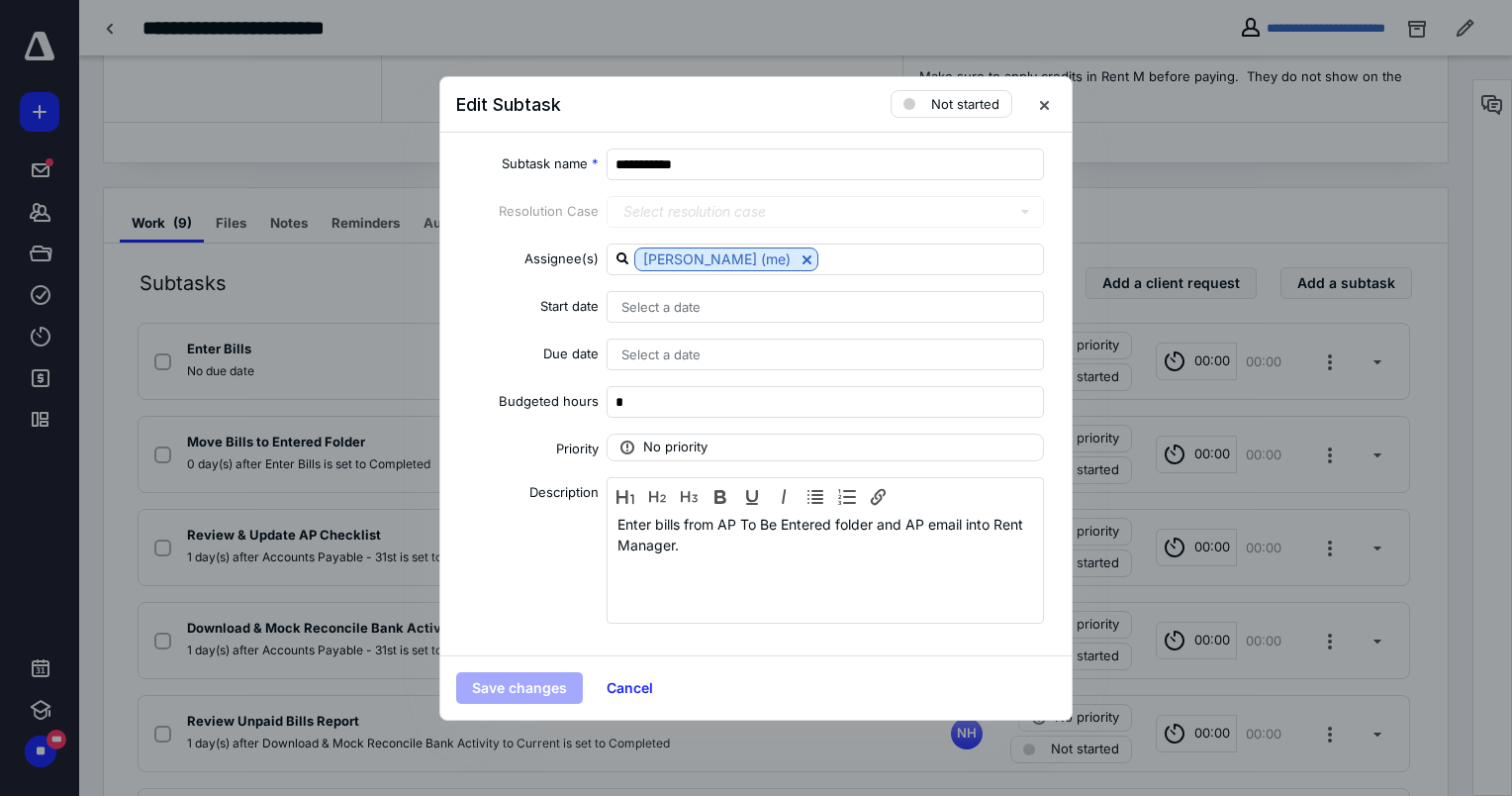 click on "Select a date" at bounding box center [825, 307] 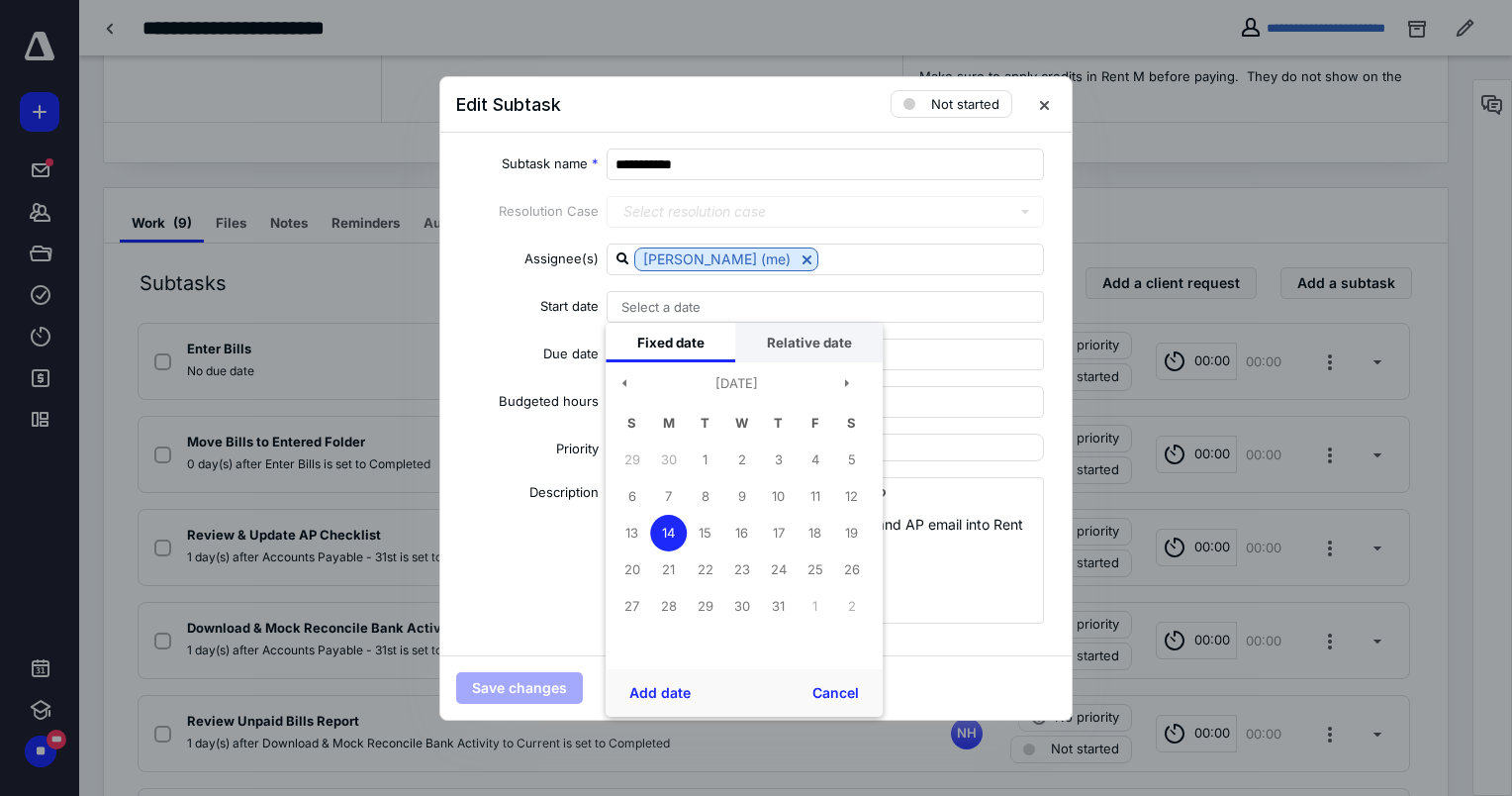 click on "Relative date" at bounding box center [808, 343] 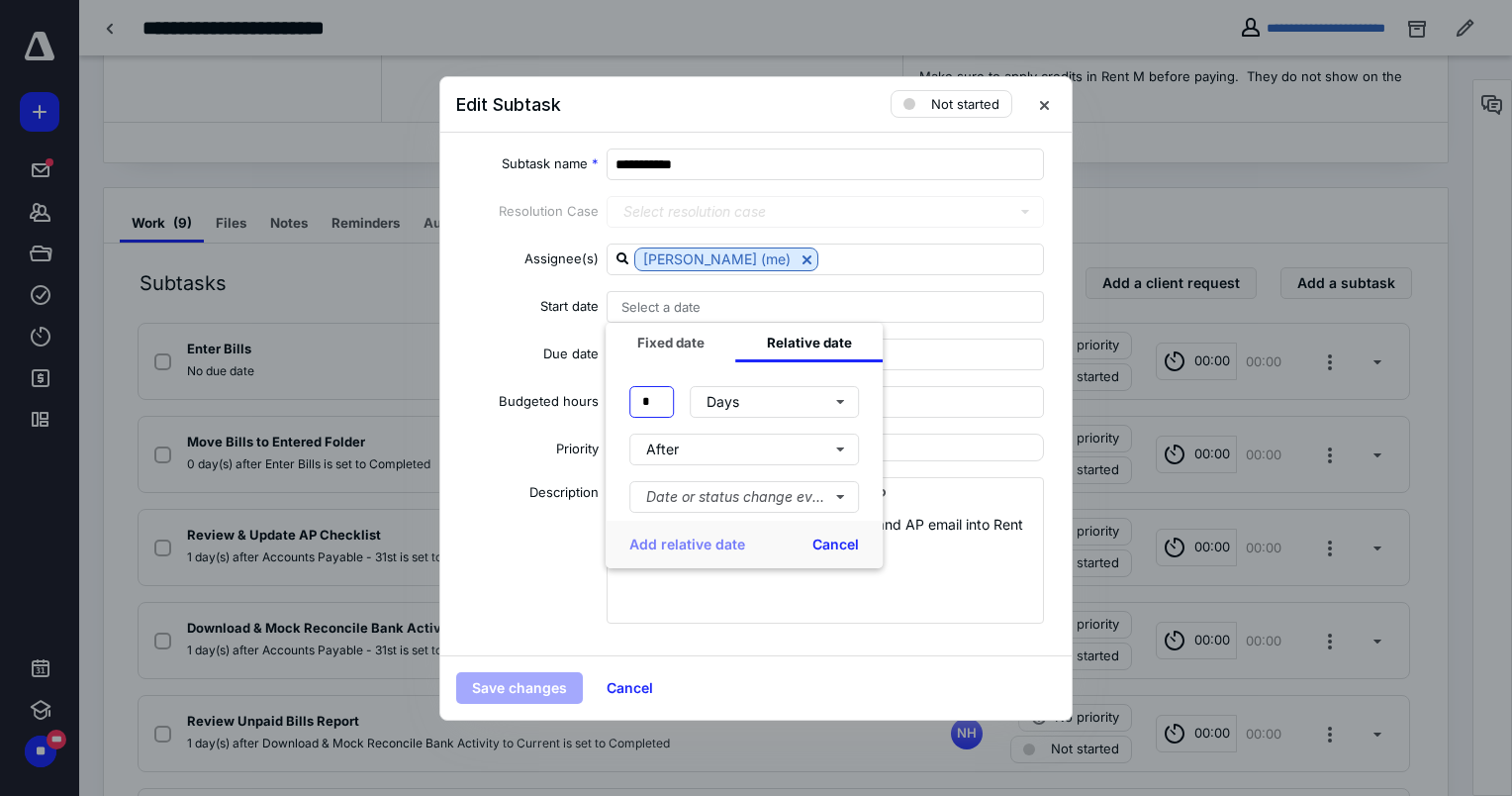 click on "*" at bounding box center [651, 402] 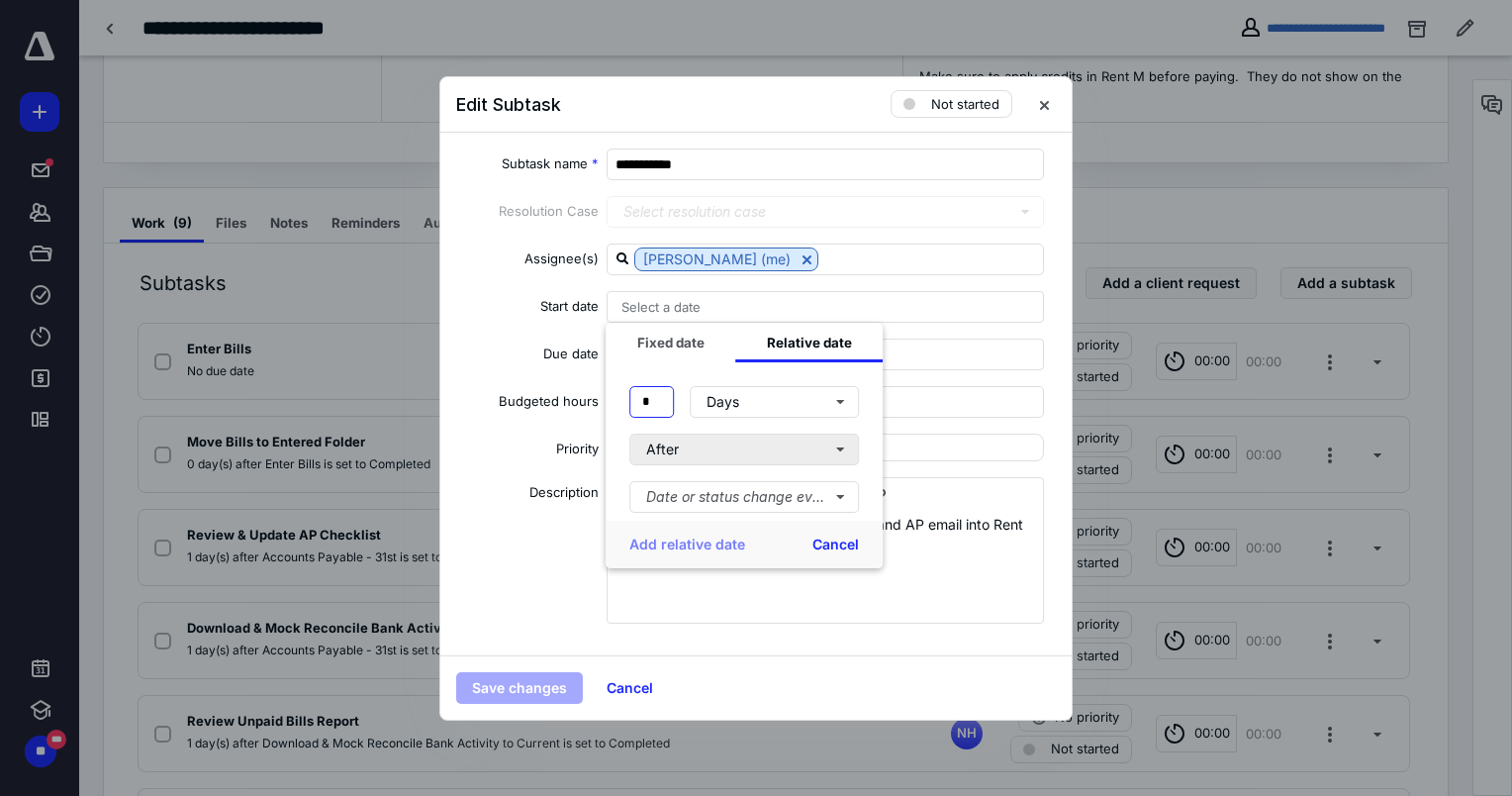 type on "*" 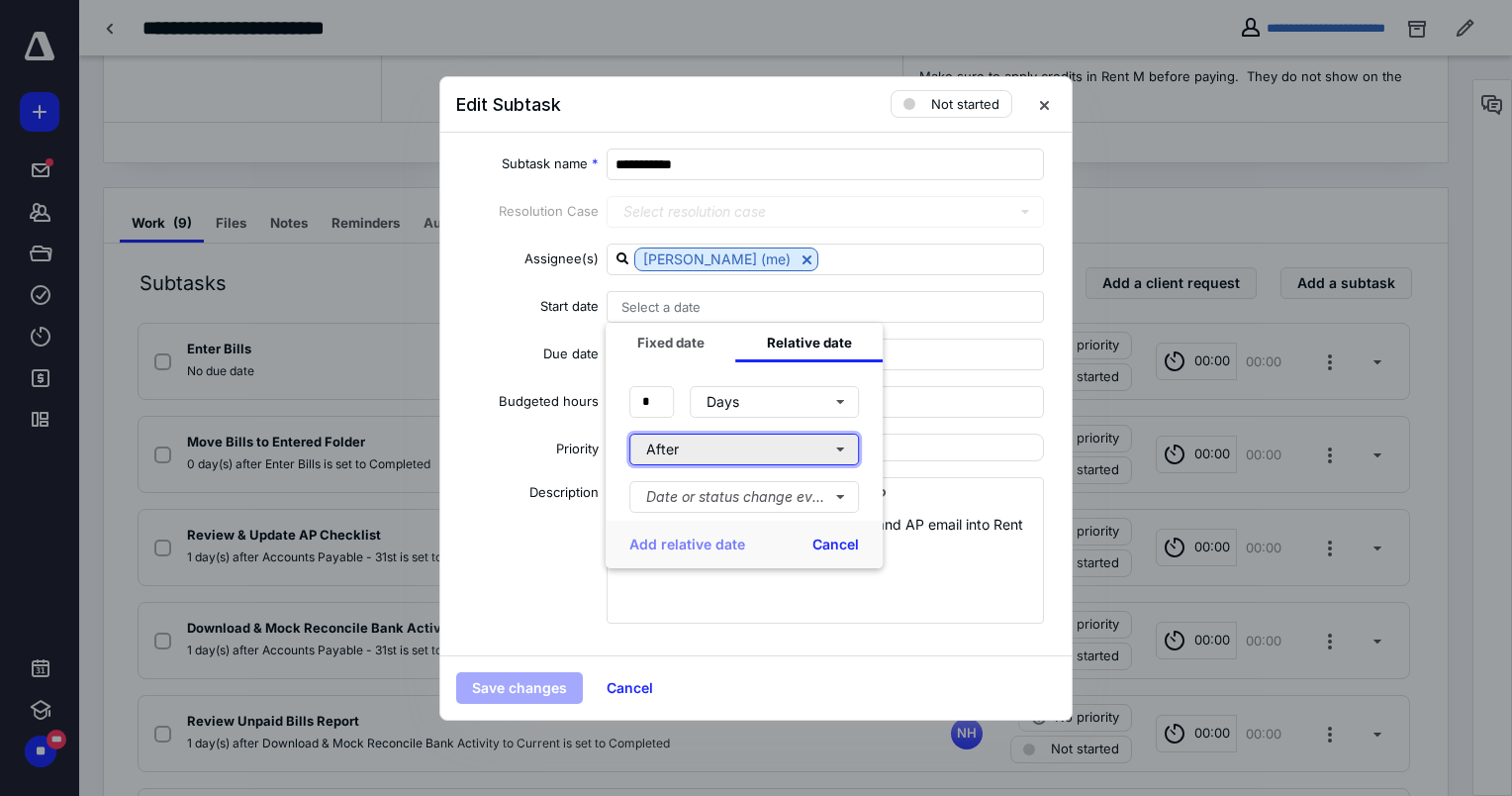 click on "After" at bounding box center [744, 449] 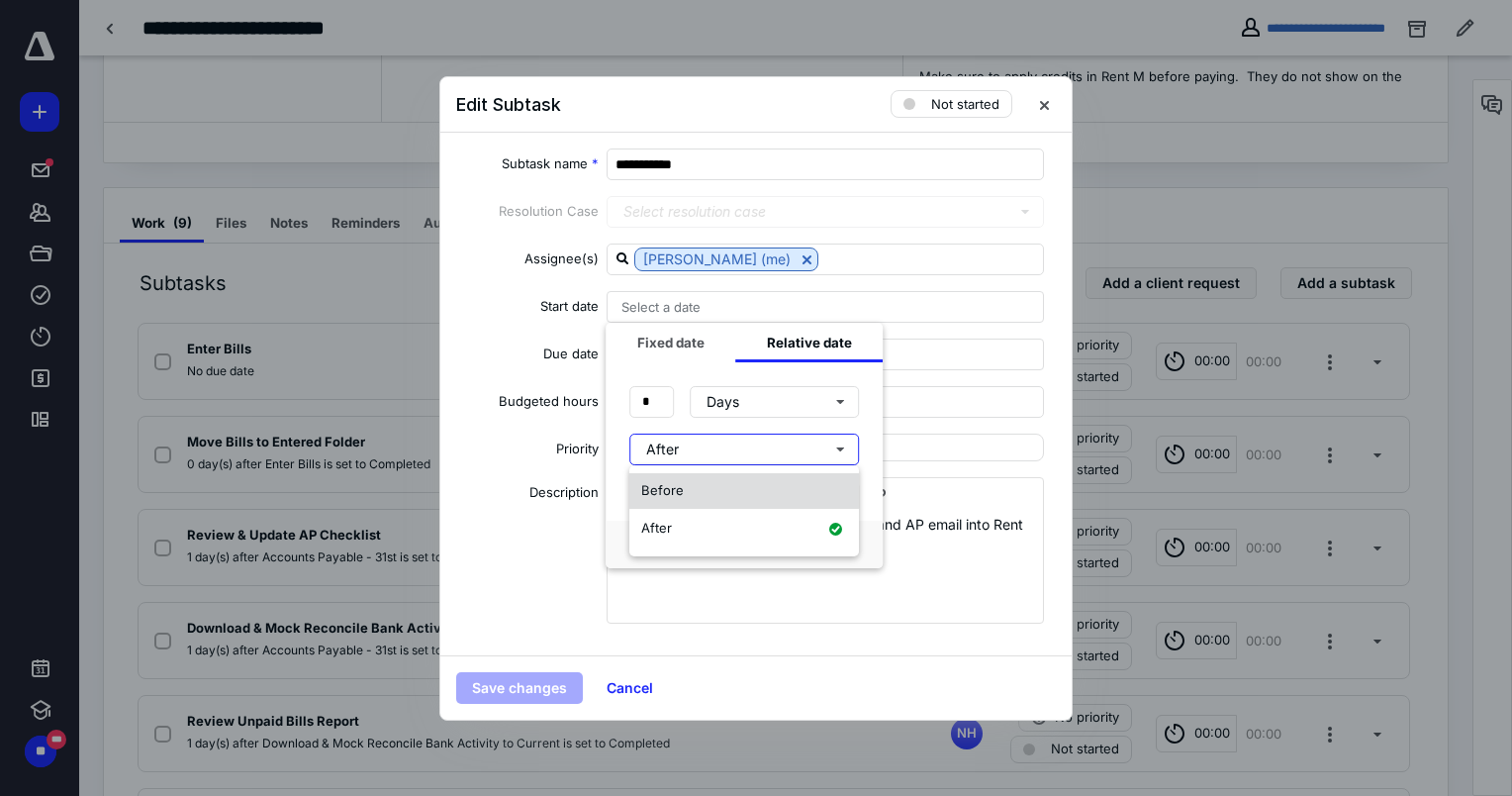 click on "Before" at bounding box center [744, 491] 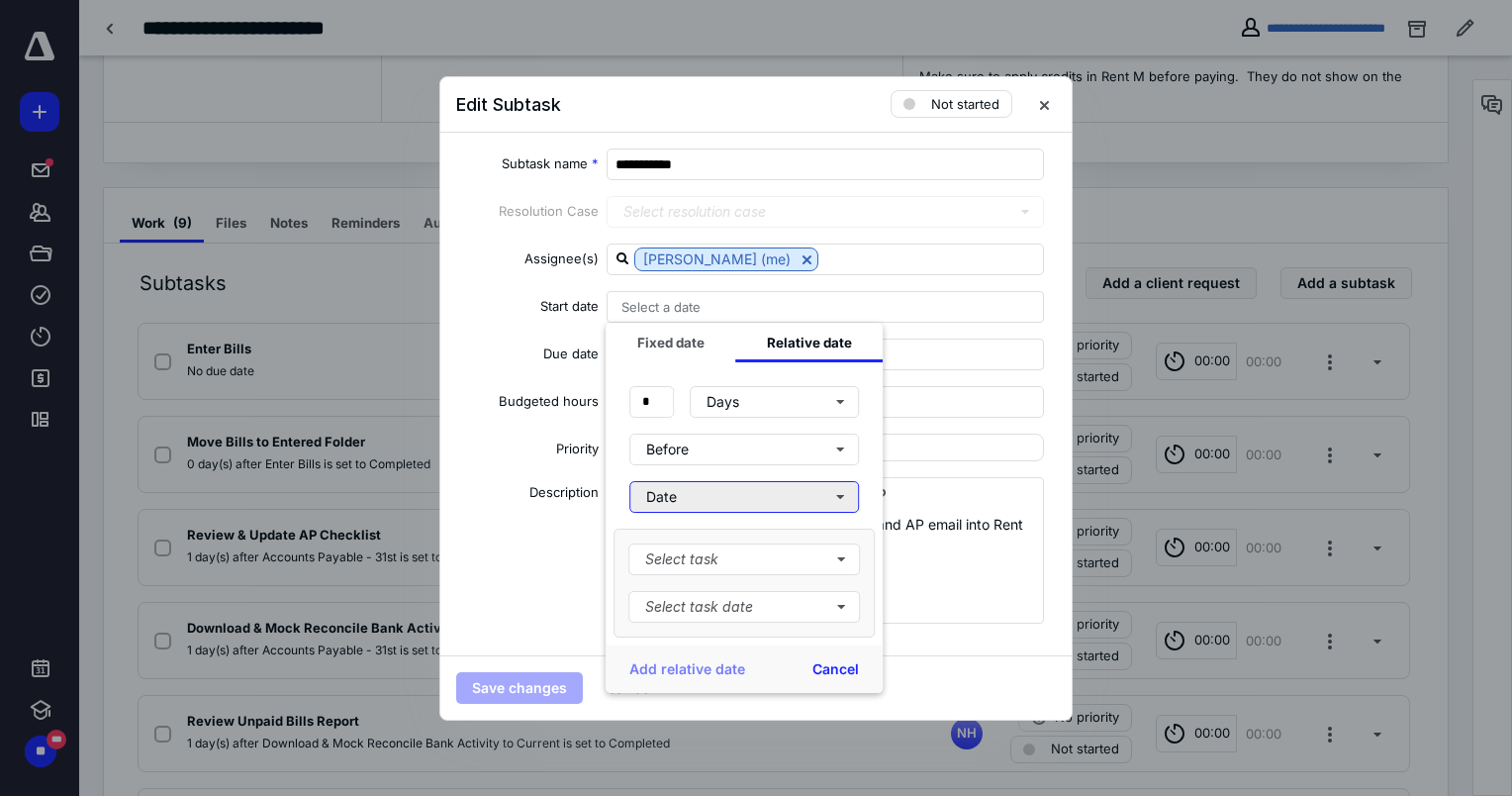 click on "Date" at bounding box center [744, 497] 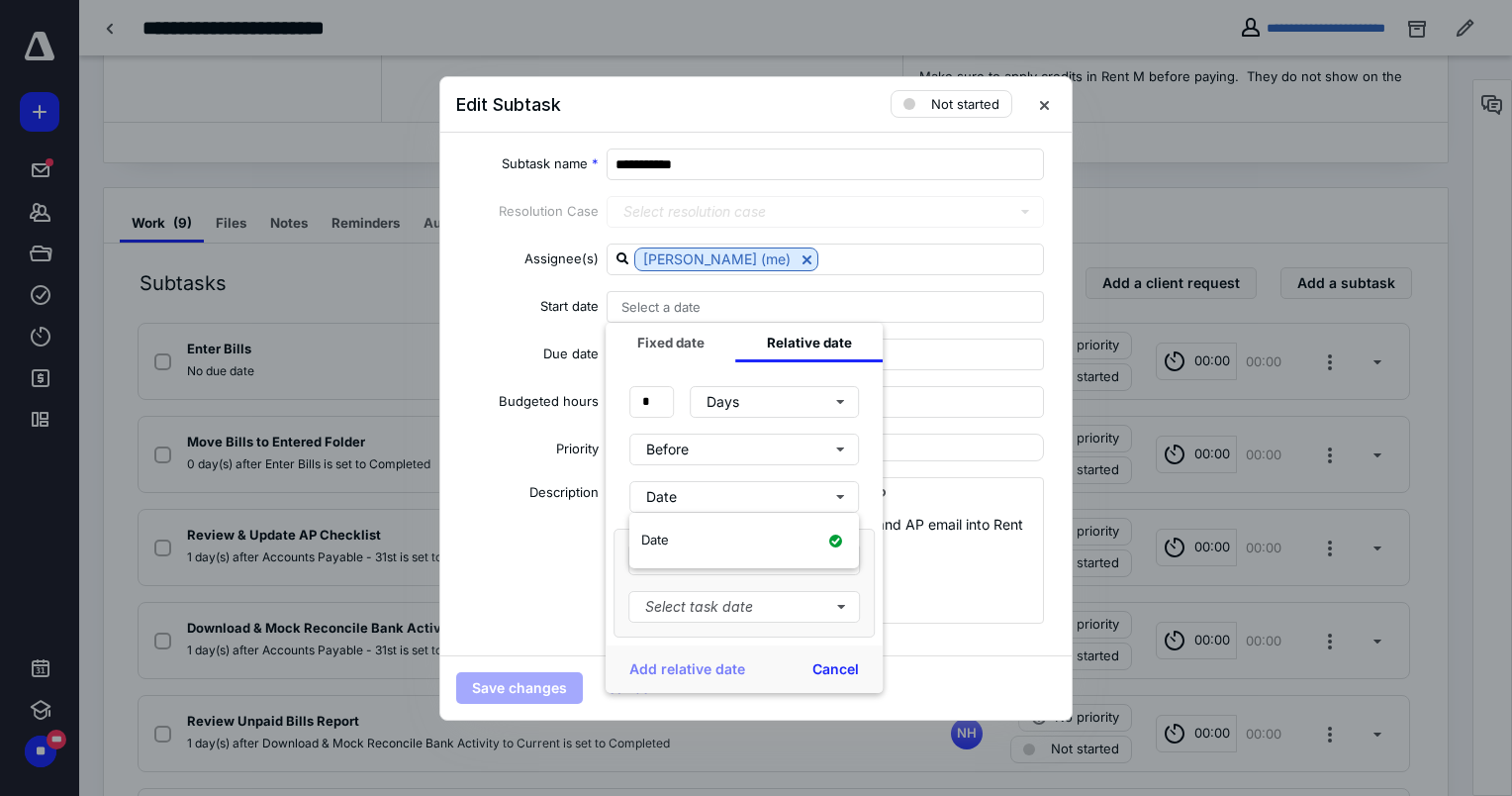 click on "Before" at bounding box center [744, 449] 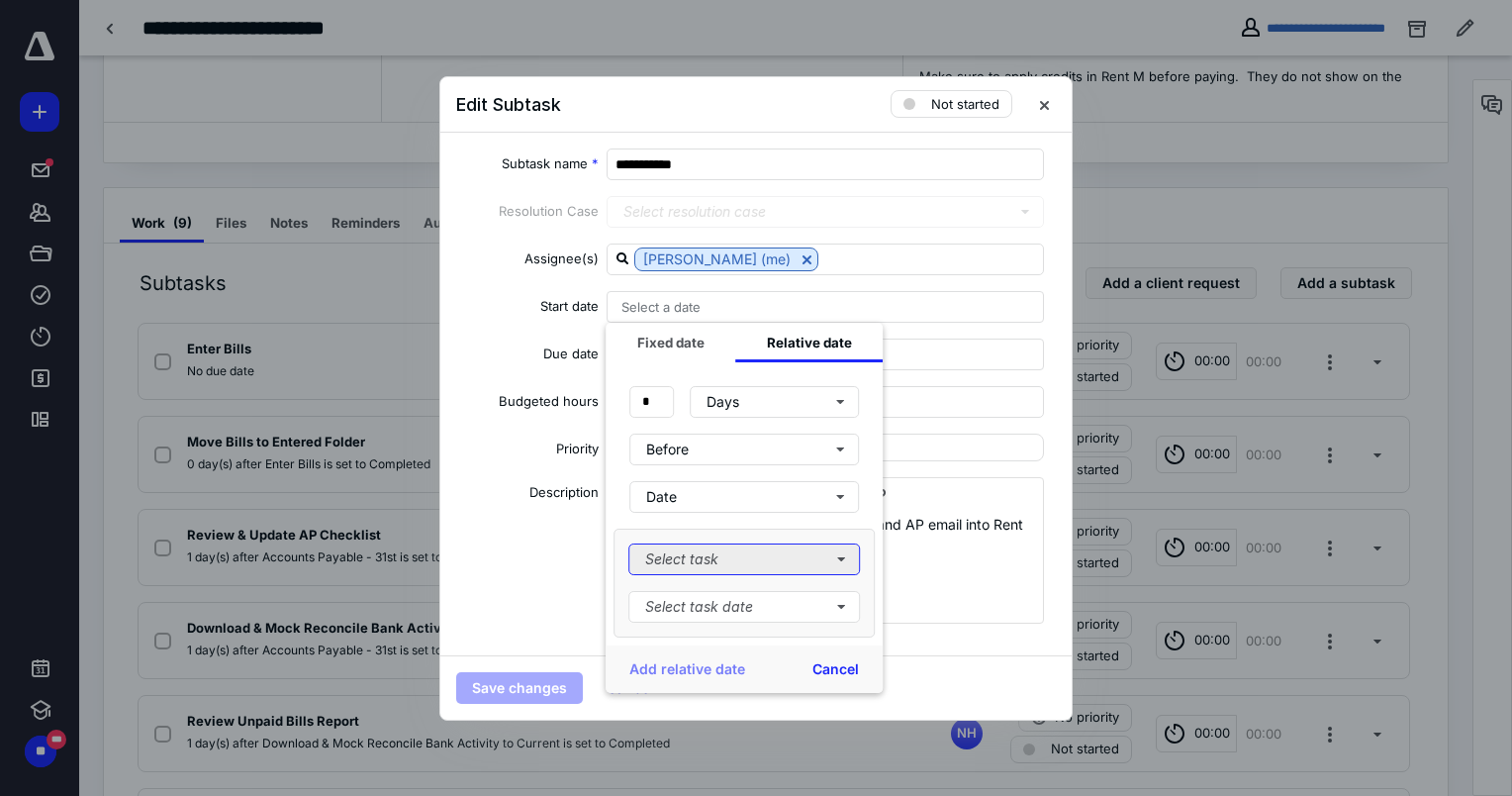 click on "Select task" at bounding box center [744, 559] 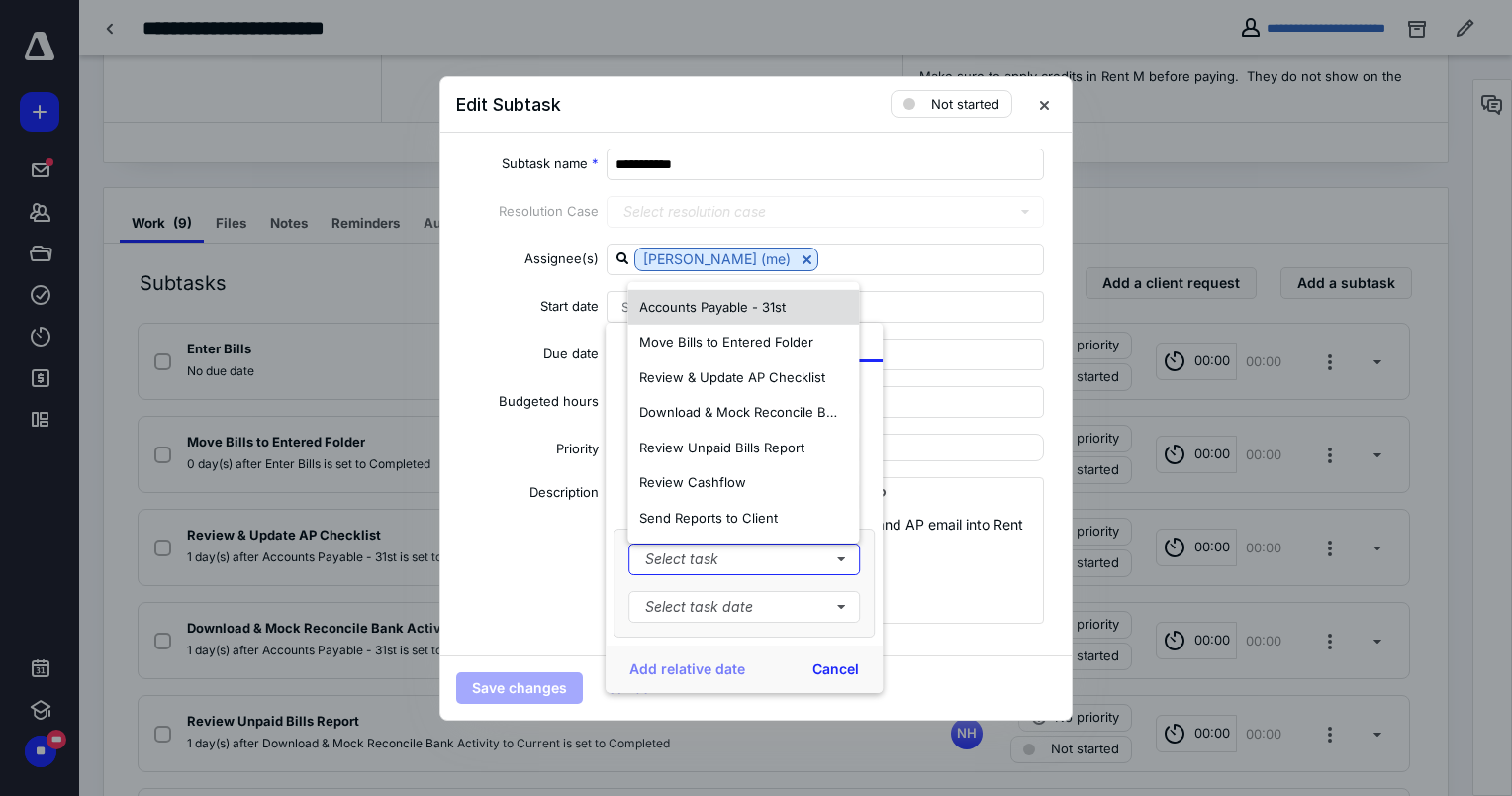 click on "Accounts Payable - 31st" at bounding box center (712, 306) 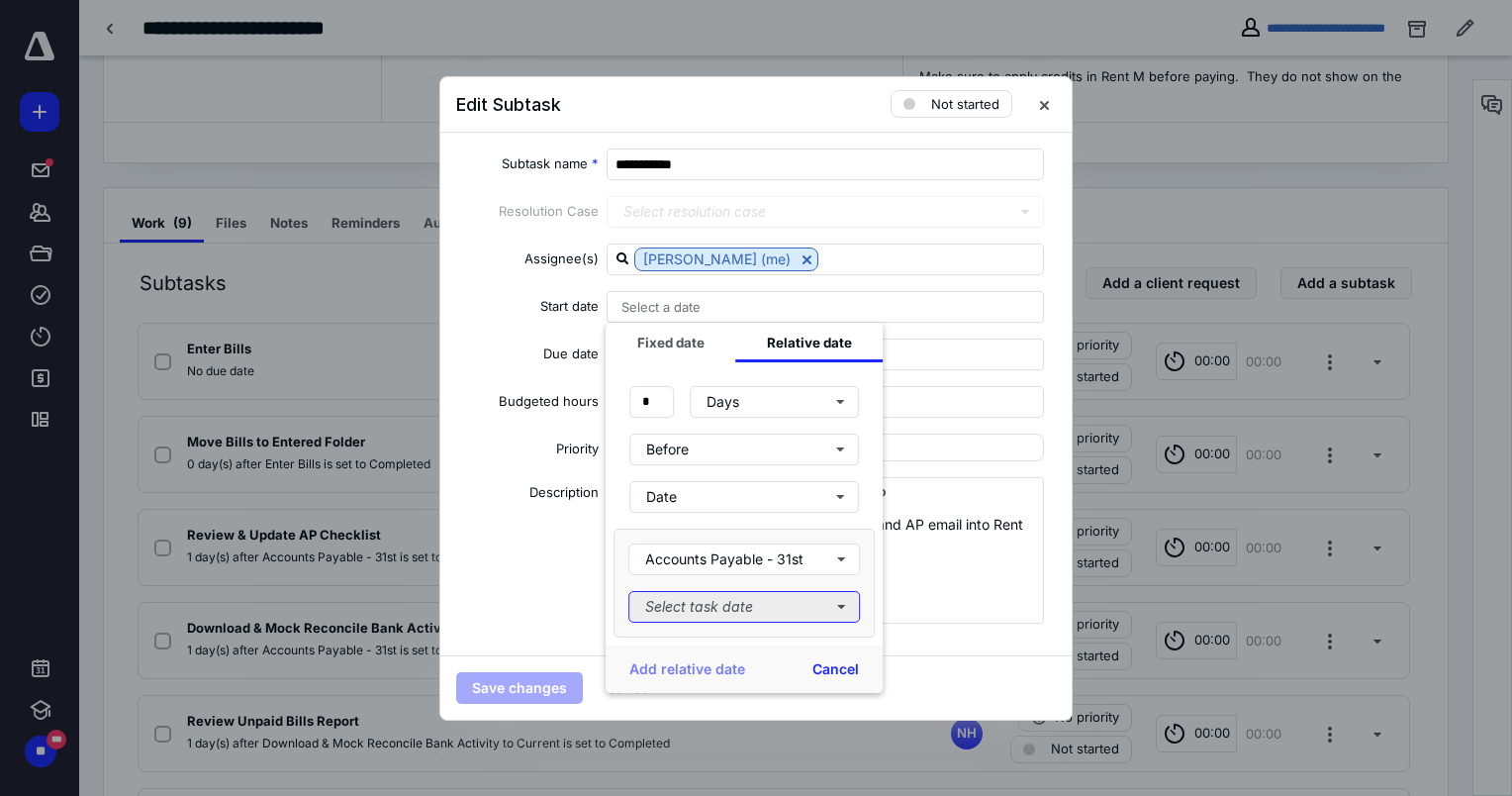 click on "Select task date" at bounding box center (744, 607) 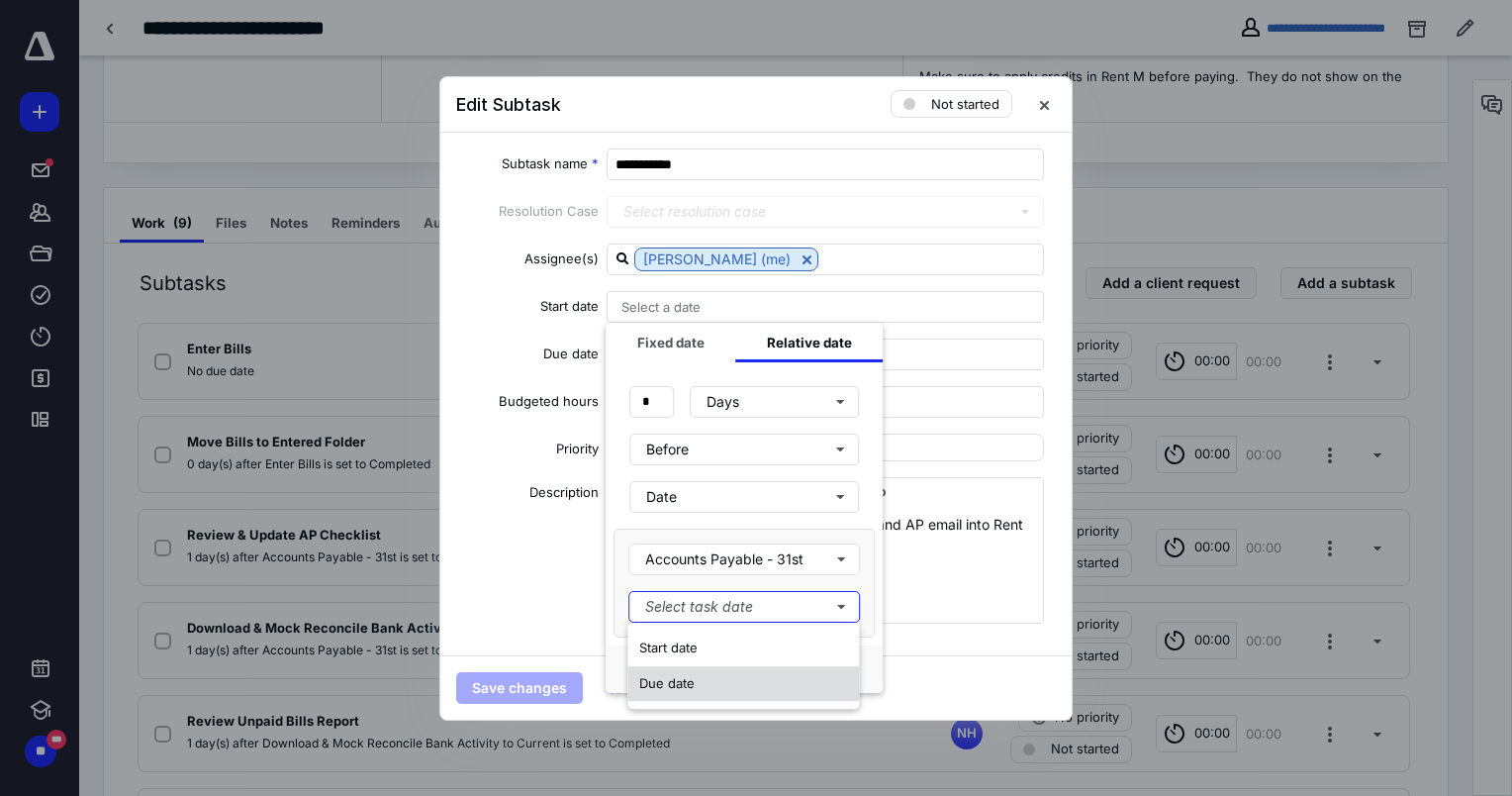 click on "Due date" at bounding box center (667, 683) 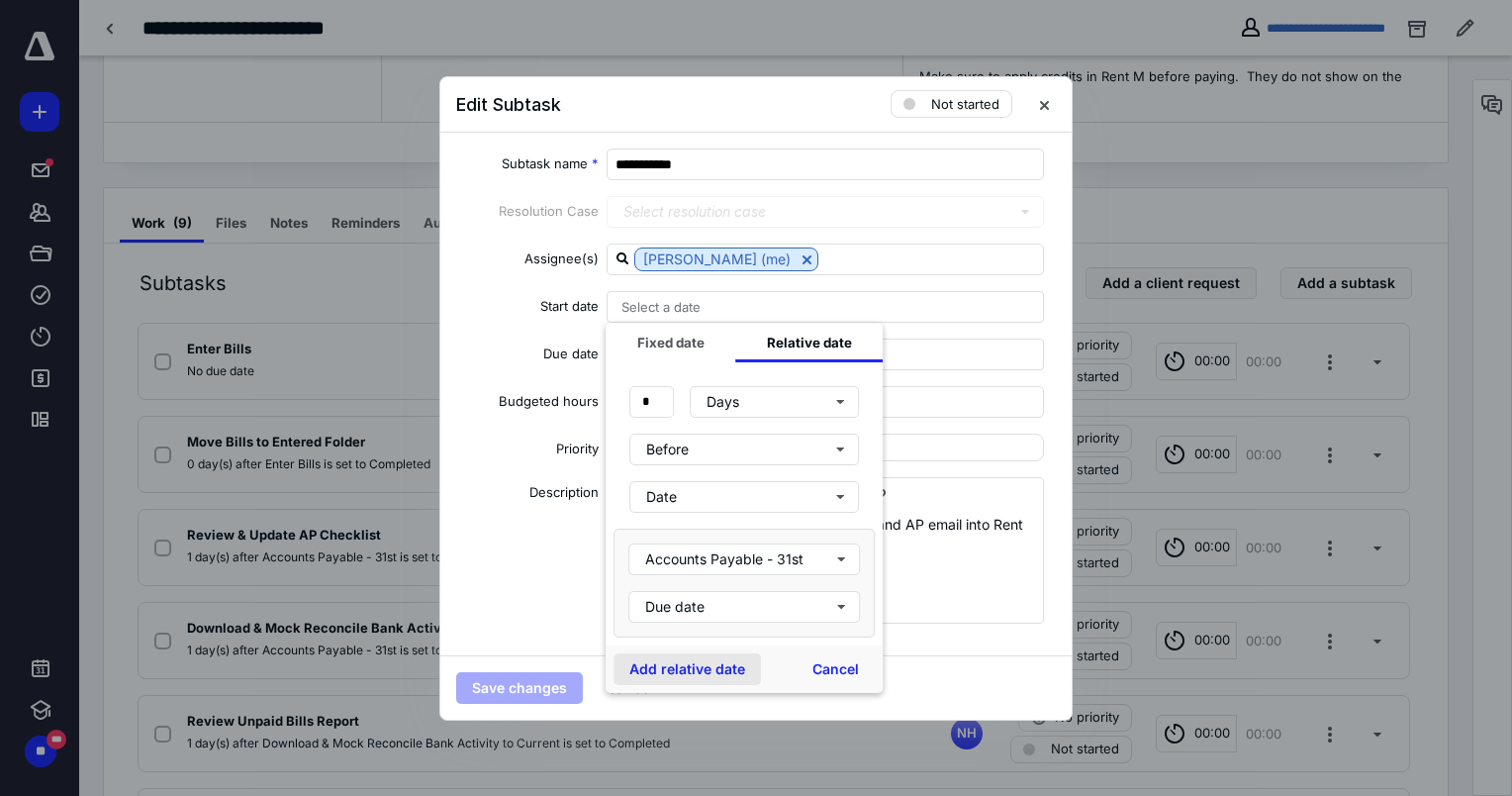 click on "Add relative date" at bounding box center (687, 669) 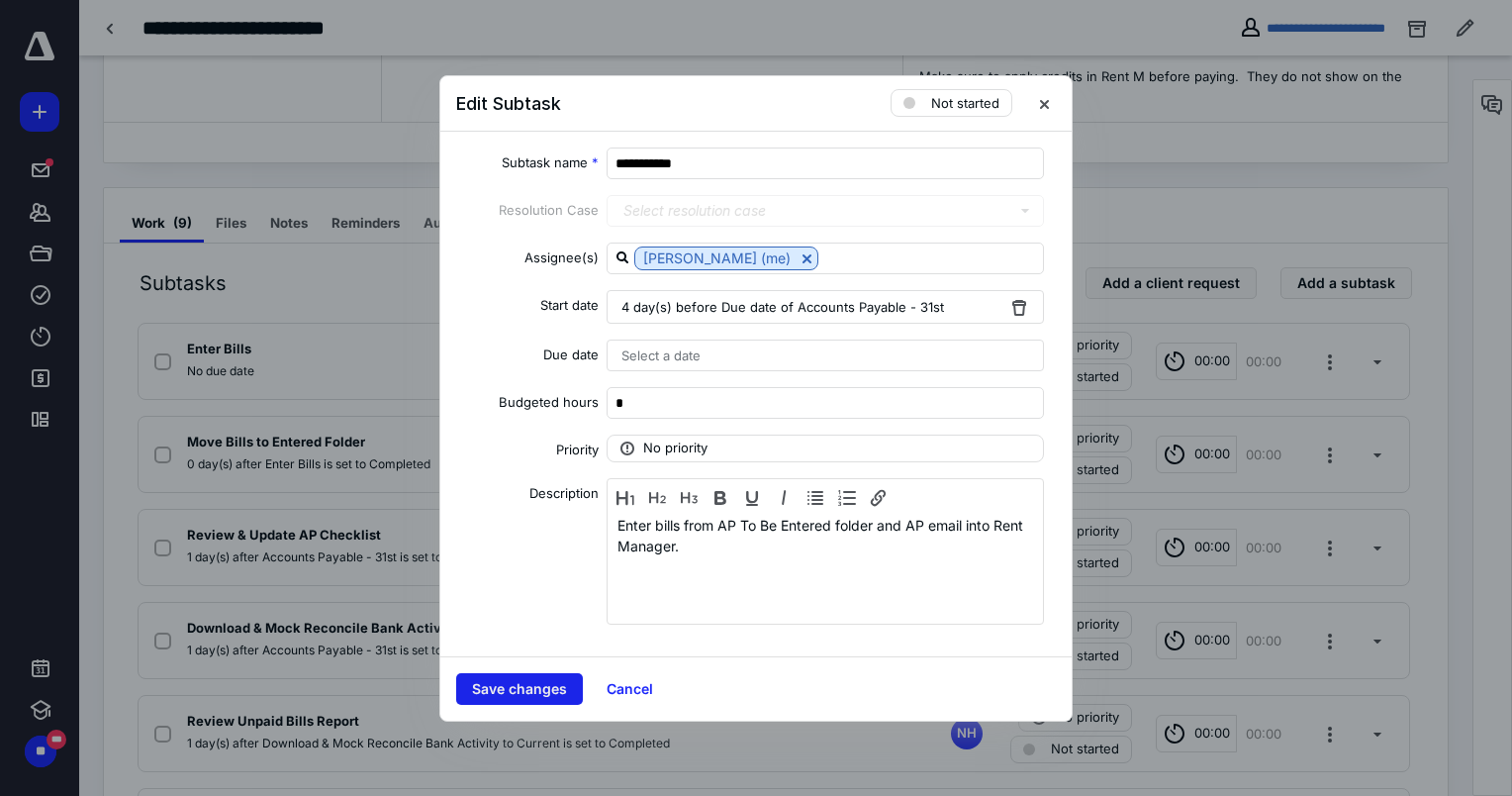 click on "Save changes" at bounding box center [520, 689] 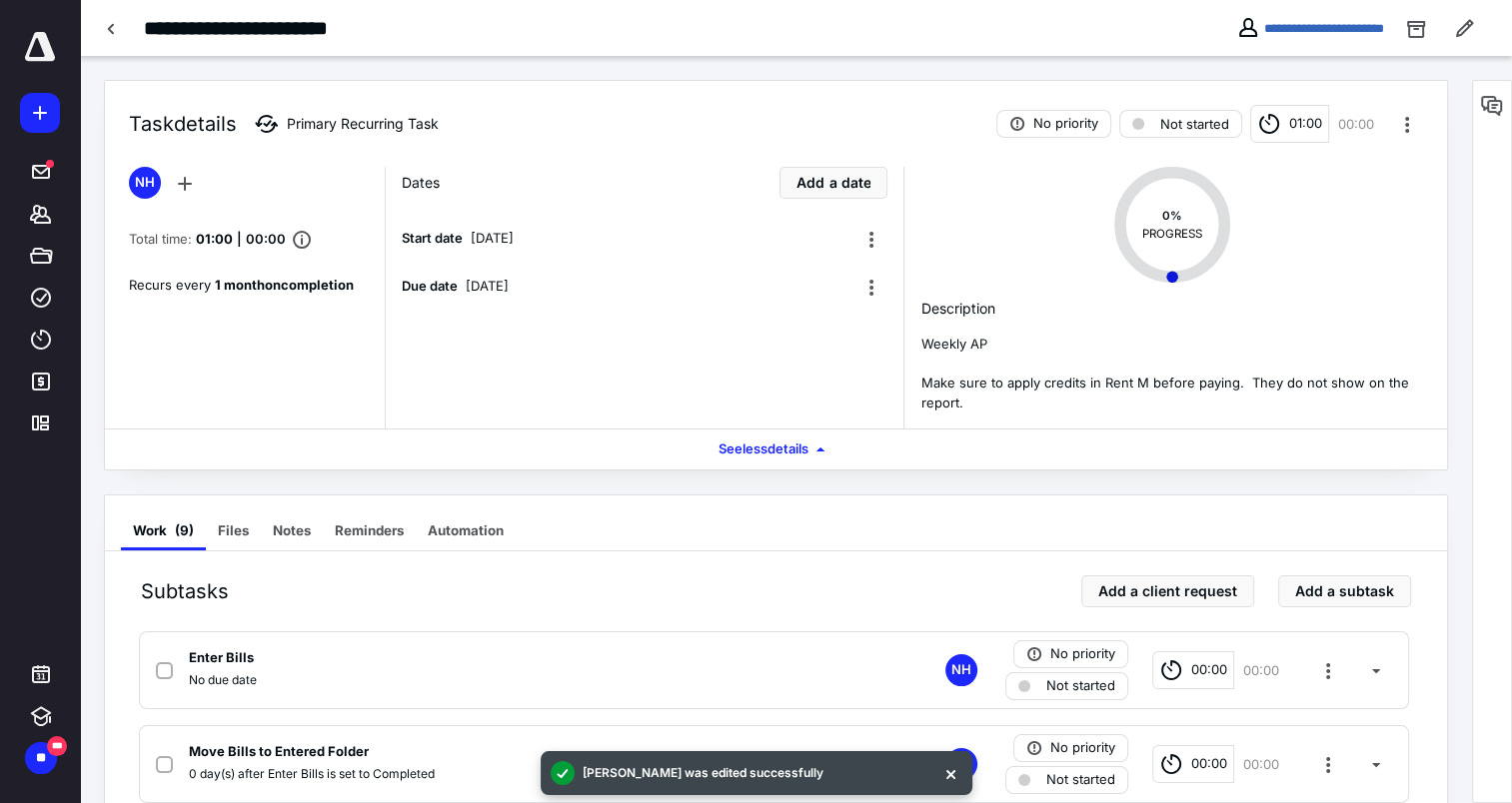 scroll, scrollTop: 300, scrollLeft: 0, axis: vertical 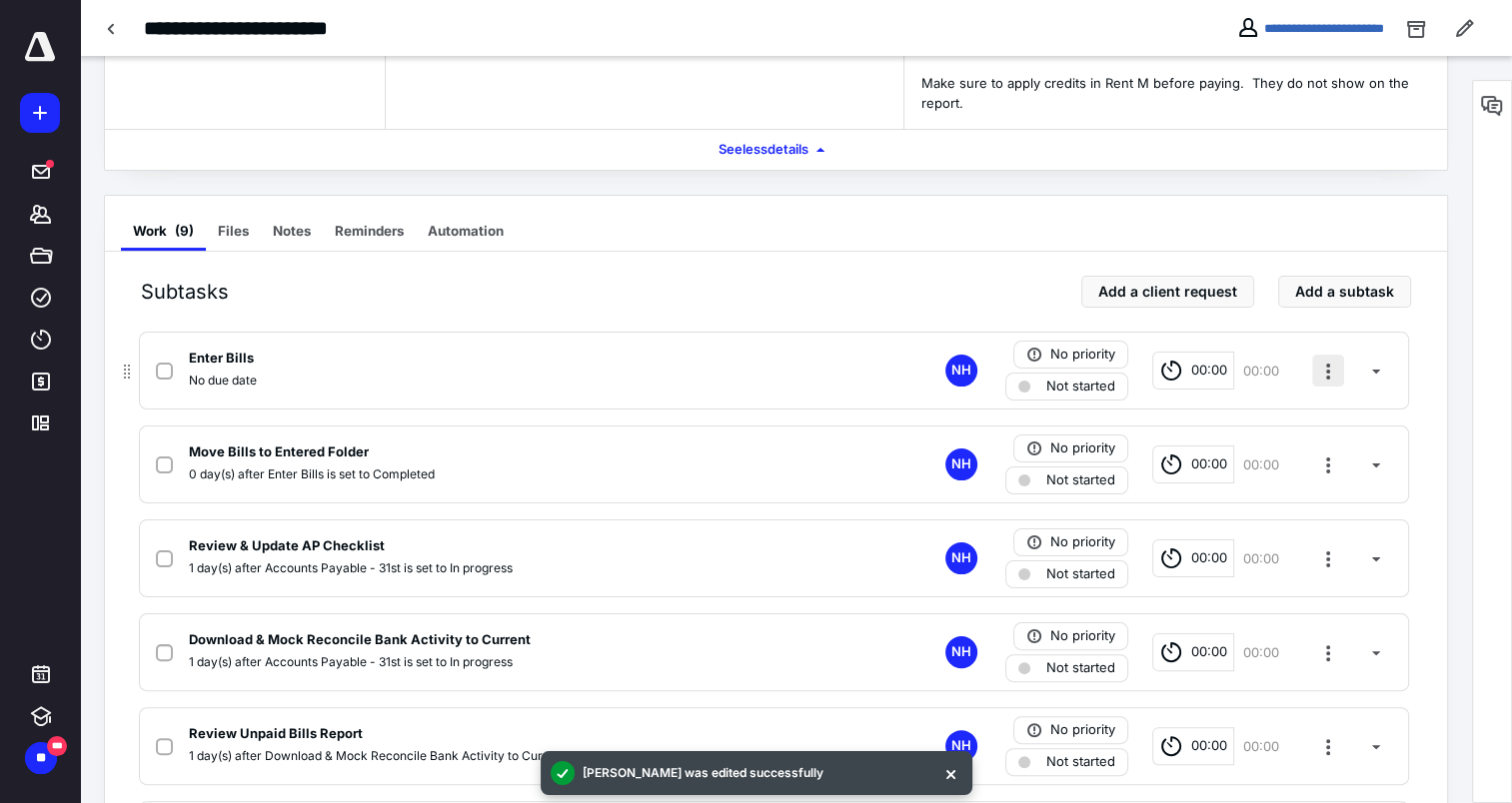 click at bounding box center (1328, 371) 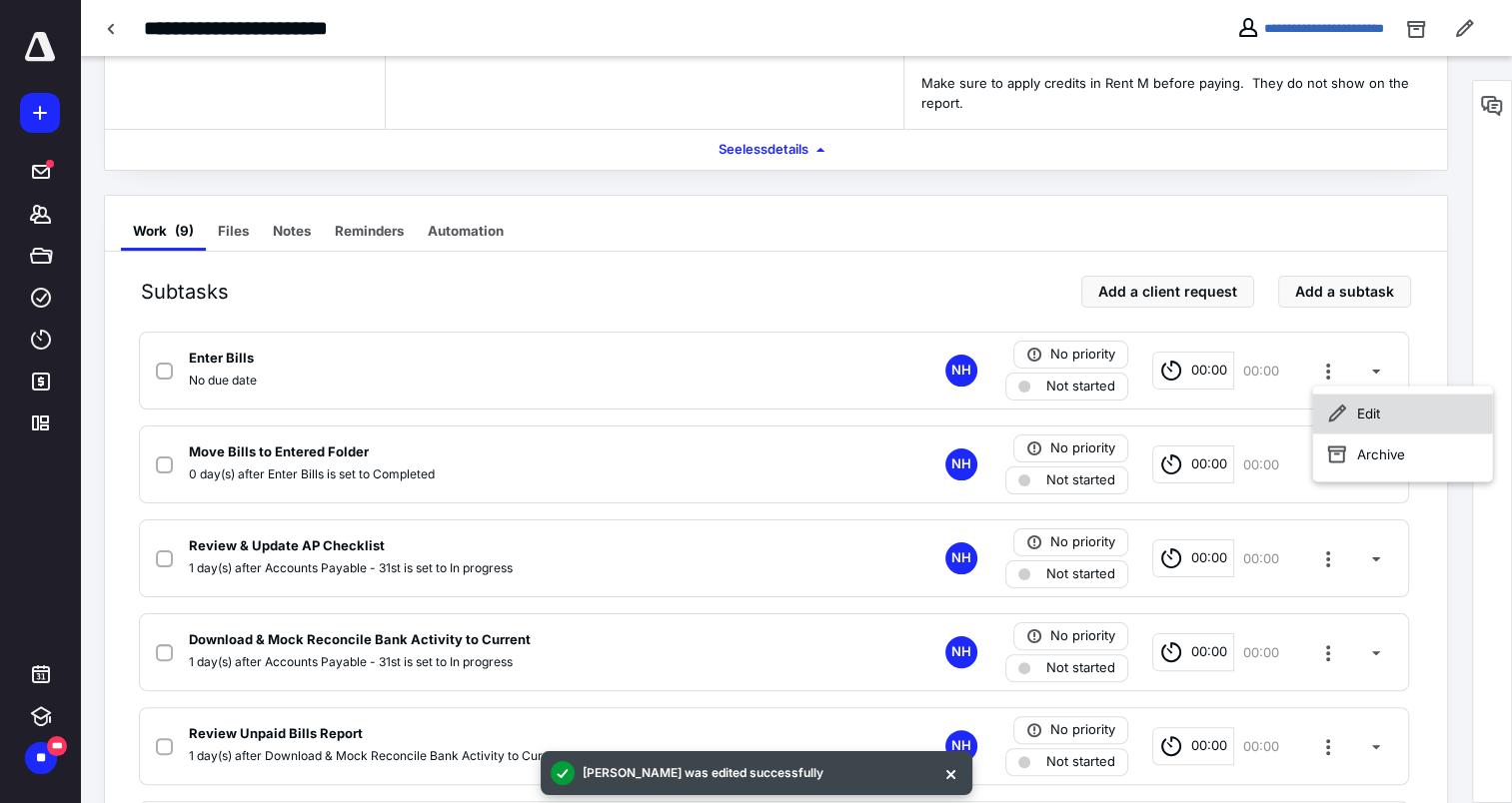 click 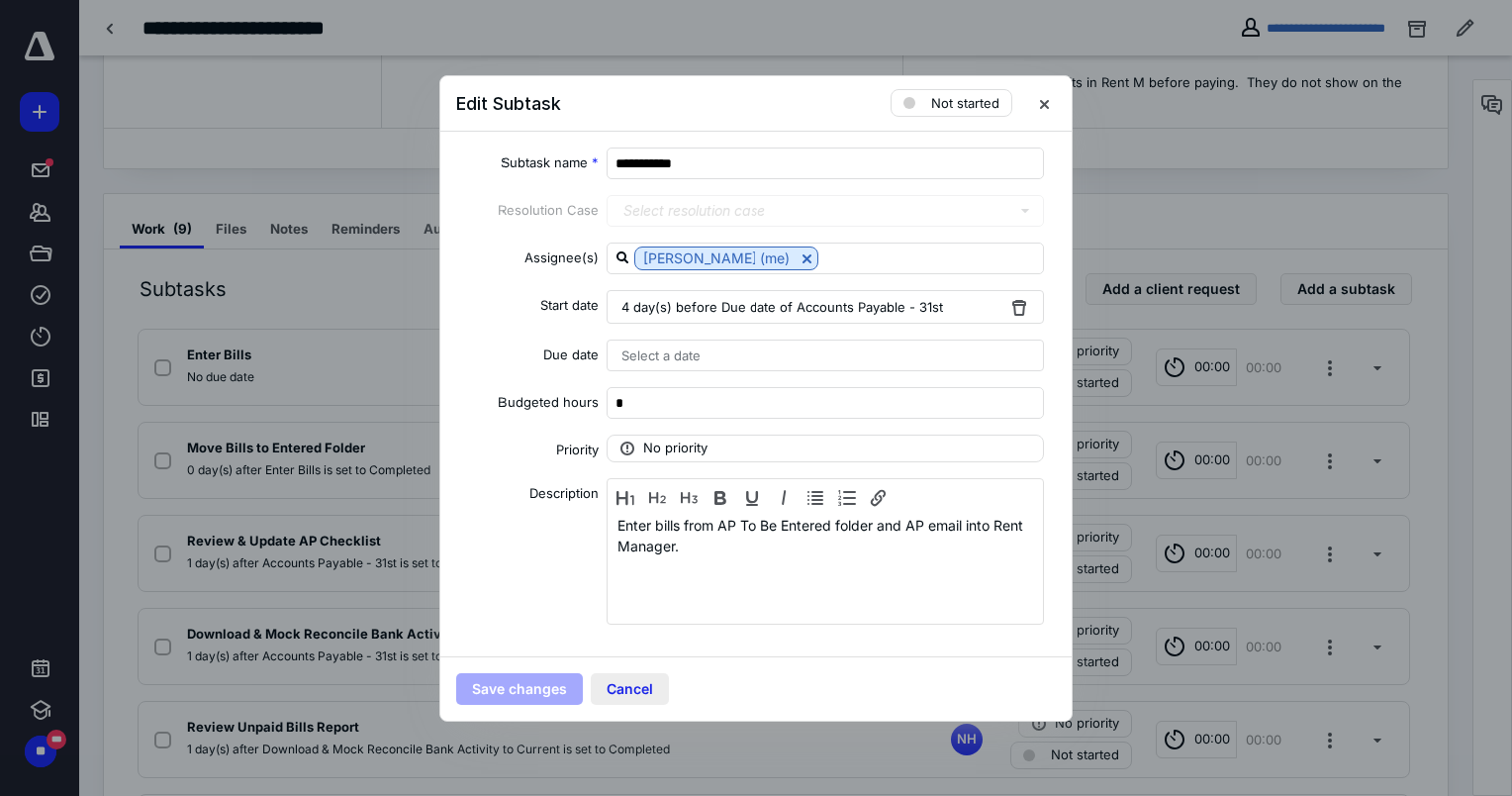 click on "Cancel" at bounding box center (629, 689) 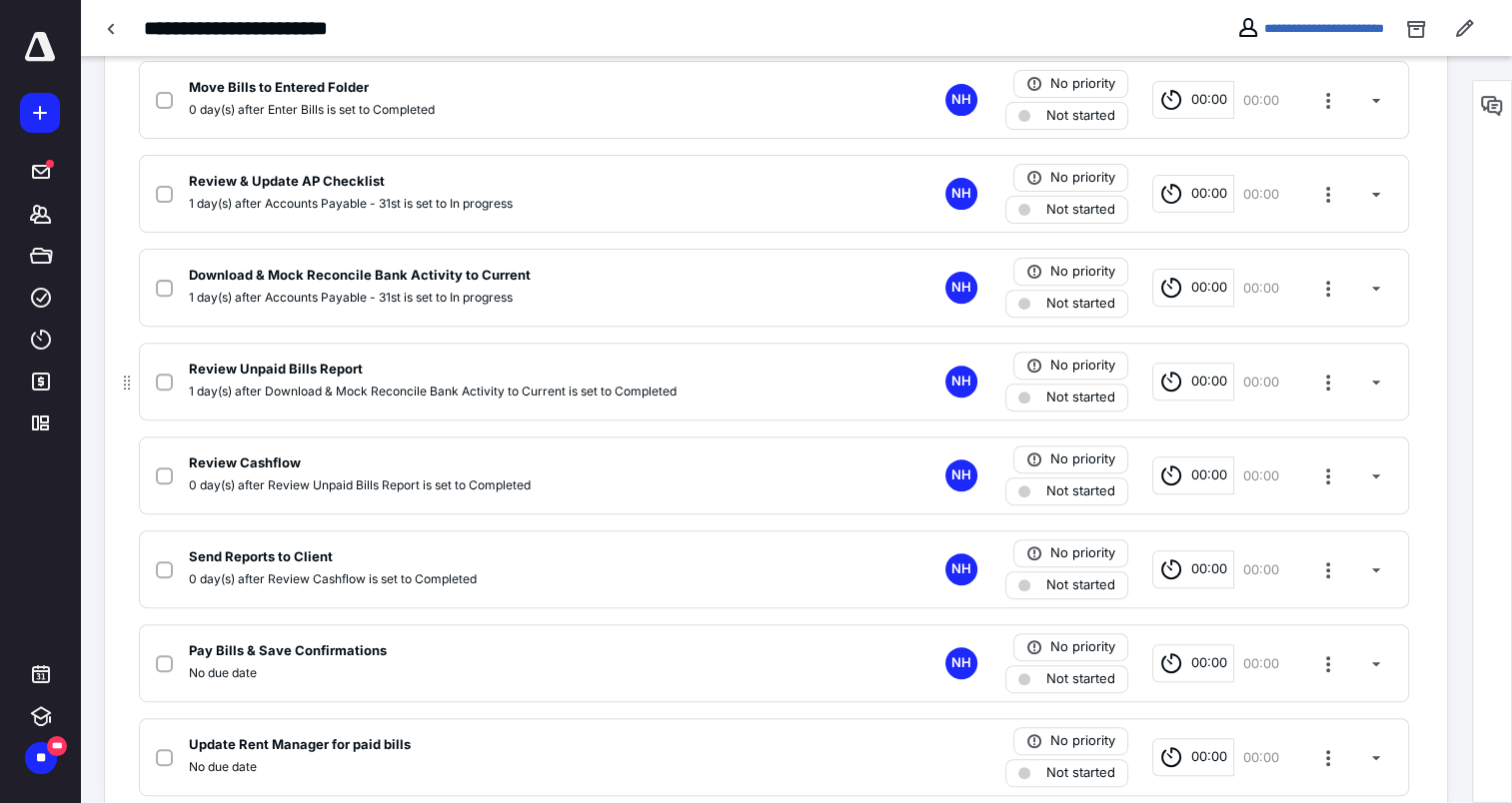 scroll, scrollTop: 699, scrollLeft: 0, axis: vertical 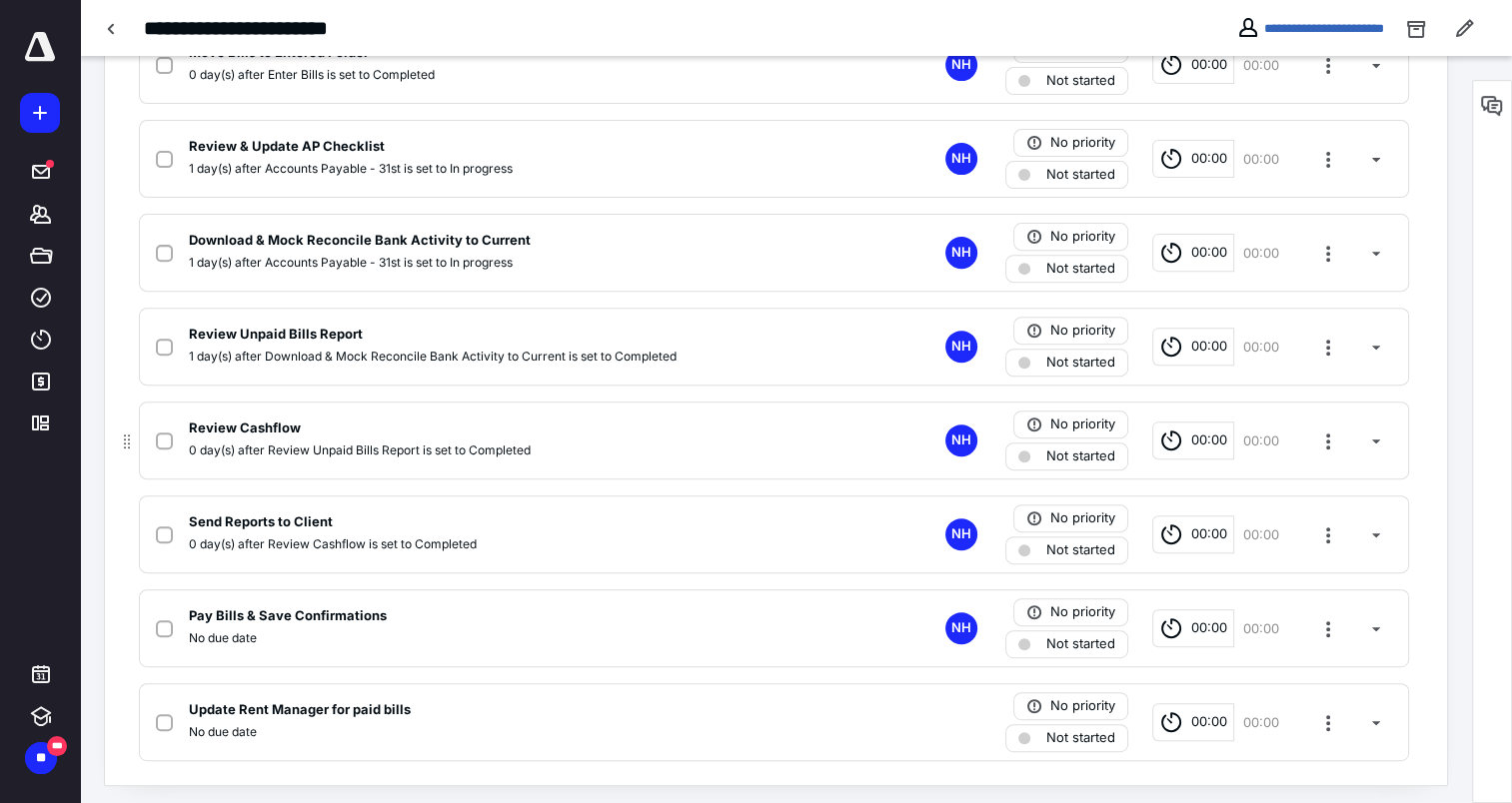 click on "Review Cashflow" at bounding box center (245, 428) 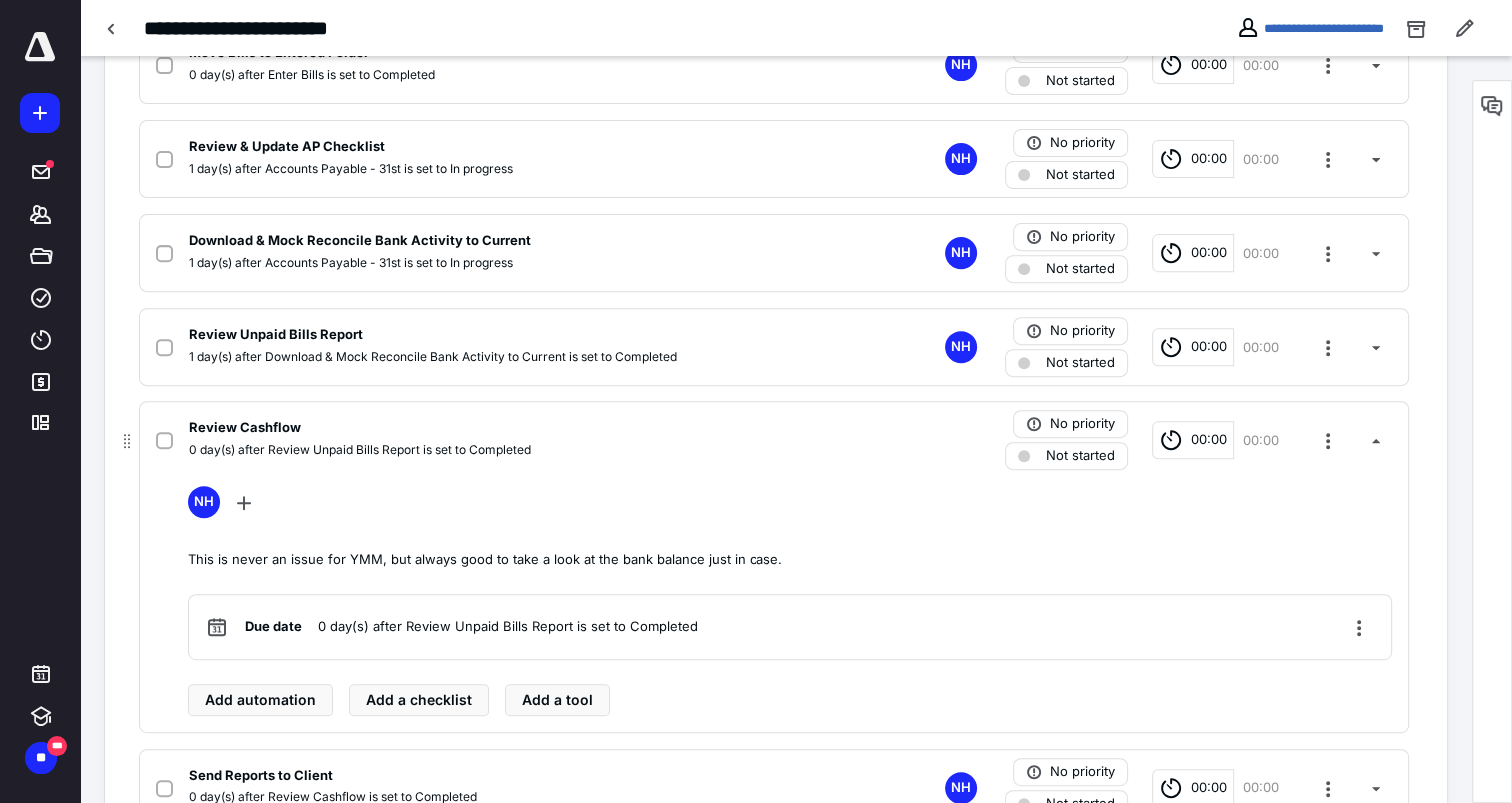 click on "Review Cashflow" at bounding box center [245, 428] 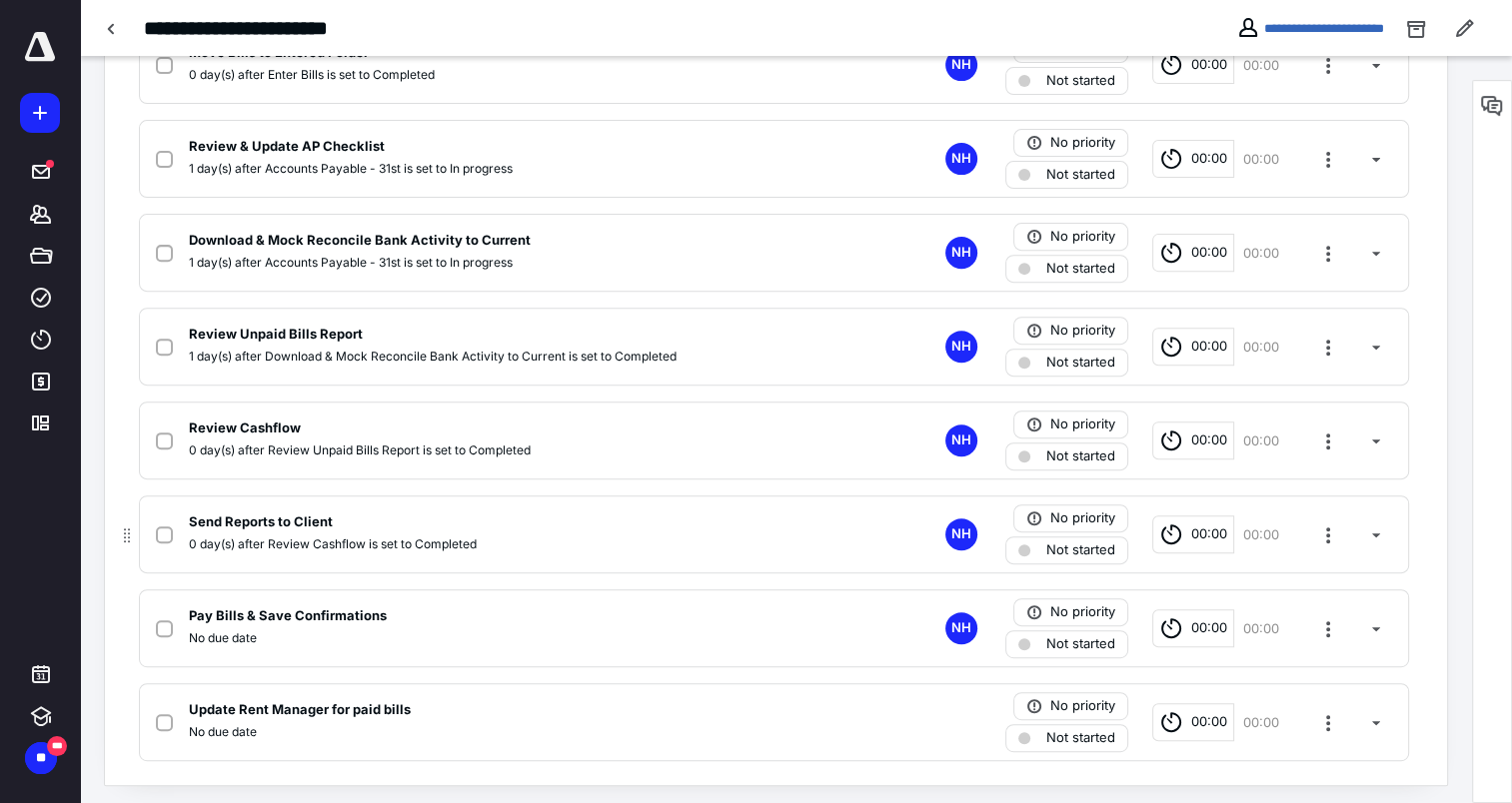 click on "Send Reports to Client" at bounding box center [261, 522] 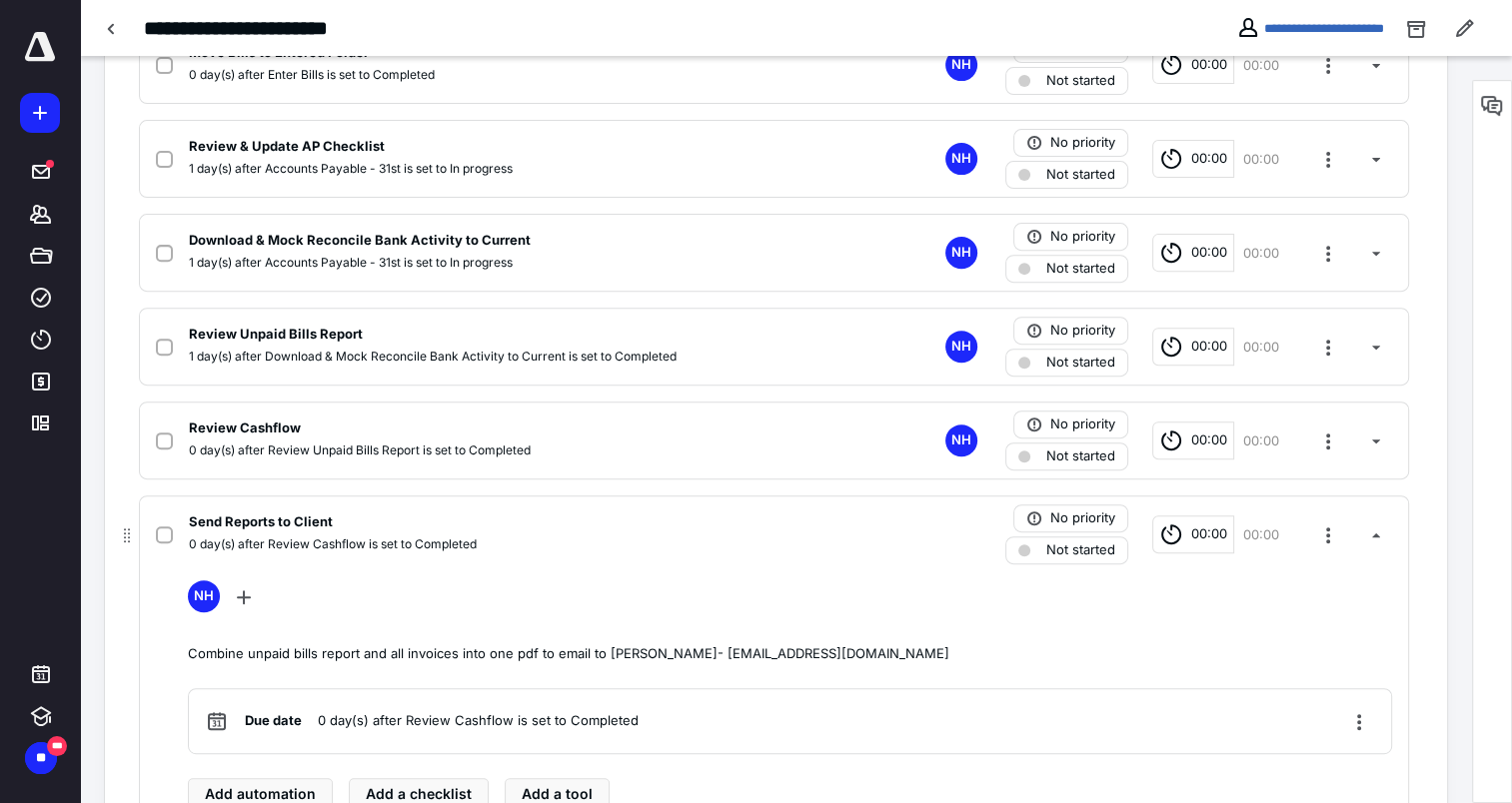 click on "Send Reports to Client" at bounding box center (261, 522) 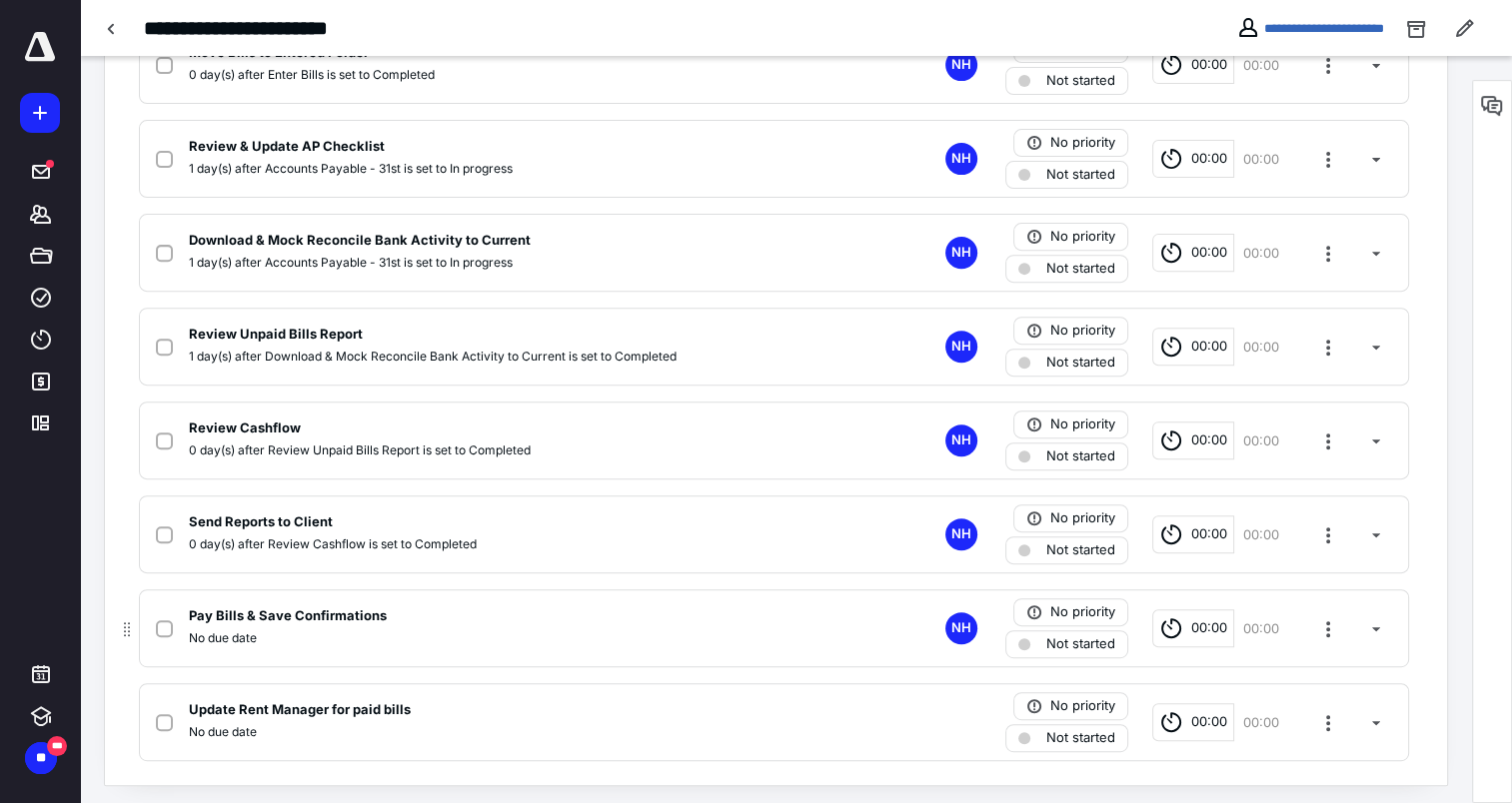 click on "Pay Bills & Save Confirmations" at bounding box center [288, 616] 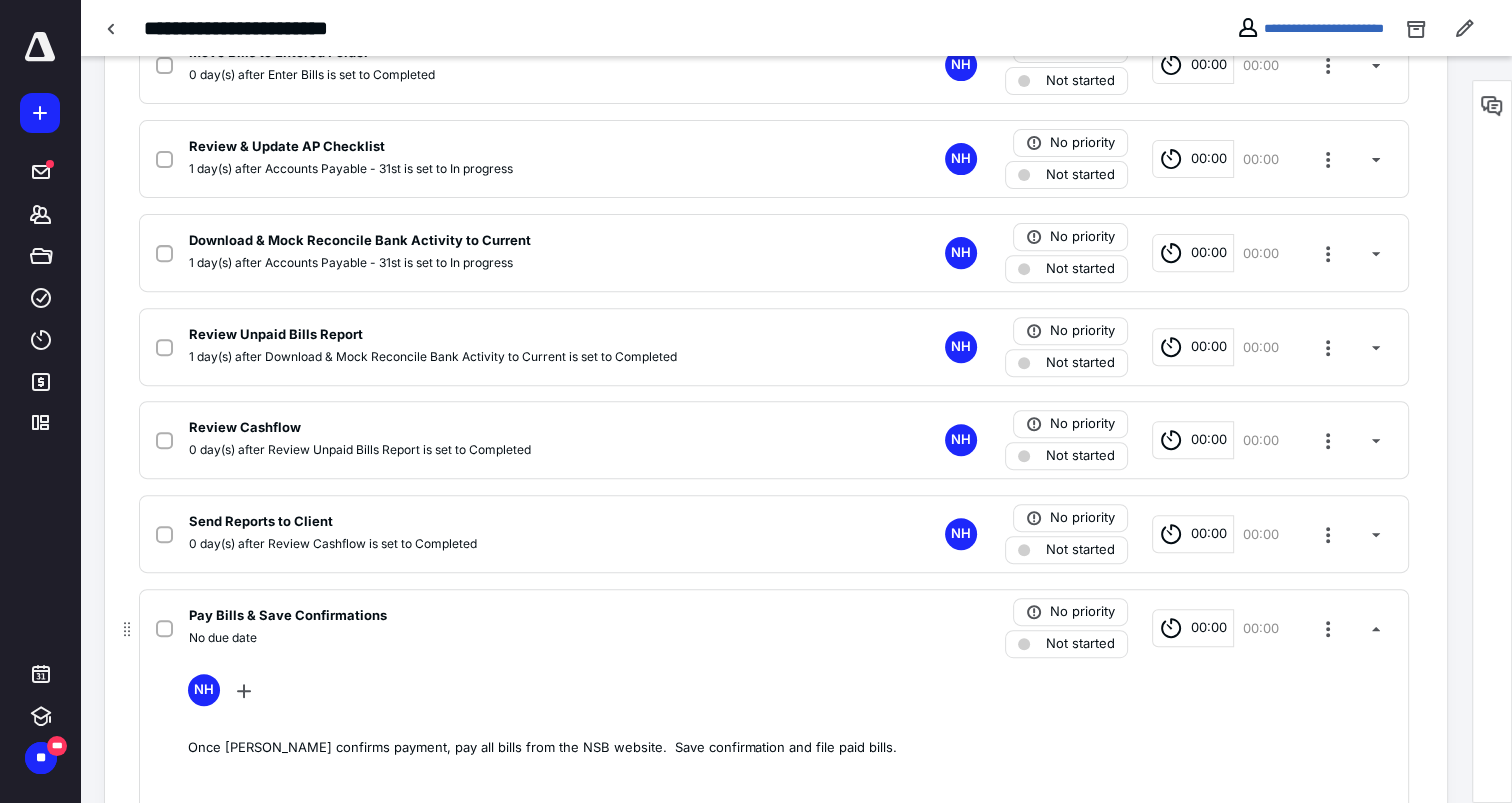 click on "Pay Bills & Save Confirmations" at bounding box center [288, 616] 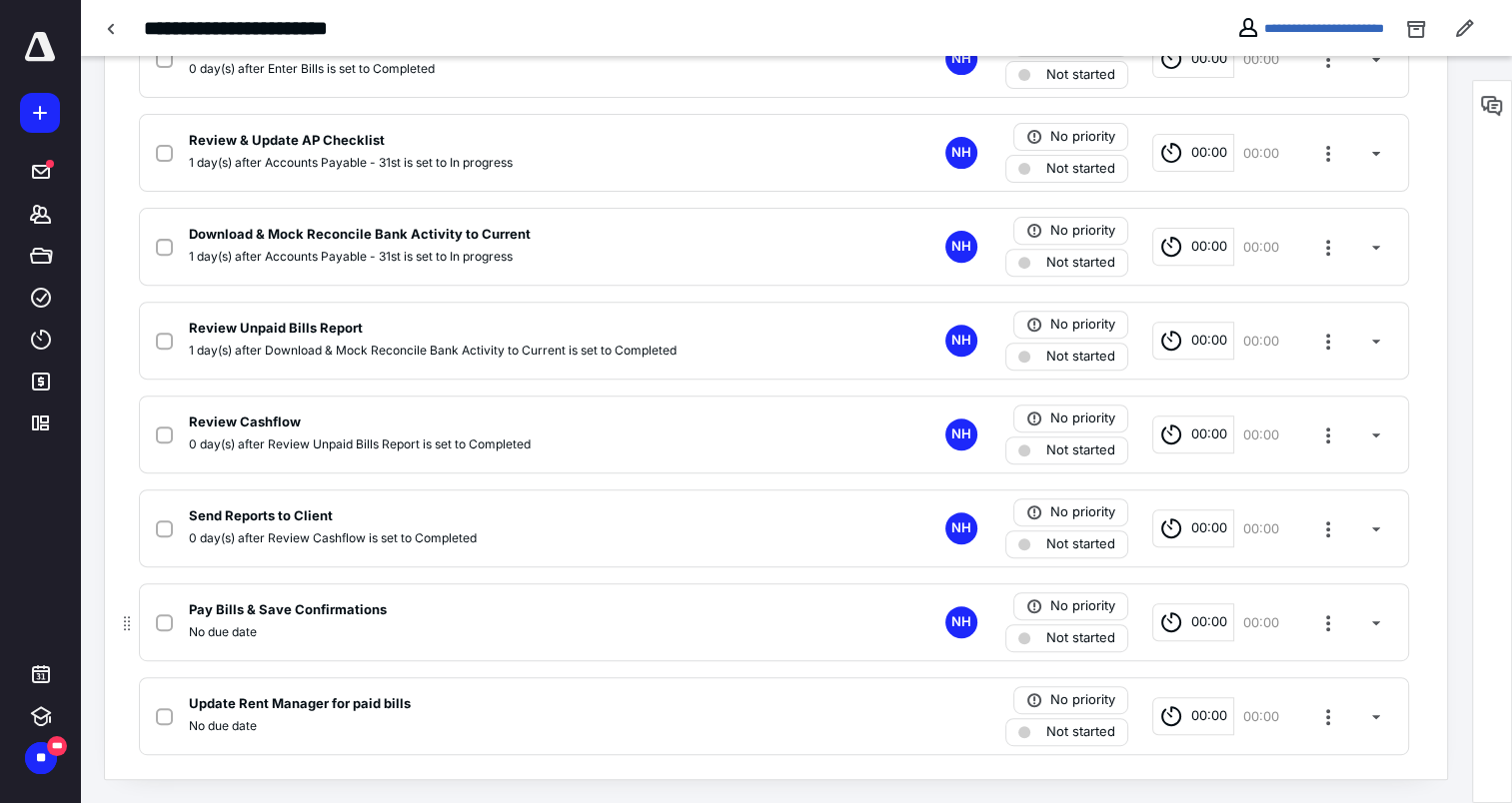 click on "Pay Bills & Save Confirmations" at bounding box center [288, 610] 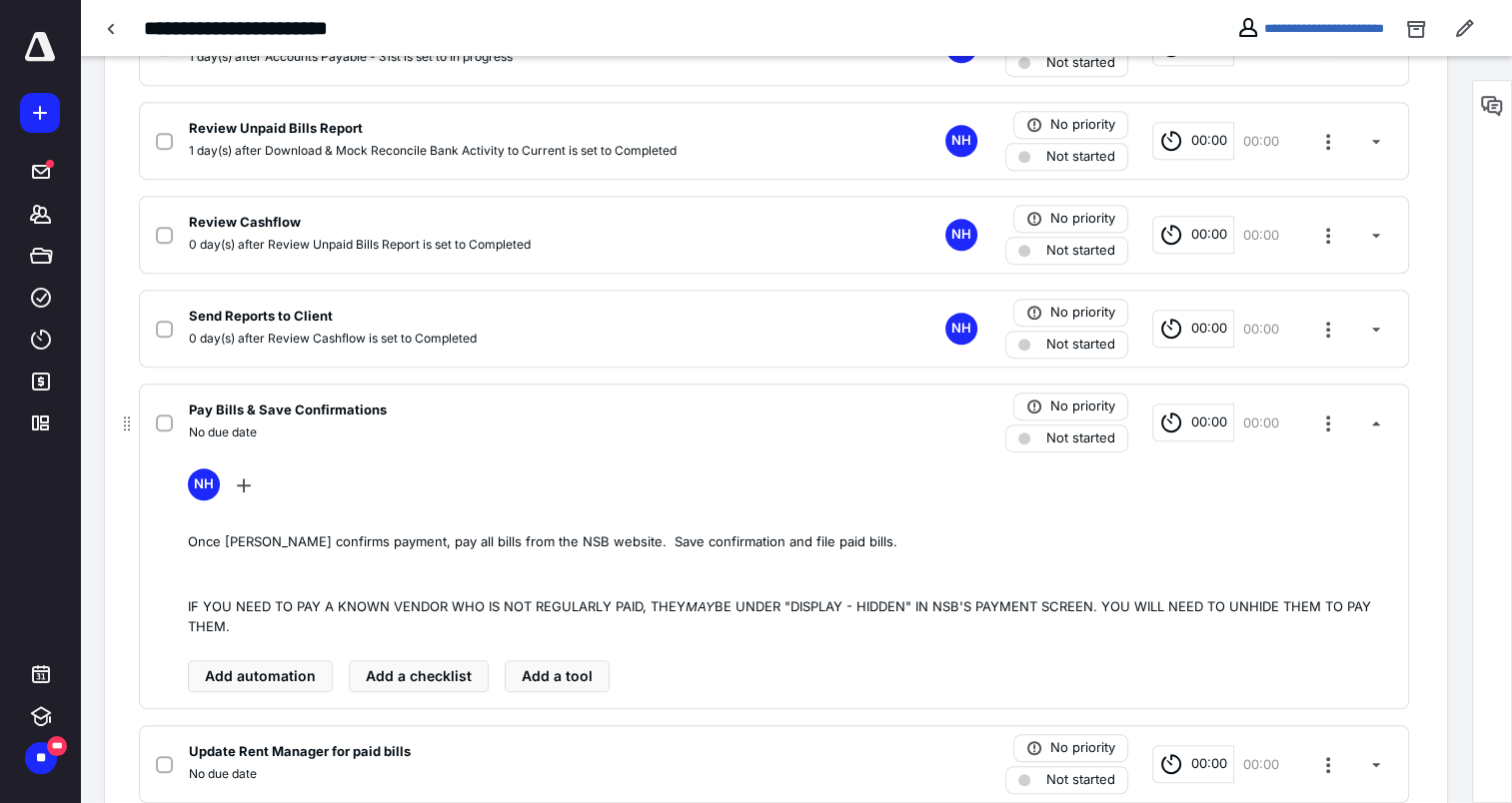 click on "Pay Bills & Save Confirmations" at bounding box center (288, 410) 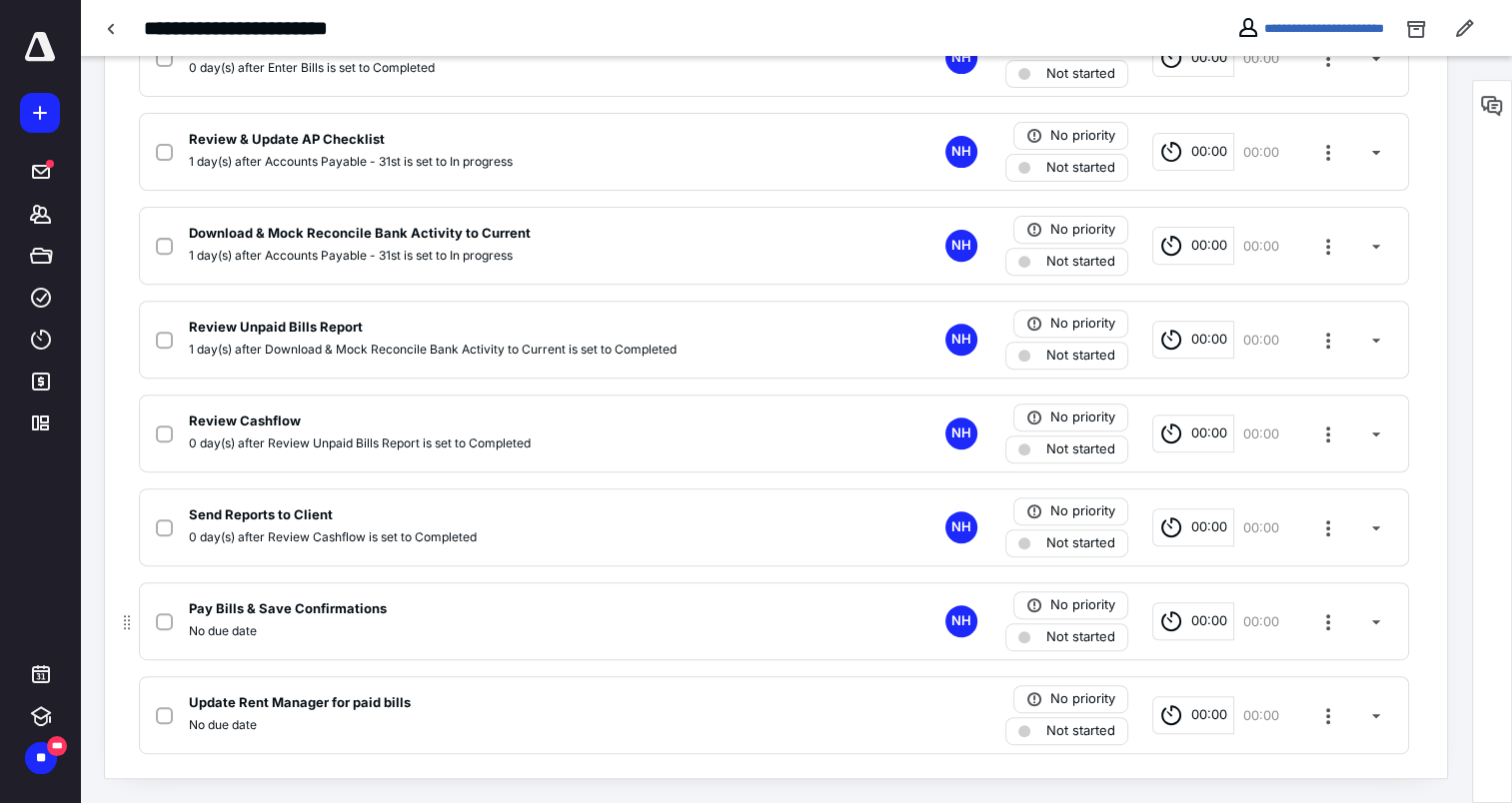 scroll, scrollTop: 705, scrollLeft: 0, axis: vertical 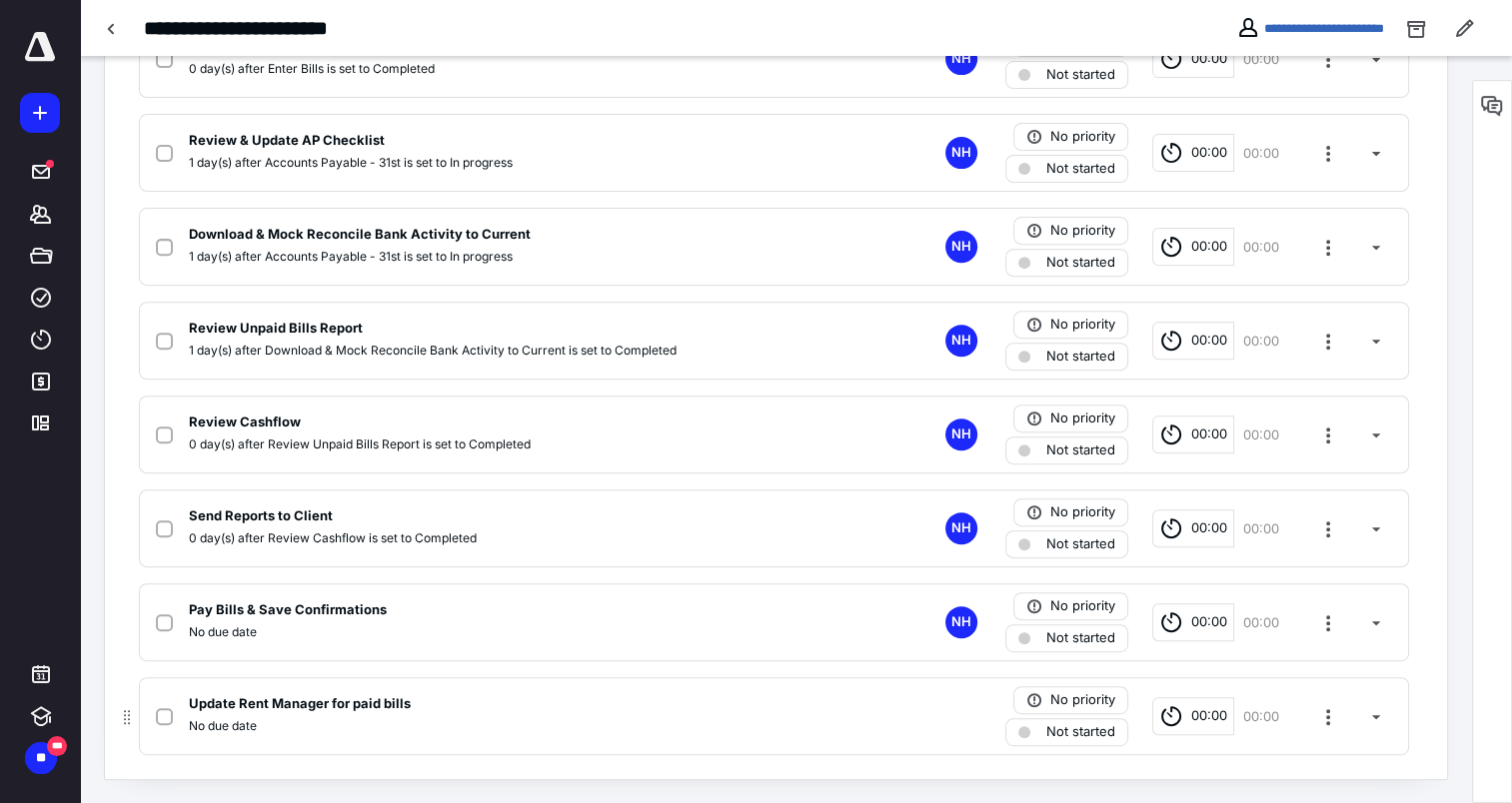 click on "Update Rent Manager for paid bills" at bounding box center (300, 704) 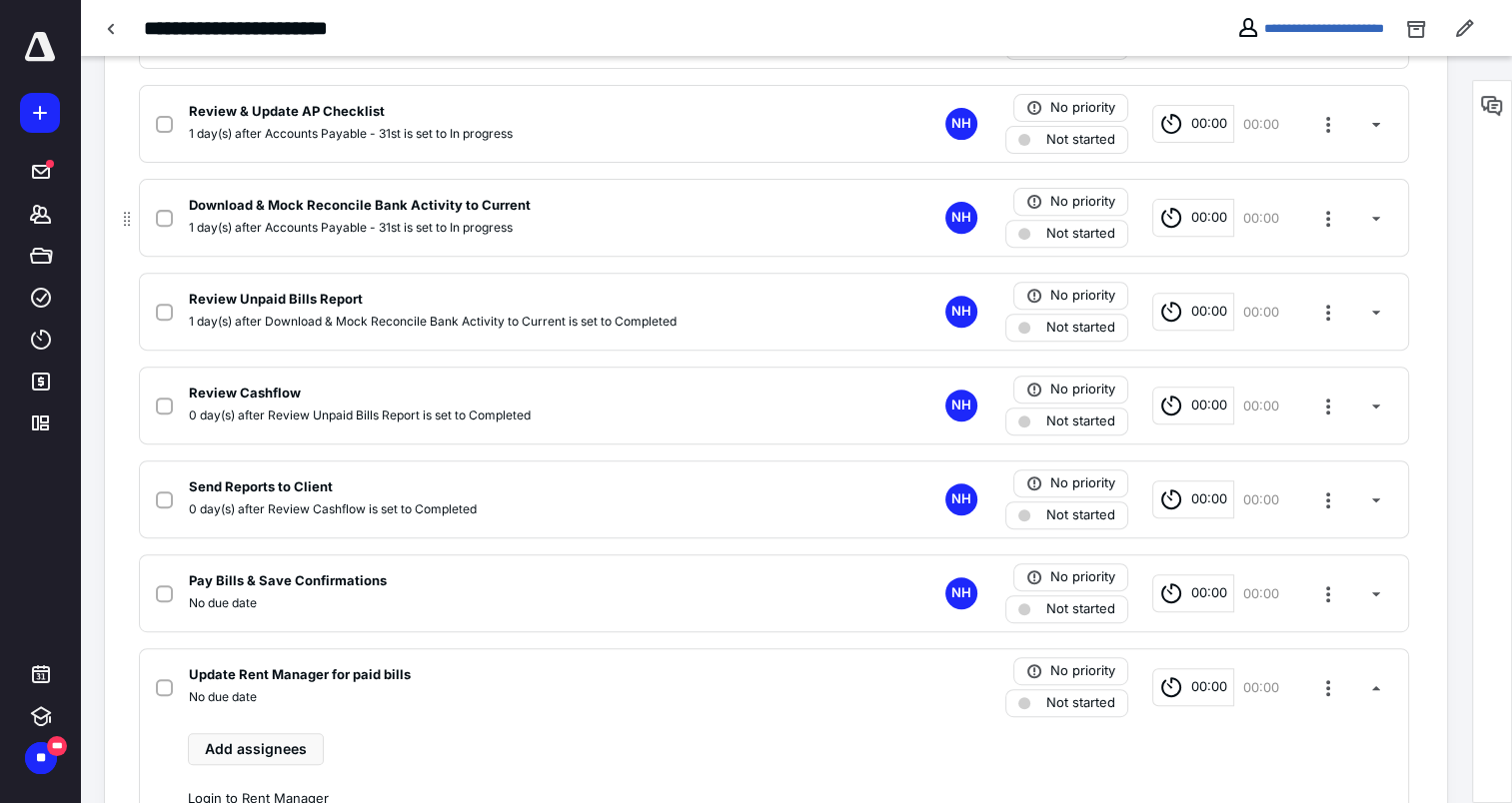 scroll, scrollTop: 690, scrollLeft: 0, axis: vertical 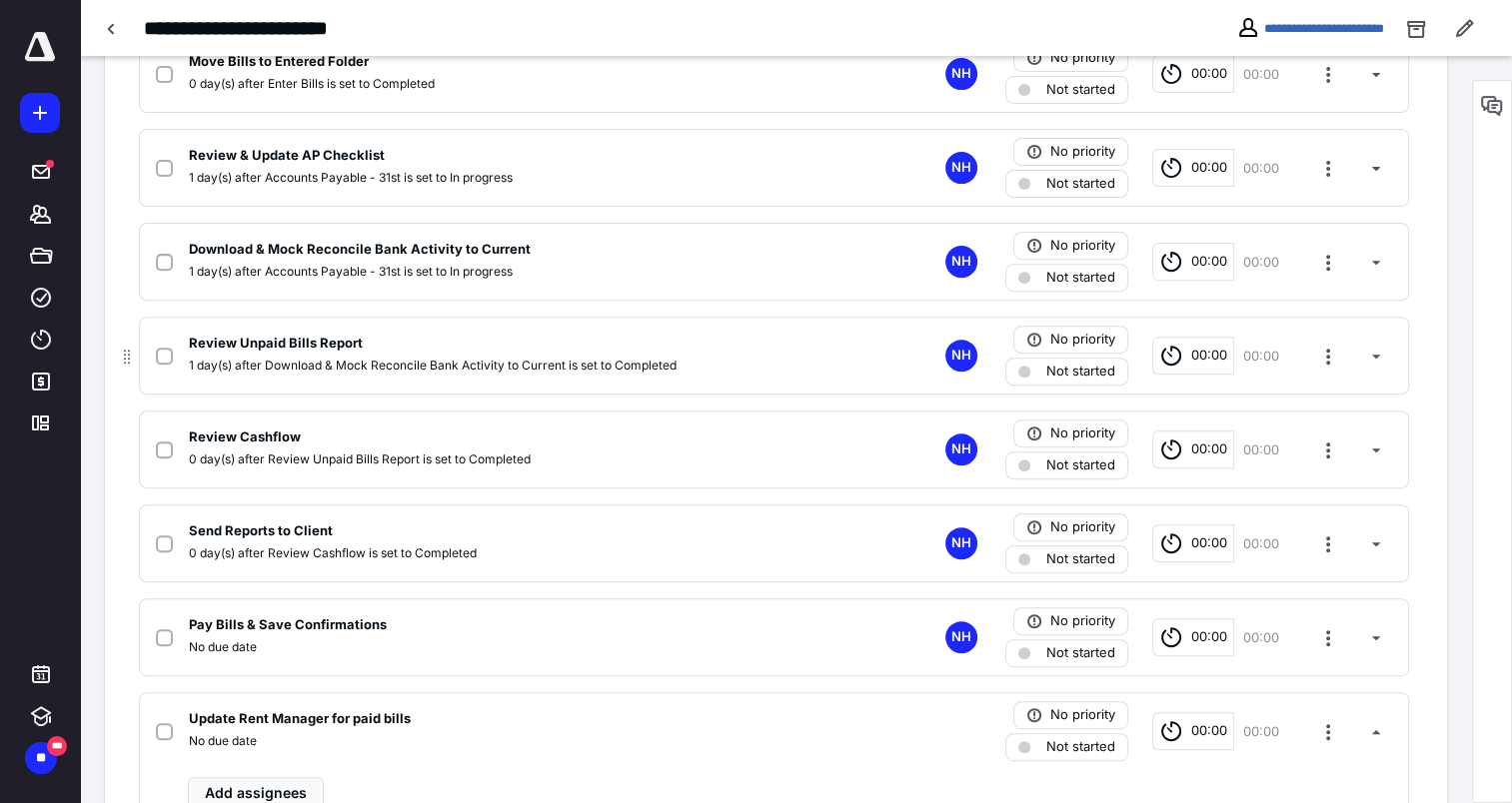 click on "Review Unpaid Bills Report" at bounding box center [276, 344] 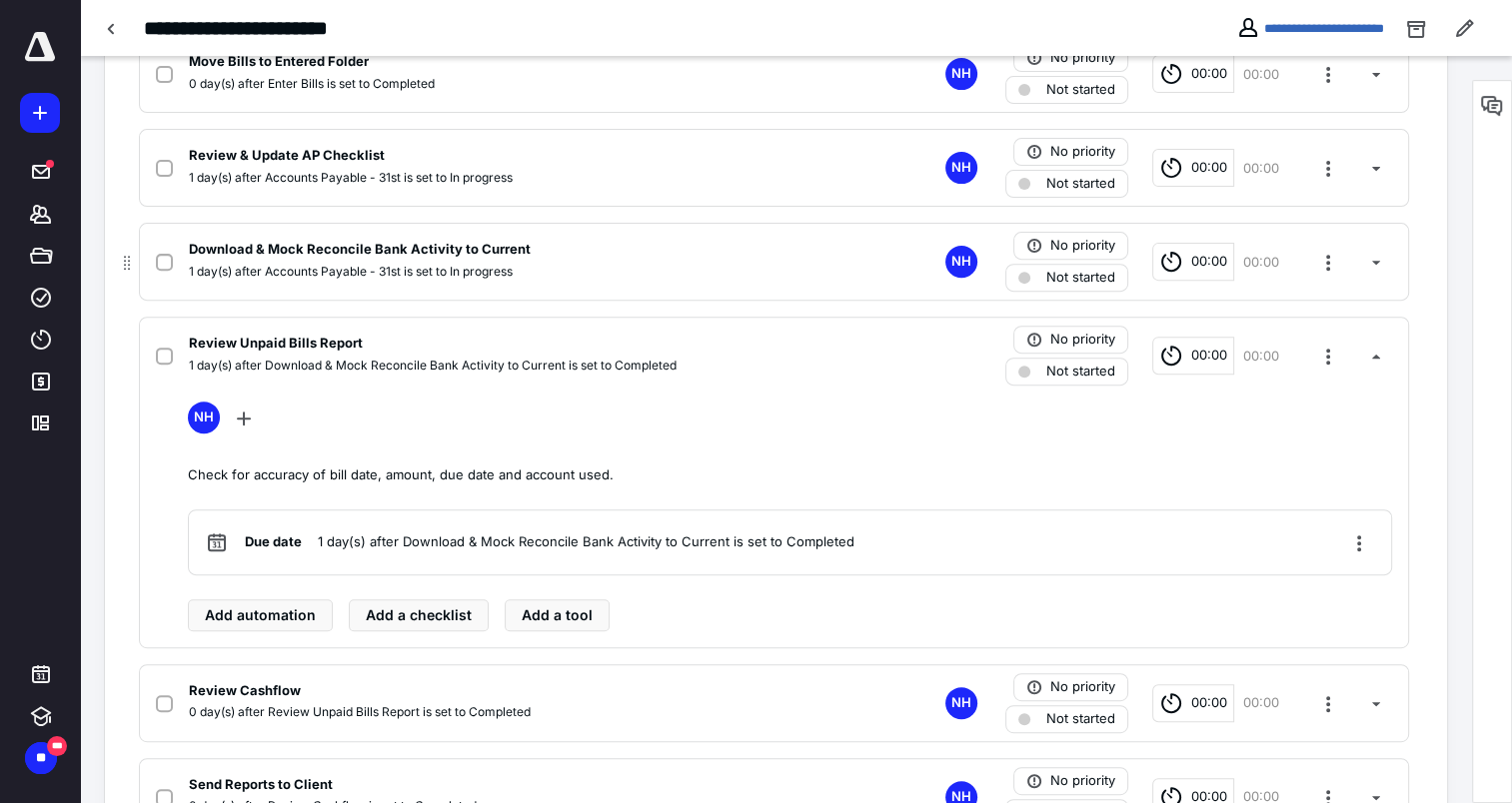 click on "Download & Mock Reconcile Bank Activity to Current" at bounding box center (360, 250) 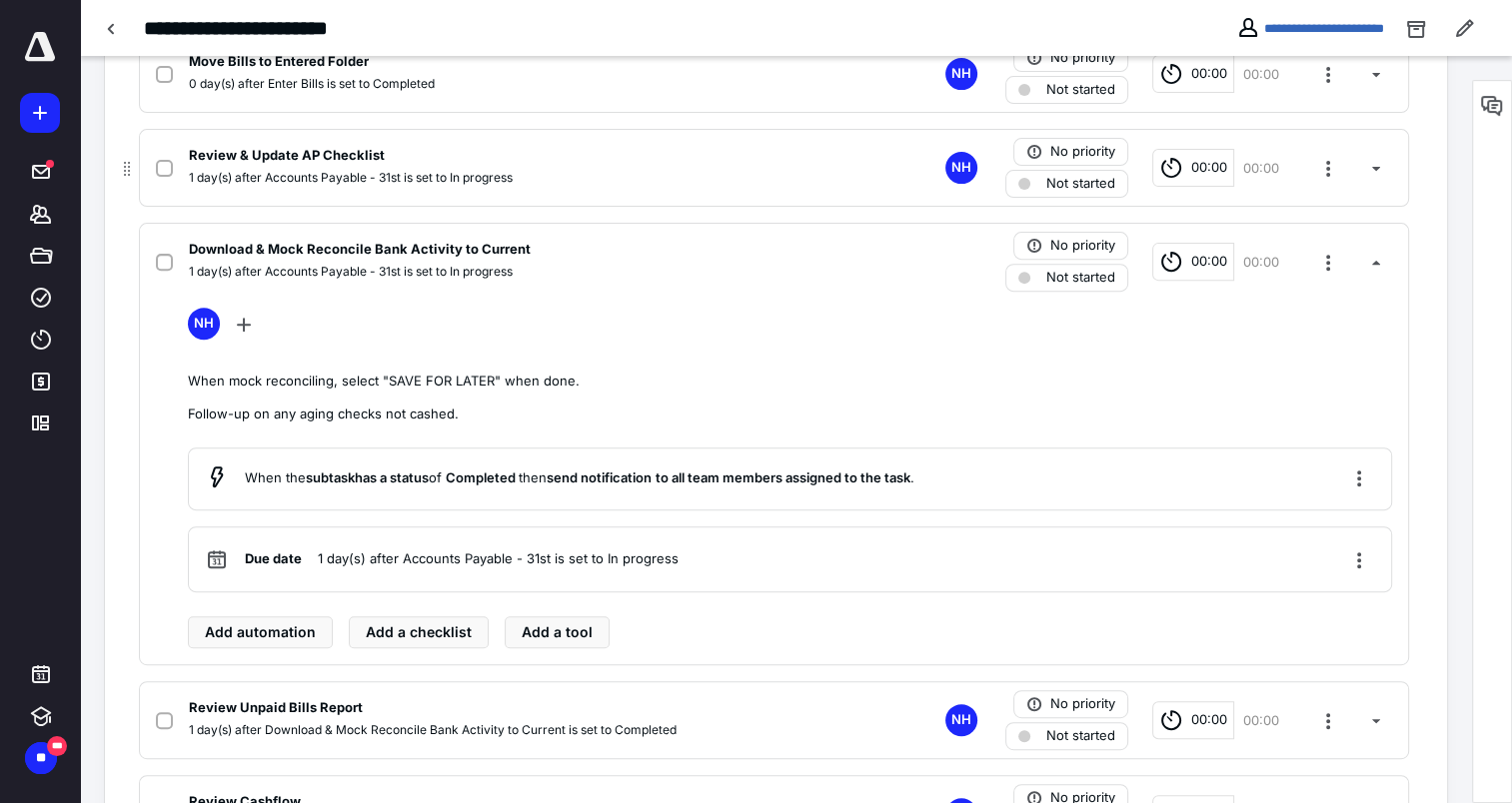 click on "1 day(s) after  Accounts Payable - 31st is set to In progress" at bounding box center (512, 178) 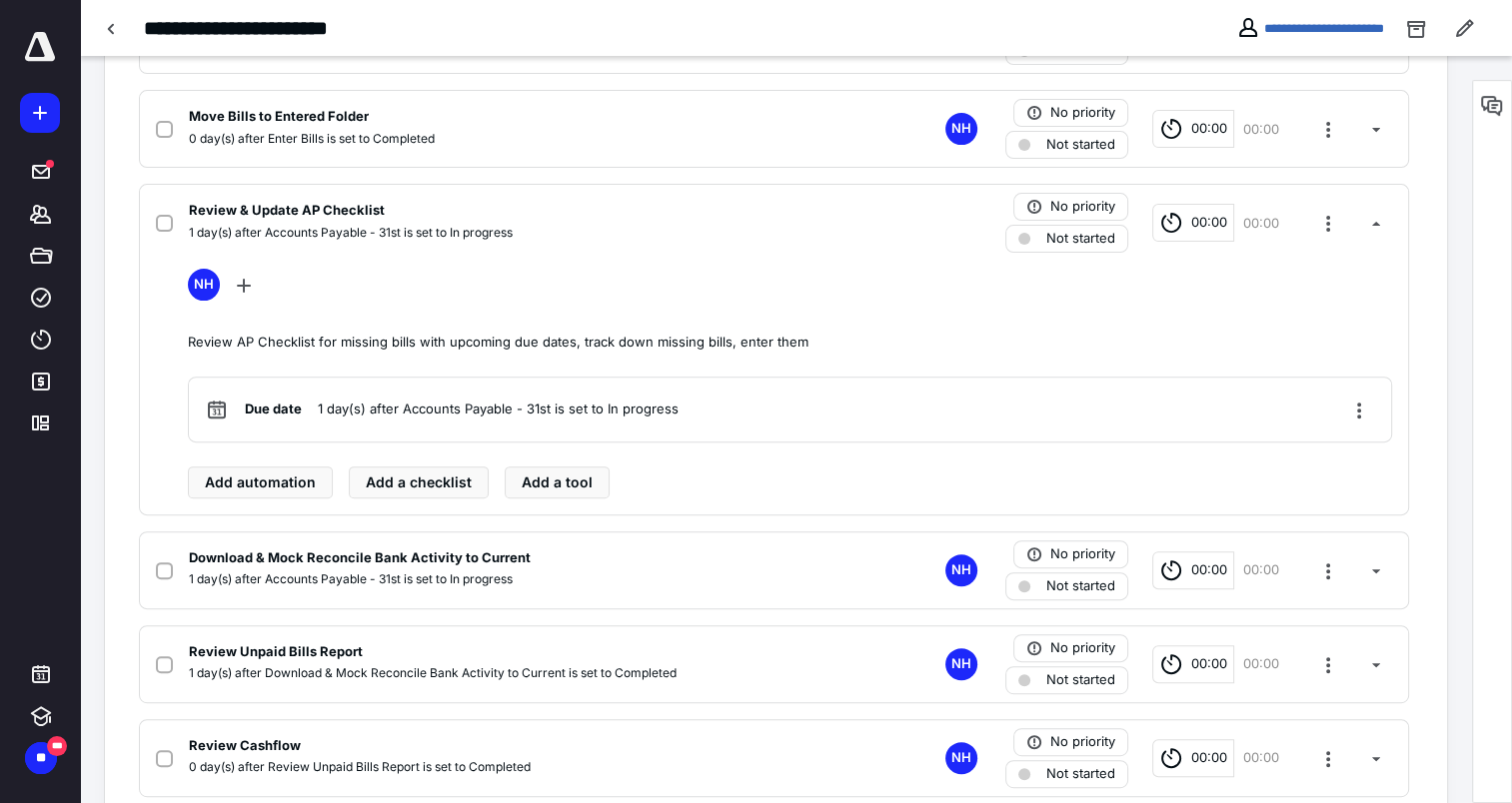 scroll, scrollTop: 590, scrollLeft: 0, axis: vertical 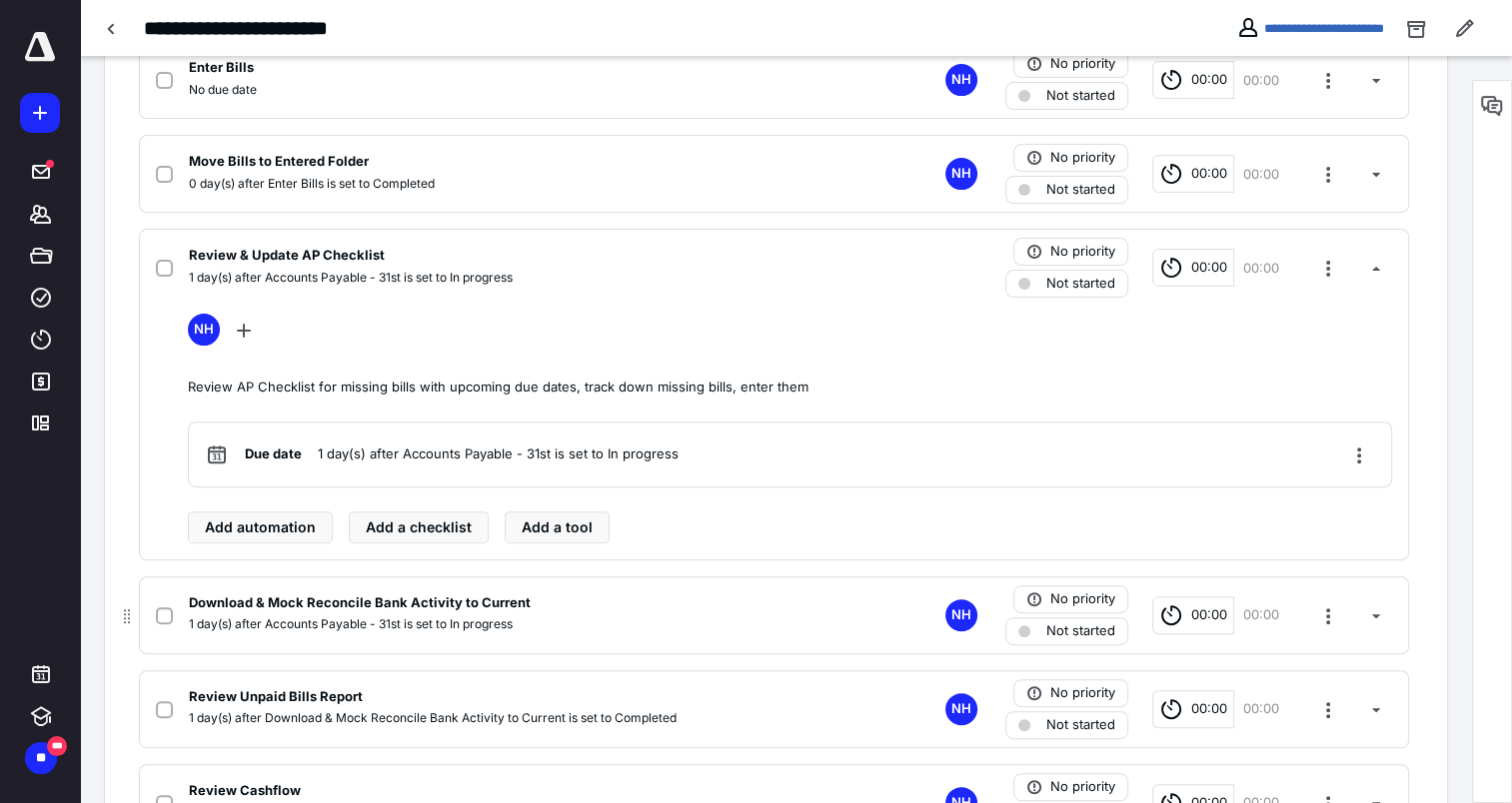 drag, startPoint x: 296, startPoint y: 251, endPoint x: 308, endPoint y: 347, distance: 96.74709 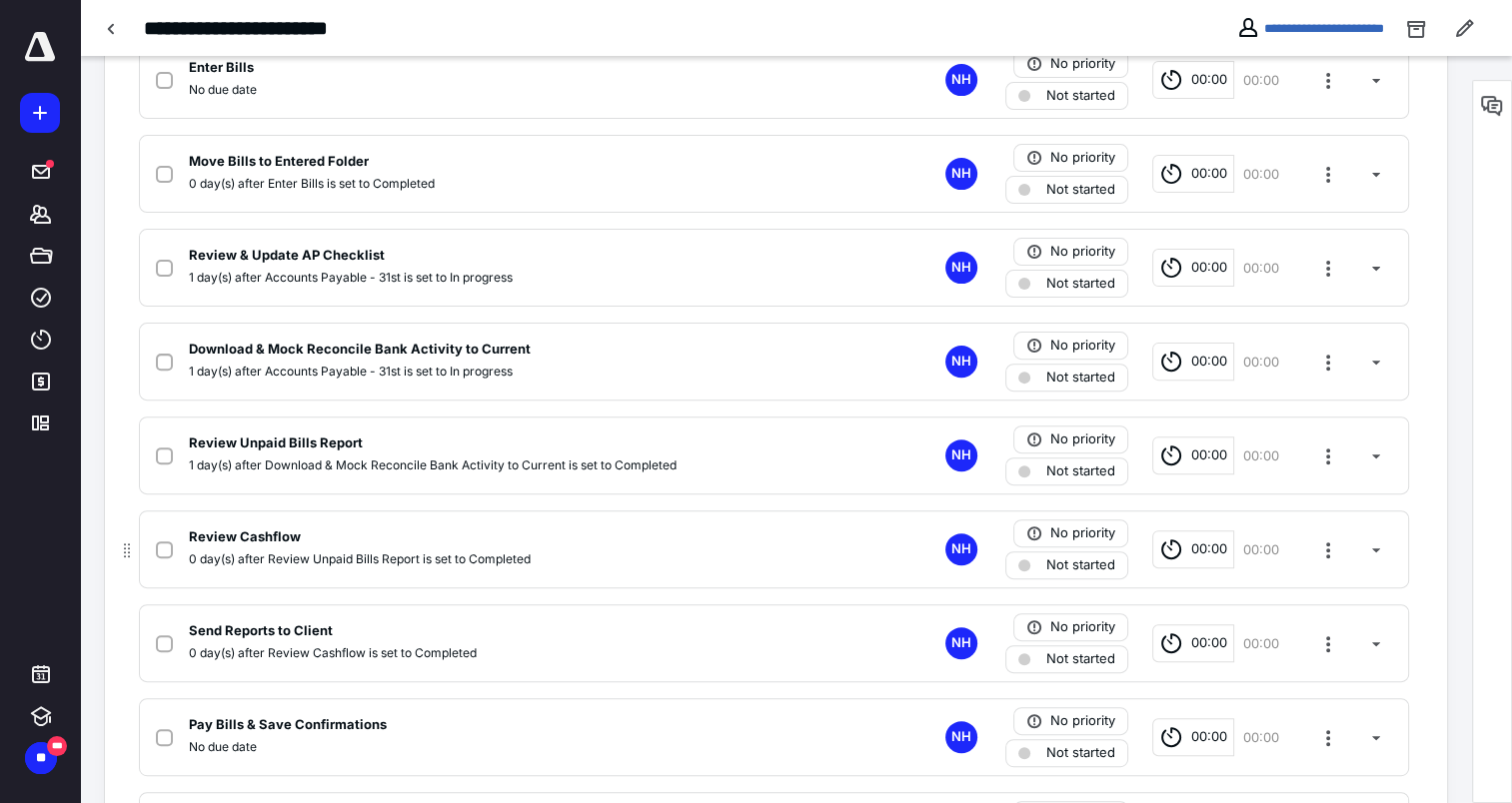 click on "Review Cashflow" at bounding box center (245, 537) 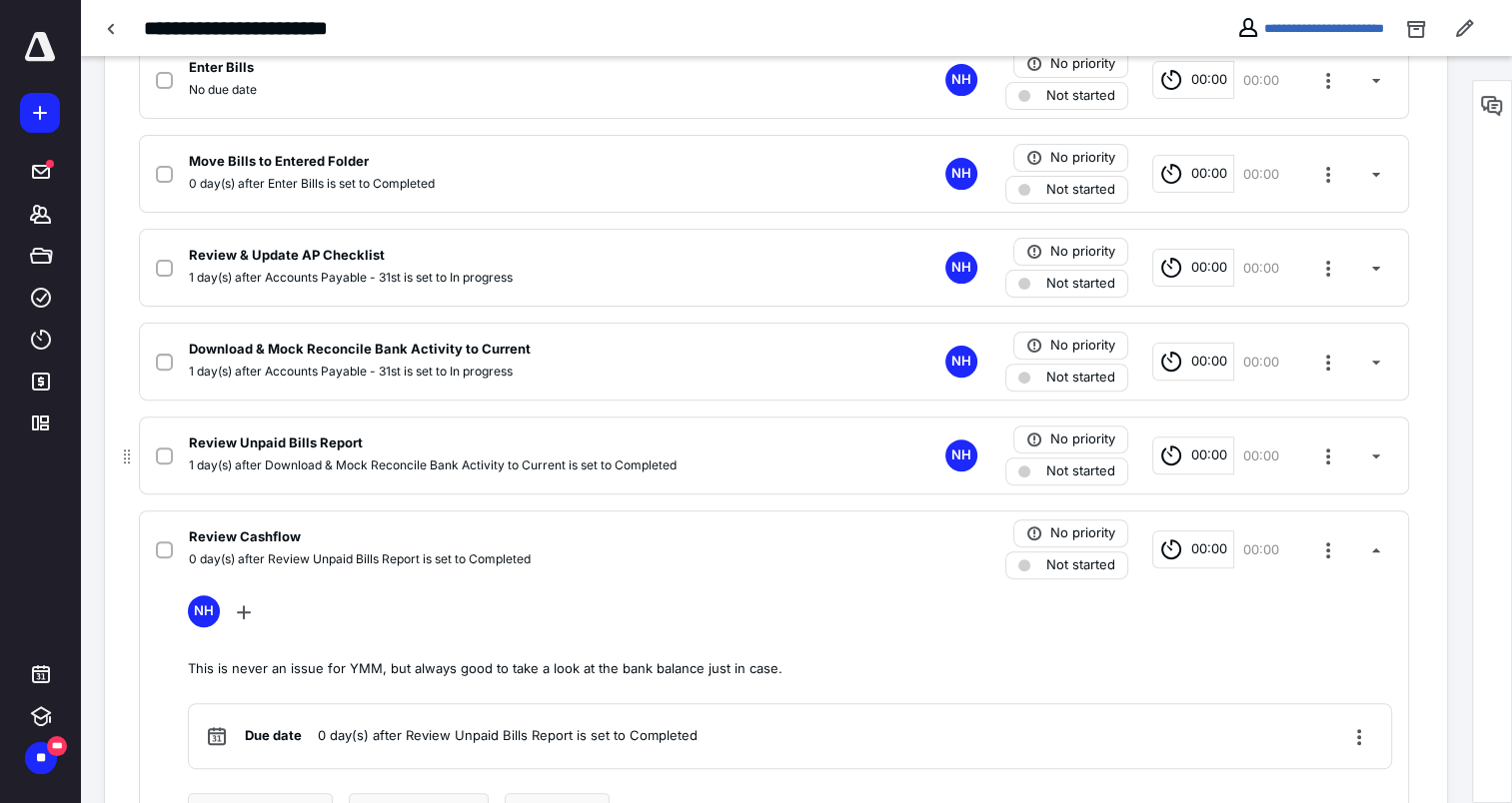 click on "Review Unpaid Bills Report" at bounding box center [276, 443] 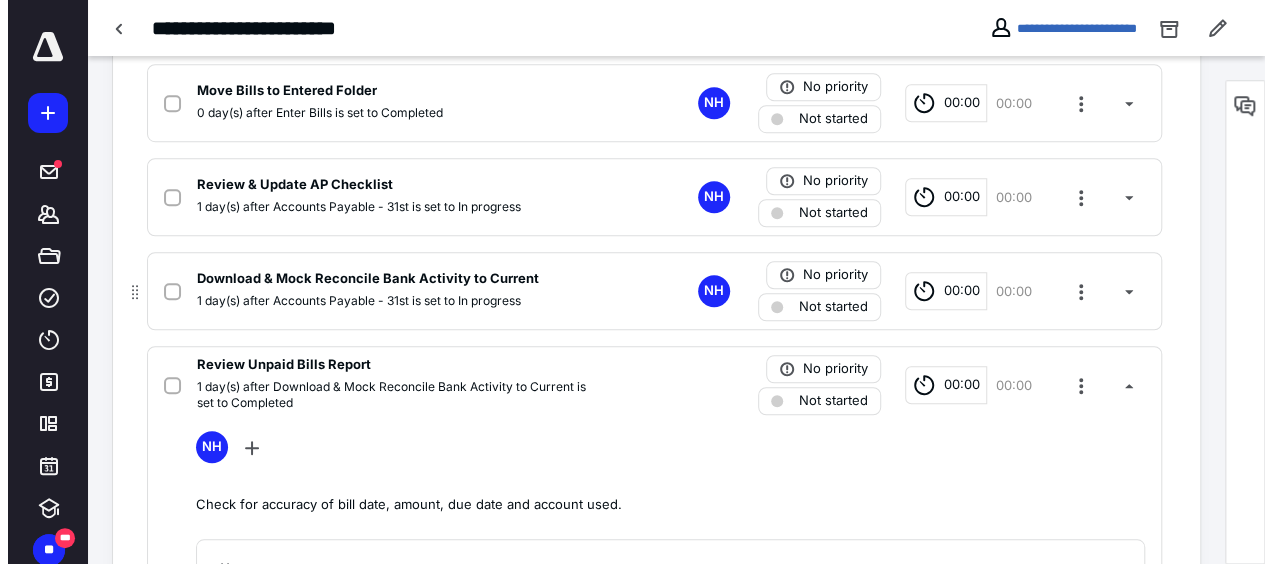 scroll, scrollTop: 691, scrollLeft: 0, axis: vertical 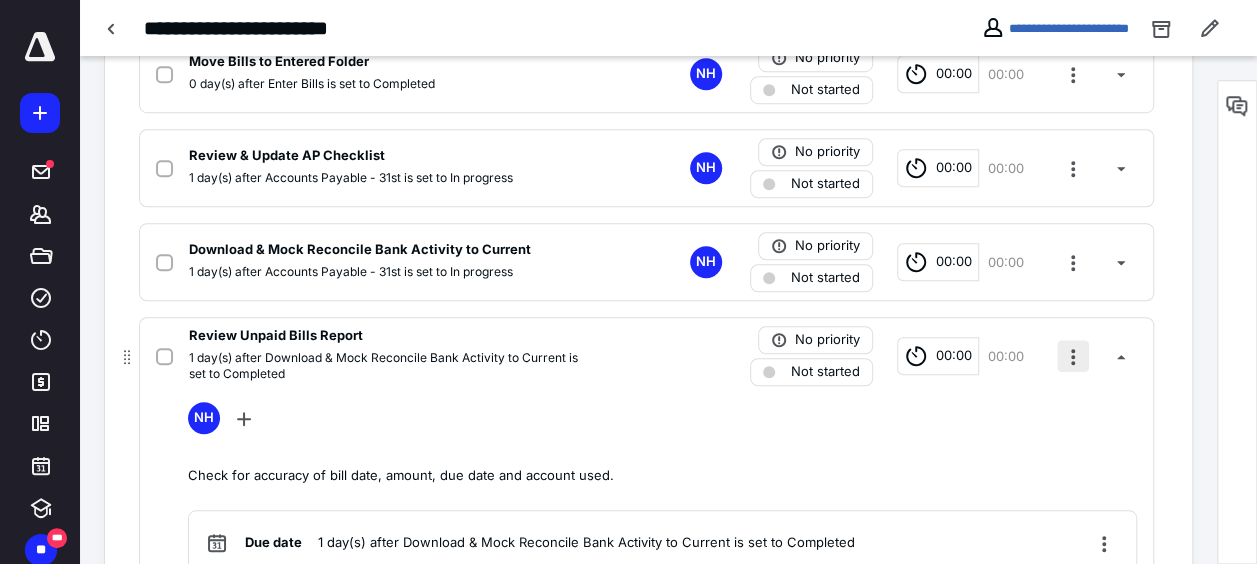 click at bounding box center [1073, 356] 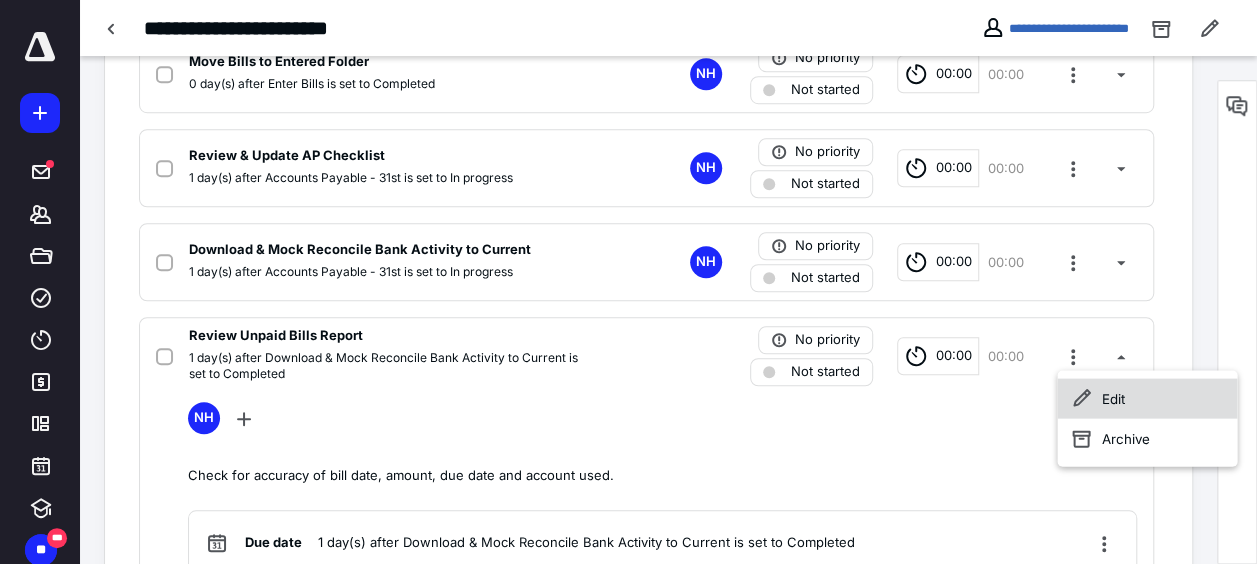 click on "Edit" at bounding box center (1147, 398) 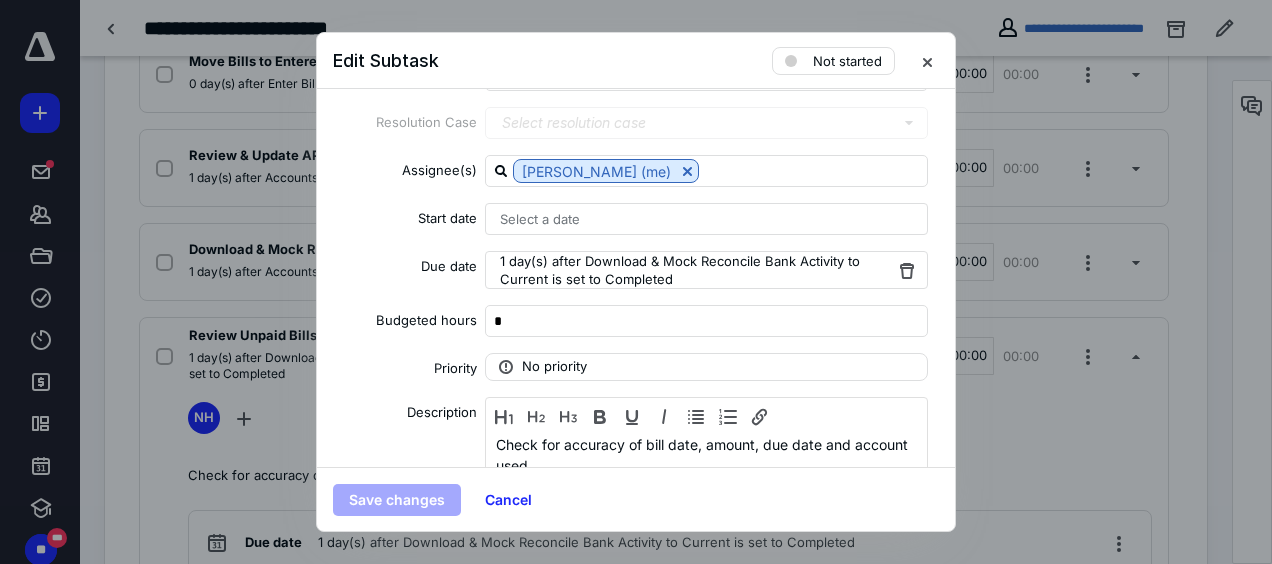 scroll, scrollTop: 155, scrollLeft: 0, axis: vertical 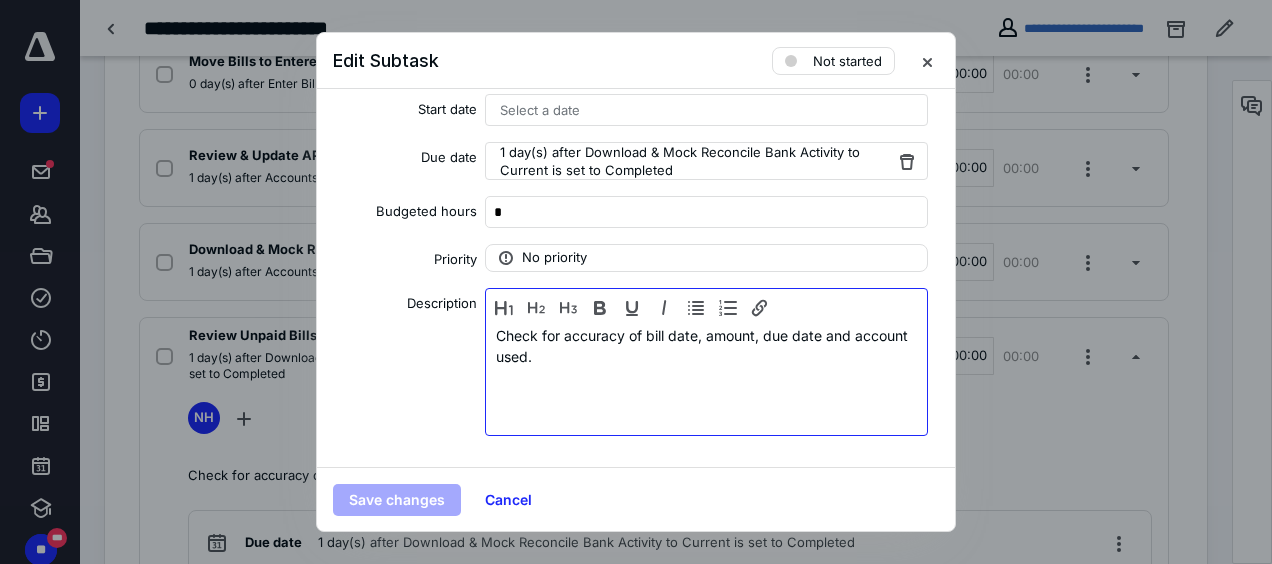 click on "Check for accuracy of bill date, amount, due date and account used." at bounding box center (706, 377) 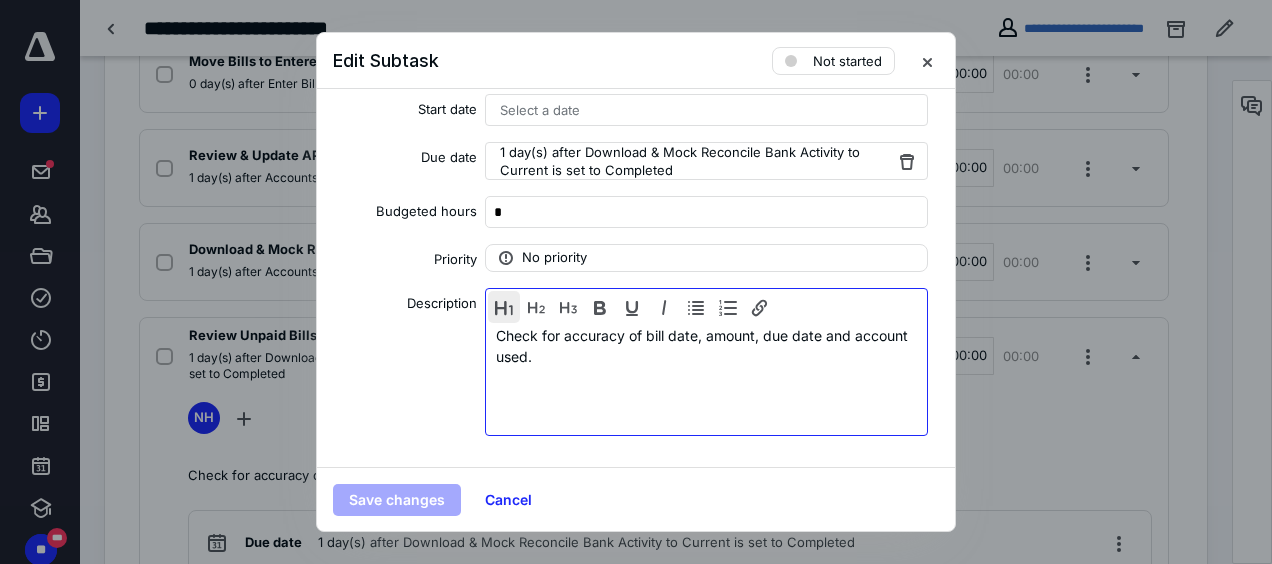 type 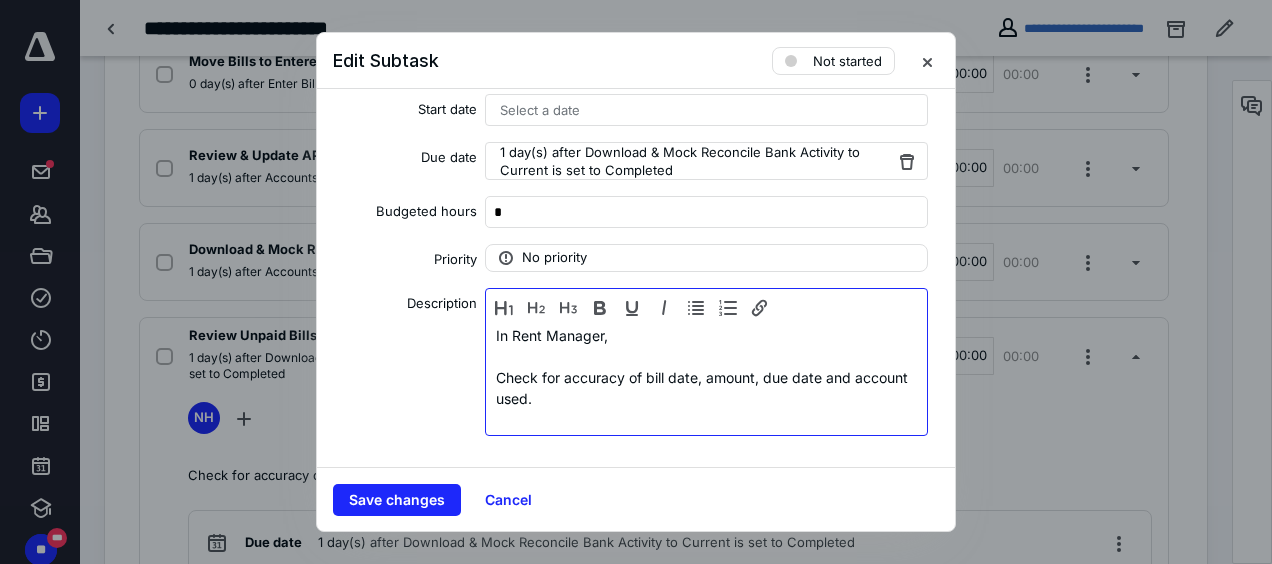 click on "In Rent Manager," at bounding box center [706, 335] 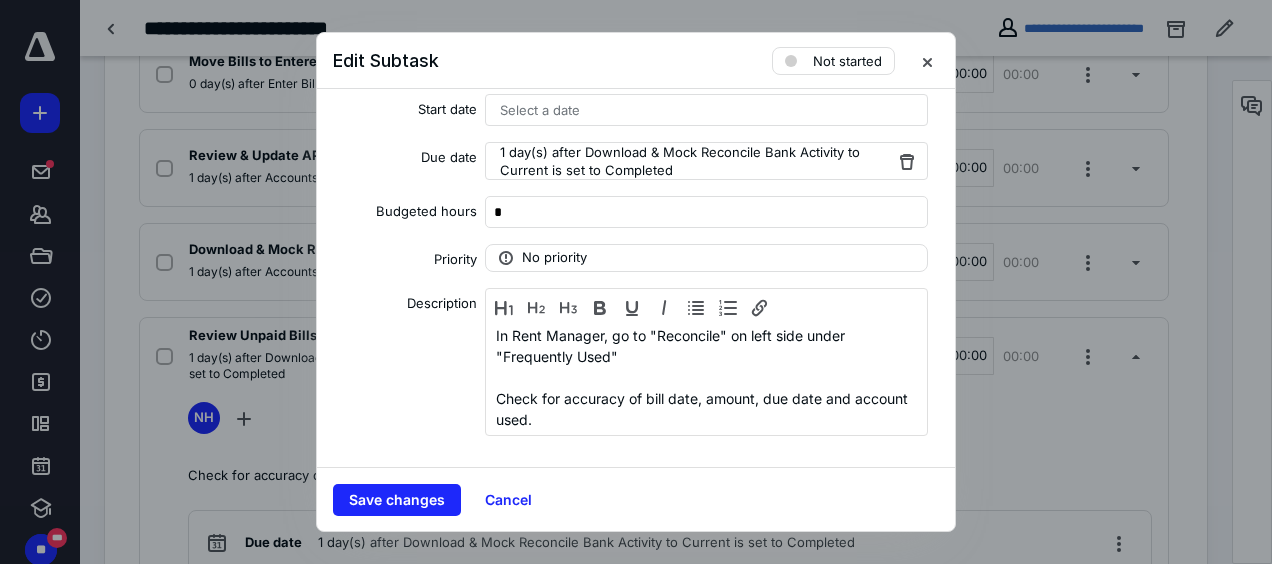 click on "In Rent Manager, go to "Reconcile" on left side under "Frequently Used"" at bounding box center [706, 346] 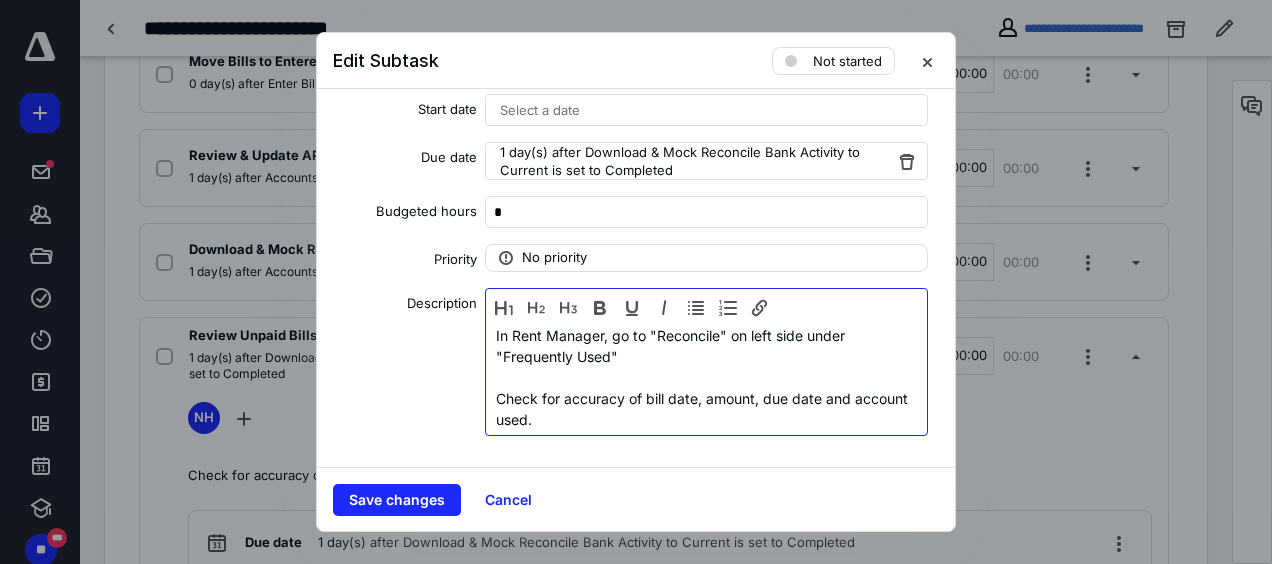 click on "In Rent Manager, go to "Reconcile" on left side under "Frequently Used"" at bounding box center [706, 346] 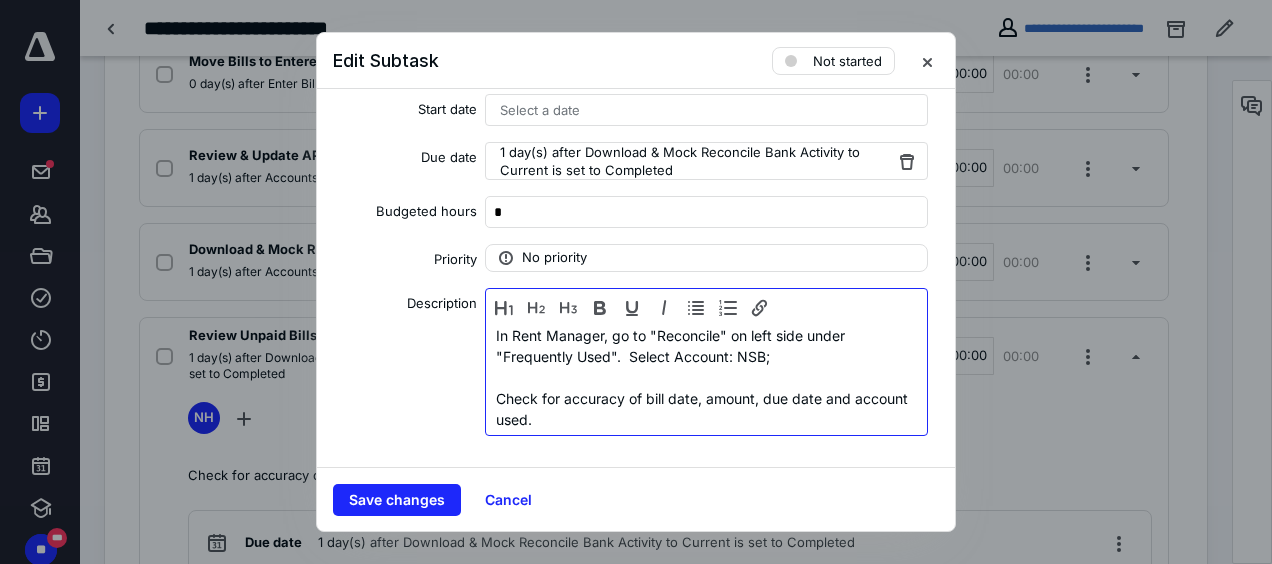 click on "In Rent Manager, go to "Reconcile" on left side under "Frequently Used".  Select Account: NSB;" at bounding box center (706, 346) 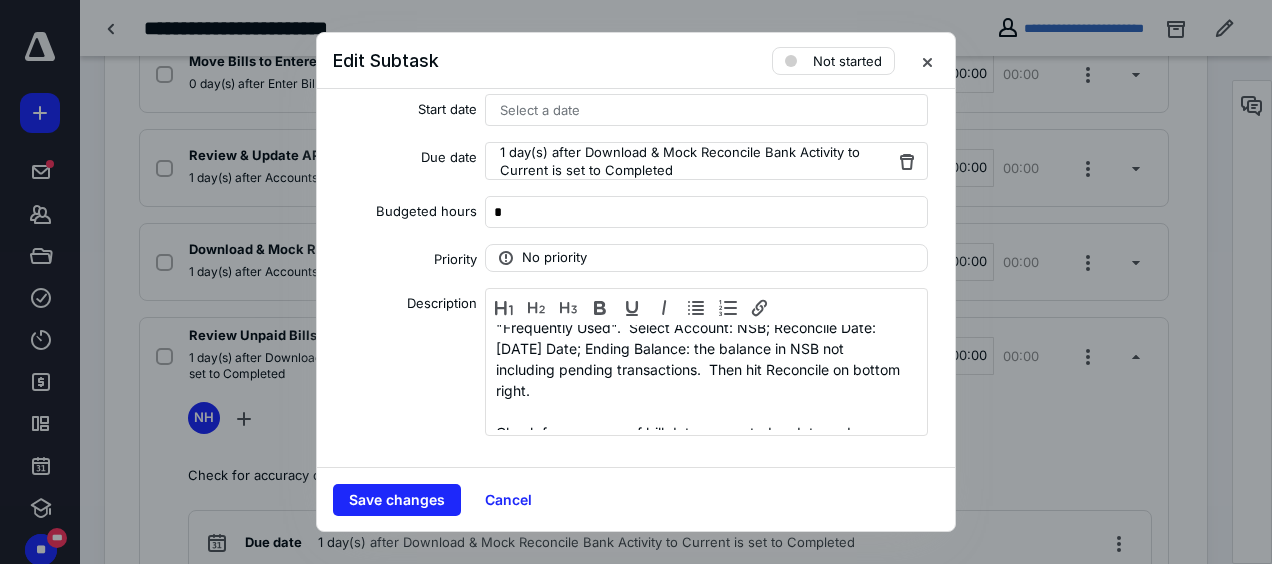 scroll, scrollTop: 0, scrollLeft: 0, axis: both 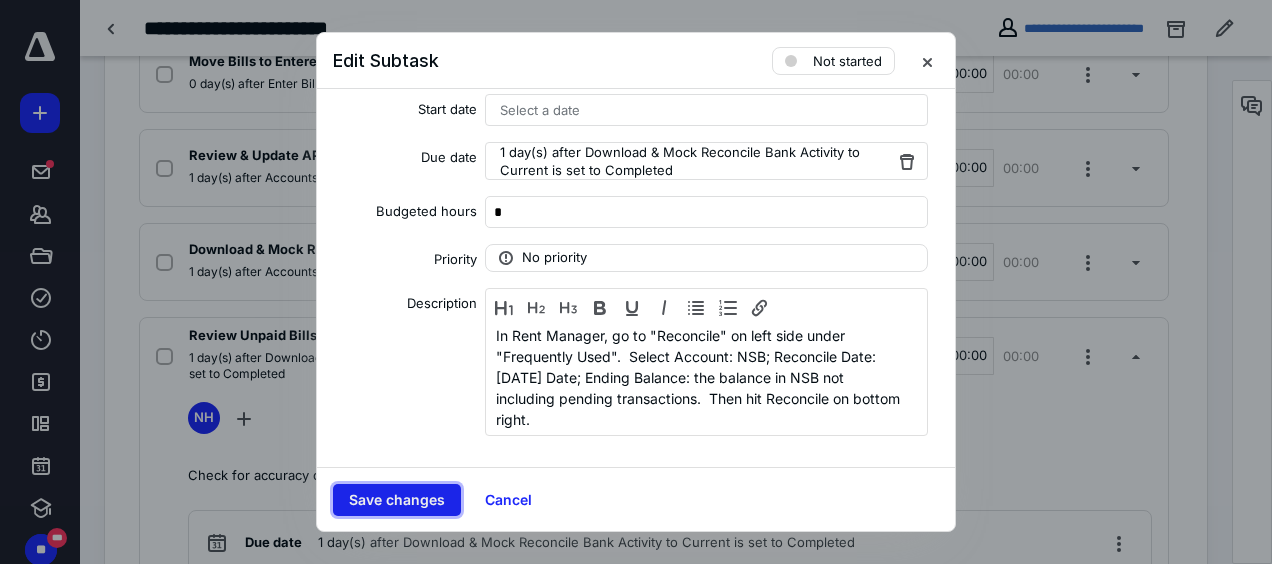 click on "Save changes" at bounding box center (397, 500) 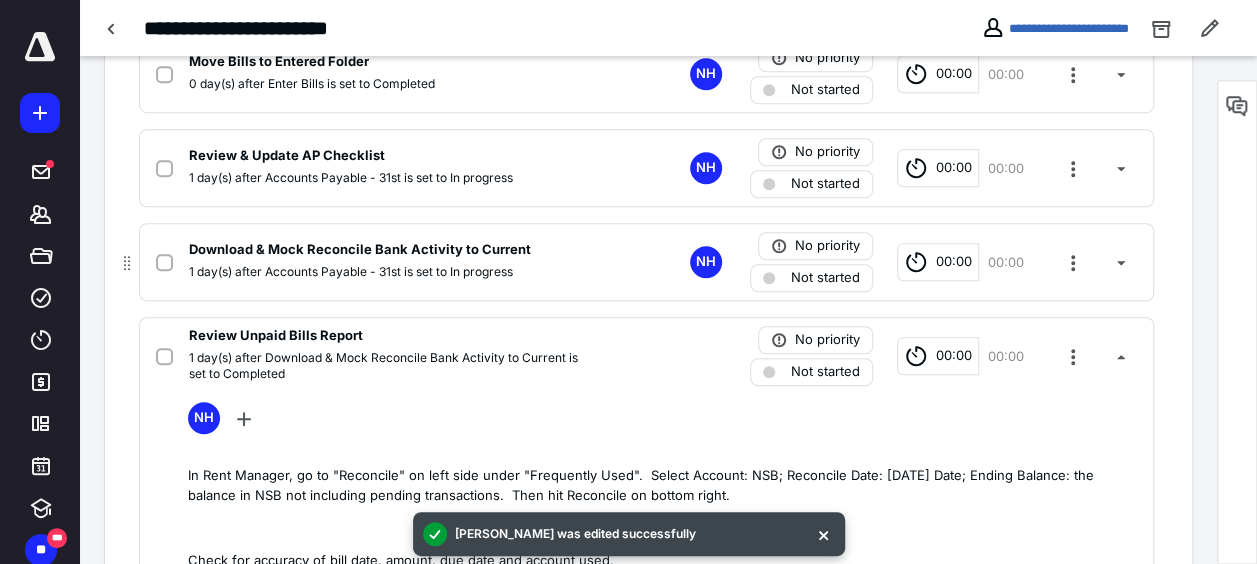 click on "Download & Mock Reconcile Bank Activity to Current" at bounding box center [360, 250] 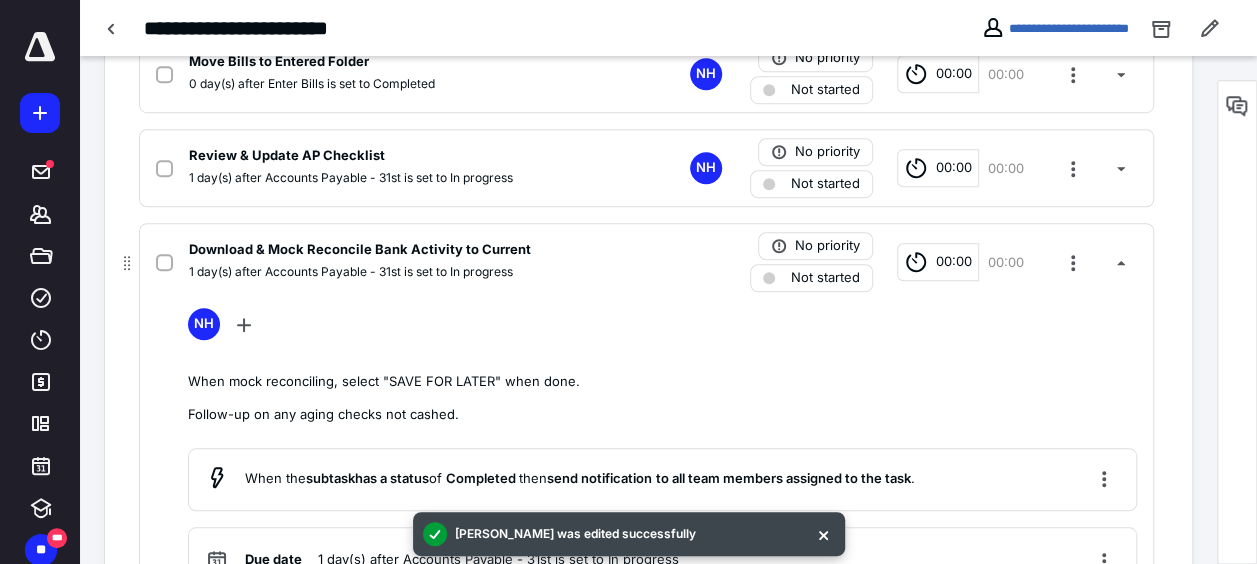 click on "Download & Mock Reconcile Bank Activity to Current" at bounding box center [360, 250] 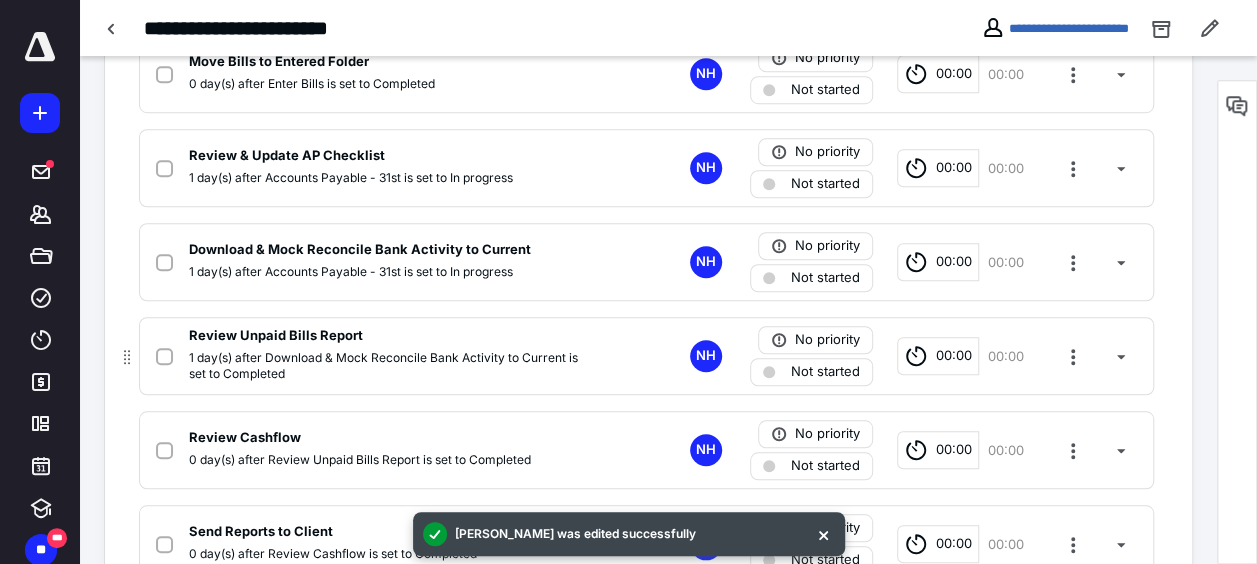 click on "1 day(s) after  Download & Mock Reconcile Bank Activity to Current is set to Completed" at bounding box center [384, 366] 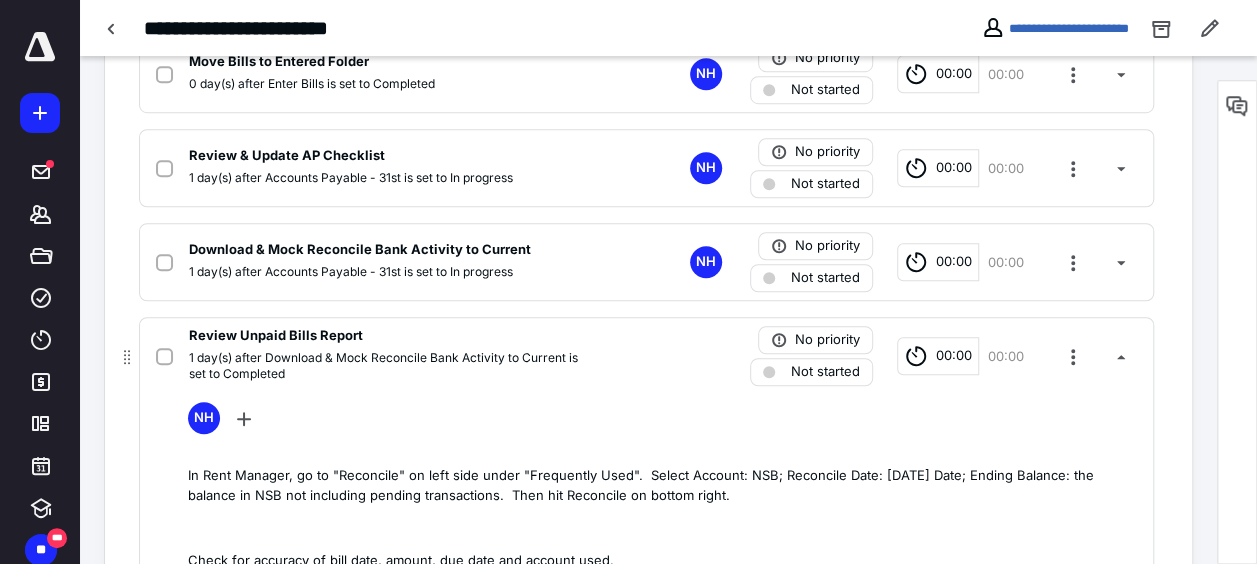 click on "No priority Not started 00:00 00:00" at bounding box center [931, 356] 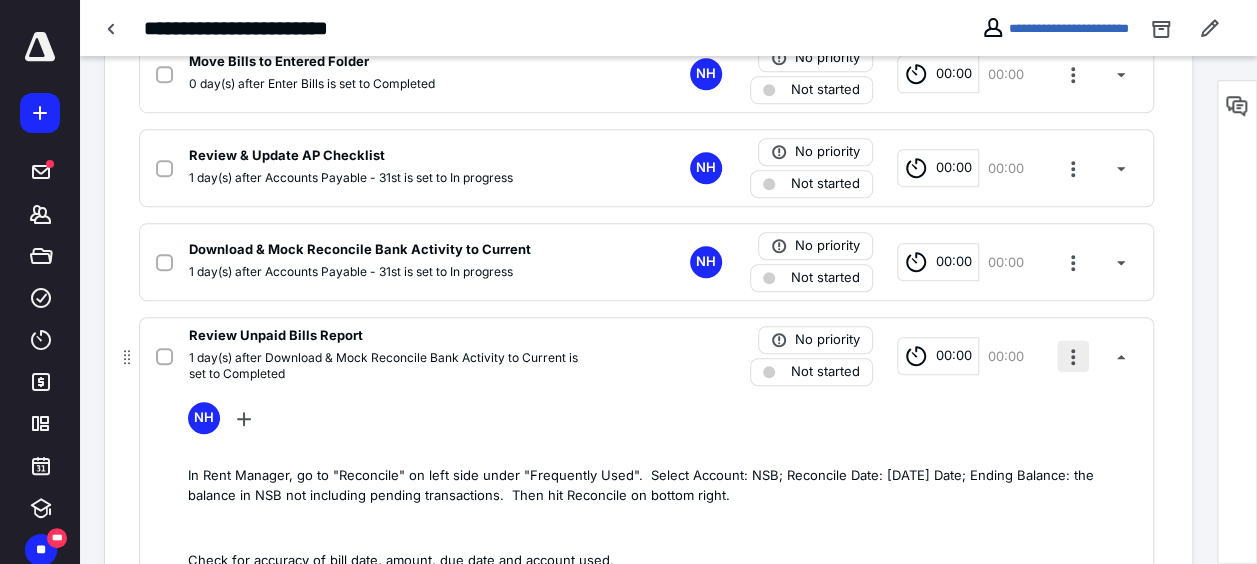 click at bounding box center [1073, 356] 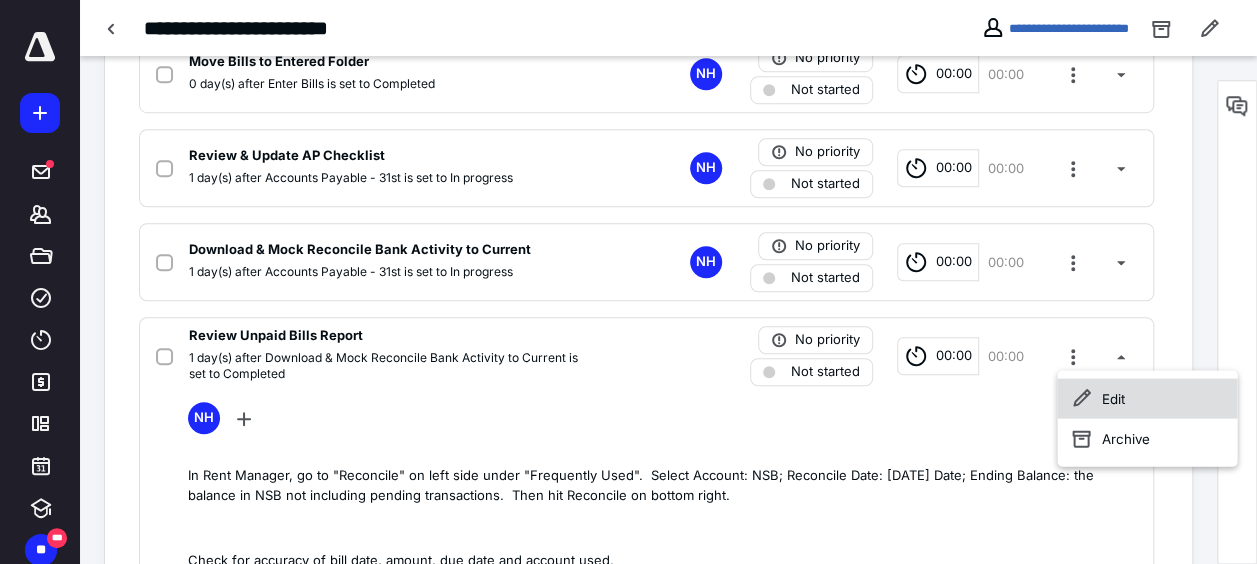 click 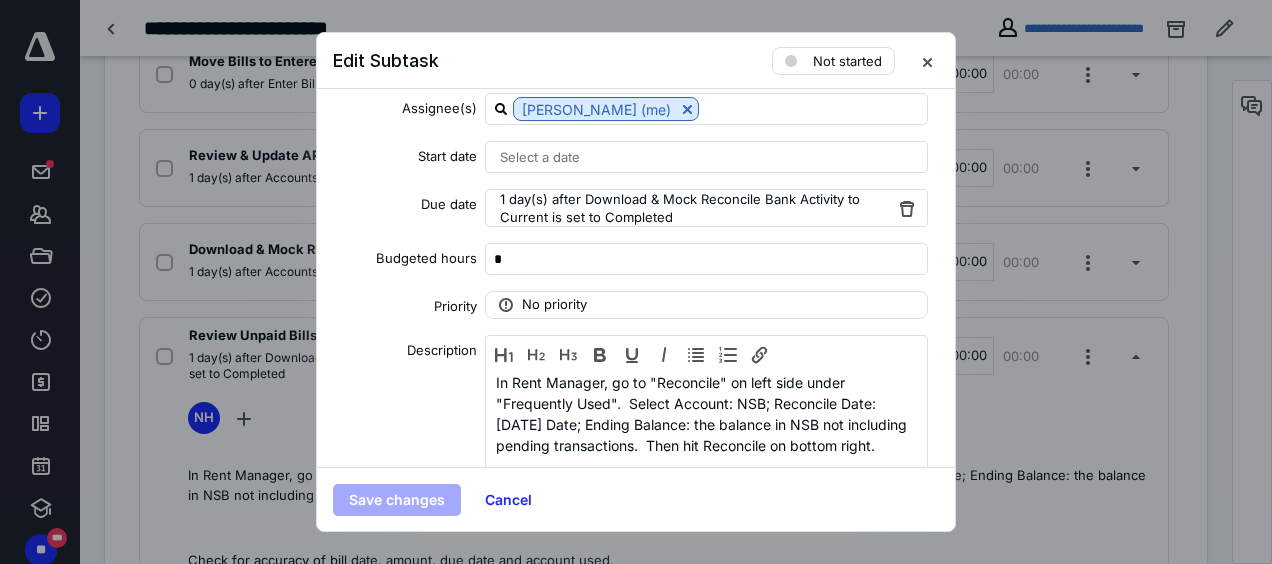 scroll, scrollTop: 155, scrollLeft: 0, axis: vertical 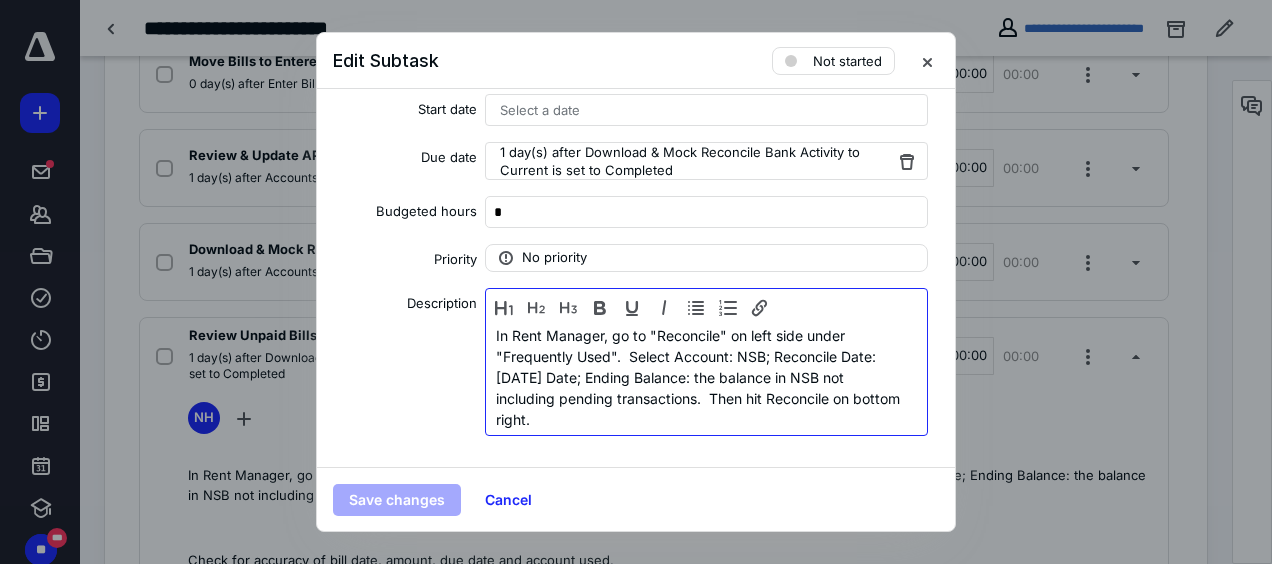 click on "In Rent Manager, go to "Reconcile" on left side under "Frequently Used".  Select Account: NSB; Reconcile Date: Today's Date; Ending Balance: the balance in NSB not including pending transactions.  Then hit Reconcile on bottom right." at bounding box center (701, 377) 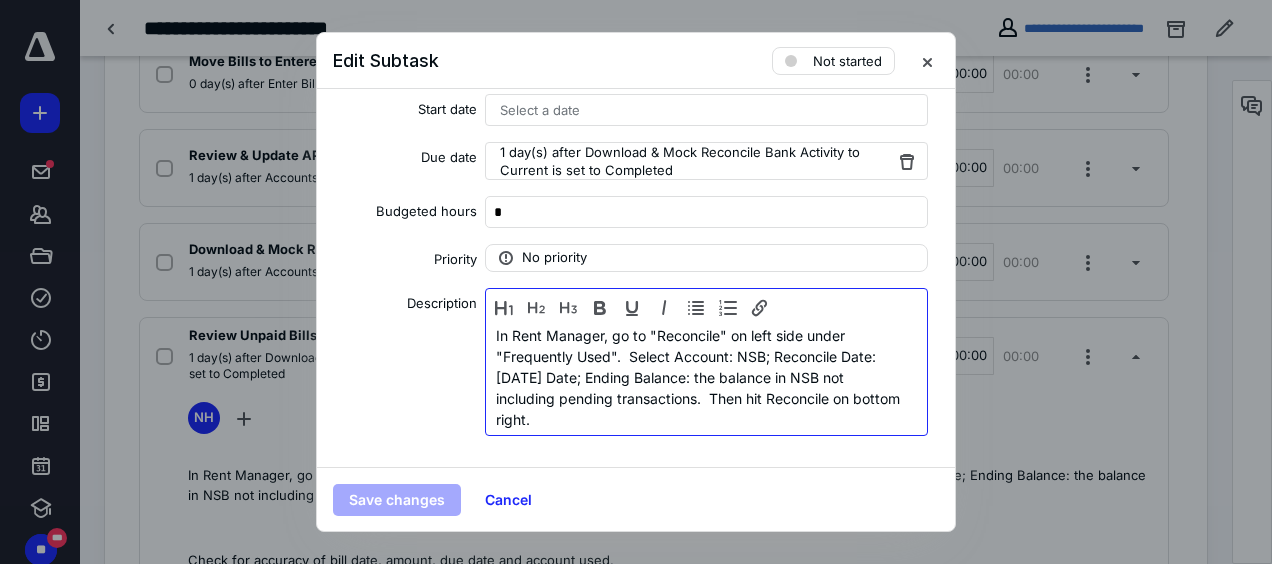 type 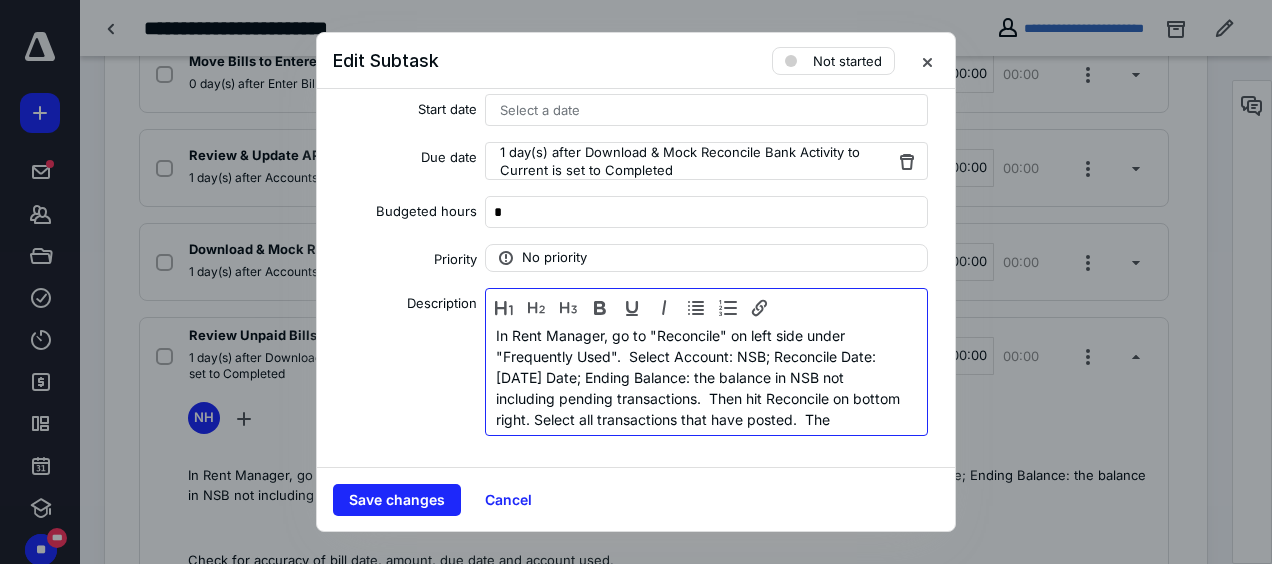 scroll, scrollTop: 19, scrollLeft: 0, axis: vertical 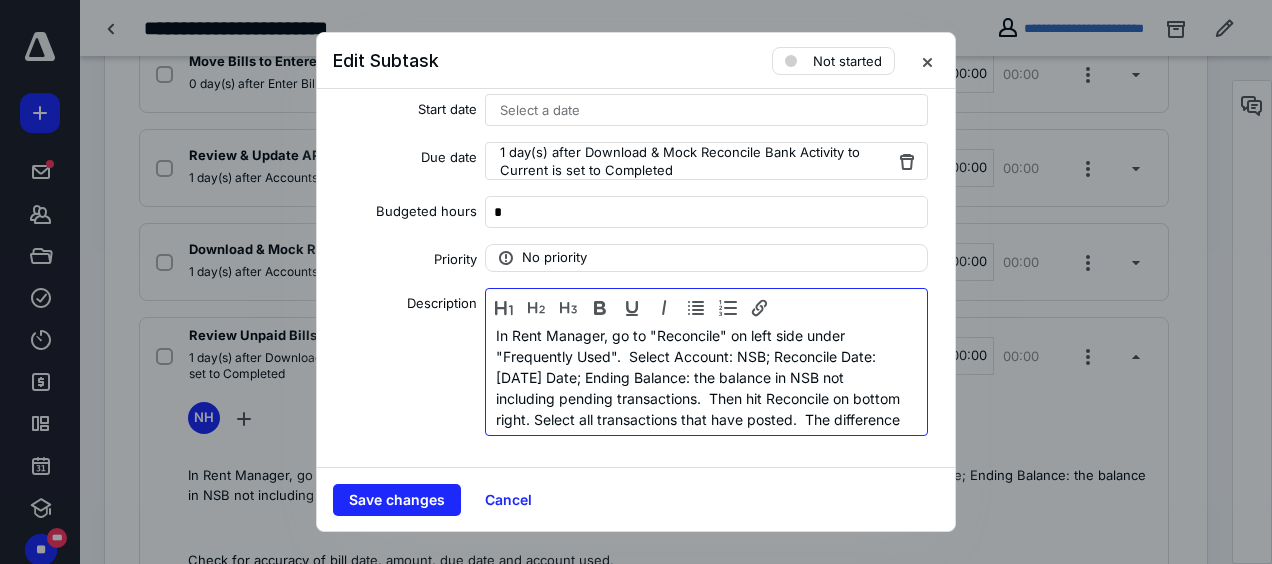 drag, startPoint x: 780, startPoint y: 414, endPoint x: 466, endPoint y: 304, distance: 332.71008 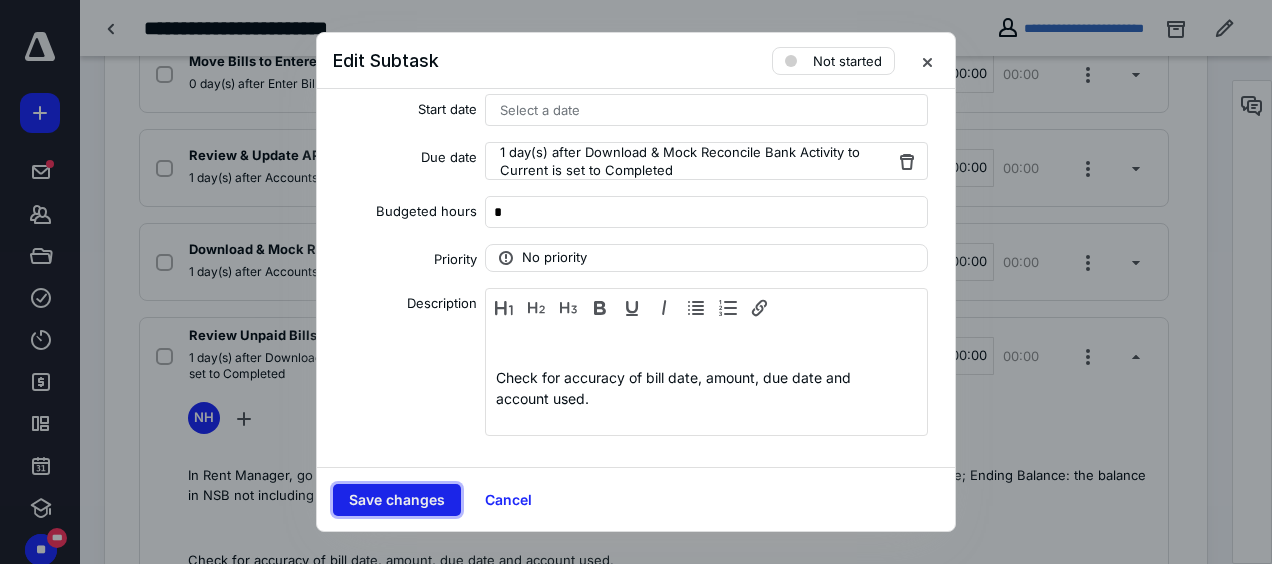 click on "Save changes" at bounding box center [397, 500] 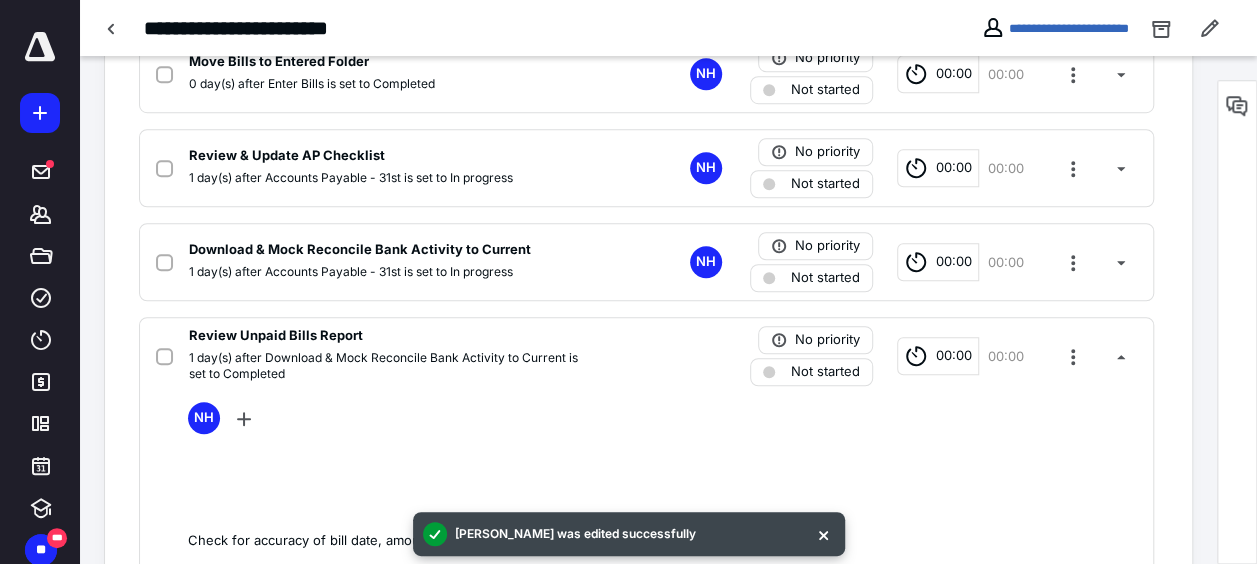 click on "Download & Mock Reconcile Bank Activity to Current" at bounding box center (360, 250) 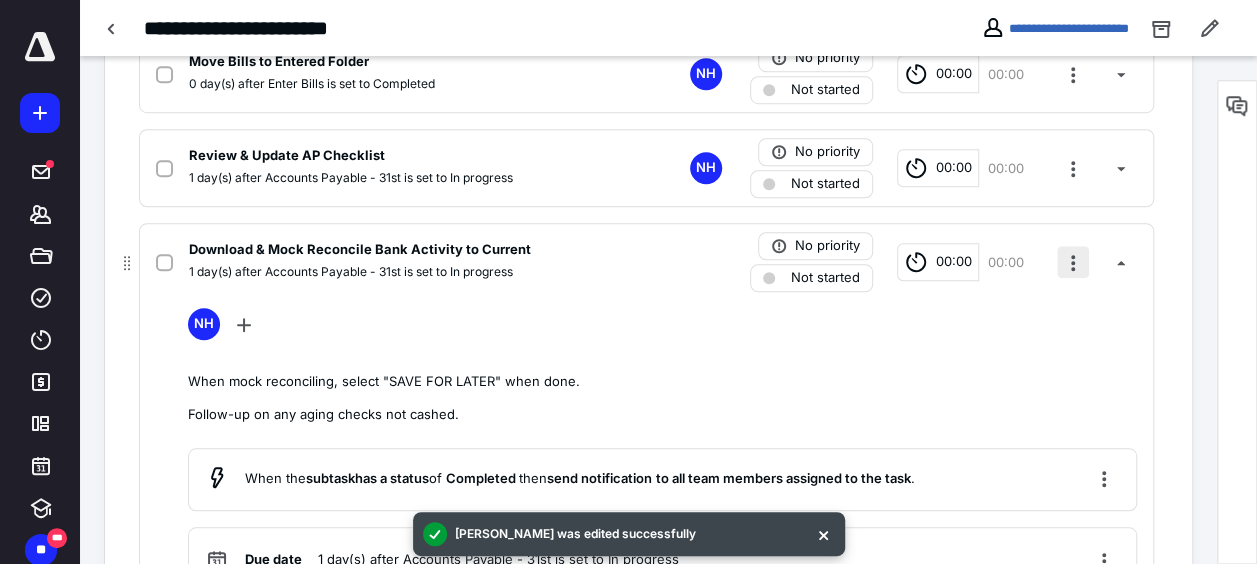 click at bounding box center [1073, 262] 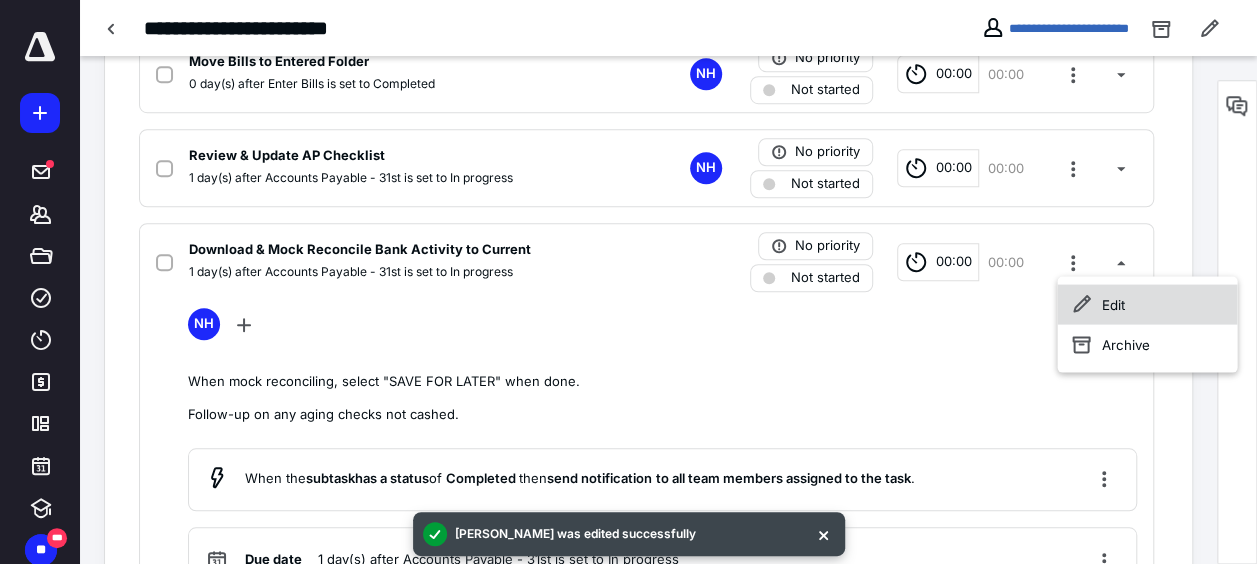 click 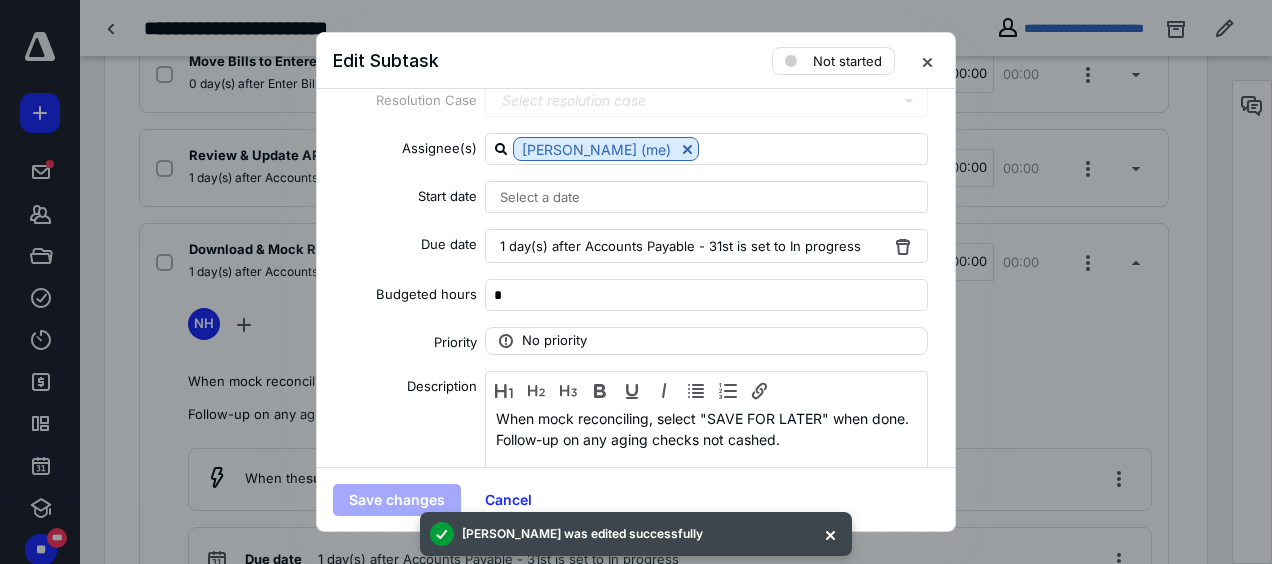 scroll, scrollTop: 100, scrollLeft: 0, axis: vertical 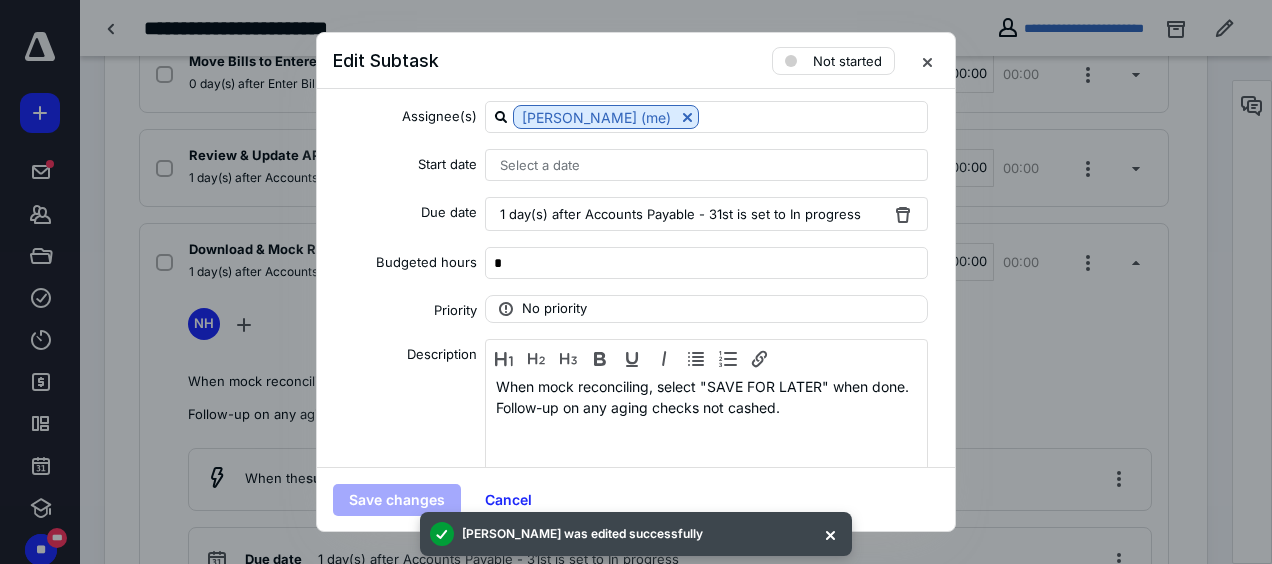 click on "When mock reconciling, select "SAVE FOR LATER" when done. Follow-up on any aging checks not cashed." at bounding box center (706, 428) 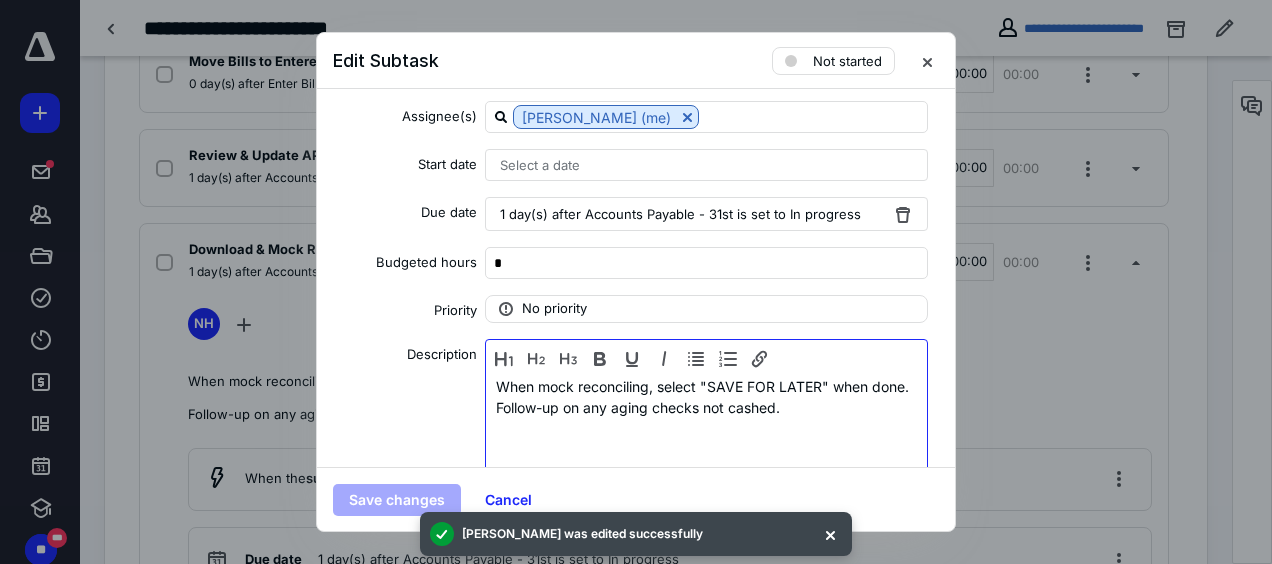 click on "When mock reconciling, select "SAVE FOR LATER" when done. Follow-up on any aging checks not cashed." at bounding box center (706, 428) 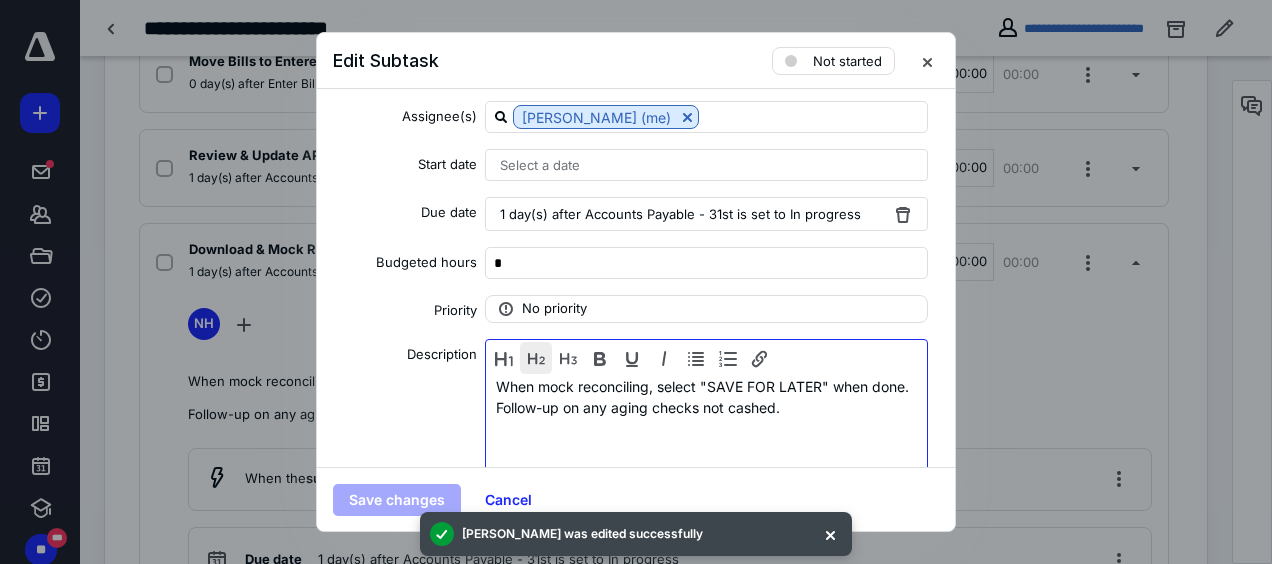 type 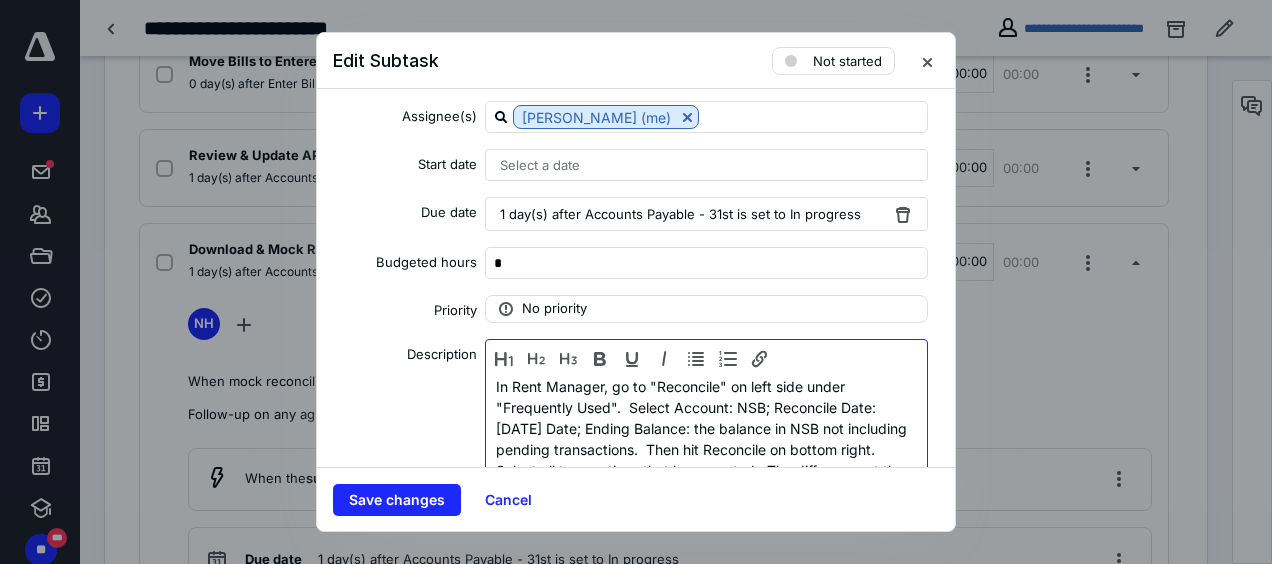 drag, startPoint x: 624, startPoint y: 407, endPoint x: 721, endPoint y: 364, distance: 106.10372 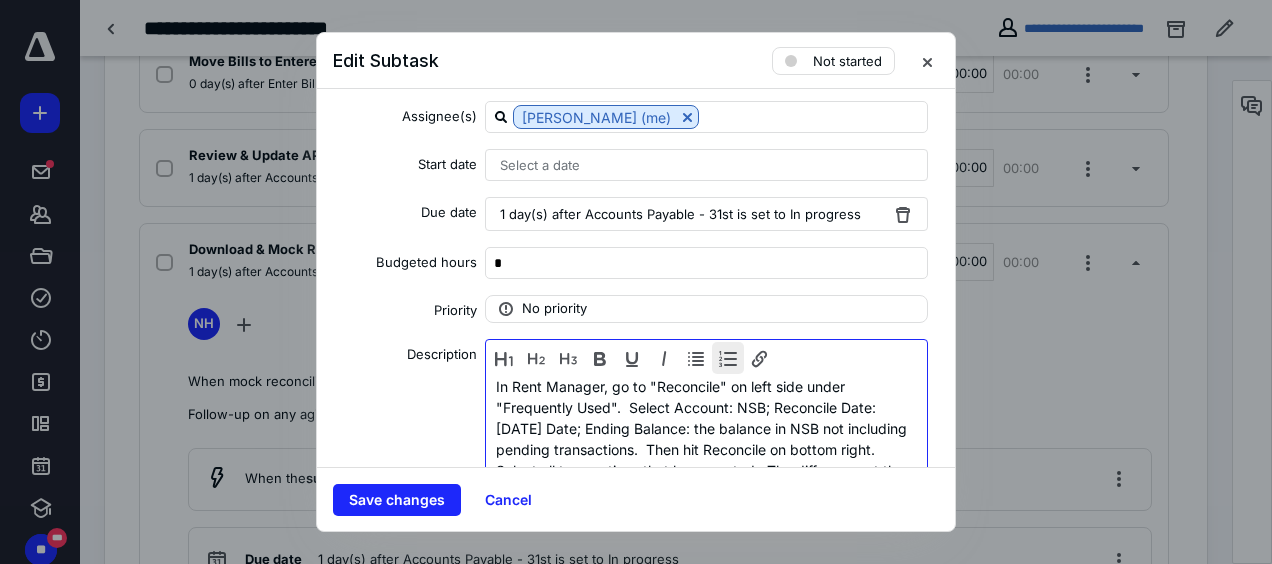 click on "In Rent Manager, go to "Reconcile" on left side under "Frequently Used".  Select Account: NSB; Reconcile Date: Today's Date; Ending Balance: the balance in NSB not including pending transactions.  Then hit Reconcile on bottom right. Select all transactions that have posted.  The difference at the bottom right should be zero." at bounding box center [706, 439] 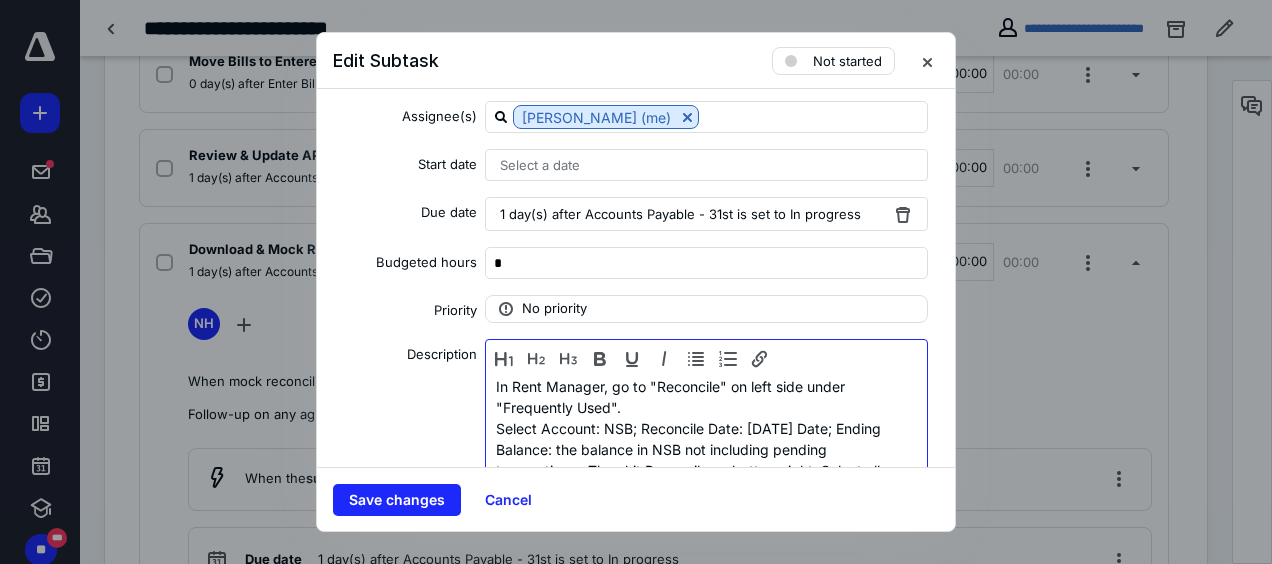 click on "Select Account: NSB; Reconcile Date: Today's Date; Ending Balance: the balance in NSB not including pending transactions.  Then hit Reconcile on bottom right. Select all transactions that have posted.  The difference at the bottom right should be zero." at bounding box center (706, 470) 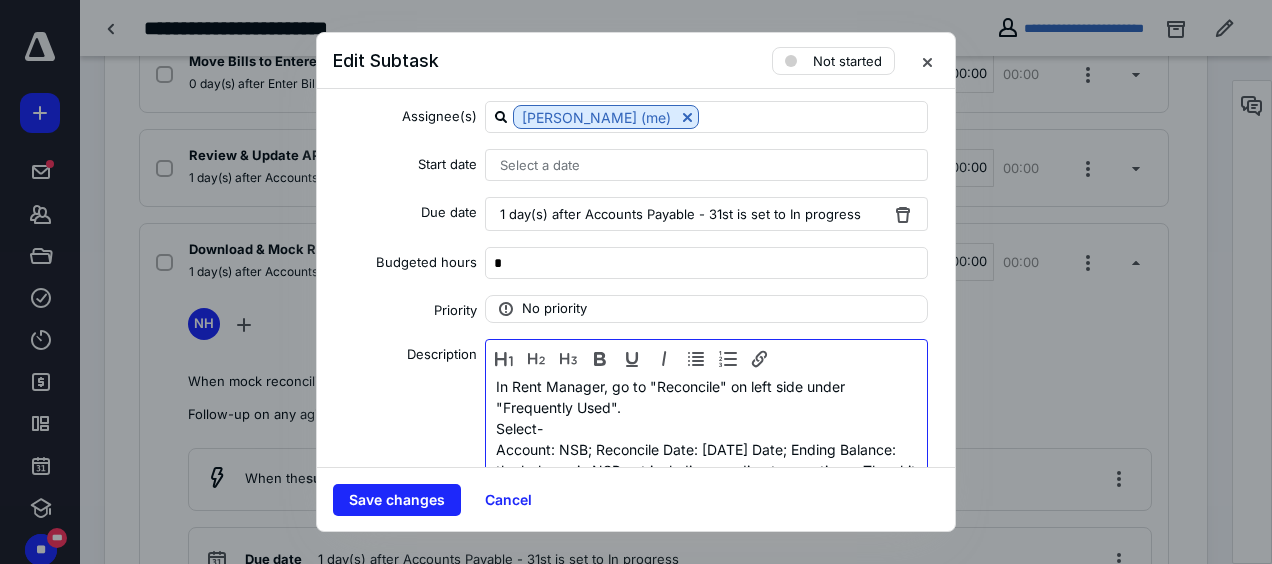 click on "Account: NSB; Reconcile Date: Today's Date; Ending Balance: the balance in NSB not including pending transactions.  Then hit Reconcile on bottom right. Select all transactions that have posted.  The difference at the bottom right should be zero." at bounding box center [706, 481] 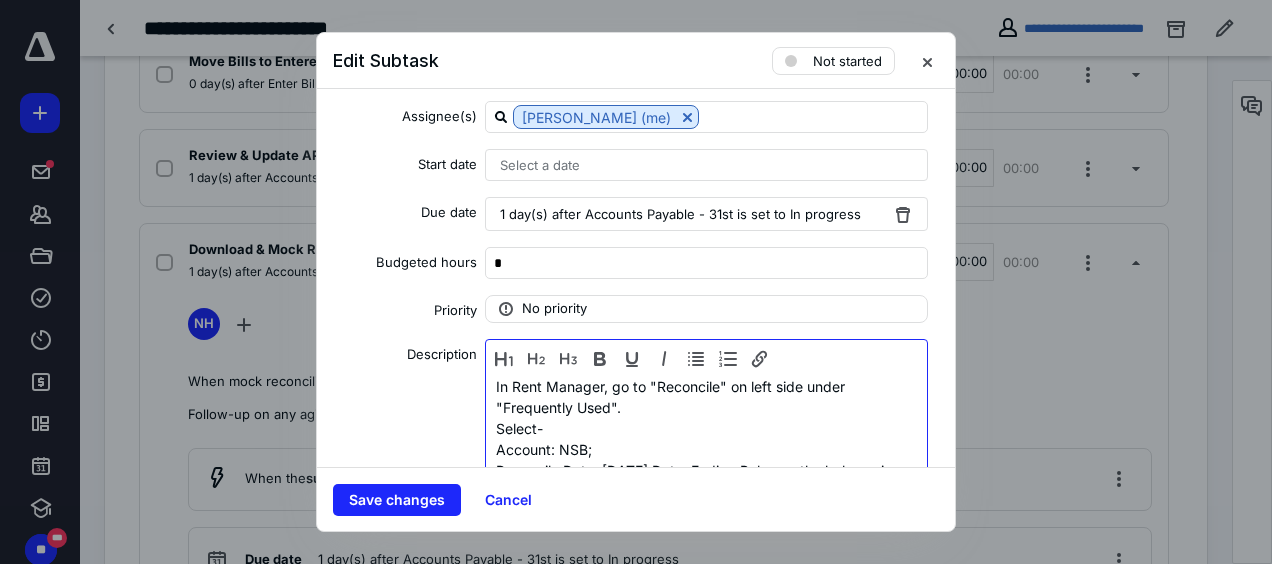 scroll, scrollTop: 110, scrollLeft: 0, axis: vertical 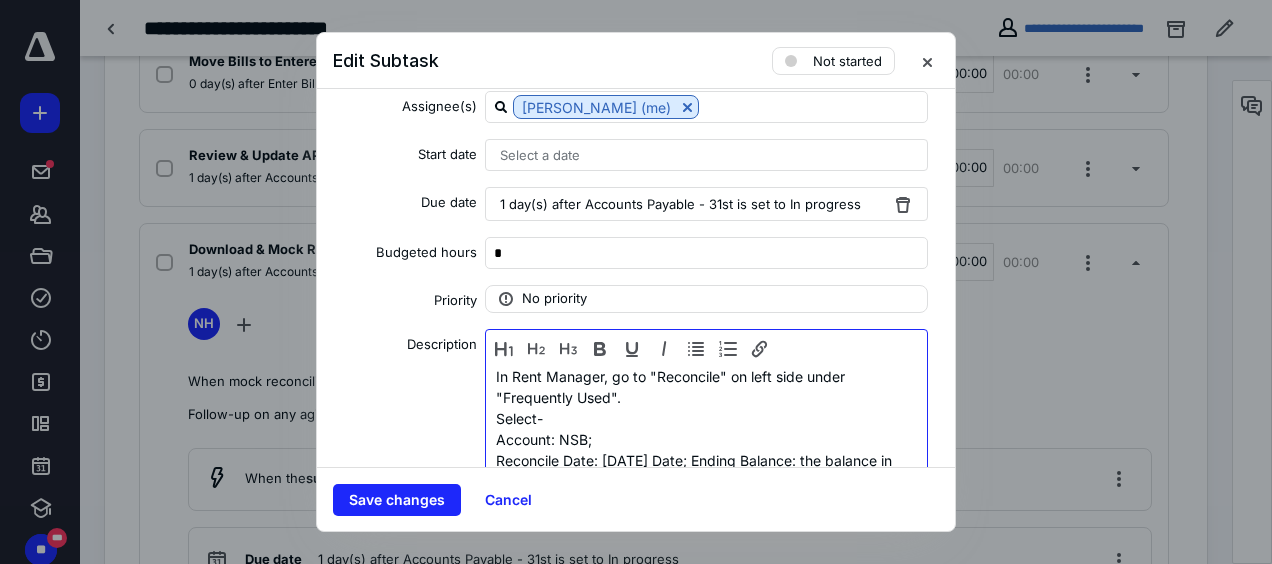 click on "Reconcile Date: Today's Date; Ending Balance: the balance in NSB not including pending transactions.  Then hit Reconcile on bottom right. Select all transactions that have posted.  The difference at the bottom right should be zero." at bounding box center [706, 492] 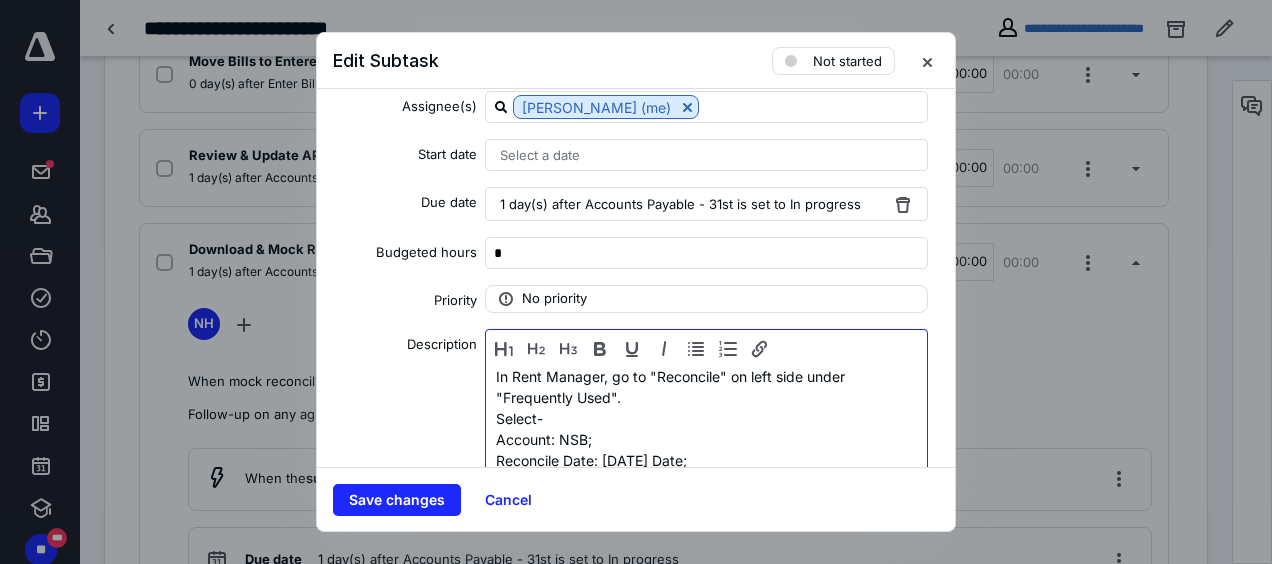 scroll, scrollTop: 19, scrollLeft: 0, axis: vertical 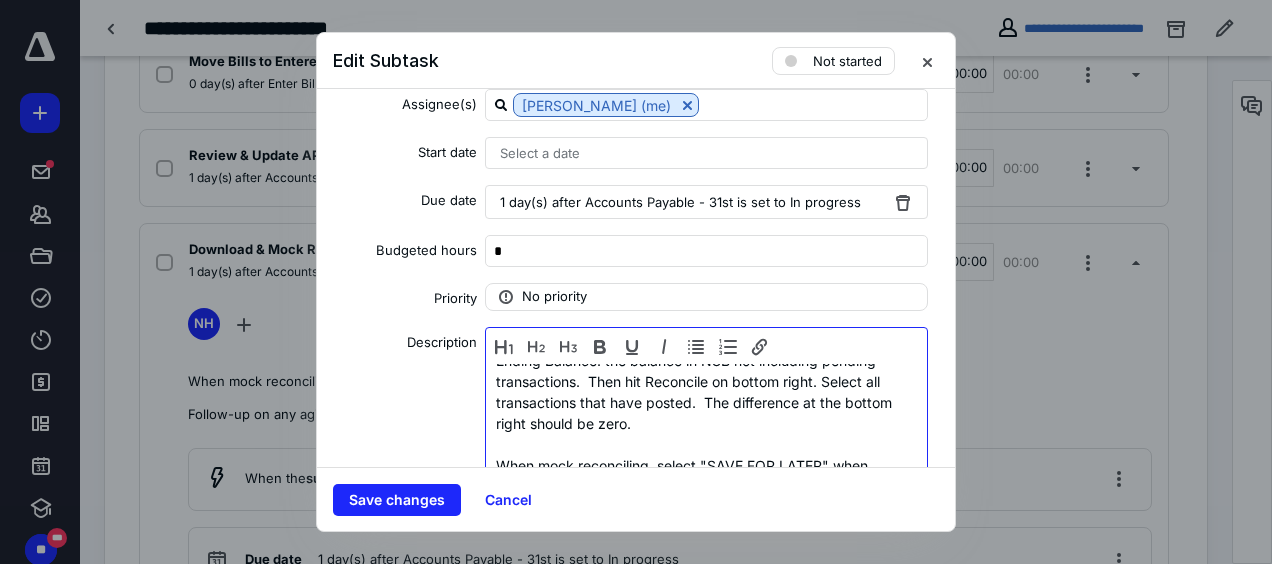click on "Ending Balance: the balance in NSB not including pending transactions.  Then hit Reconcile on bottom right. Select all transactions that have posted.  The difference at the bottom right should be zero." at bounding box center [701, 392] 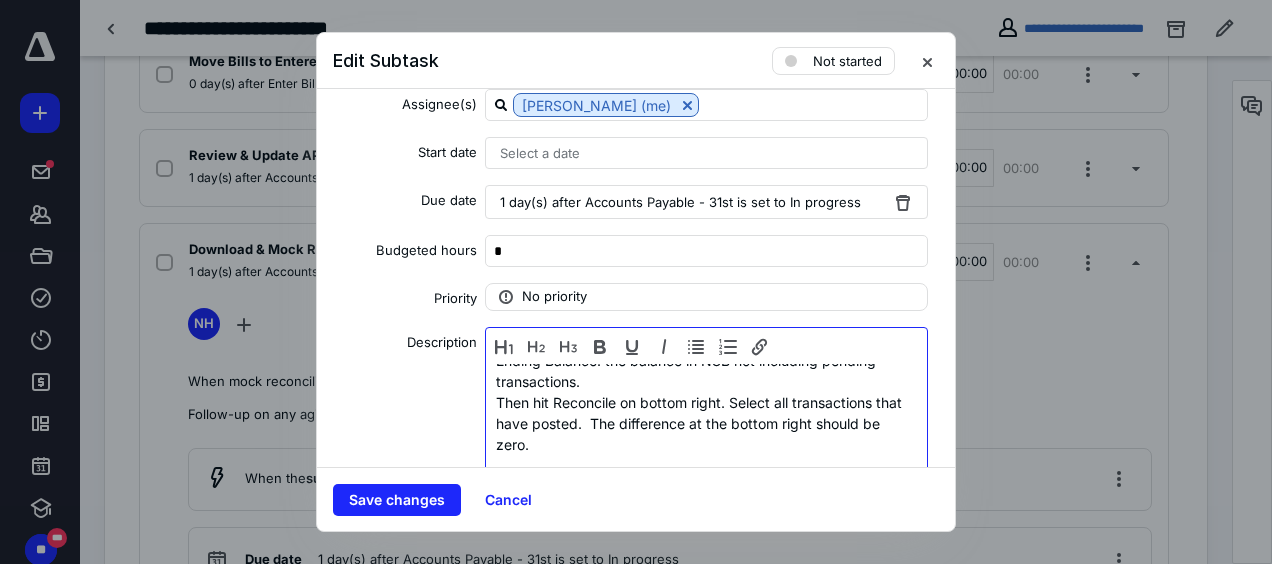 scroll, scrollTop: 19, scrollLeft: 0, axis: vertical 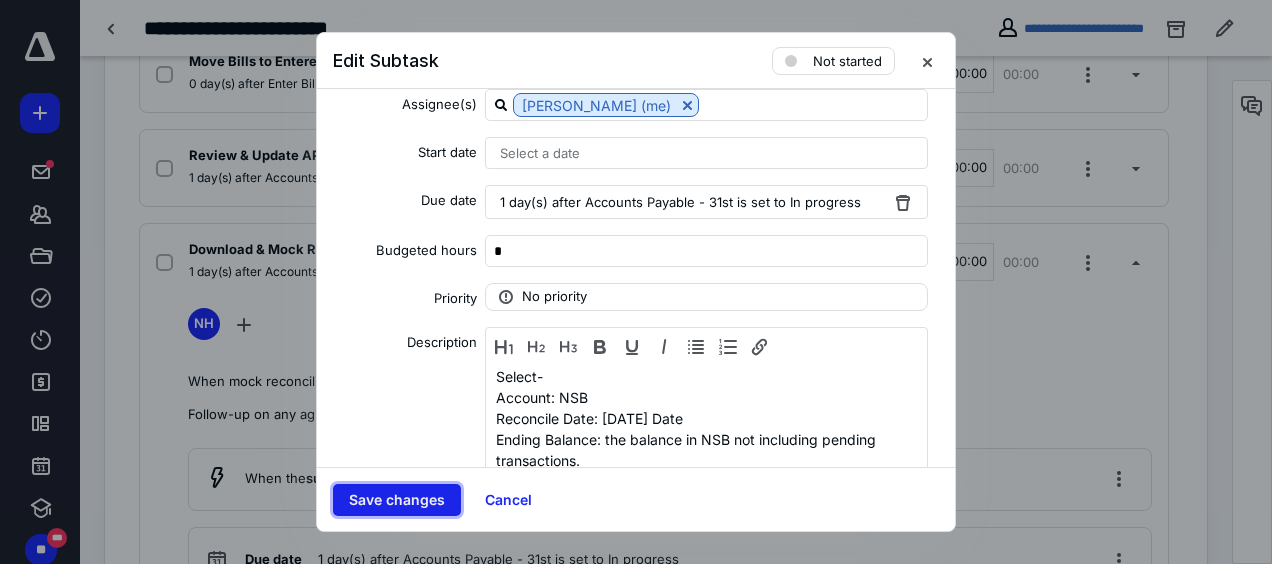 click on "Save changes" at bounding box center [397, 500] 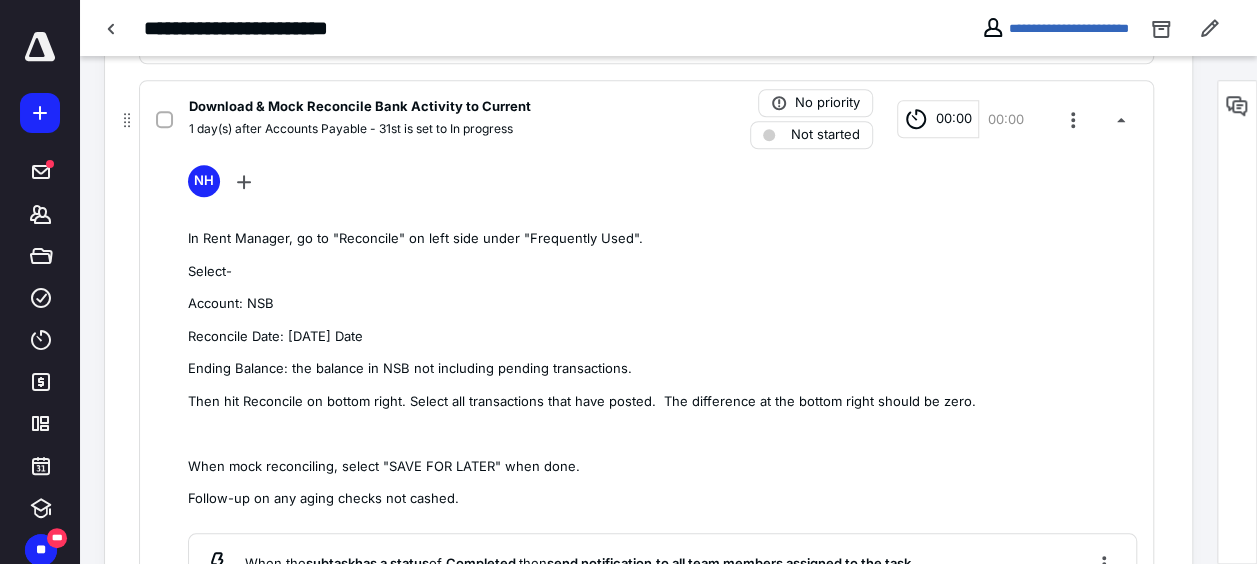 scroll, scrollTop: 791, scrollLeft: 0, axis: vertical 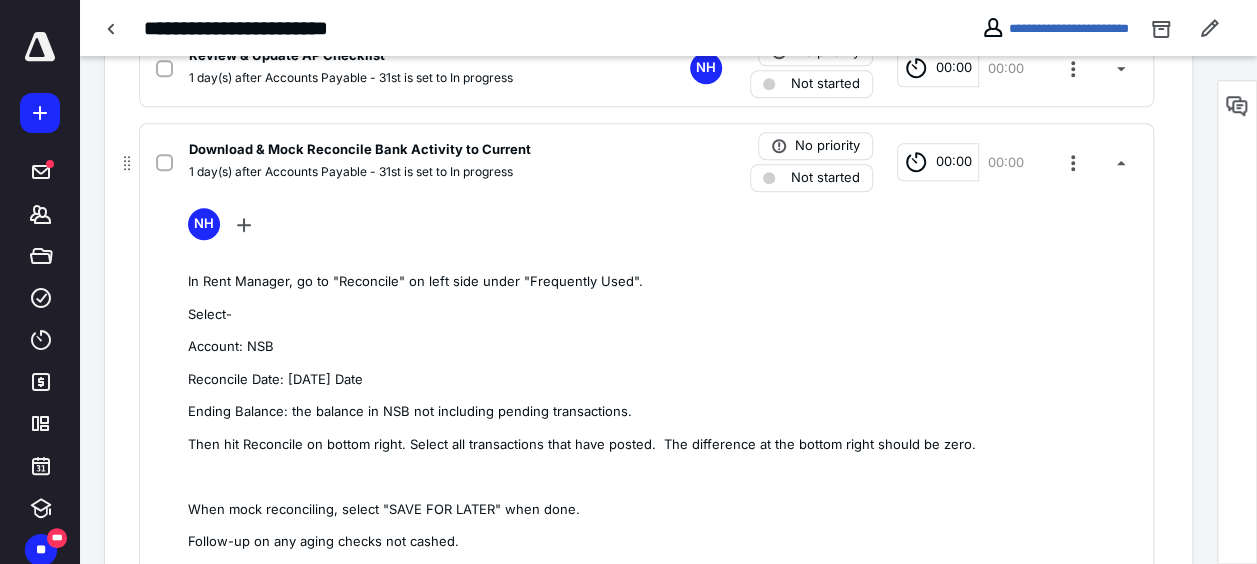click on "Download & Mock Reconcile Bank Activity to Current" at bounding box center [360, 150] 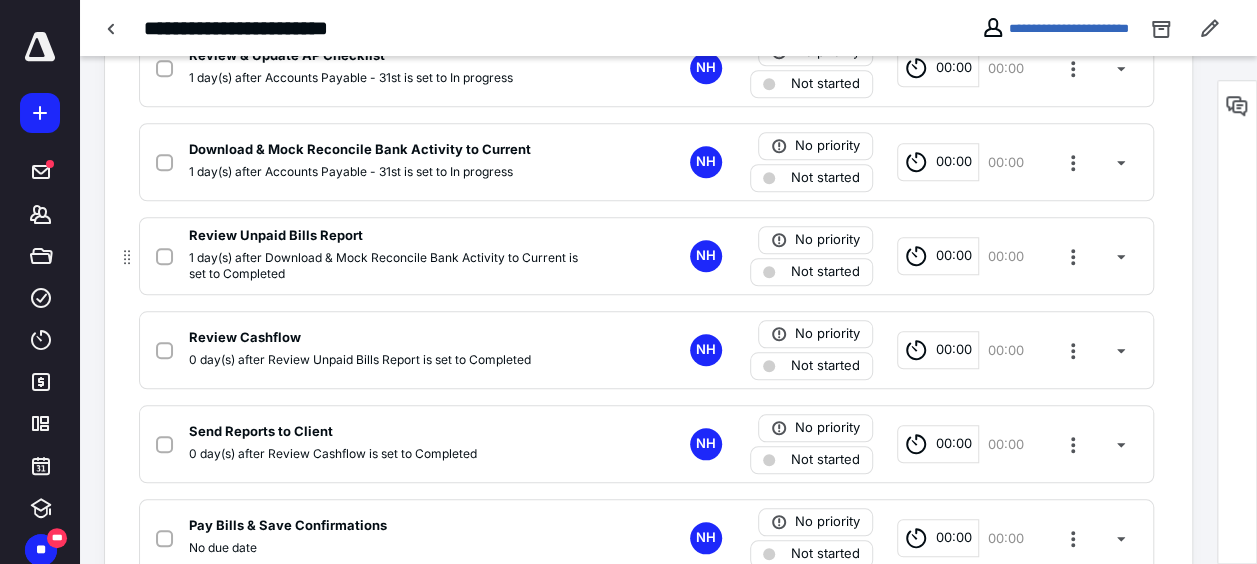 click on "Review Unpaid Bills Report" at bounding box center [276, 236] 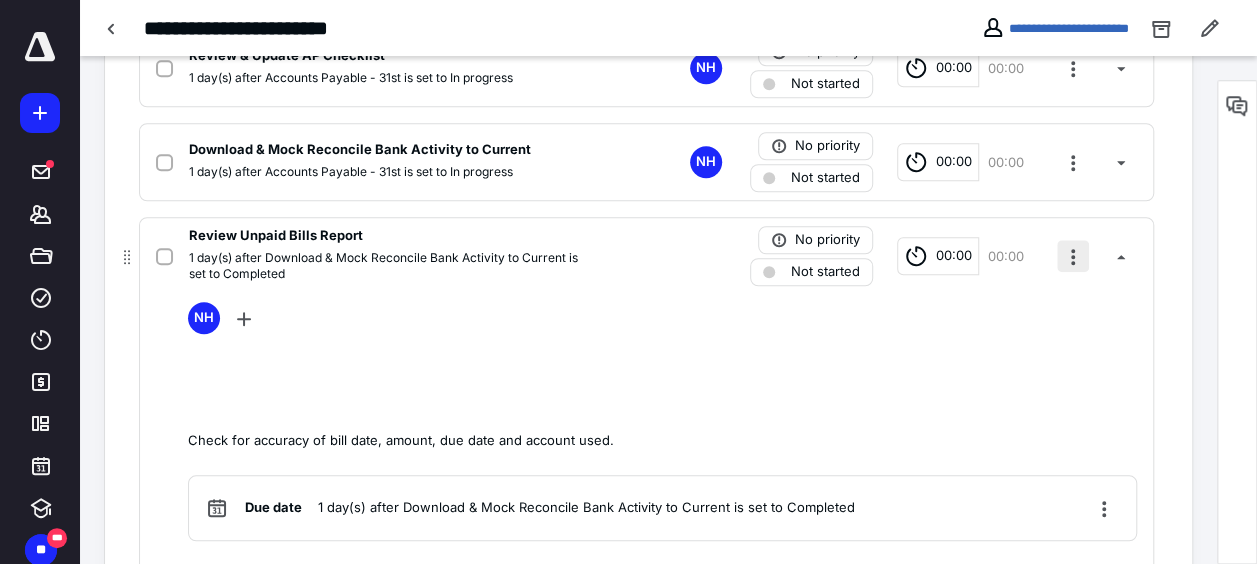 click at bounding box center [1073, 256] 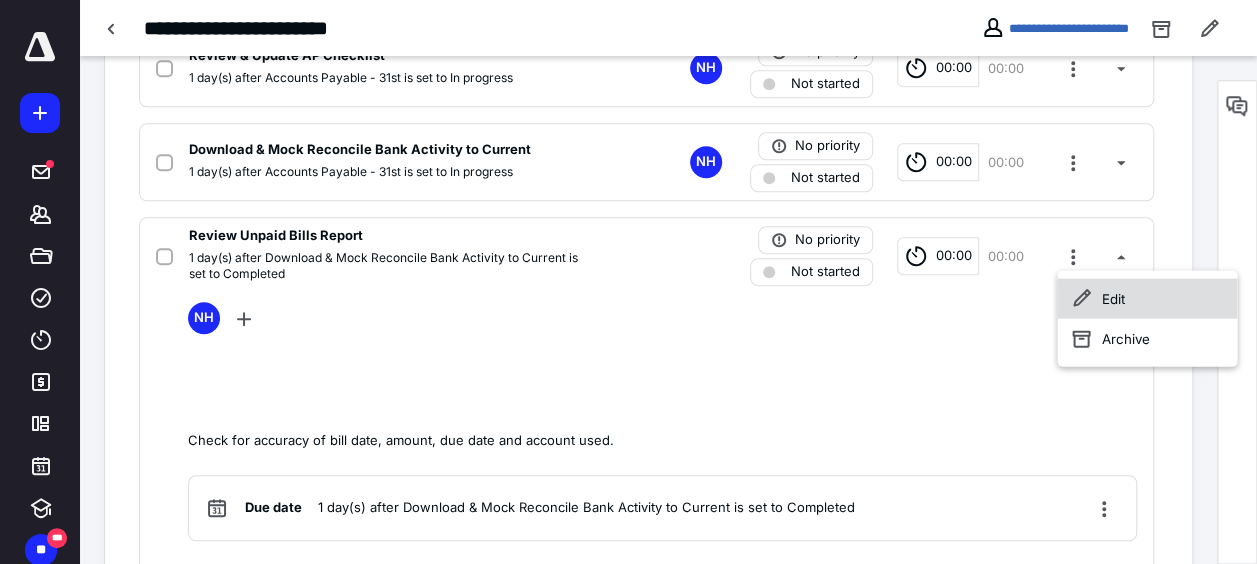 click 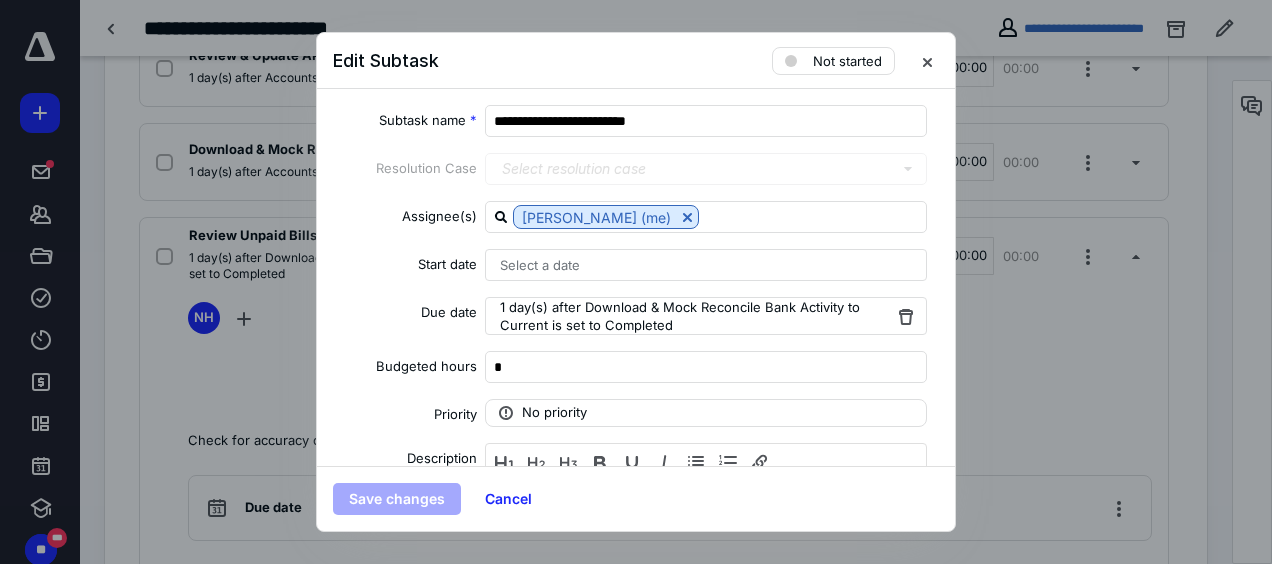 click on "Cancel" at bounding box center (508, 499) 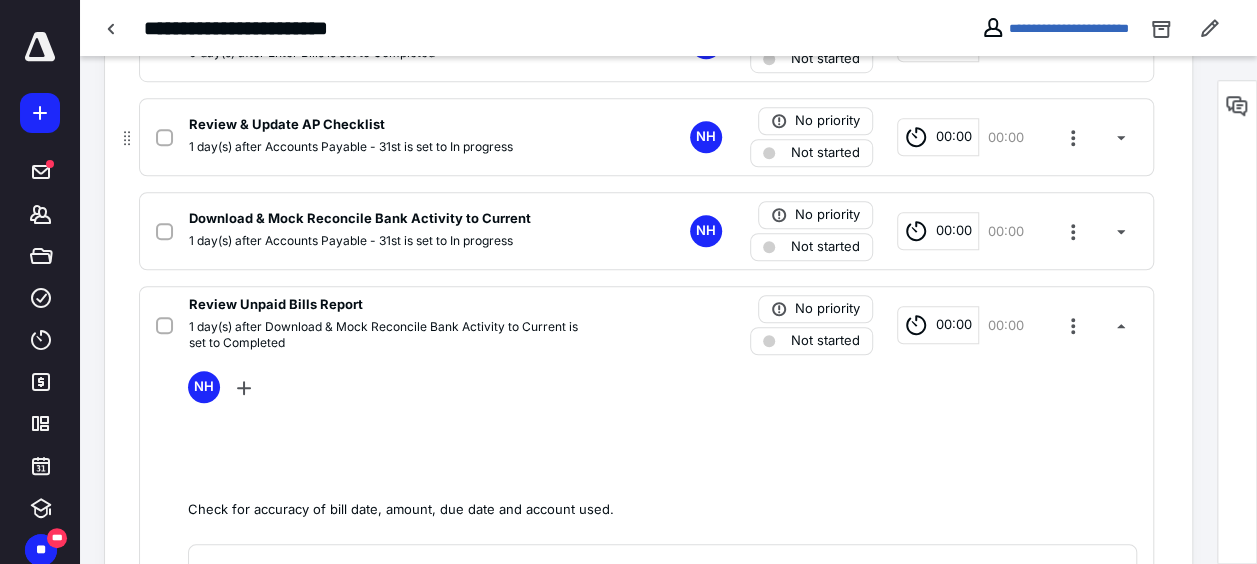 scroll, scrollTop: 691, scrollLeft: 0, axis: vertical 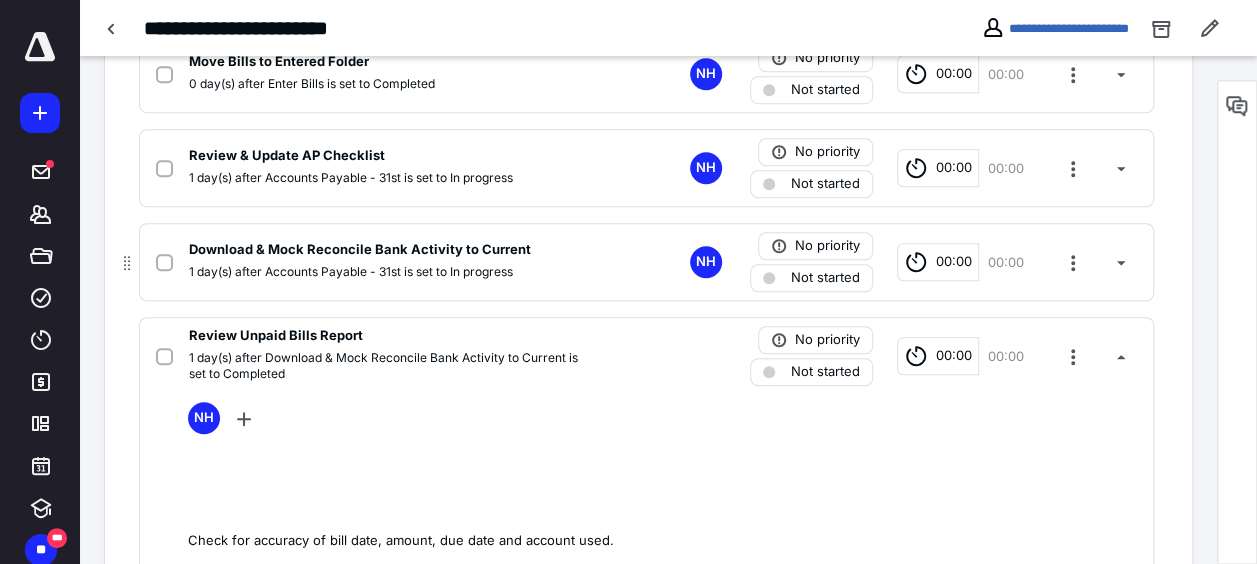 click on "1 day(s) after  Accounts Payable - 31st is set to In progress" at bounding box center (351, 272) 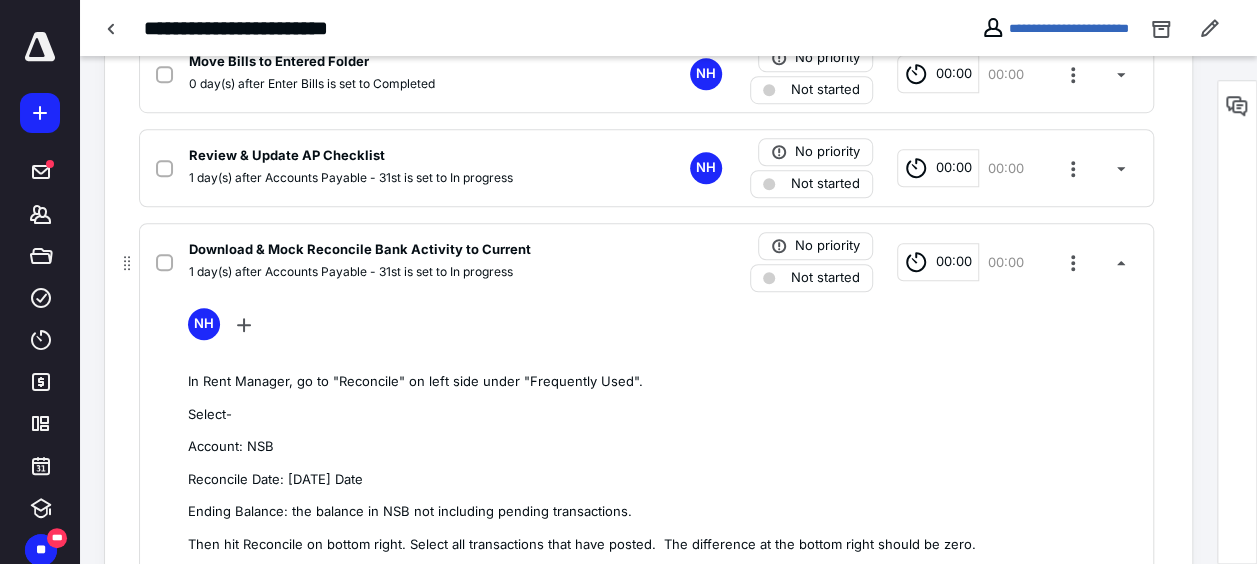 drag, startPoint x: 189, startPoint y: 372, endPoint x: 640, endPoint y: 377, distance: 451.0277 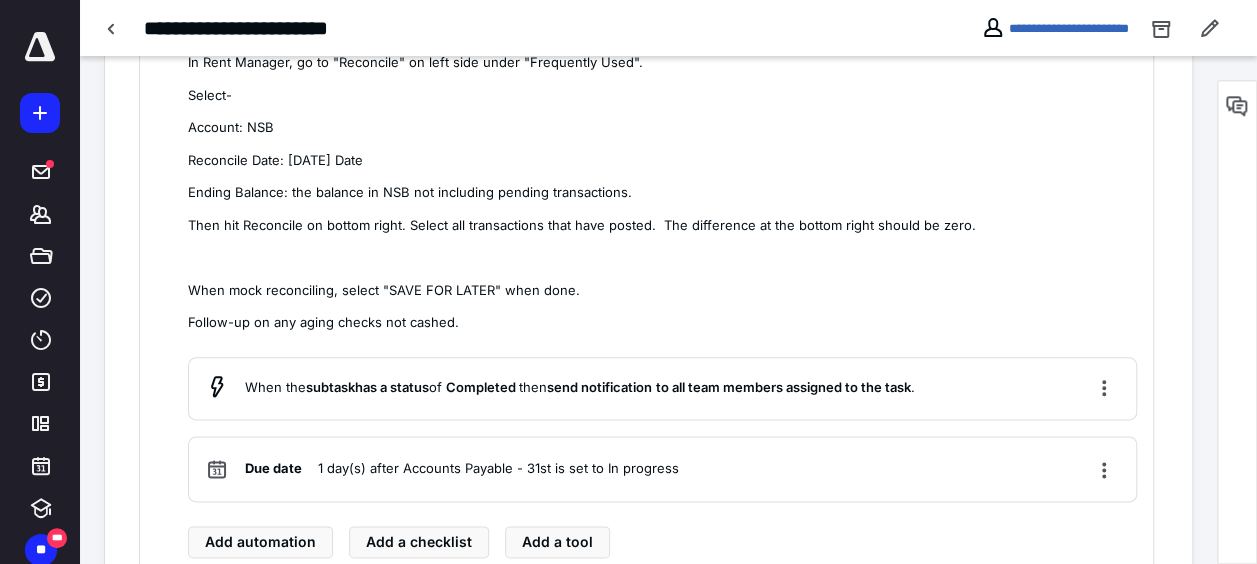 scroll, scrollTop: 1091, scrollLeft: 0, axis: vertical 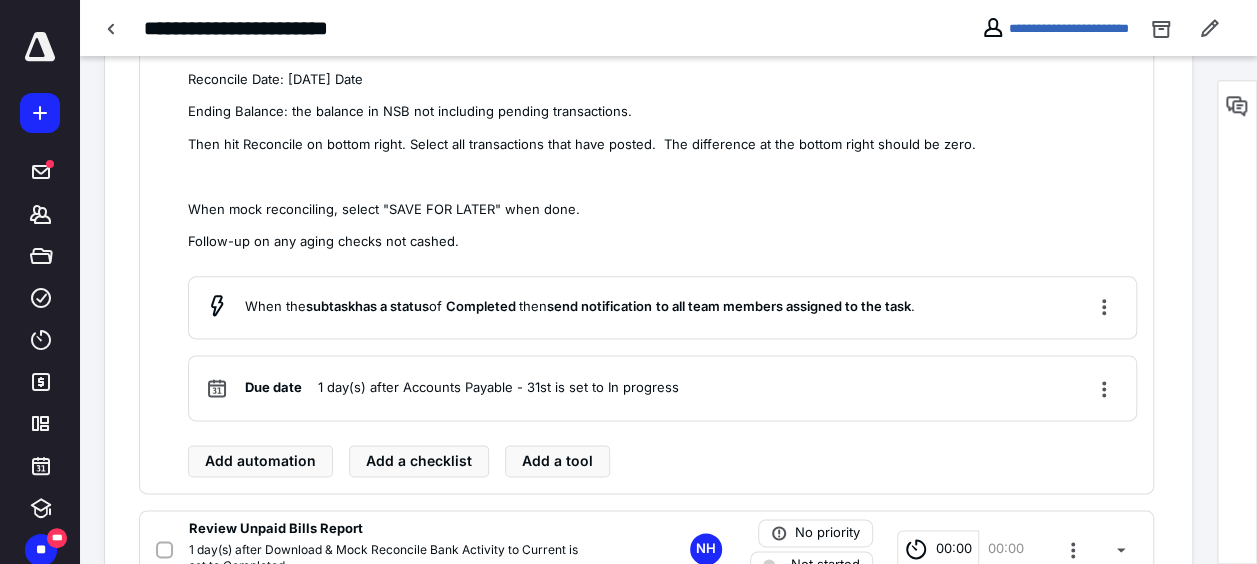 click on "Review Unpaid Bills Report" at bounding box center (384, 529) 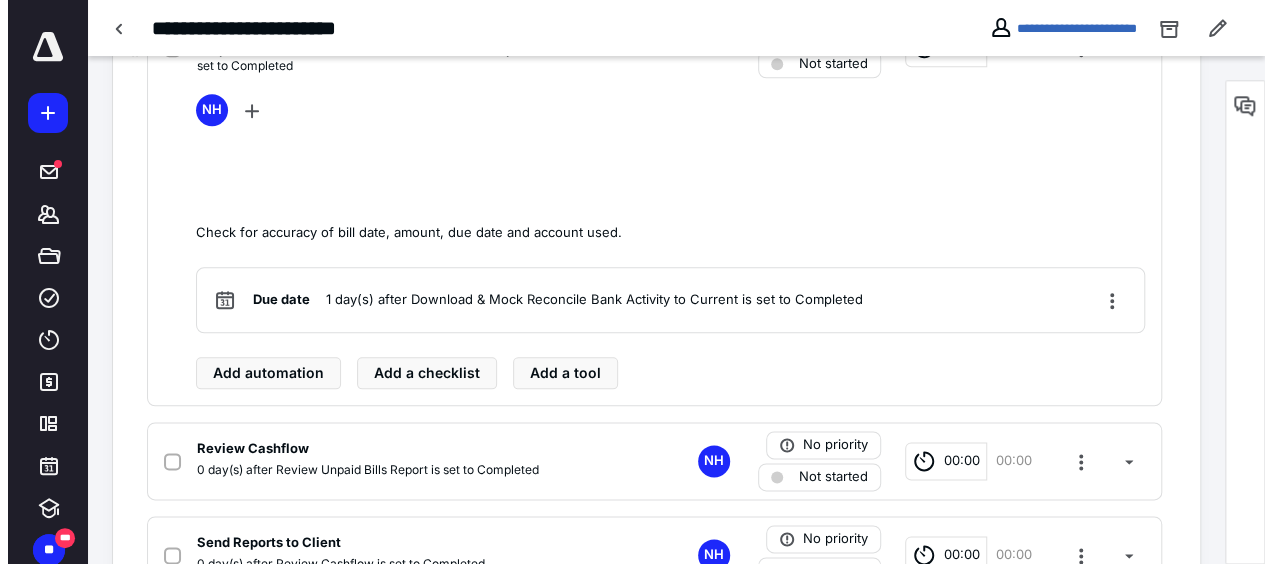 scroll, scrollTop: 891, scrollLeft: 0, axis: vertical 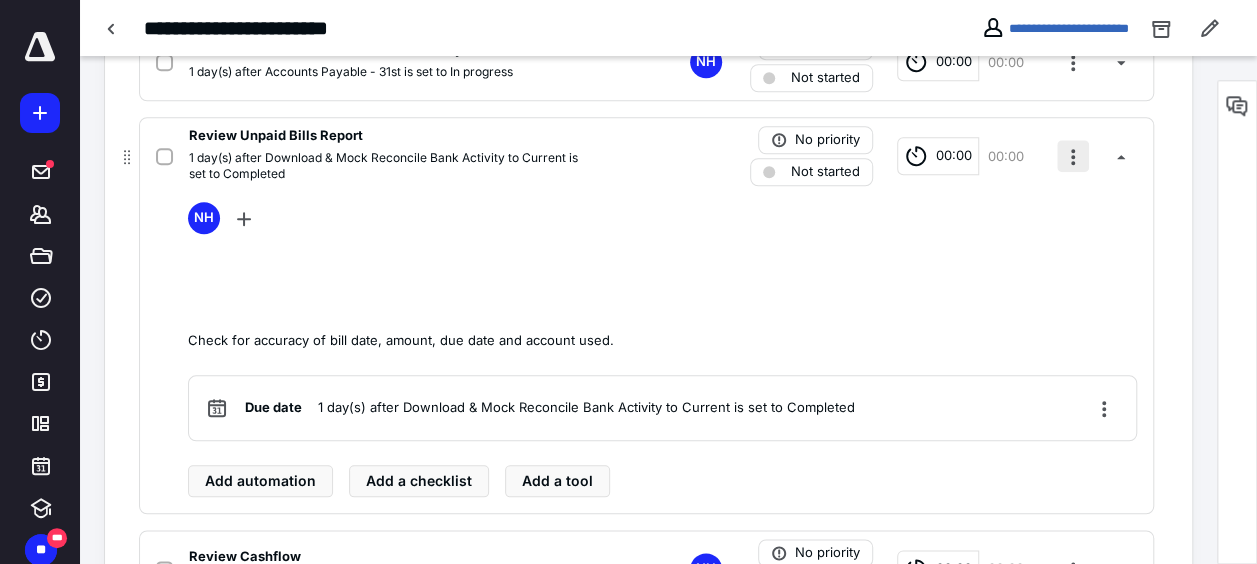 click at bounding box center (1073, 156) 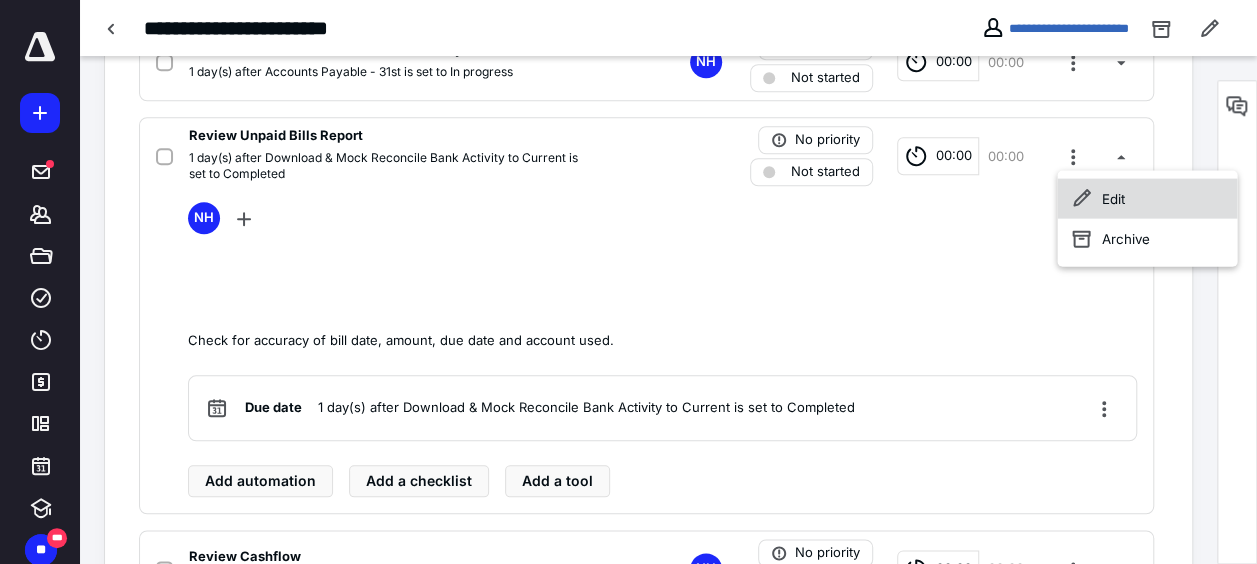 click 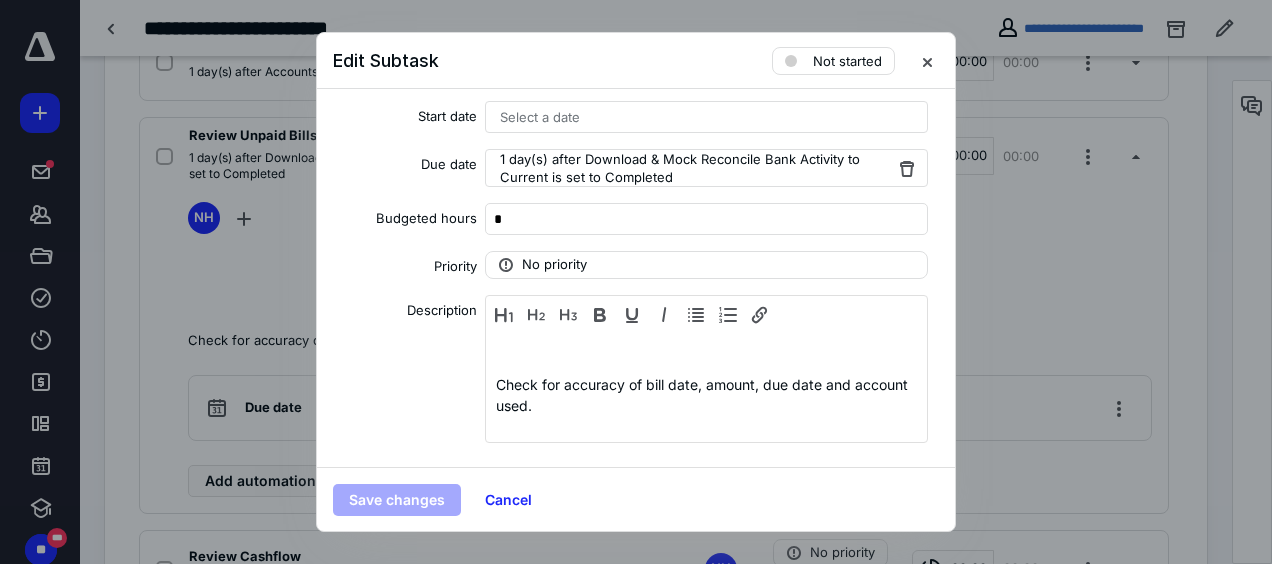 scroll, scrollTop: 155, scrollLeft: 0, axis: vertical 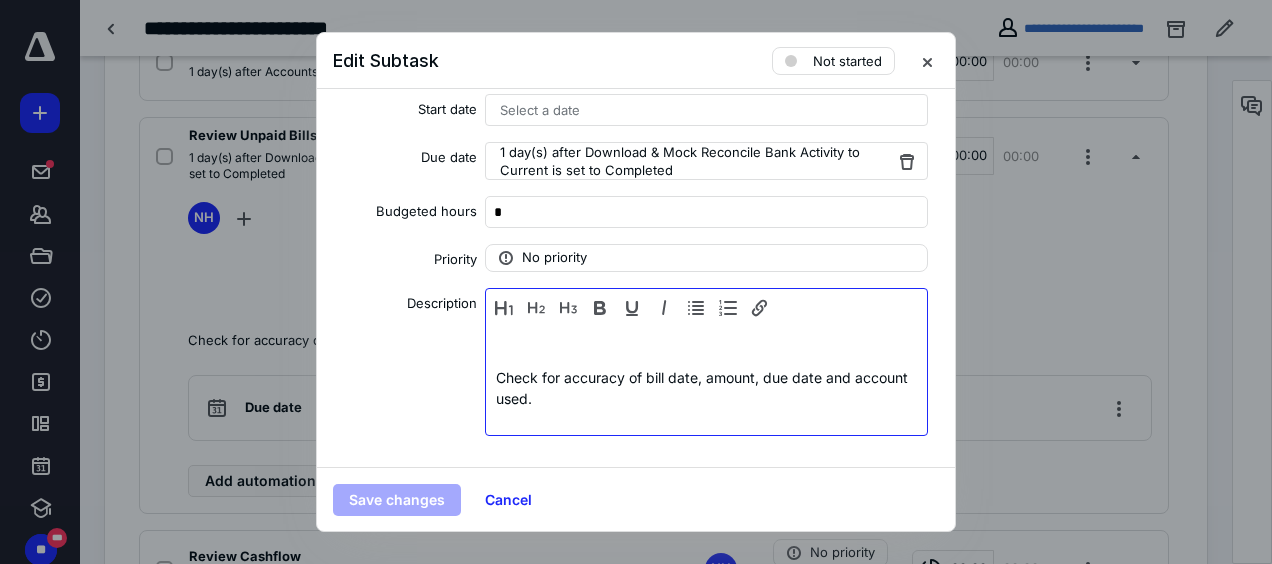 click at bounding box center [706, 335] 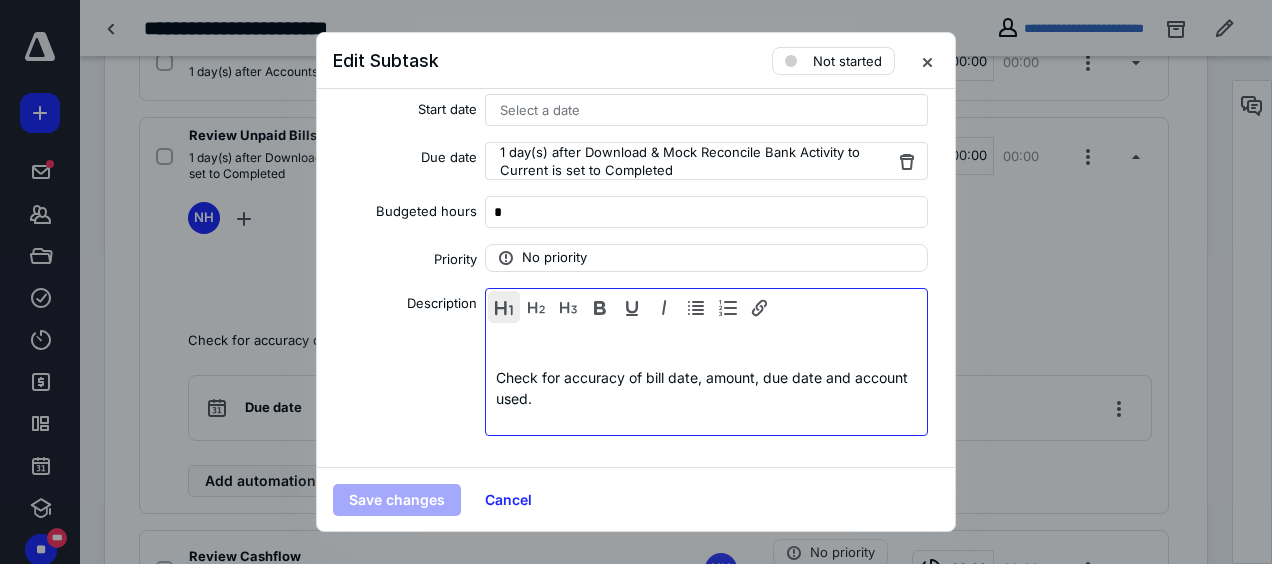 type 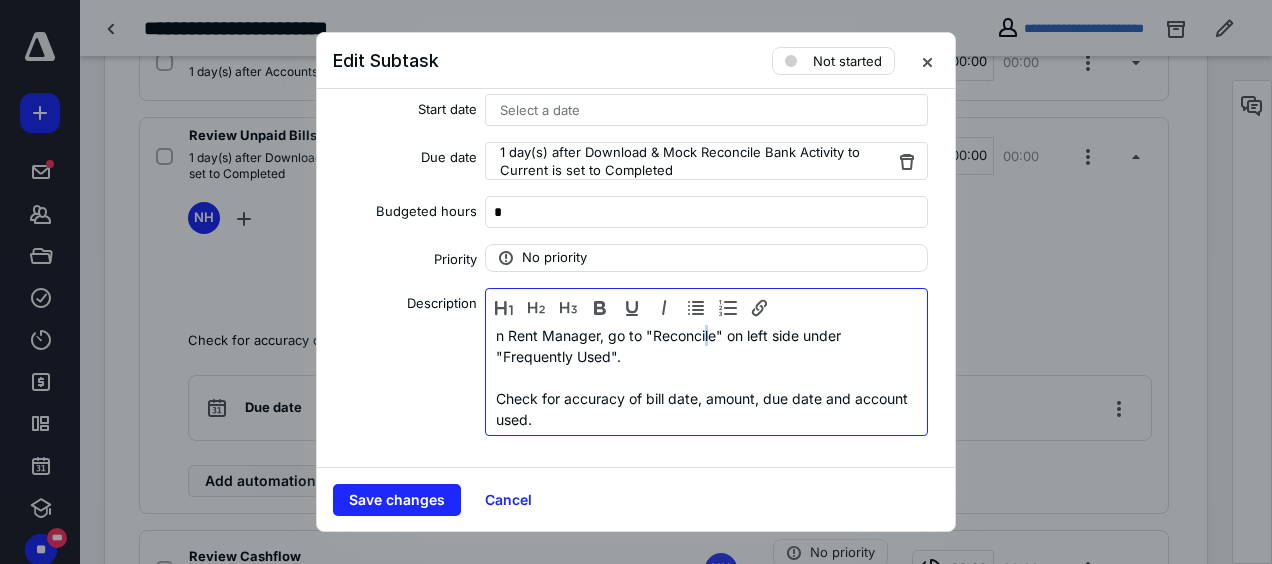 drag, startPoint x: 702, startPoint y: 333, endPoint x: 716, endPoint y: 327, distance: 15.231546 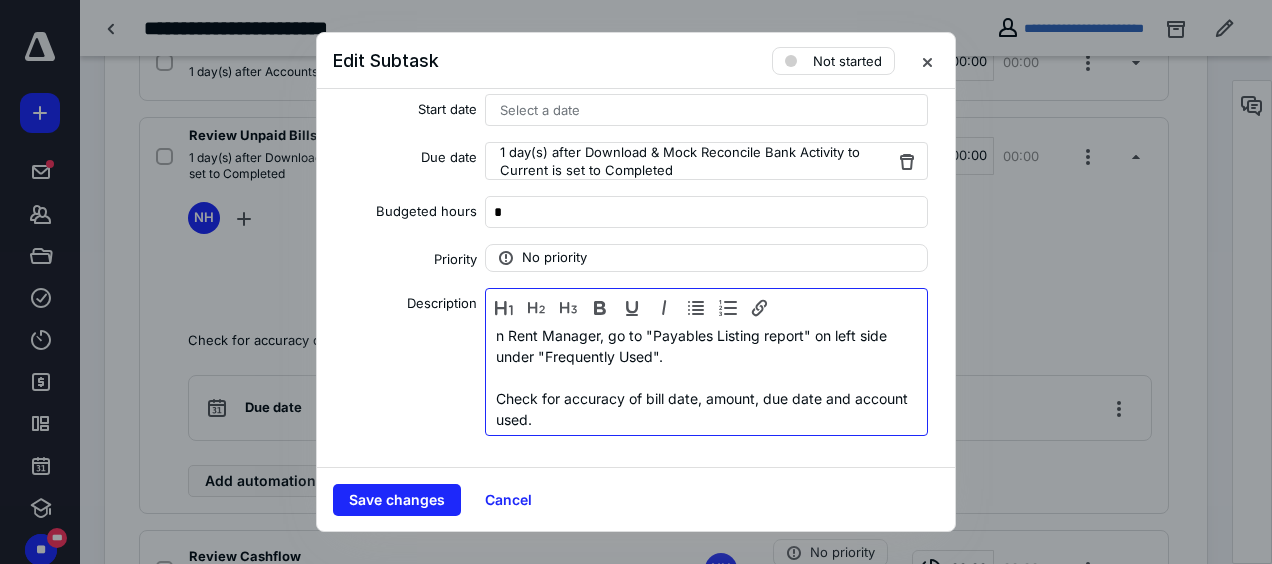 click on "n Rent Manager, go to "Payables Listing report" on left side under "Frequently Used"." at bounding box center (706, 346) 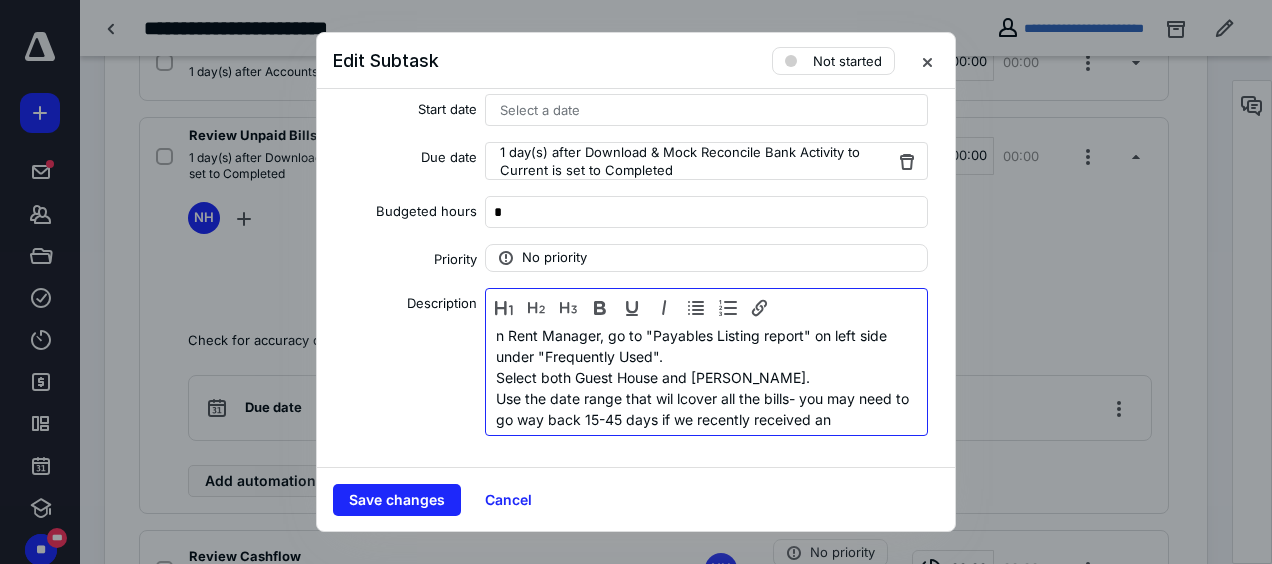 scroll, scrollTop: 19, scrollLeft: 0, axis: vertical 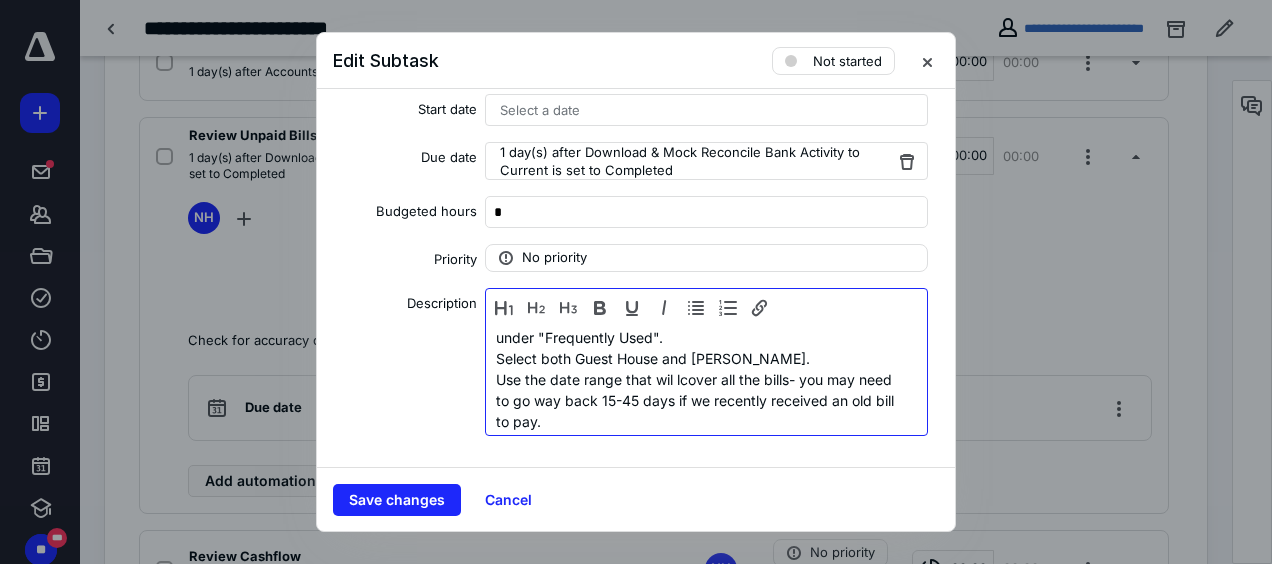 click on "Use the date range that wil lcover all the bills- you may need to go way back 15-45 days if we recently received an old bill to pay." at bounding box center [701, 400] 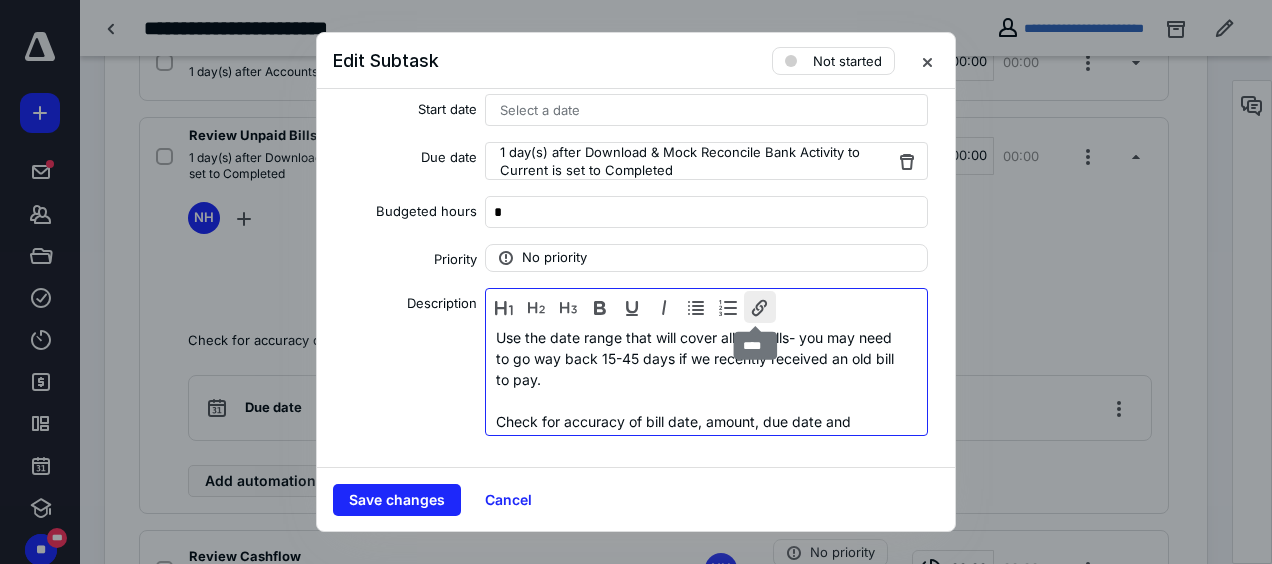 scroll, scrollTop: 82, scrollLeft: 0, axis: vertical 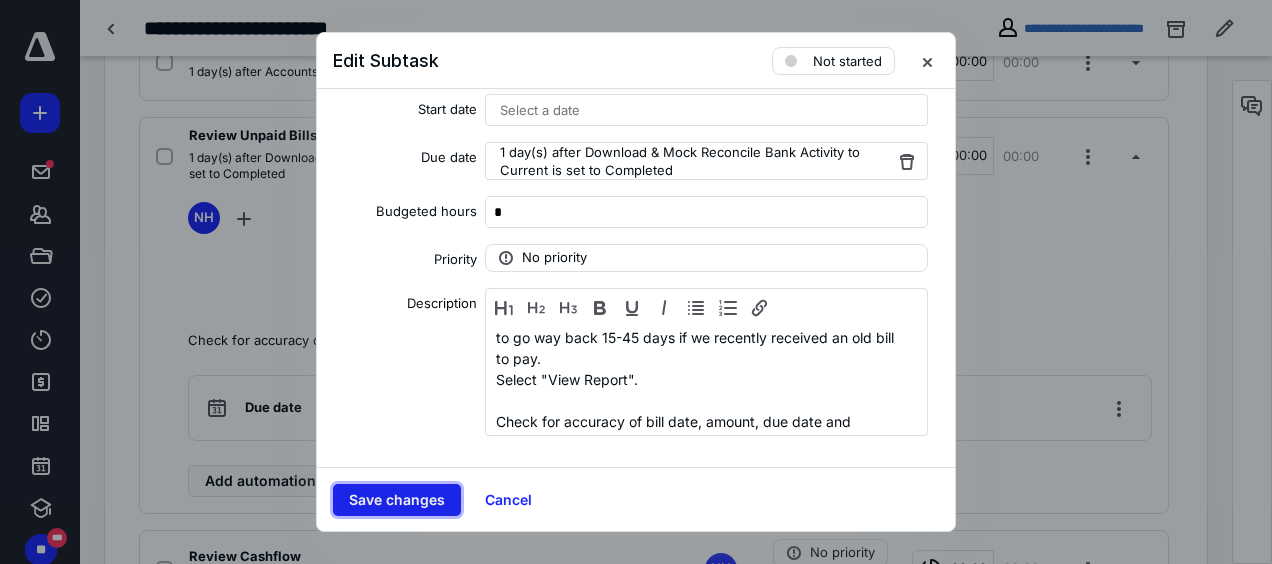 click on "Save changes" at bounding box center (397, 500) 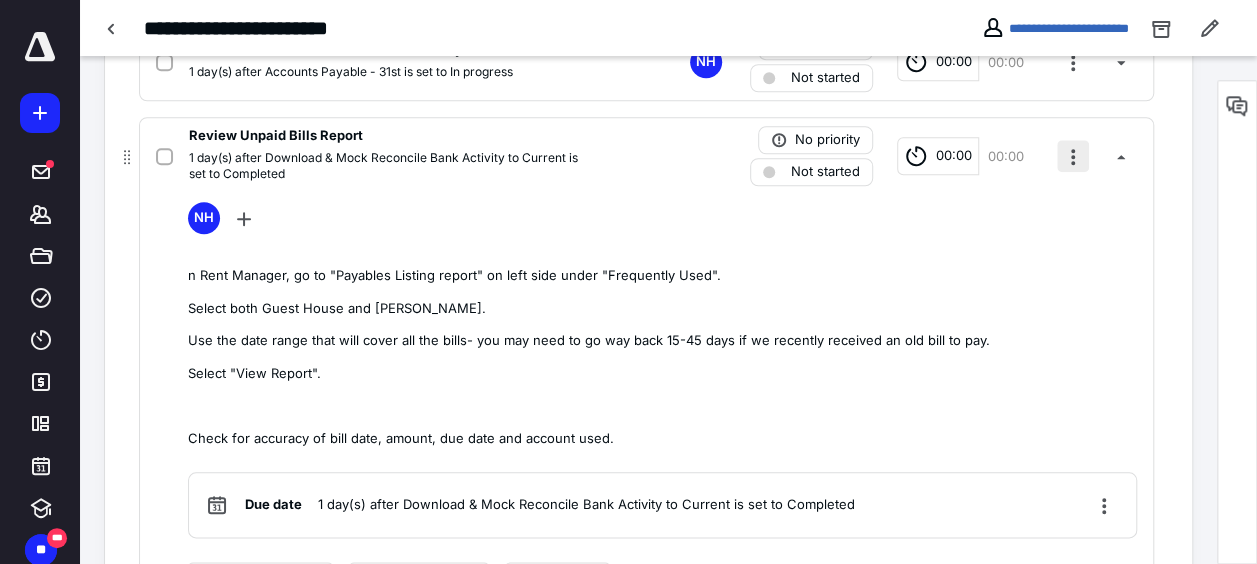 click at bounding box center (1073, 156) 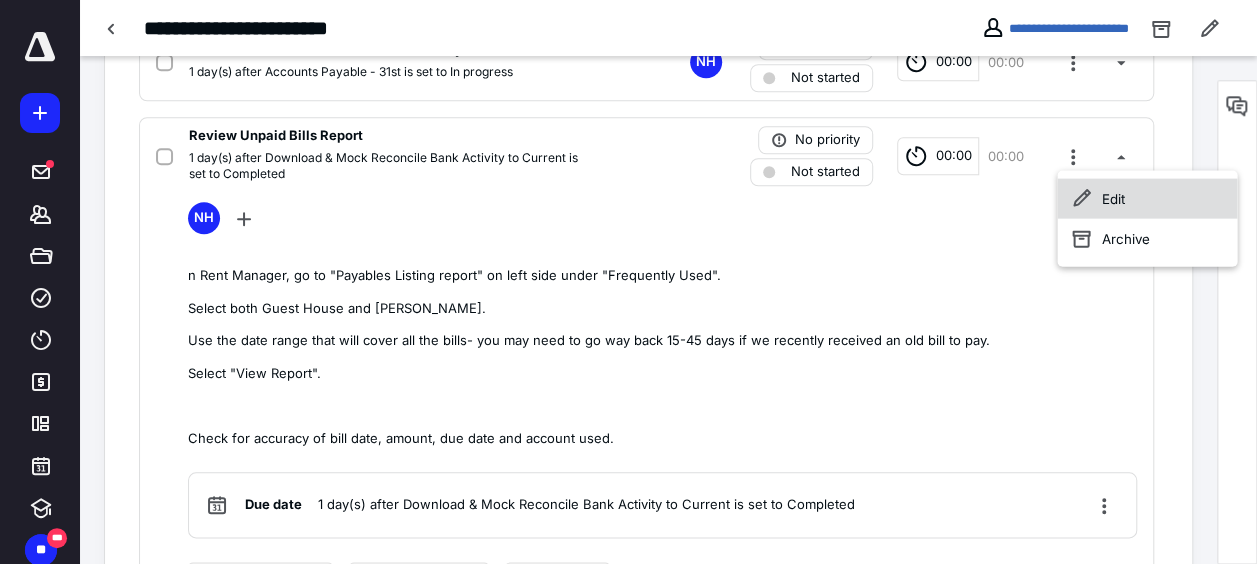 click 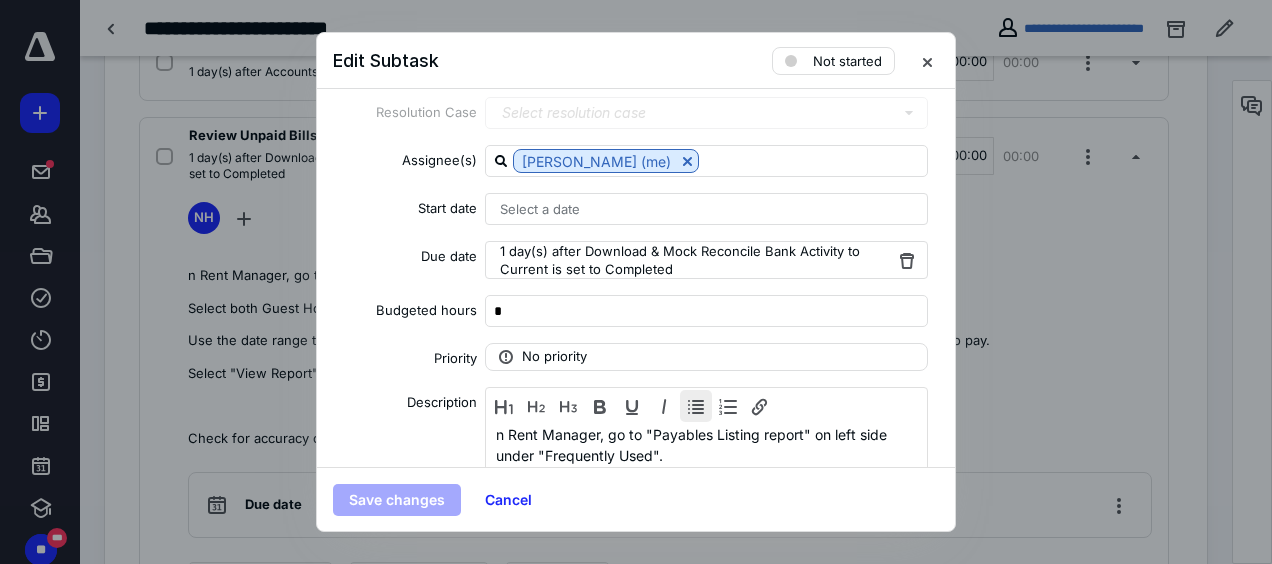 scroll, scrollTop: 100, scrollLeft: 0, axis: vertical 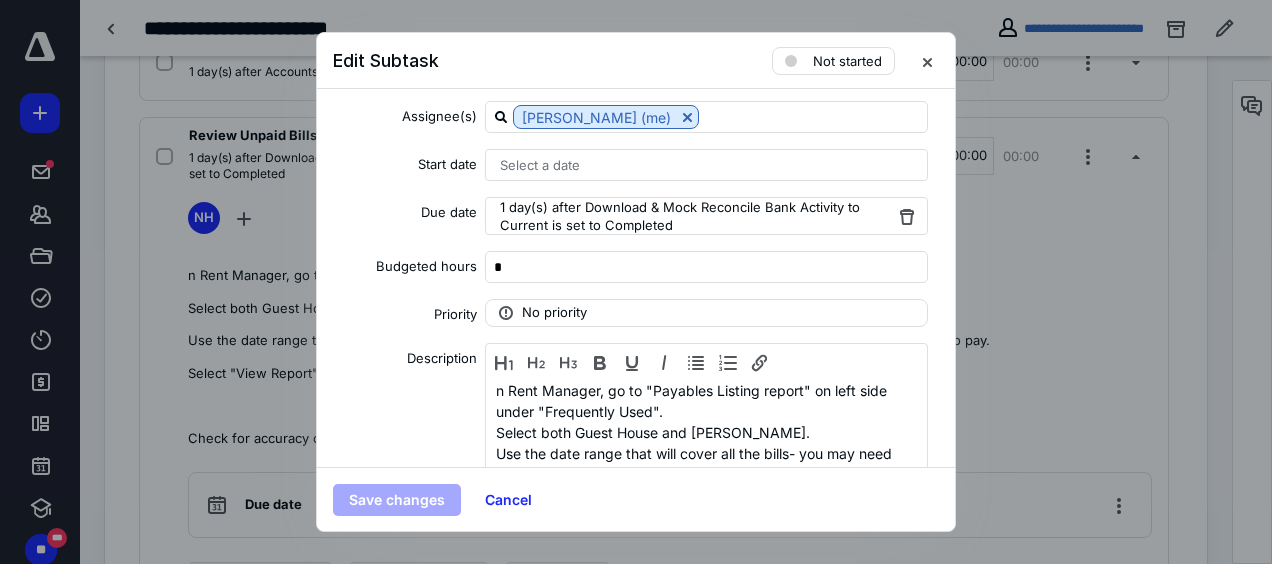 click on "n Rent Manager, go to "Payables Listing report" on left side under "Frequently Used".     Select both Guest House and Whetstone. Use the date range that will cover all the bills- you may need to go way back 15-45 days if we recently received an old bill to pay. Select "View Report". Check for accuracy of bill date, amount, due date and account used." at bounding box center (701, 432) 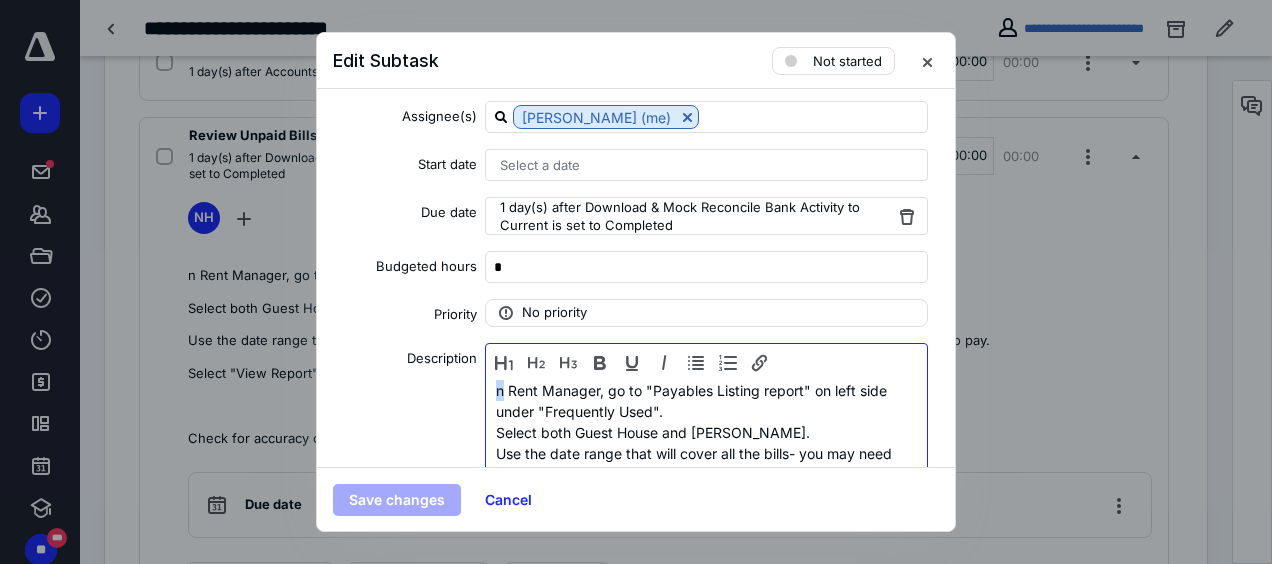 click on "n Rent Manager, go to "Payables Listing report" on left side under "Frequently Used"." at bounding box center (701, 401) 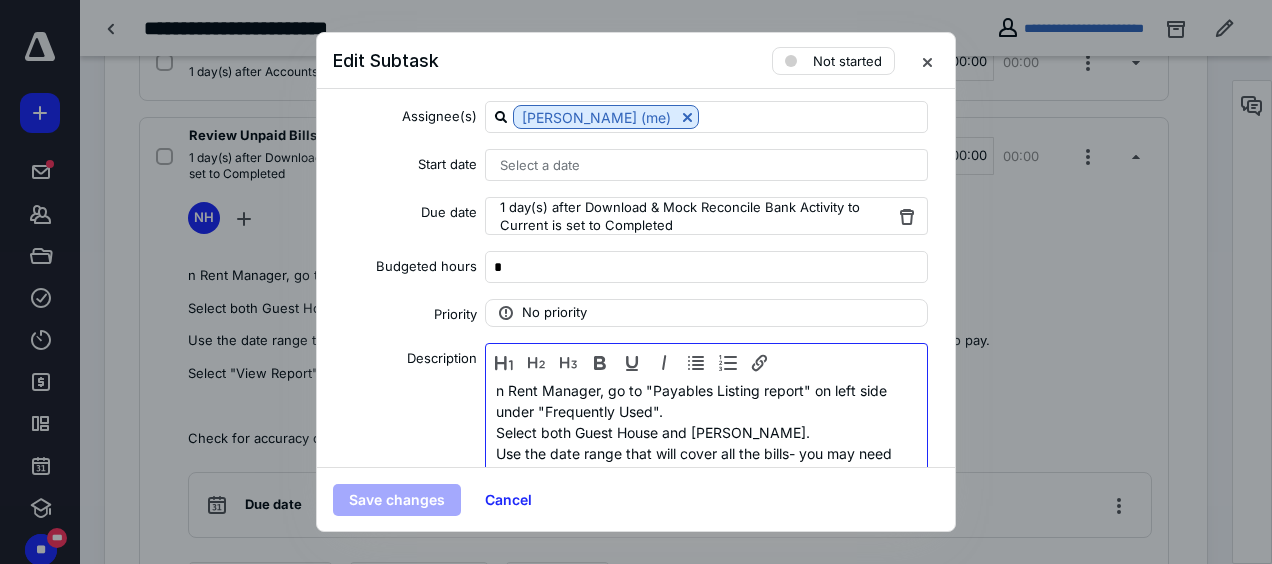 type 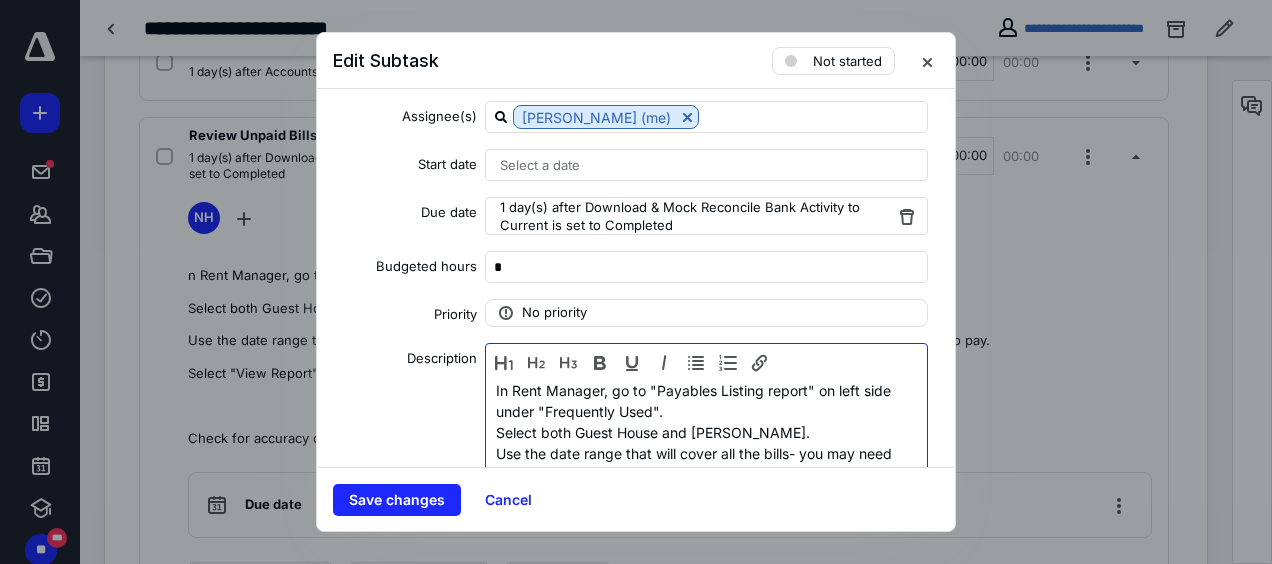 click on "Select both Guest House and Whetstone." at bounding box center (701, 432) 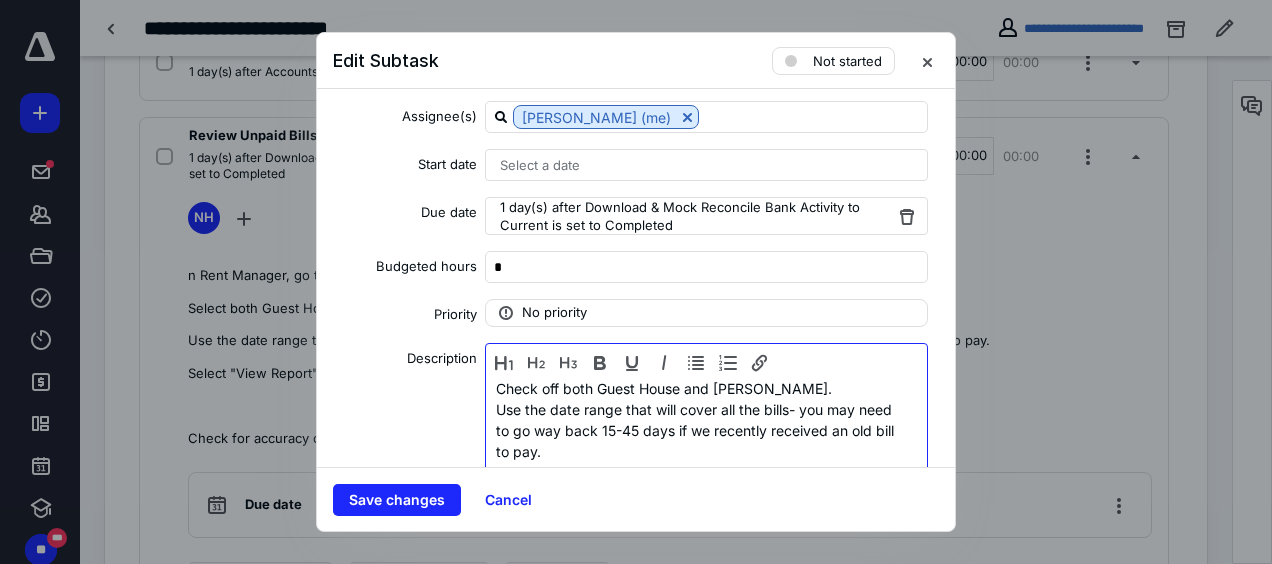 scroll, scrollTop: 0, scrollLeft: 0, axis: both 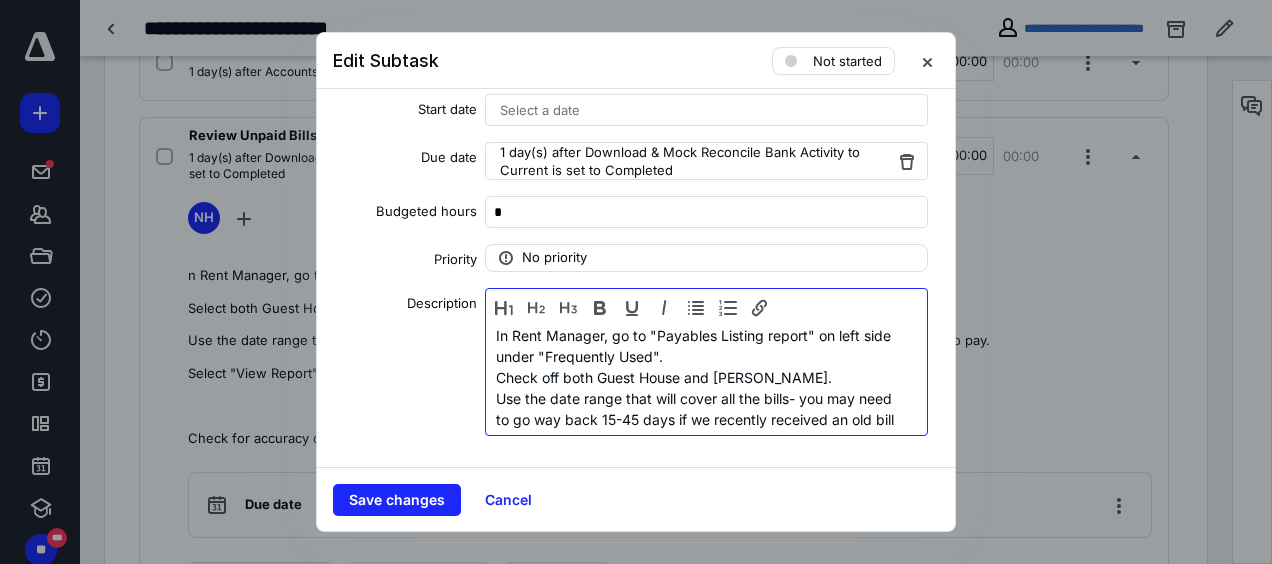 click on "Use the date range that will cover all the bills- you may need to go way back 15-45 days if we recently received an old bill to pay." at bounding box center (701, 419) 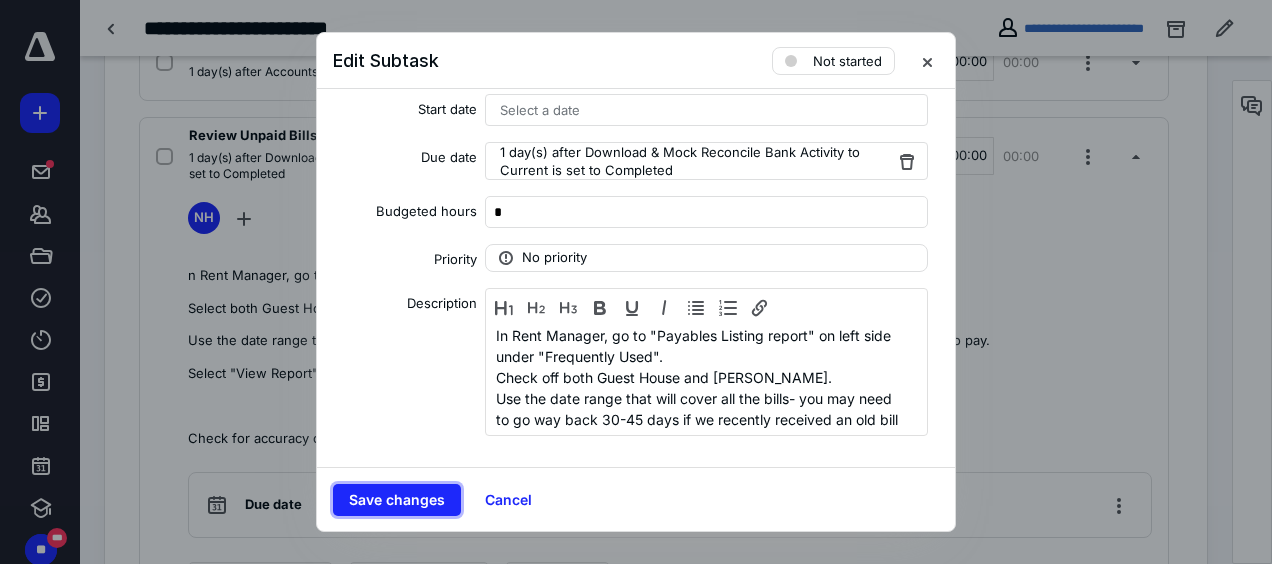click on "Save changes" at bounding box center (397, 500) 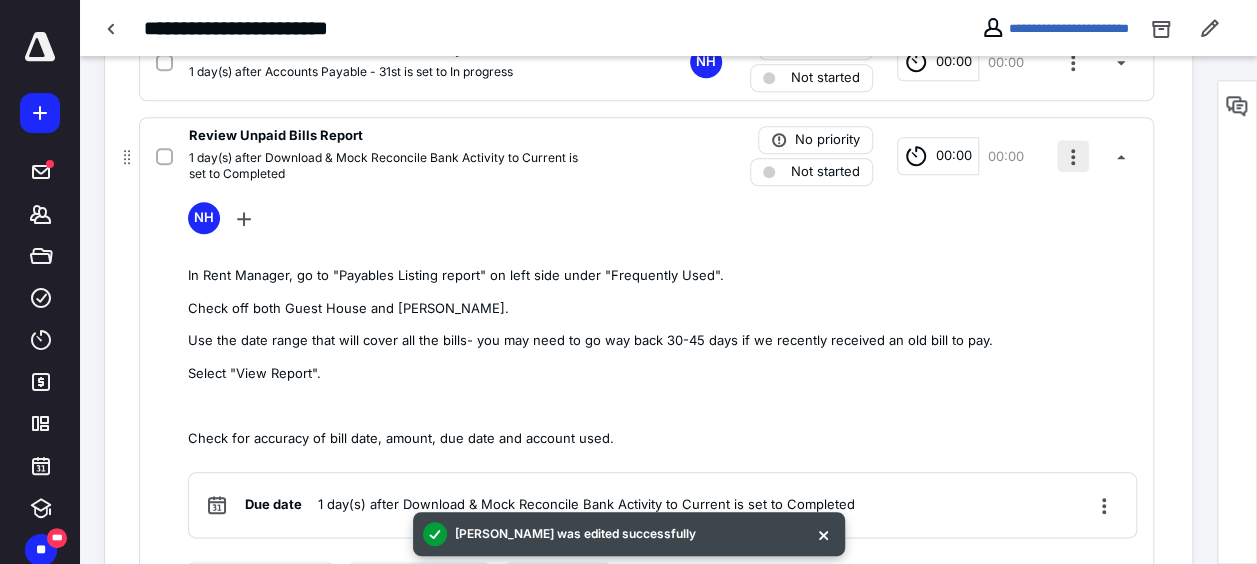click at bounding box center [1073, 156] 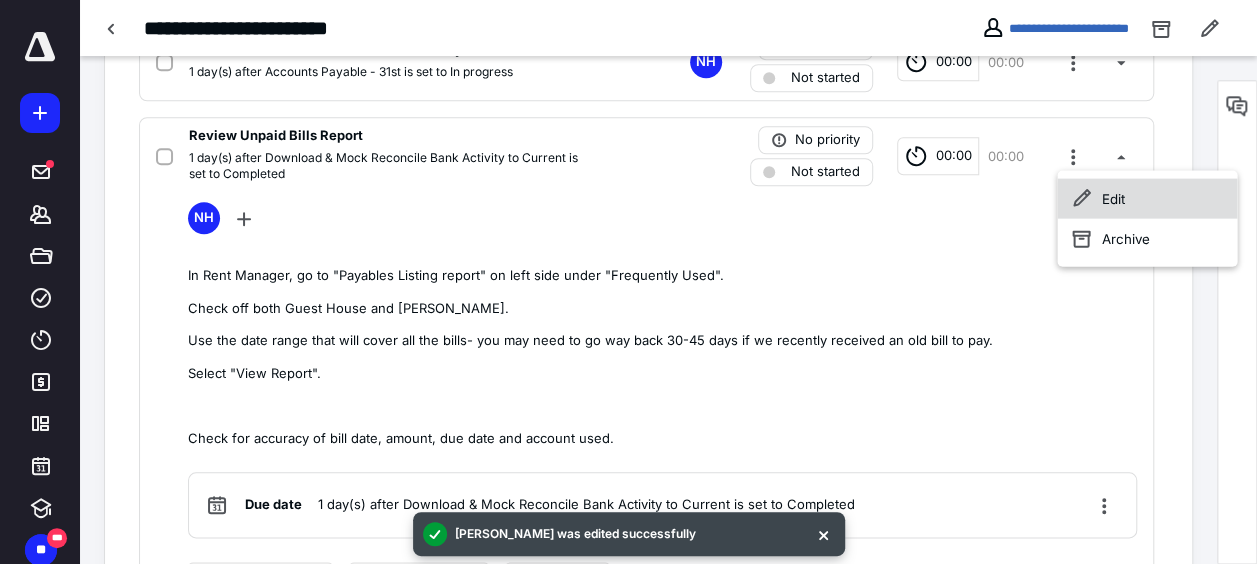 click on "Edit" at bounding box center (1147, 198) 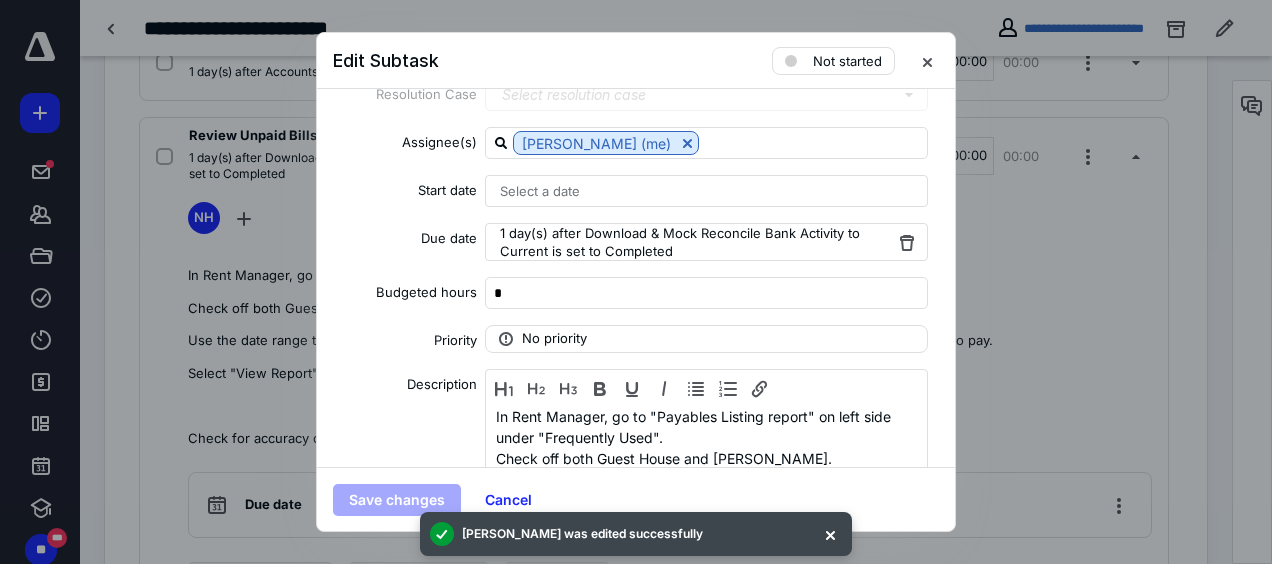 scroll, scrollTop: 155, scrollLeft: 0, axis: vertical 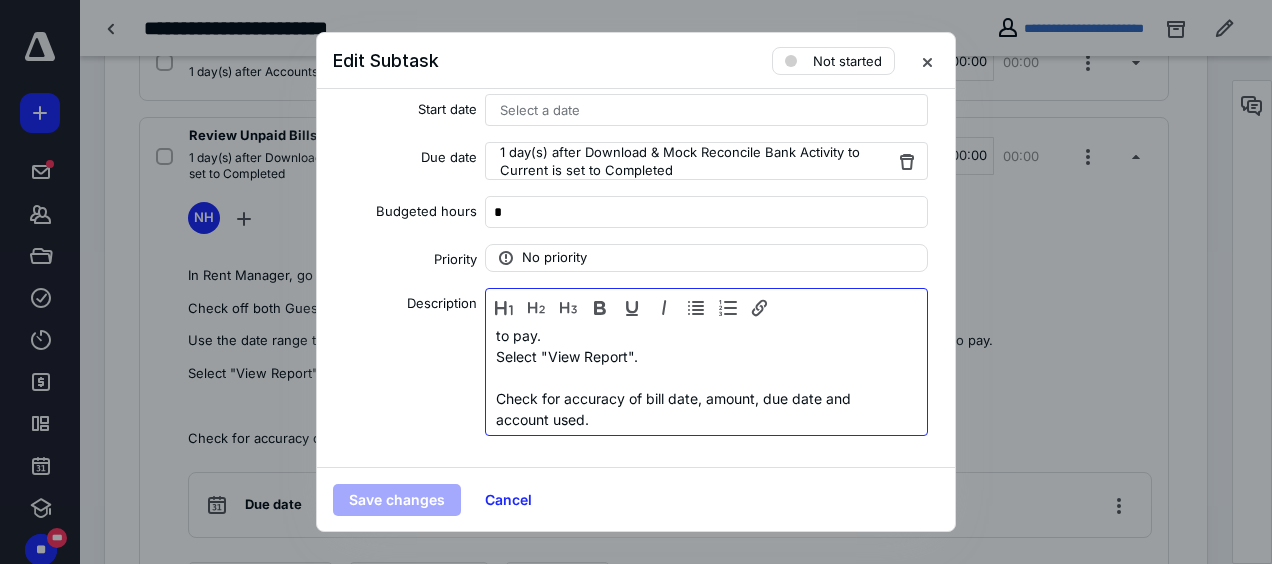 click on "In Rent Manager, go to "Payables Listing report" on left side under "Frequently Used".     Check off both Guest House and Whetstone. Use the date range that will cover all the bills- you may need to go way back 30-45 days if we recently received an old bill to pay. Select "View Report". Check for accuracy of bill date, amount, due date and account used." at bounding box center [701, 325] 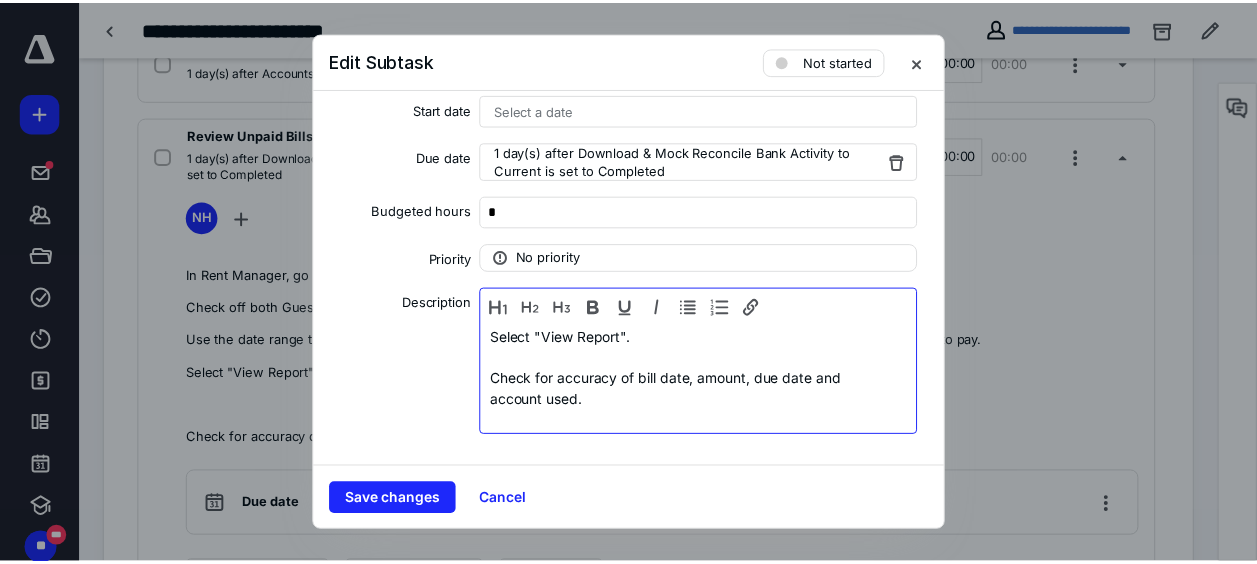 scroll, scrollTop: 145, scrollLeft: 0, axis: vertical 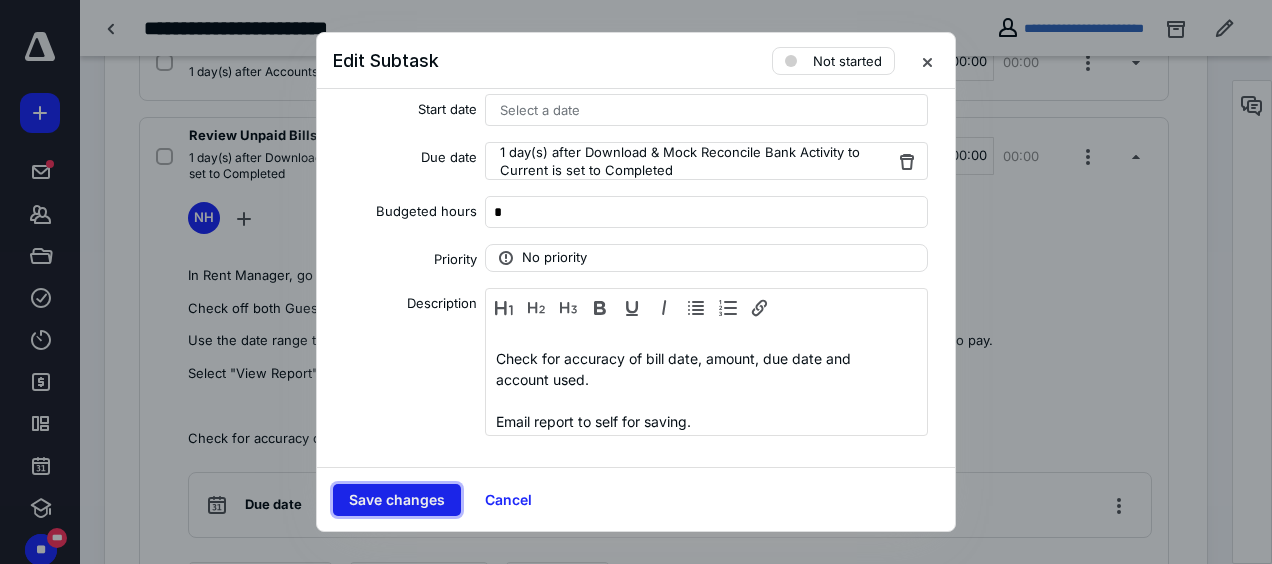 click on "Save changes" at bounding box center (397, 500) 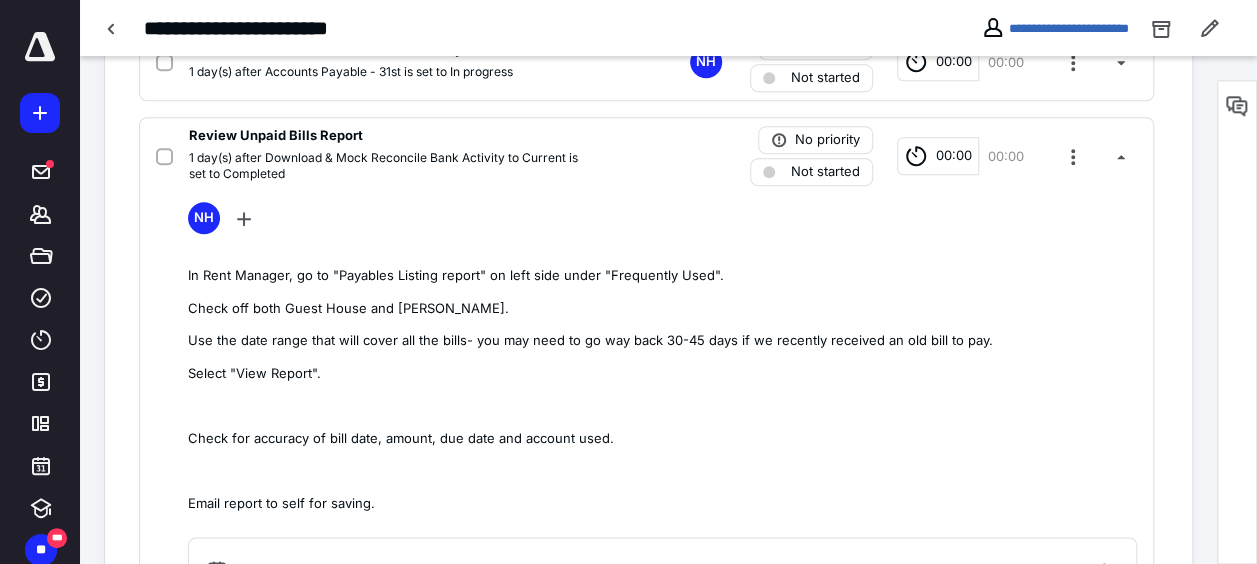 click on "**********" at bounding box center (668, 28) 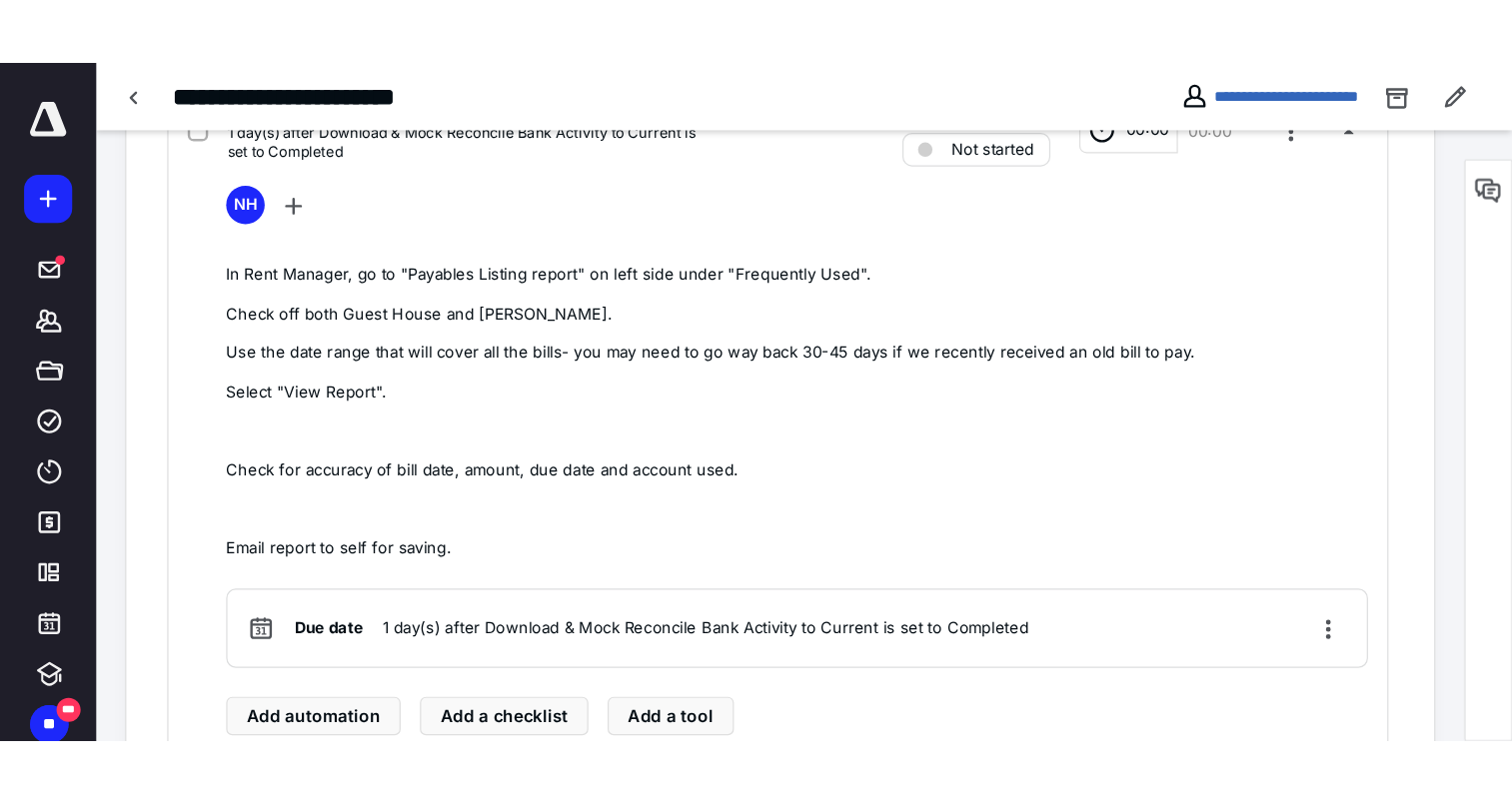 scroll, scrollTop: 990, scrollLeft: 0, axis: vertical 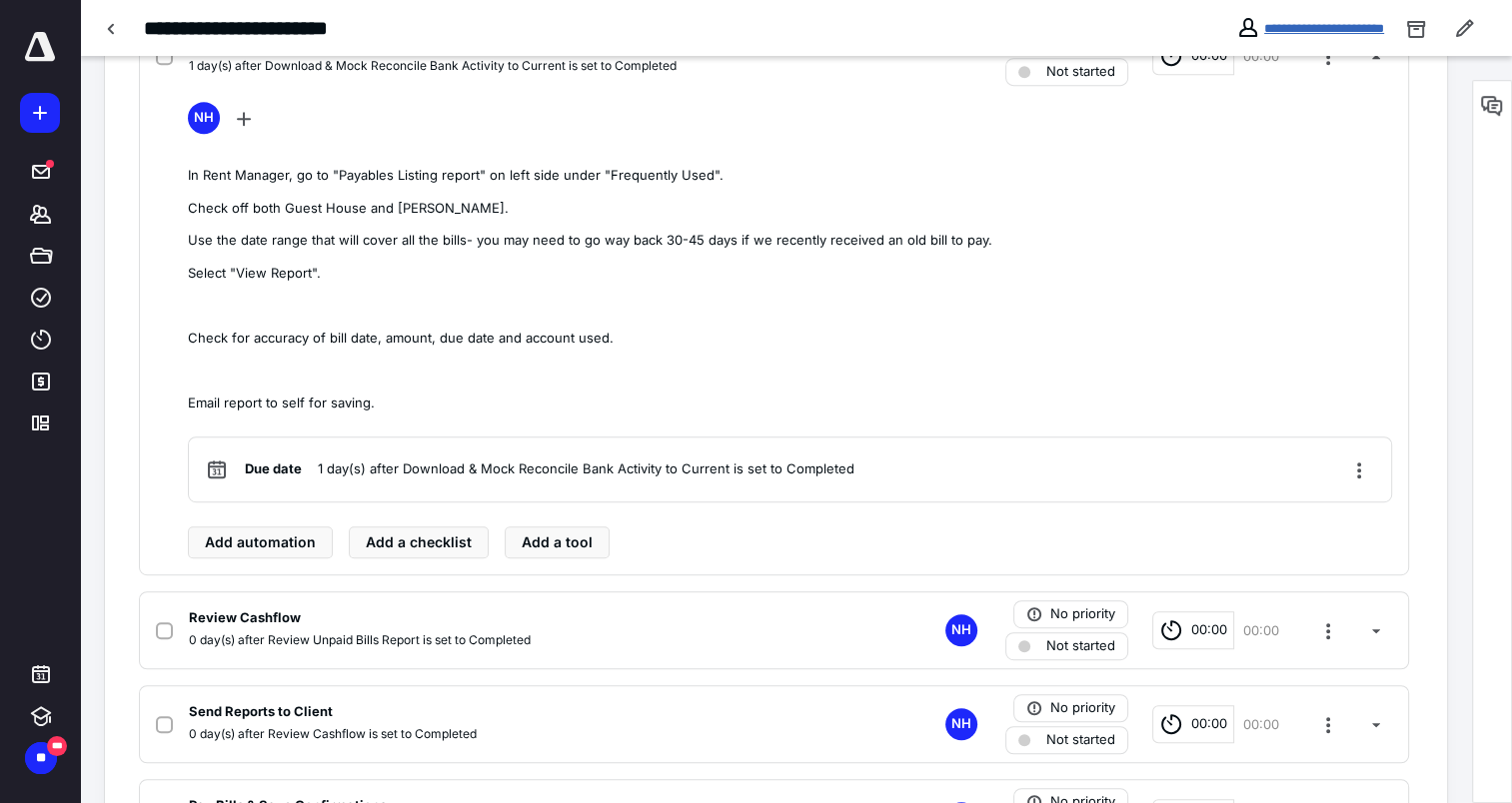 drag, startPoint x: 1303, startPoint y: 35, endPoint x: 1339, endPoint y: 20, distance: 39 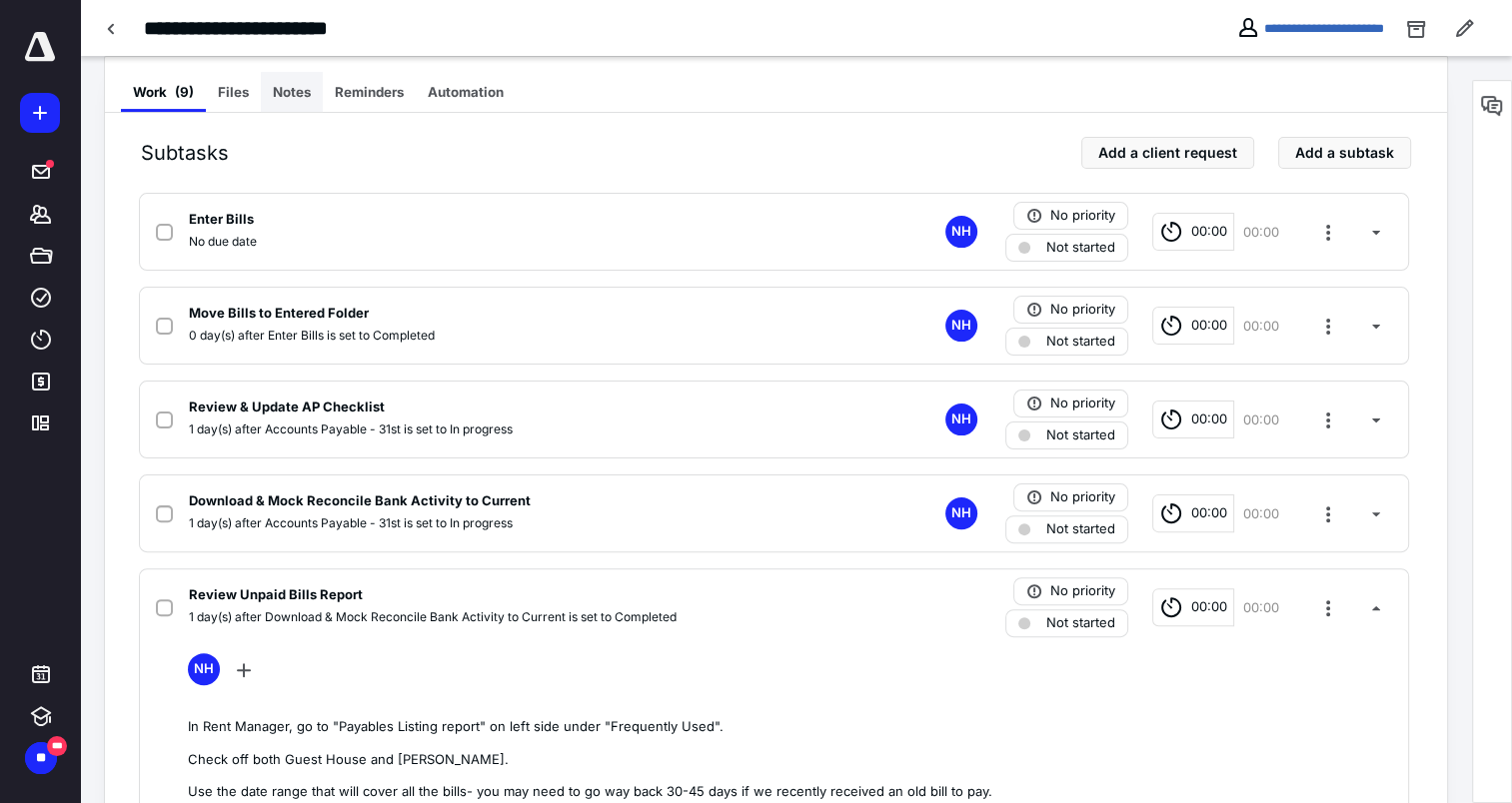scroll, scrollTop: 291, scrollLeft: 0, axis: vertical 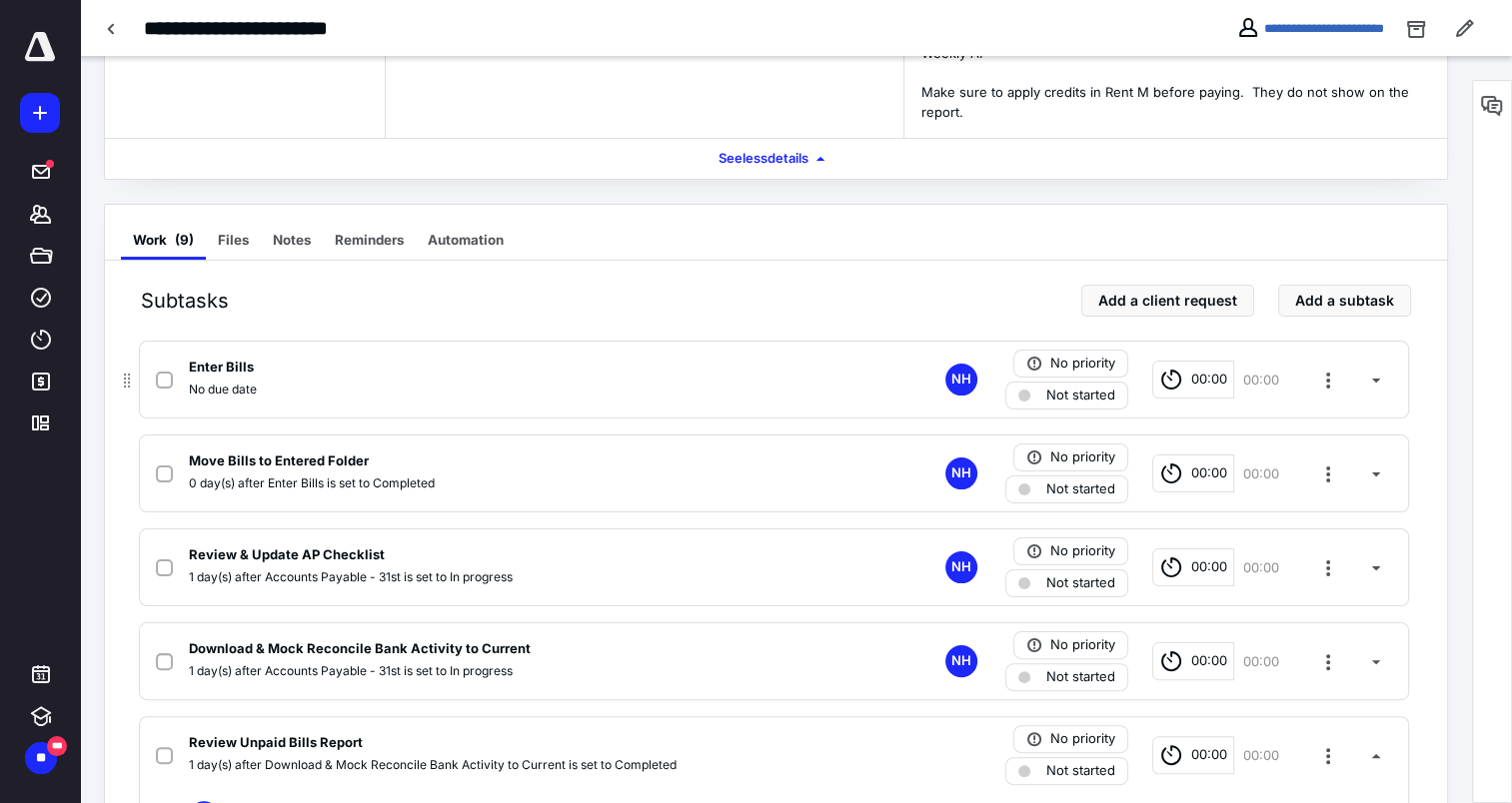 click on "No due date" at bounding box center [223, 390] 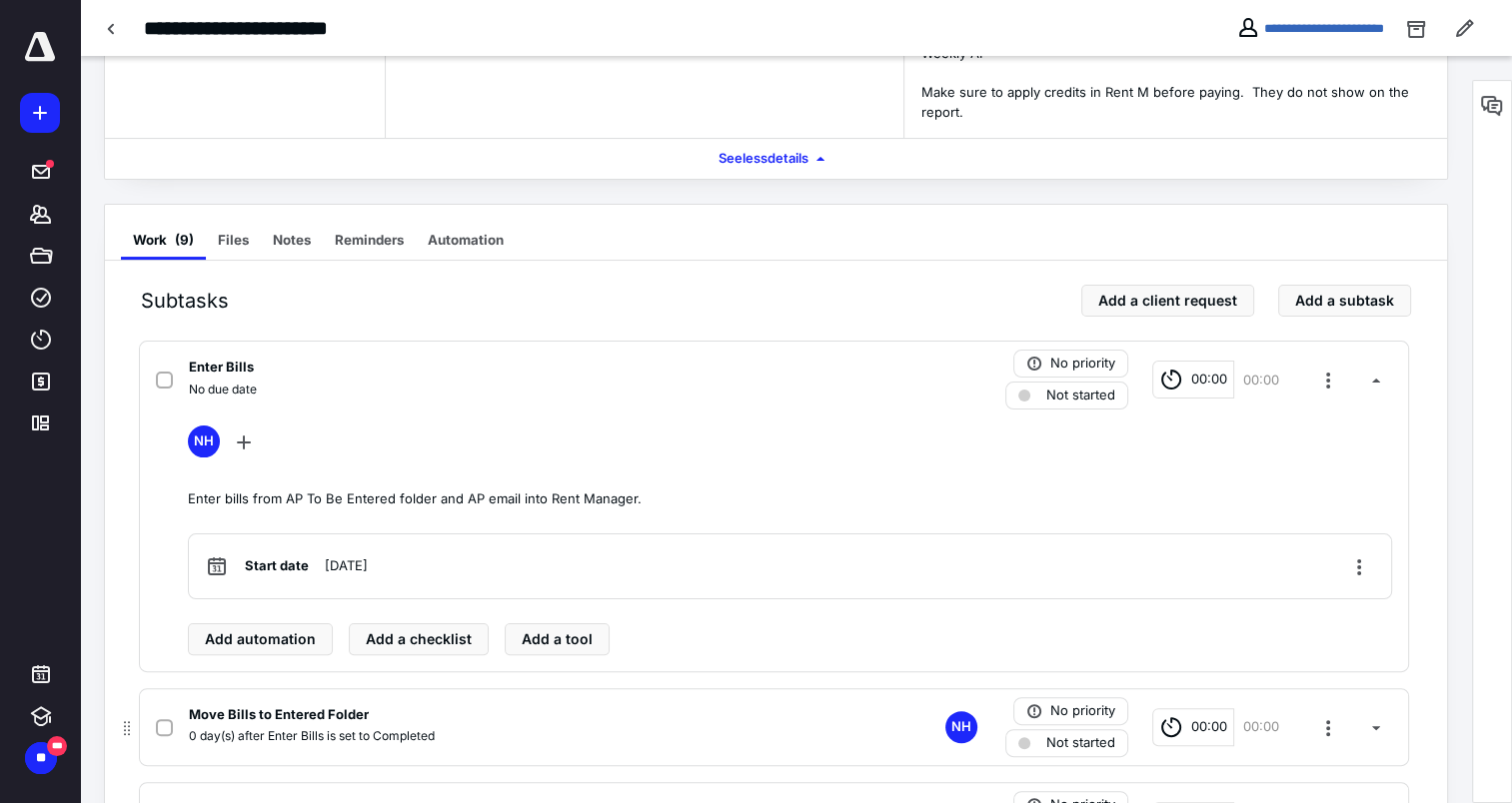 click on "0 day(s) after  Enter Bills is set to Completed" at bounding box center (312, 736) 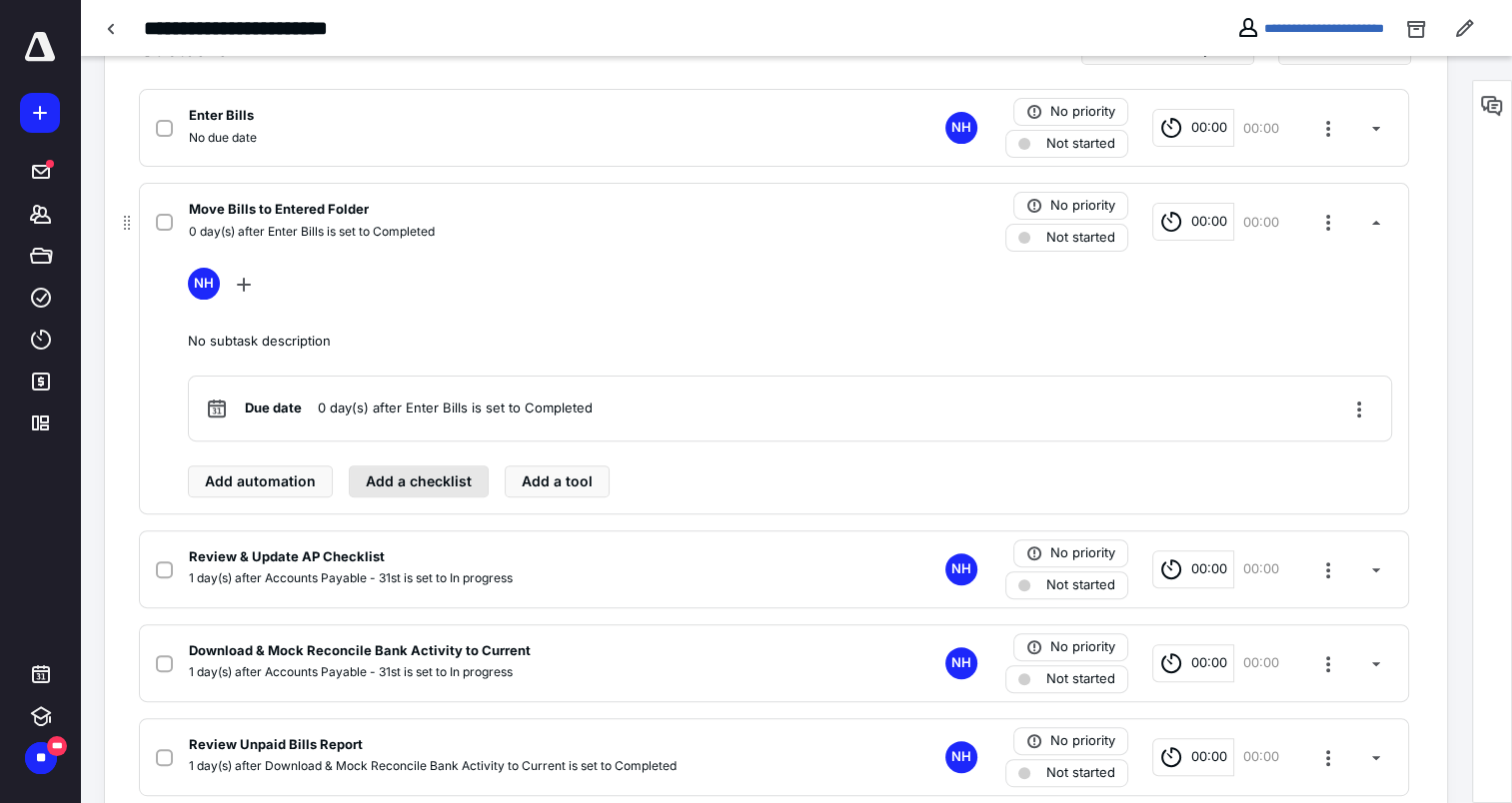 scroll, scrollTop: 590, scrollLeft: 0, axis: vertical 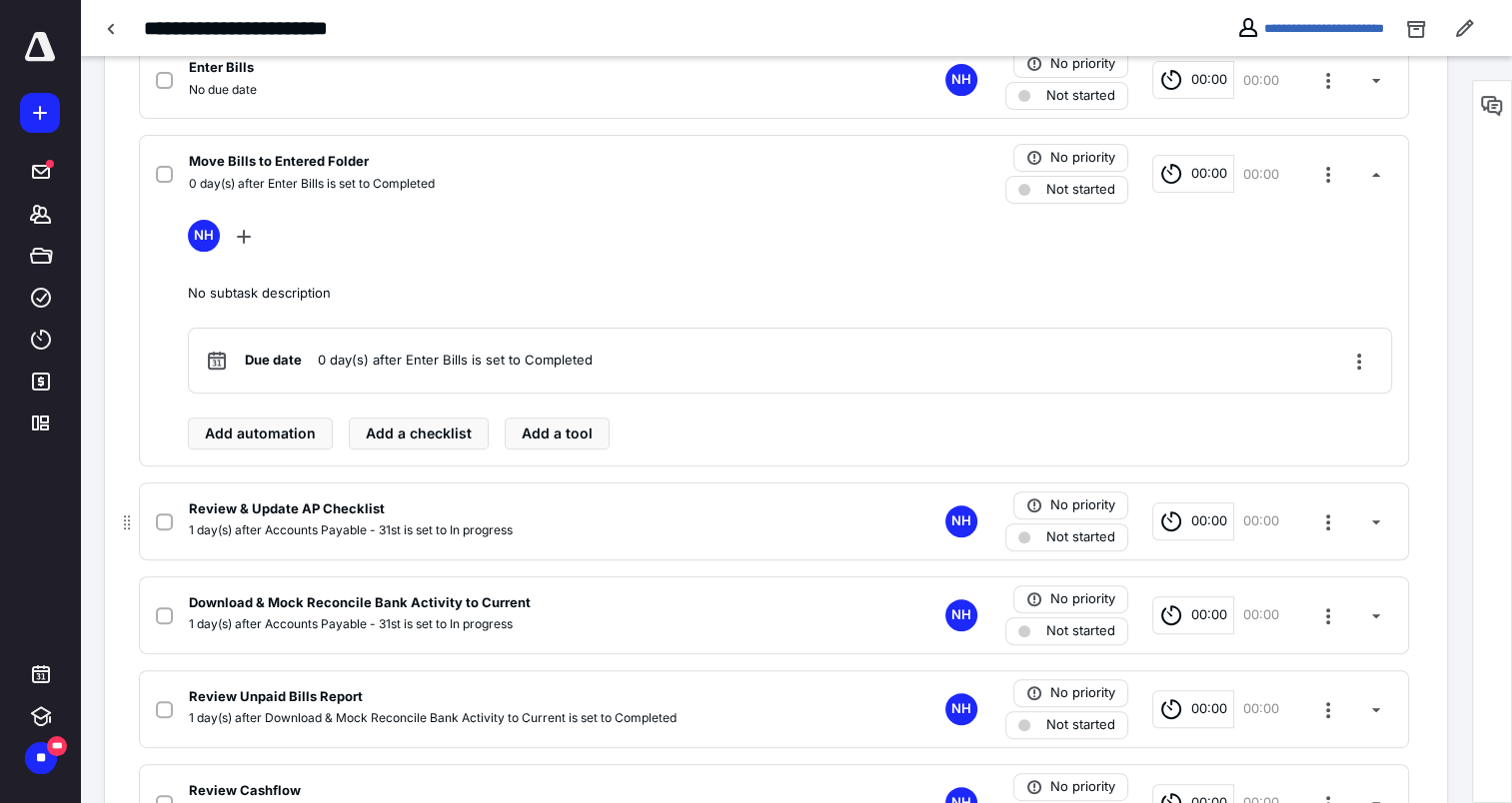 click on "Review & Update AP Checklist" at bounding box center [287, 509] 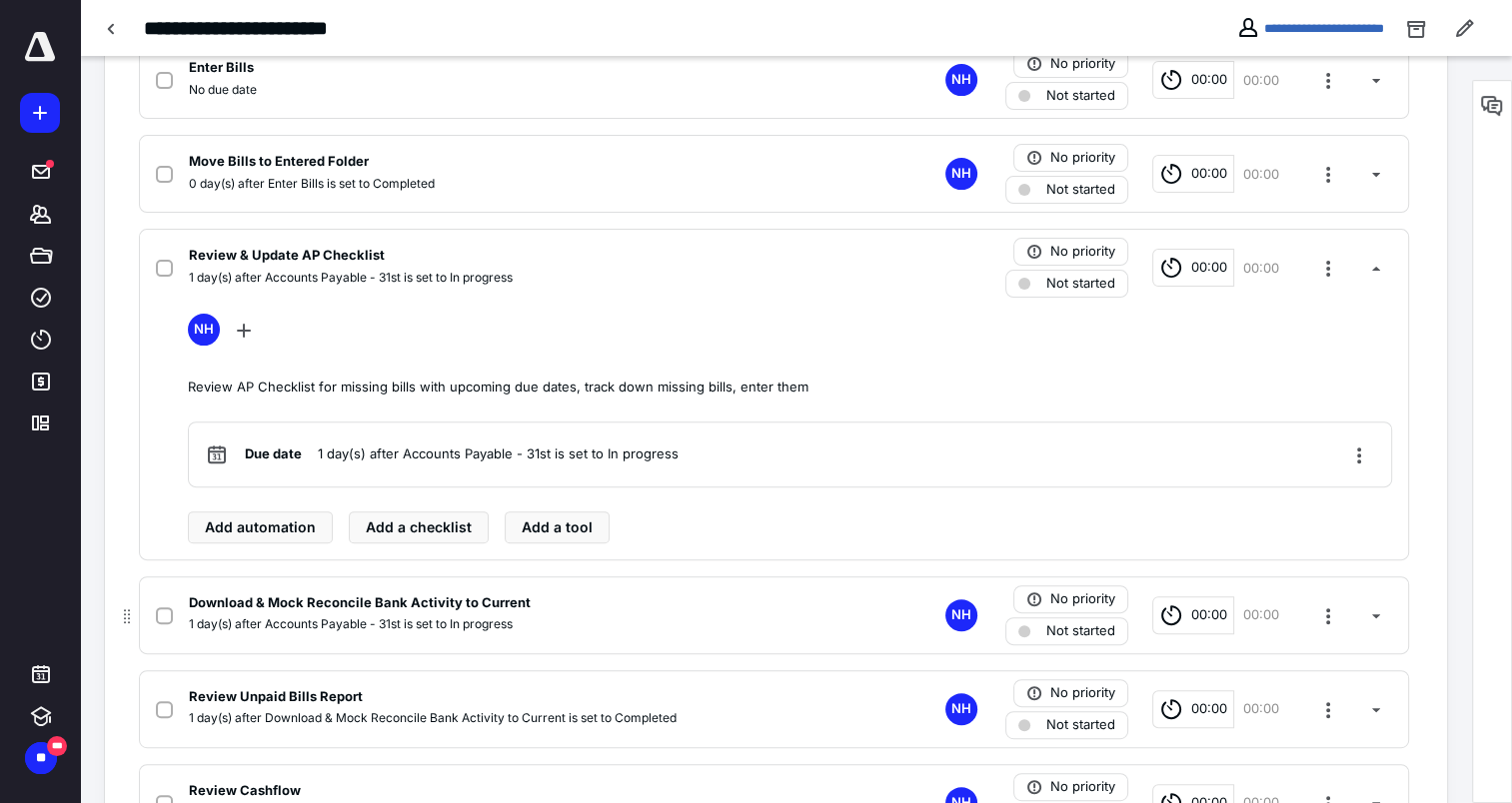 click on "Download & Mock Reconcile Bank Activity to Current" at bounding box center [360, 603] 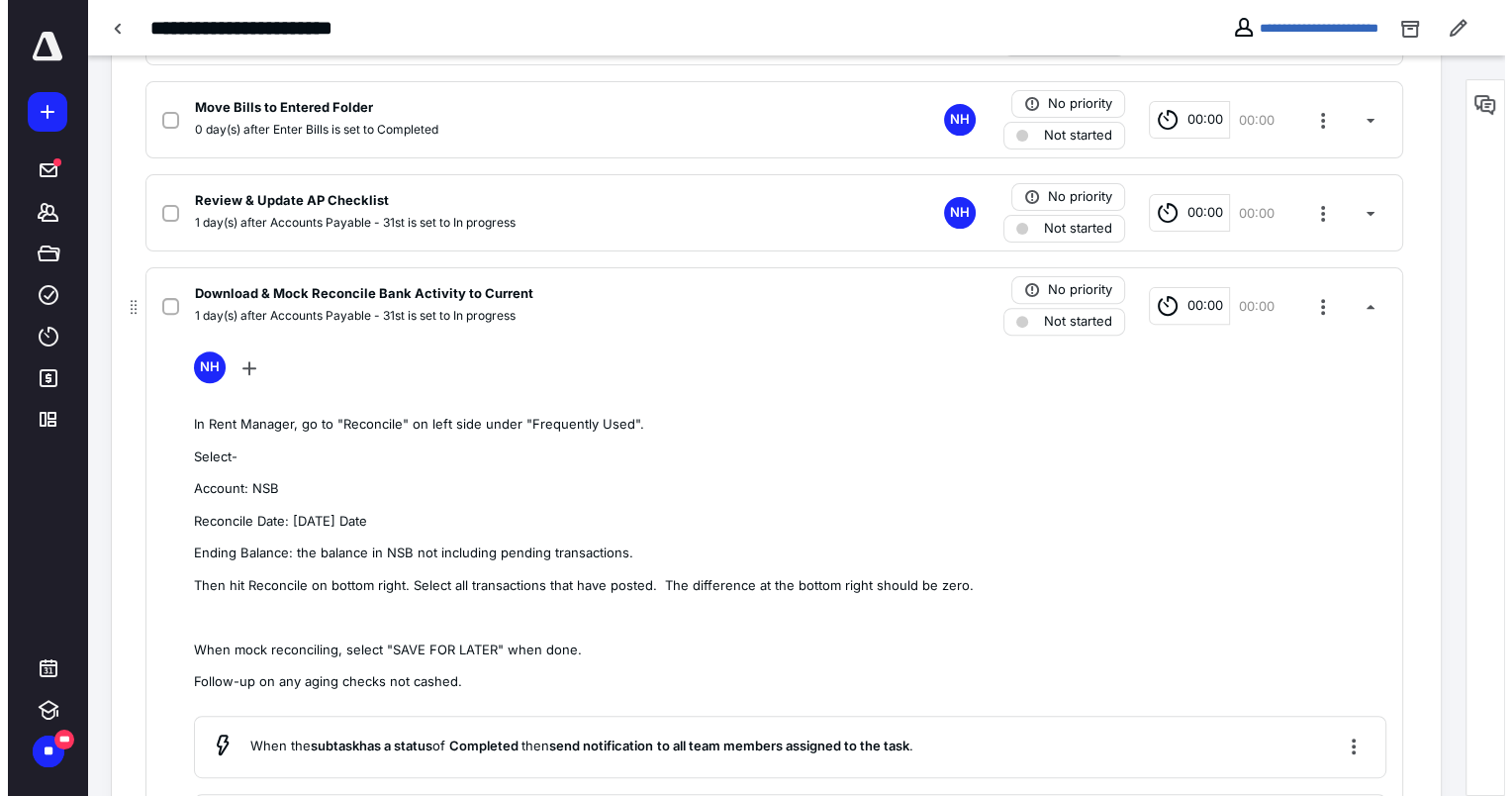 scroll, scrollTop: 684, scrollLeft: 0, axis: vertical 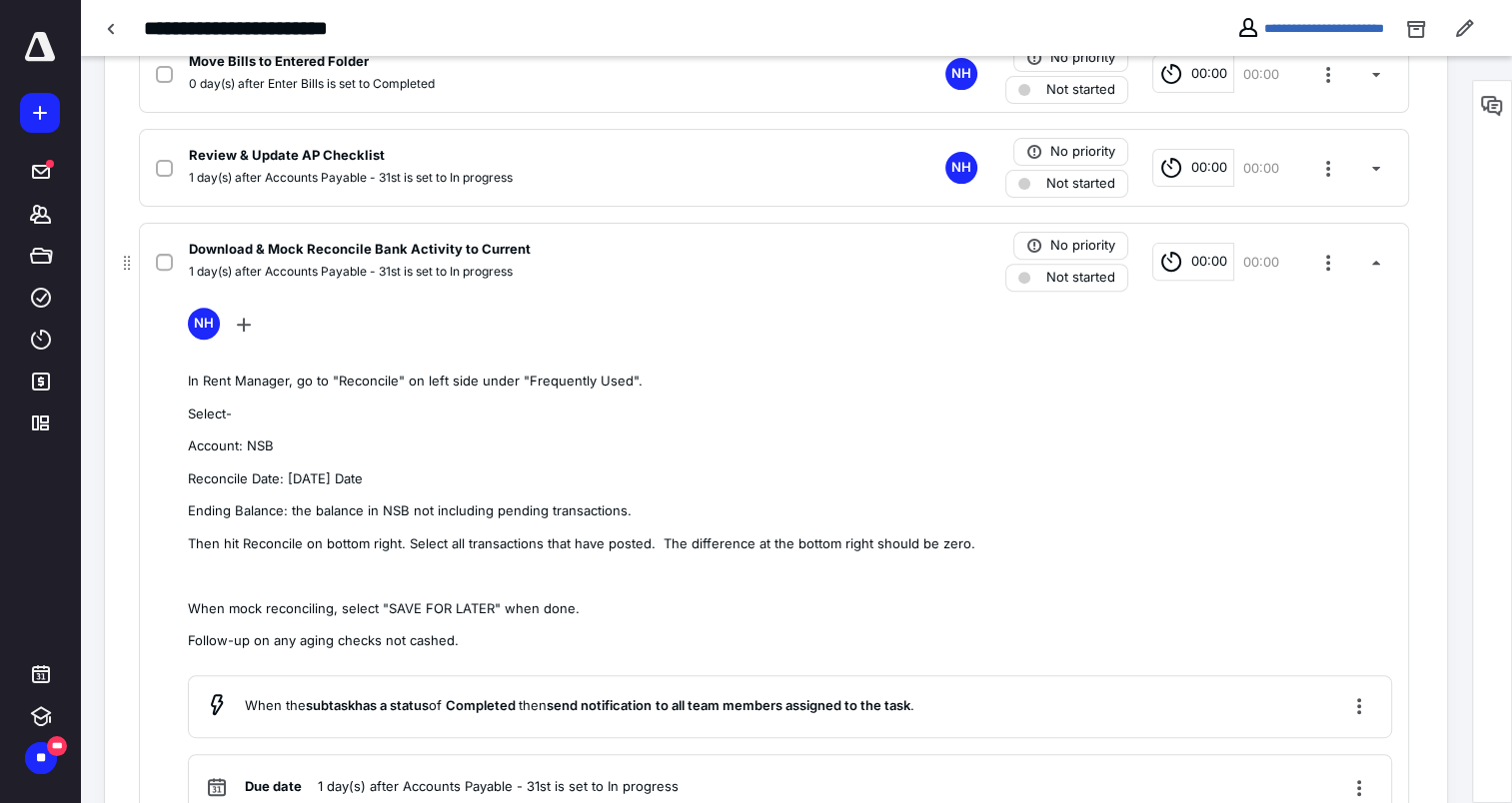 drag, startPoint x: 462, startPoint y: 643, endPoint x: 179, endPoint y: 377, distance: 388.38769 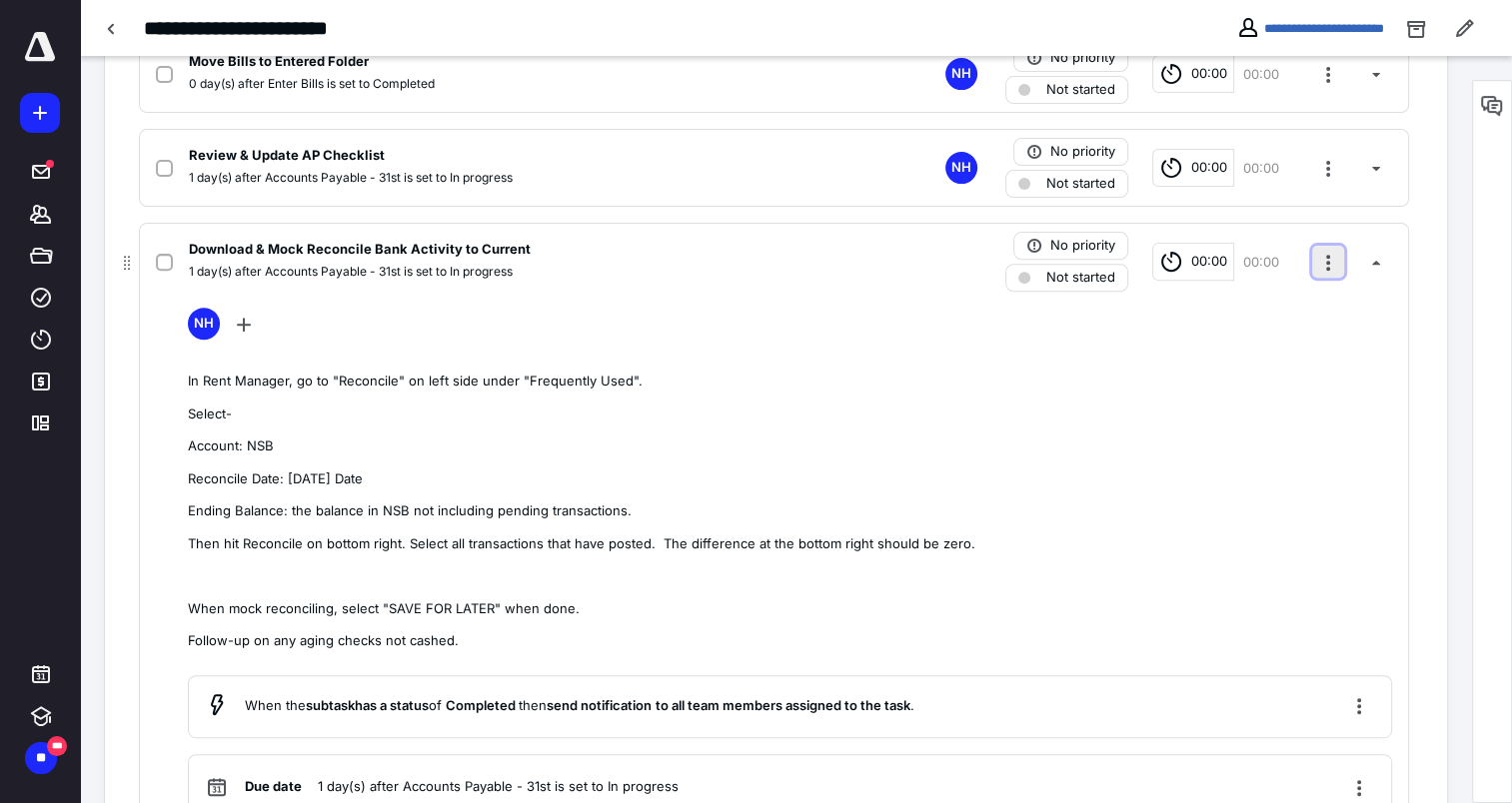 click at bounding box center [1328, 262] 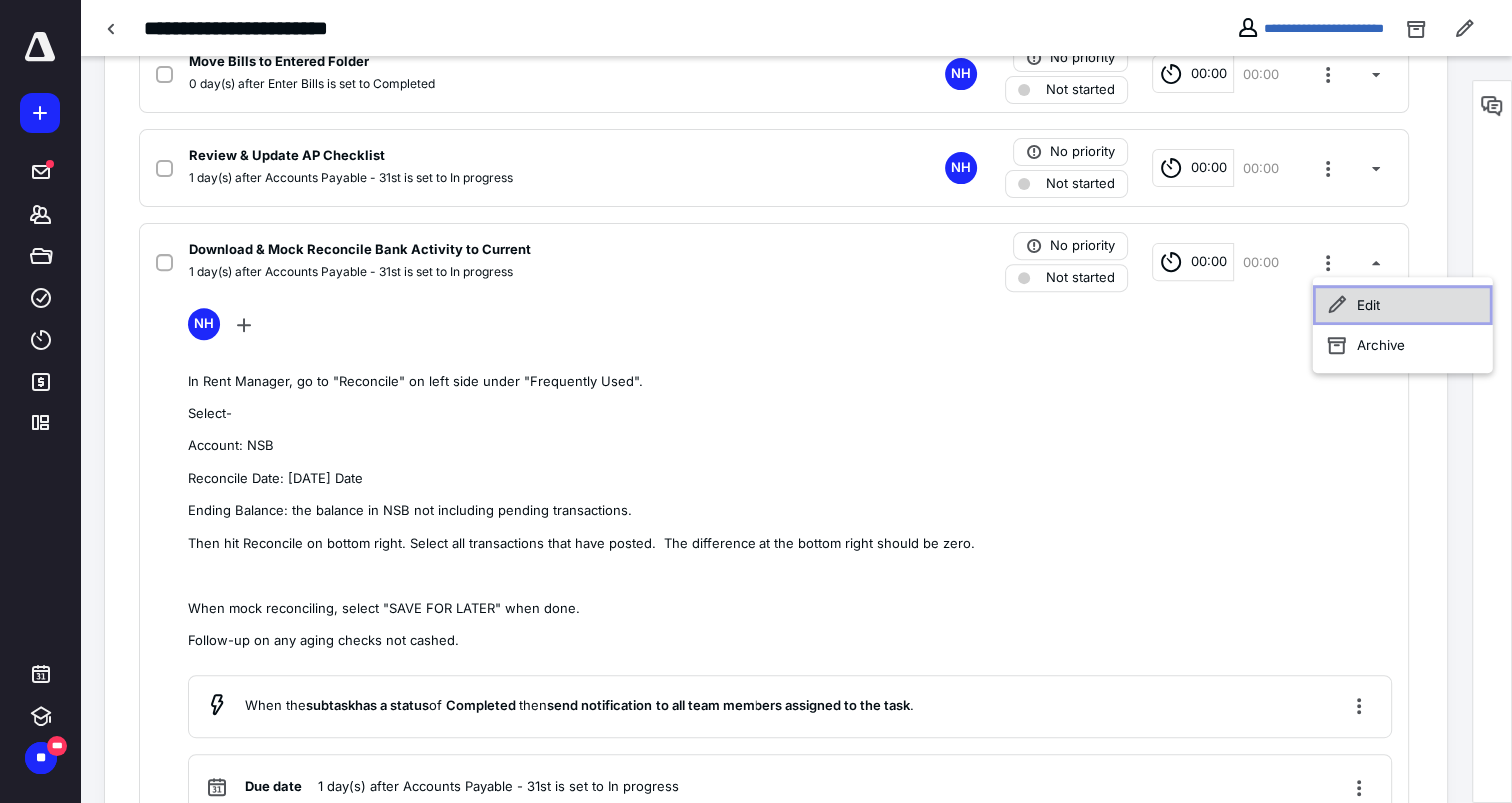 click 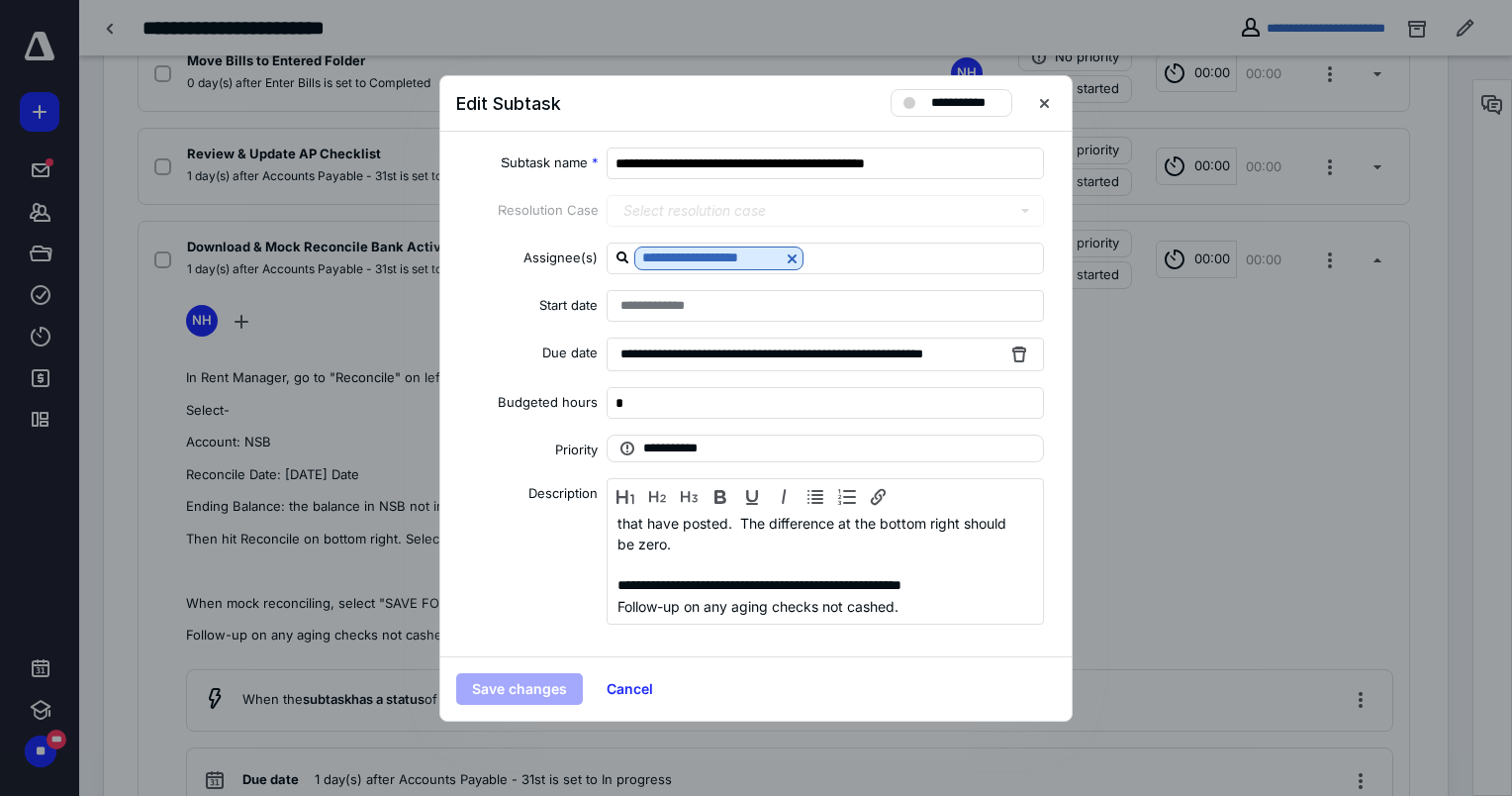 scroll, scrollTop: 187, scrollLeft: 0, axis: vertical 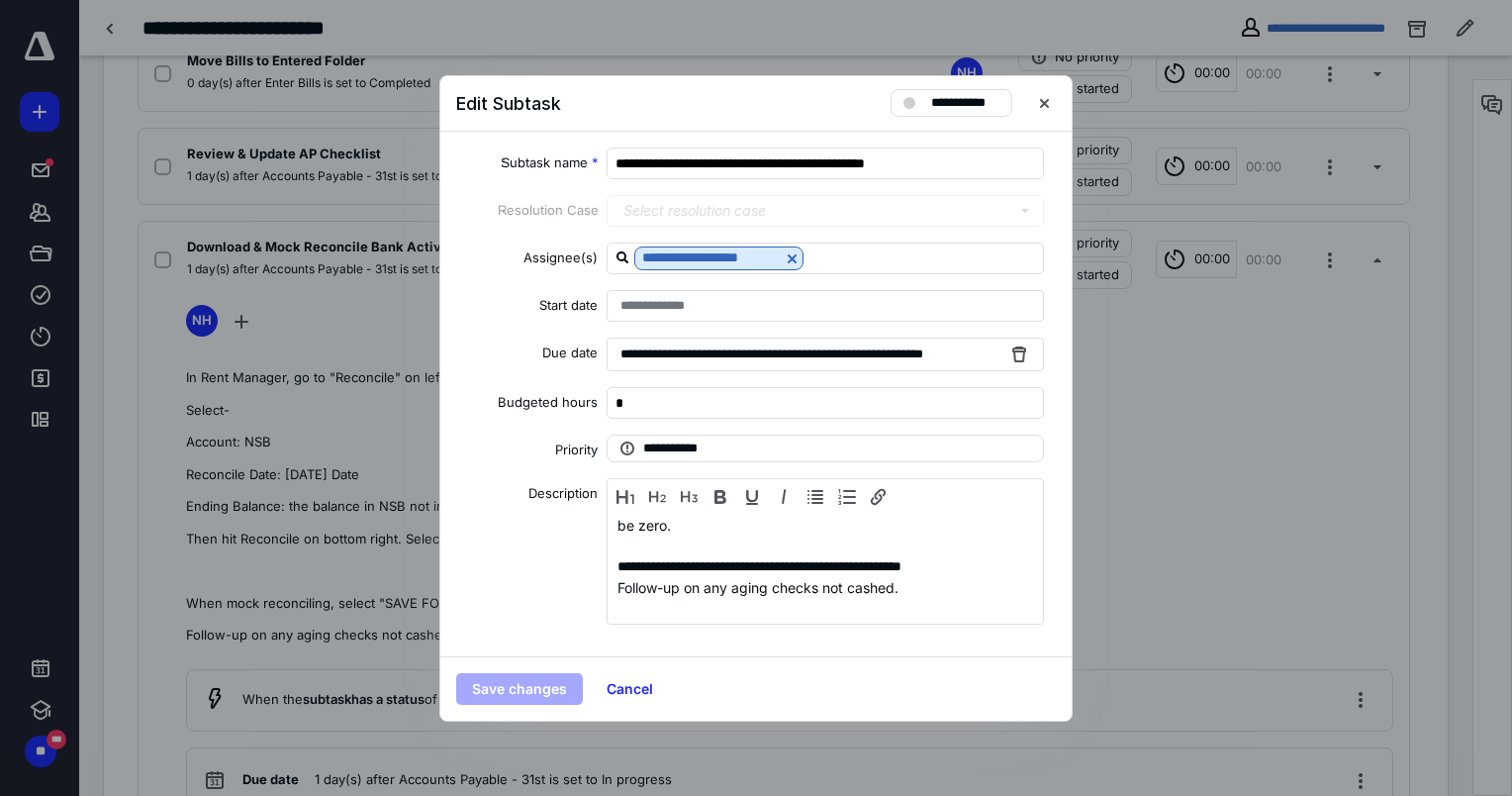 drag, startPoint x: 713, startPoint y: 570, endPoint x: 883, endPoint y: 665, distance: 194.74342 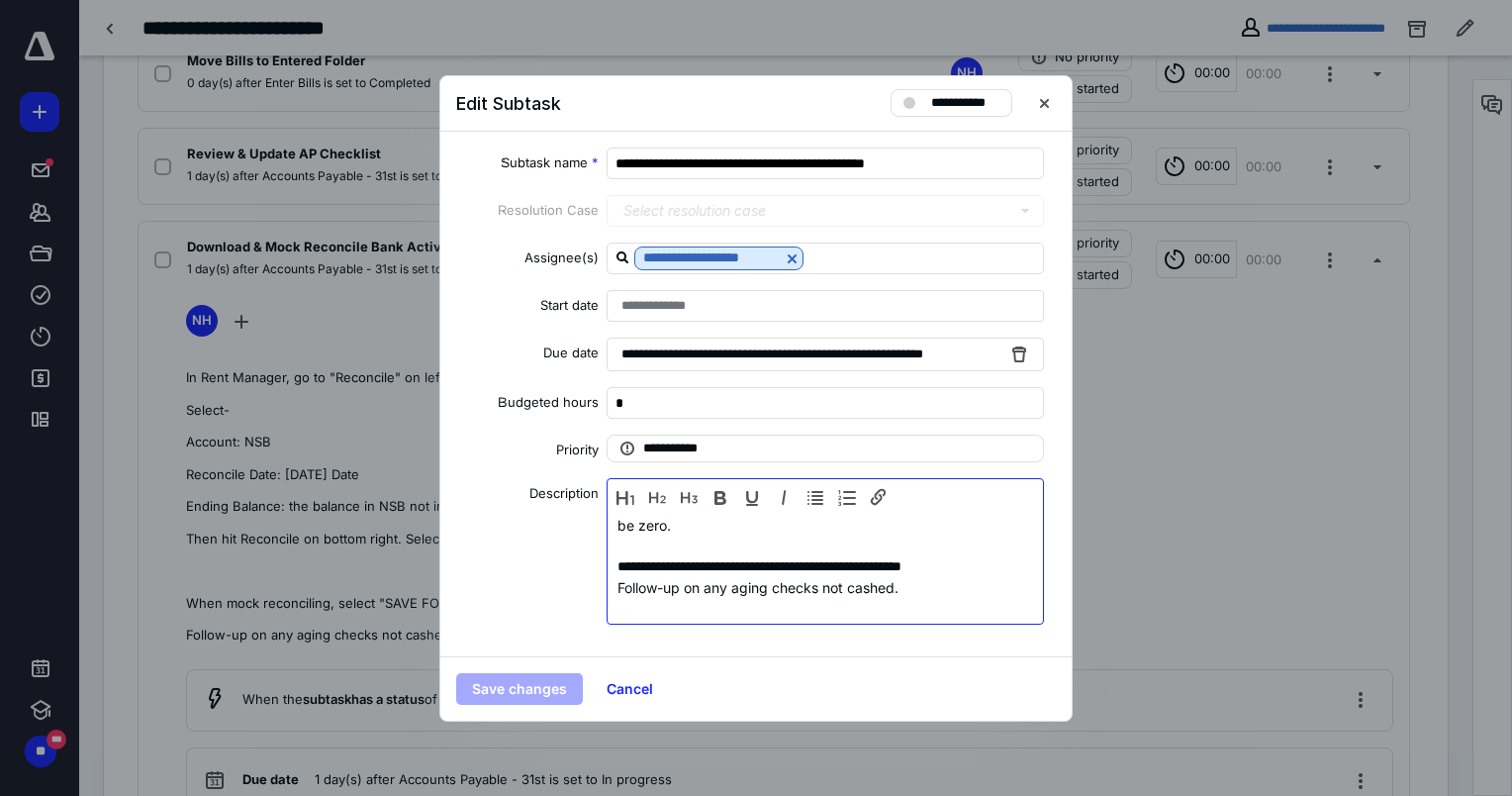 scroll, scrollTop: 0, scrollLeft: 0, axis: both 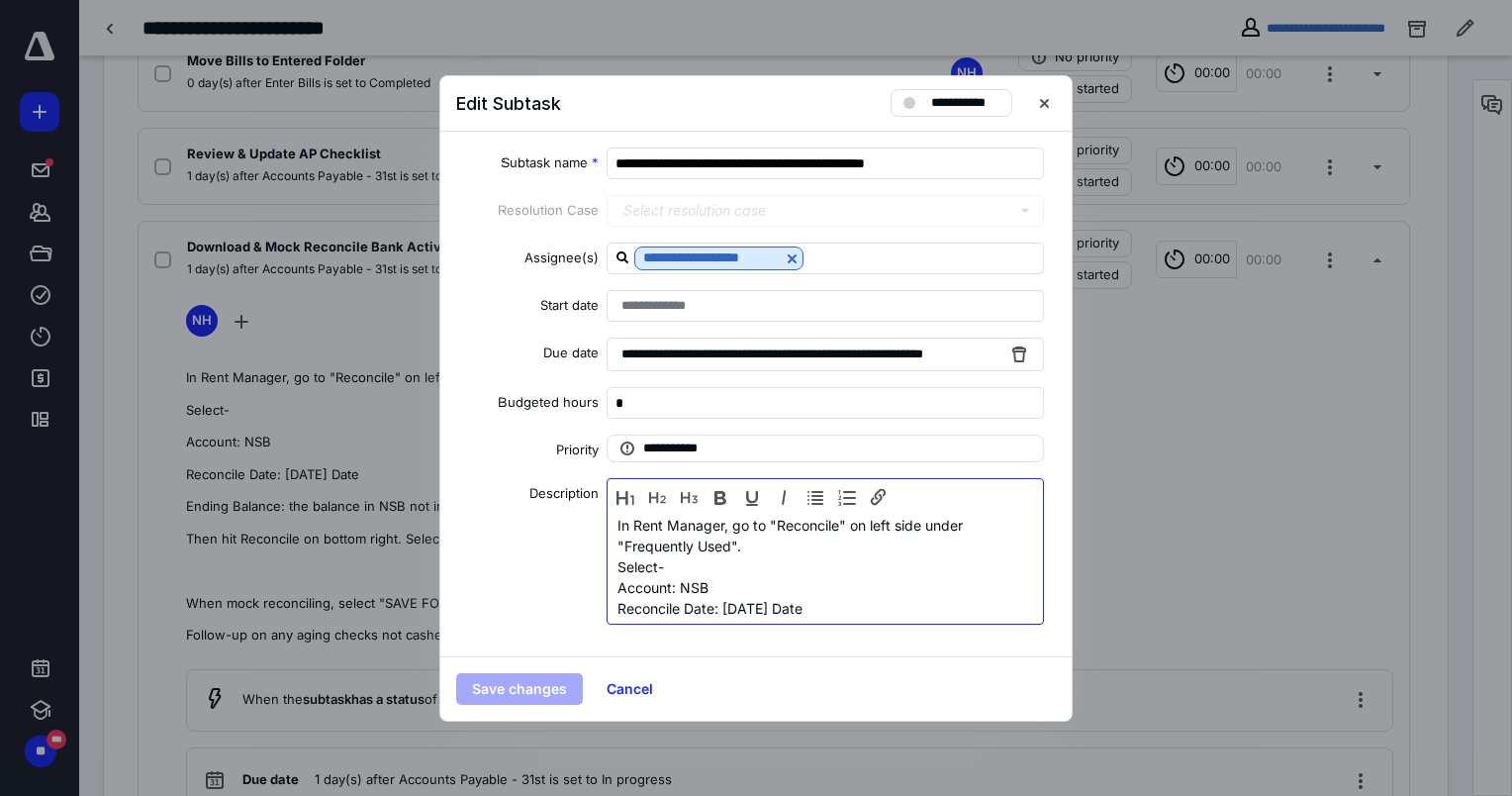 drag, startPoint x: 923, startPoint y: 602, endPoint x: 387, endPoint y: 386, distance: 577.8858 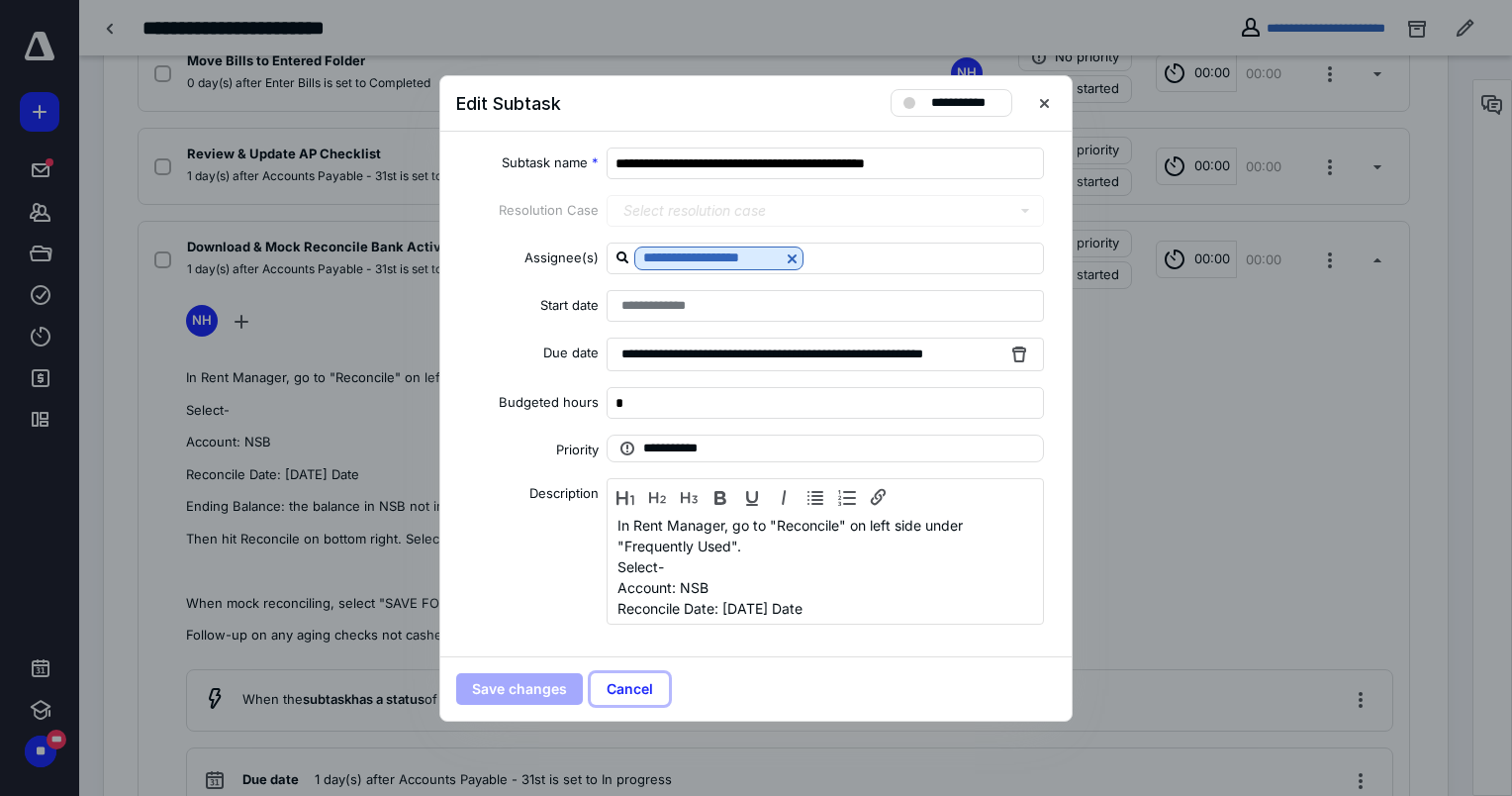 drag, startPoint x: 622, startPoint y: 693, endPoint x: 357, endPoint y: 375, distance: 413.94323 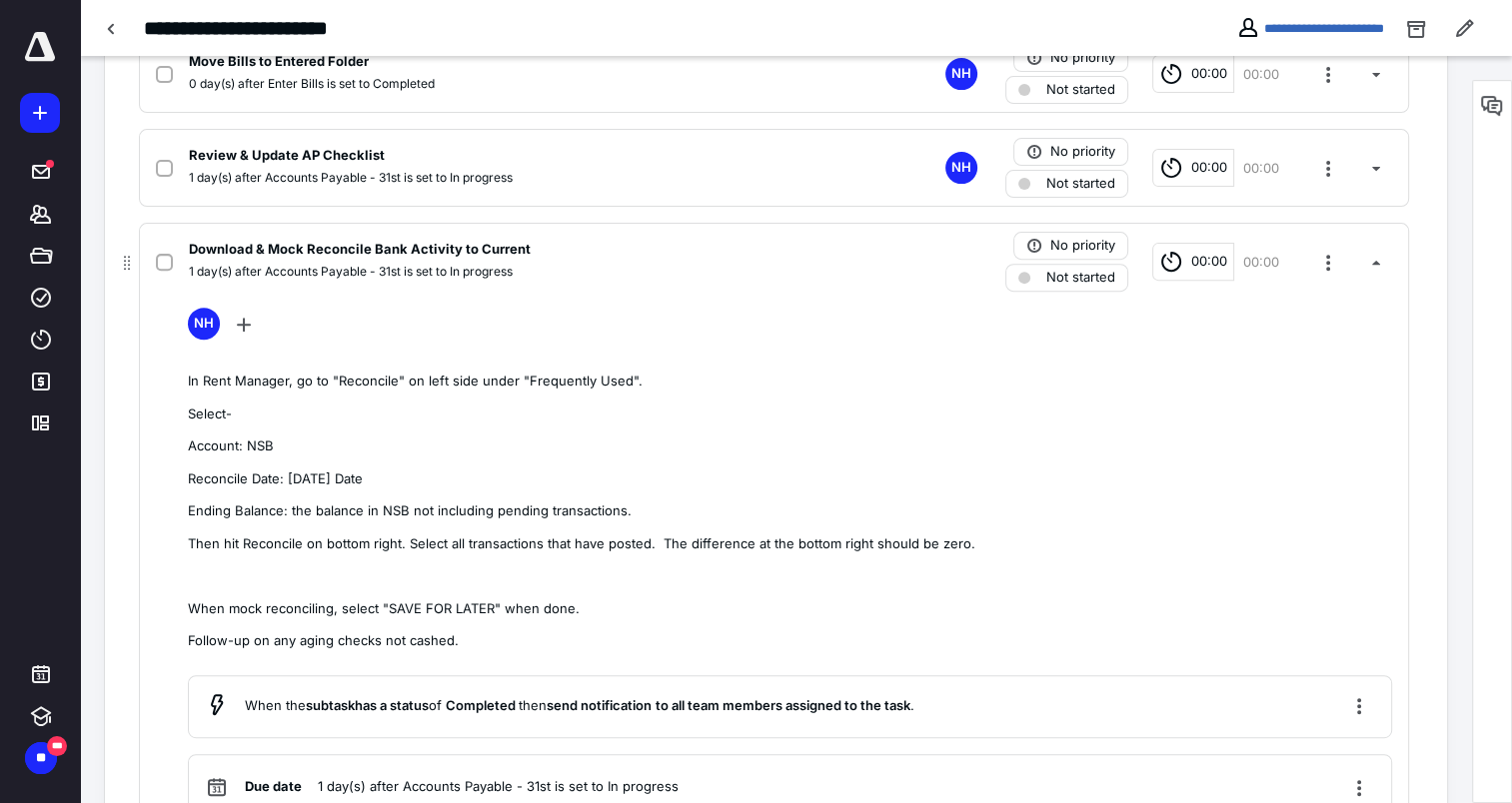 click on "1 day(s) after  Accounts Payable - 31st is set to In progress" at bounding box center (351, 272) 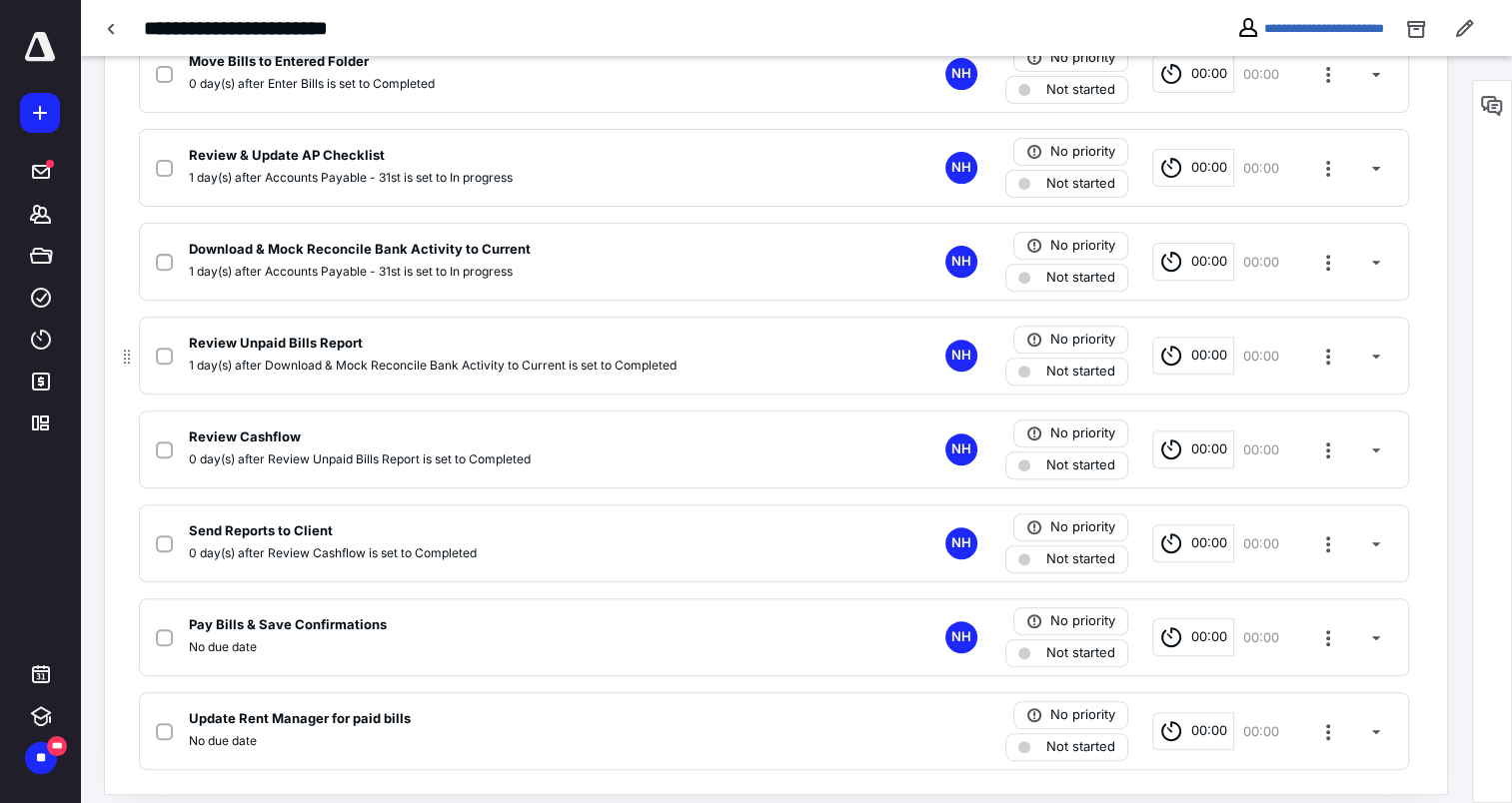 click on "Review Unpaid Bills Report" at bounding box center (276, 344) 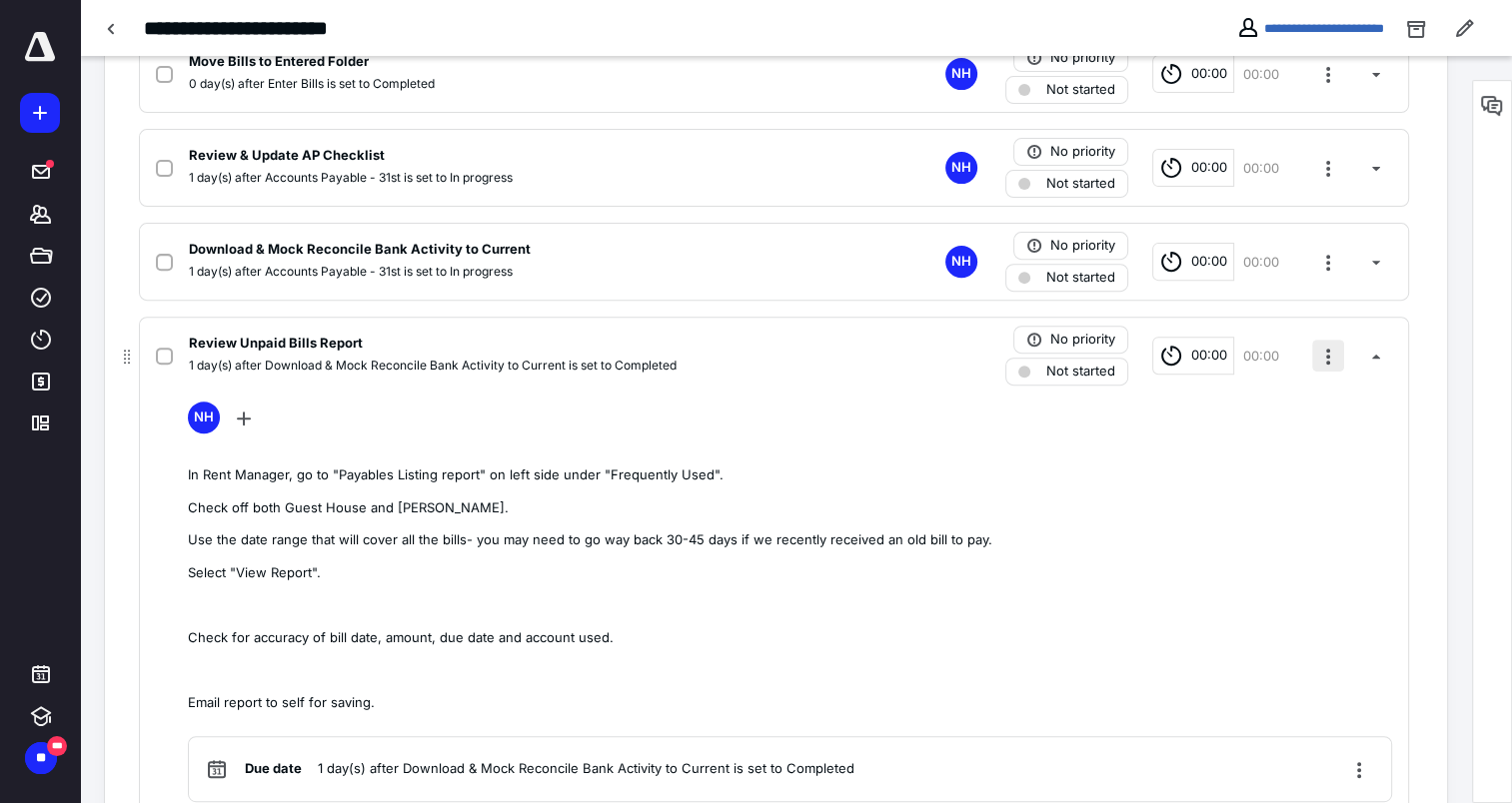 click at bounding box center (1328, 356) 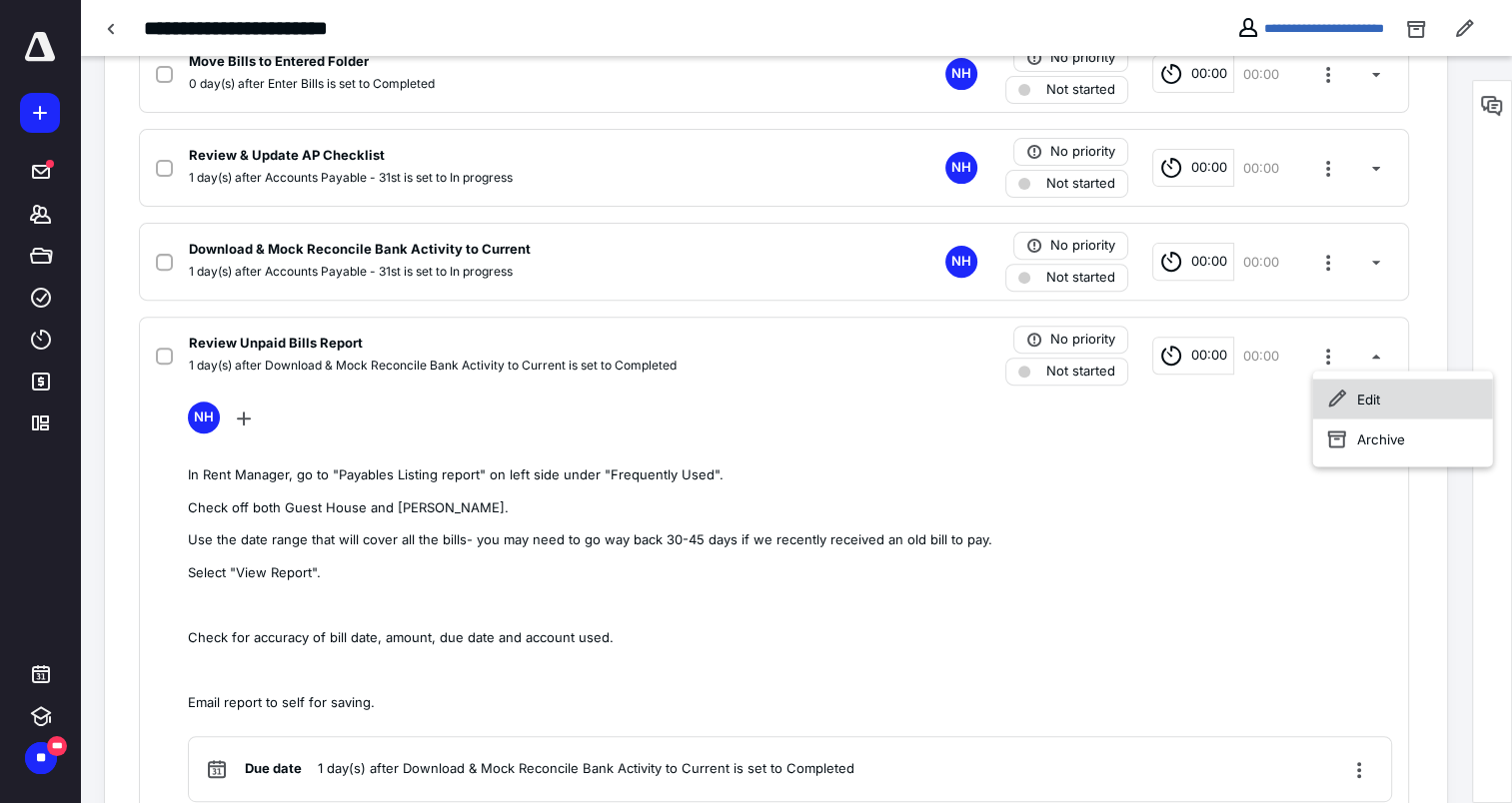 click 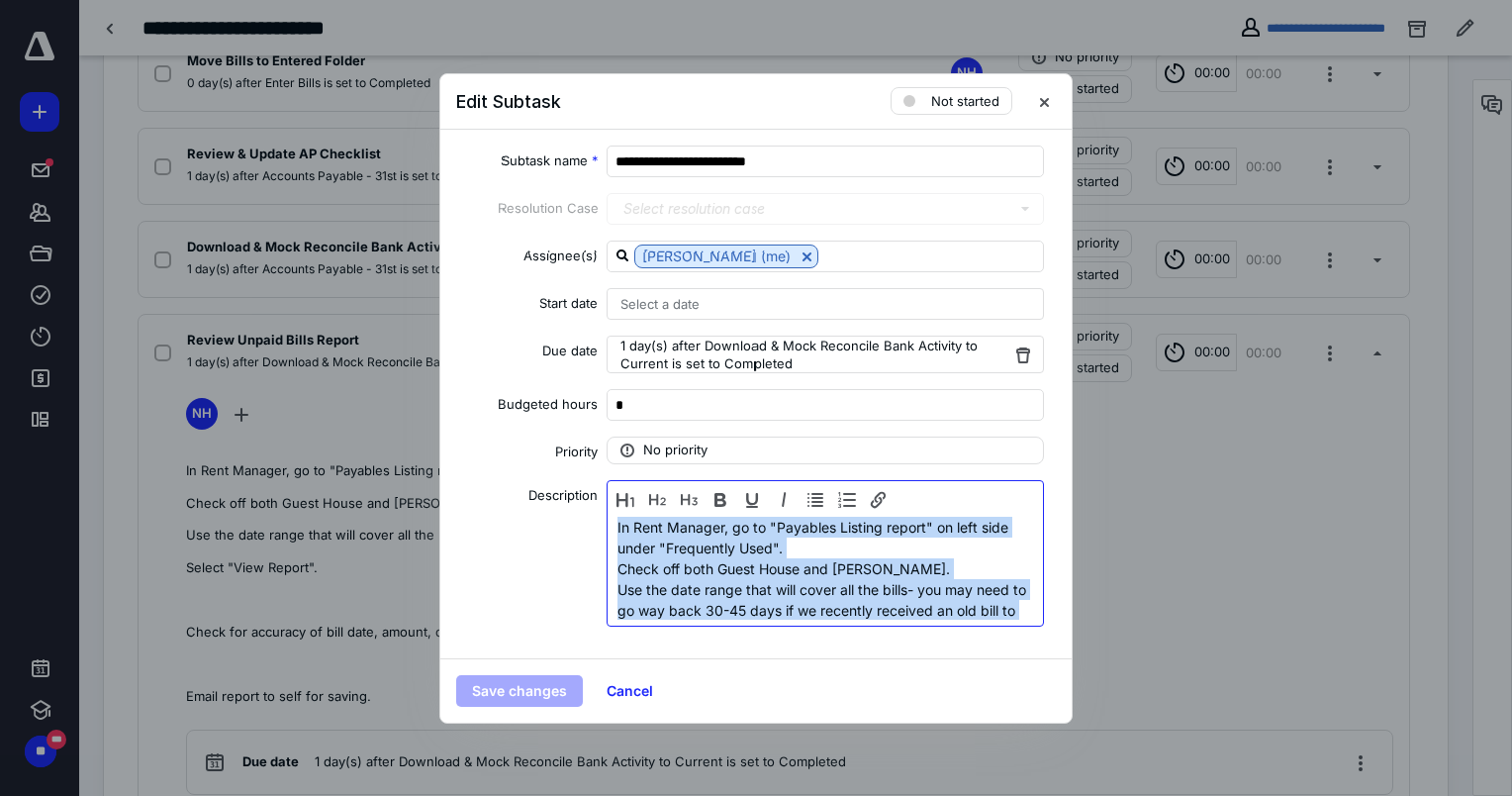 scroll, scrollTop: 146, scrollLeft: 0, axis: vertical 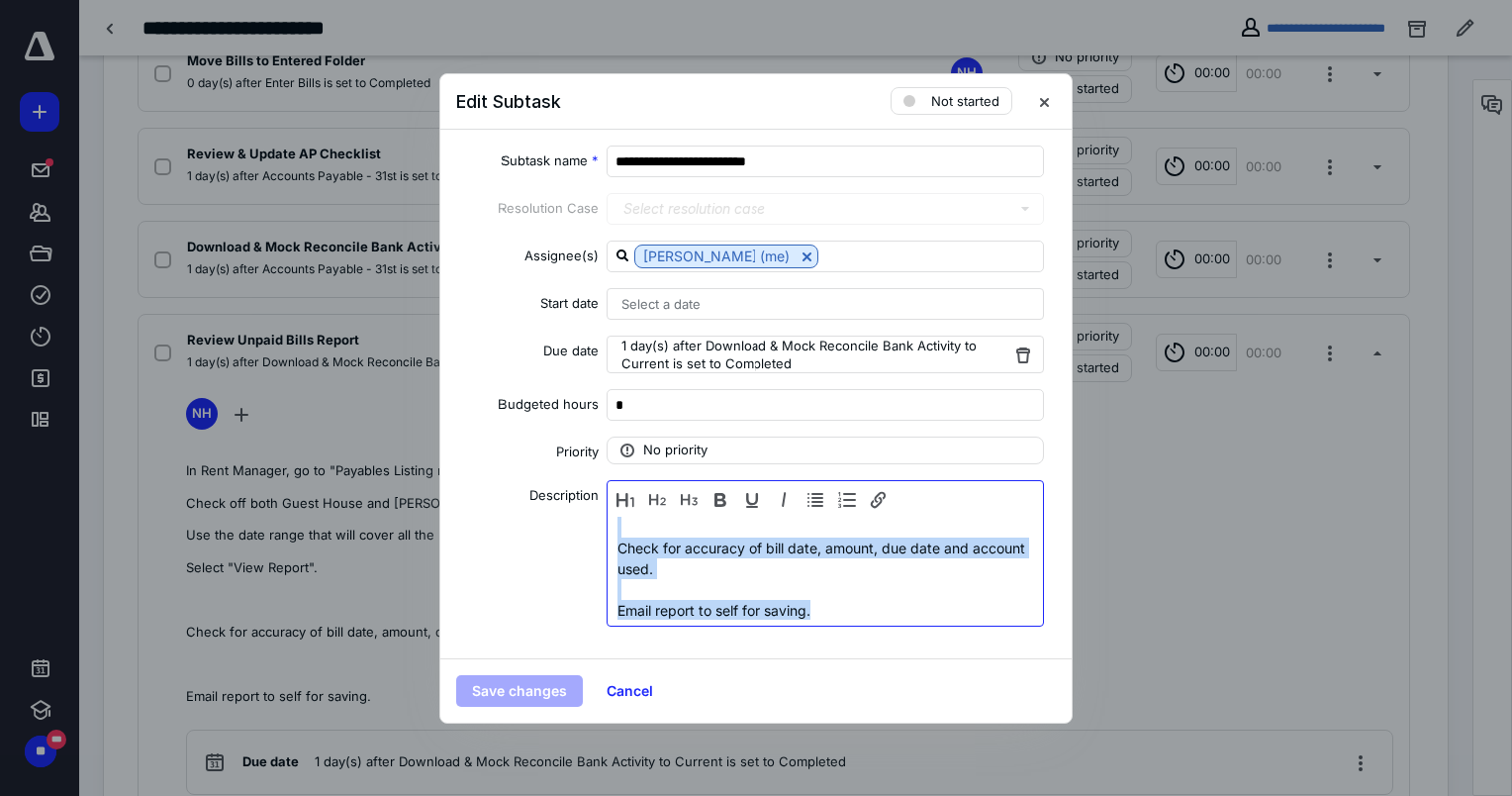 drag, startPoint x: 617, startPoint y: 525, endPoint x: 878, endPoint y: 695, distance: 311.4819 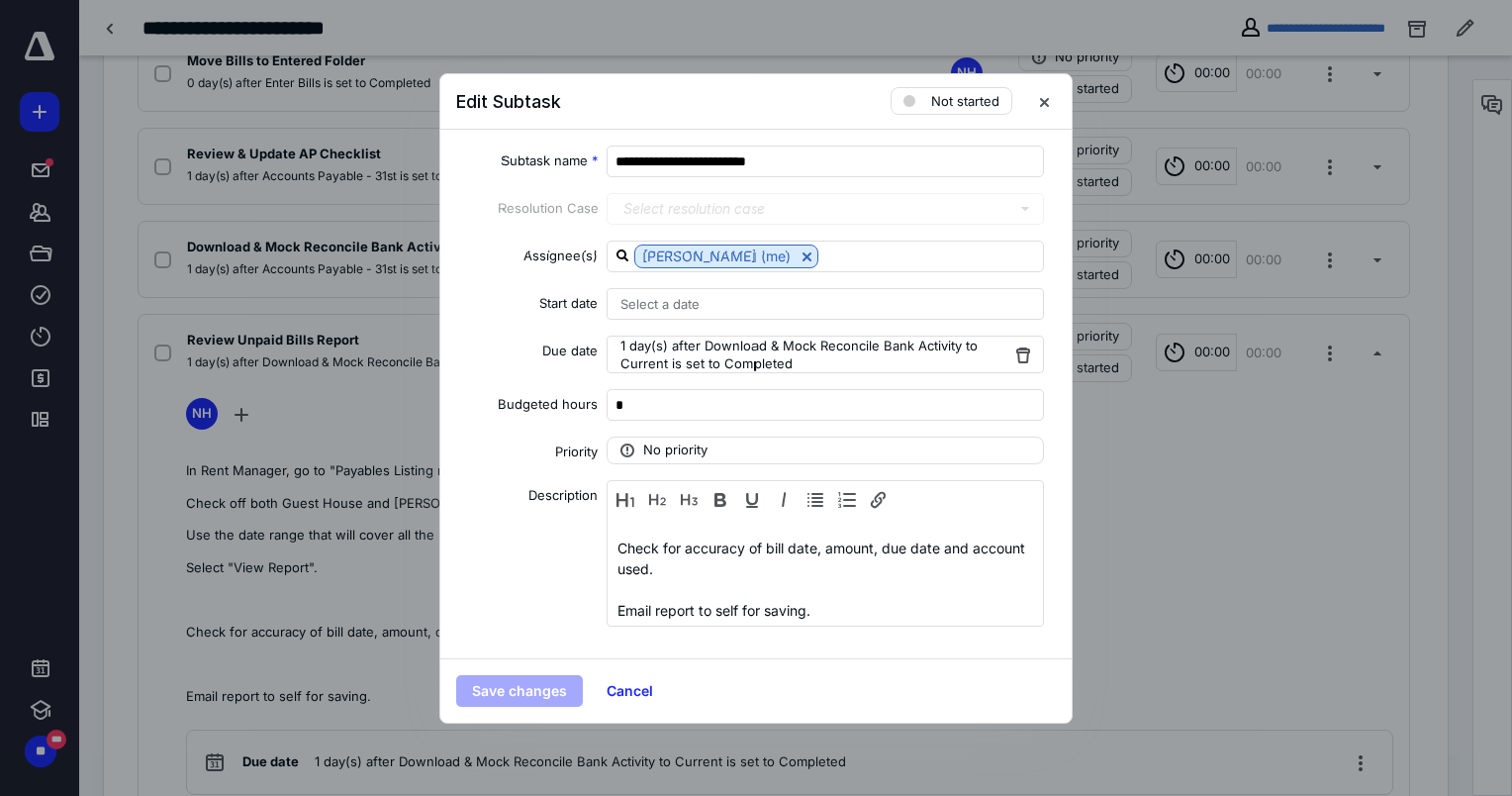click on "Save changes Cancel" at bounding box center [756, 691] 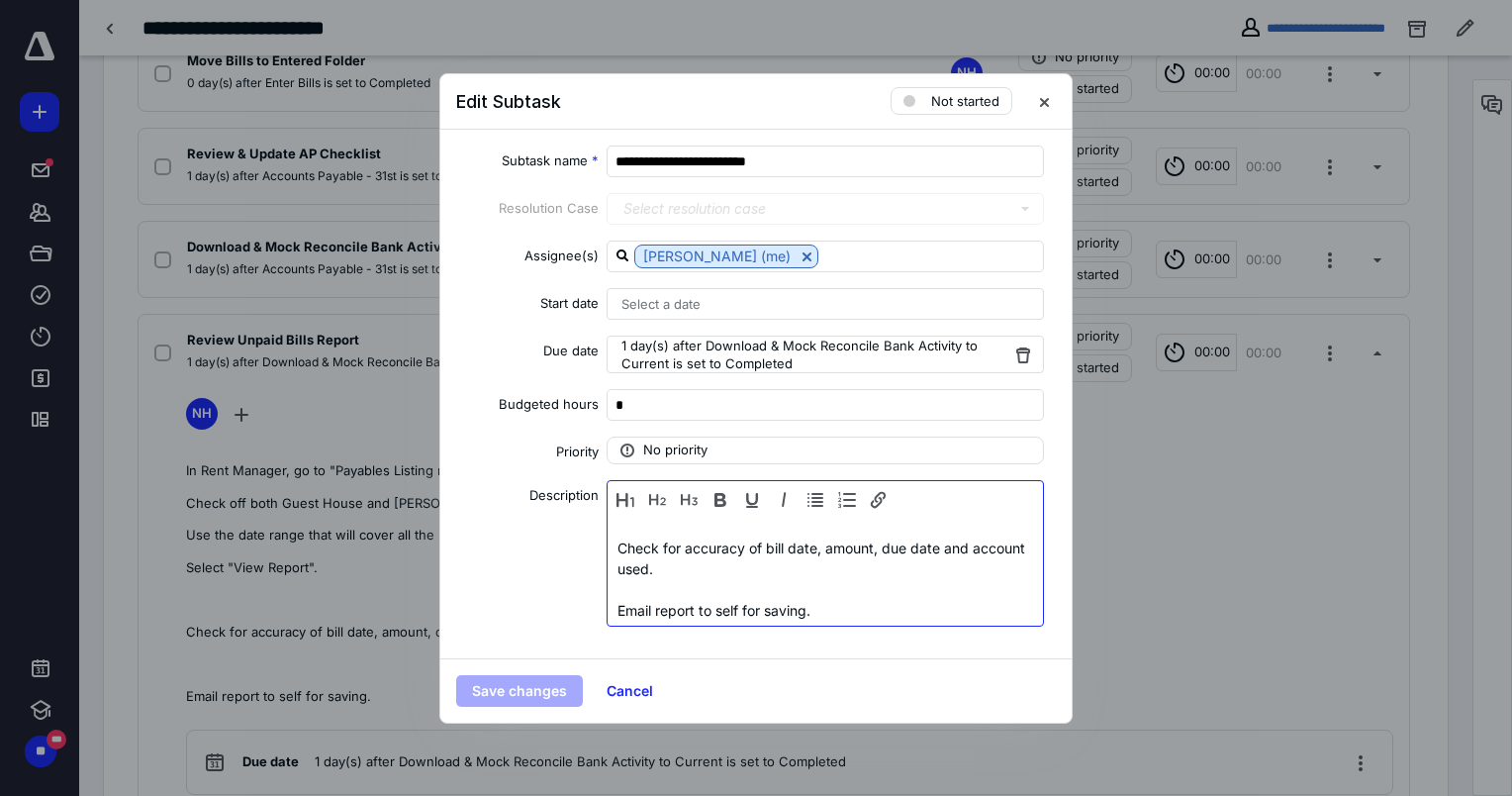 click on "Email report to self for saving." at bounding box center [825, 610] 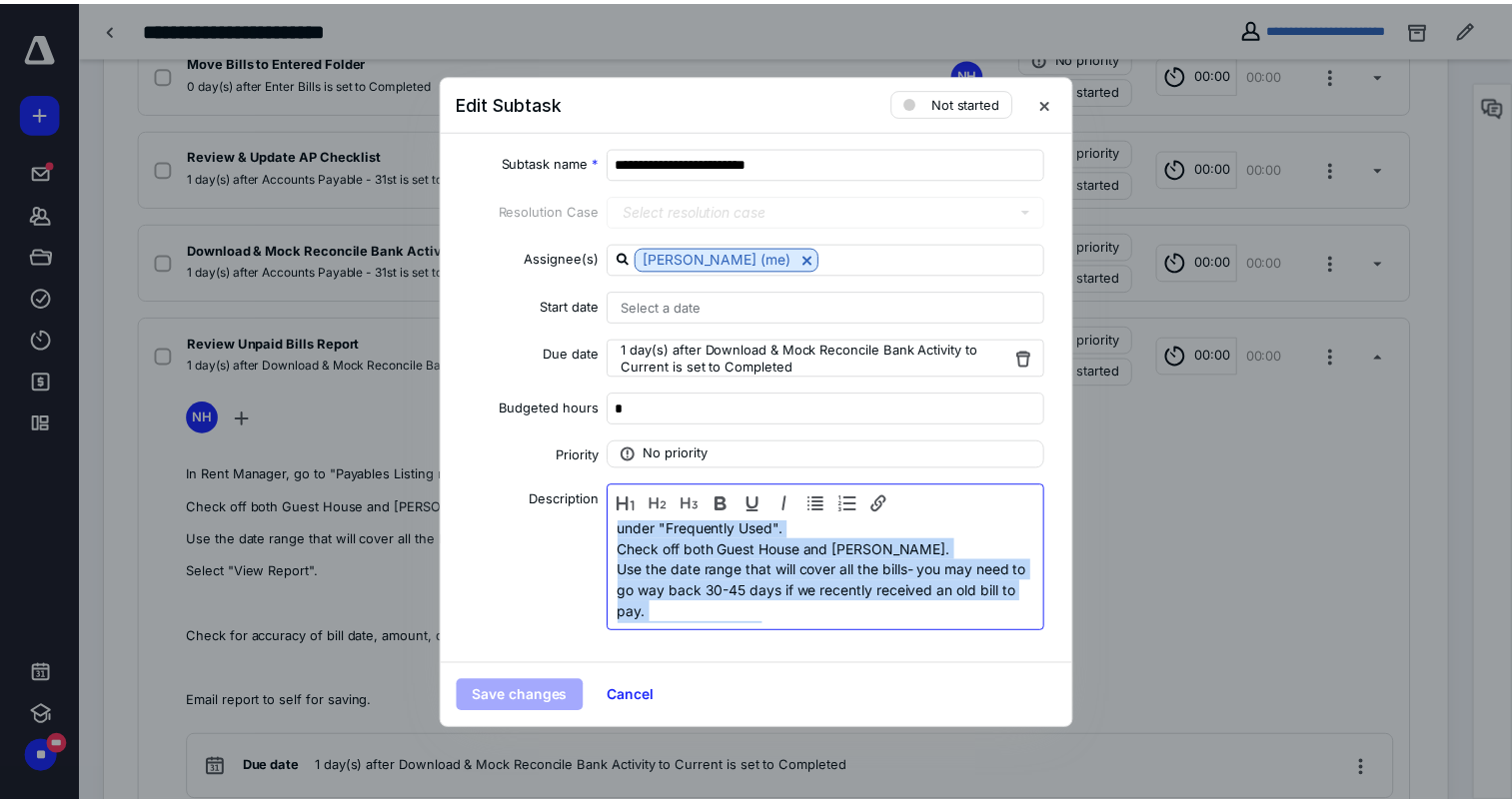 scroll, scrollTop: 0, scrollLeft: 0, axis: both 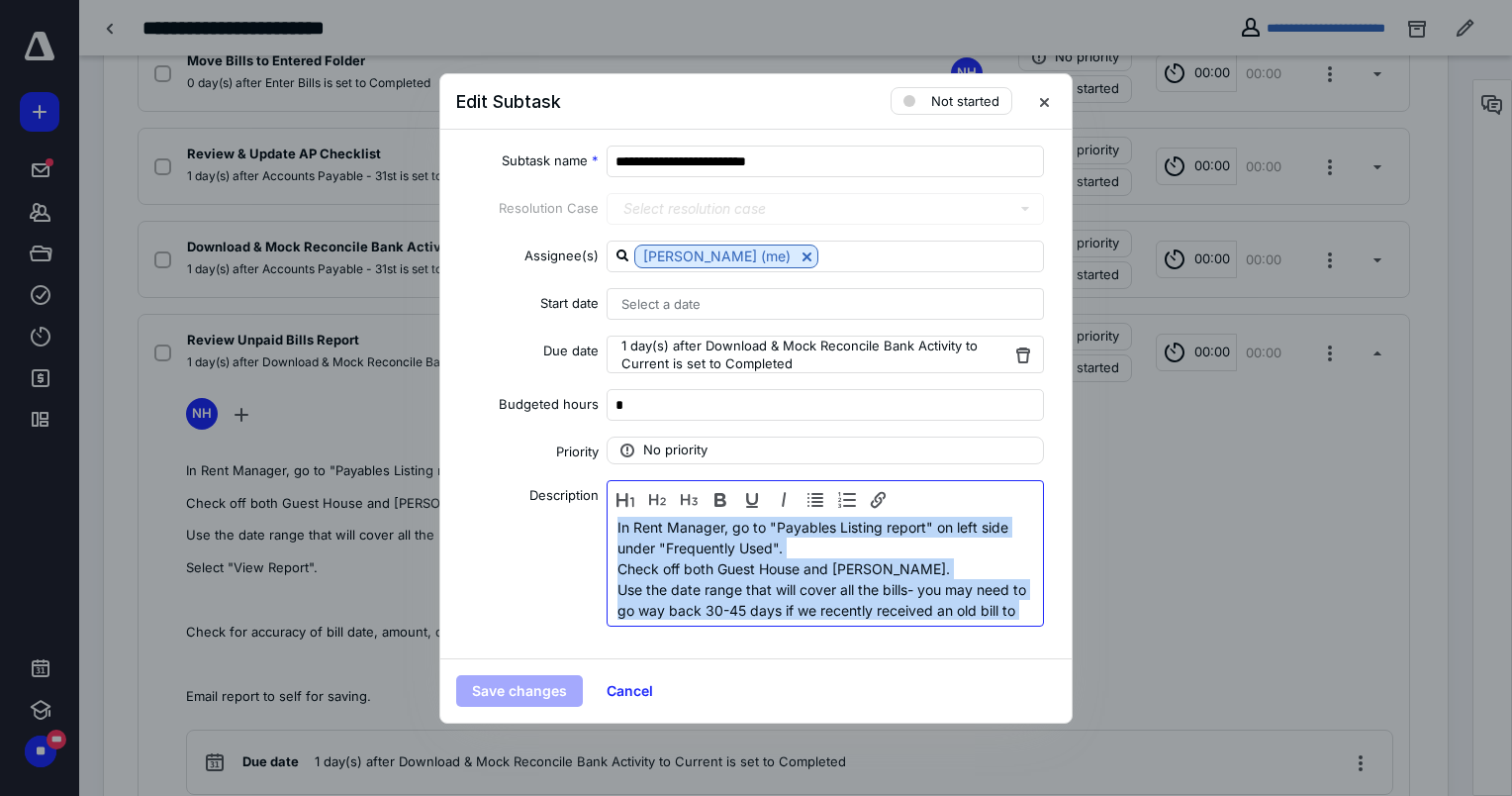 drag, startPoint x: 839, startPoint y: 608, endPoint x: 479, endPoint y: 487, distance: 379.79073 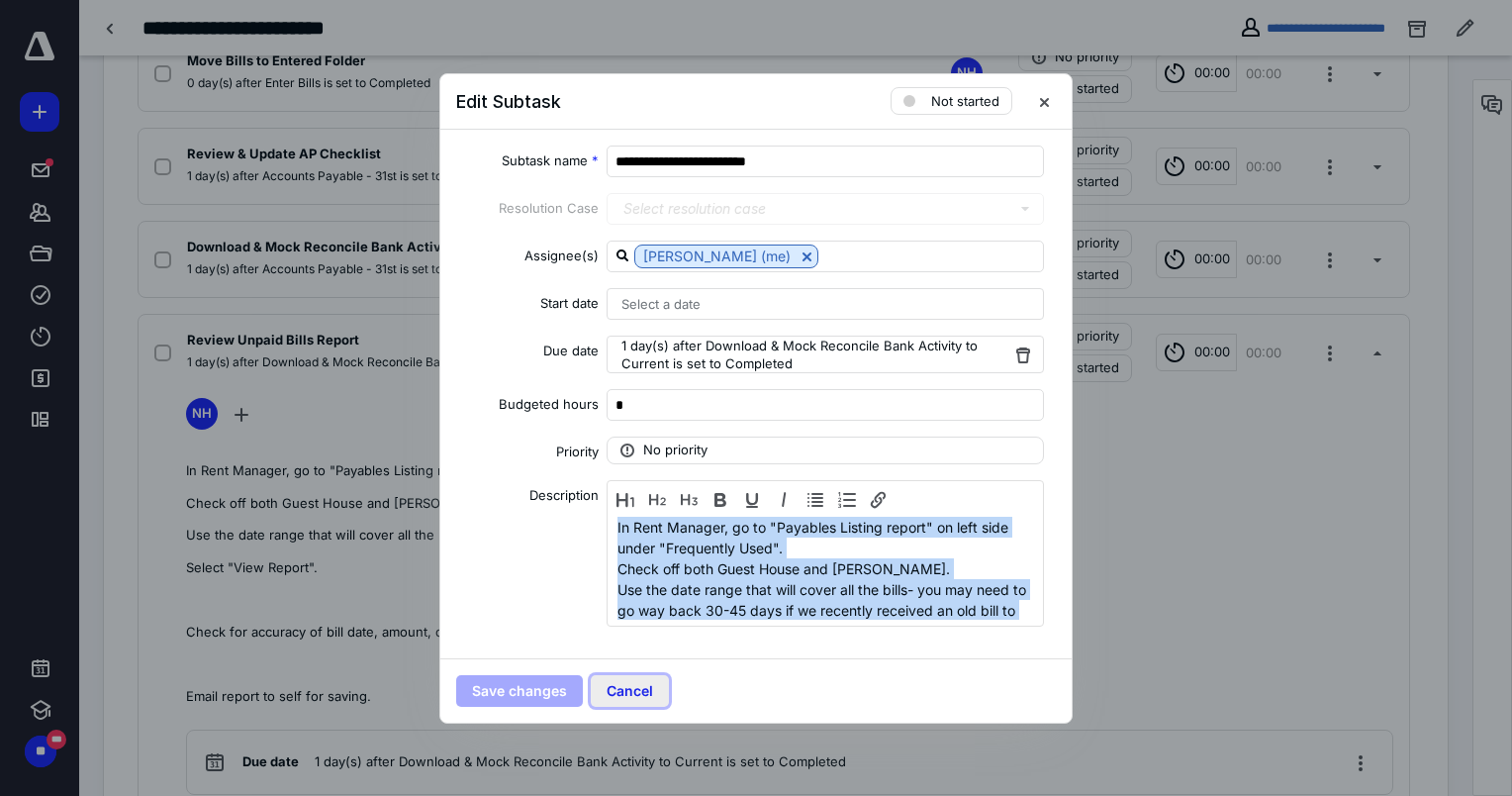 click on "Cancel" at bounding box center (629, 691) 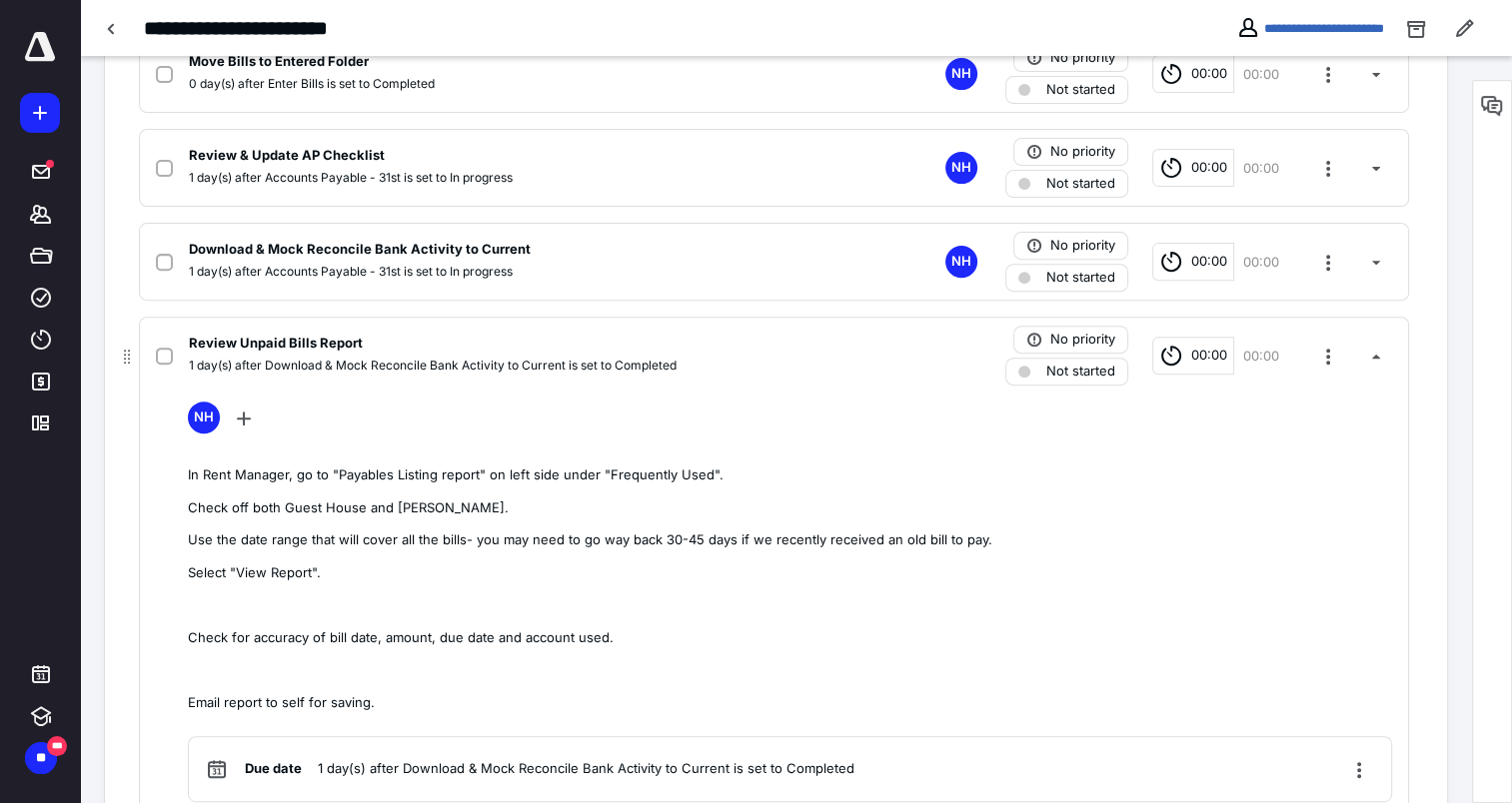 click on "Review Unpaid Bills Report" at bounding box center (276, 344) 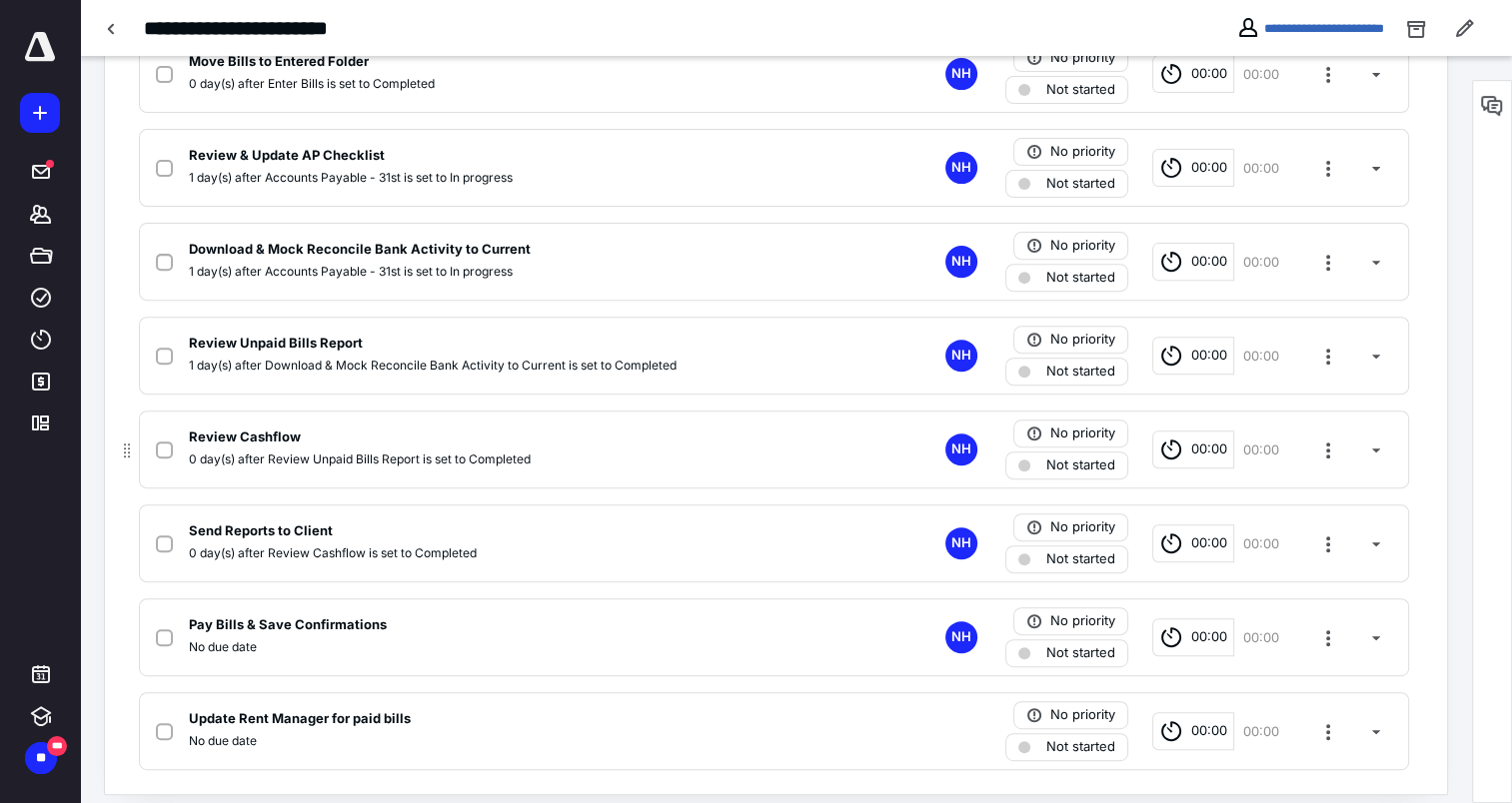 click on "Review Cashflow" at bounding box center [245, 437] 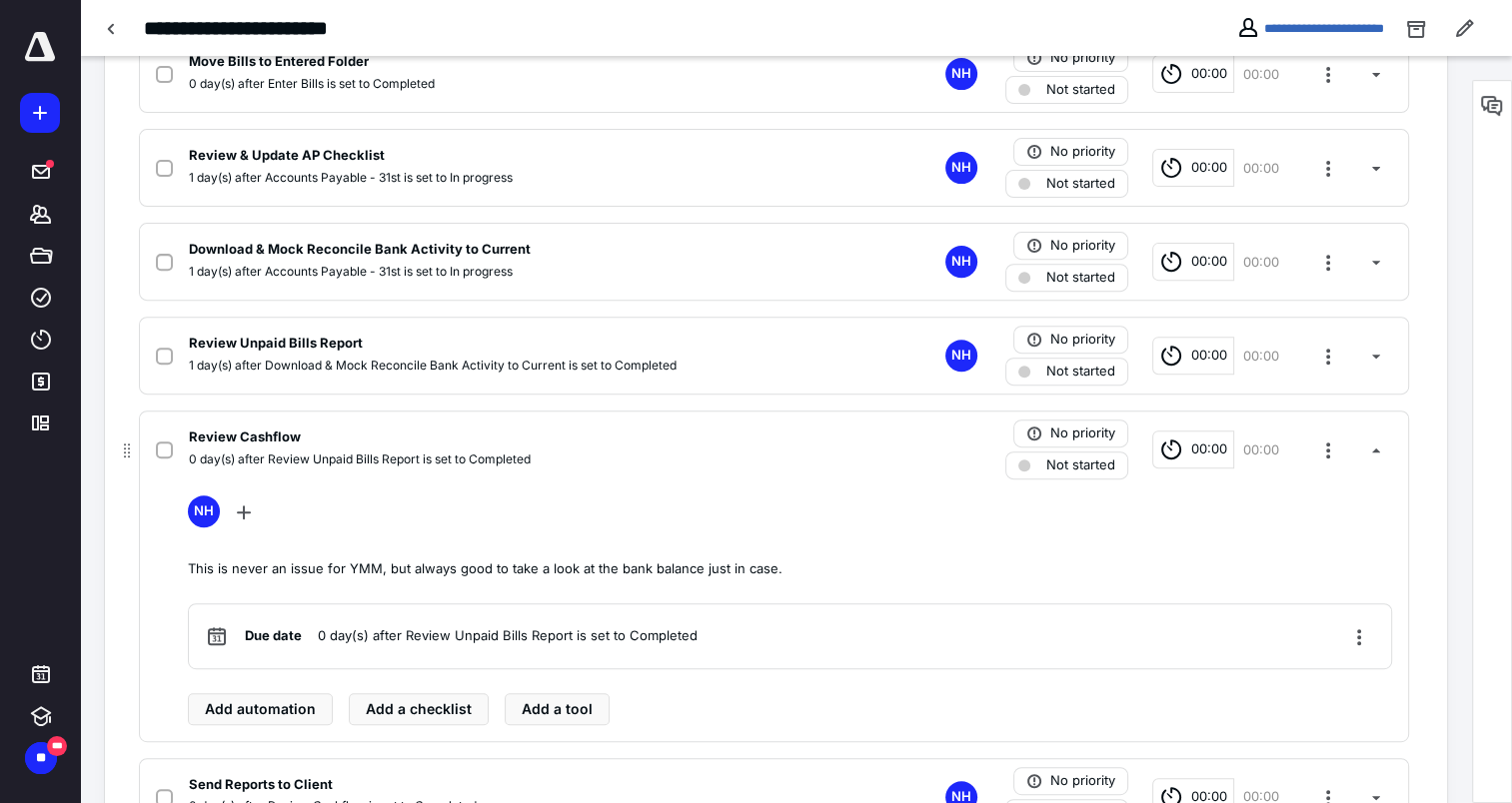 drag, startPoint x: 366, startPoint y: 559, endPoint x: 506, endPoint y: 559, distance: 140 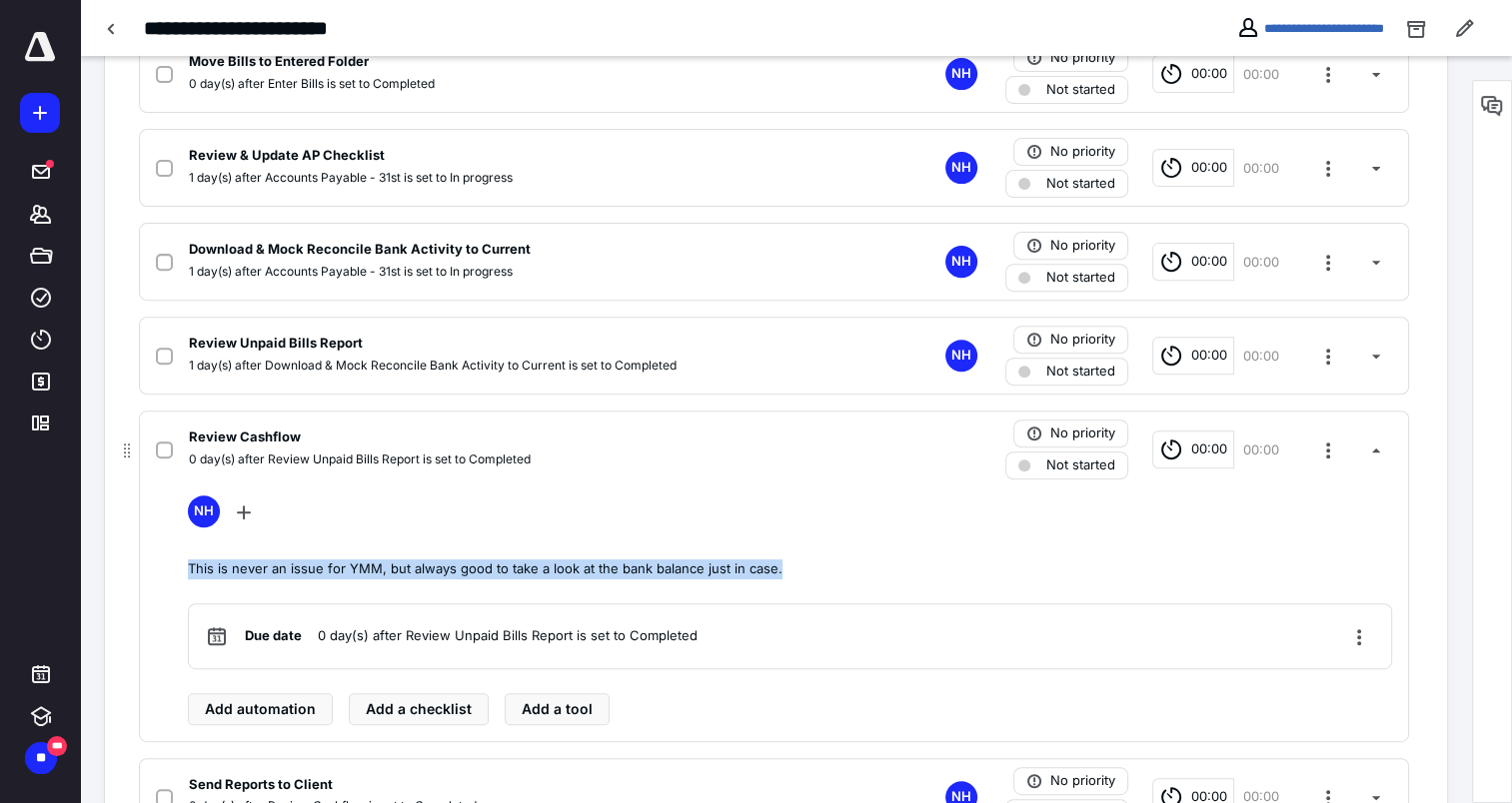 drag, startPoint x: 435, startPoint y: 568, endPoint x: 168, endPoint y: 567, distance: 267.00187 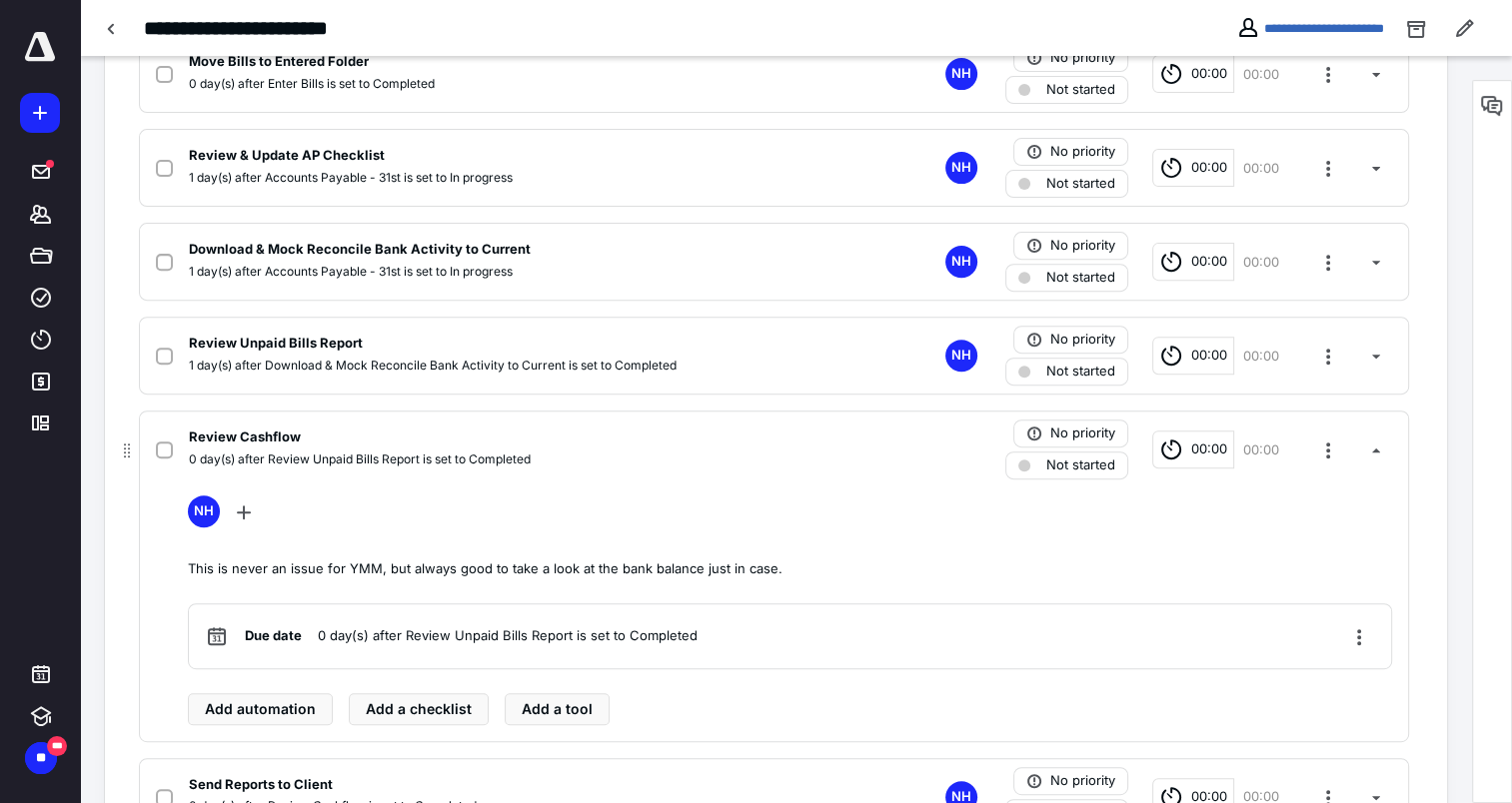 click on "Review Cashflow" at bounding box center (245, 437) 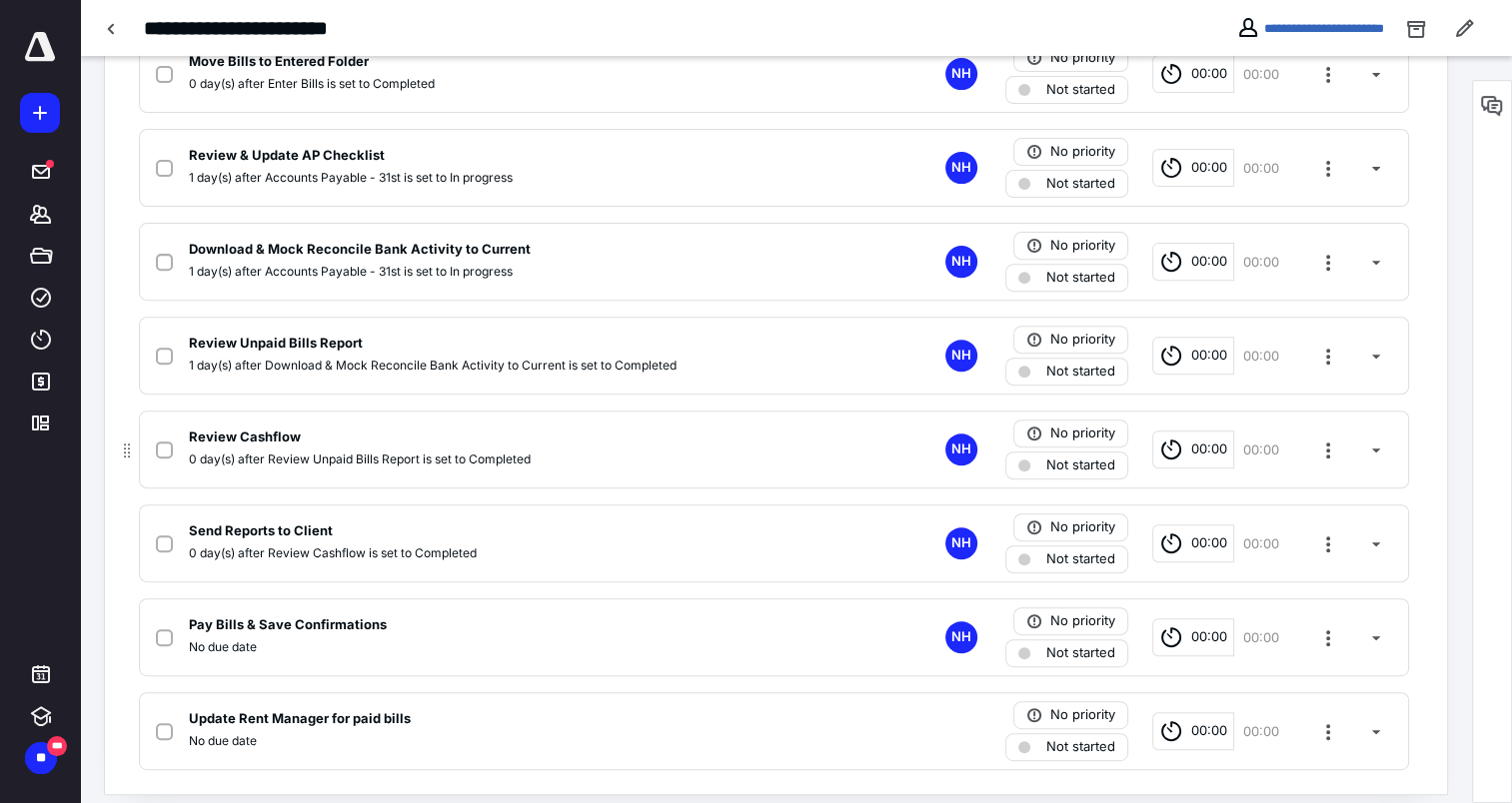click on "Send Reports to Client" at bounding box center (261, 531) 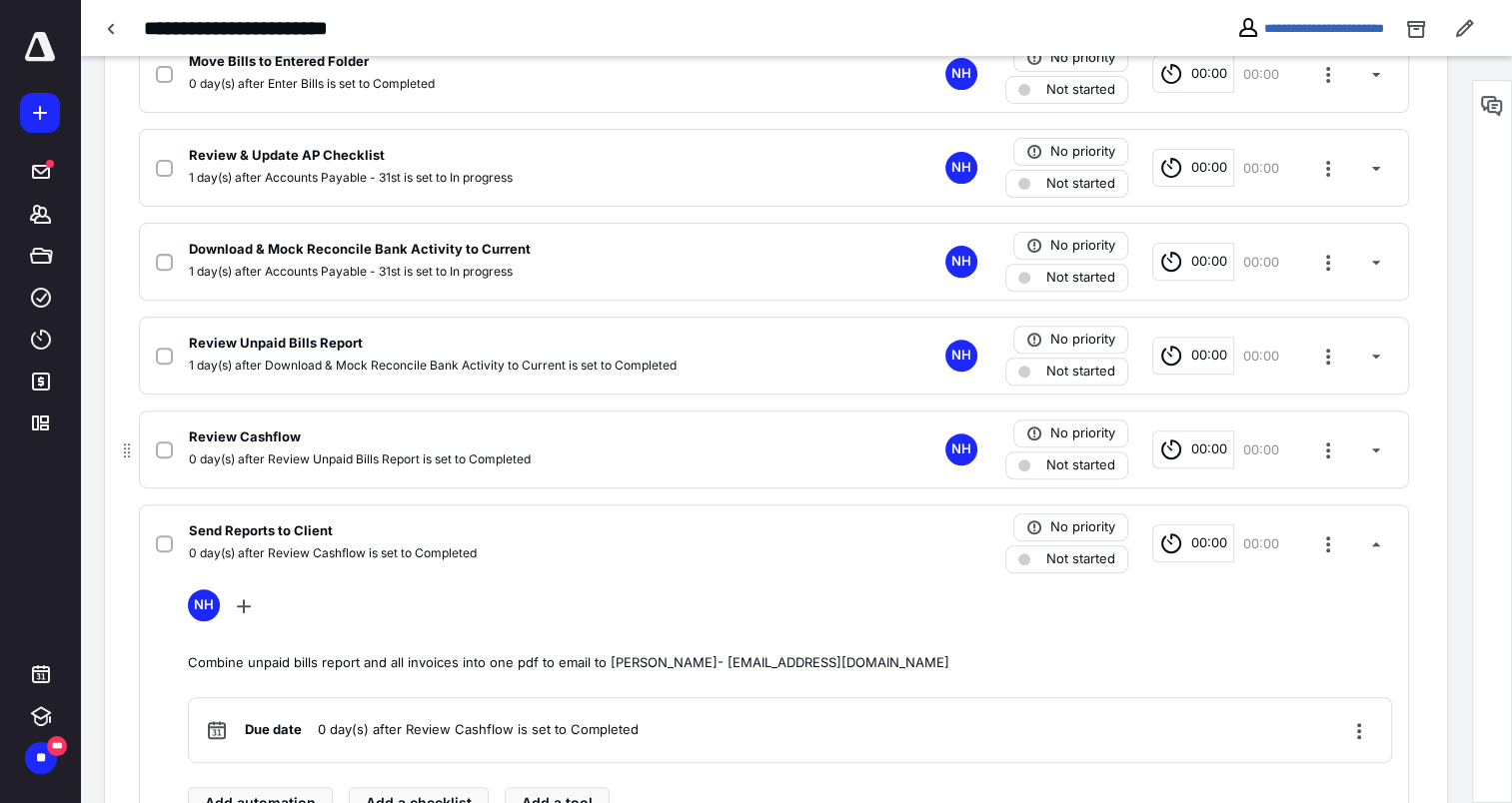 scroll, scrollTop: 790, scrollLeft: 0, axis: vertical 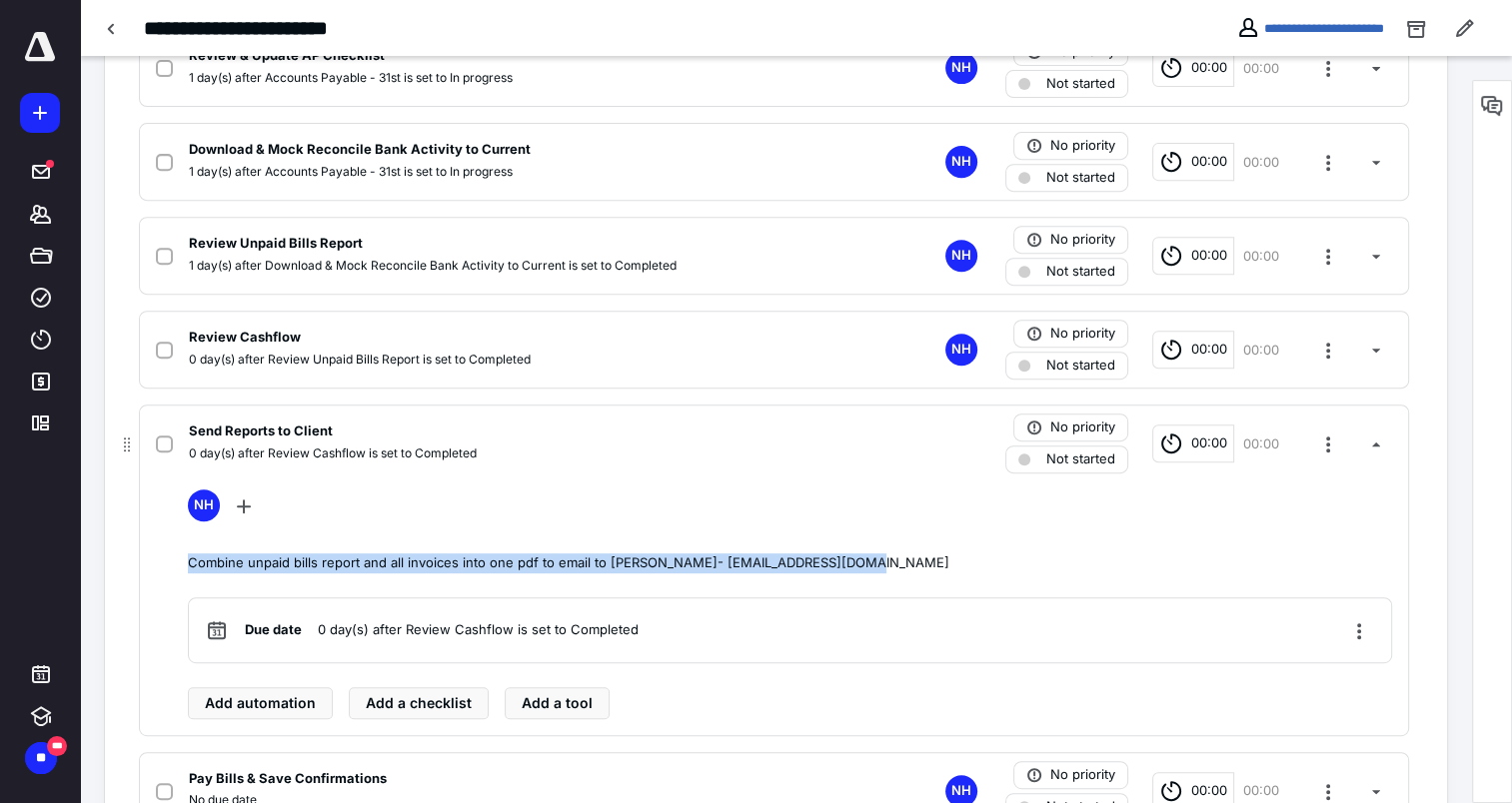 drag, startPoint x: 863, startPoint y: 567, endPoint x: 185, endPoint y: 559, distance: 678.0472 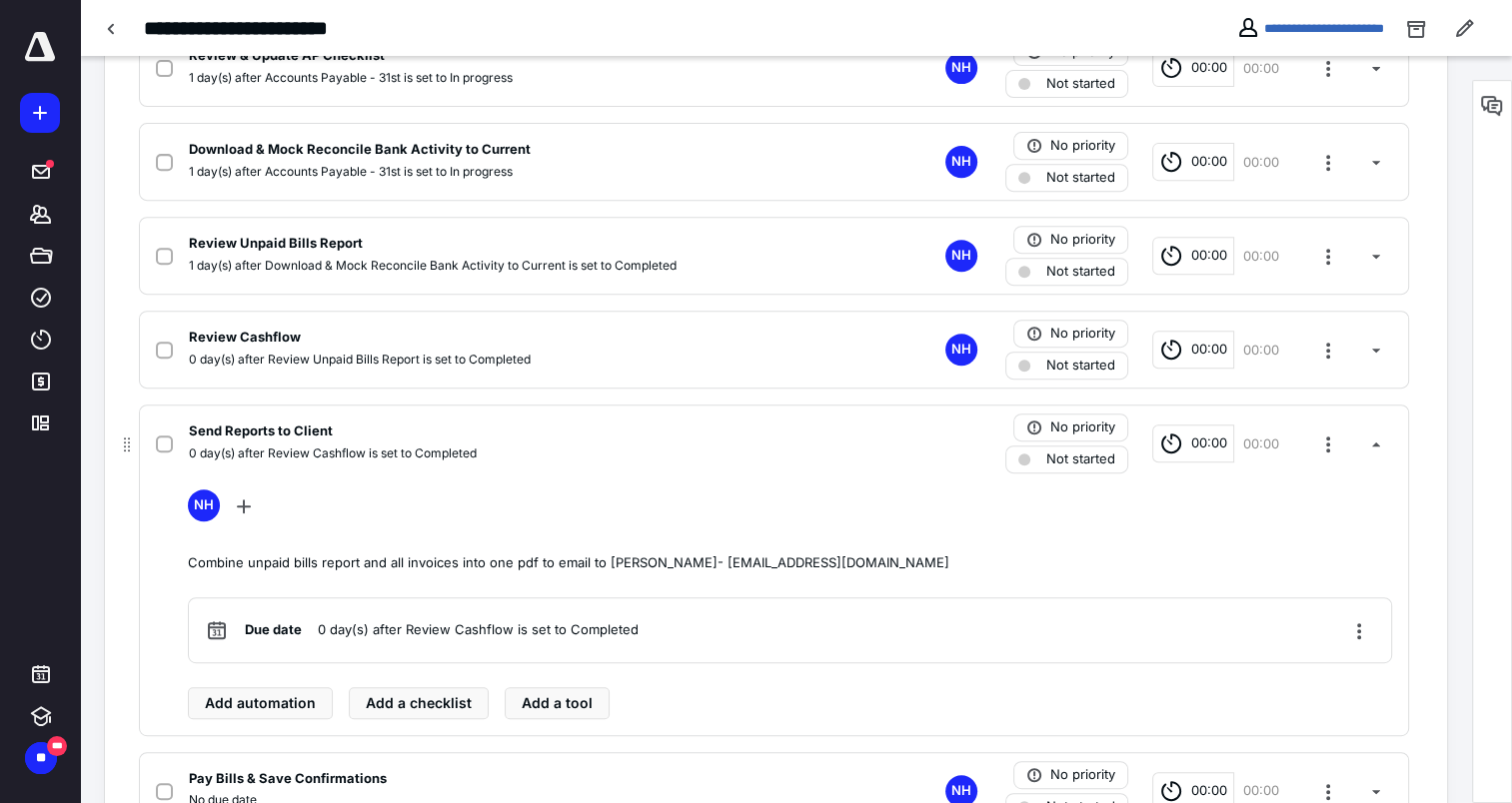 click on "Send Reports to Client" at bounding box center (261, 431) 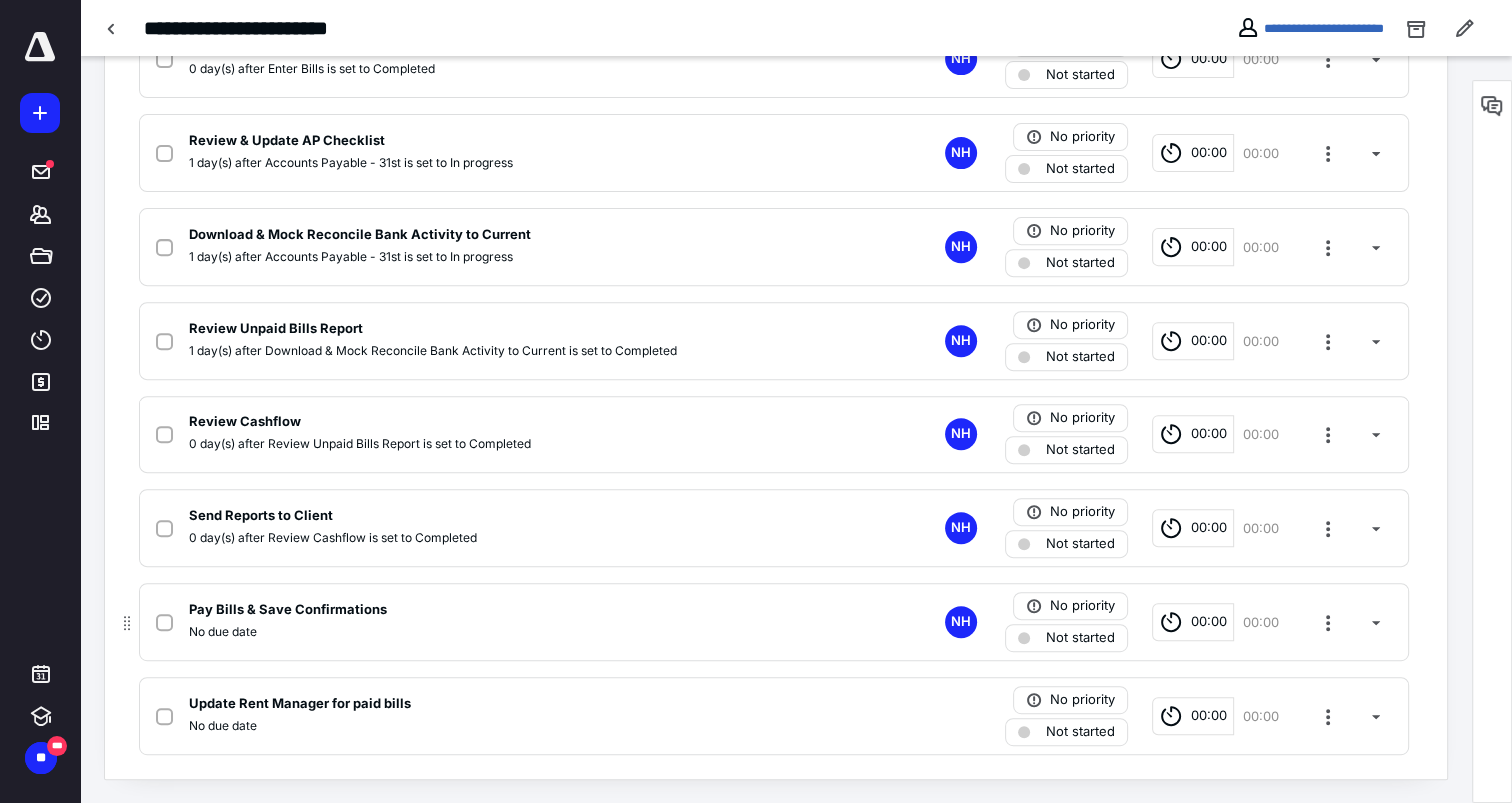 click on "Pay Bills & Save Confirmations" at bounding box center [288, 610] 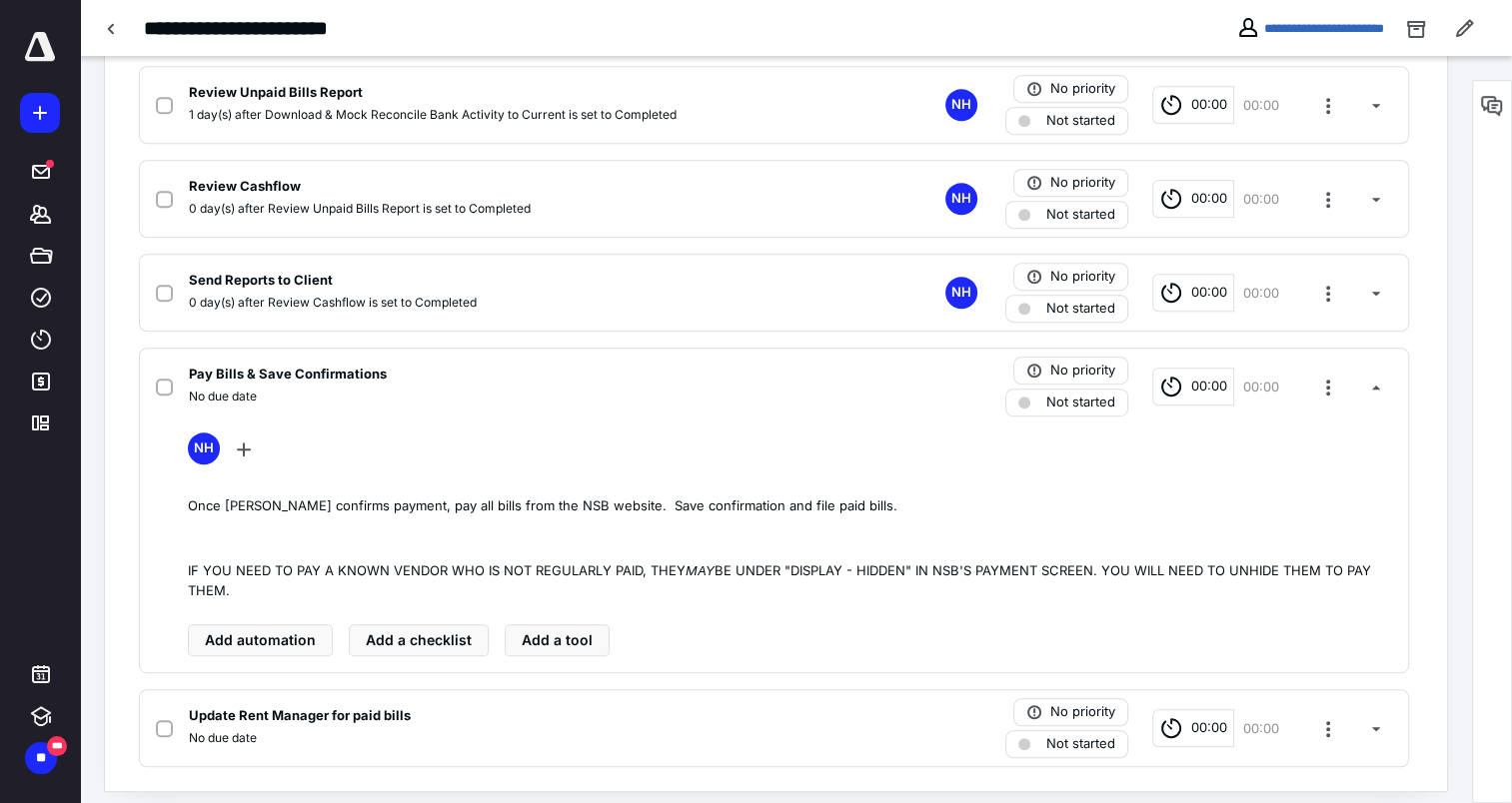 scroll, scrollTop: 952, scrollLeft: 0, axis: vertical 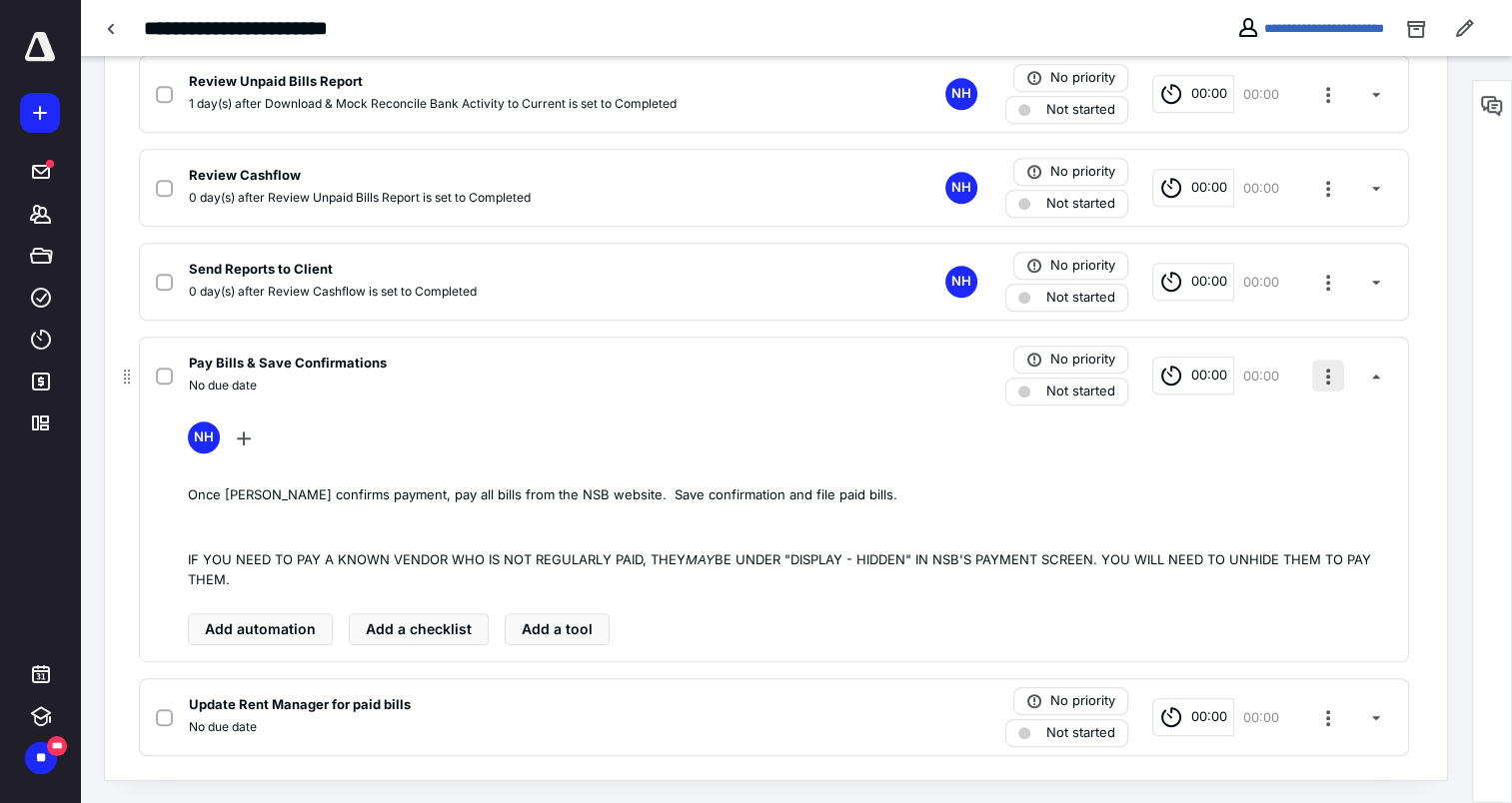 click at bounding box center (1328, 376) 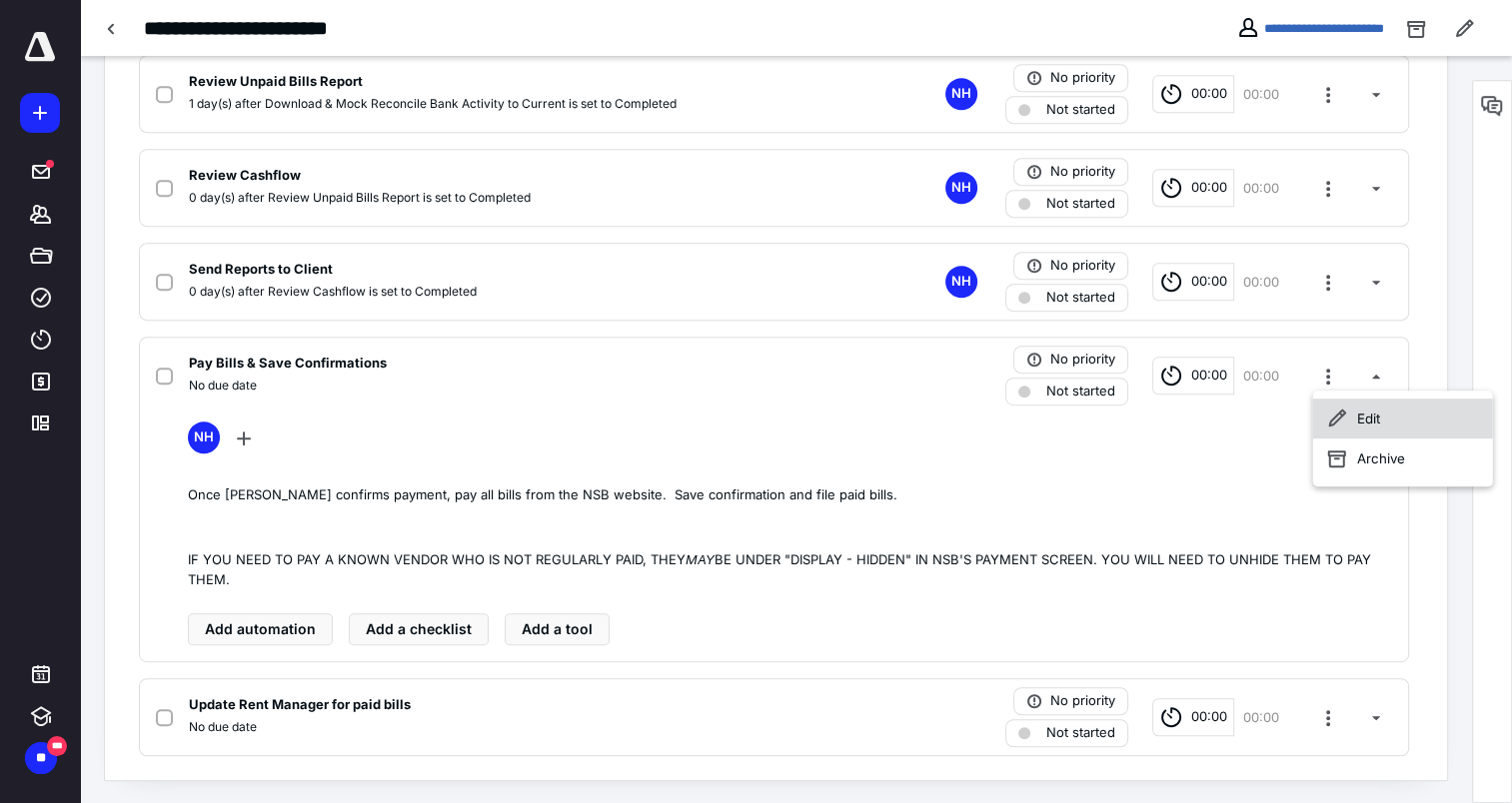 click on "Edit" at bounding box center [1403, 418] 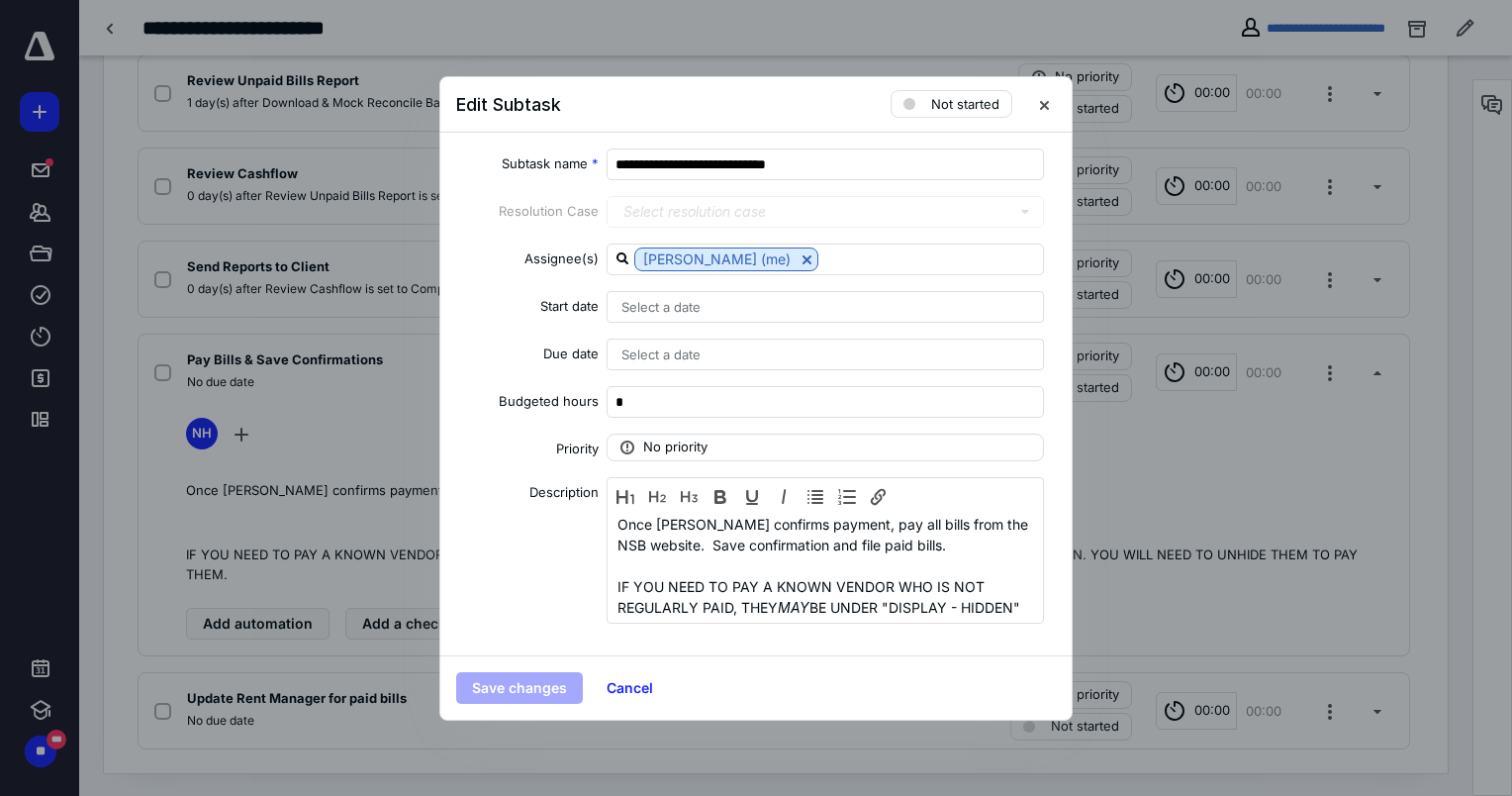 click on "Once Peter confirms payment, pay all bills from the NSB website.  Save confirmation and file paid bills.  IF YOU NEED TO PAY A KNOWN VENDOR WHO IS NOT REGULARLY PAID, THEY  MAY  BE UNDER "DISPLAY - HIDDEN" IN NSB'S PAYMENT SCREEN. YOU WILL NEED TO UNHIDE THEM TO PAY THEM." at bounding box center (825, 565) 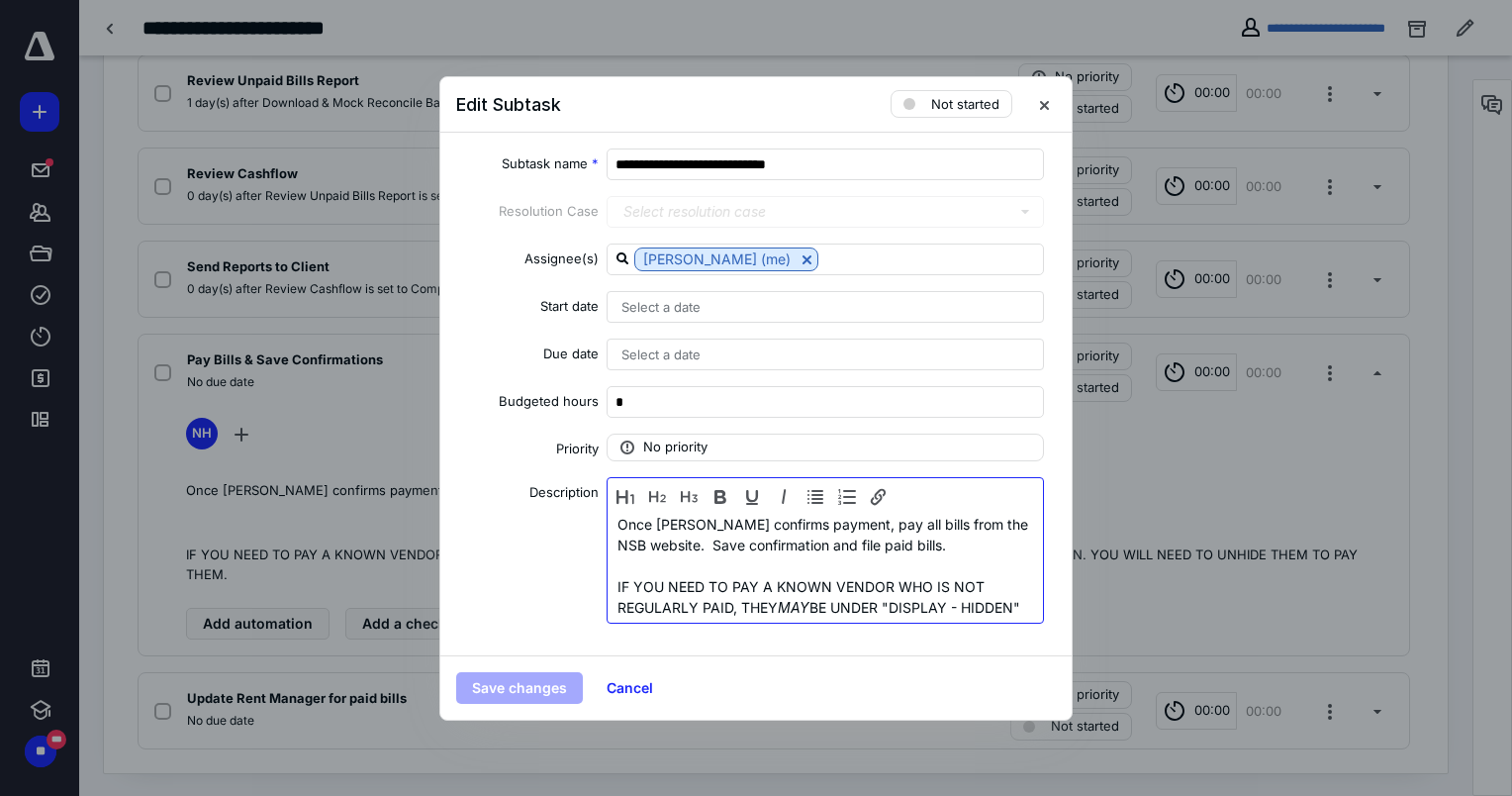 click on "Once Peter confirms payment, pay all bills from the NSB website.  Save confirmation and file paid bills.  IF YOU NEED TO PAY A KNOWN VENDOR WHO IS NOT REGULARLY PAID, THEY  MAY  BE UNDER "DISPLAY - HIDDEN" IN NSB'S PAYMENT SCREEN. YOU WILL NEED TO UNHIDE THEM TO PAY THEM." at bounding box center (825, 586) 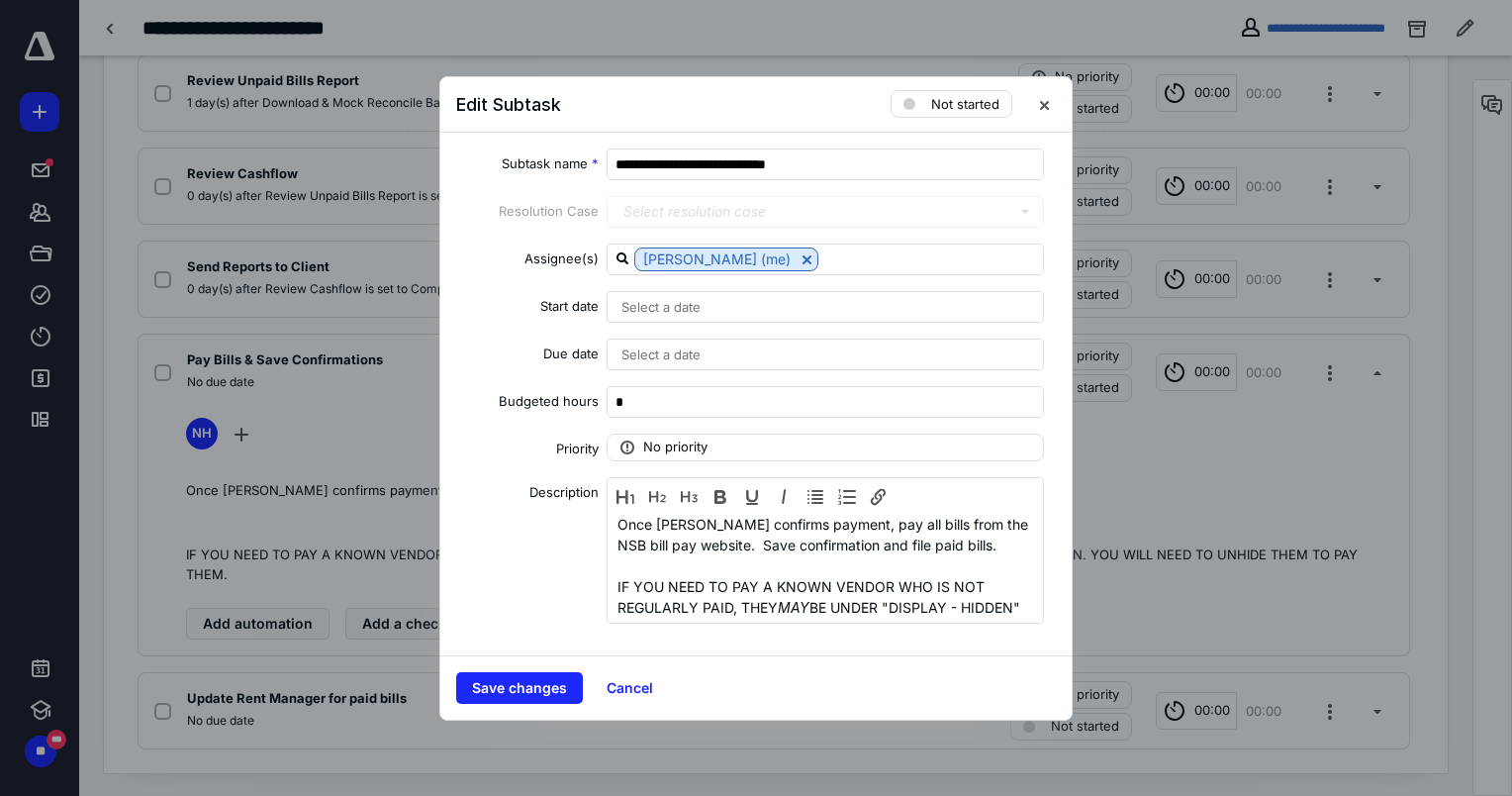 click on "Save changes Cancel" at bounding box center [756, 687] 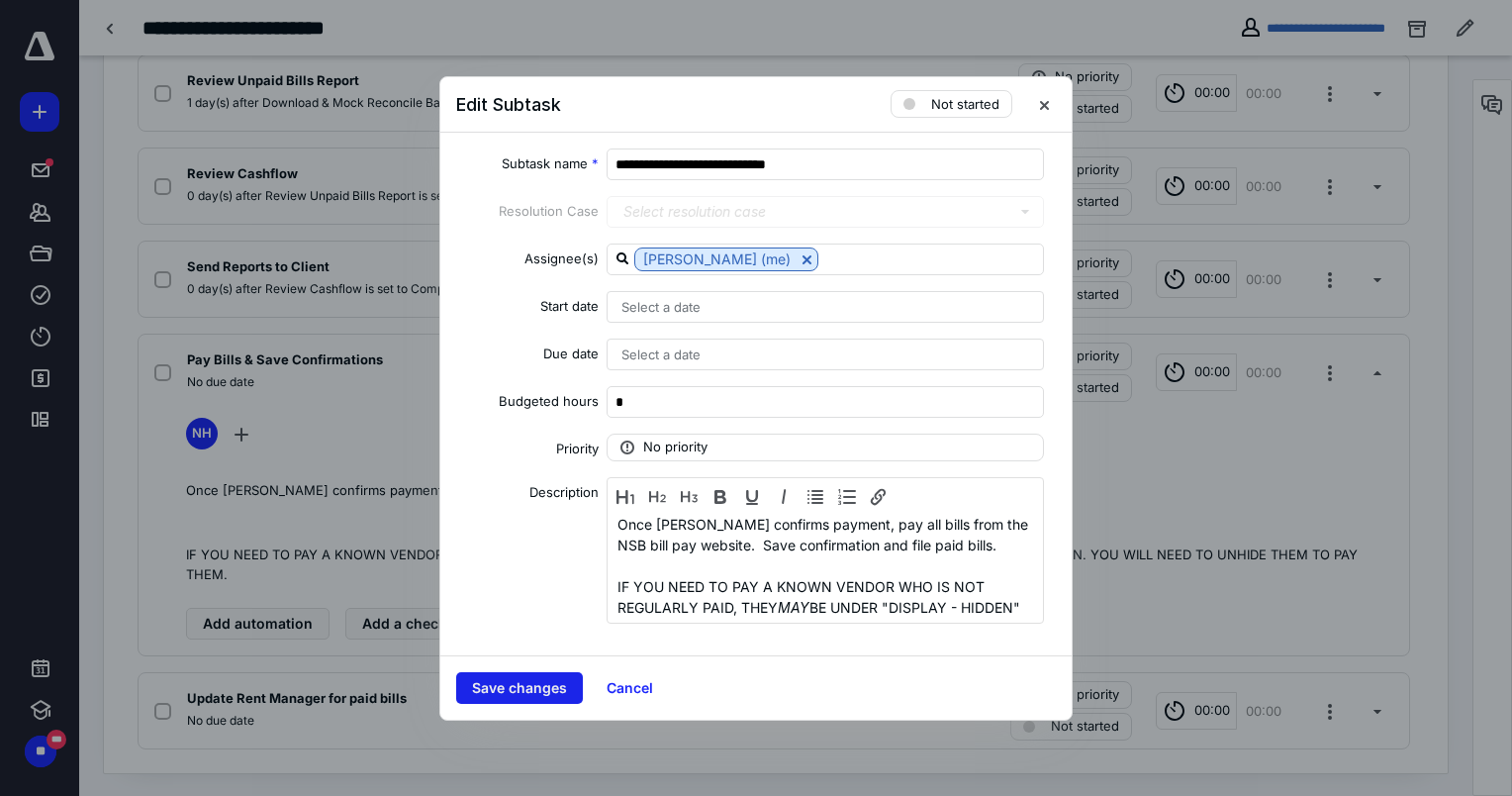 click on "Save changes" at bounding box center (520, 688) 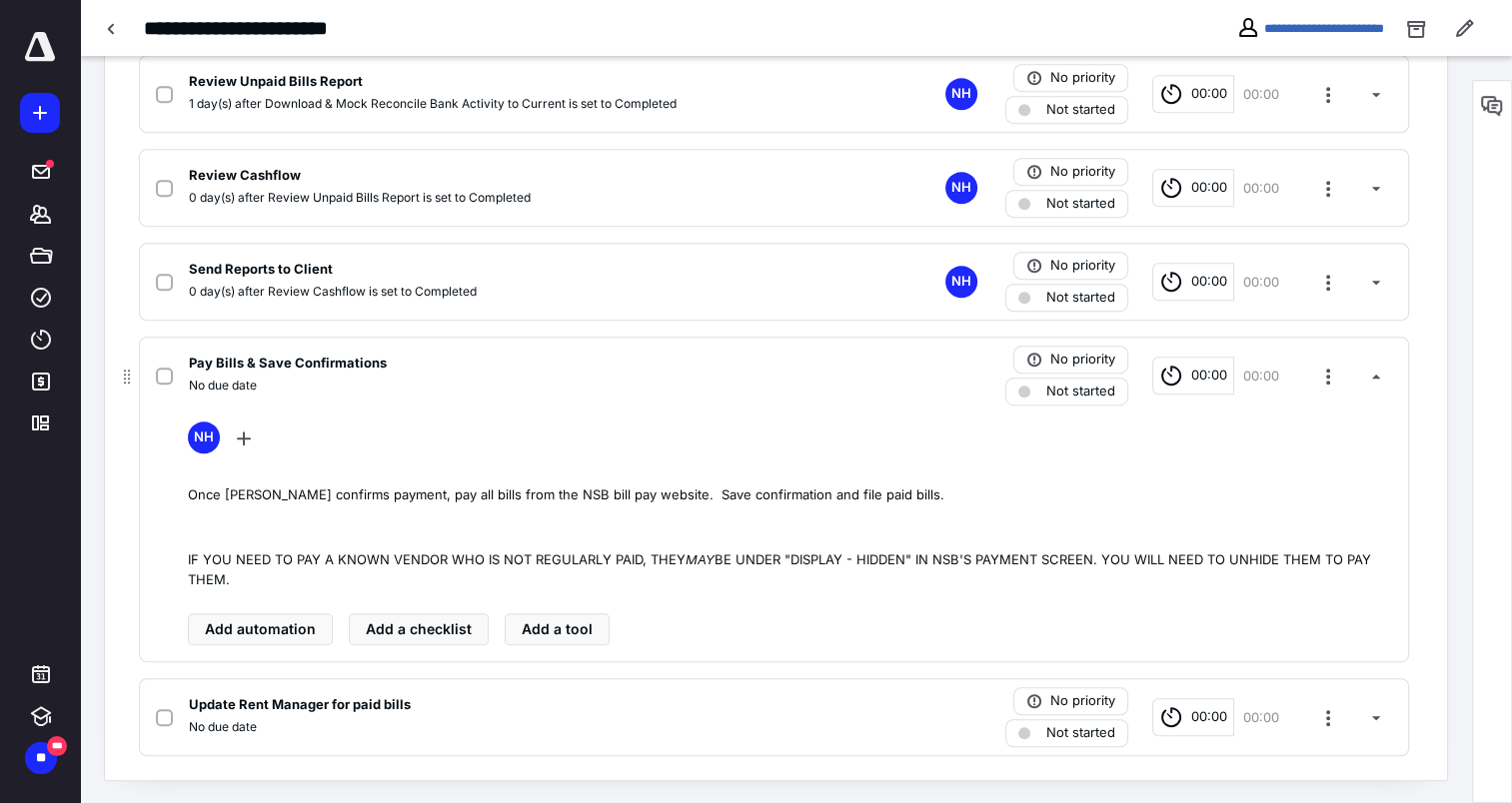 click on "Pay Bills & Save Confirmations" at bounding box center (288, 364) 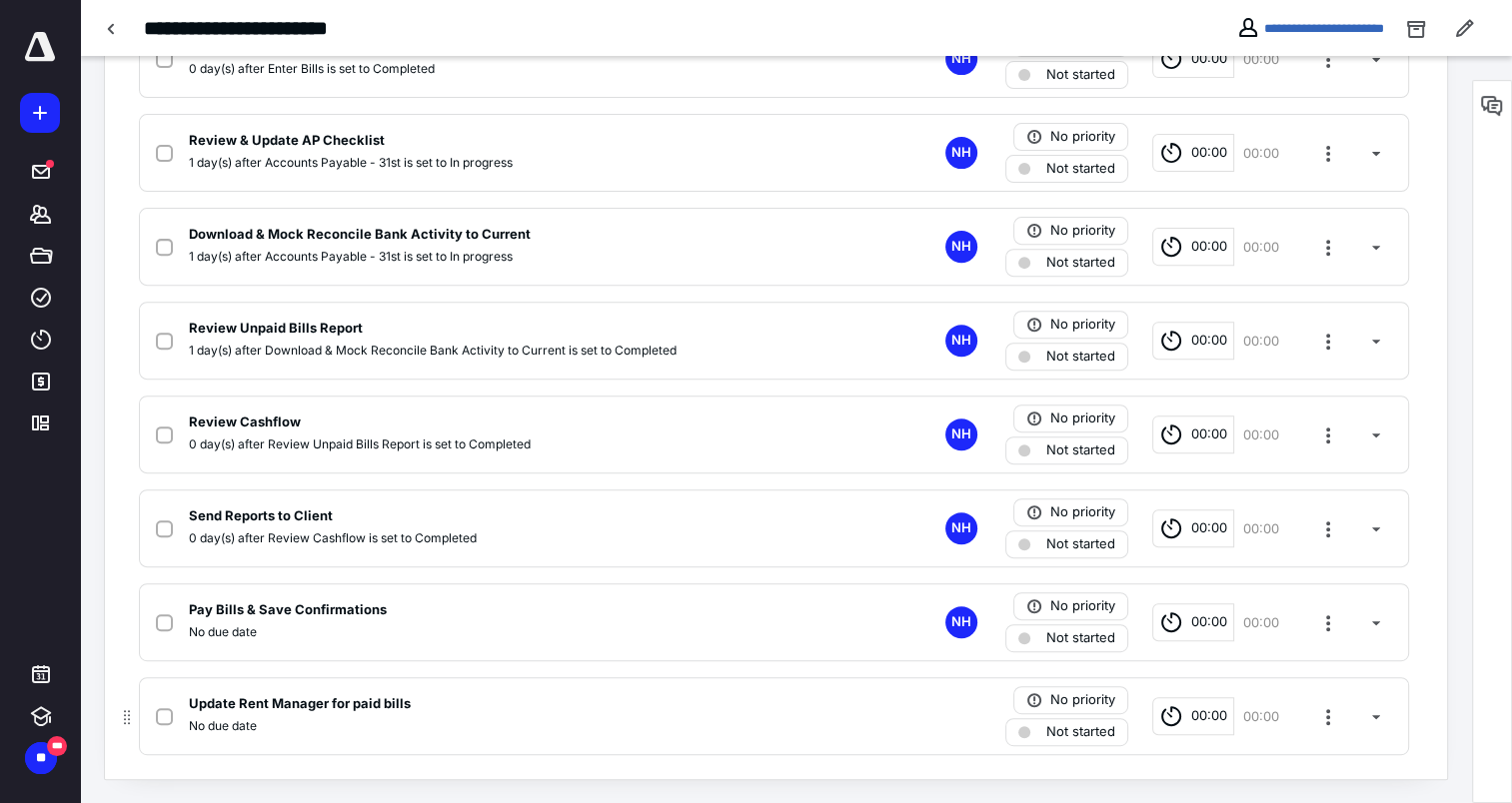 click on "Update Rent Manager for paid bills" at bounding box center [300, 704] 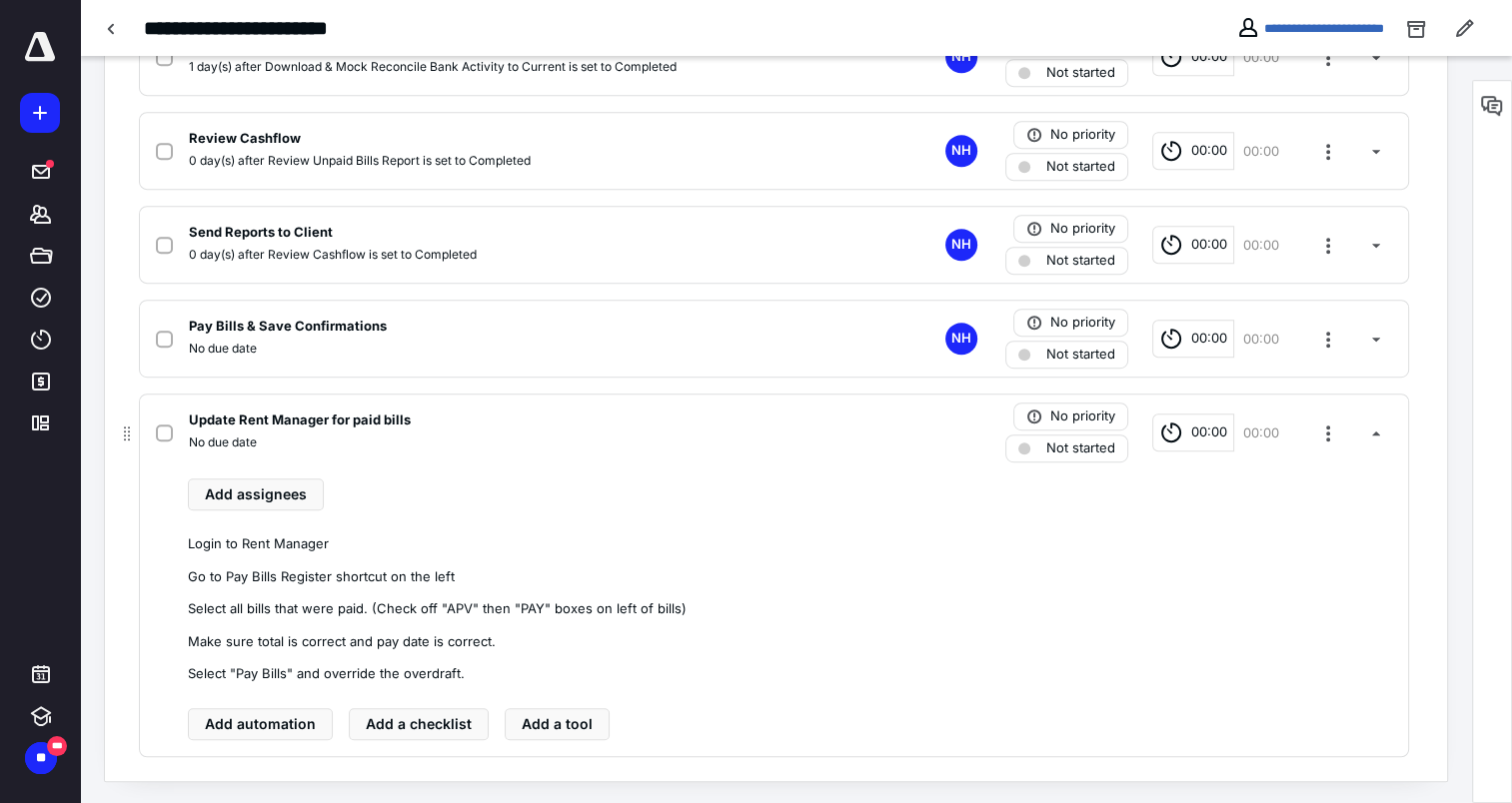 scroll, scrollTop: 990, scrollLeft: 0, axis: vertical 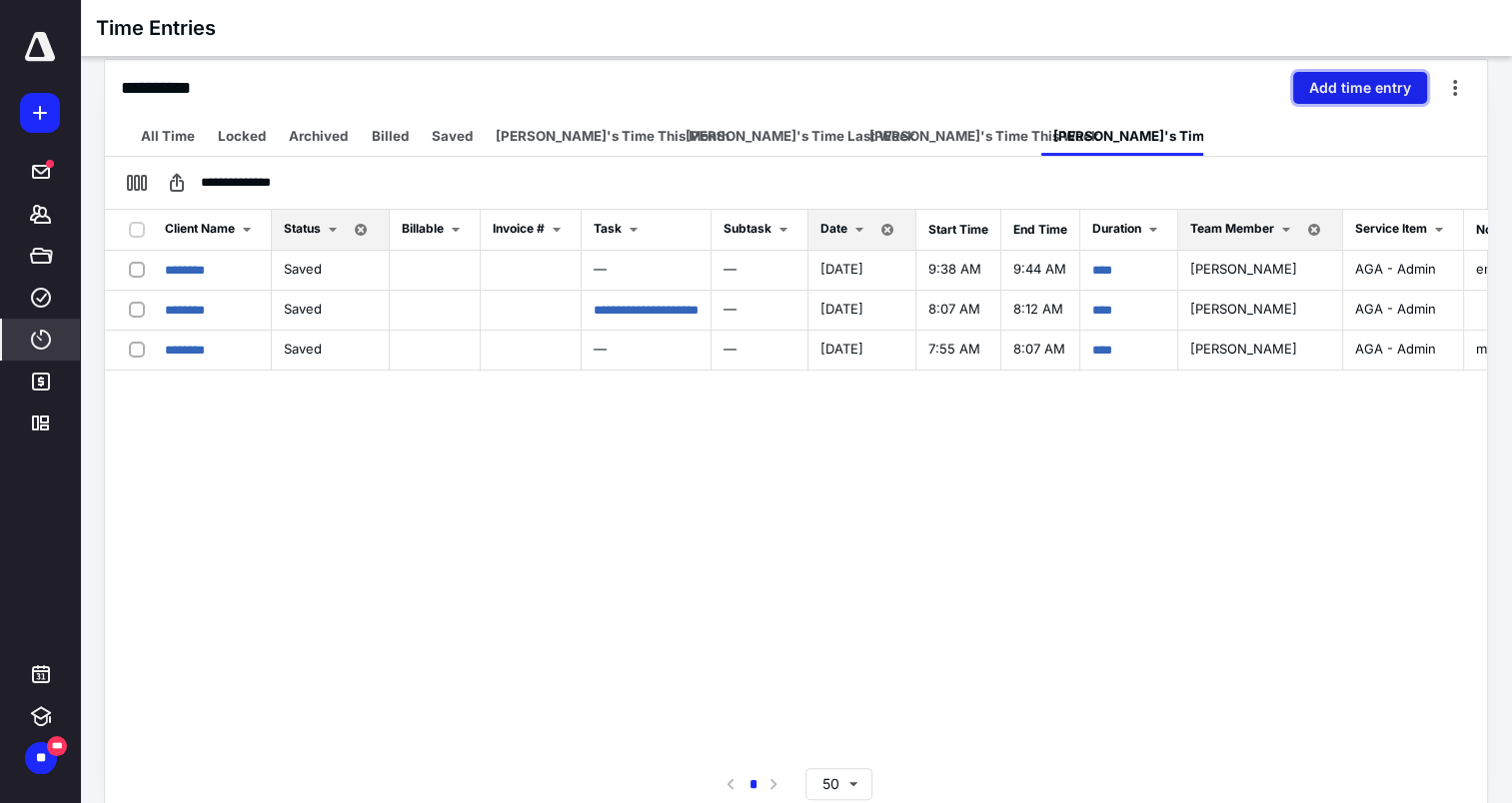 click on "Add time entry" at bounding box center [1360, 88] 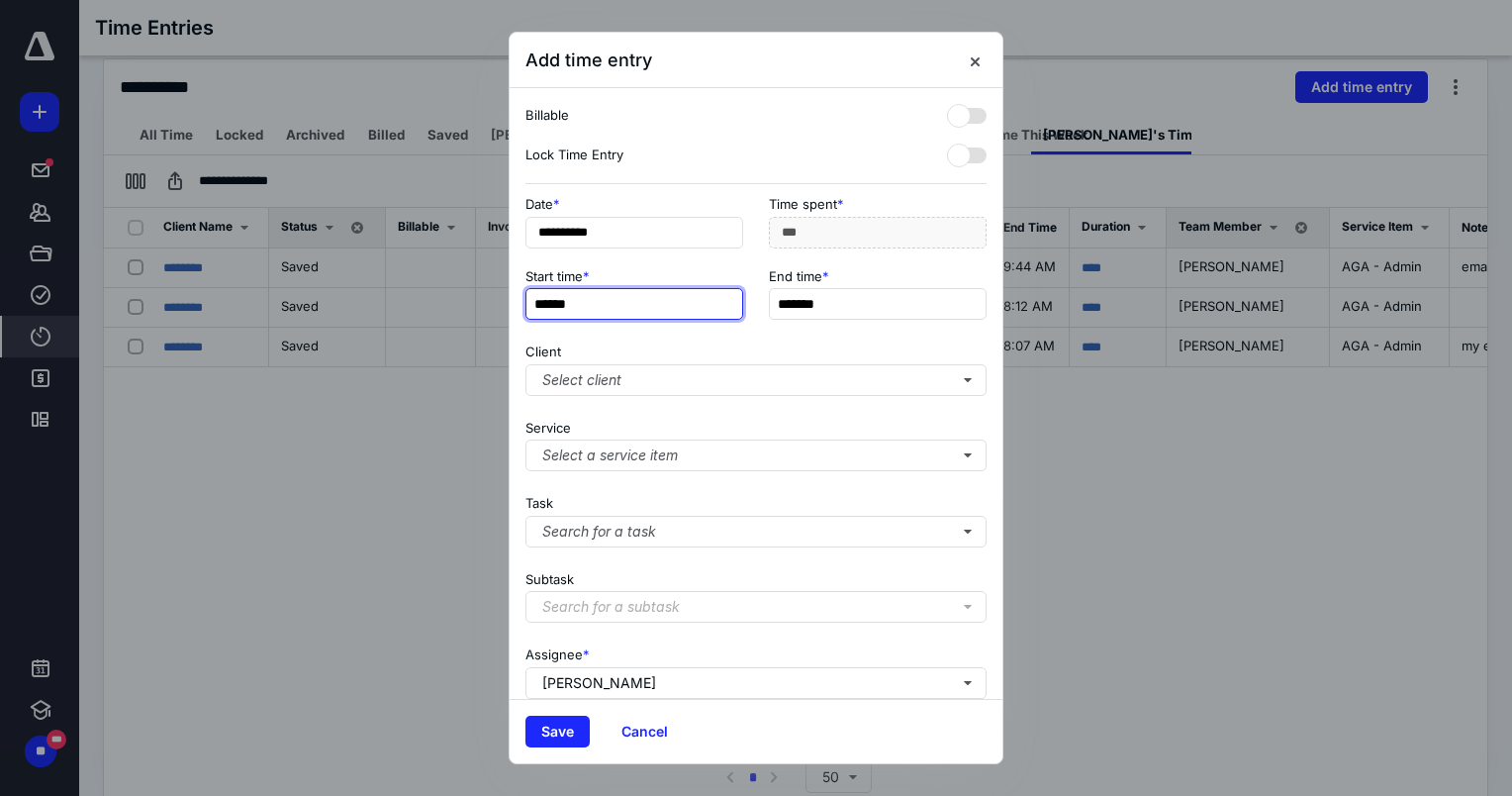 click on "******" at bounding box center [634, 304] 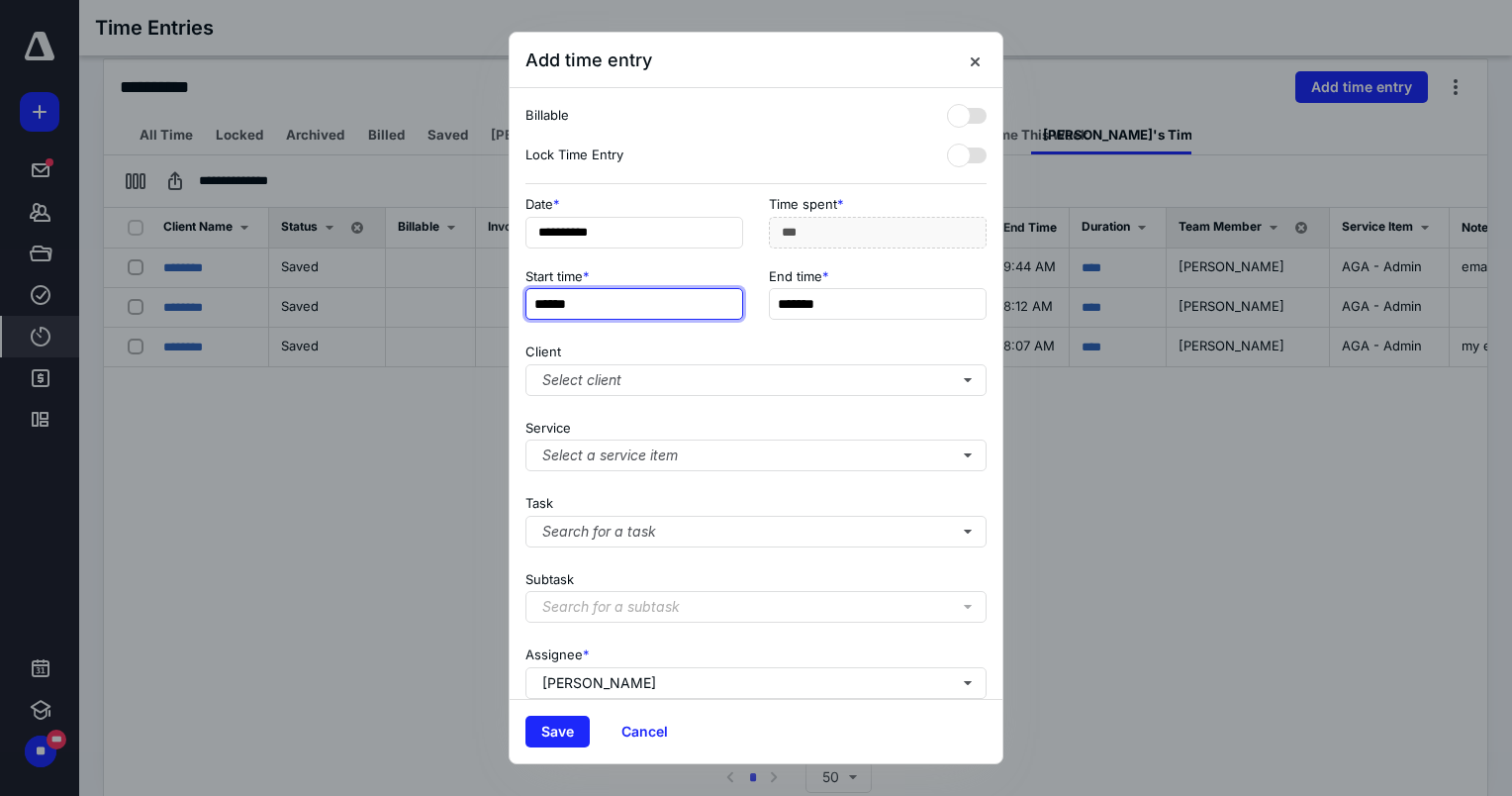 type on "******" 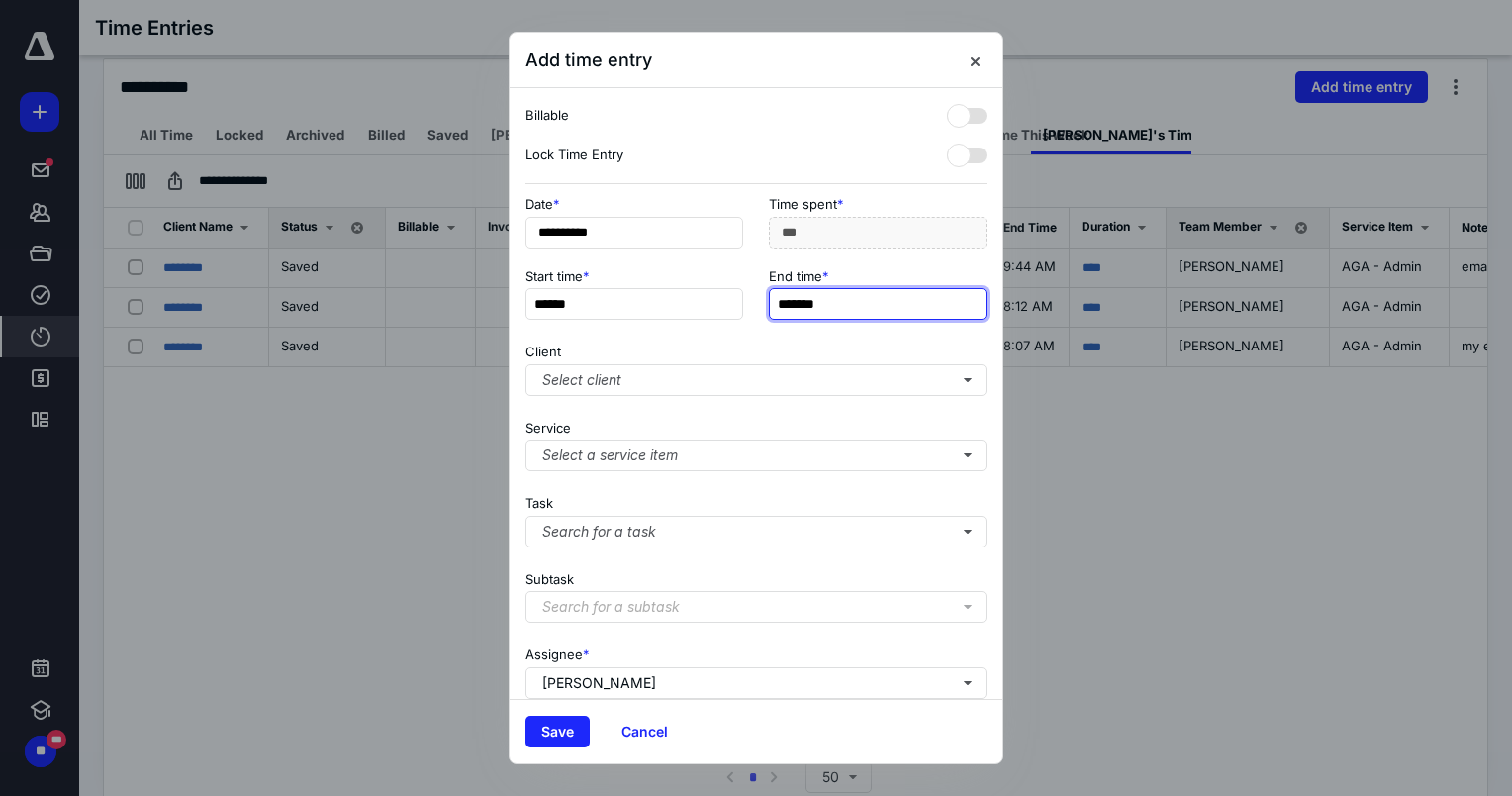 type on "***" 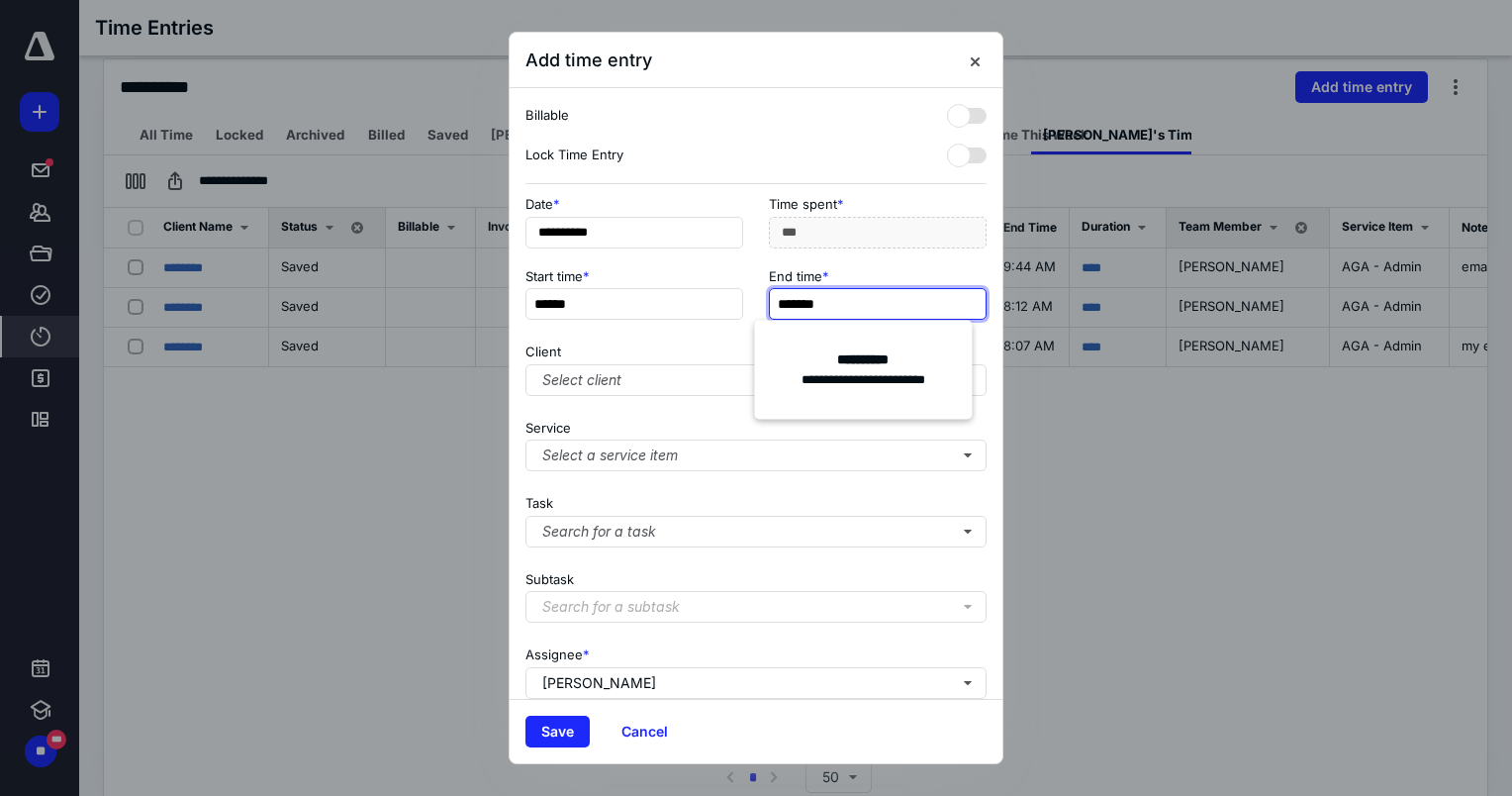 type on "*******" 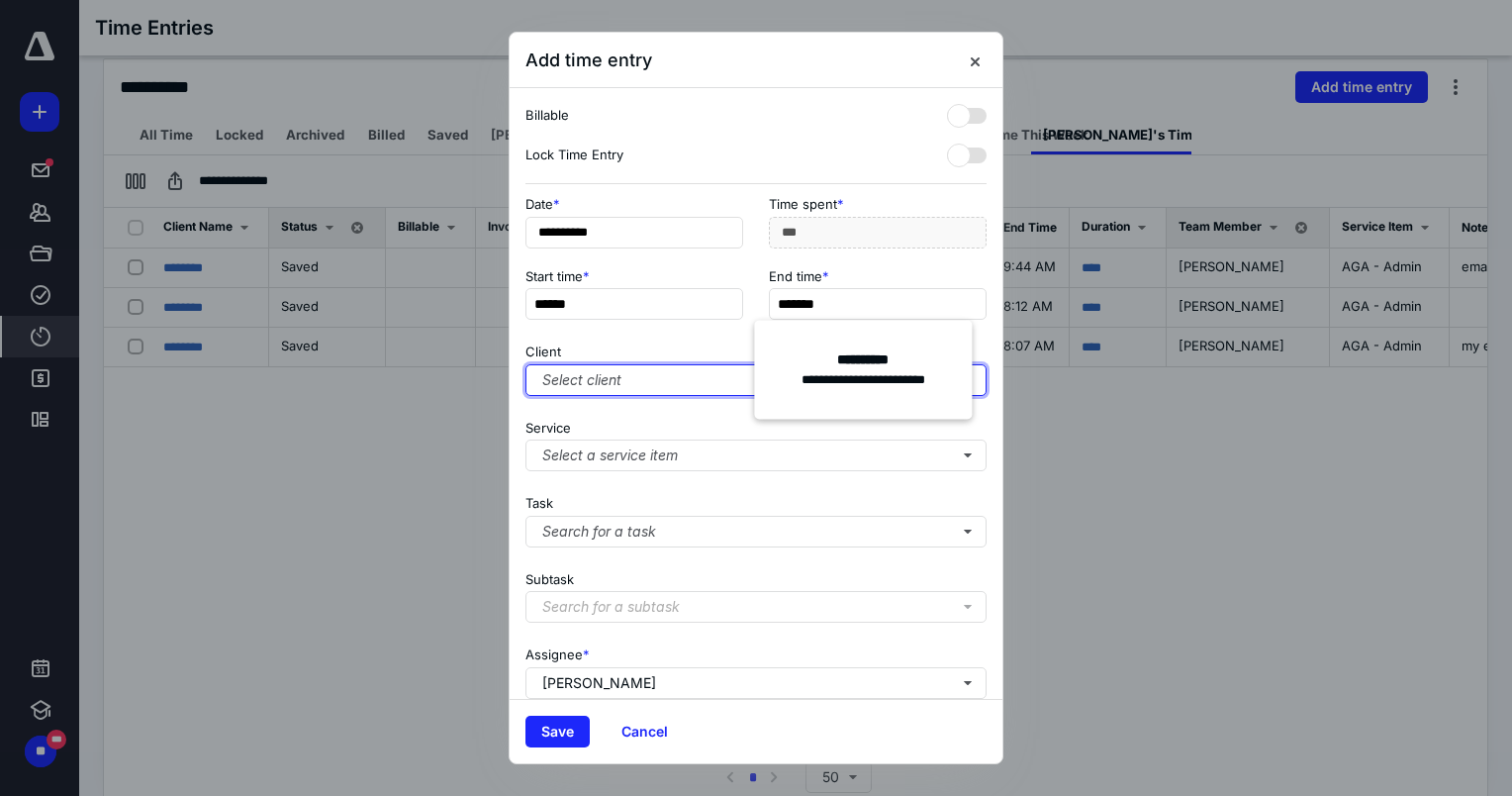 type on "***" 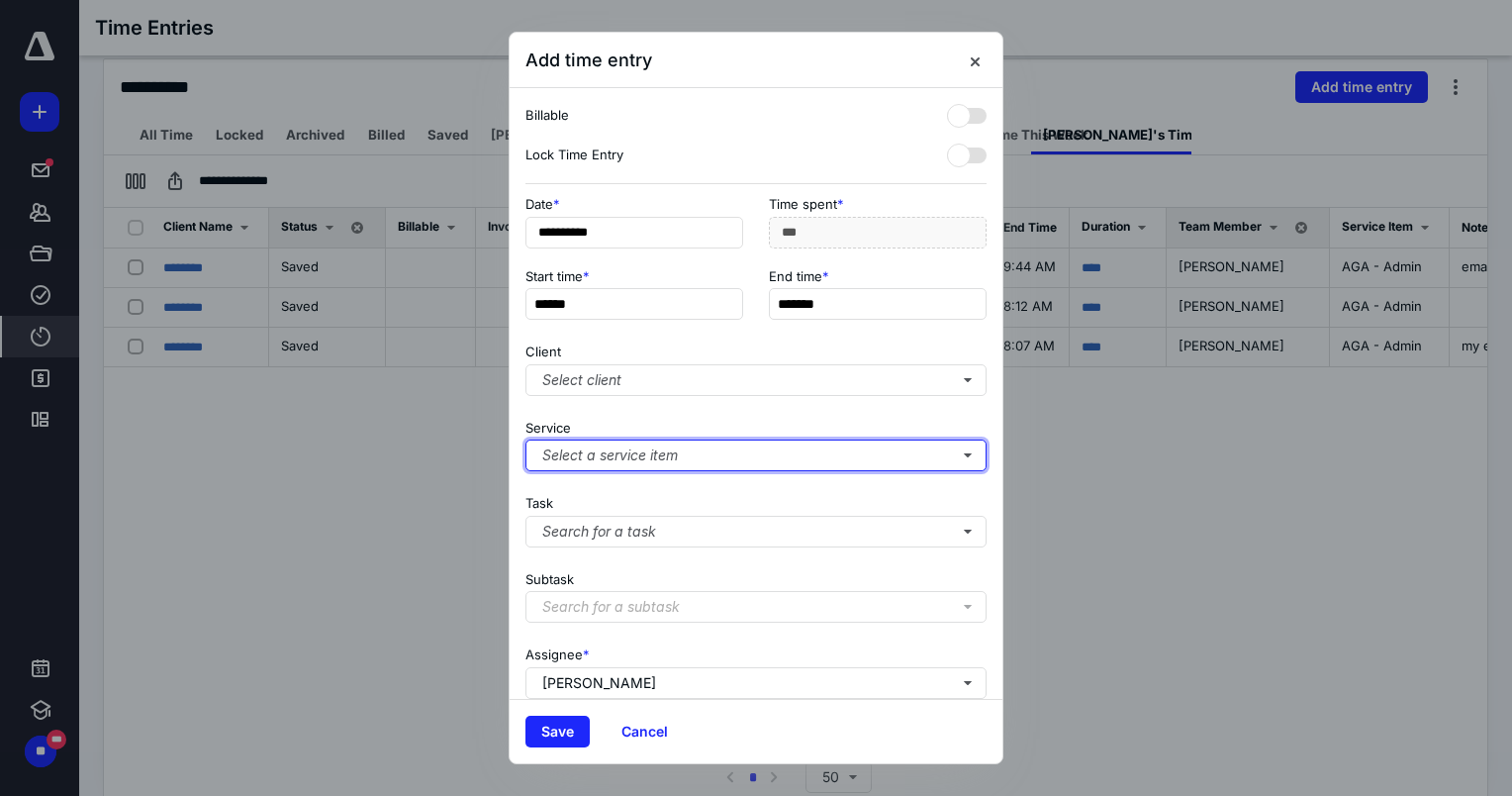type 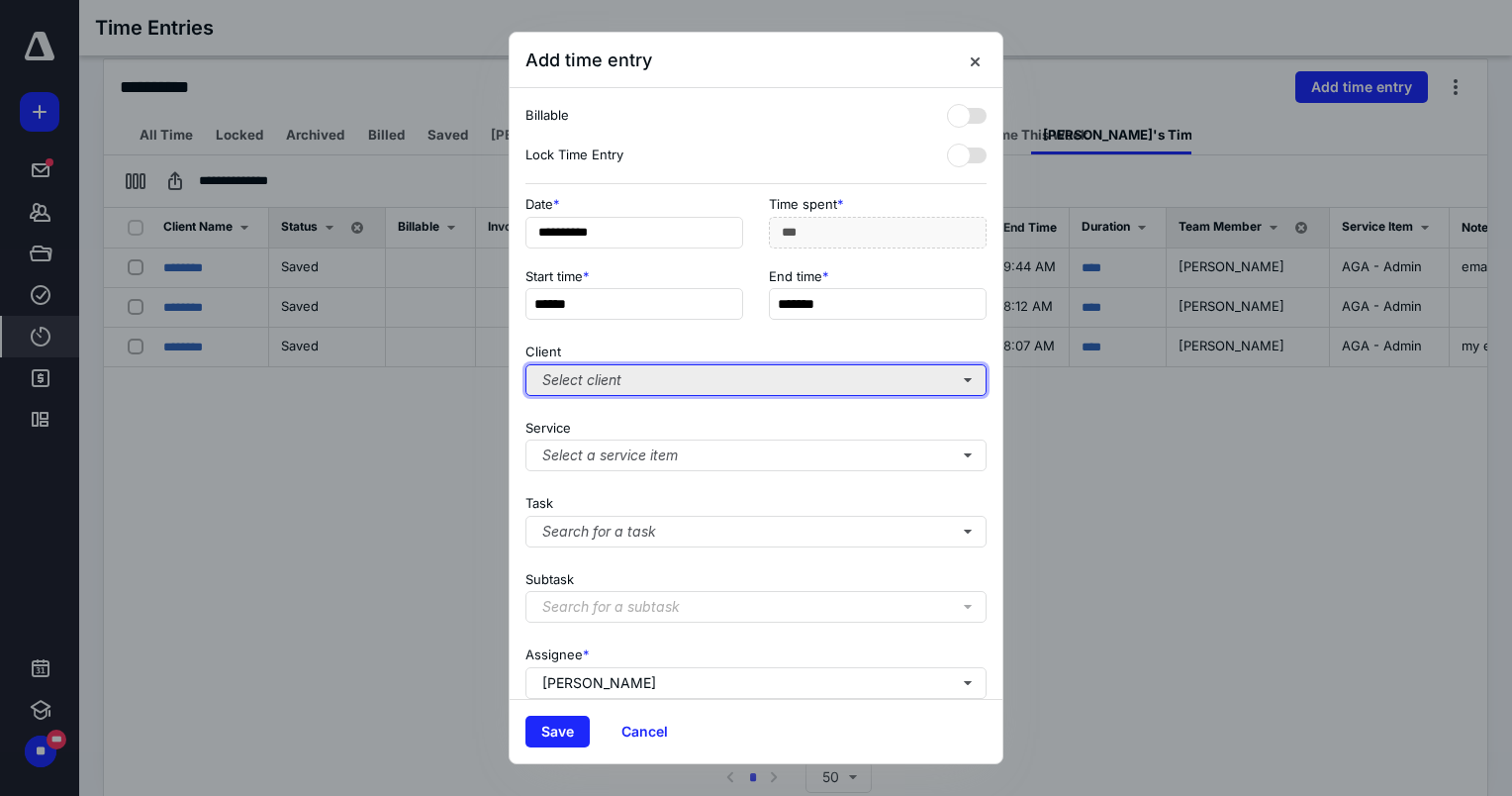 click on "Select client" at bounding box center [756, 380] 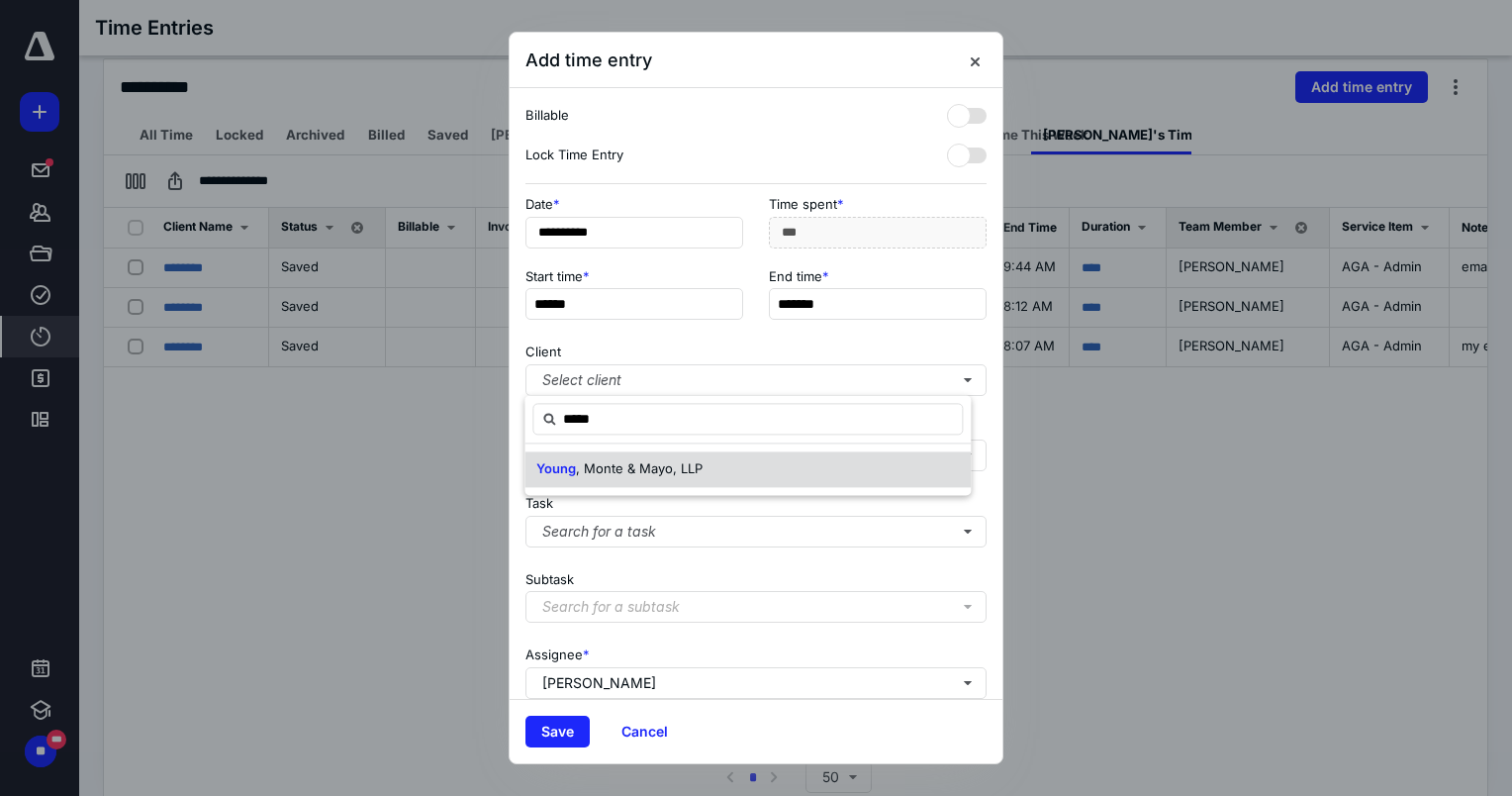 click on "Young , Monte & Mayo, LLP" at bounding box center (747, 469) 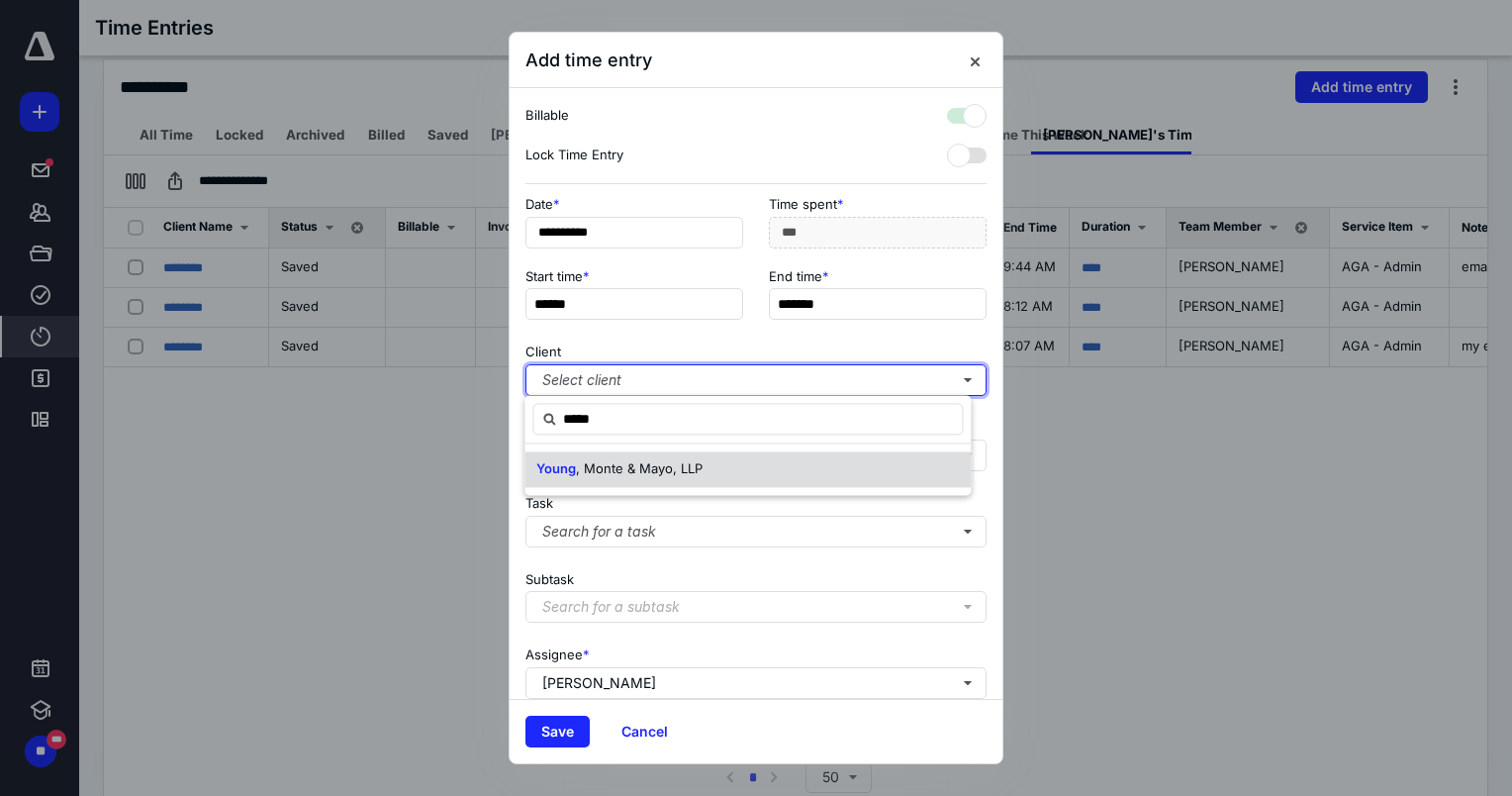 checkbox on "true" 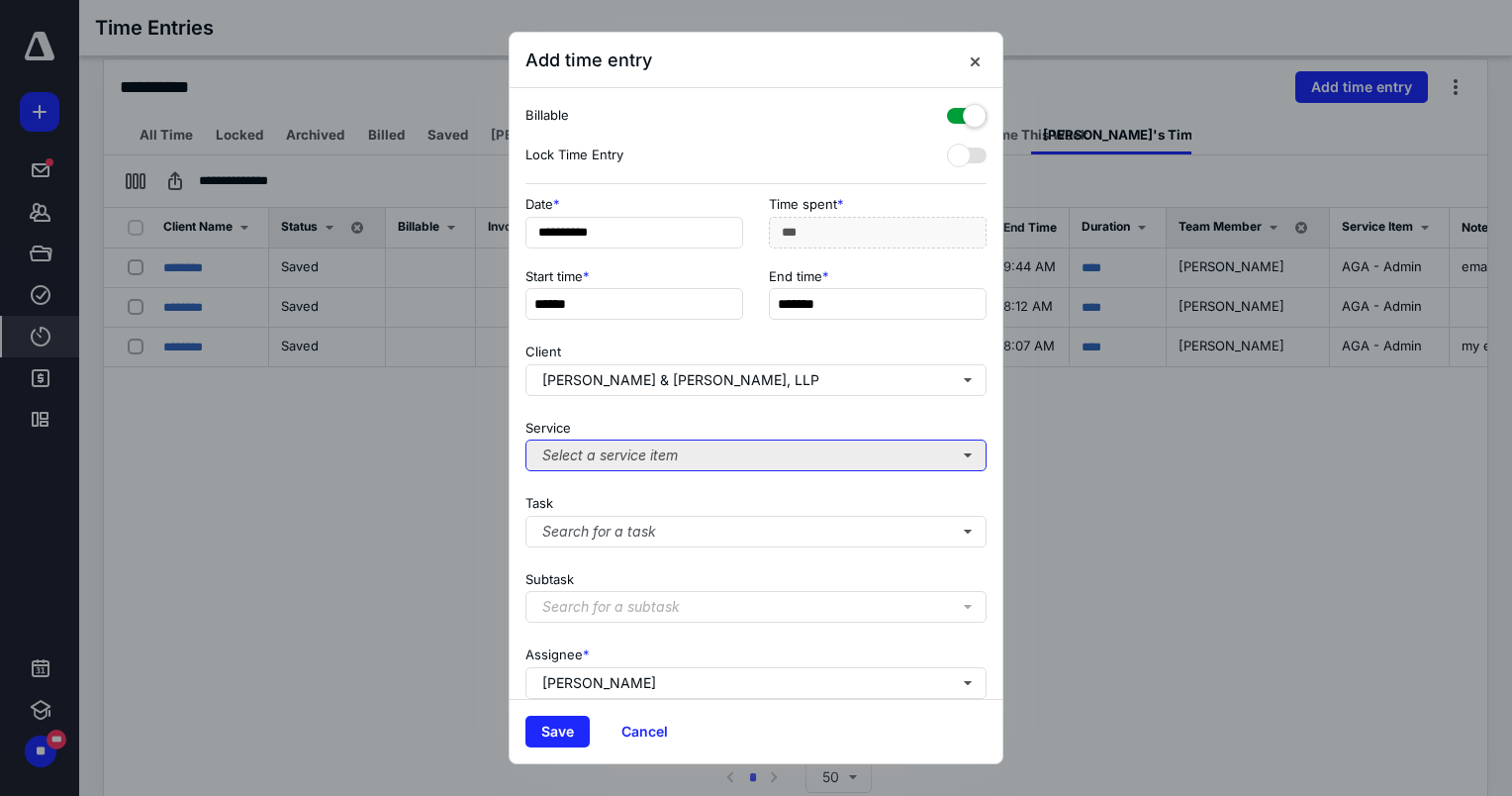 click on "Select a service item" at bounding box center [756, 455] 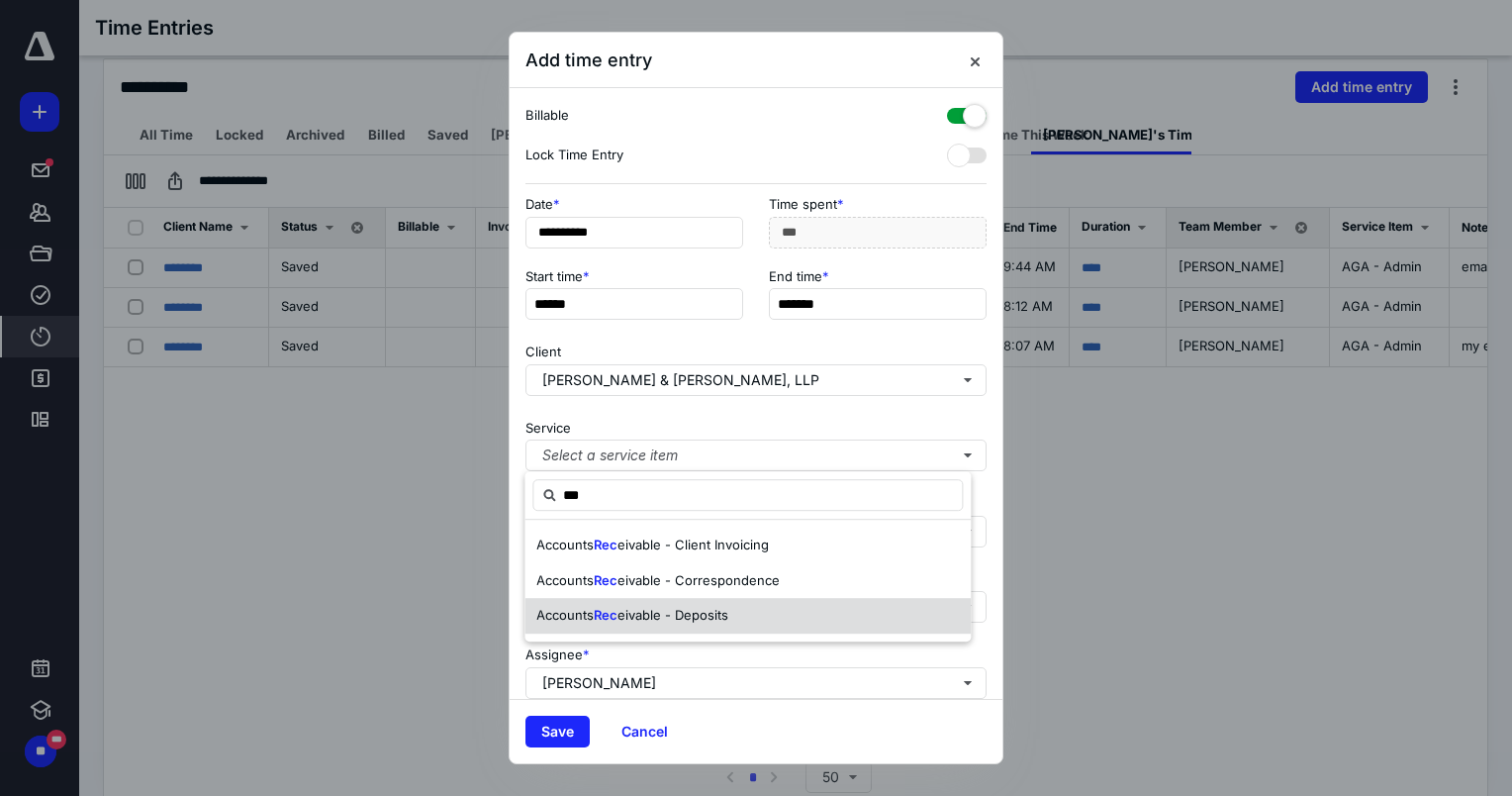click on "Accounts  Rec eivable - Deposits" at bounding box center (747, 616) 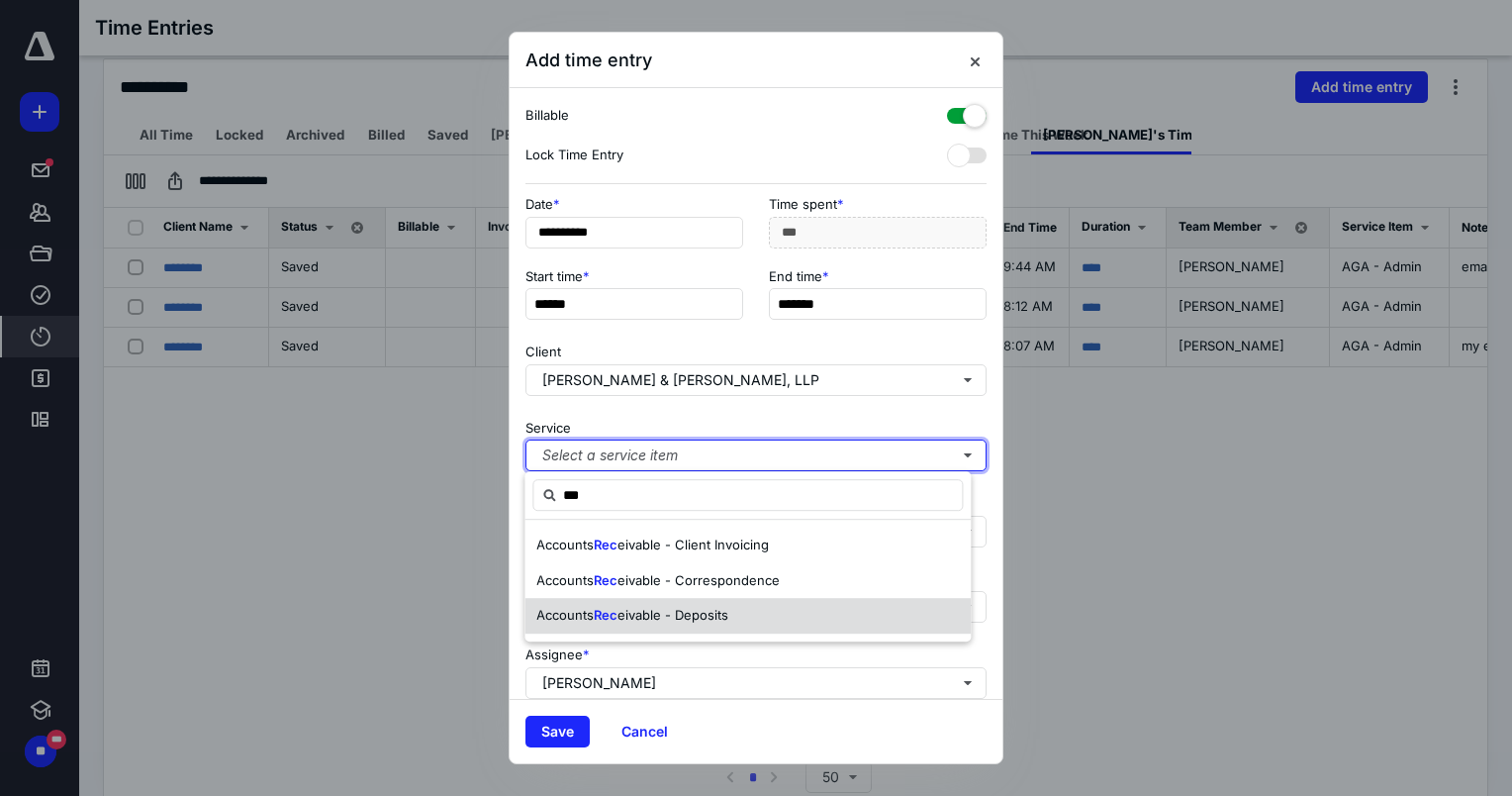type 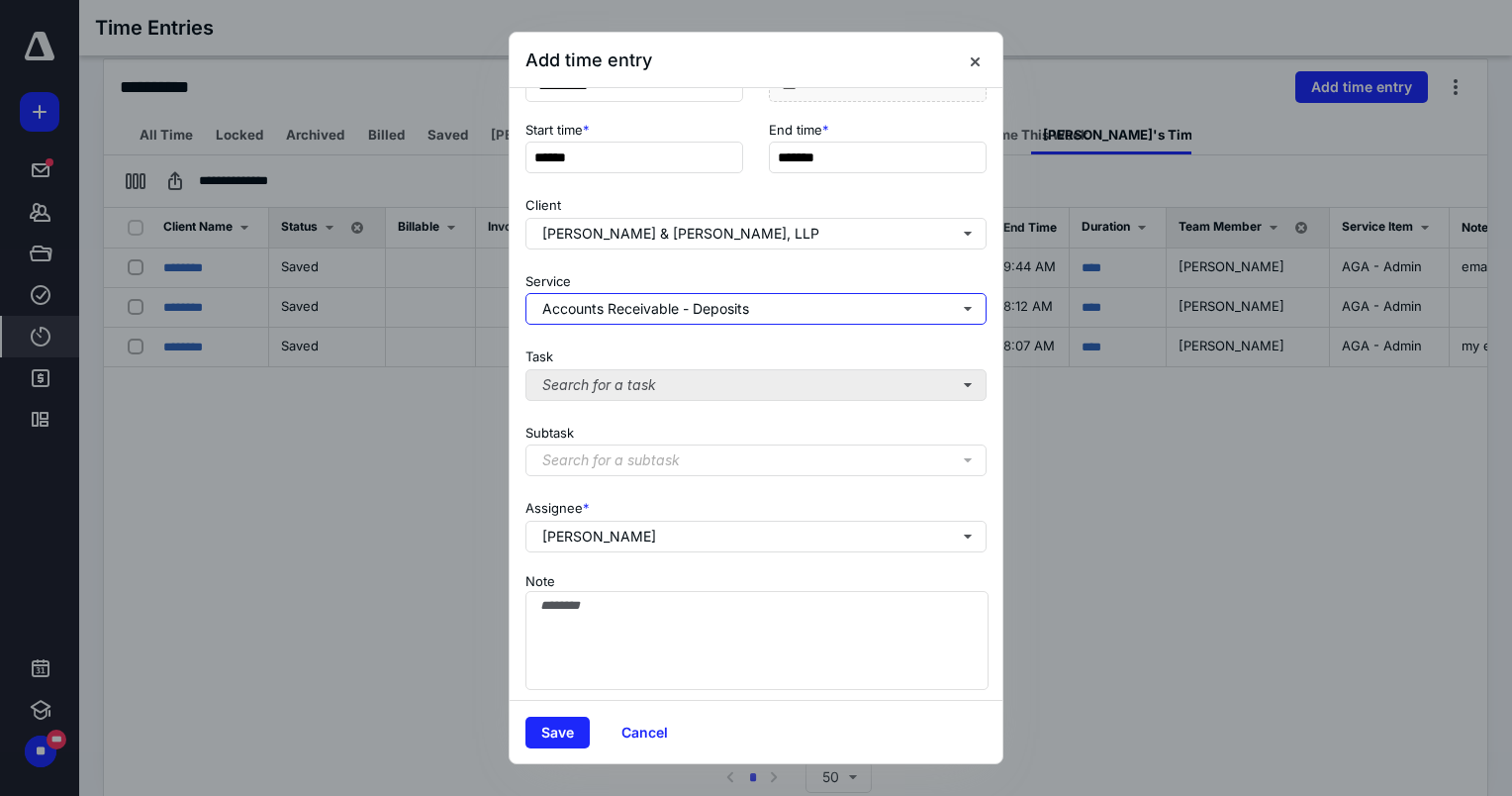 scroll, scrollTop: 167, scrollLeft: 0, axis: vertical 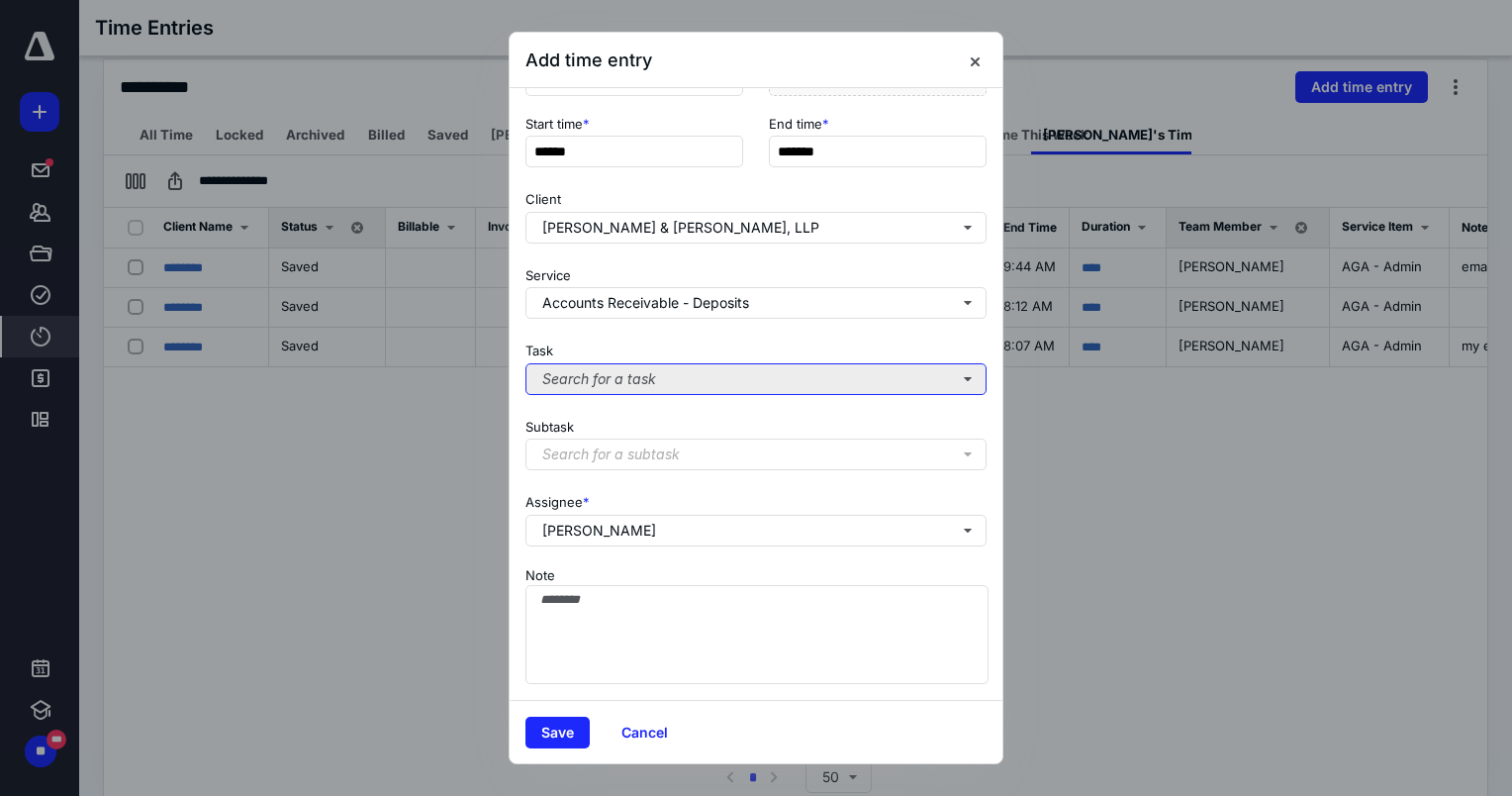 click on "Search for a task" at bounding box center [756, 379] 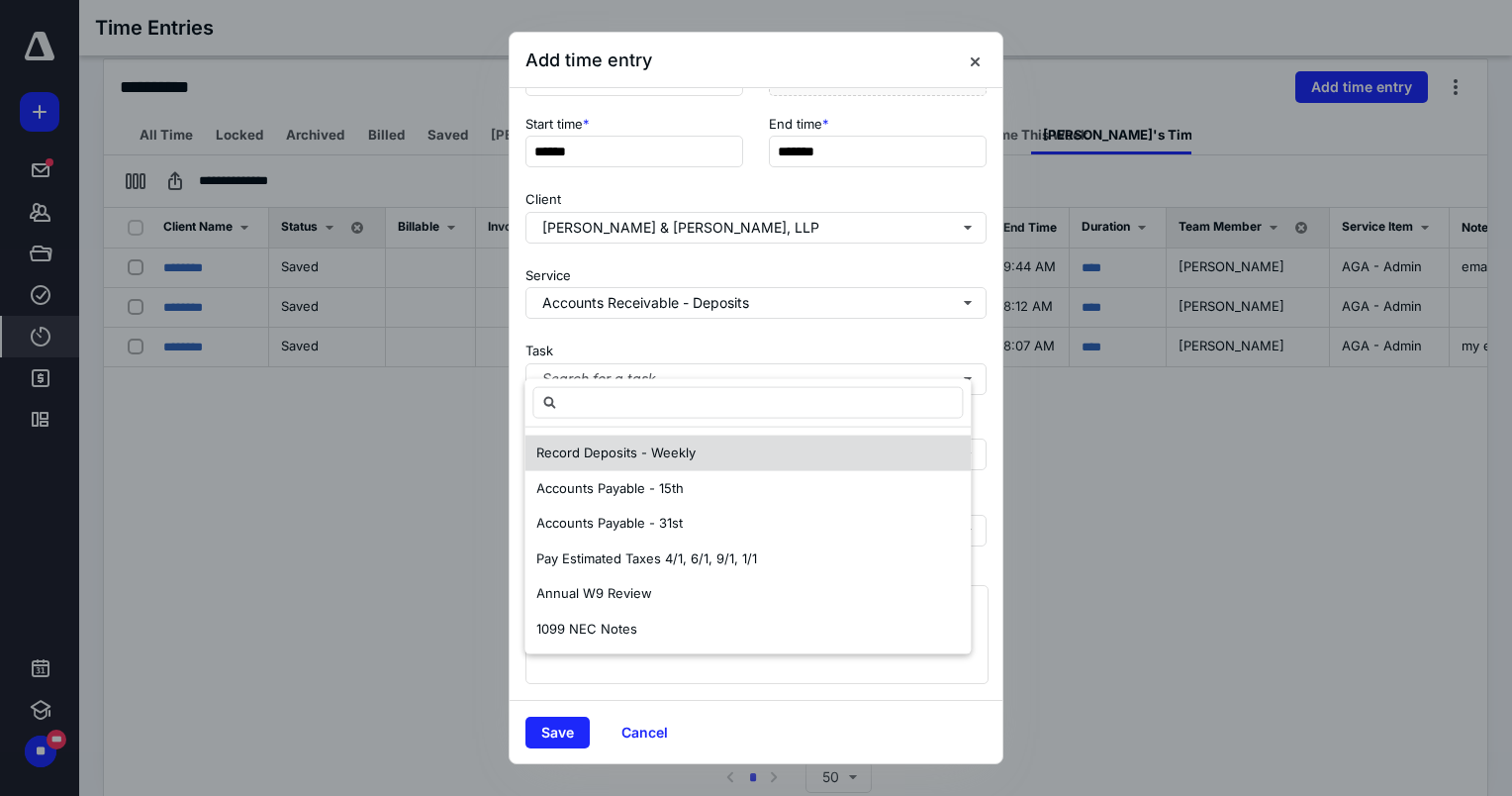 click on "Record Deposits - Weekly" at bounding box center (747, 453) 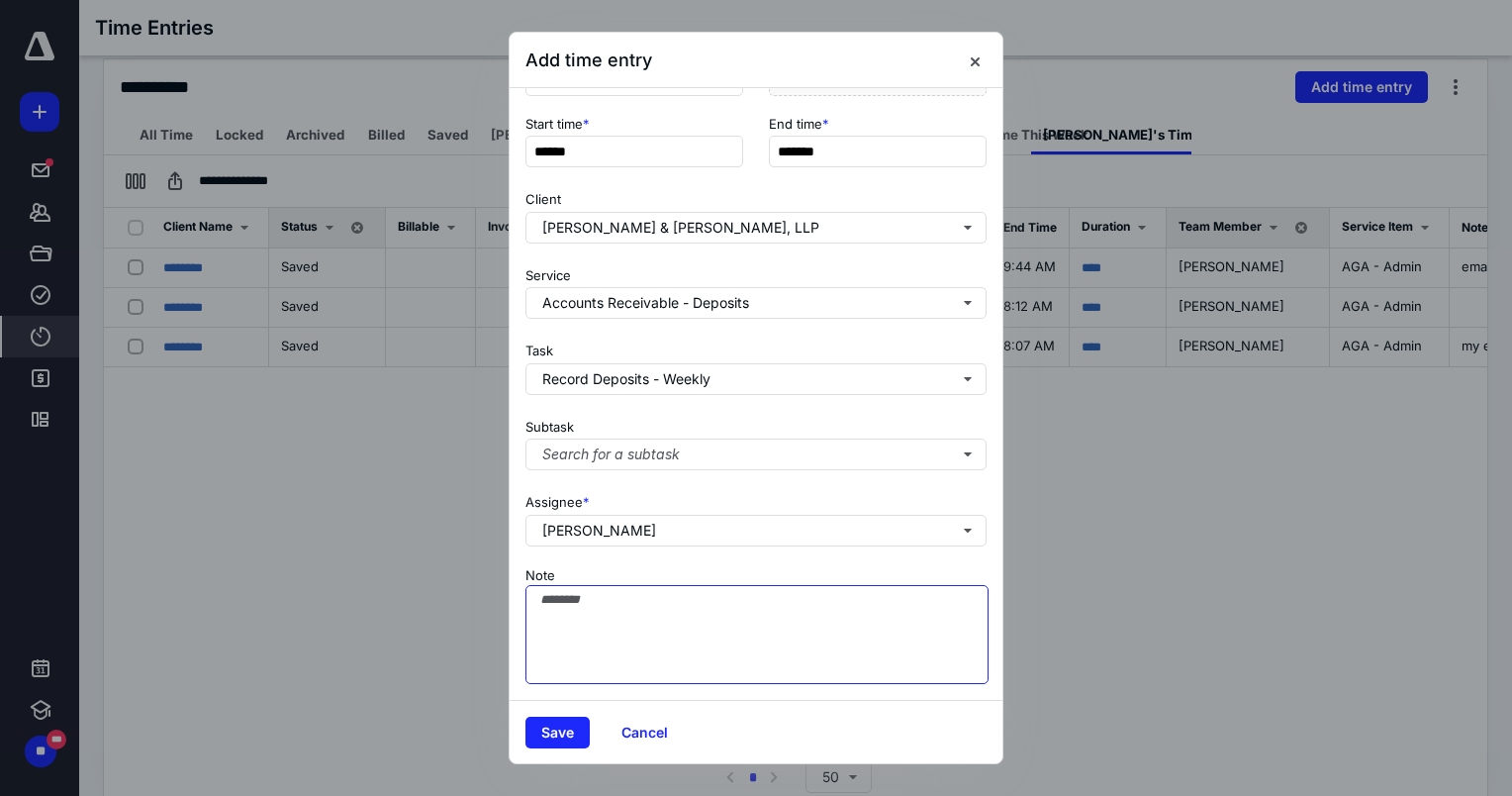 click on "Note" at bounding box center [757, 635] 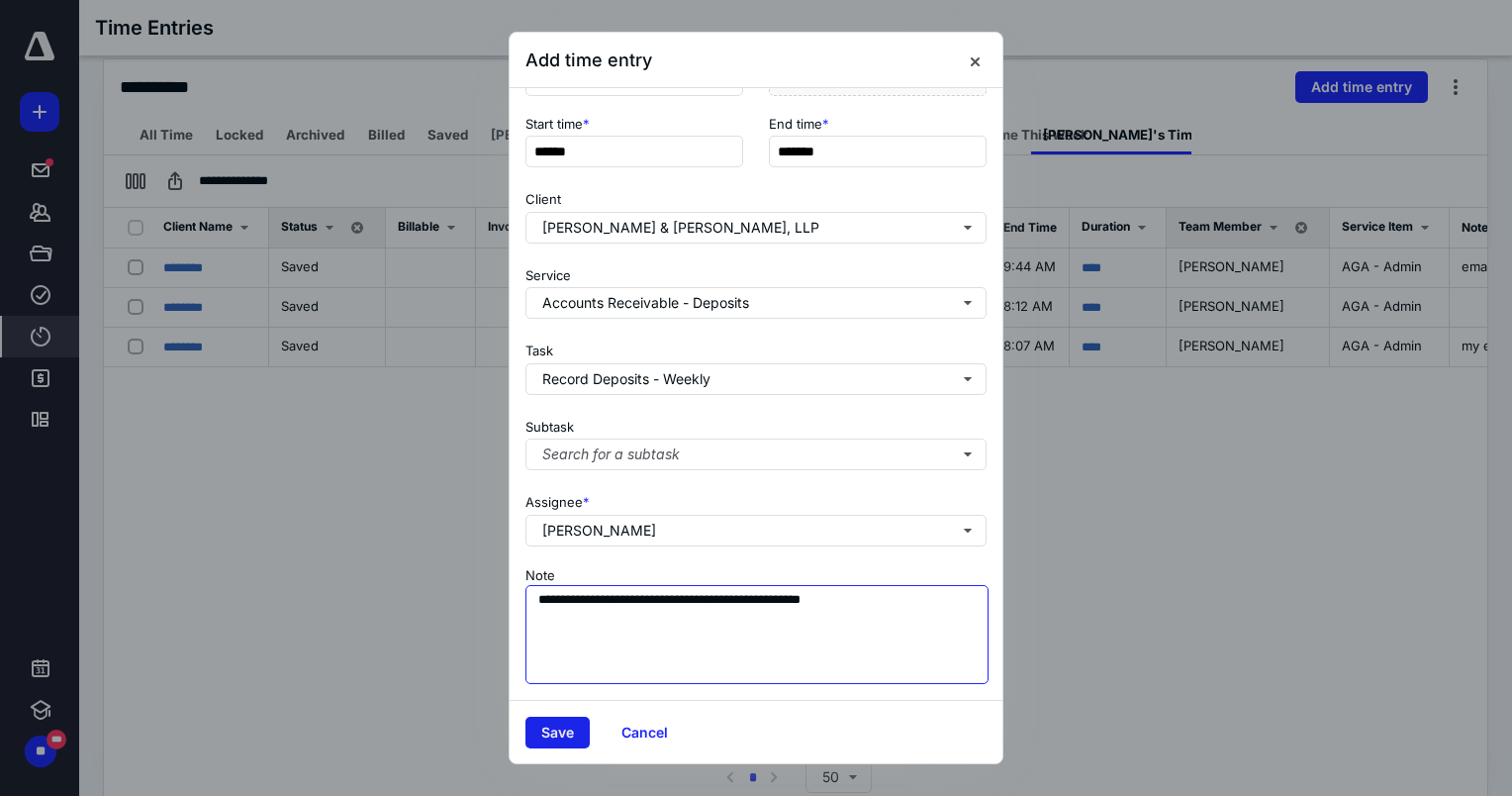 type on "**********" 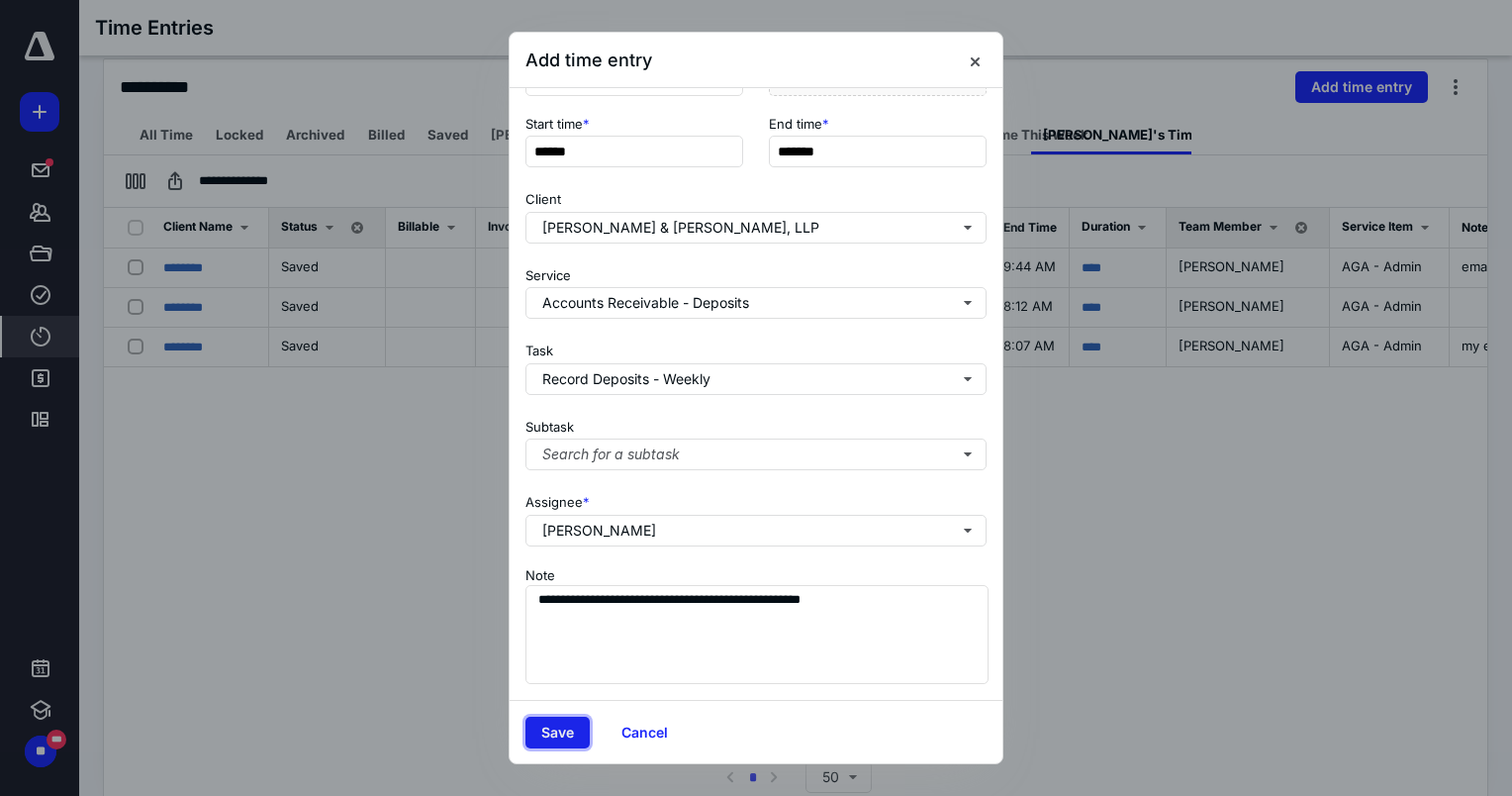 click on "Save" at bounding box center (557, 733) 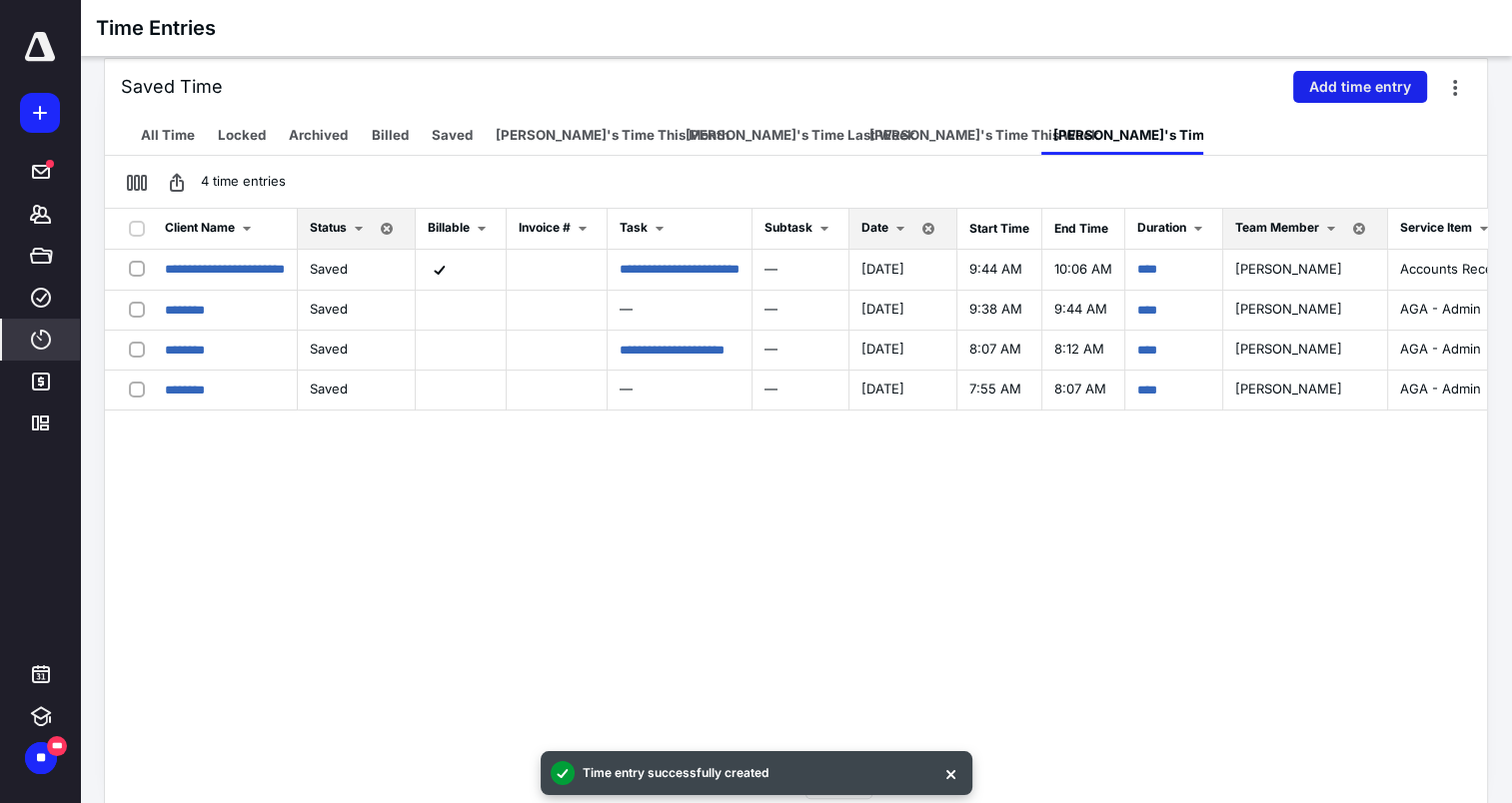 click on "Add time entry" at bounding box center (1360, 87) 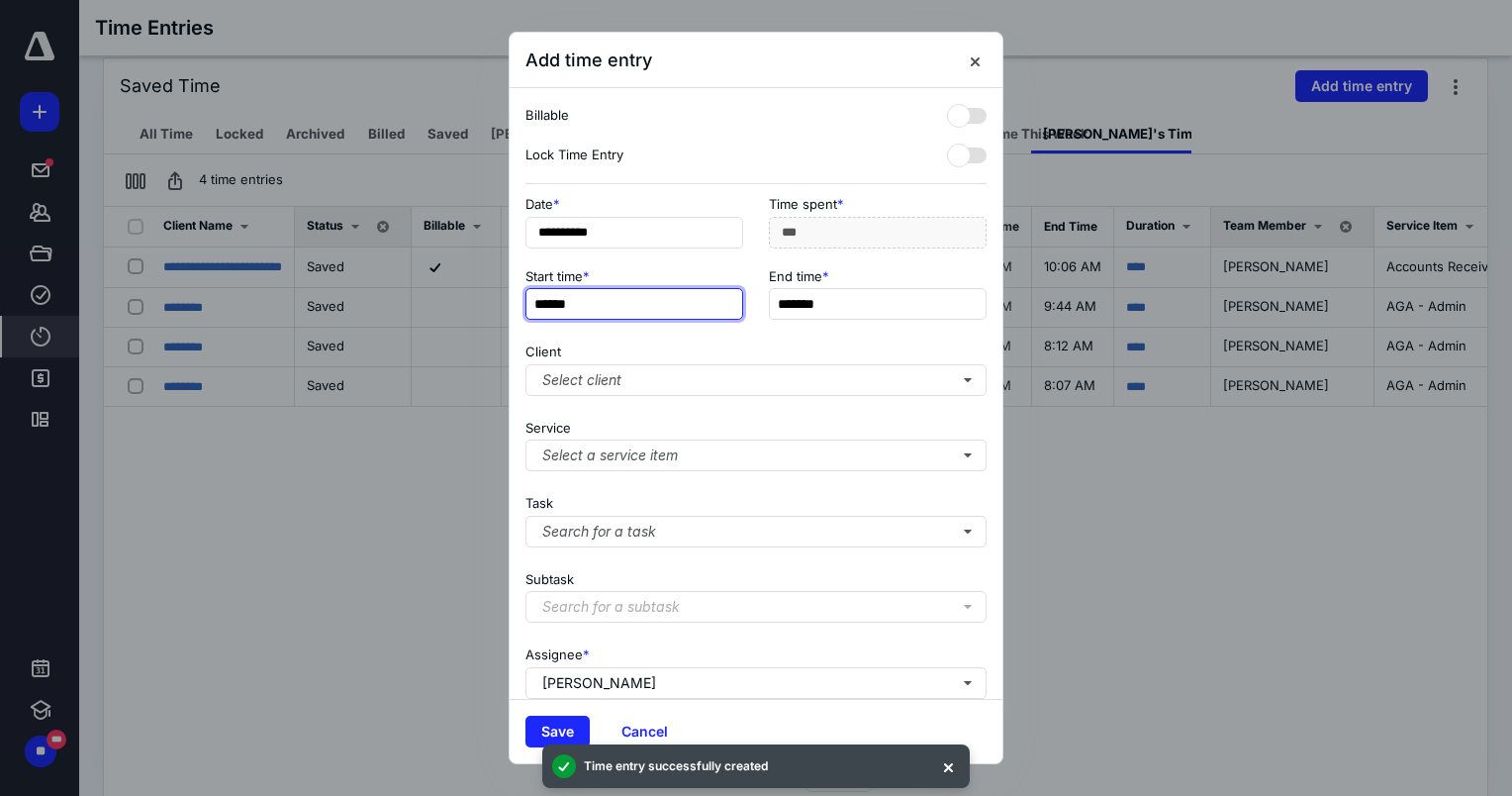 click on "******" at bounding box center [634, 304] 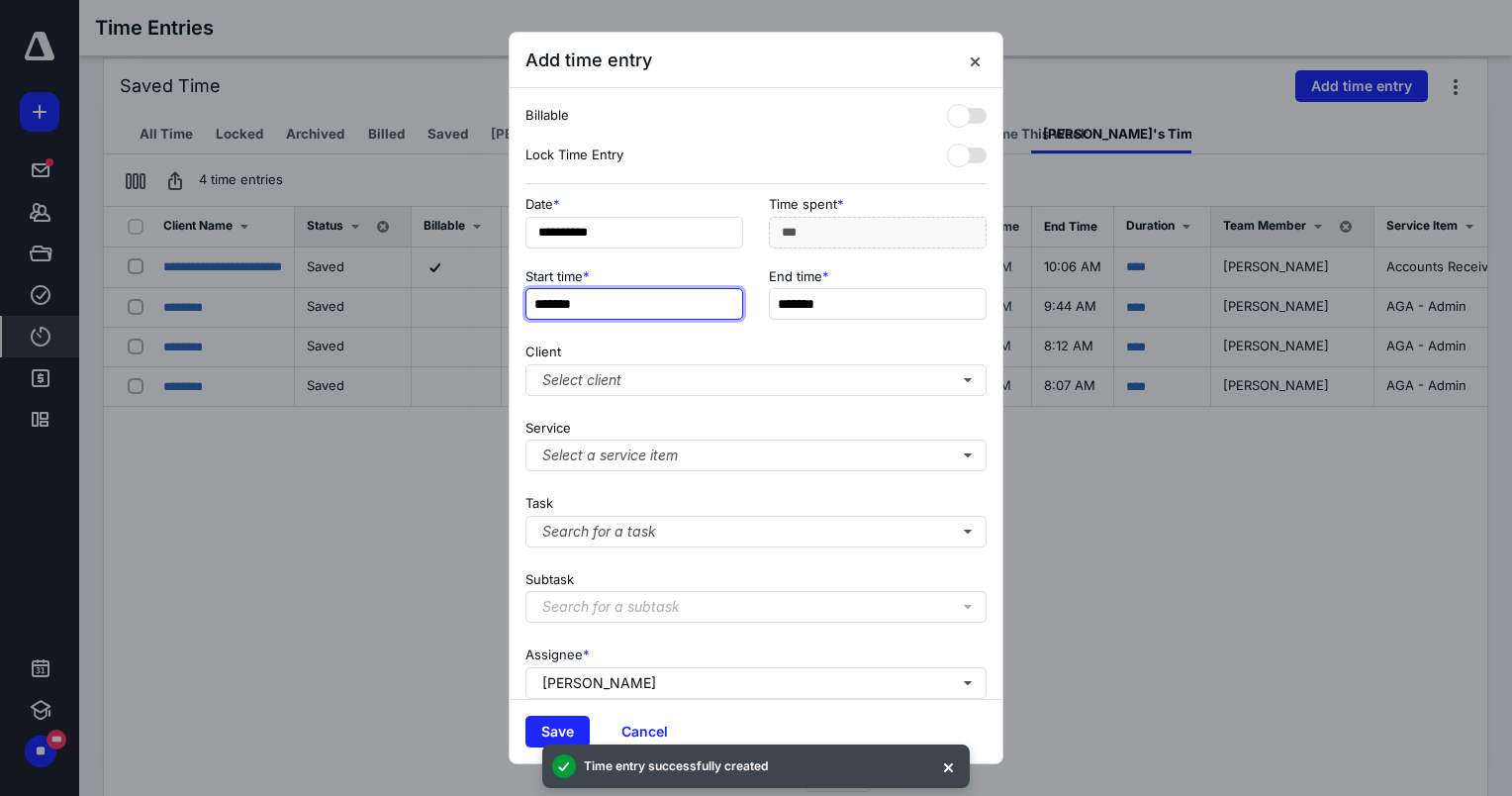 type on "*******" 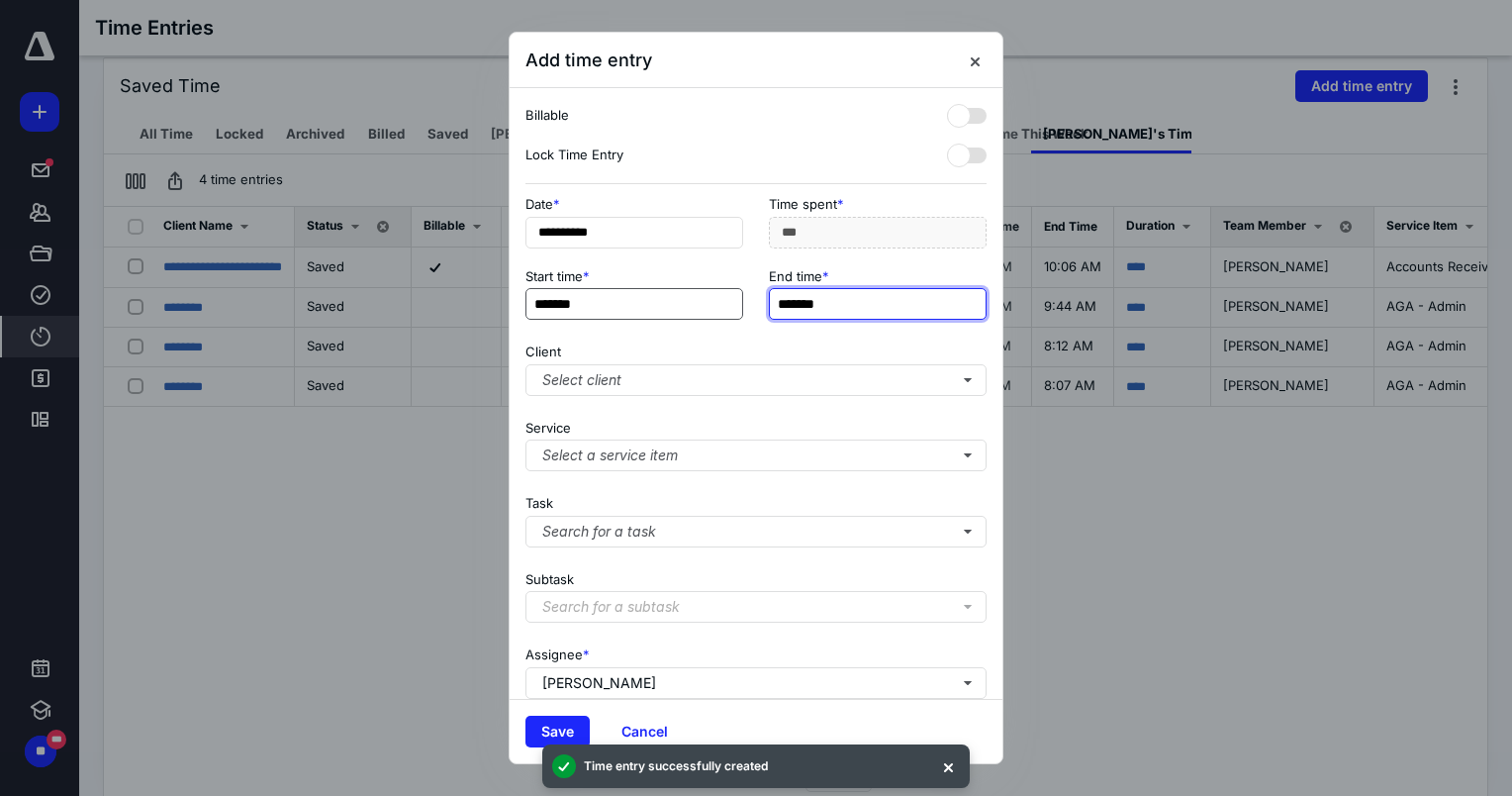 type on "***" 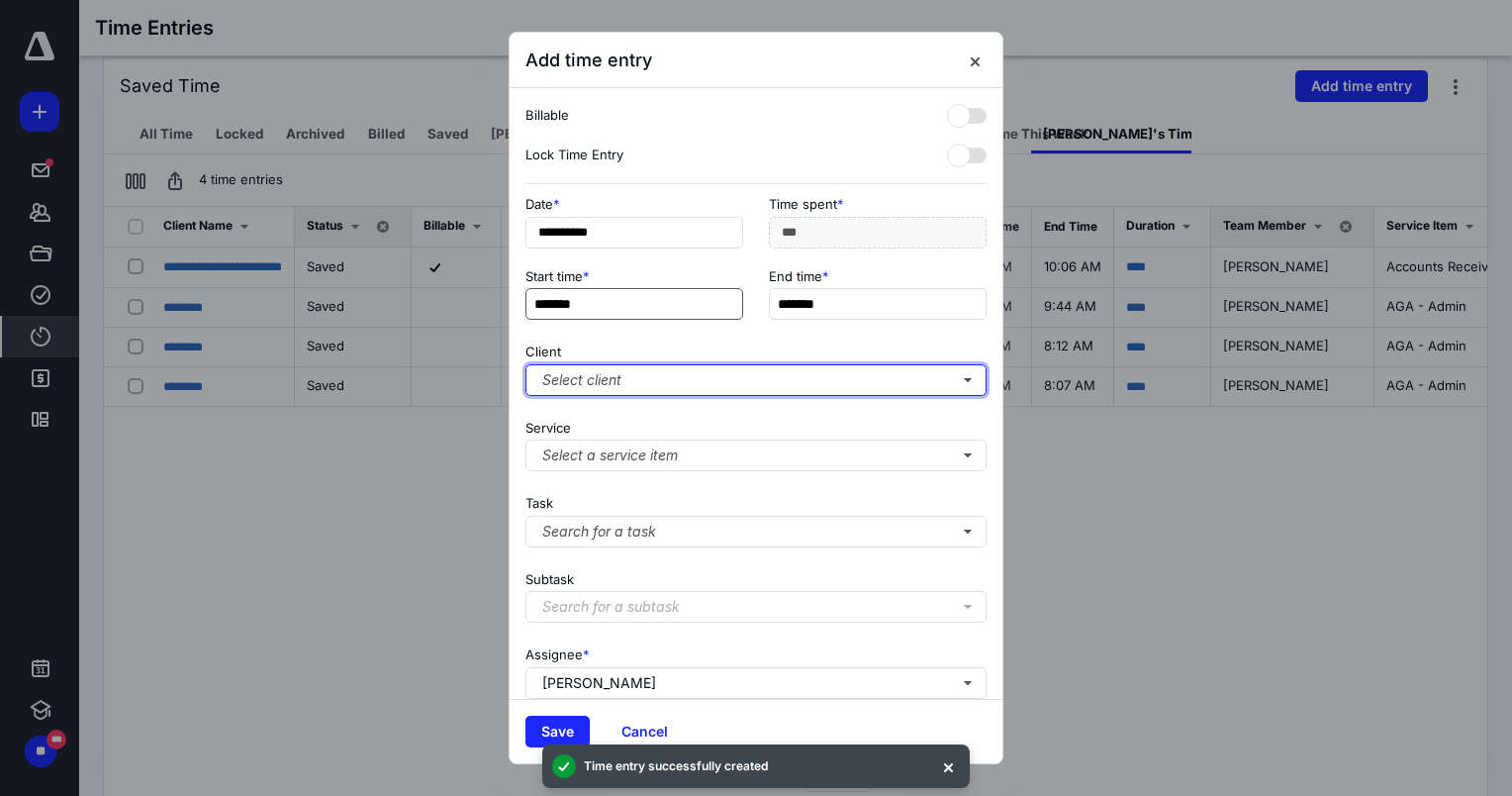type 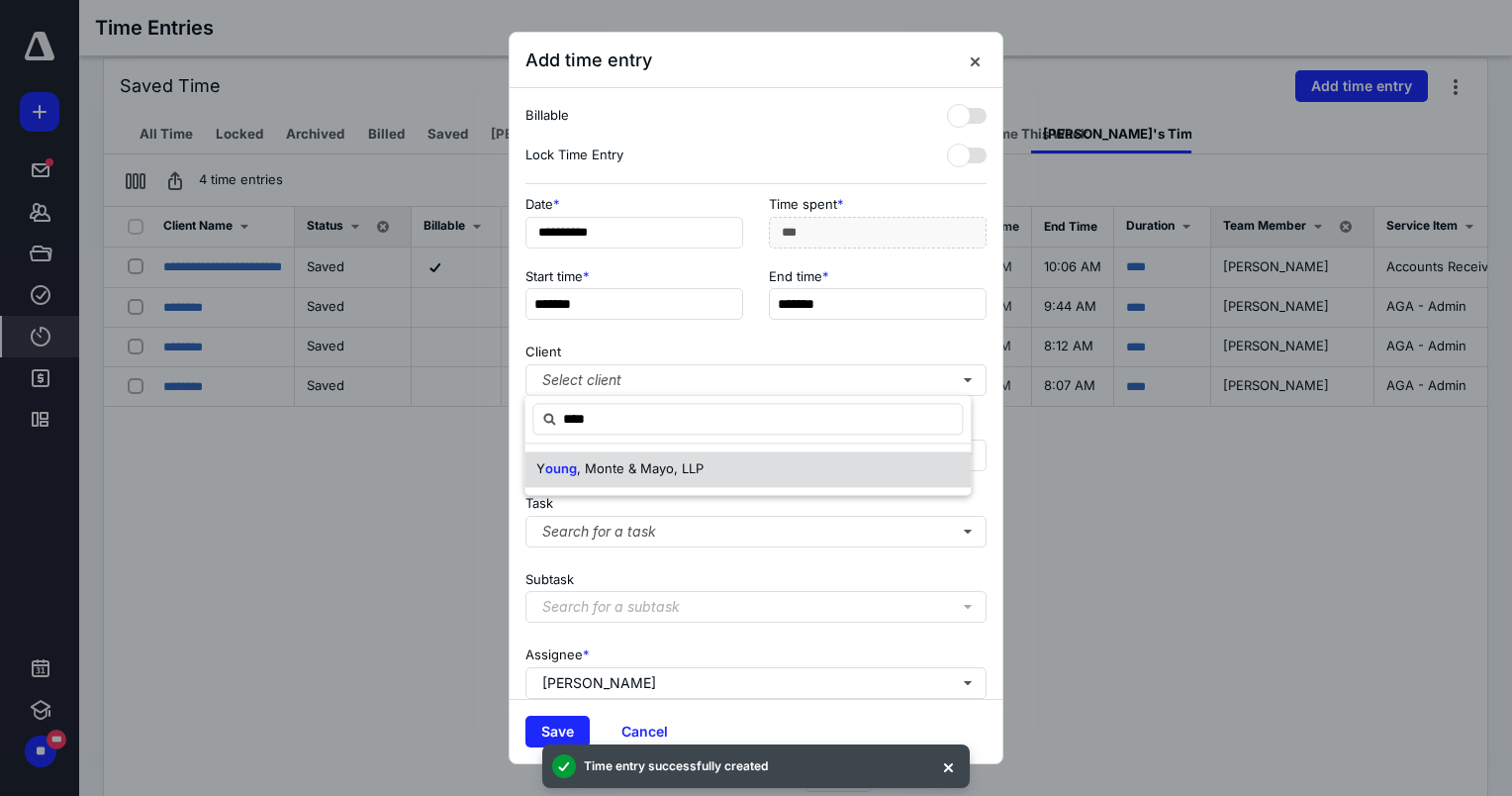 click on "Y oung , Monte & Mayo, LLP" at bounding box center (747, 469) 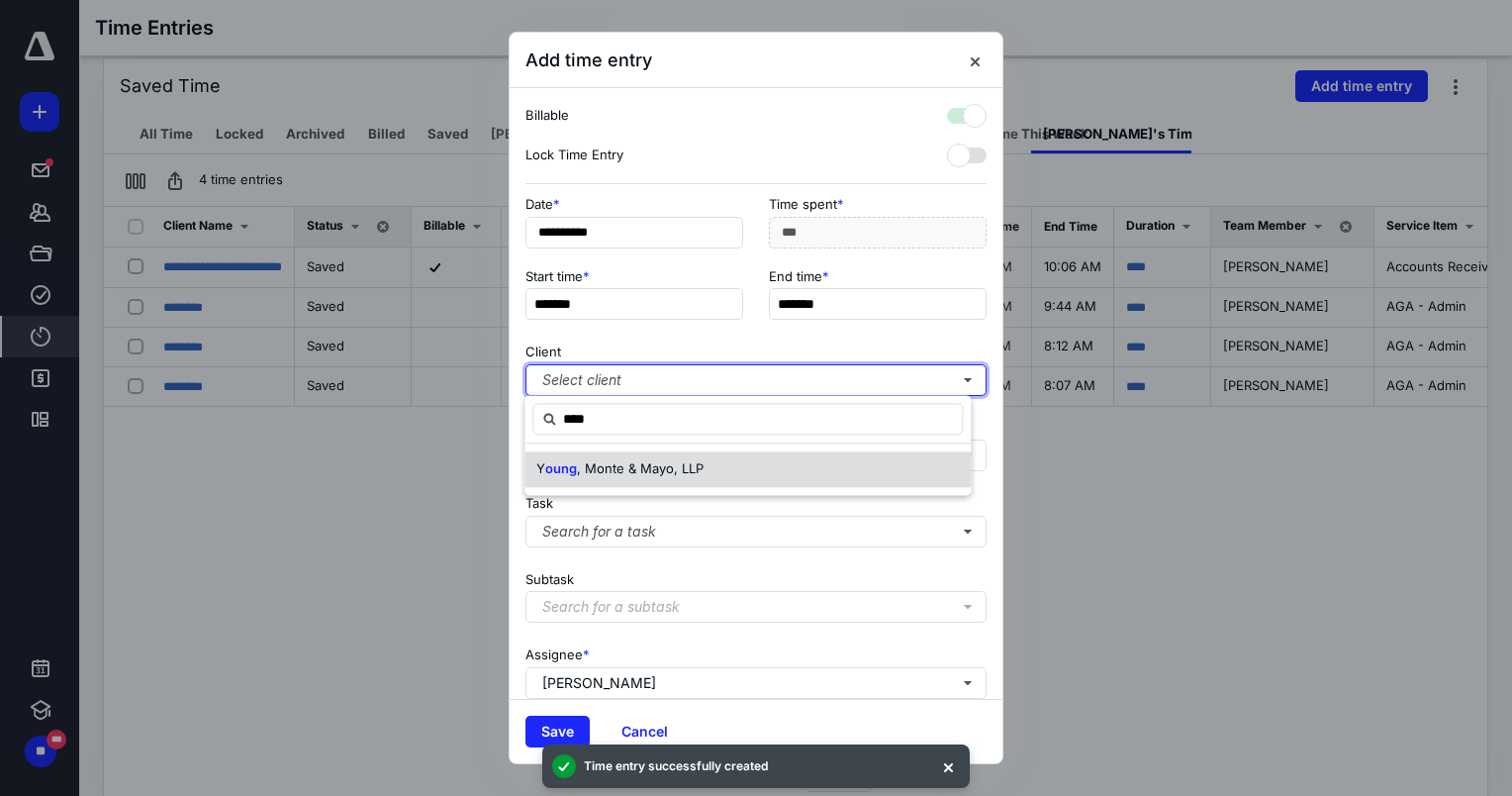 checkbox on "true" 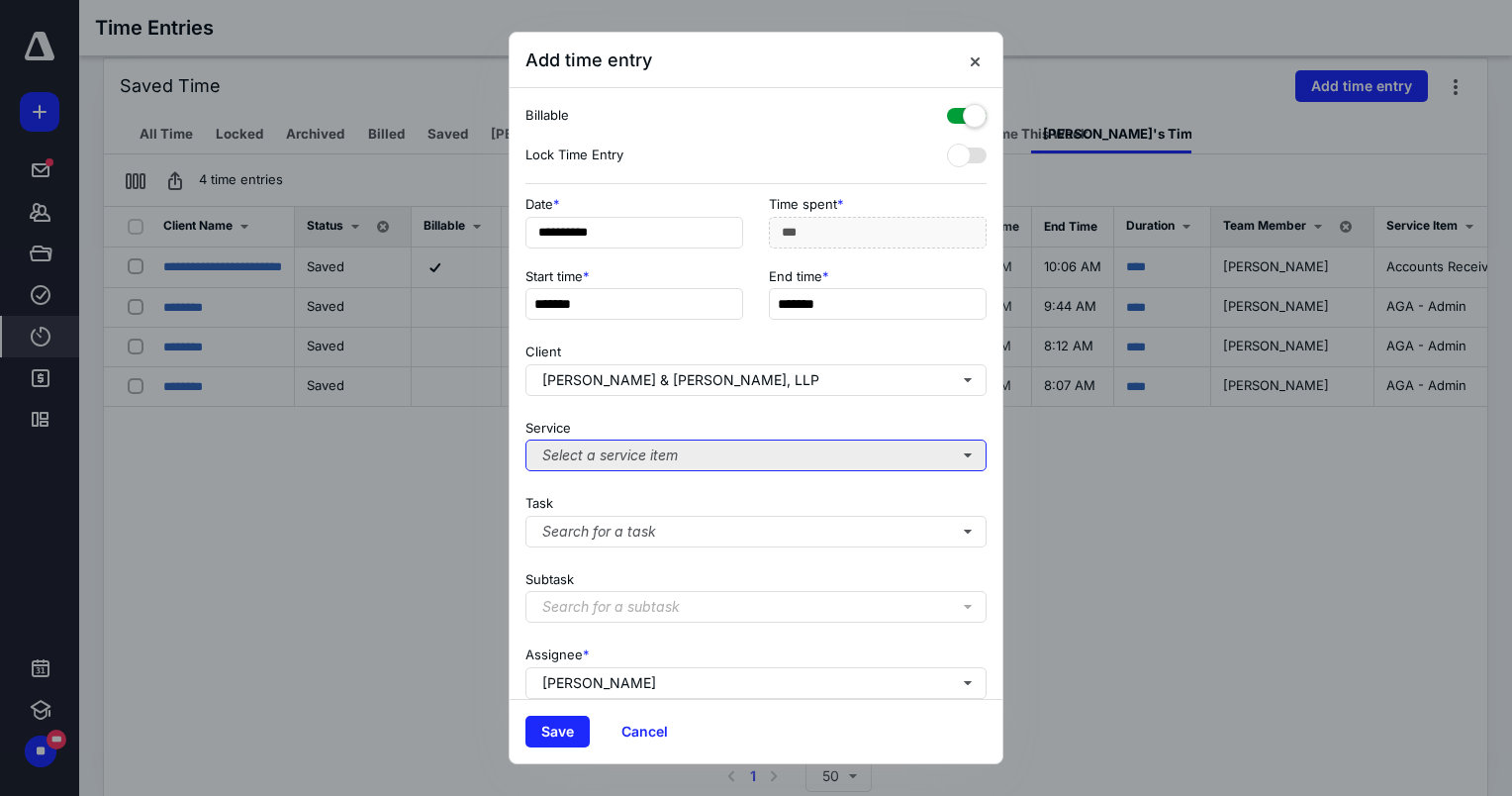 click on "Select a service item" at bounding box center [756, 455] 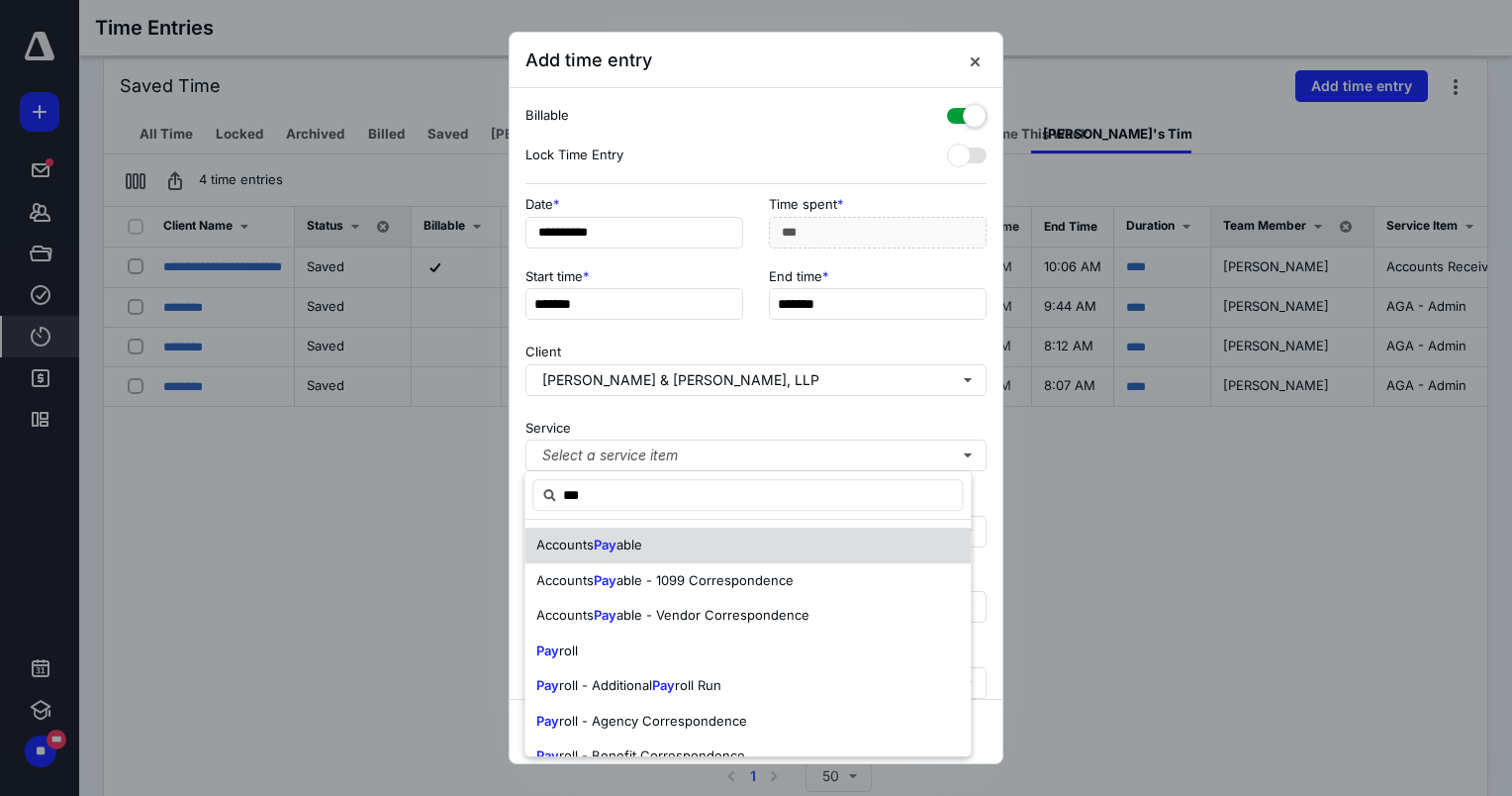 click on "able" at bounding box center [629, 545] 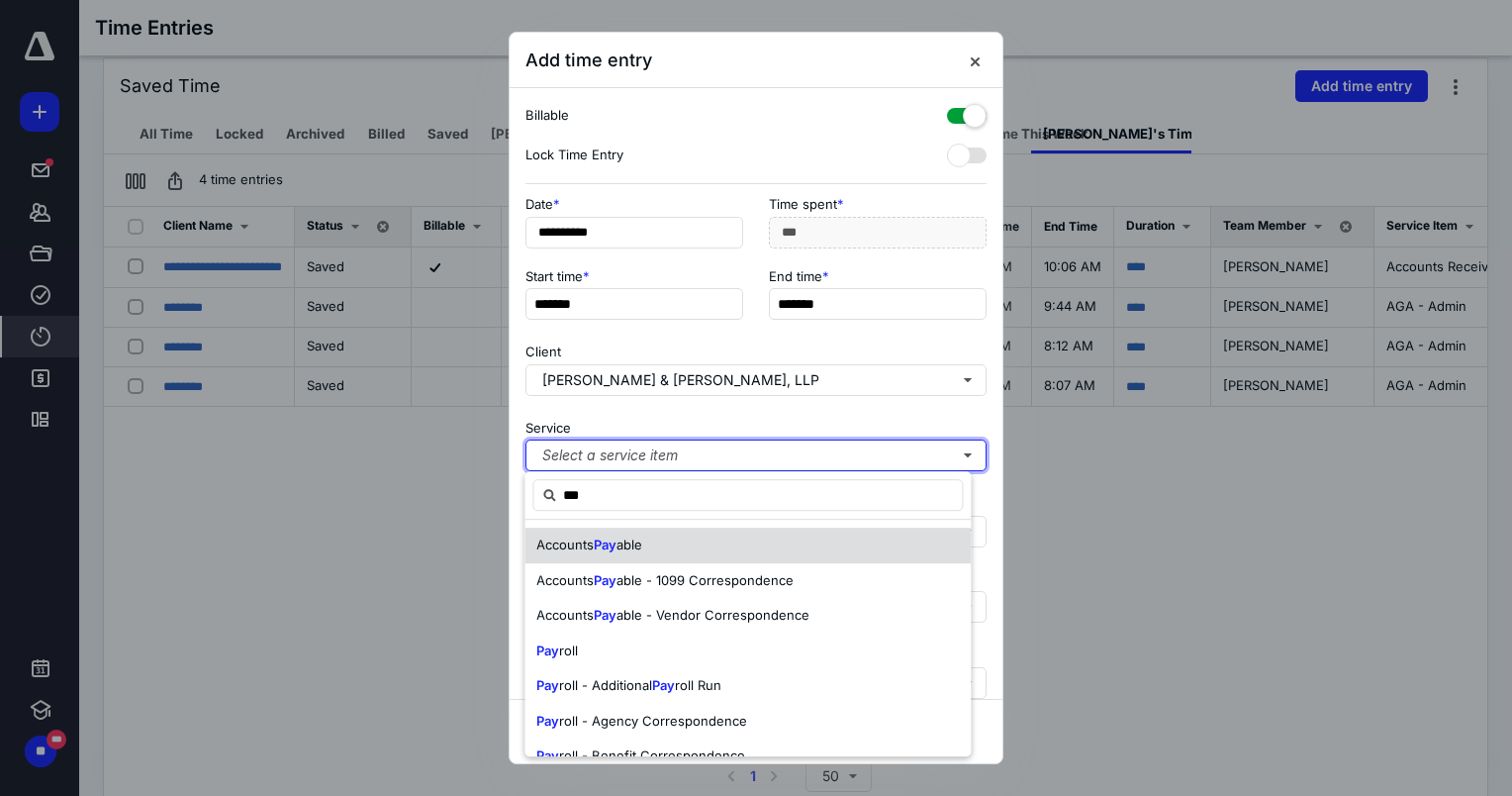 type 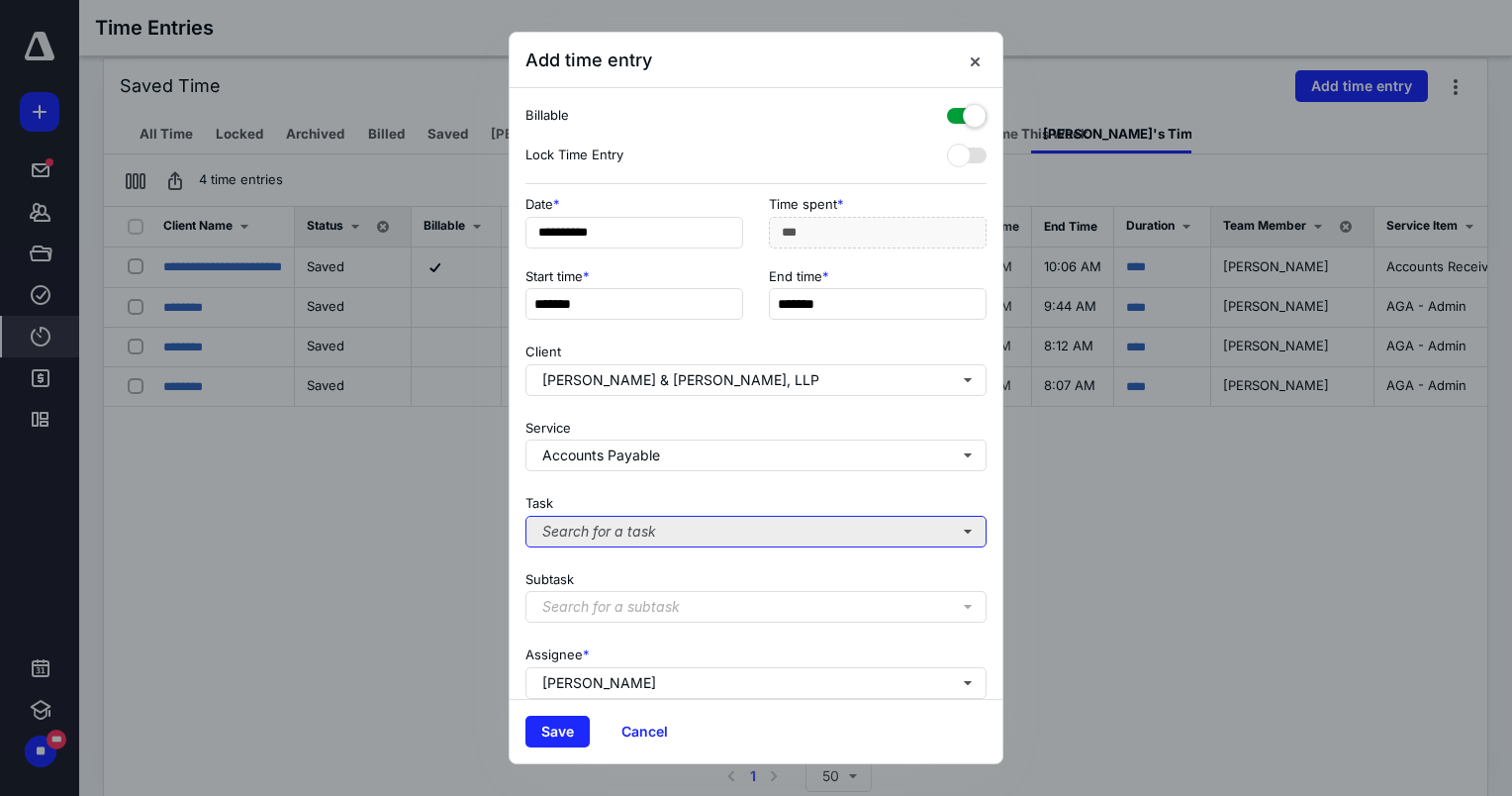 click on "Search for a task" at bounding box center [756, 532] 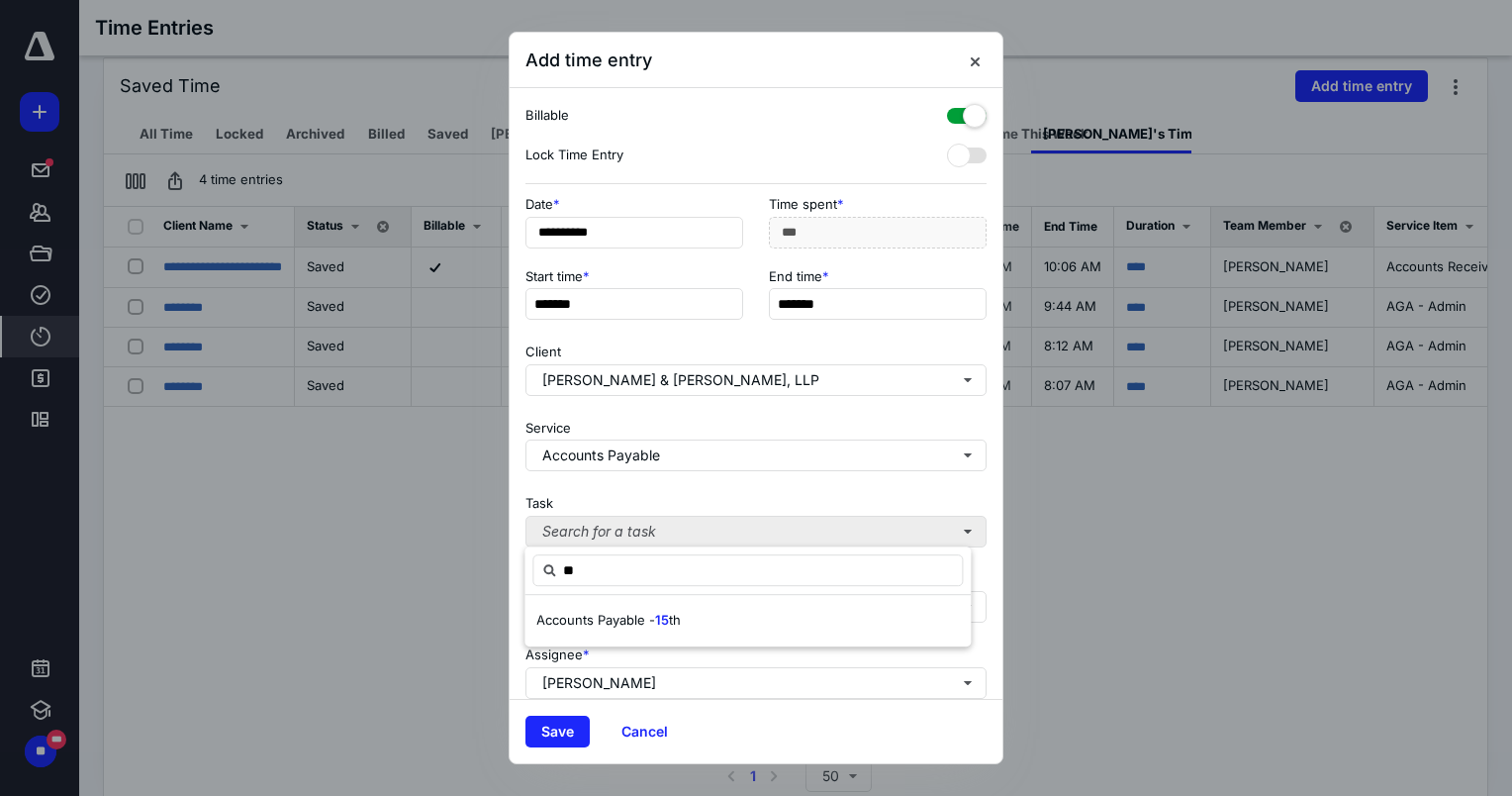 click on "Accounts Payable -  15 th" at bounding box center (747, 621) 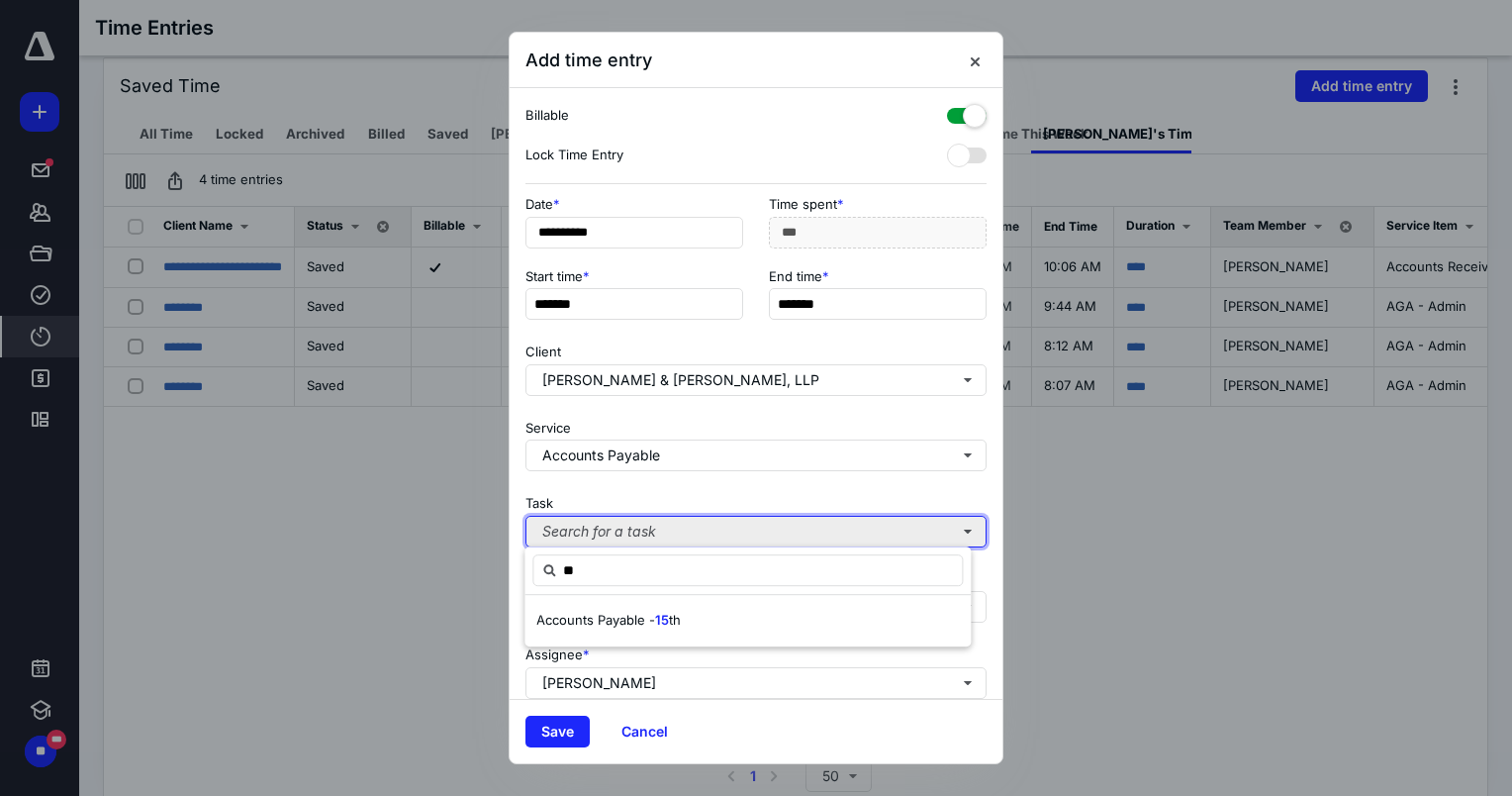 type 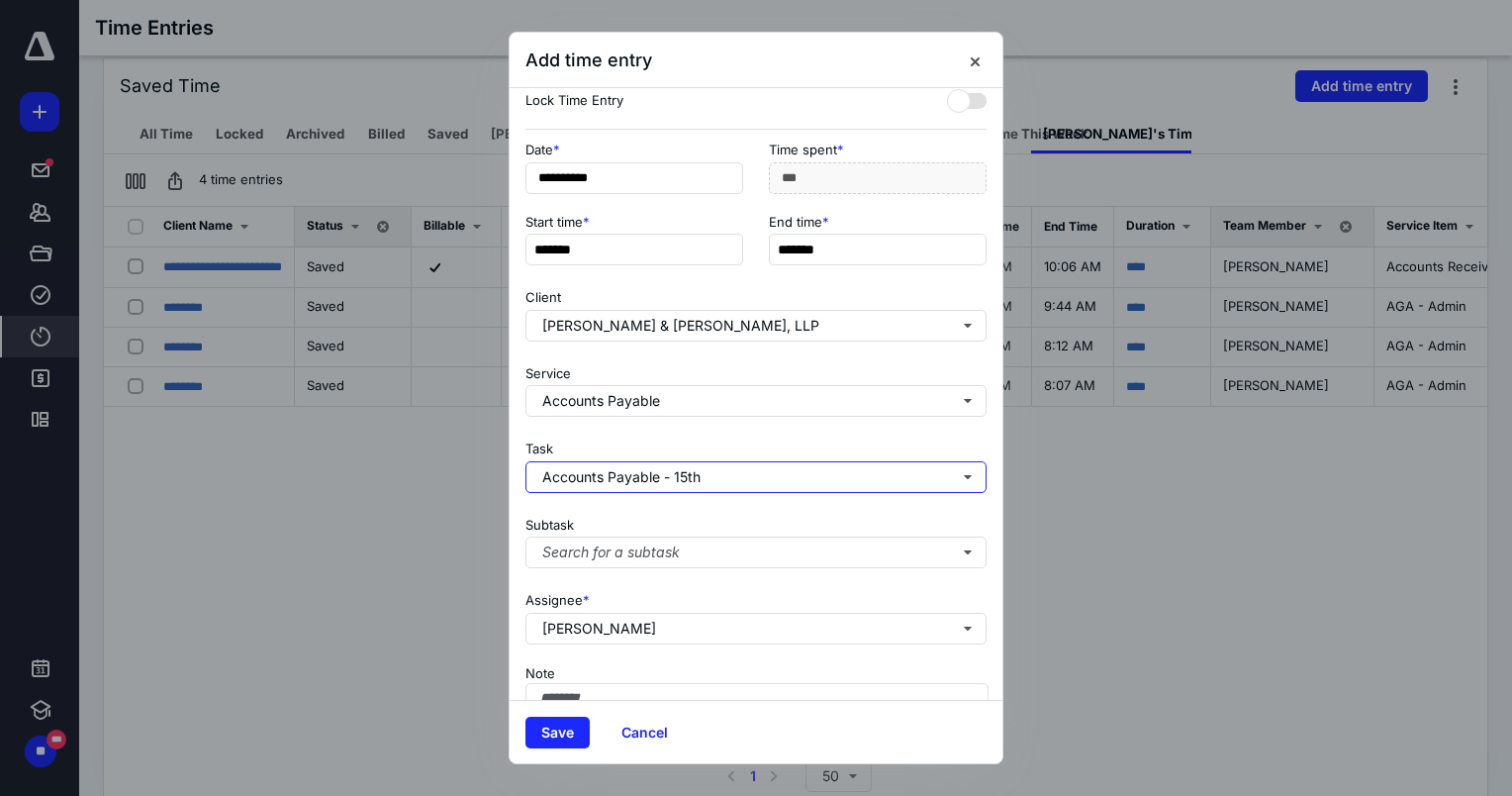 scroll, scrollTop: 167, scrollLeft: 0, axis: vertical 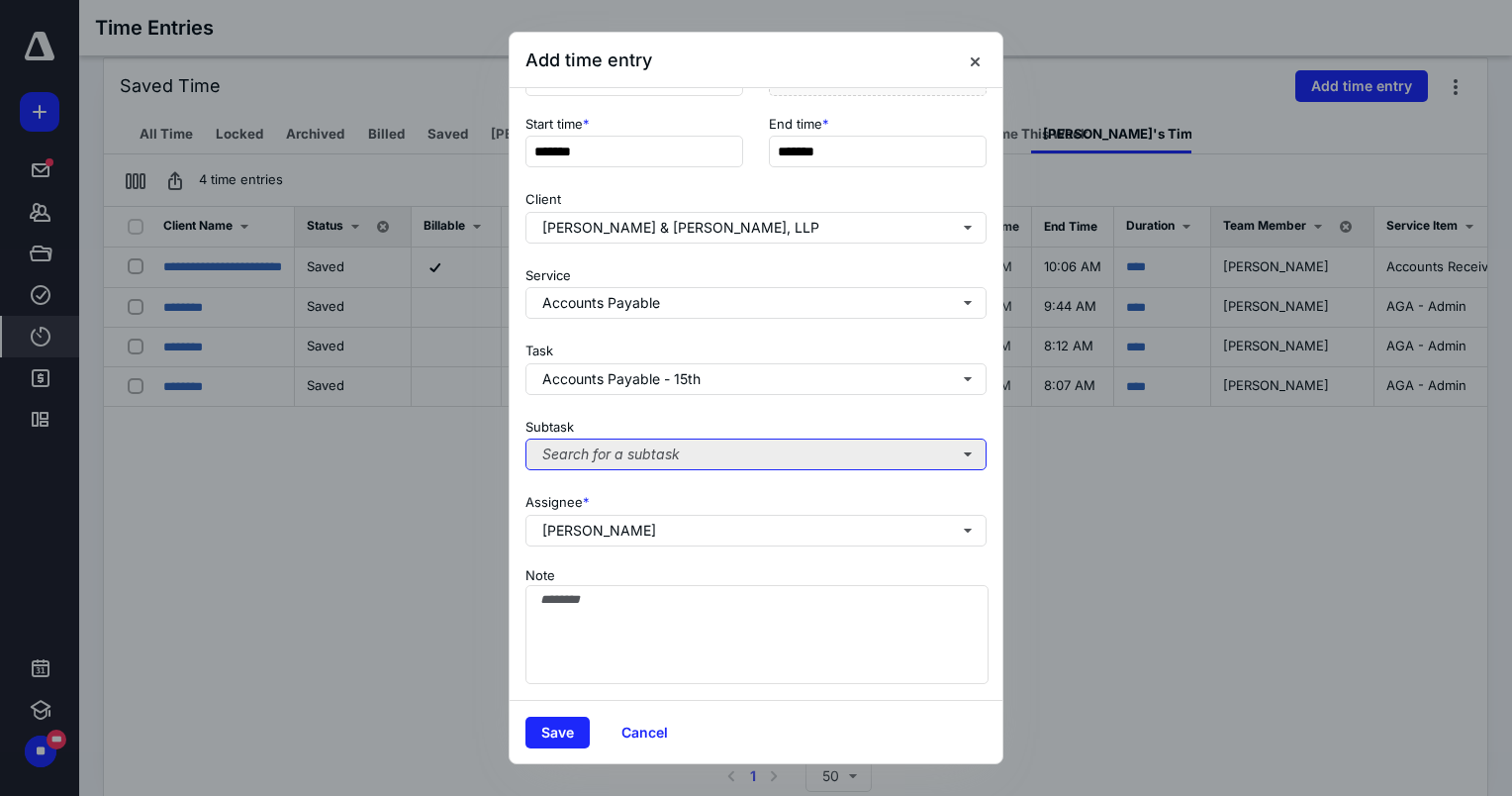 click on "Search for a subtask" at bounding box center [756, 454] 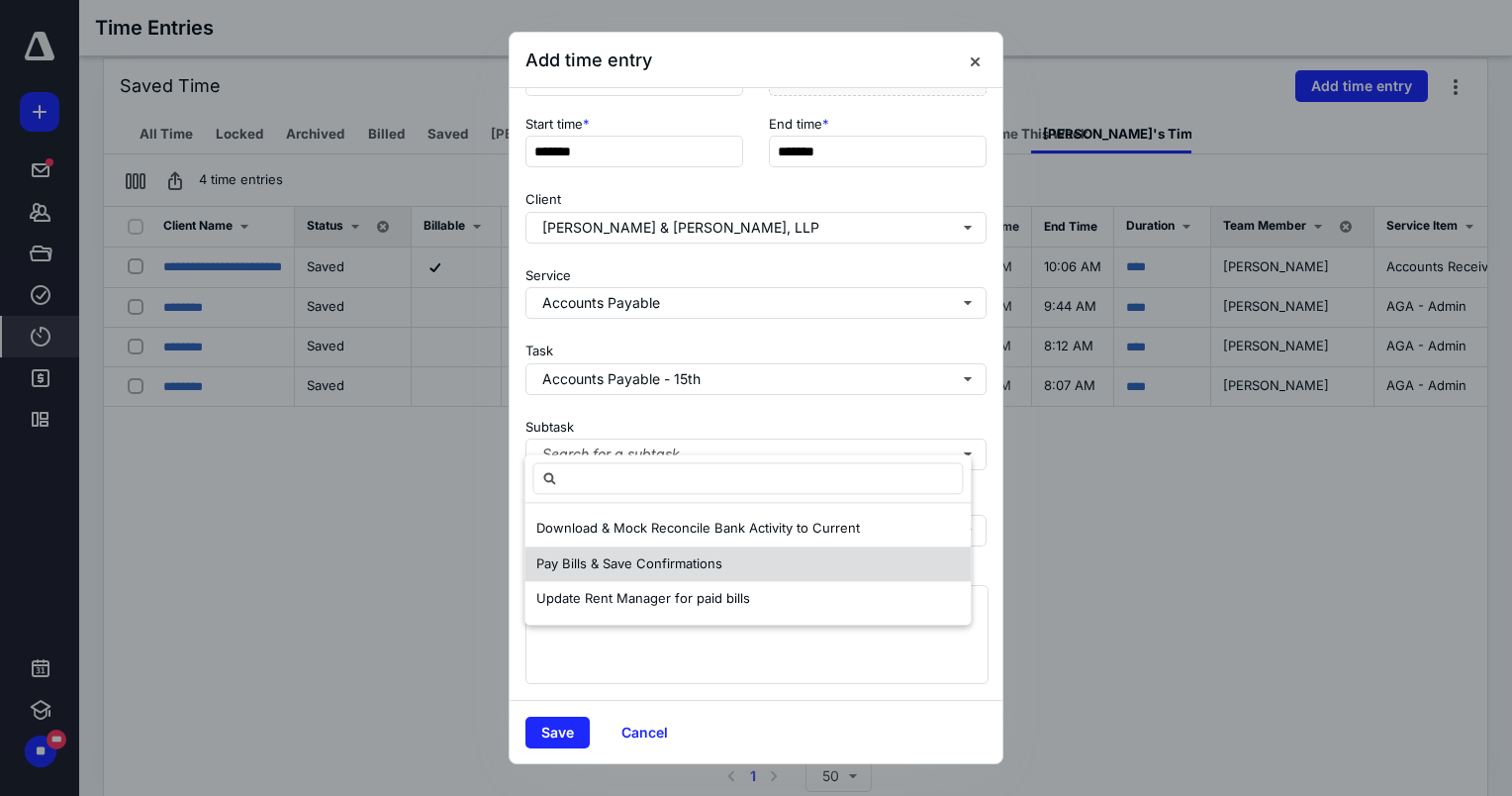 click on "Pay Bills & Save Confirmations" at bounding box center [629, 563] 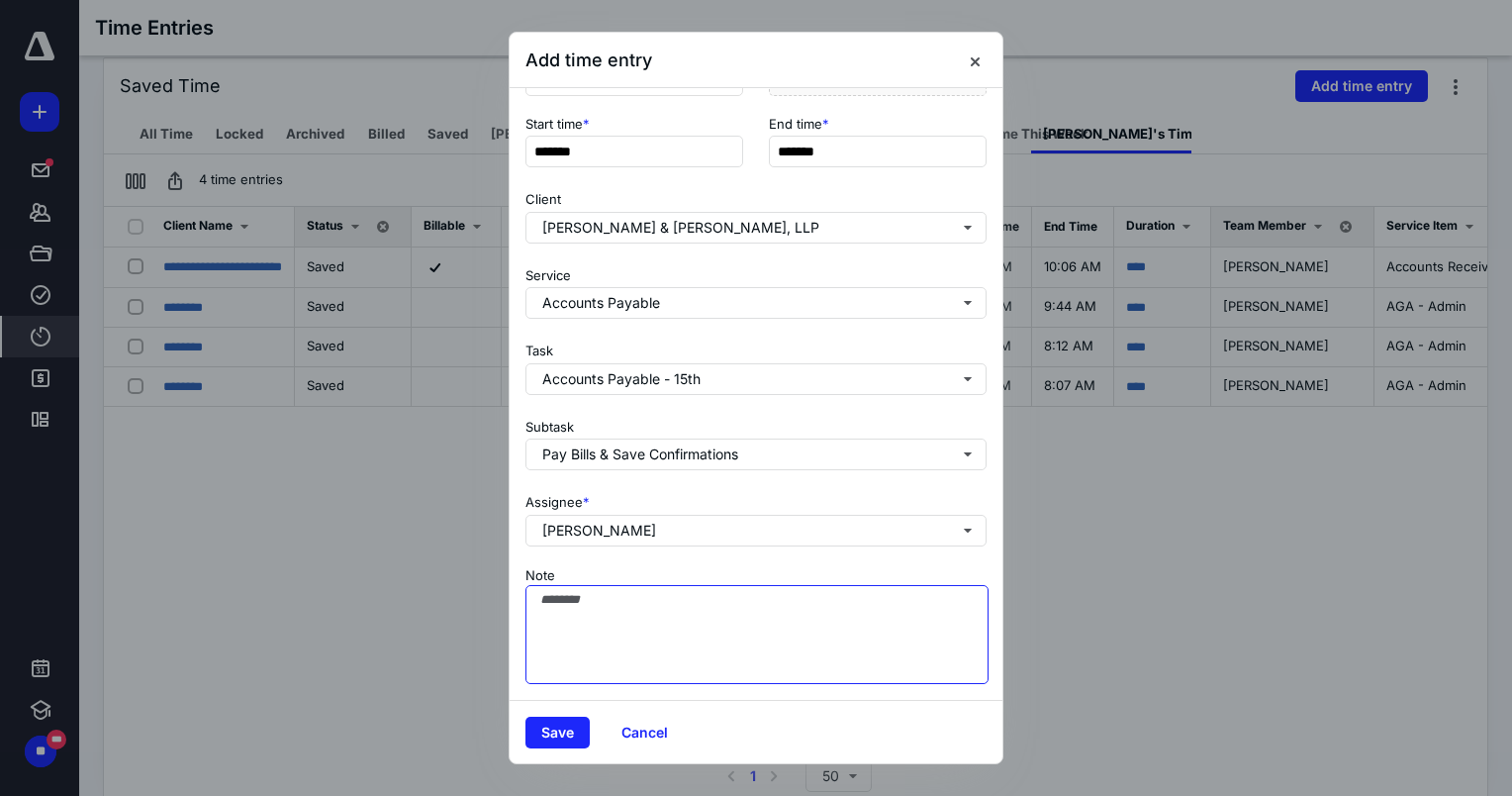 click on "Note" at bounding box center (757, 635) 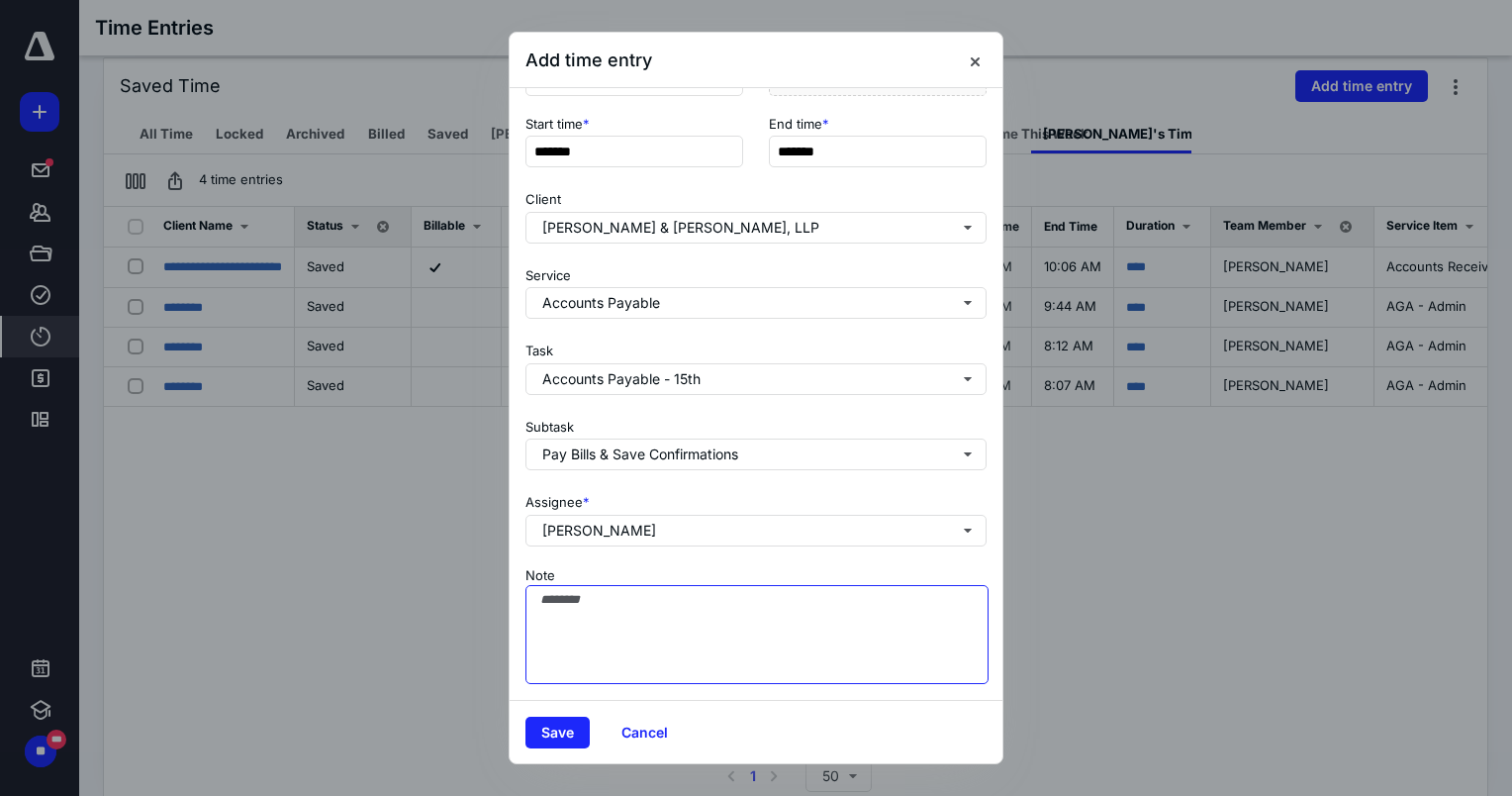 type on "*" 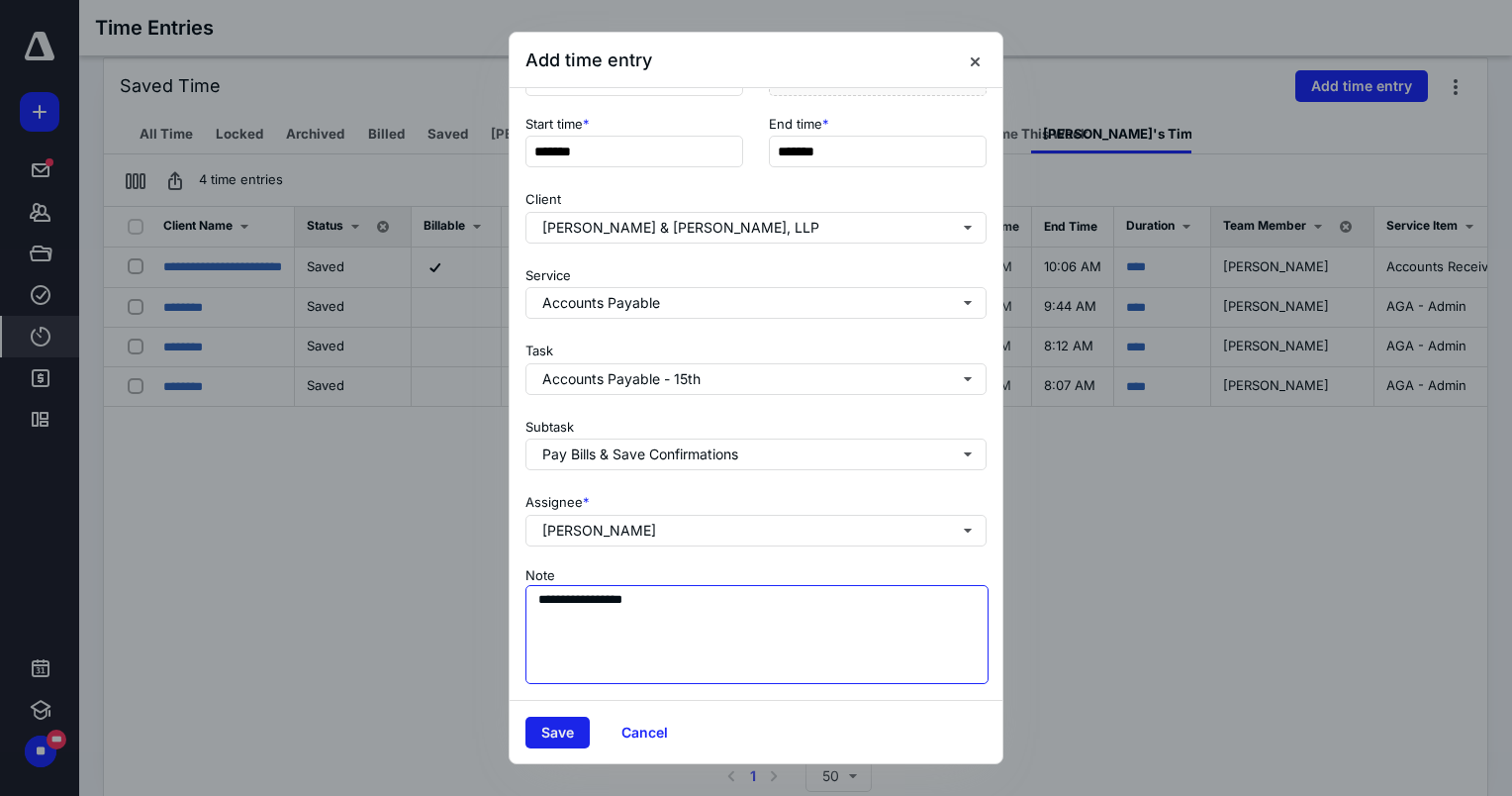 type on "**********" 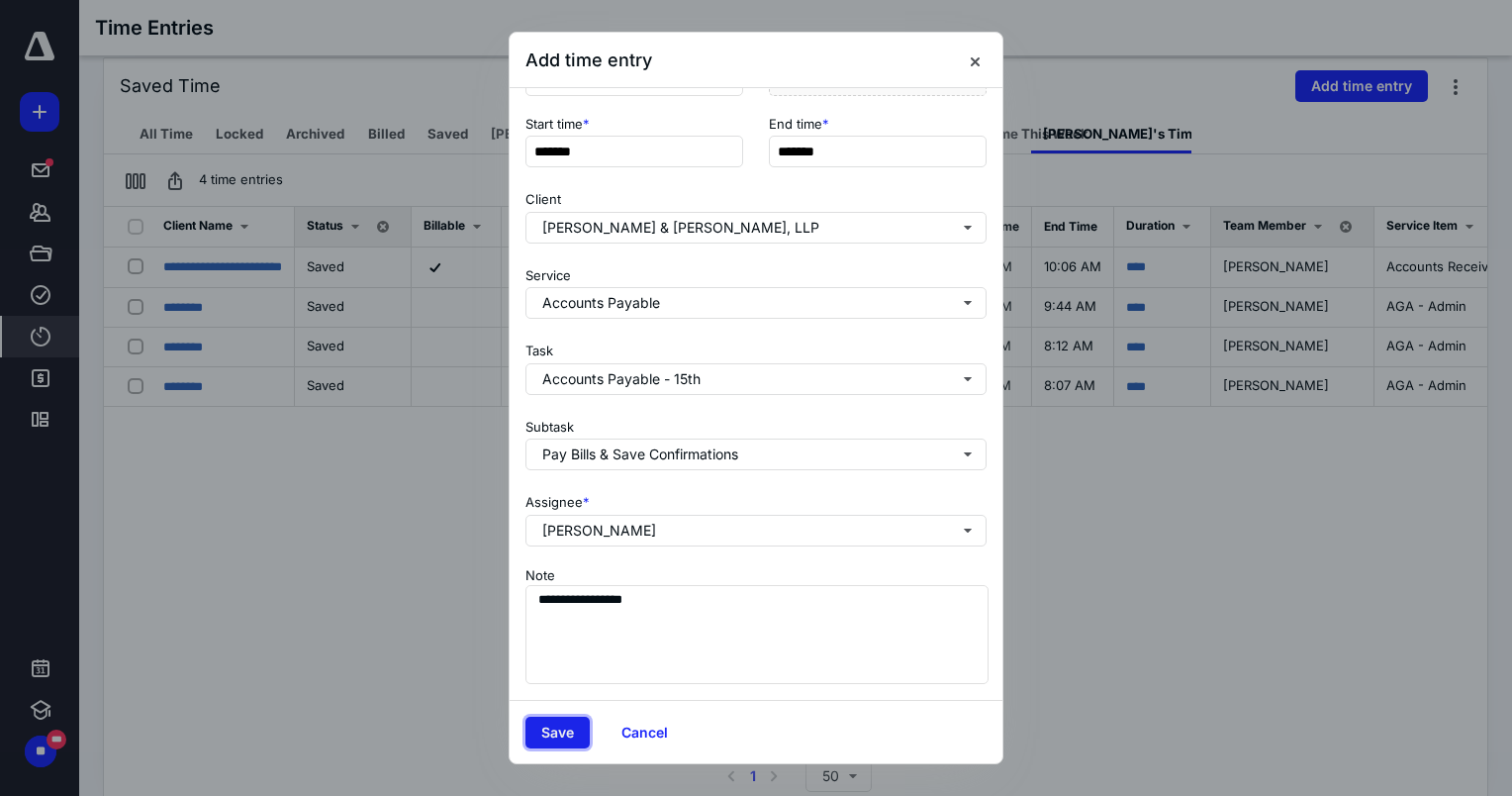 click on "Save" at bounding box center (557, 733) 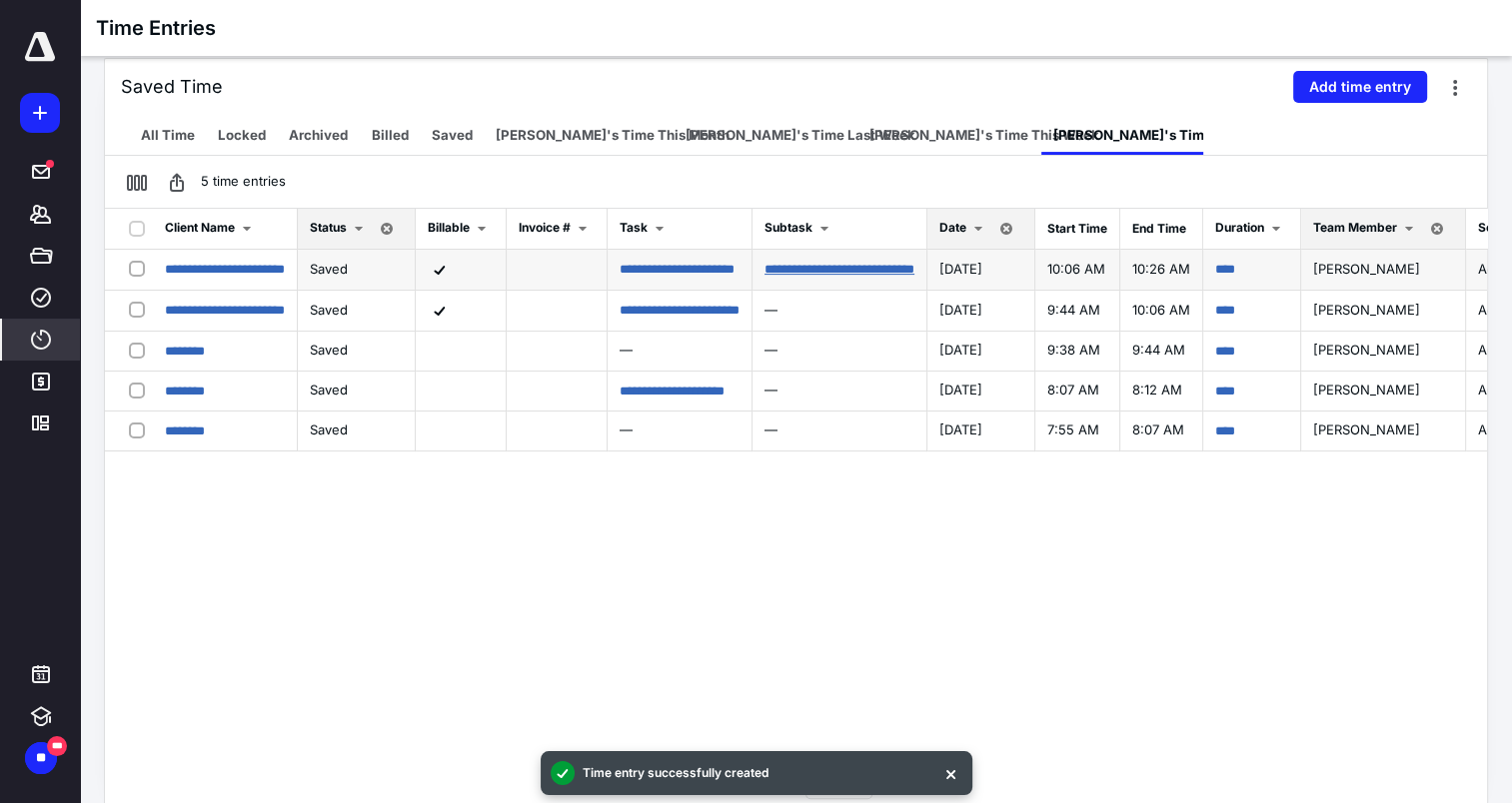 click on "**********" at bounding box center [839, 269] 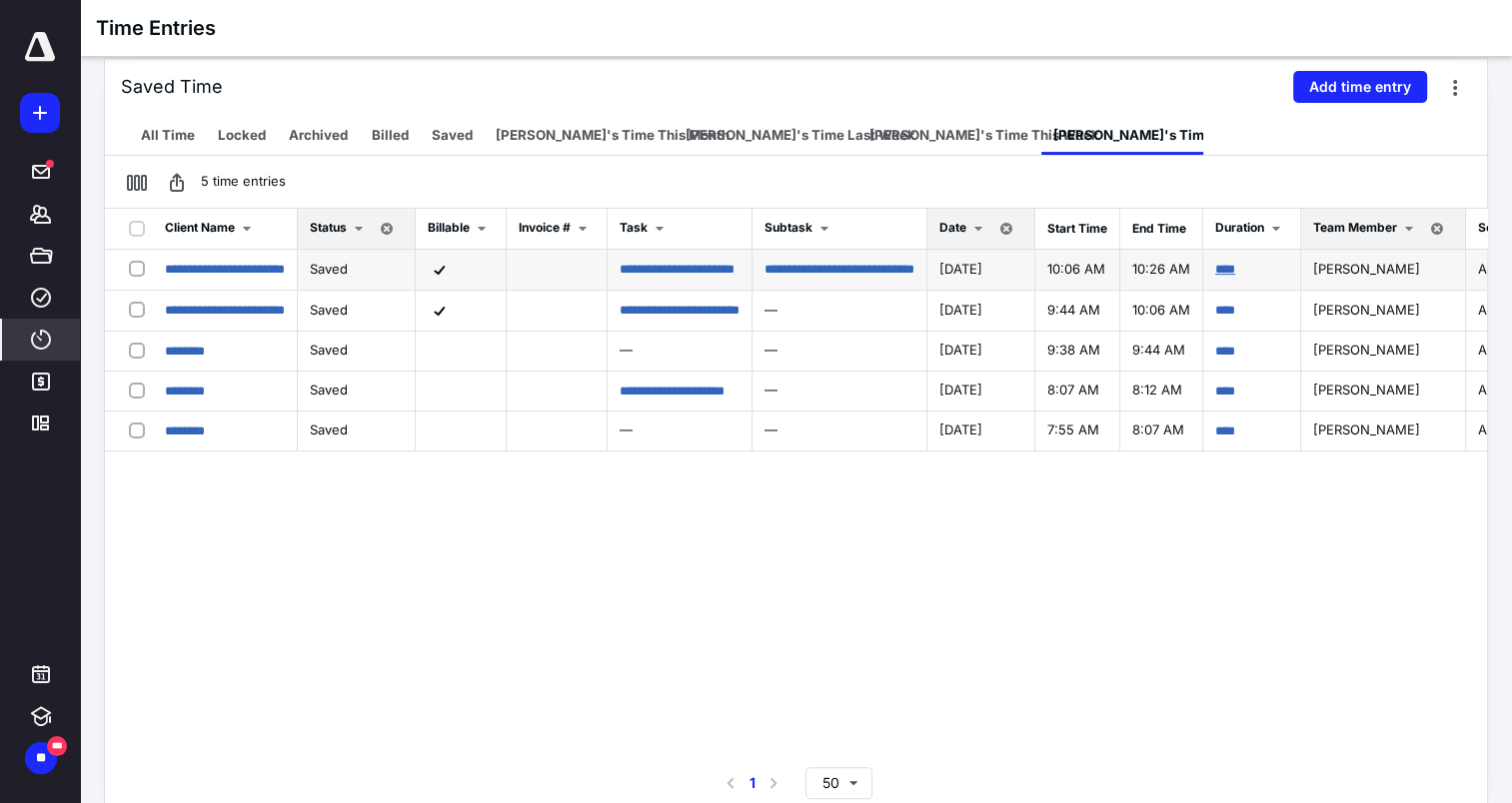 click on "****" at bounding box center [1225, 269] 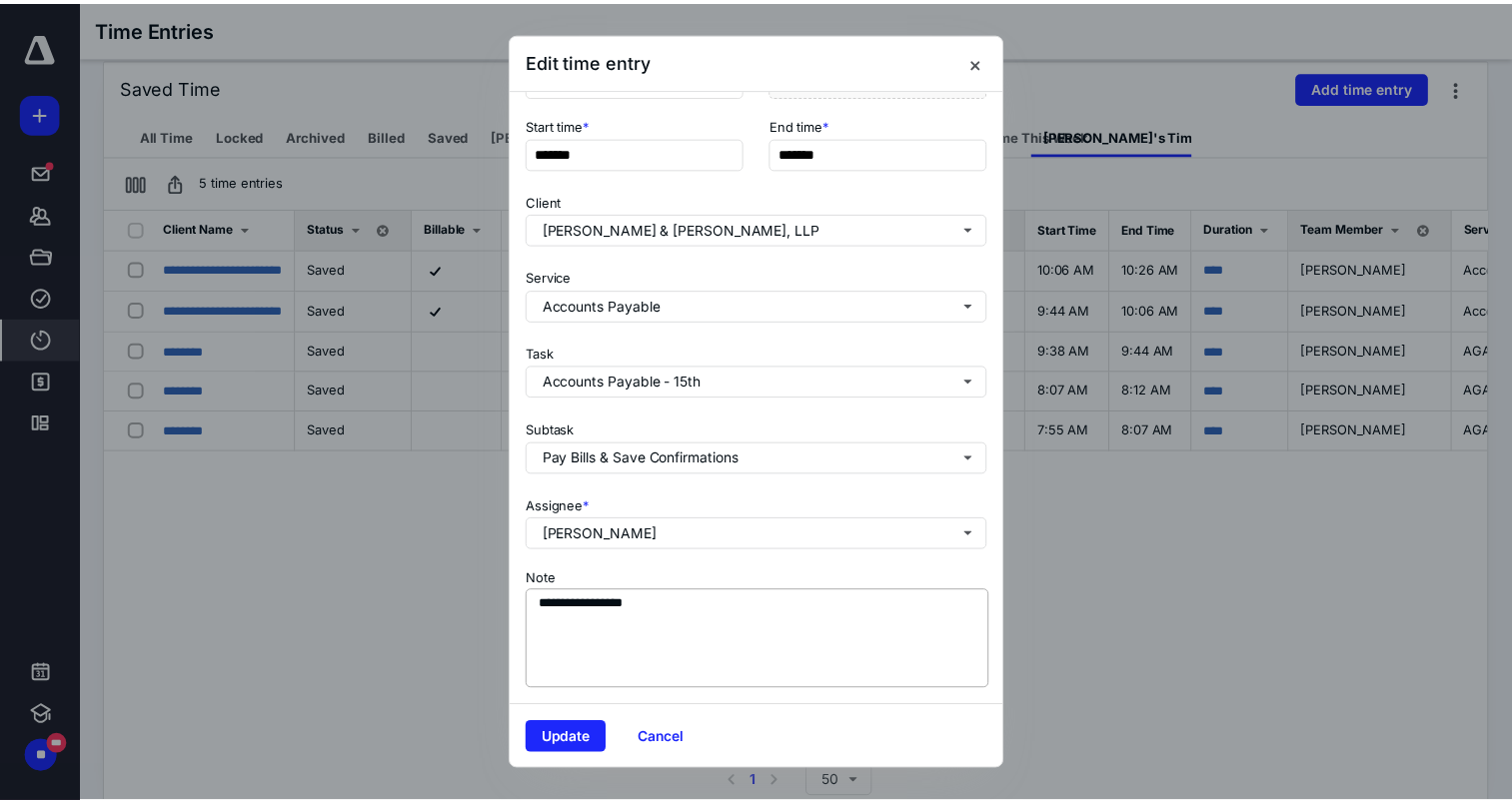 scroll, scrollTop: 200, scrollLeft: 0, axis: vertical 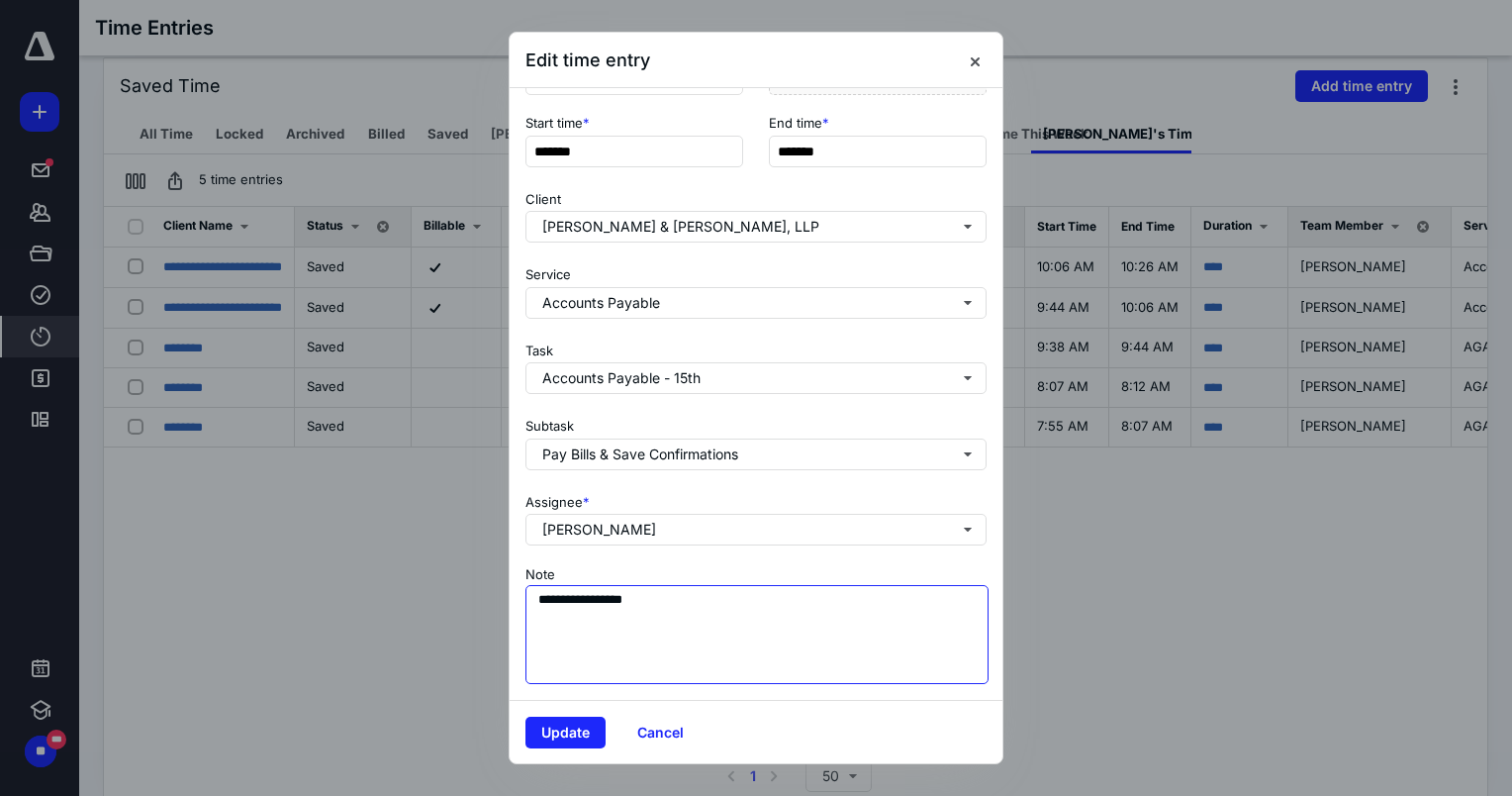 click on "**********" at bounding box center [756, 394] 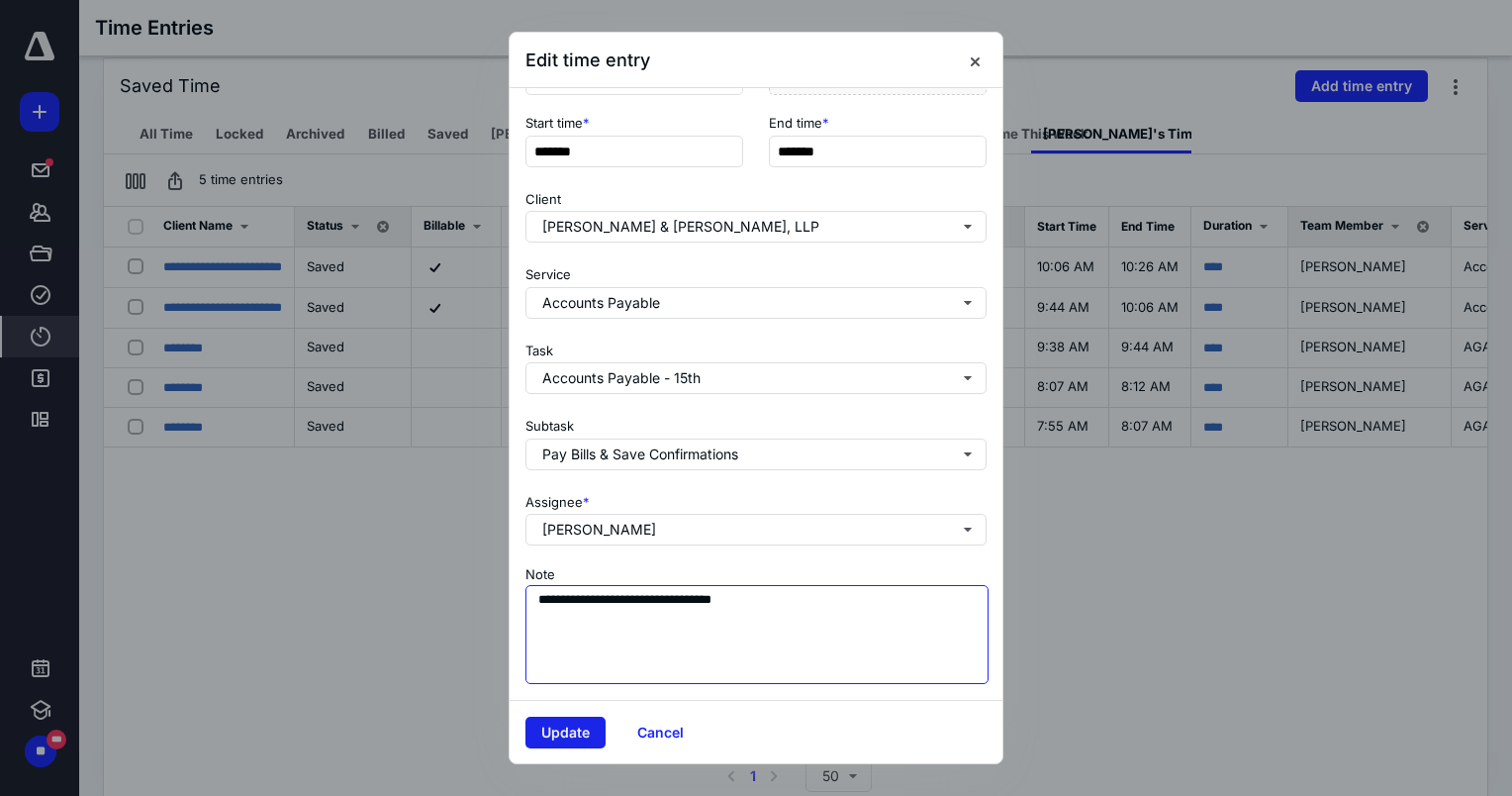 type on "**********" 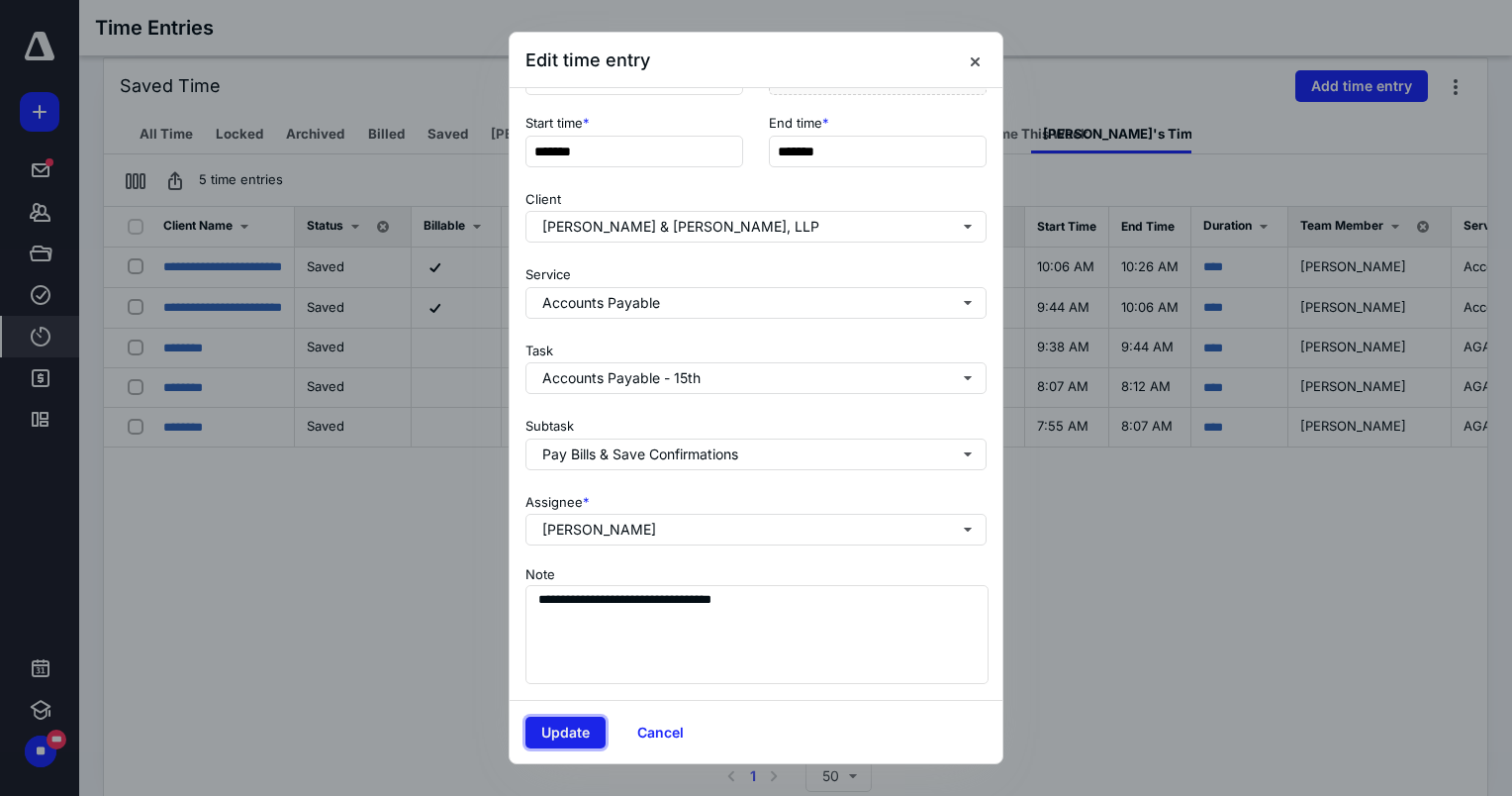 drag, startPoint x: 576, startPoint y: 730, endPoint x: 644, endPoint y: 553, distance: 189.61276 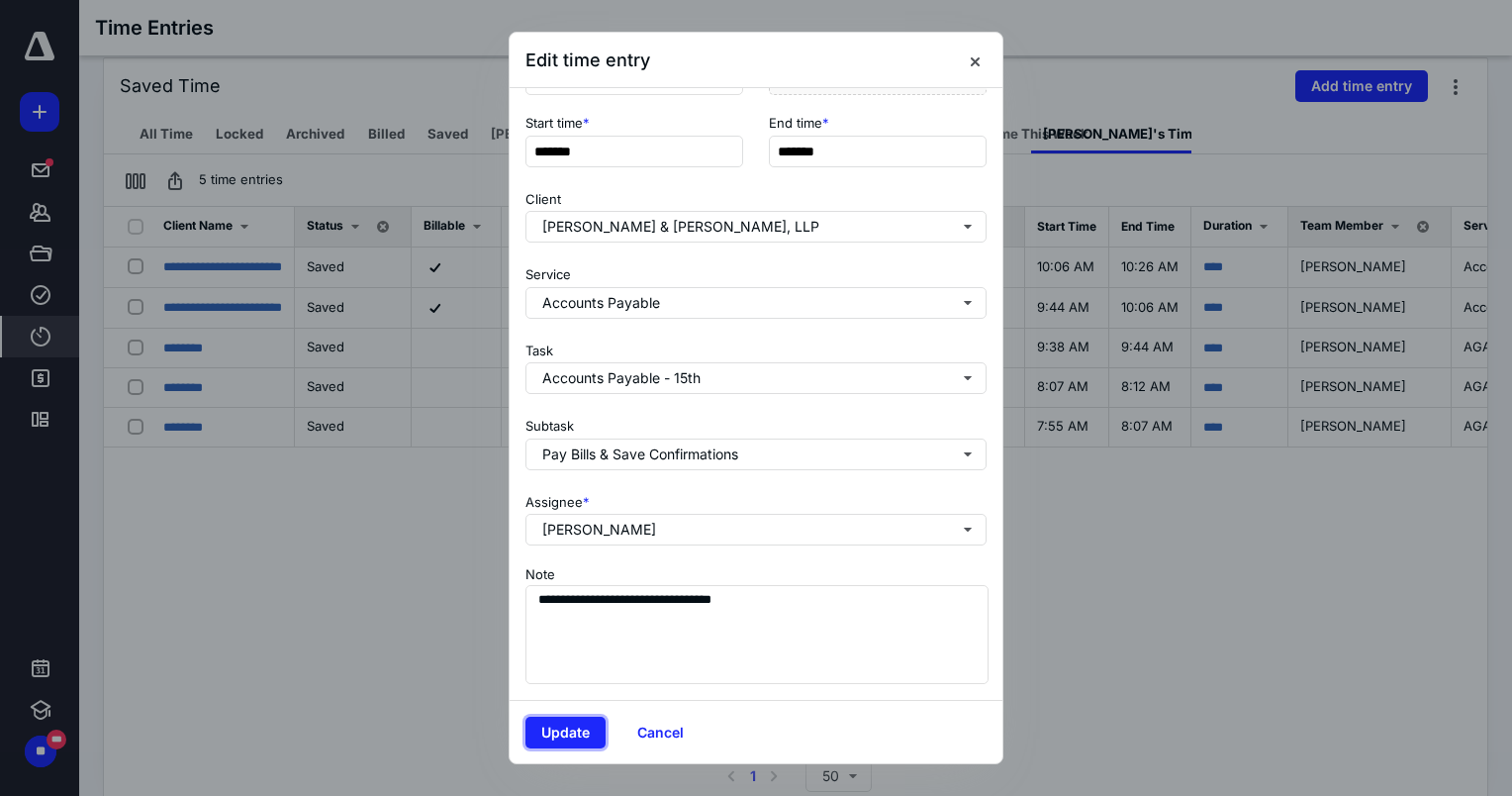 click on "Update" at bounding box center [565, 733] 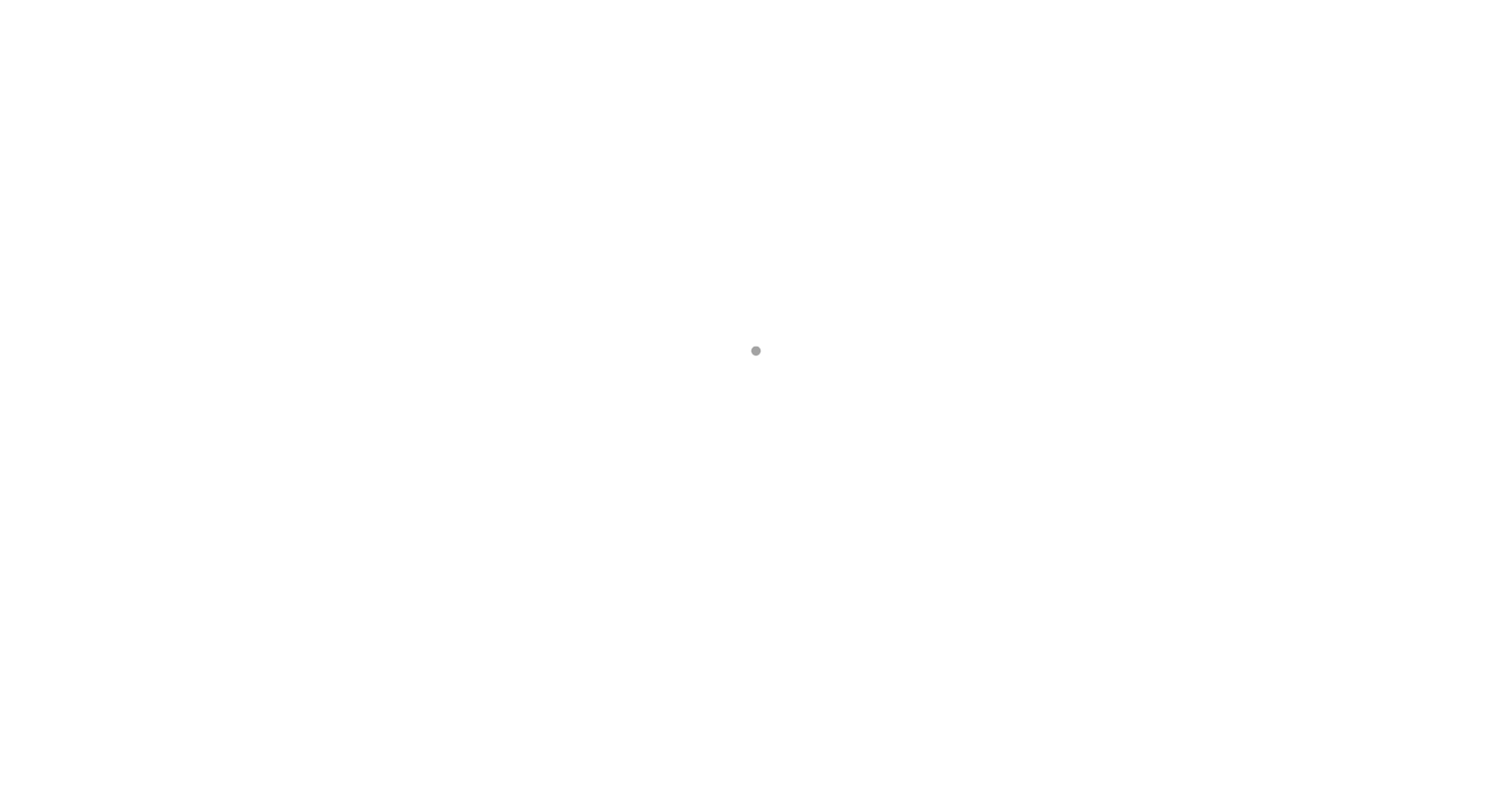 scroll, scrollTop: 0, scrollLeft: 0, axis: both 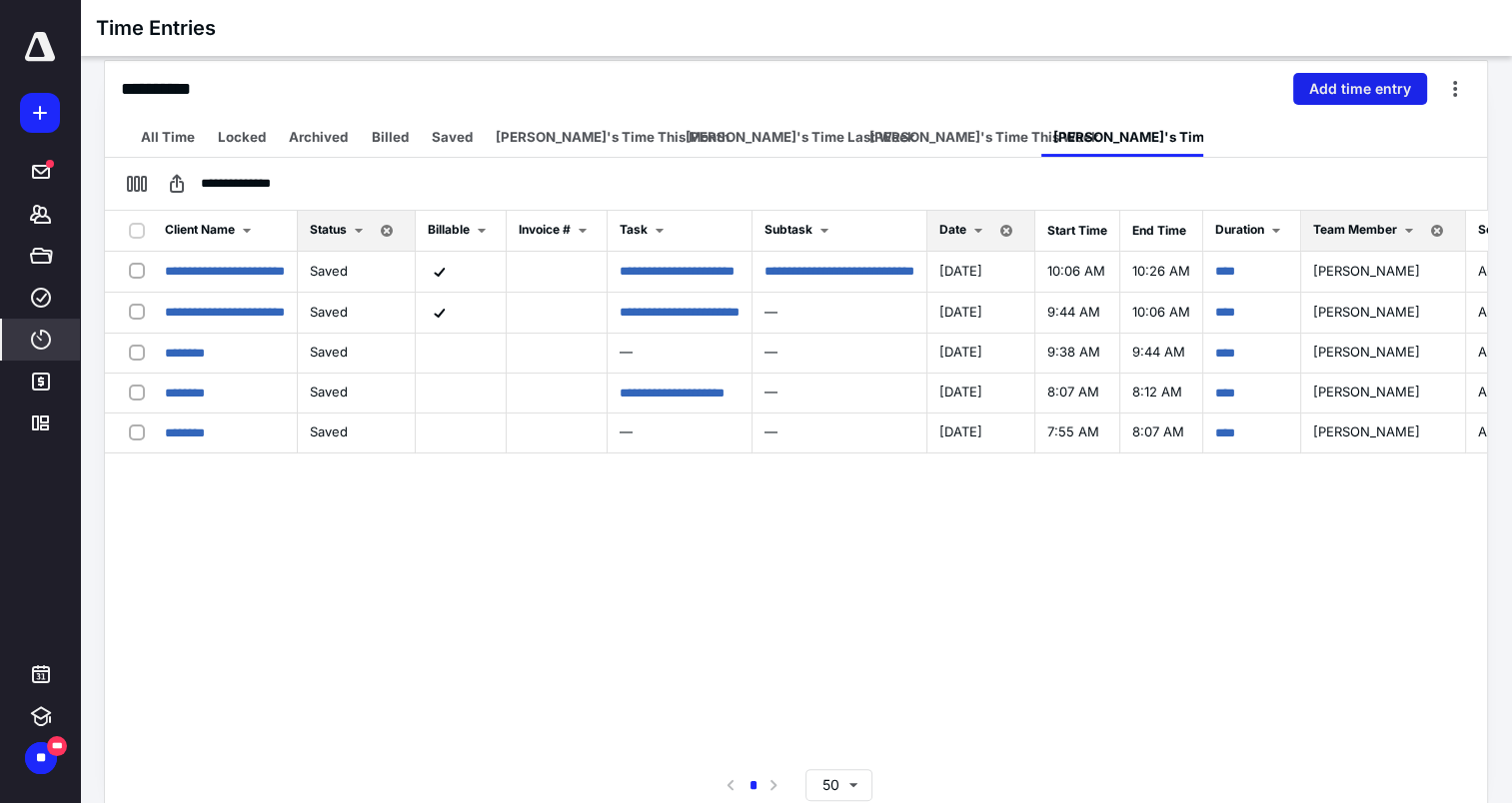 click on "Add time entry" at bounding box center [1360, 89] 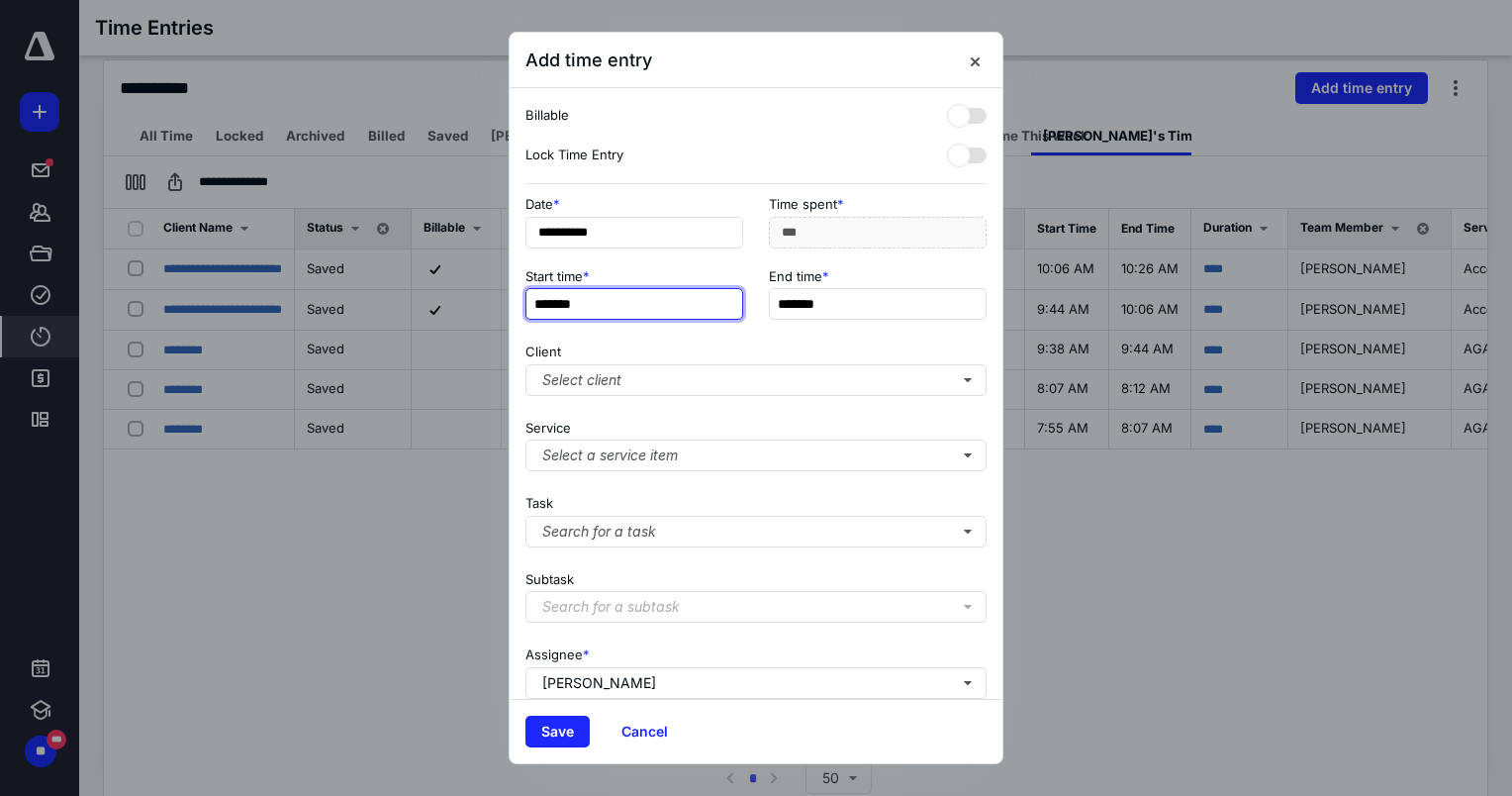 click on "*******" at bounding box center [634, 304] 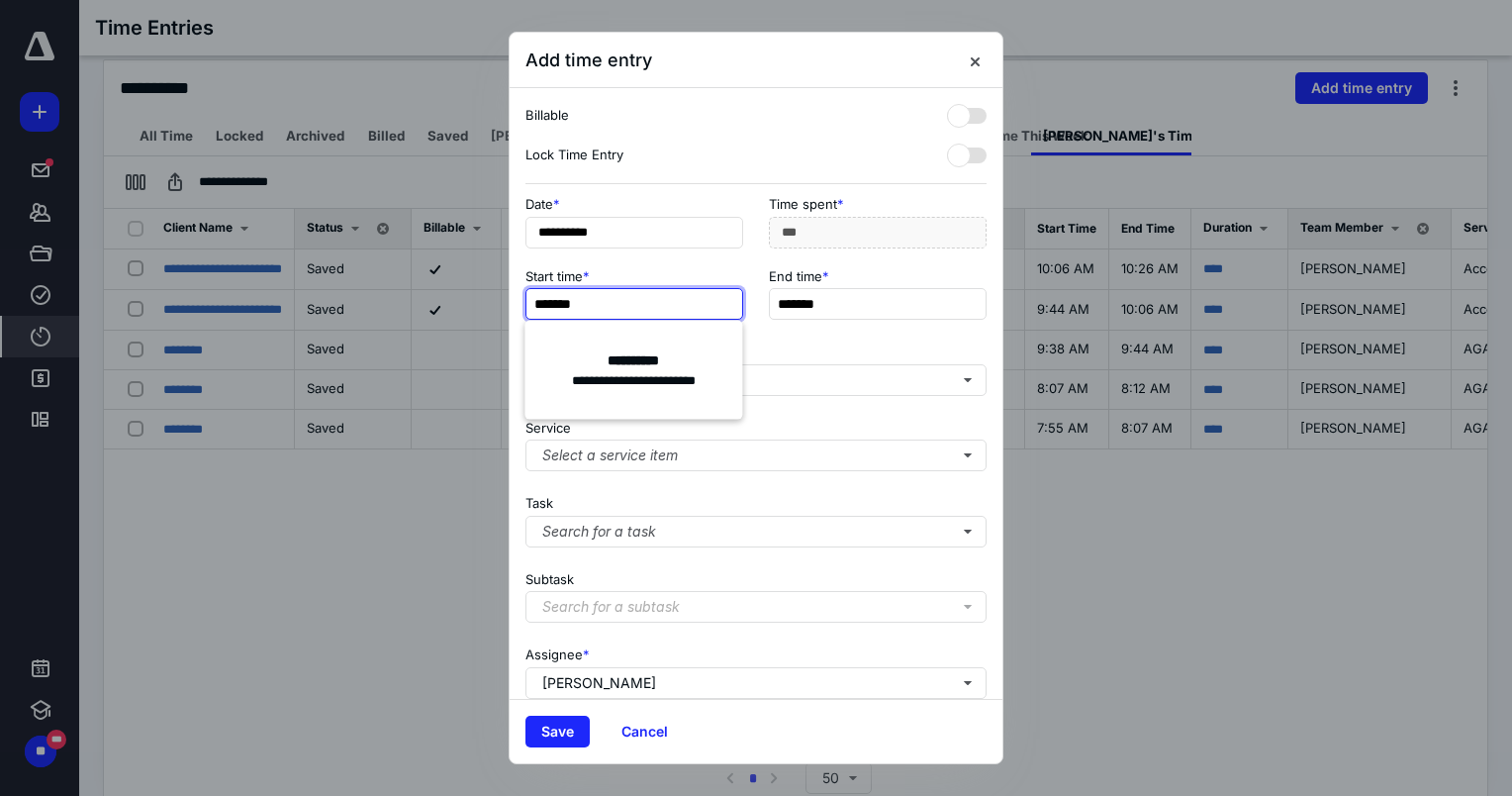 type on "*******" 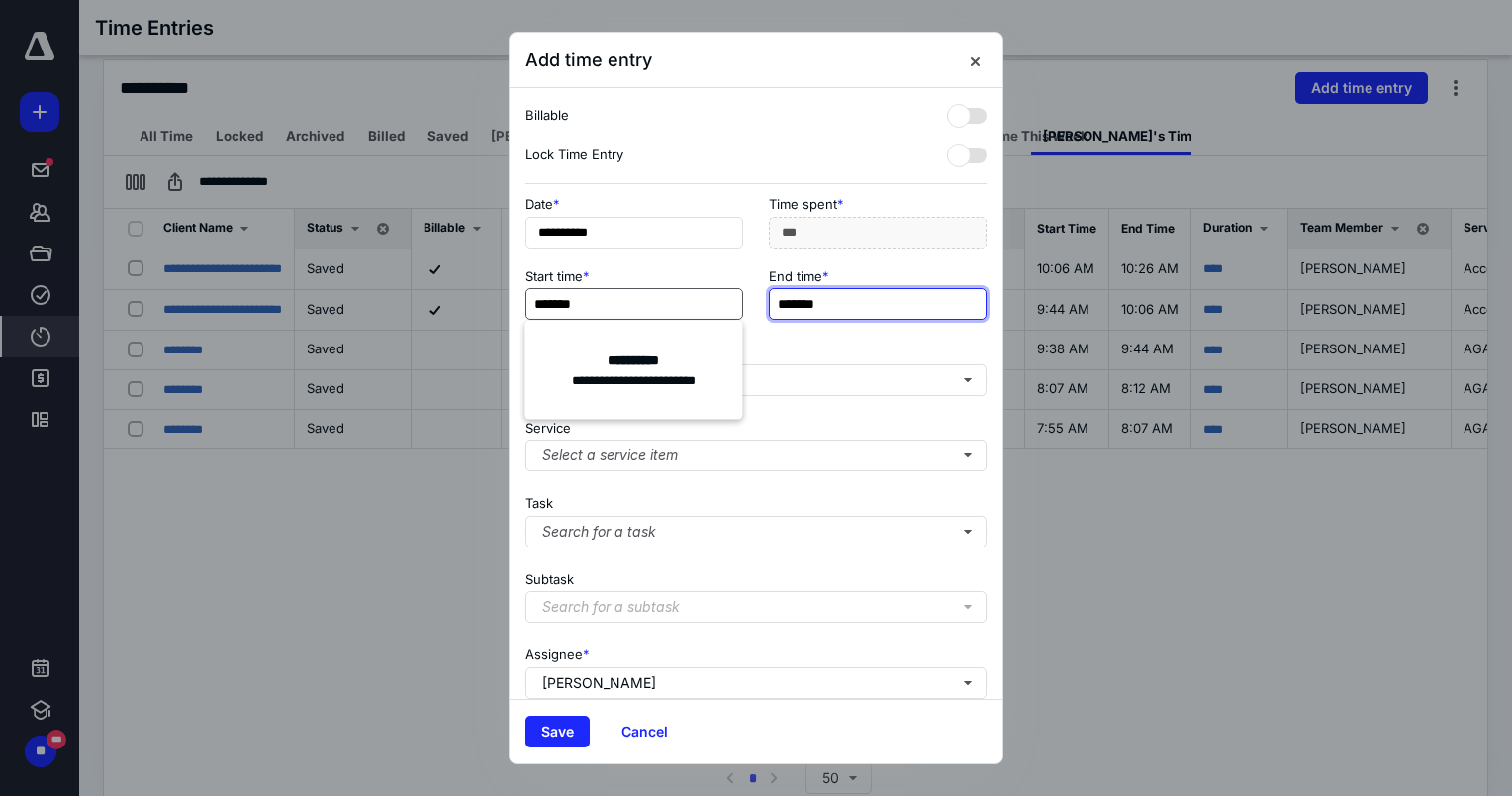 type on "***" 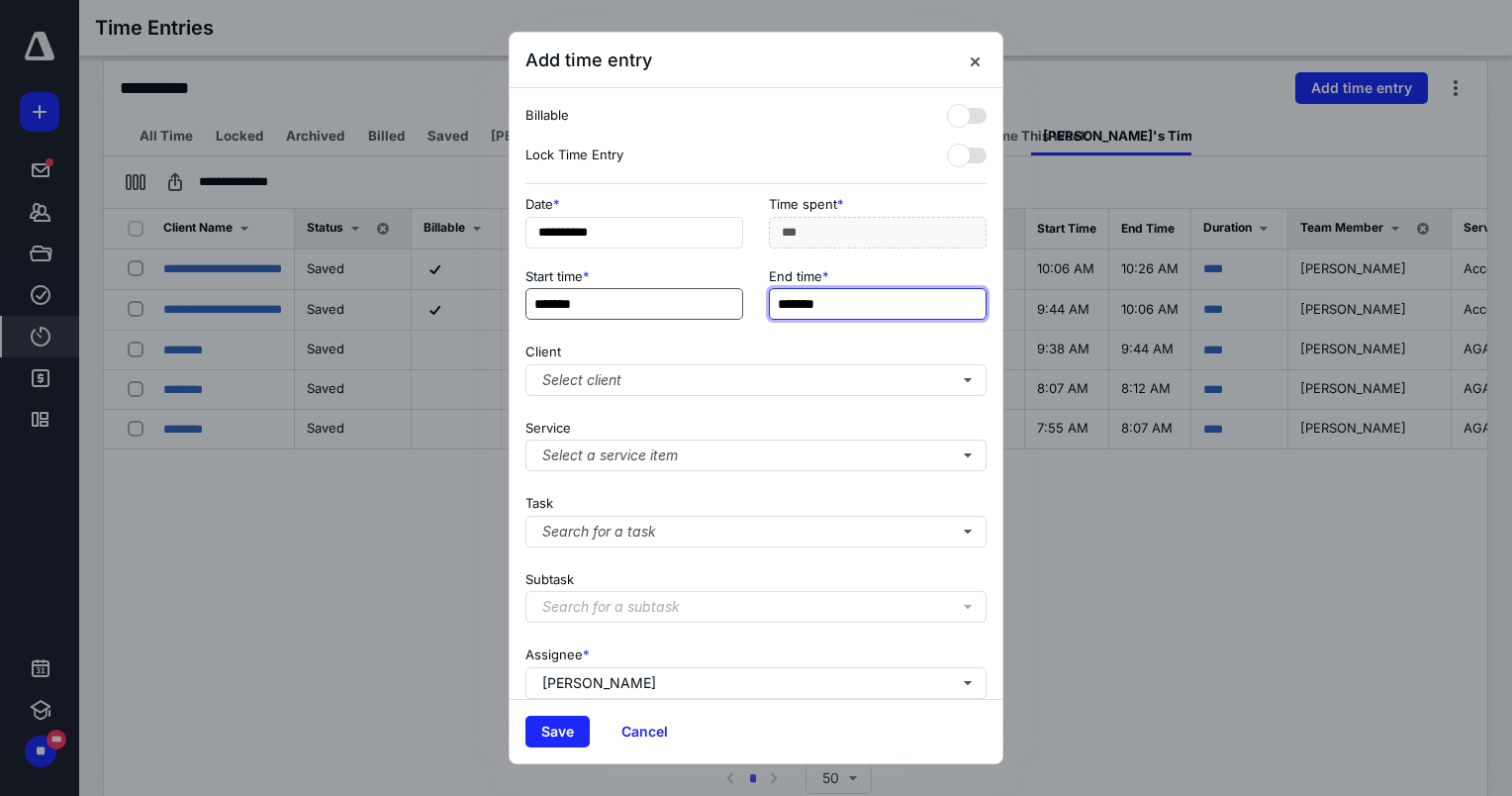 type on "*******" 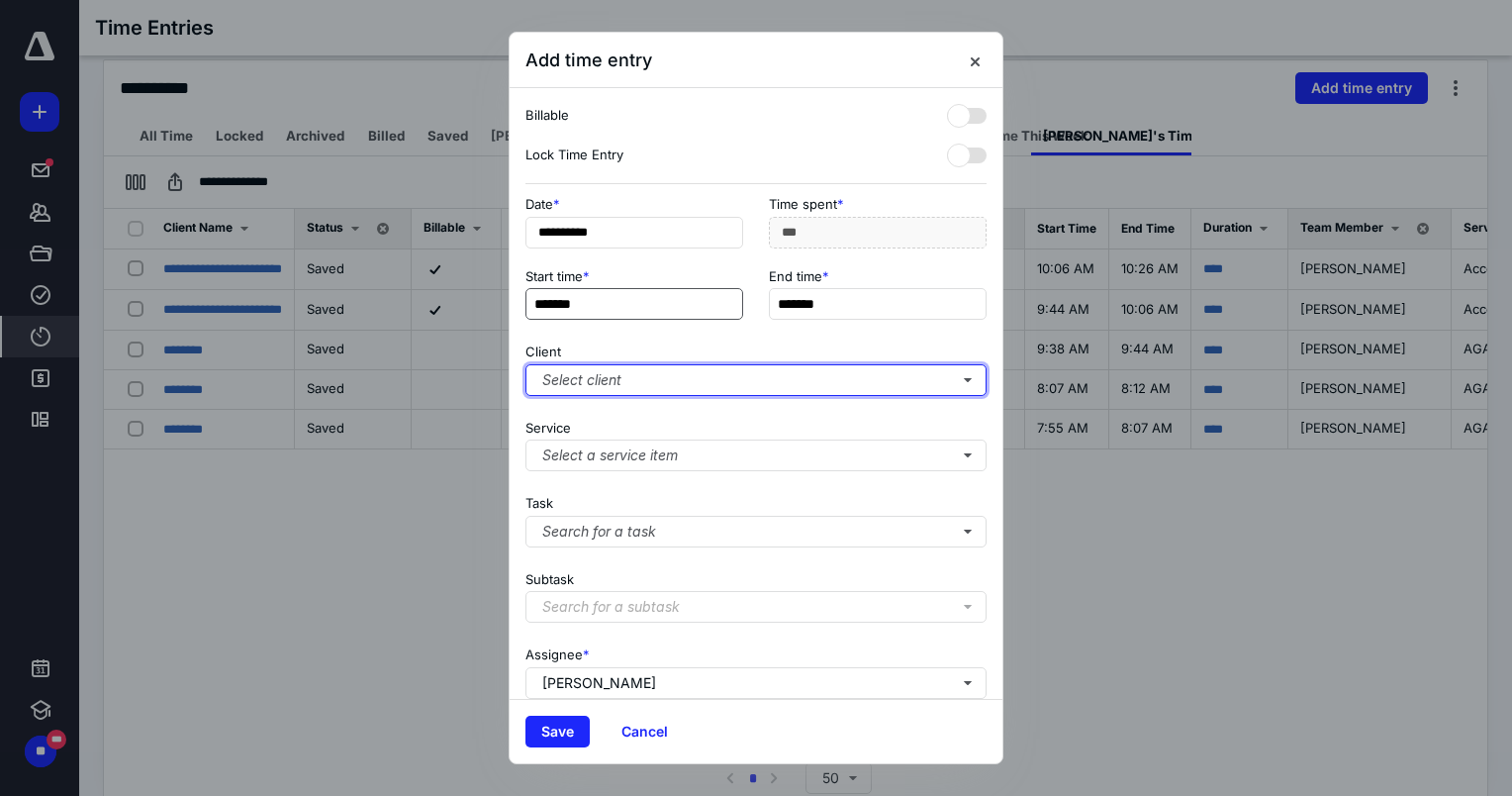 type on "***" 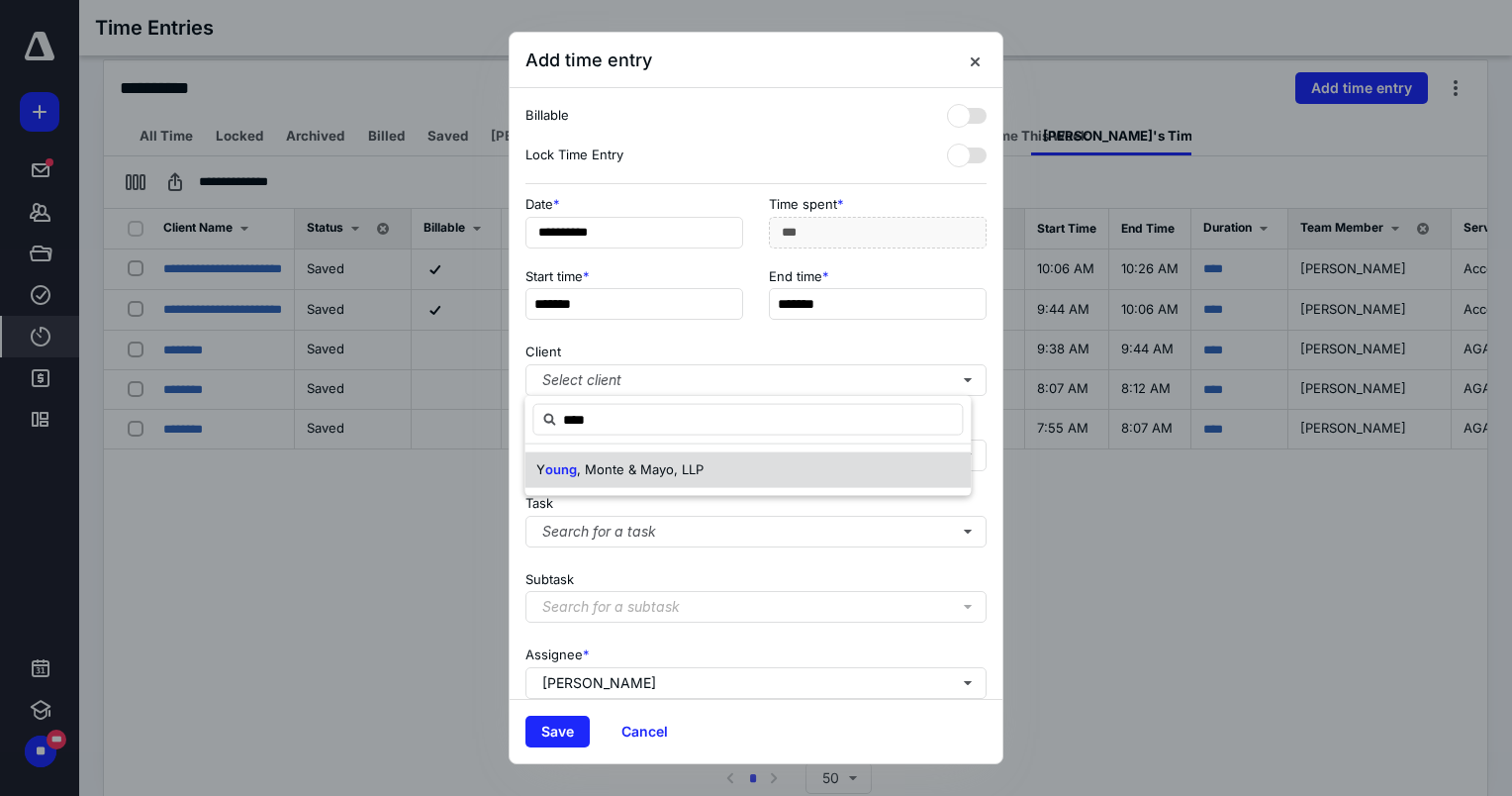 click on ", Monte & Mayo, LLP" at bounding box center (640, 469) 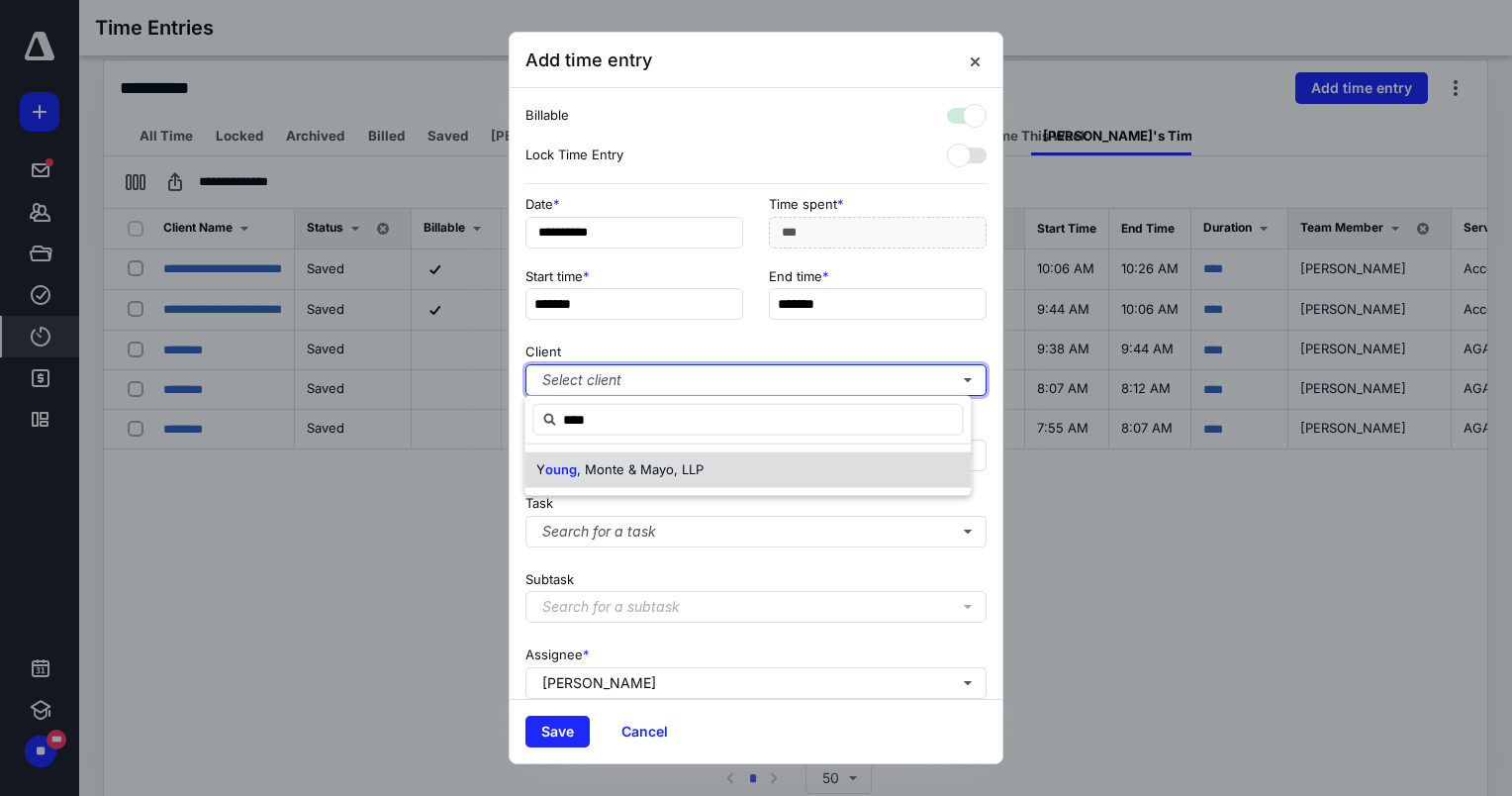 checkbox on "true" 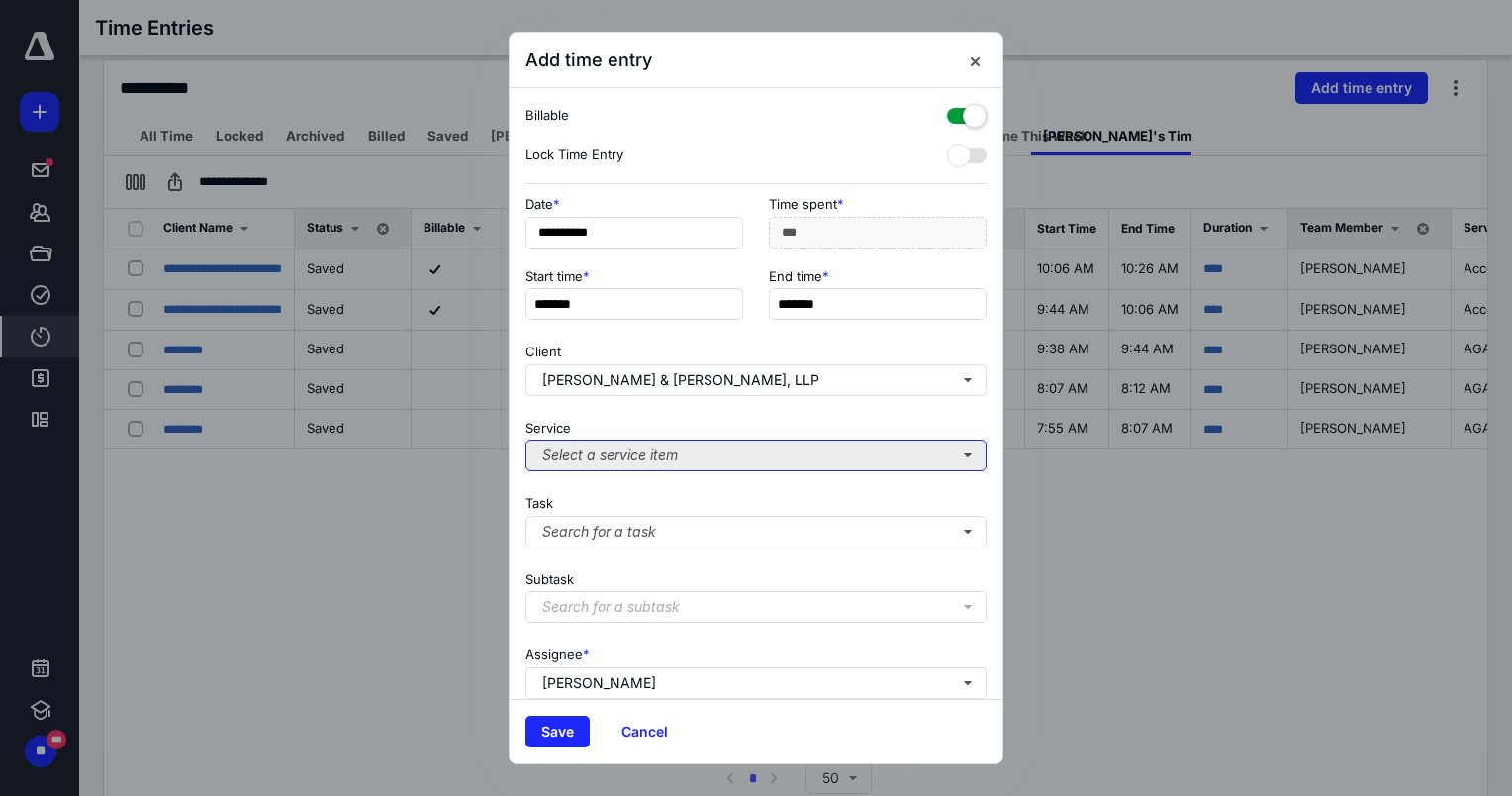 click on "Select a service item" at bounding box center [756, 455] 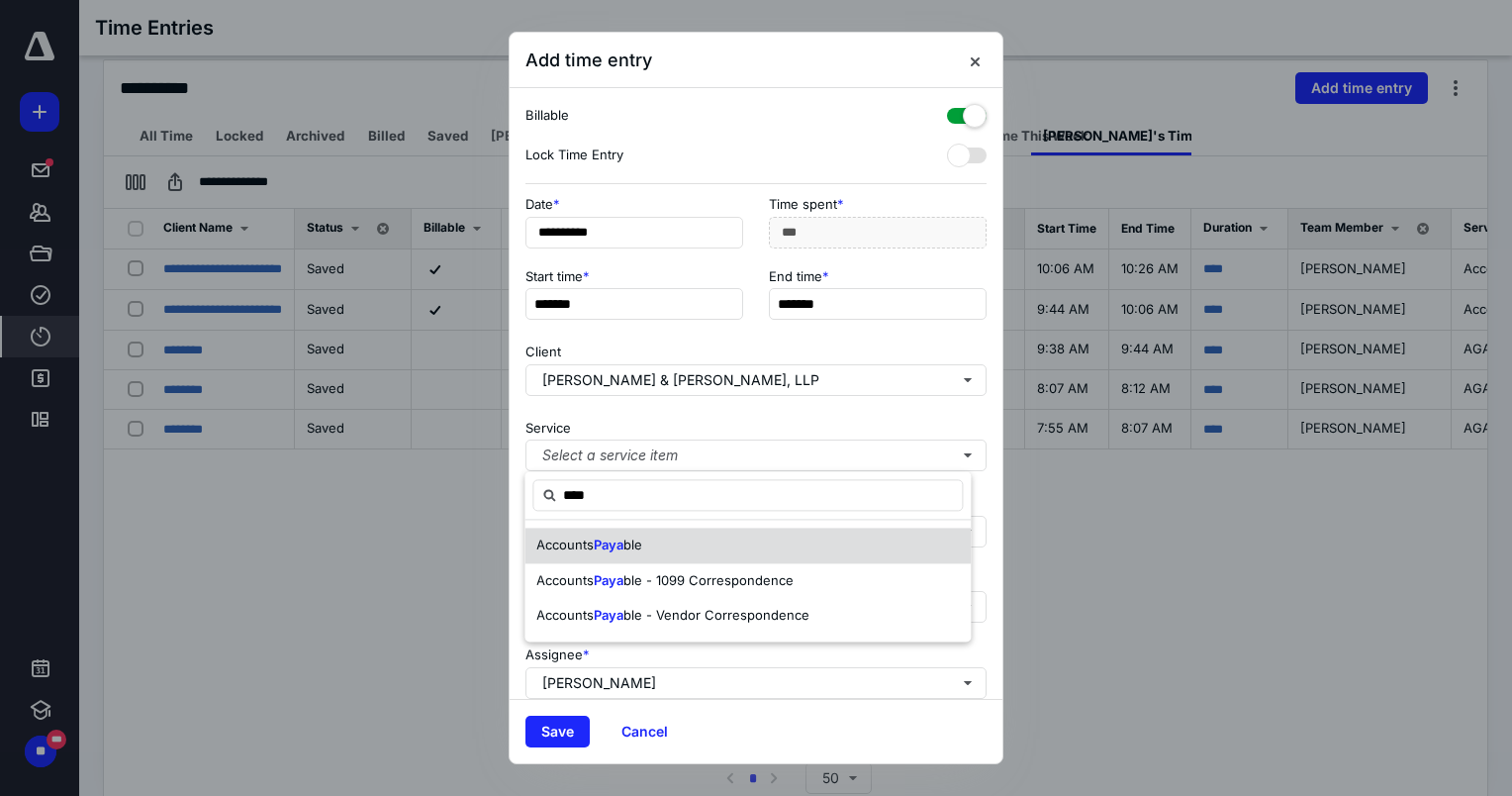 scroll, scrollTop: 99, scrollLeft: 0, axis: vertical 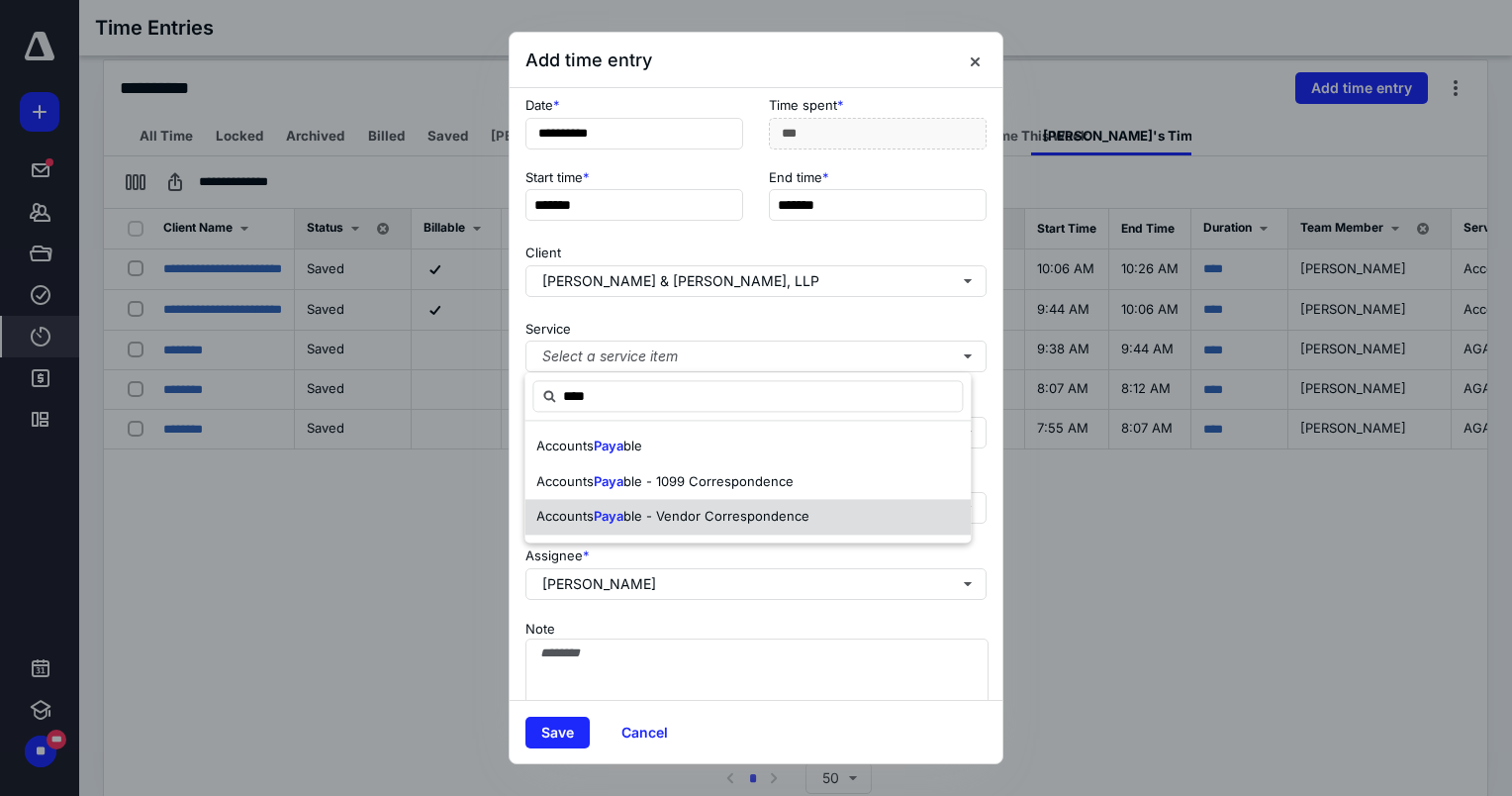 click on "ble - Vendor Correspondence" at bounding box center (716, 516) 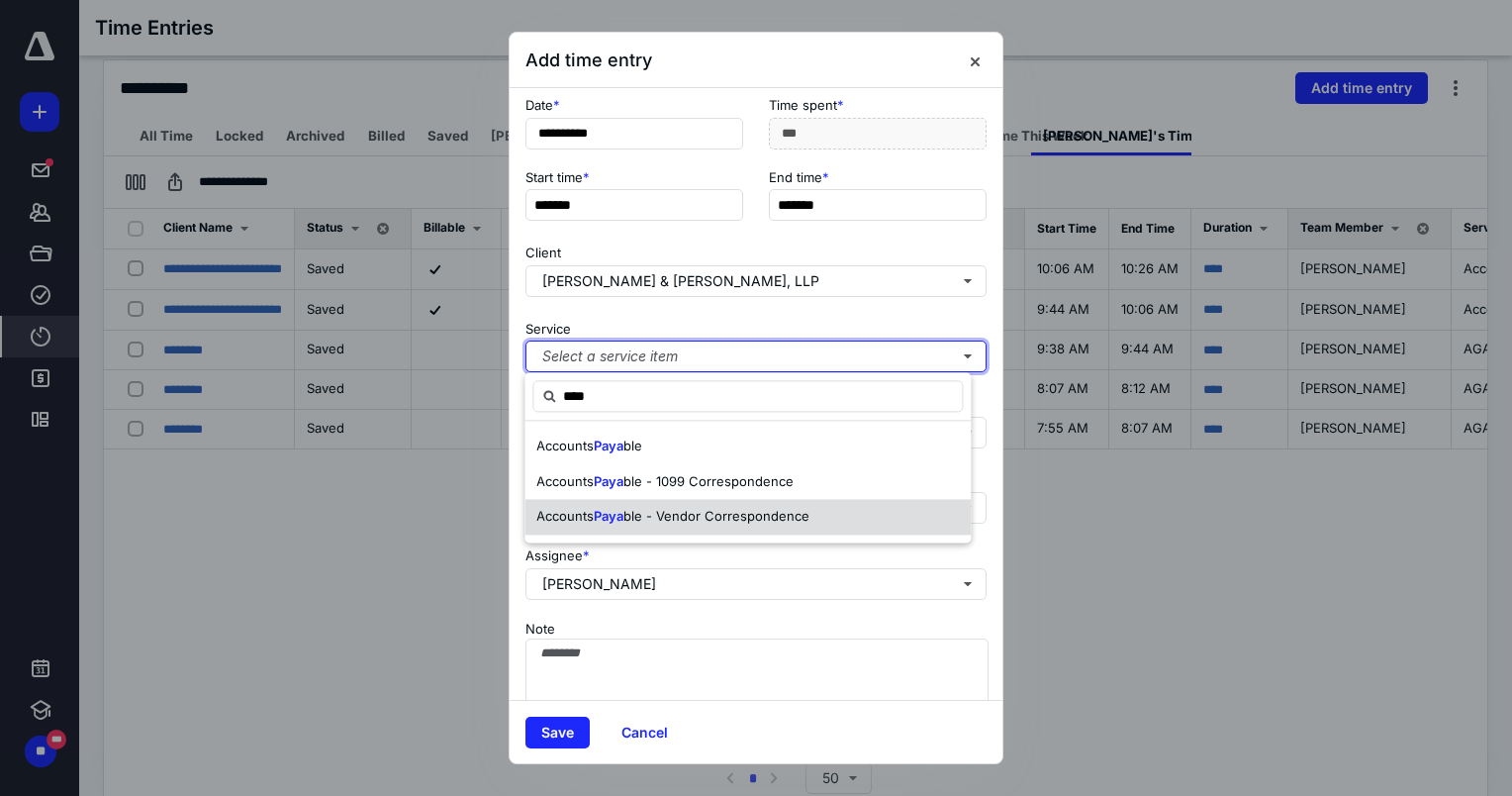 type 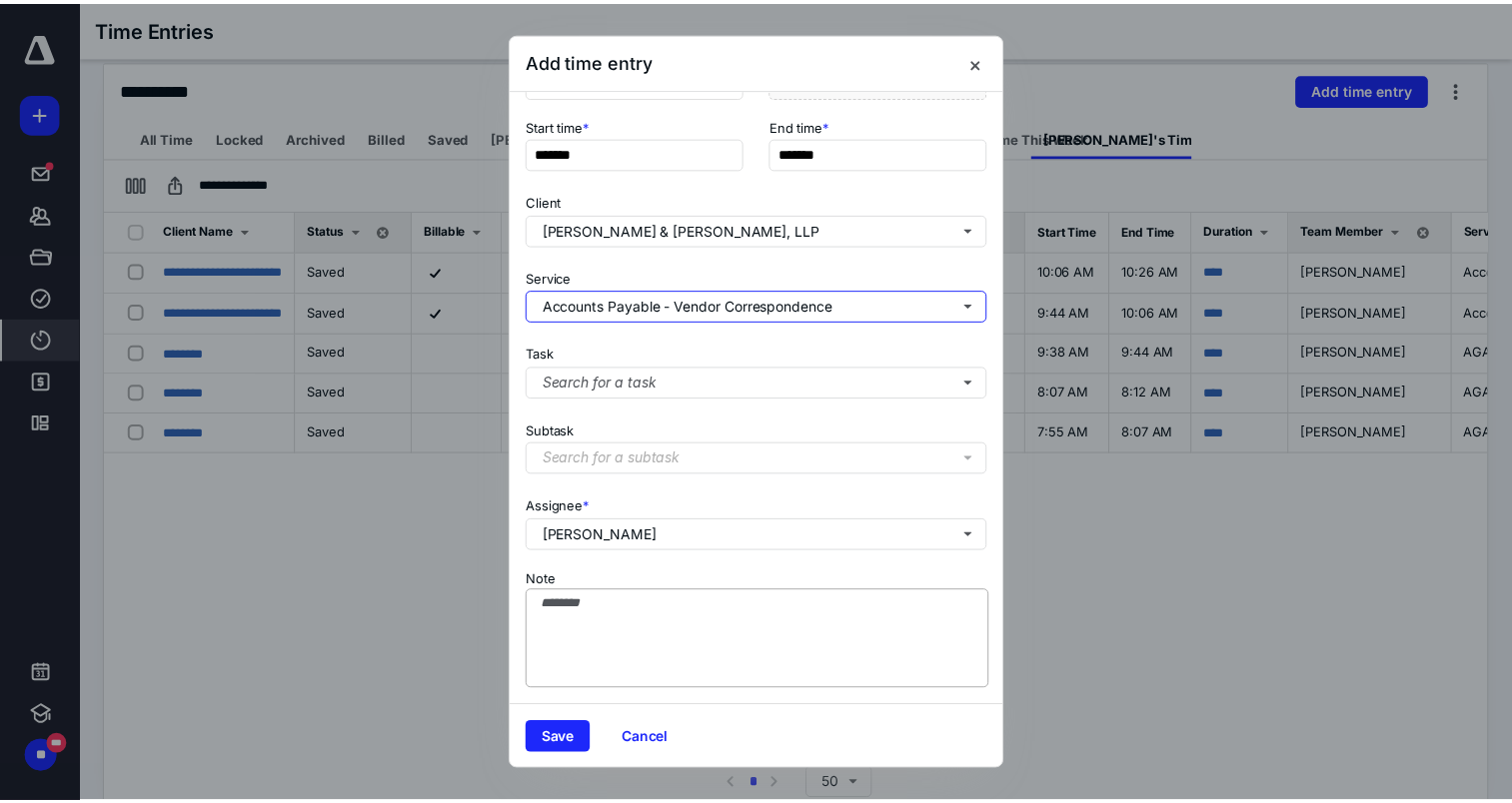 scroll, scrollTop: 169, scrollLeft: 0, axis: vertical 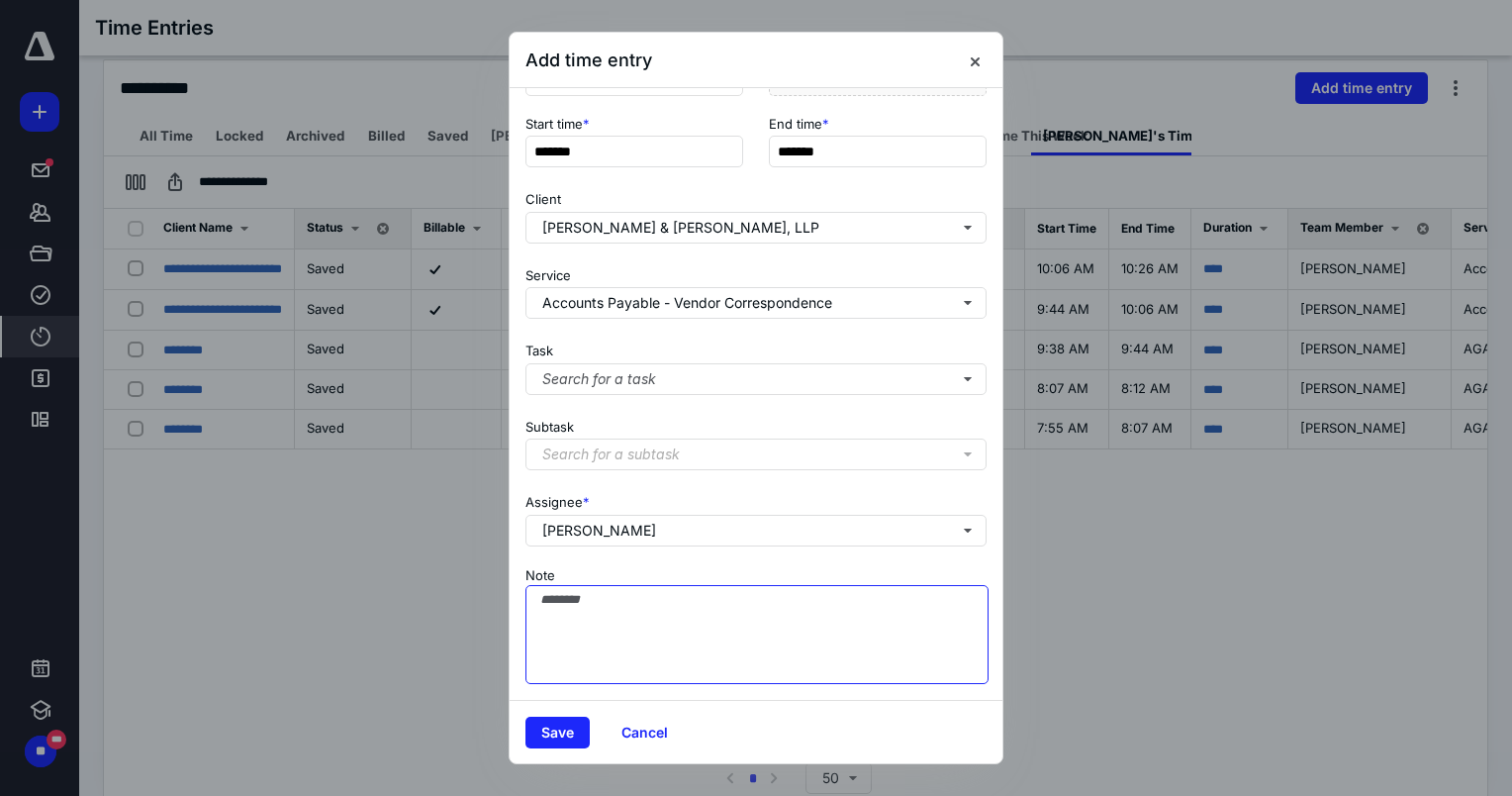 click on "Note" at bounding box center (757, 635) 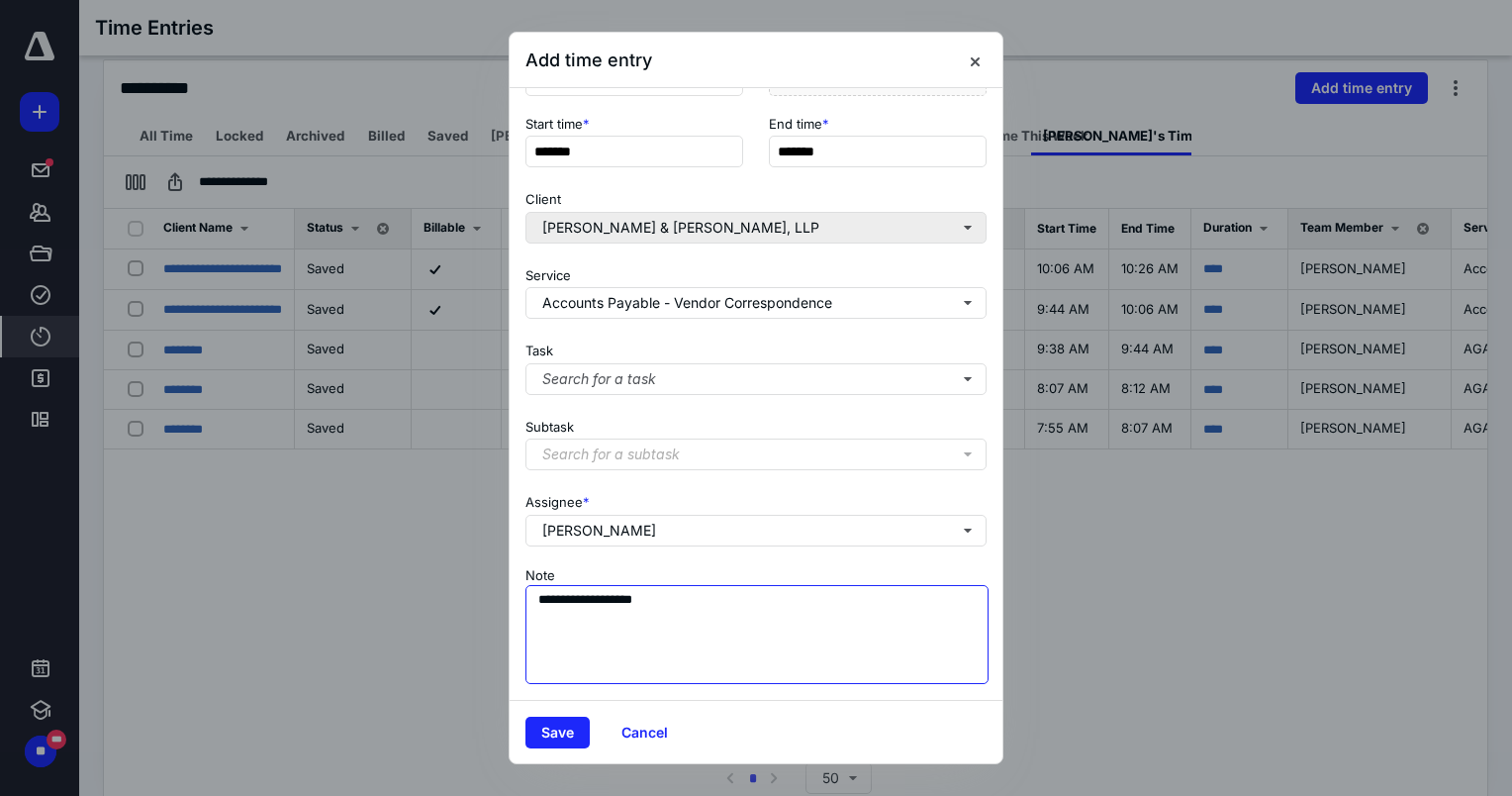 type on "**********" 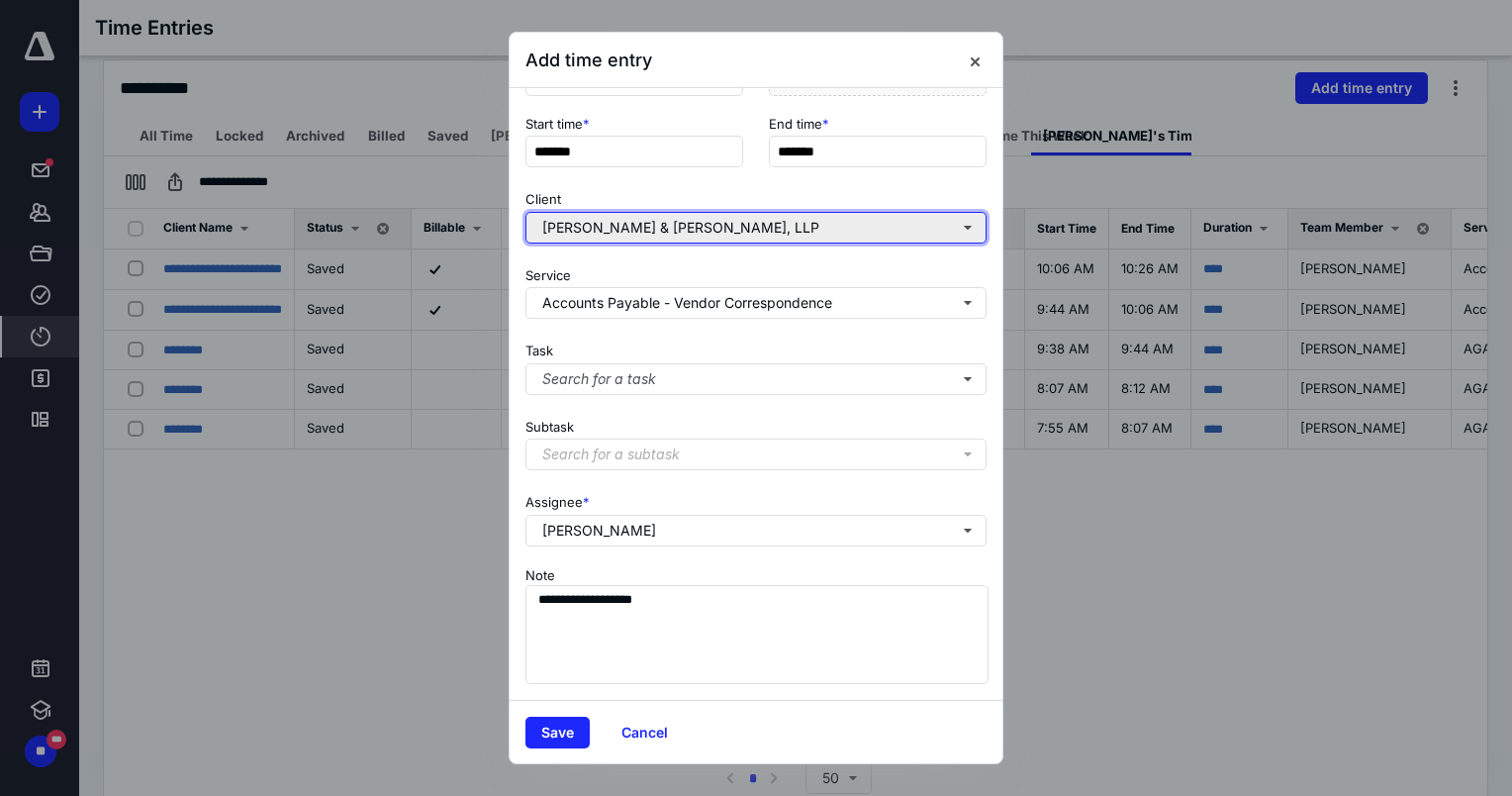 click on "[PERSON_NAME] & [PERSON_NAME], LLP" at bounding box center [756, 228] 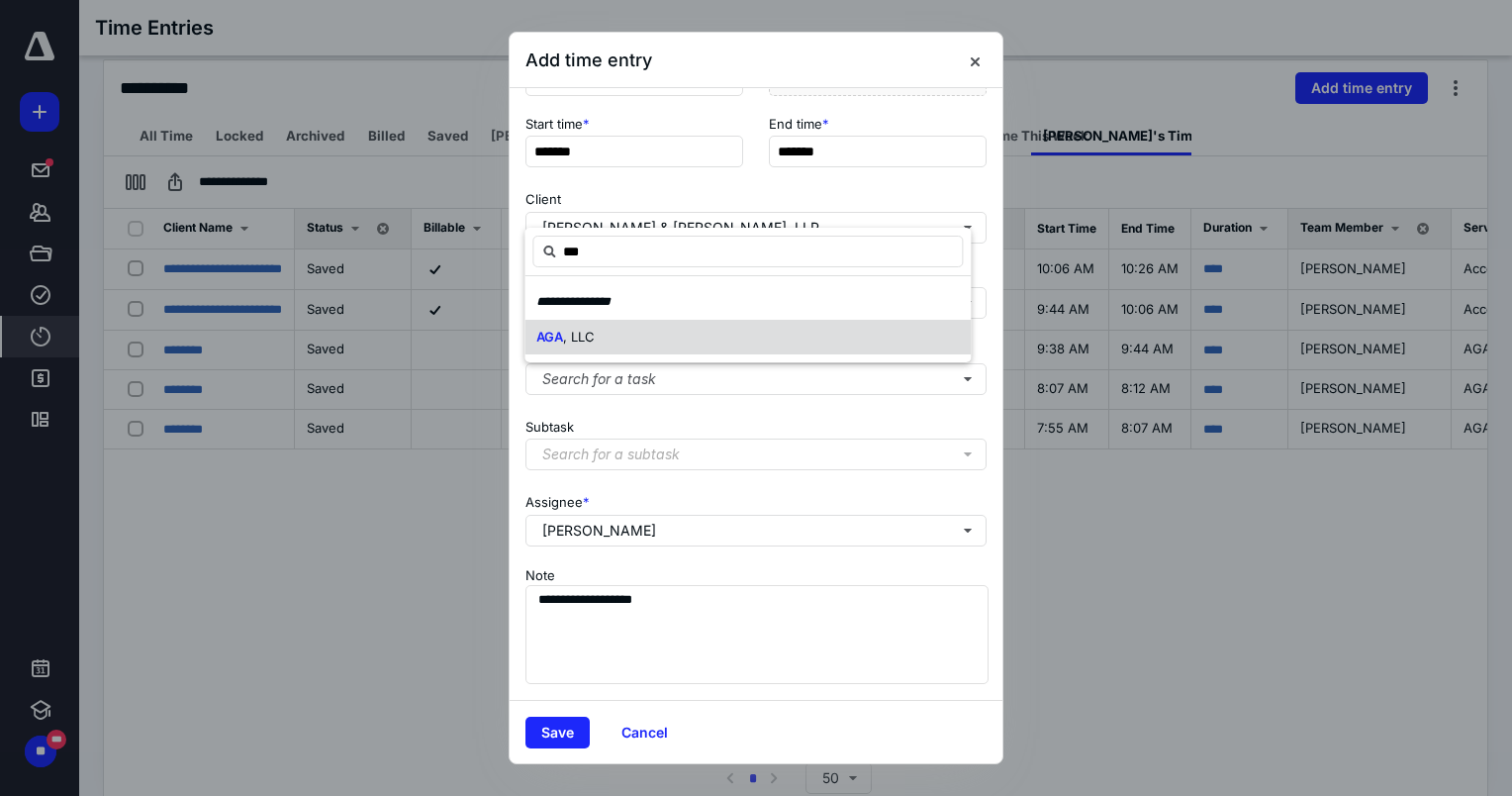 click on "AGA , LLC" at bounding box center (747, 338) 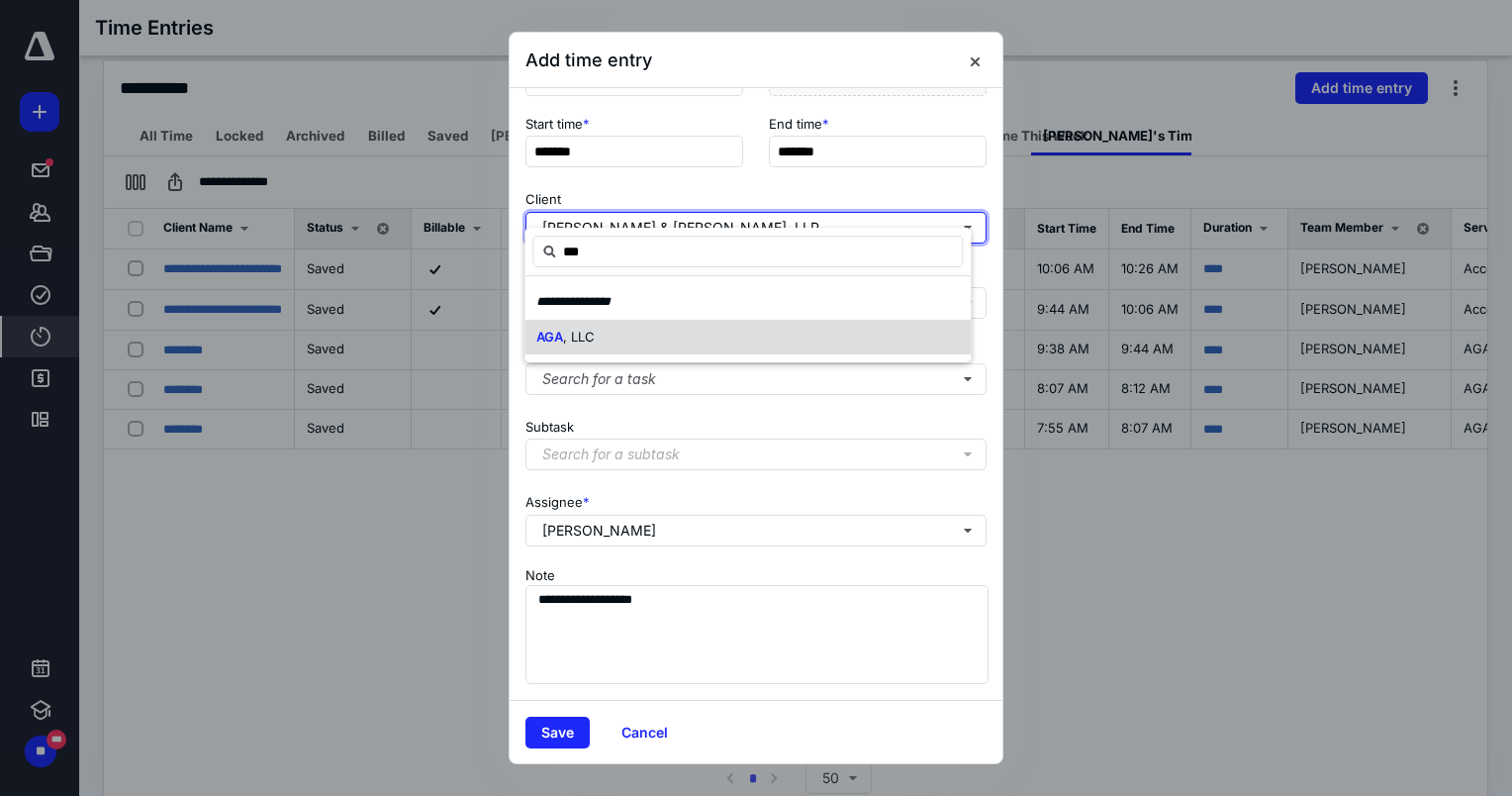 type 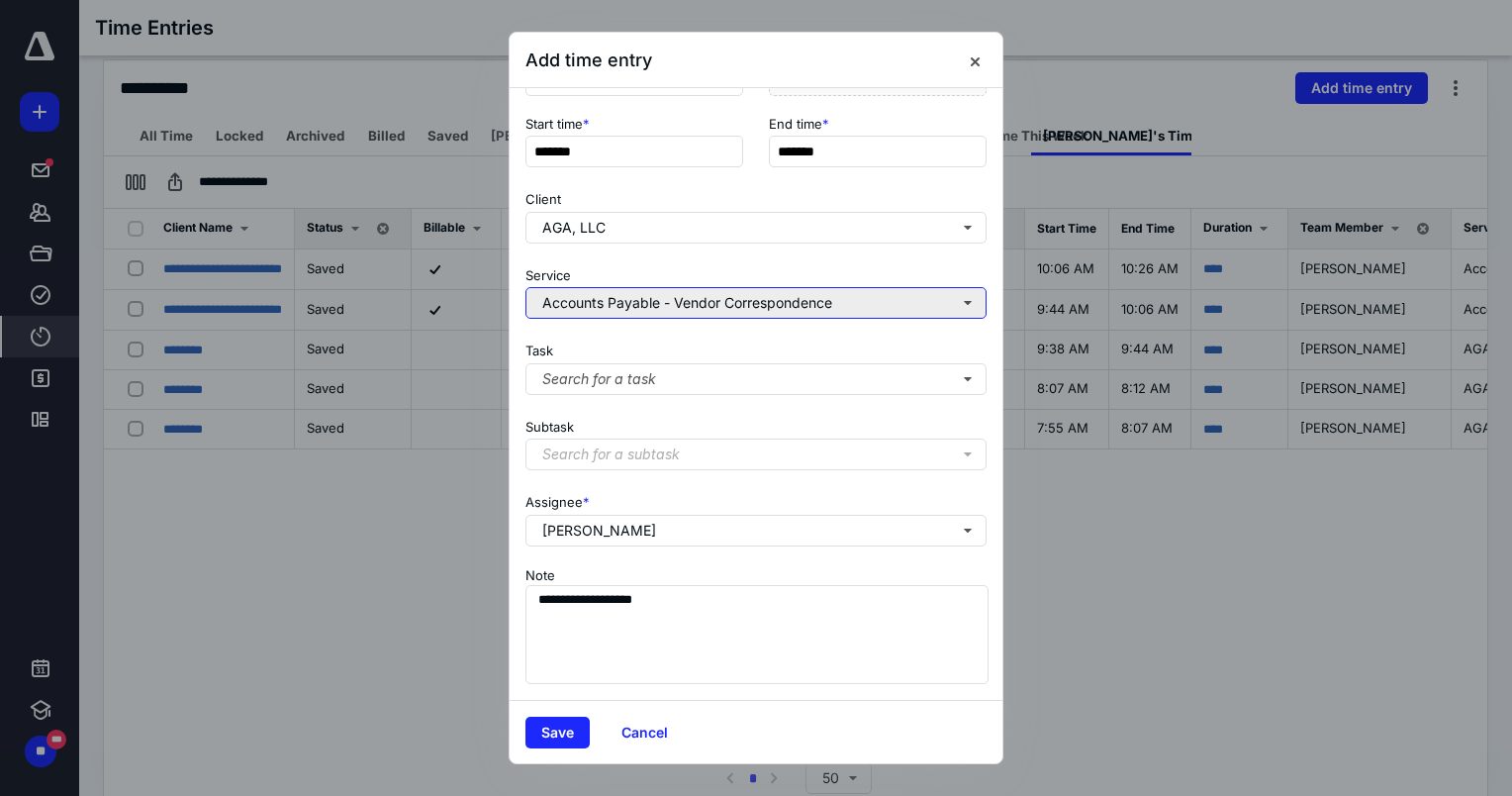 click on "Accounts Payable - Vendor Correspondence" at bounding box center (756, 303) 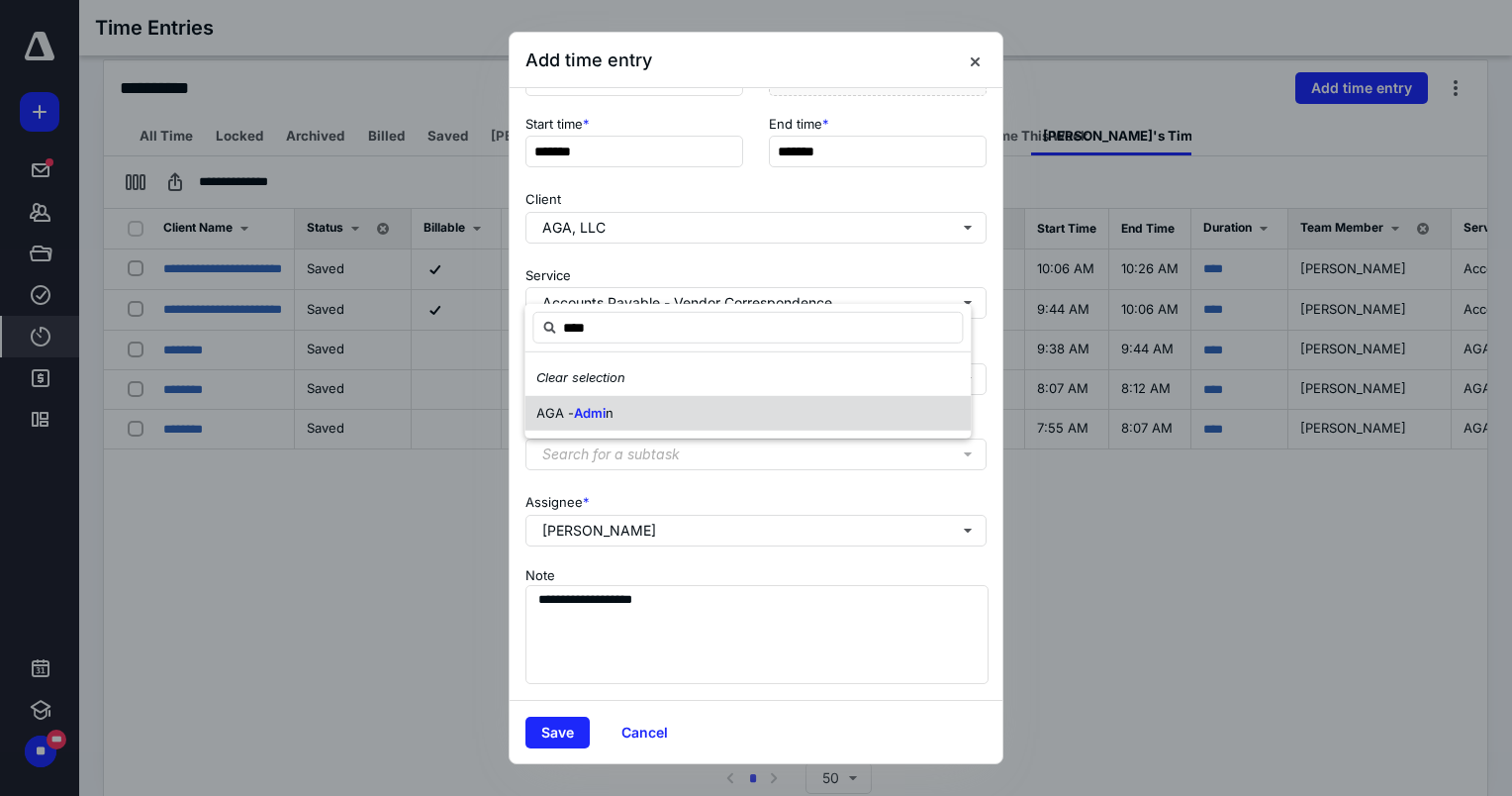click on "AGA -  Admi n" at bounding box center [747, 413] 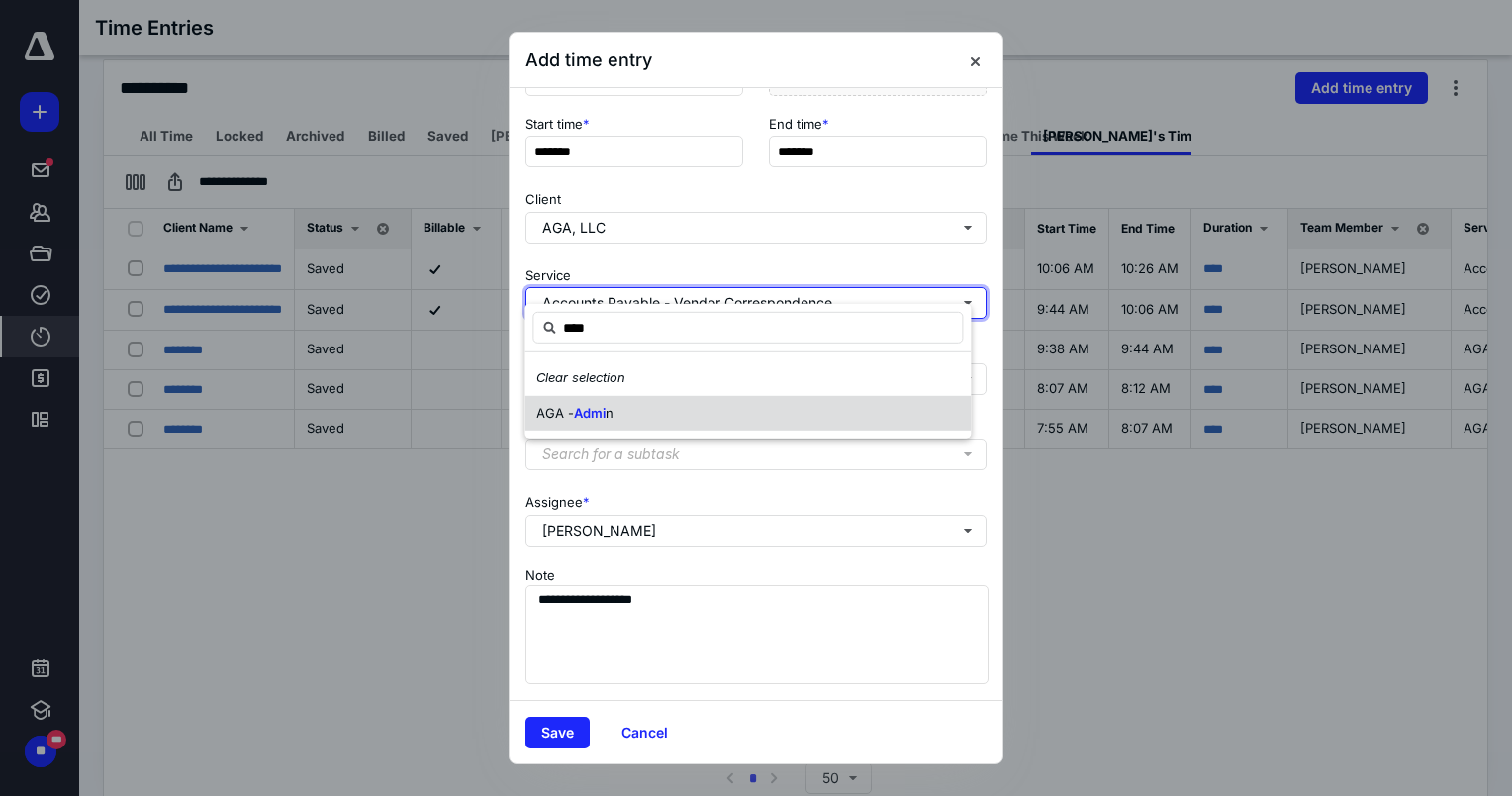type 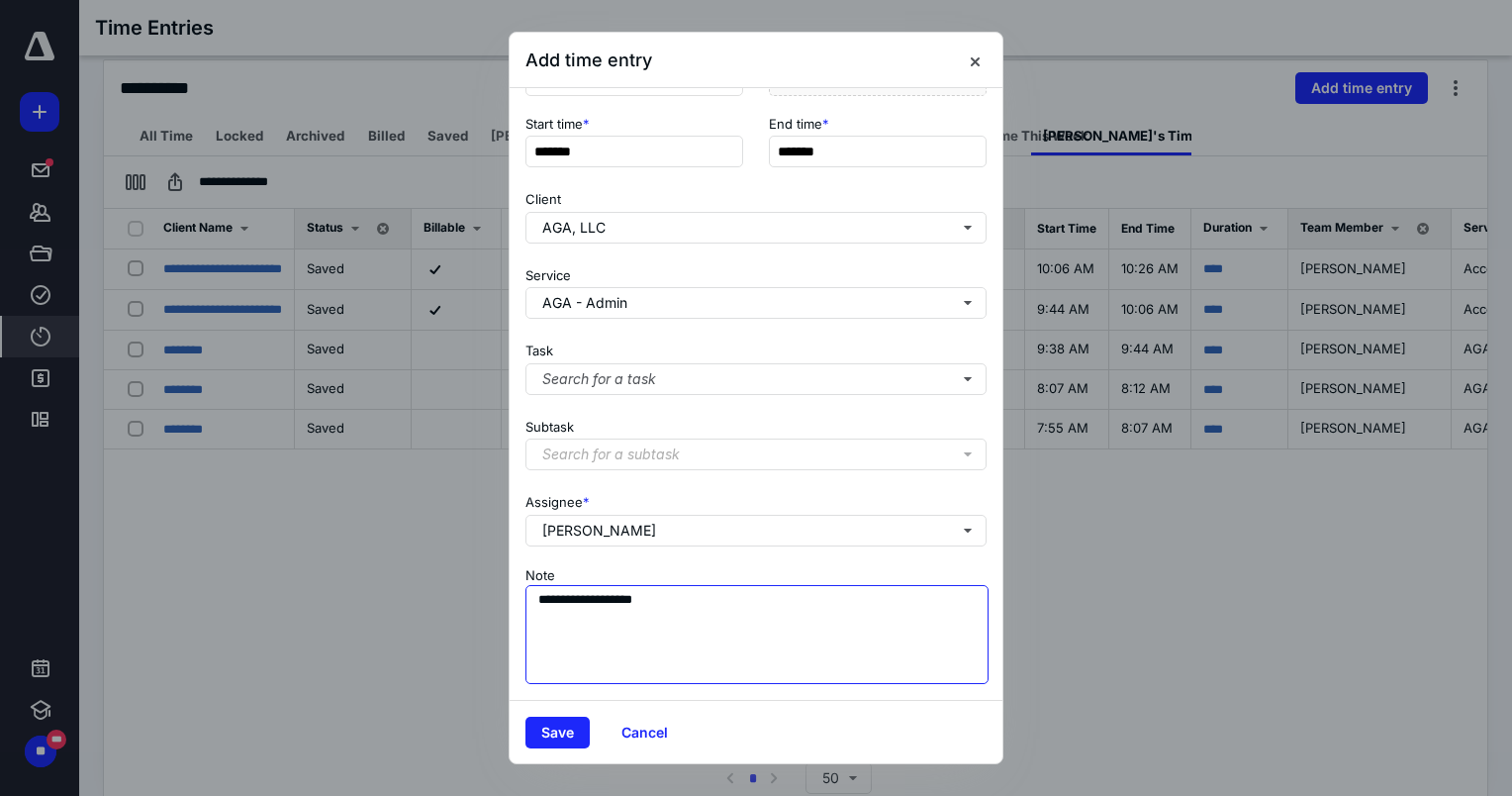 click on "**********" at bounding box center (757, 635) 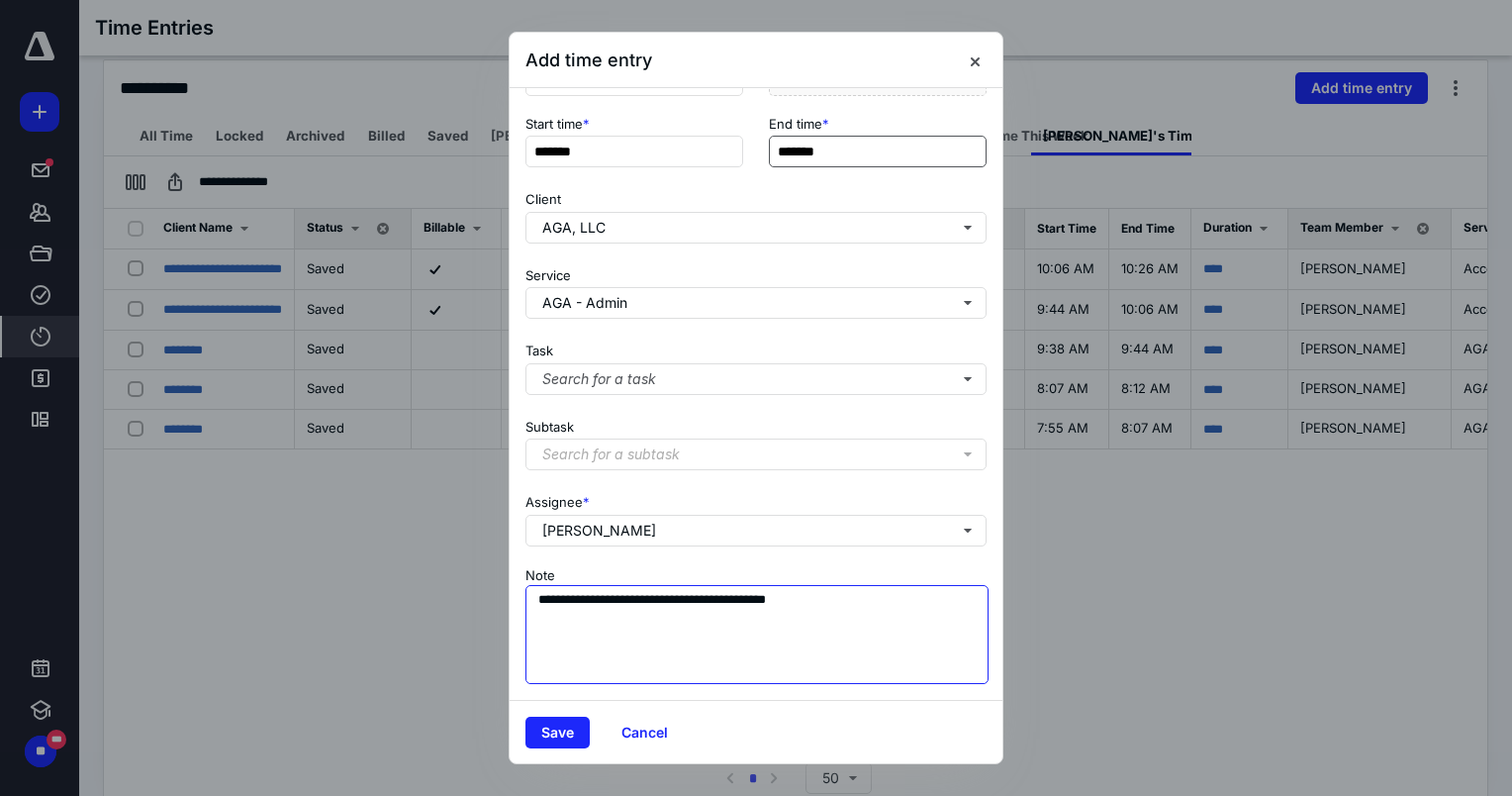 type on "**********" 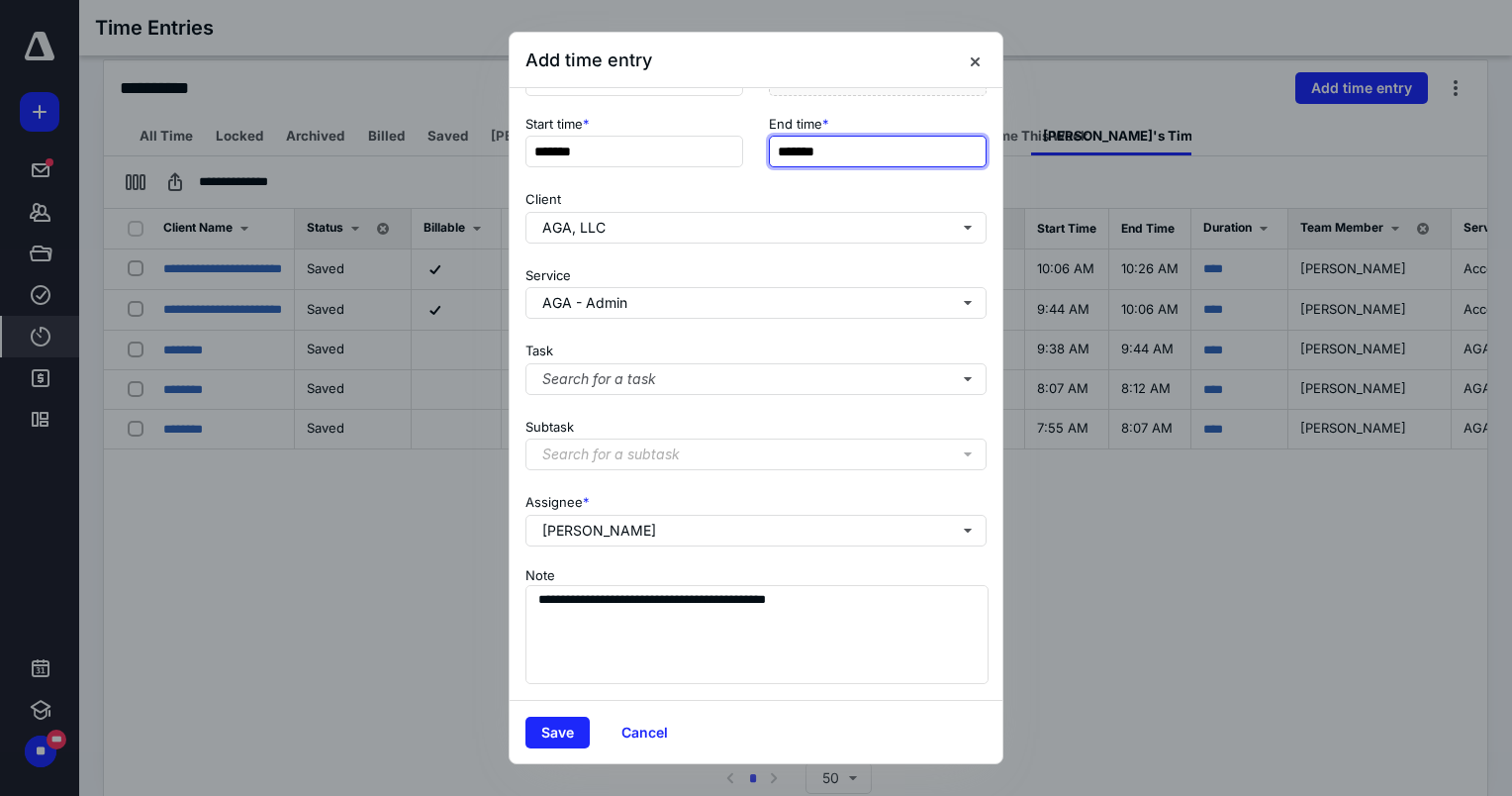 click on "*******" at bounding box center (878, 151) 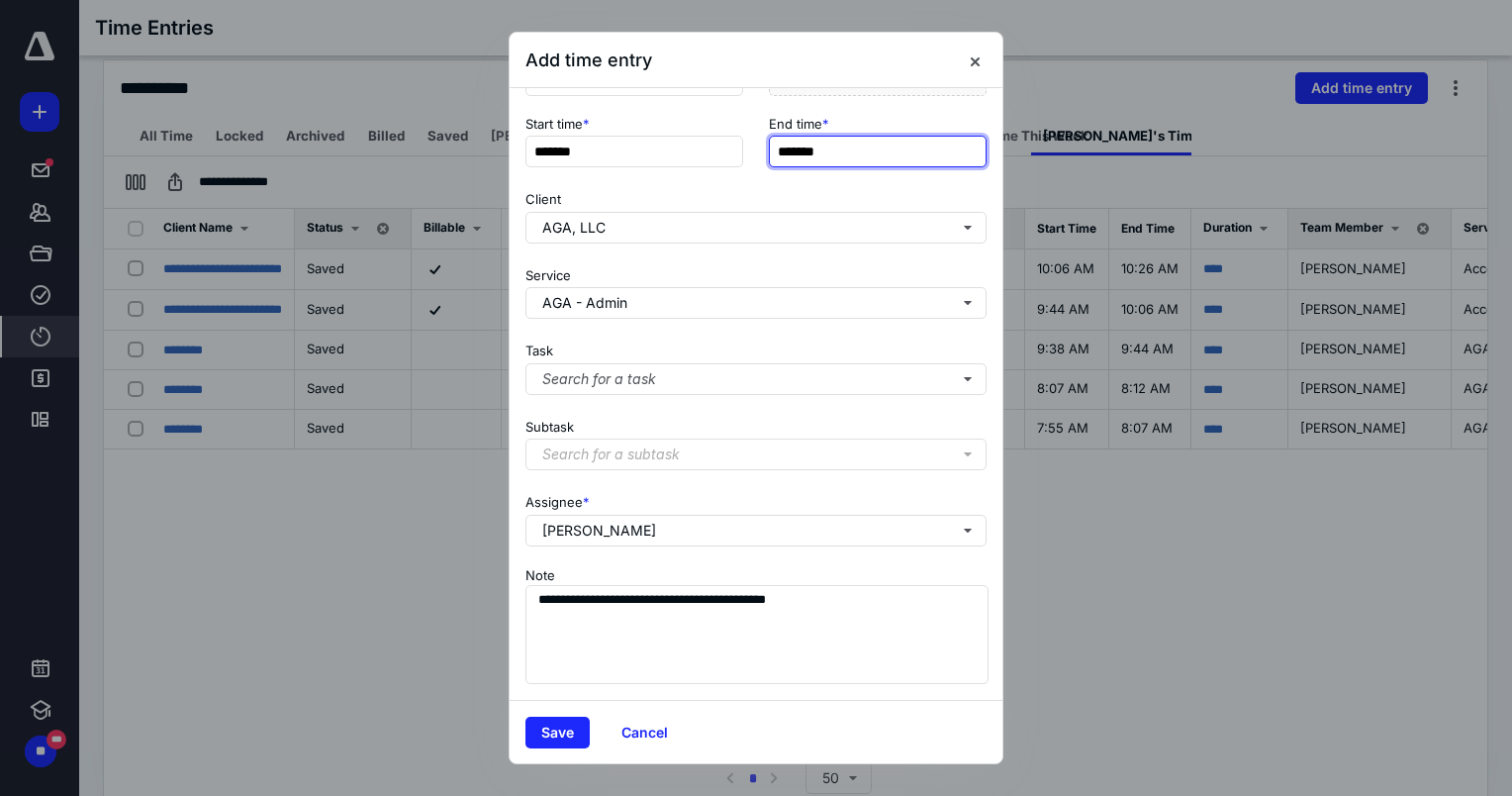 type on "*******" 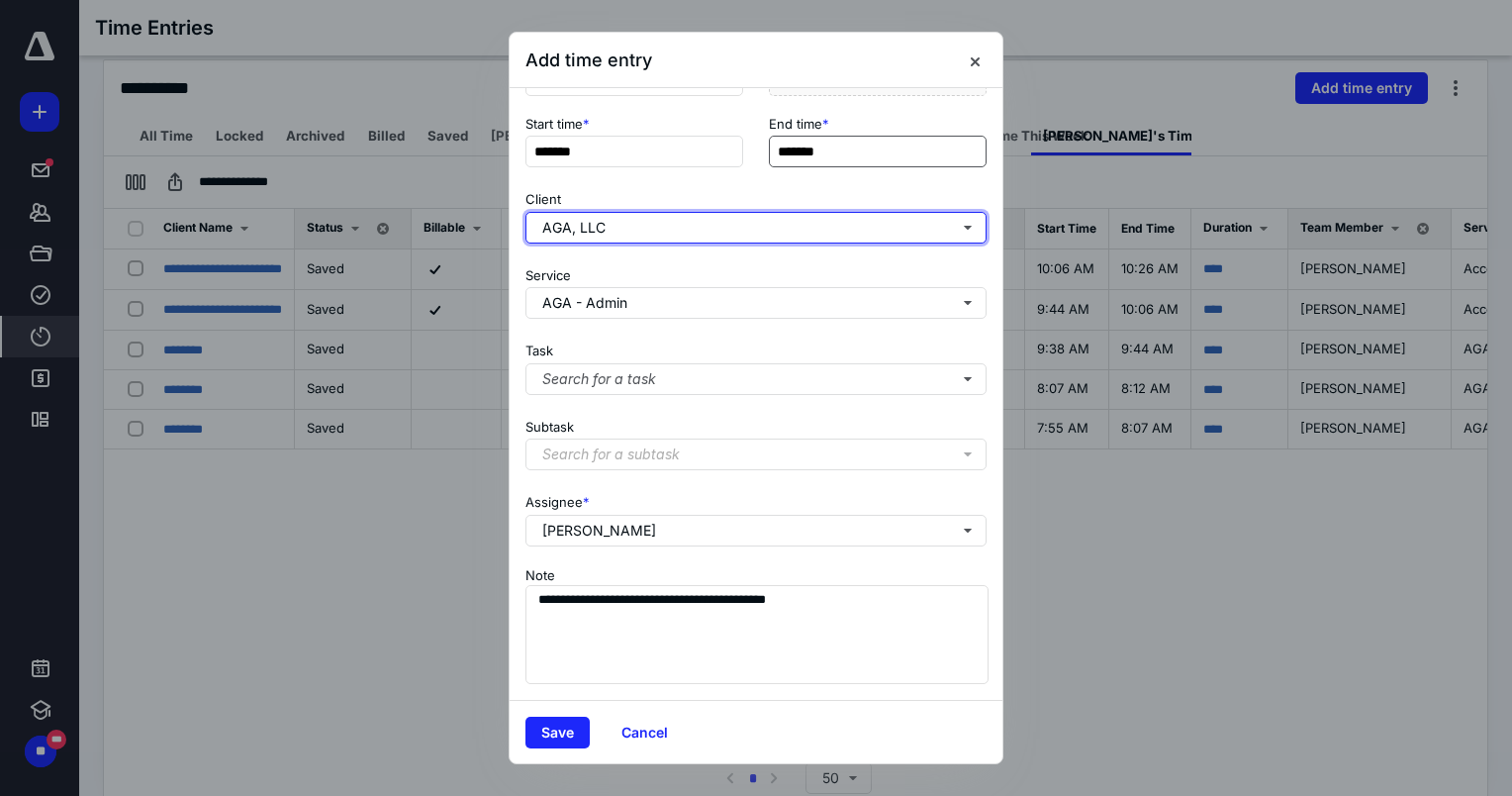type on "***" 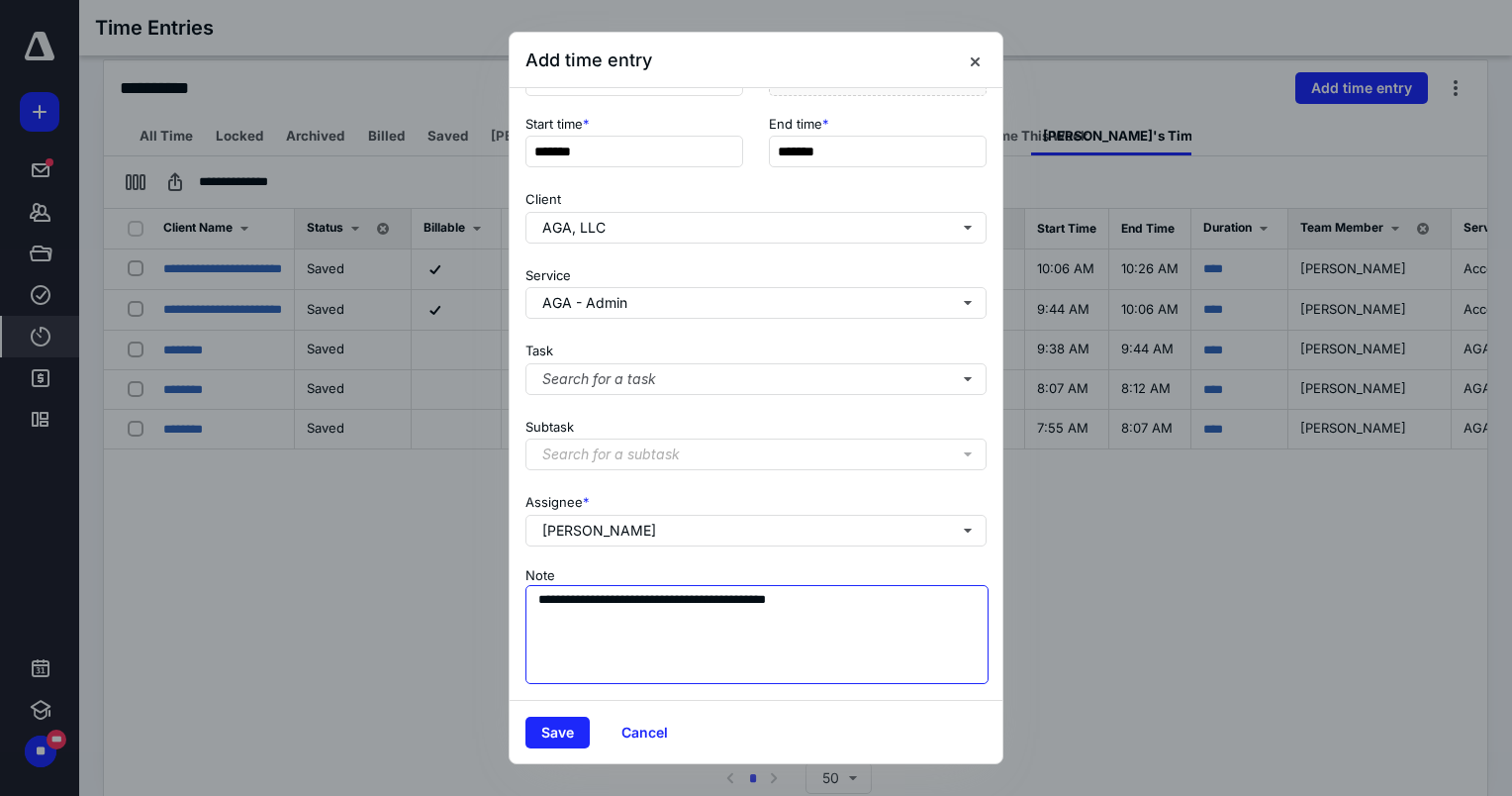 click on "**********" at bounding box center (757, 635) 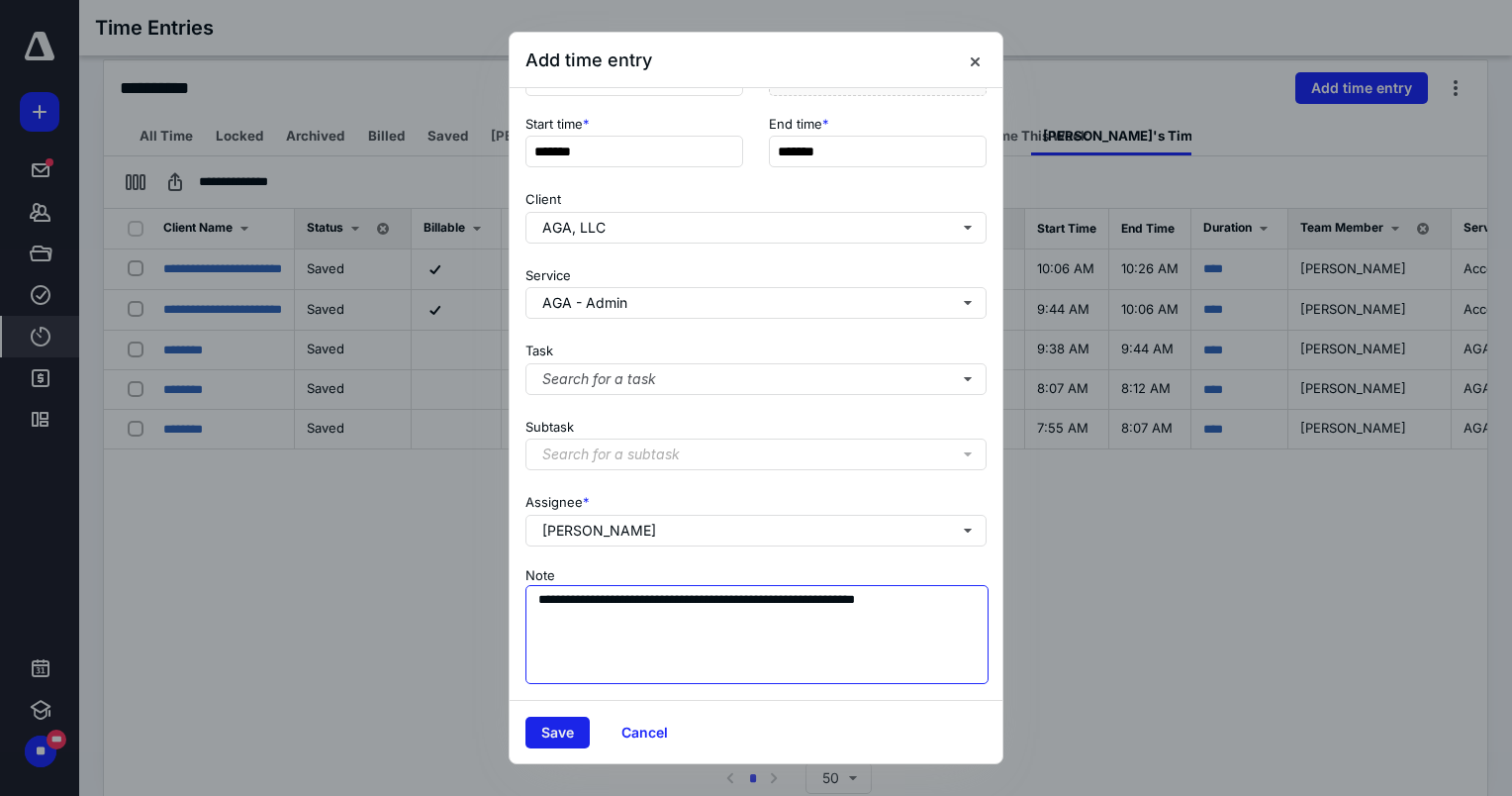type on "**********" 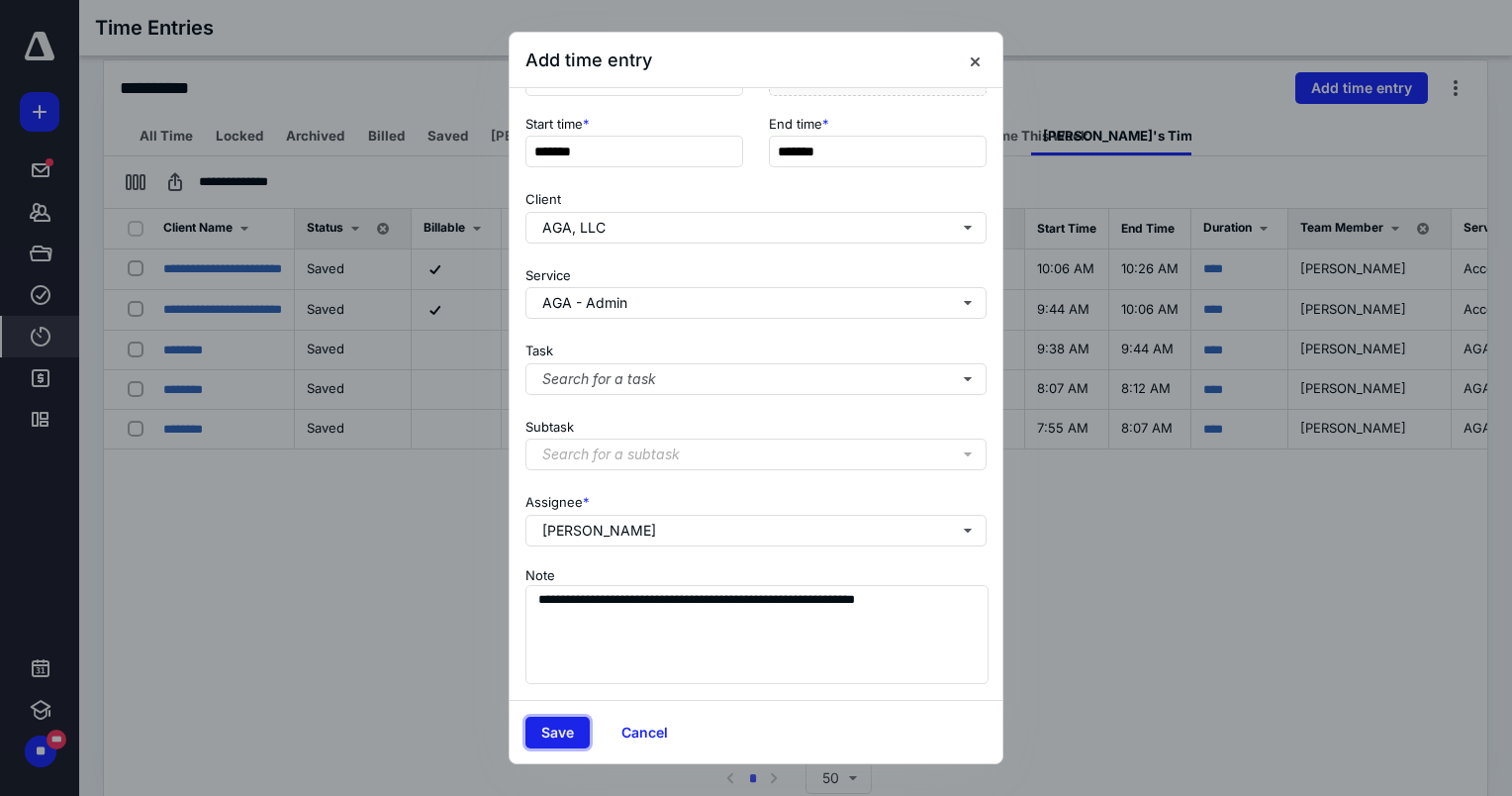 click on "Save" at bounding box center (557, 733) 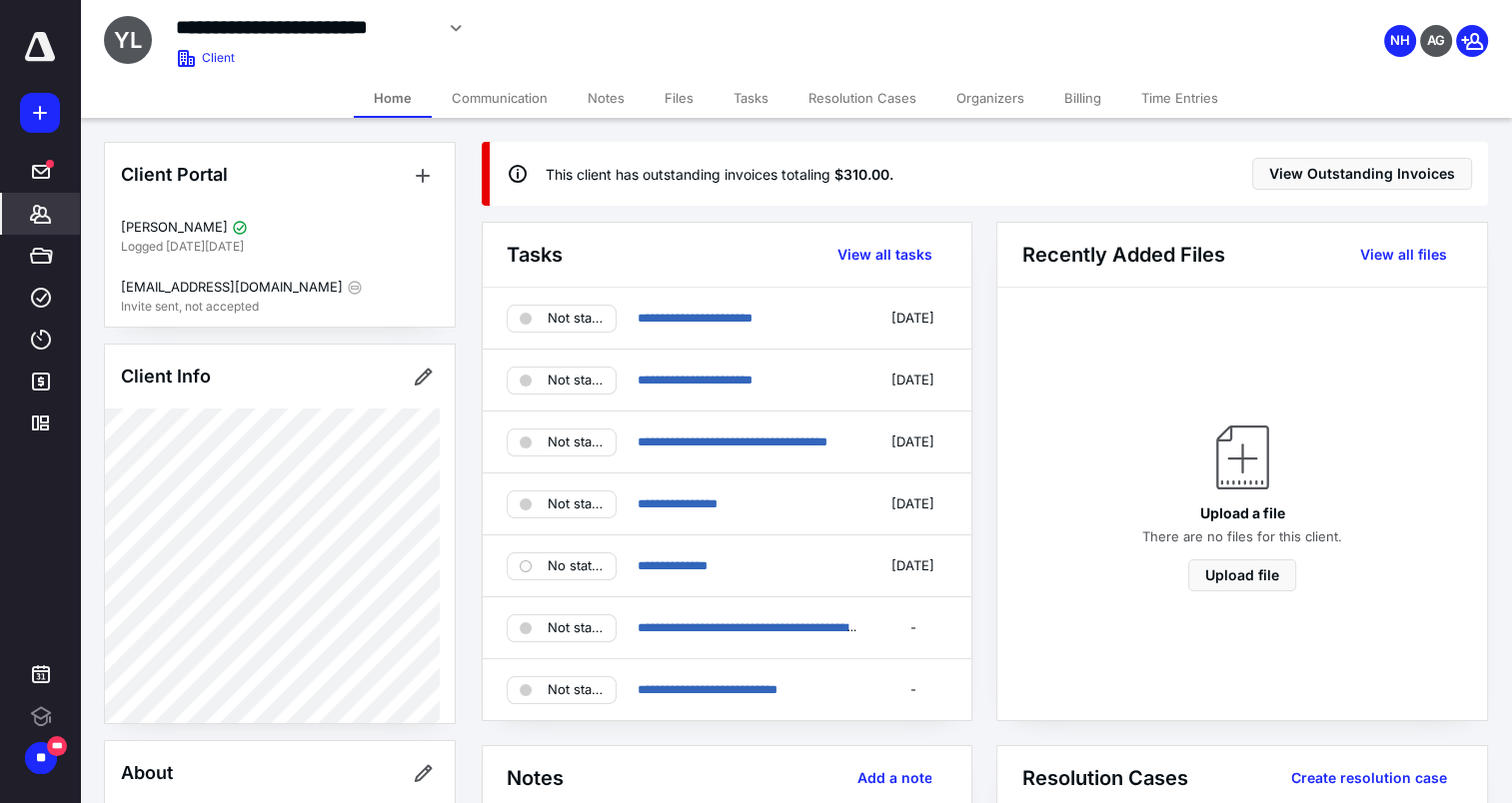 scroll, scrollTop: 0, scrollLeft: 0, axis: both 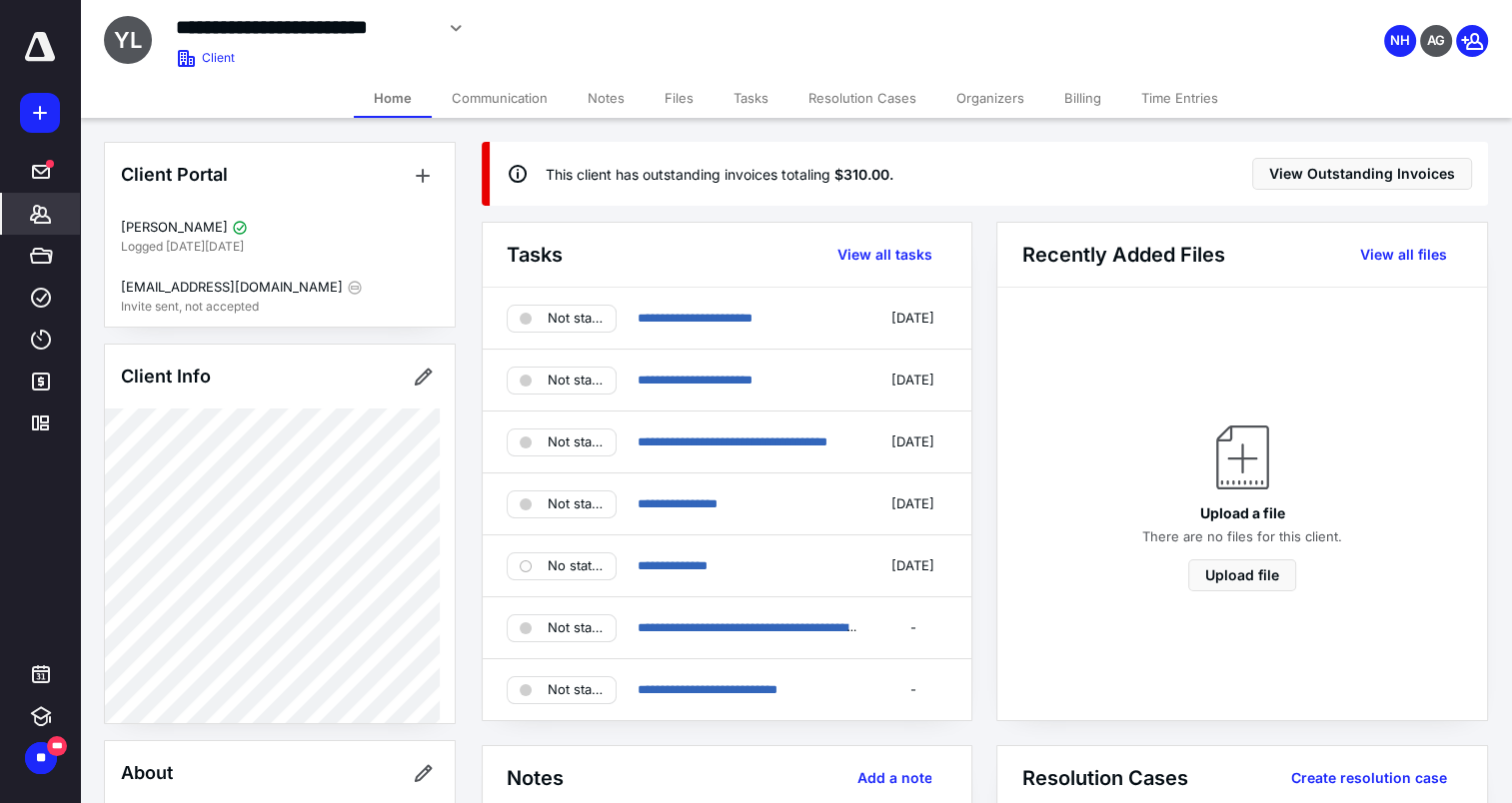 click on "Tasks" at bounding box center (751, 98) 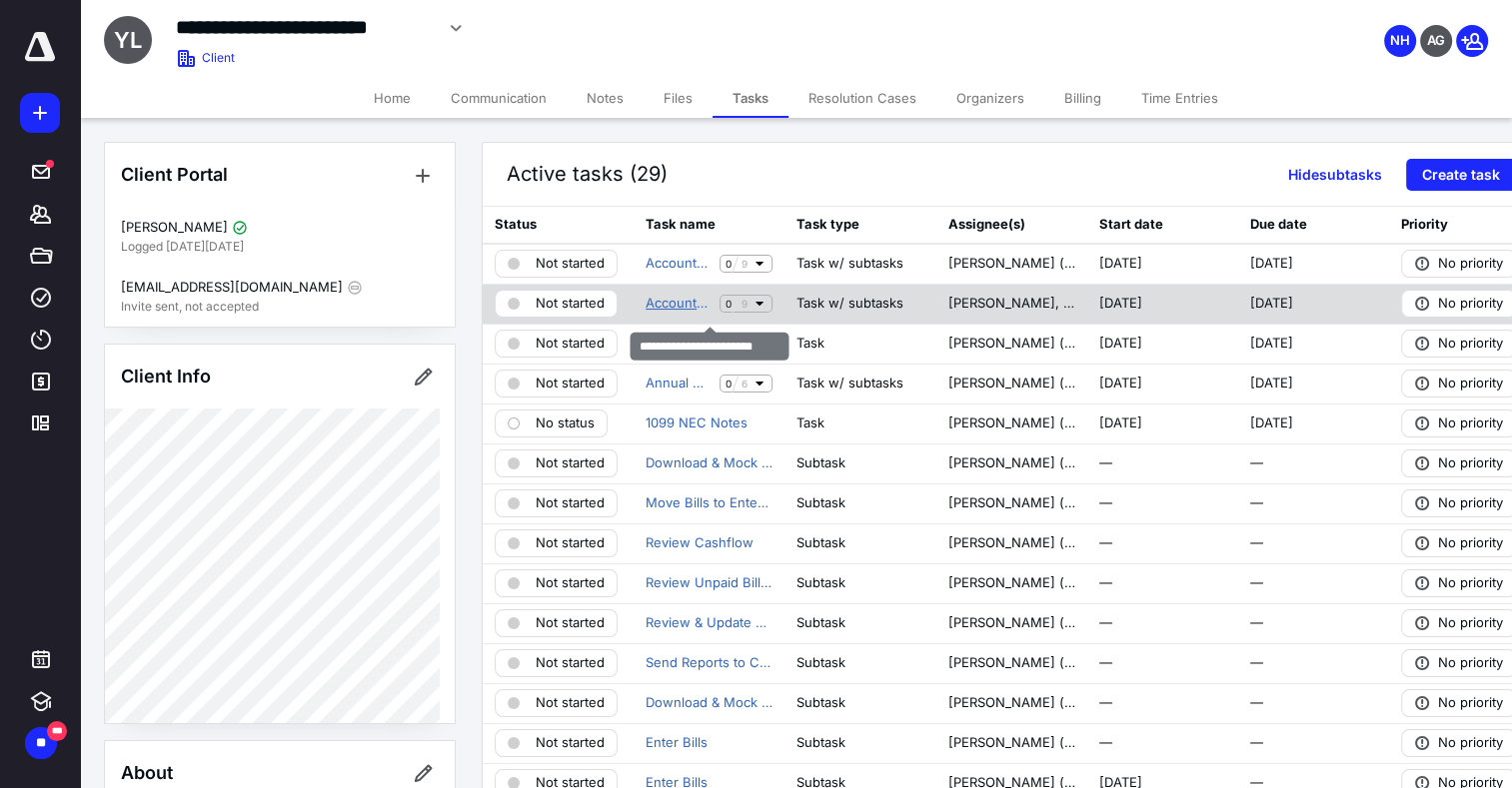 click on "Accounts Payable - 15th" at bounding box center [679, 304] 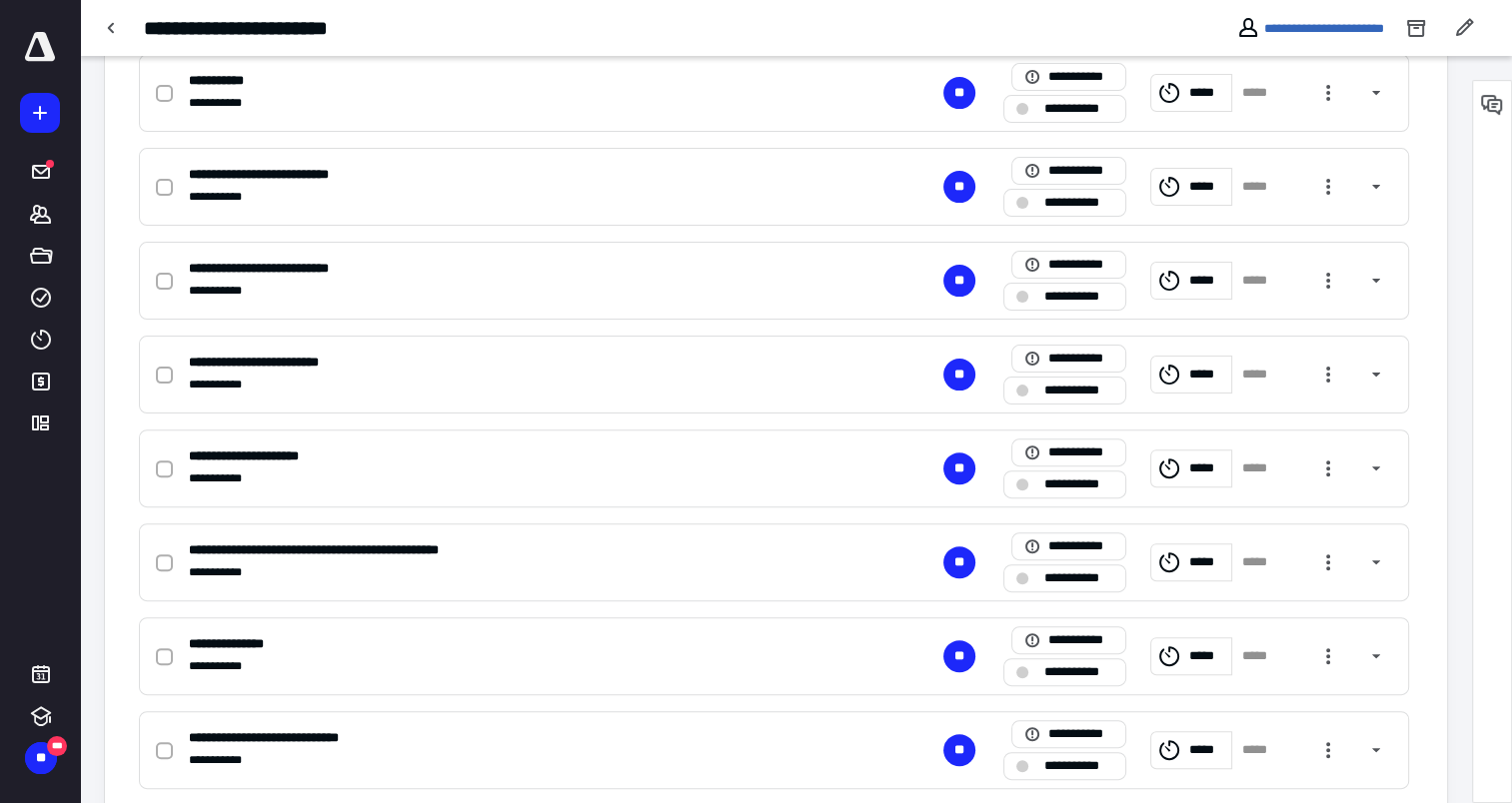 scroll, scrollTop: 651, scrollLeft: 0, axis: vertical 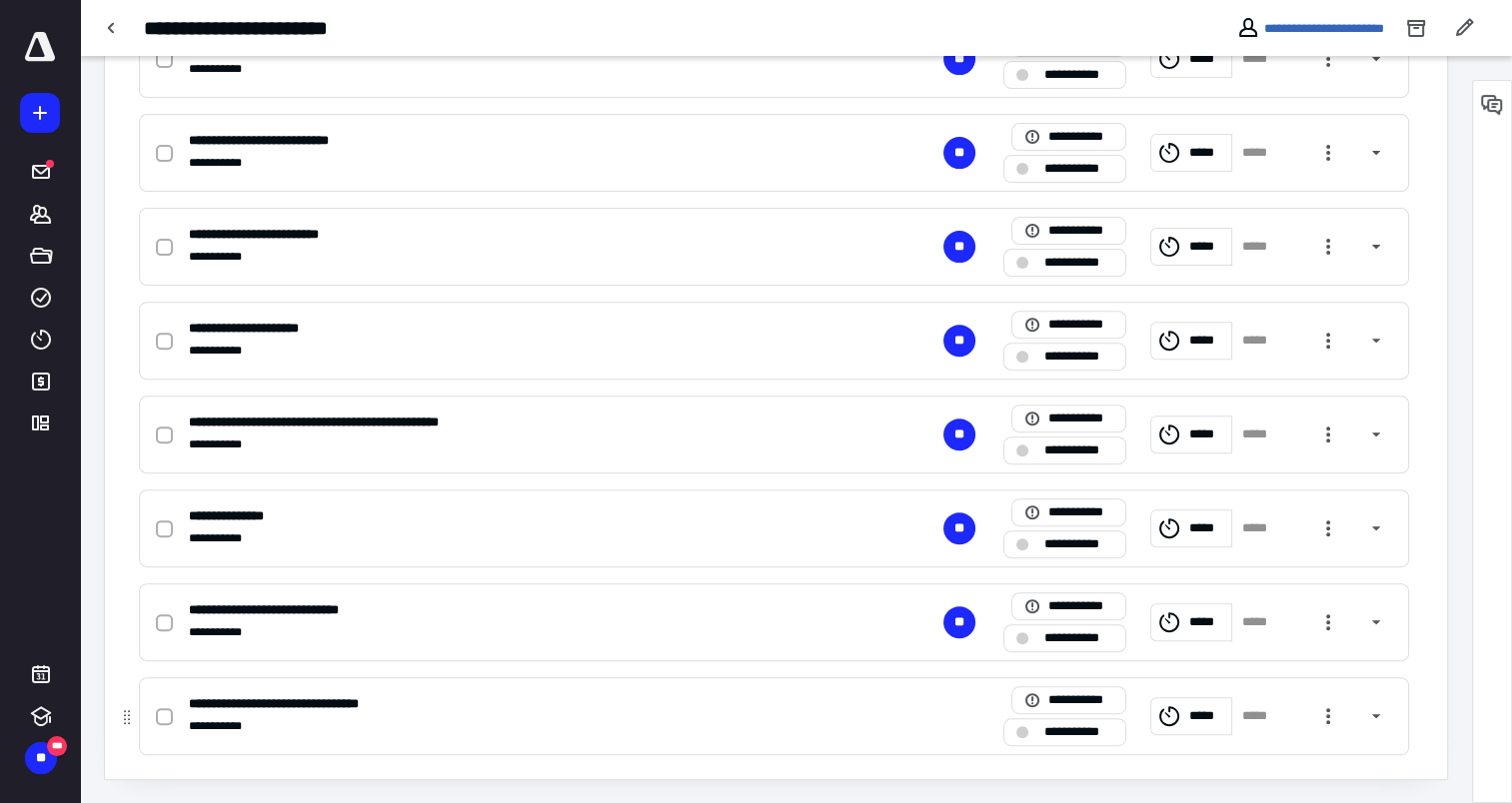 click on "**********" at bounding box center (512, 726) 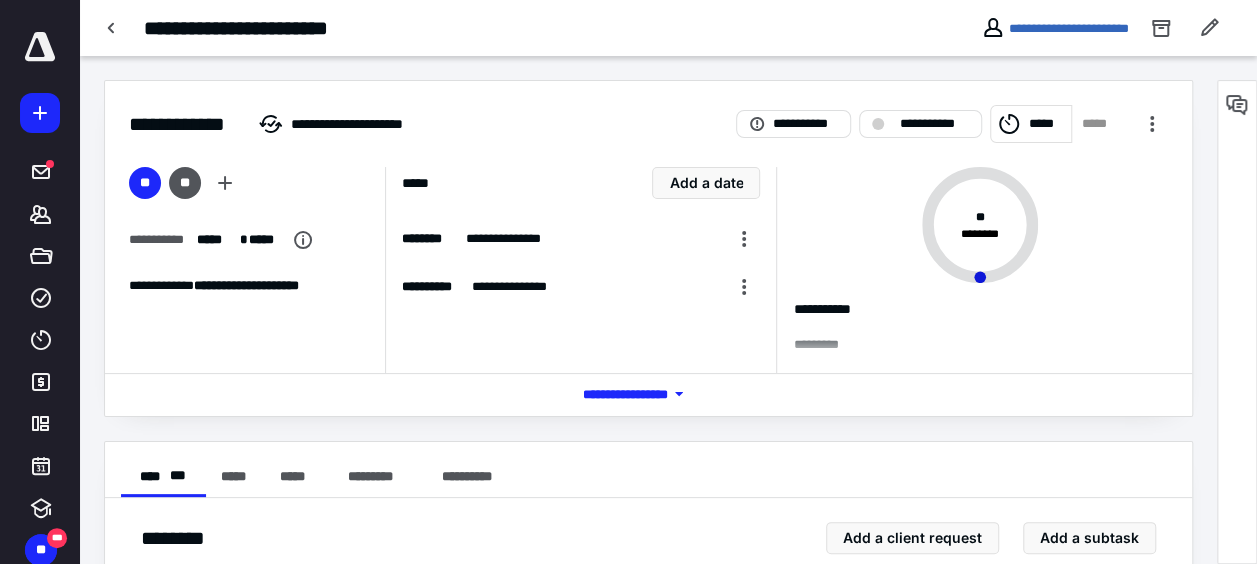 scroll, scrollTop: 300, scrollLeft: 0, axis: vertical 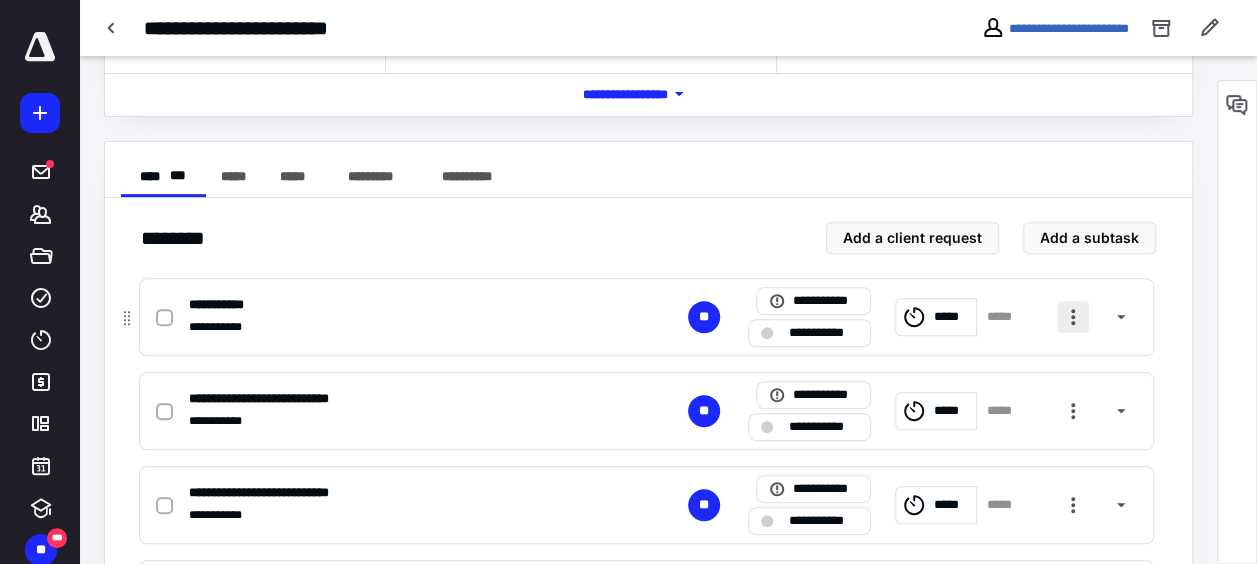 click at bounding box center (1073, 317) 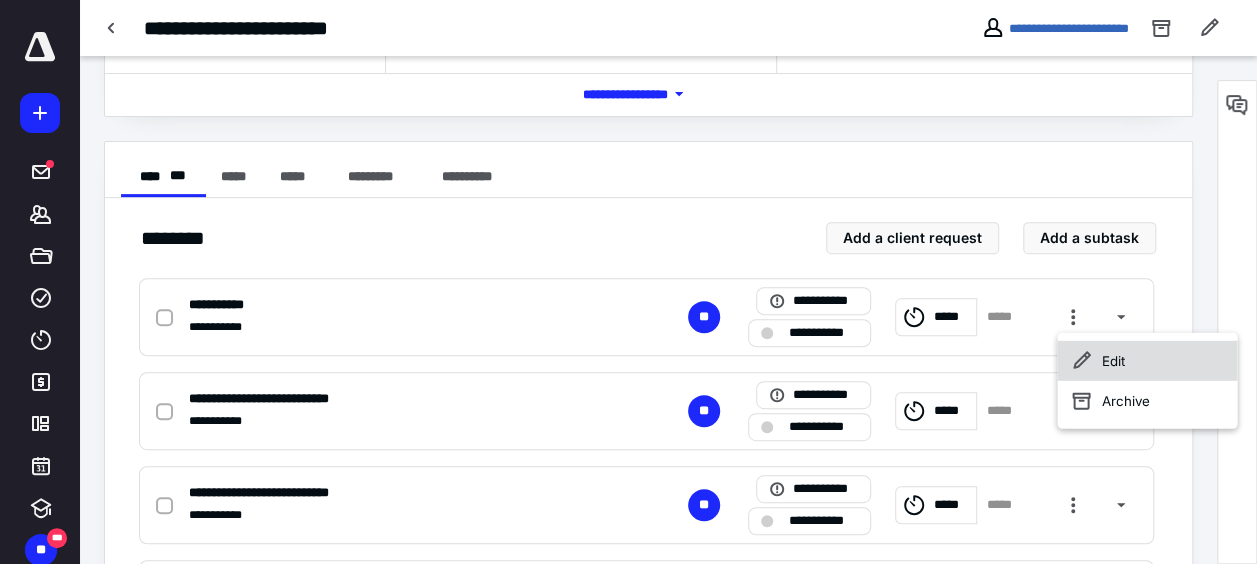 click 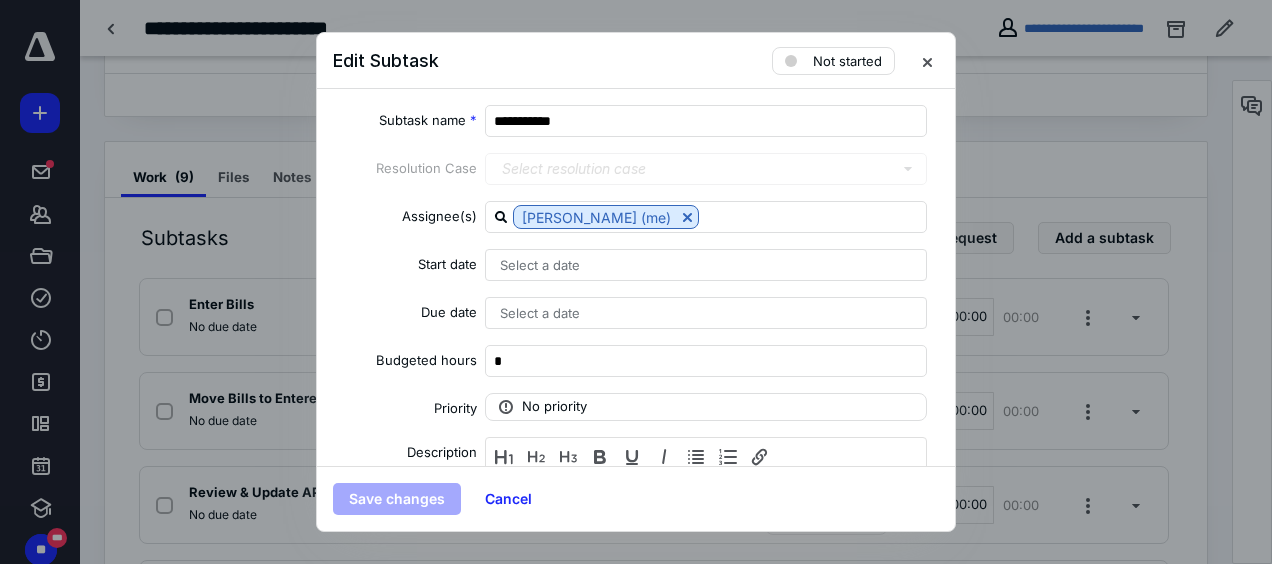 click on "Select a date" at bounding box center (706, 265) 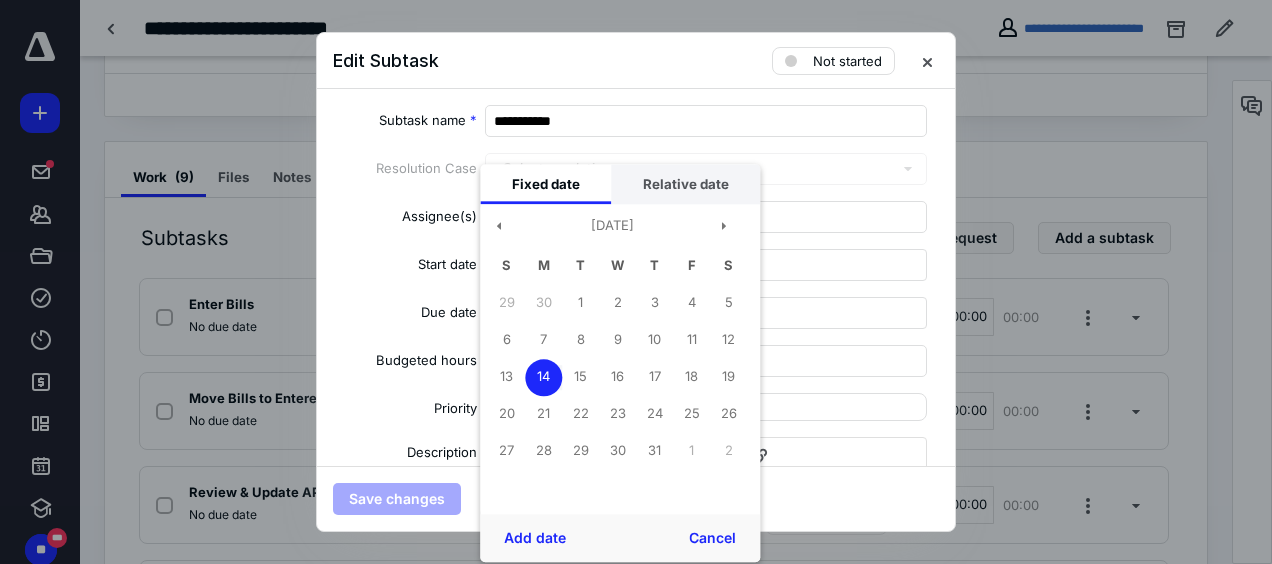click on "Relative date" at bounding box center [685, 184] 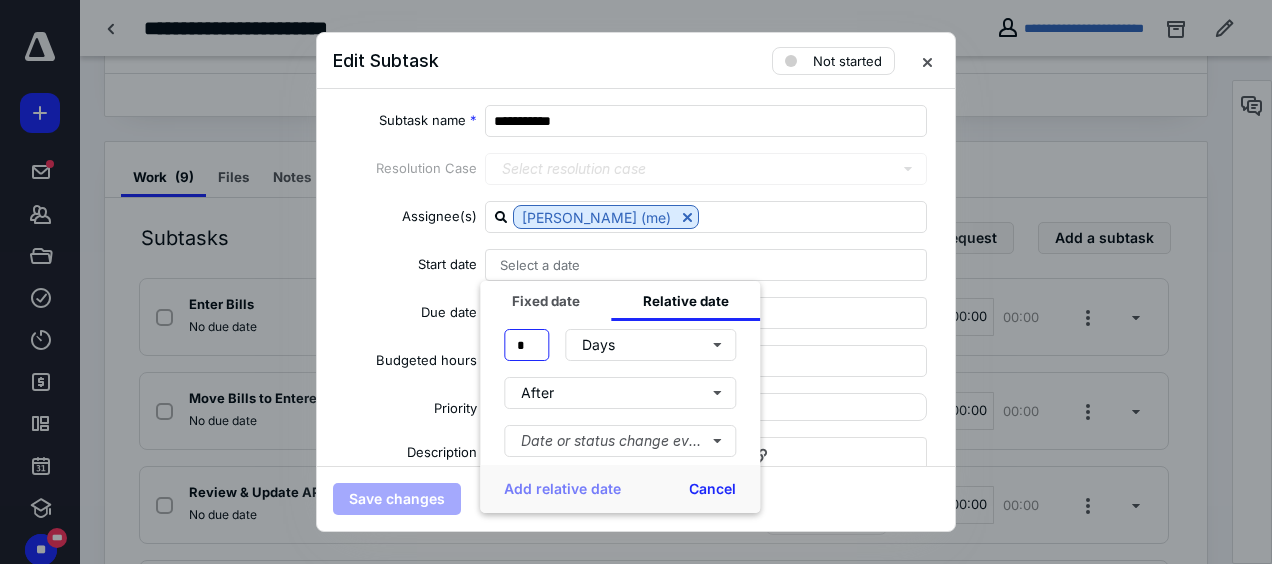 click on "*" at bounding box center (526, 345) 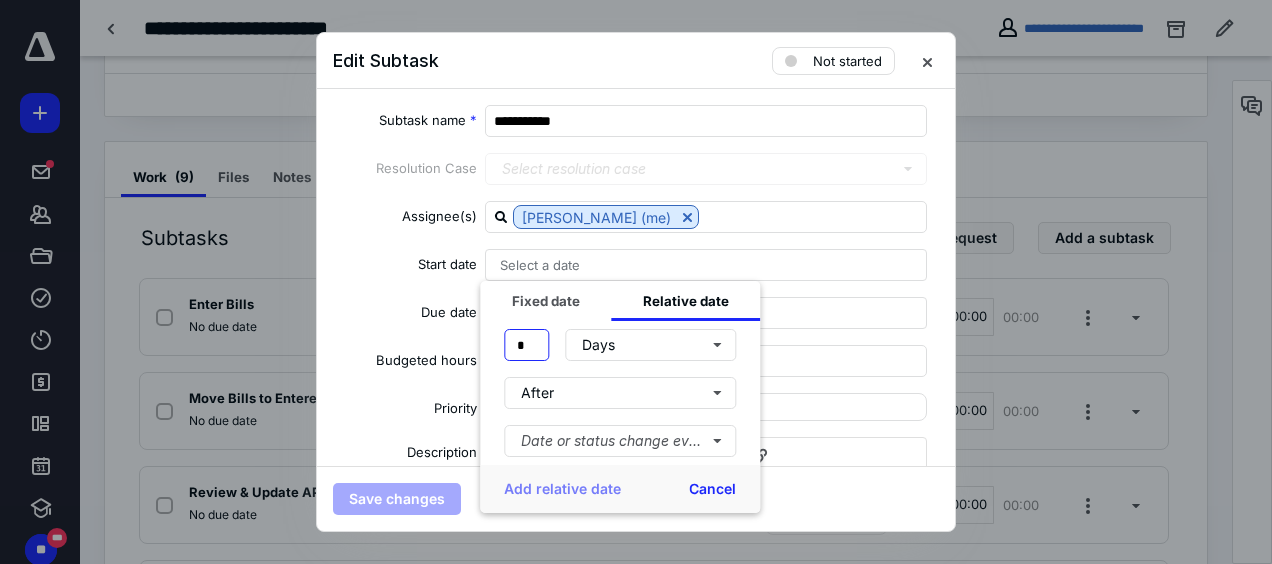type on "*" 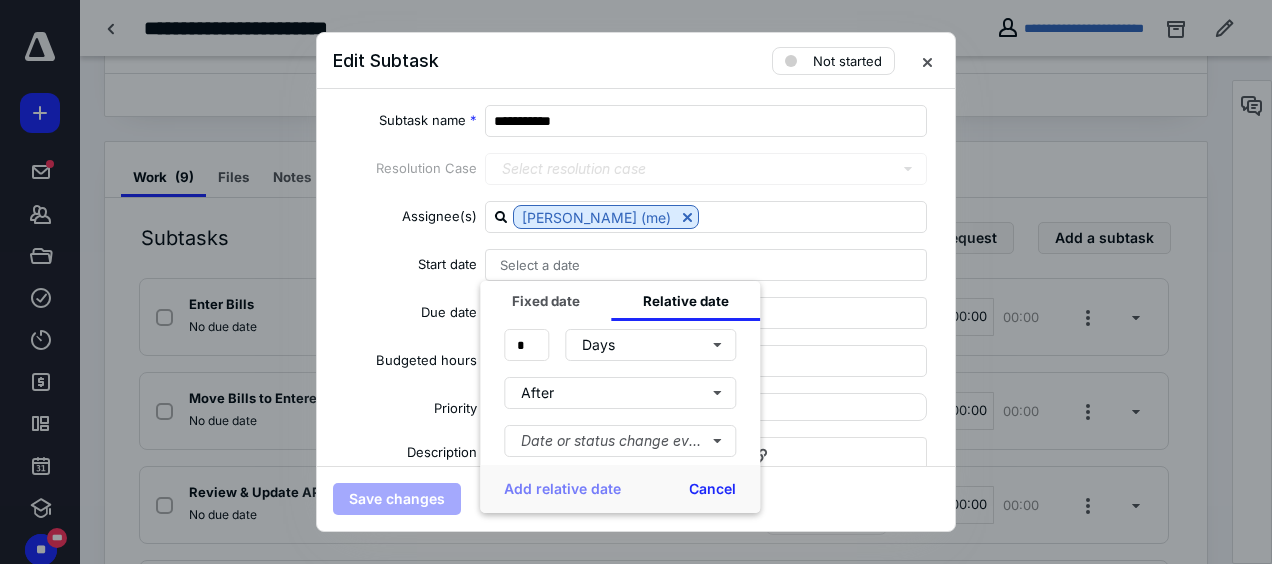 click on "* Days" at bounding box center [620, 345] 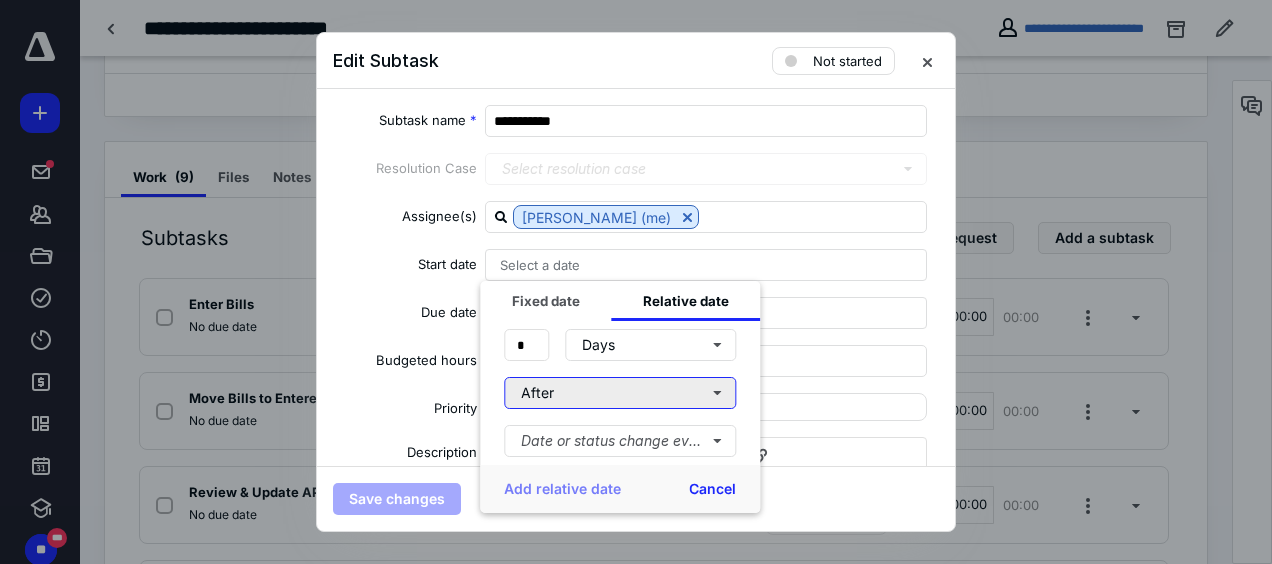 click on "After" at bounding box center [620, 393] 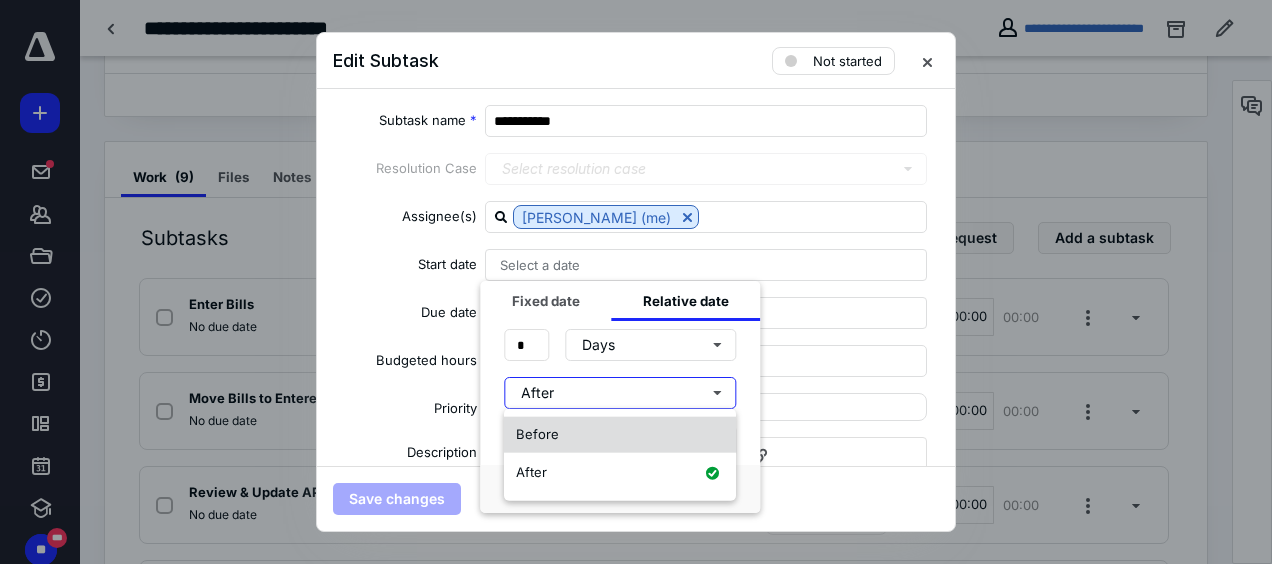 click on "Before" at bounding box center [620, 435] 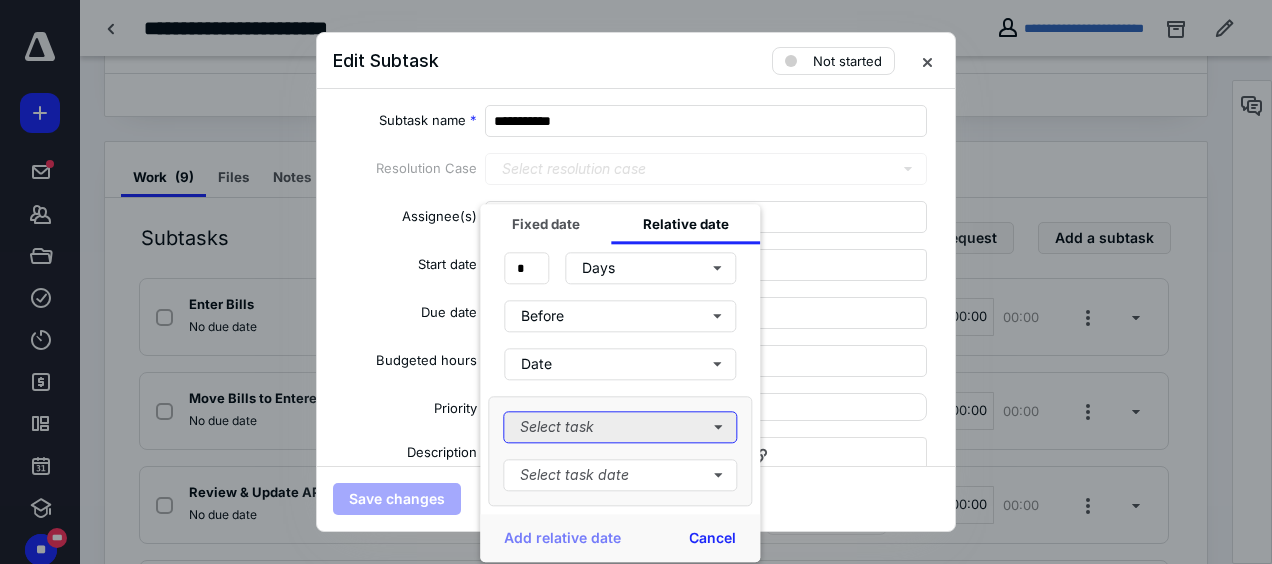click on "Select task" at bounding box center (620, 427) 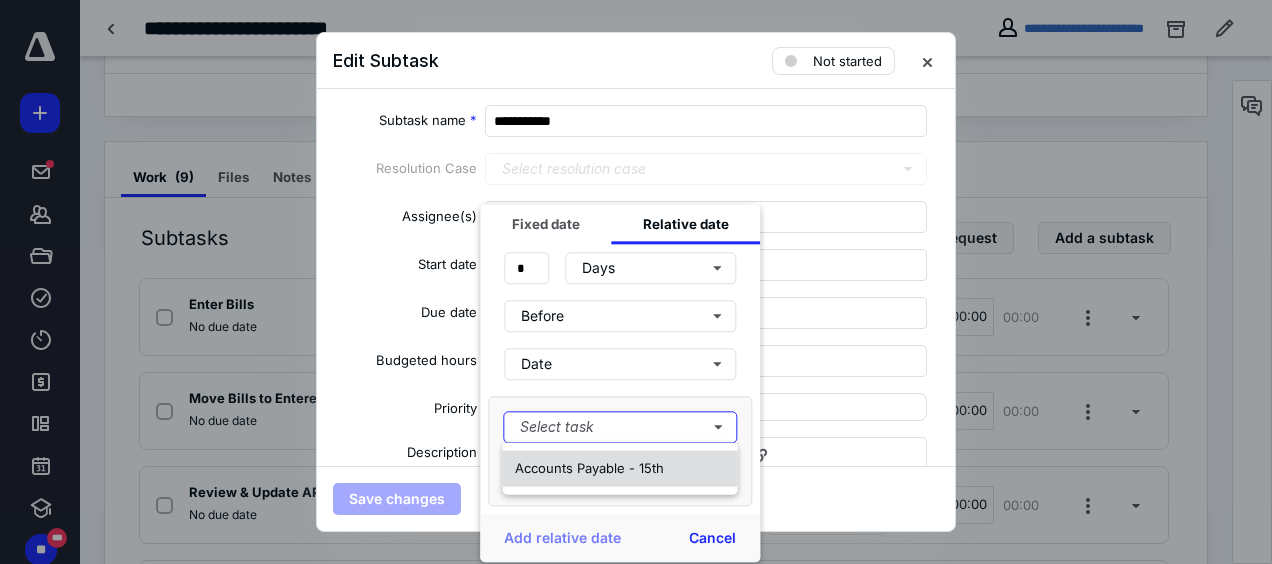 click on "Accounts Payable - 15th" at bounding box center [589, 468] 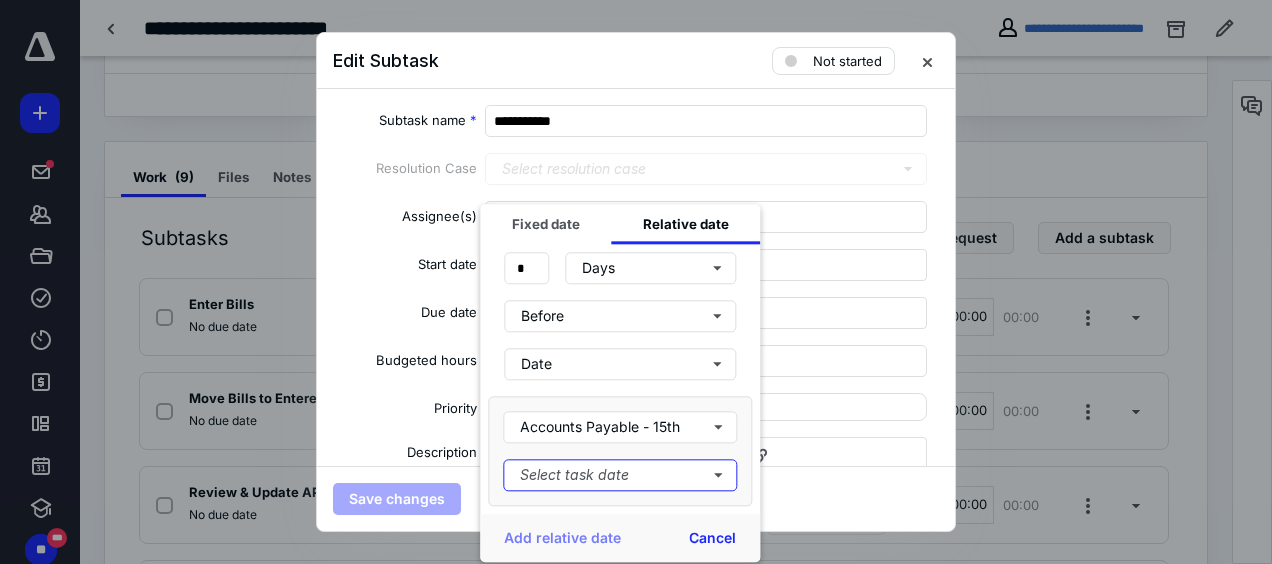 click on "Select task date" at bounding box center (620, 475) 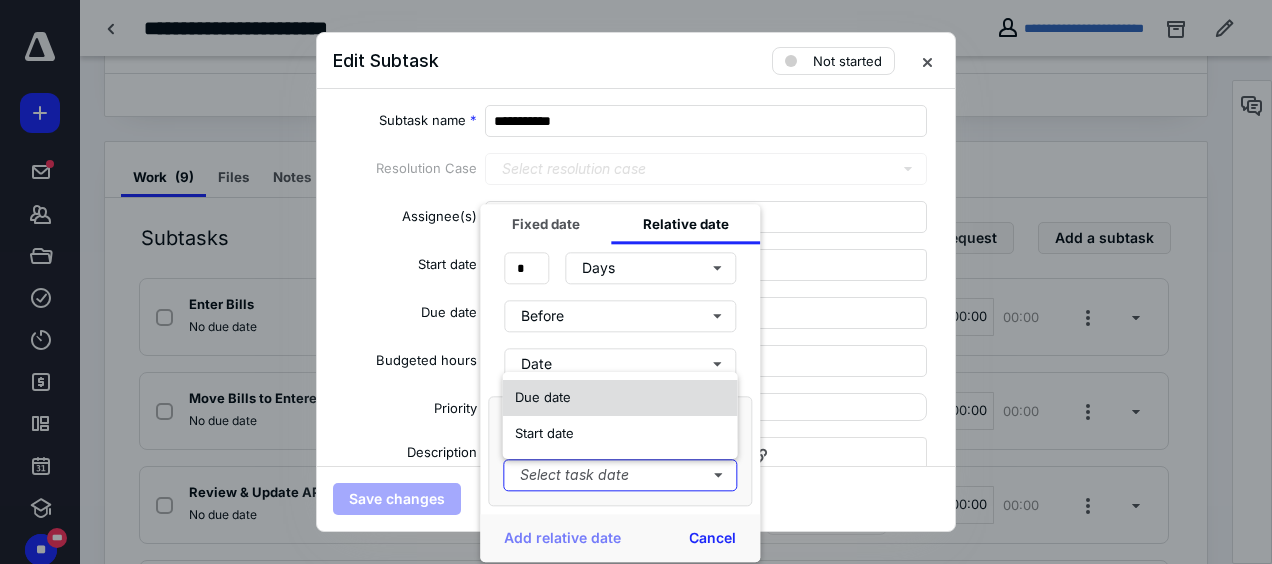 click on "Due date" at bounding box center (620, 398) 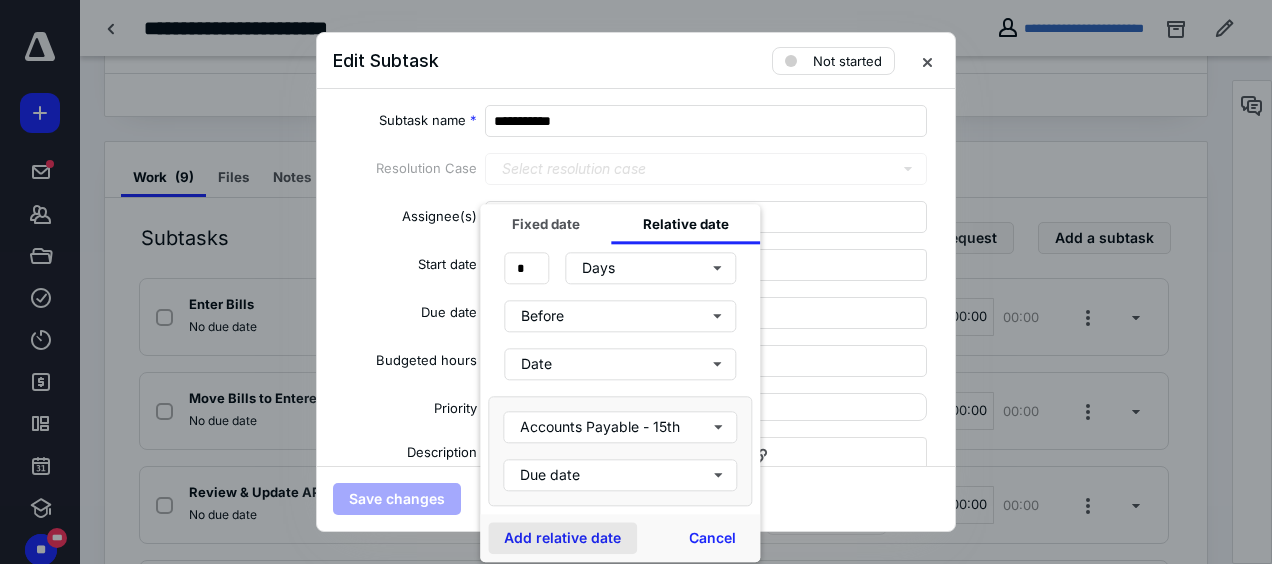 click on "Add relative date" at bounding box center (562, 538) 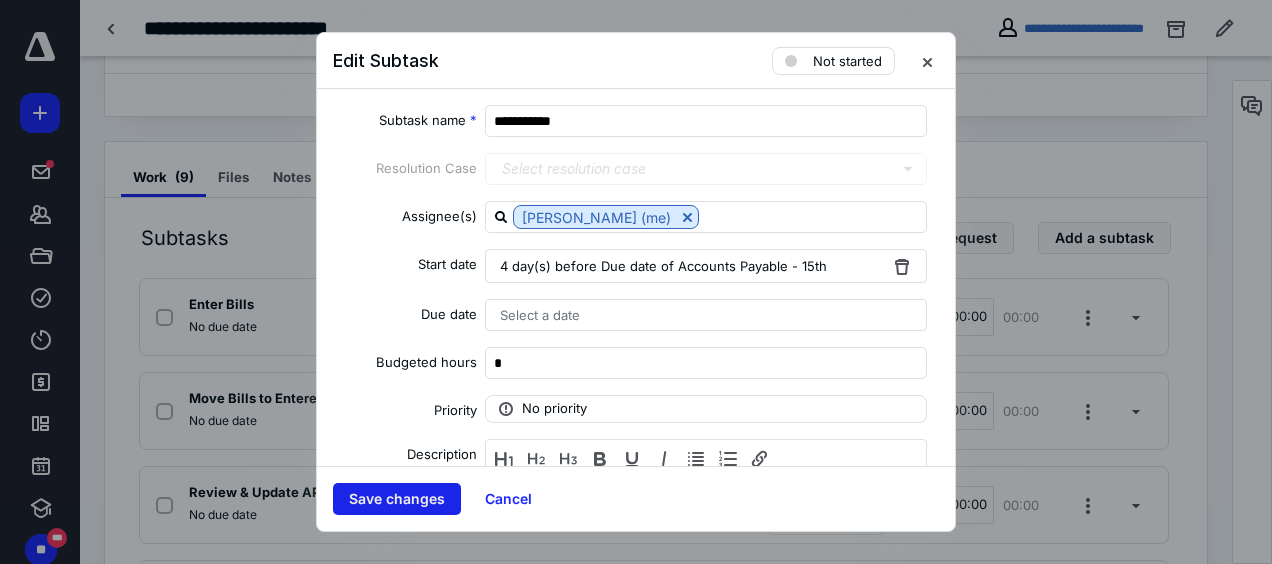 click on "Save changes" at bounding box center (397, 499) 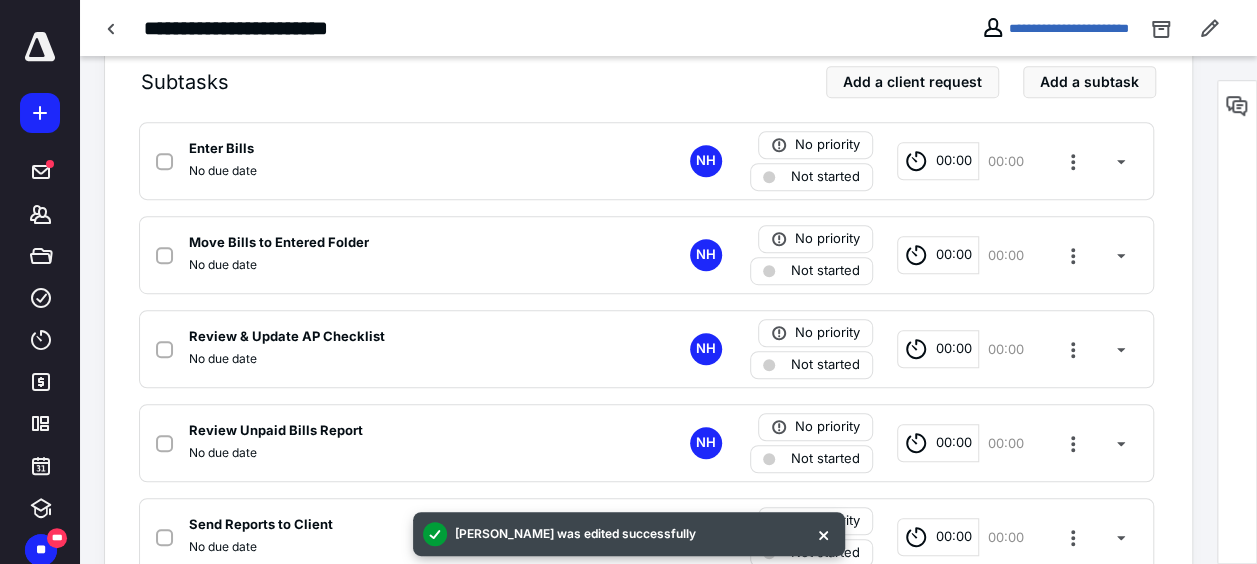 scroll, scrollTop: 500, scrollLeft: 0, axis: vertical 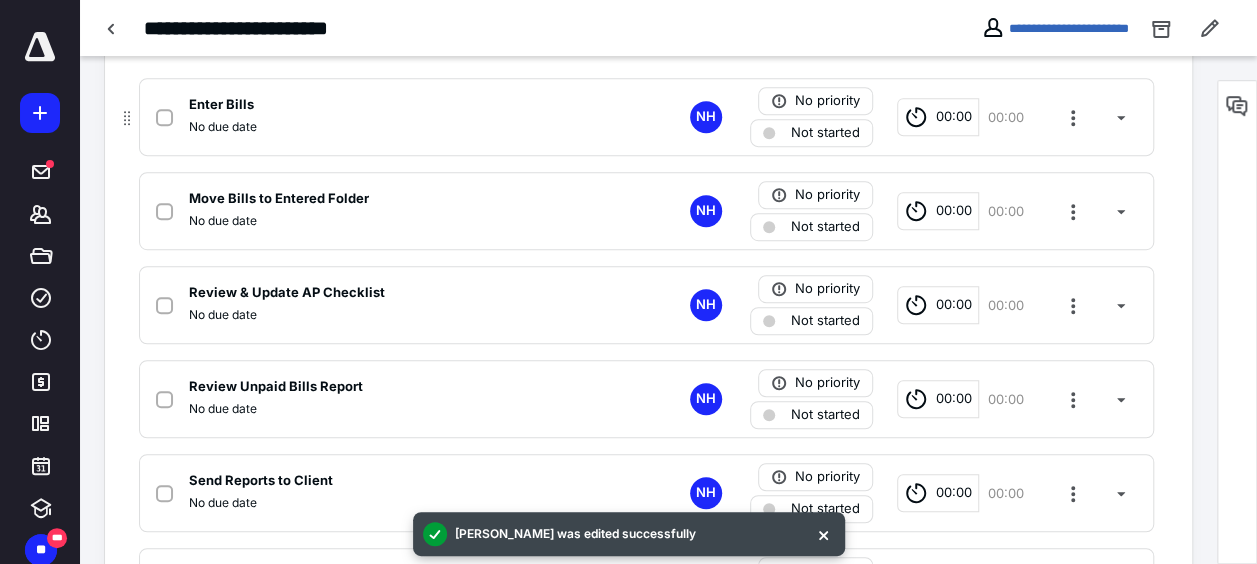 click on "Enter Bills No due date NH No priority Not started 00:00 00:00" at bounding box center [646, 117] 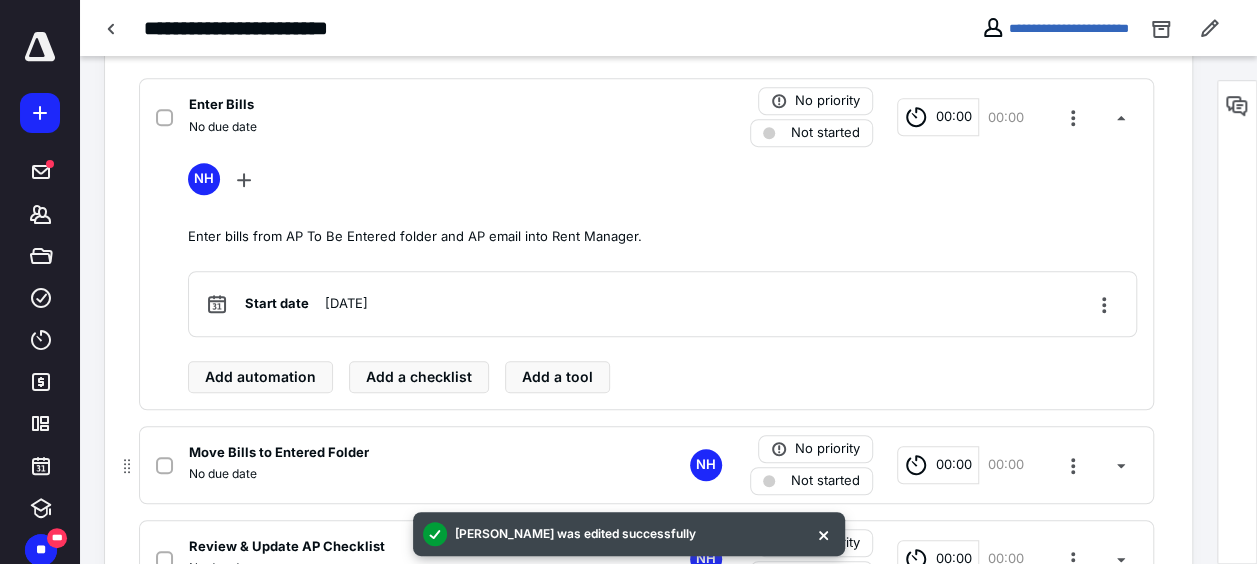 click on "Move Bills to Entered Folder" at bounding box center (279, 453) 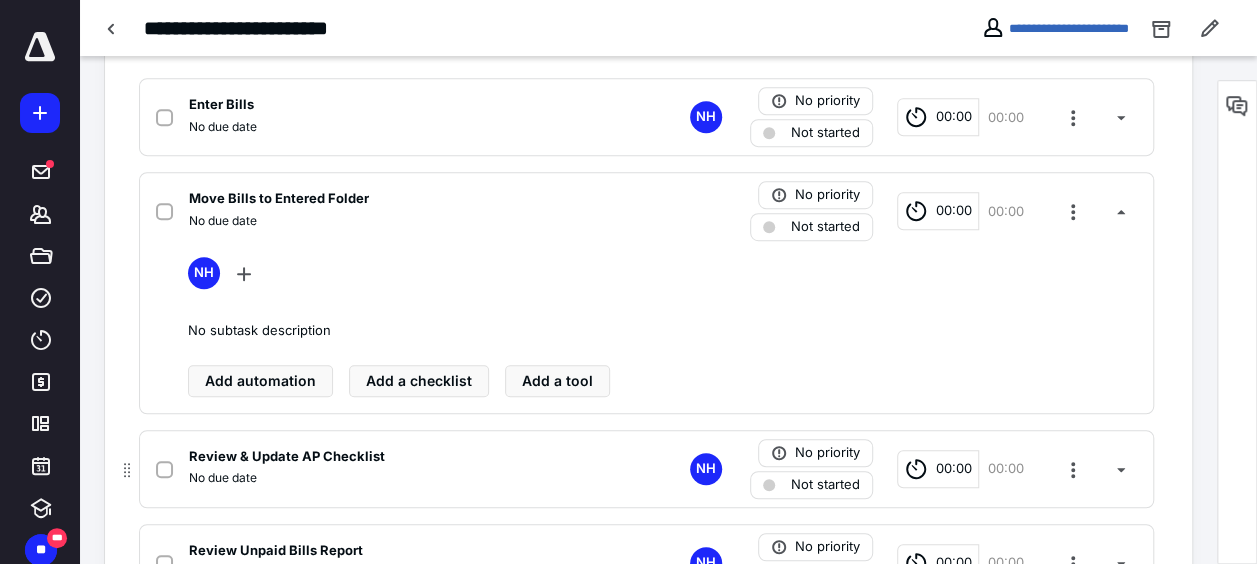 click on "Review & Update AP Checklist" at bounding box center (287, 457) 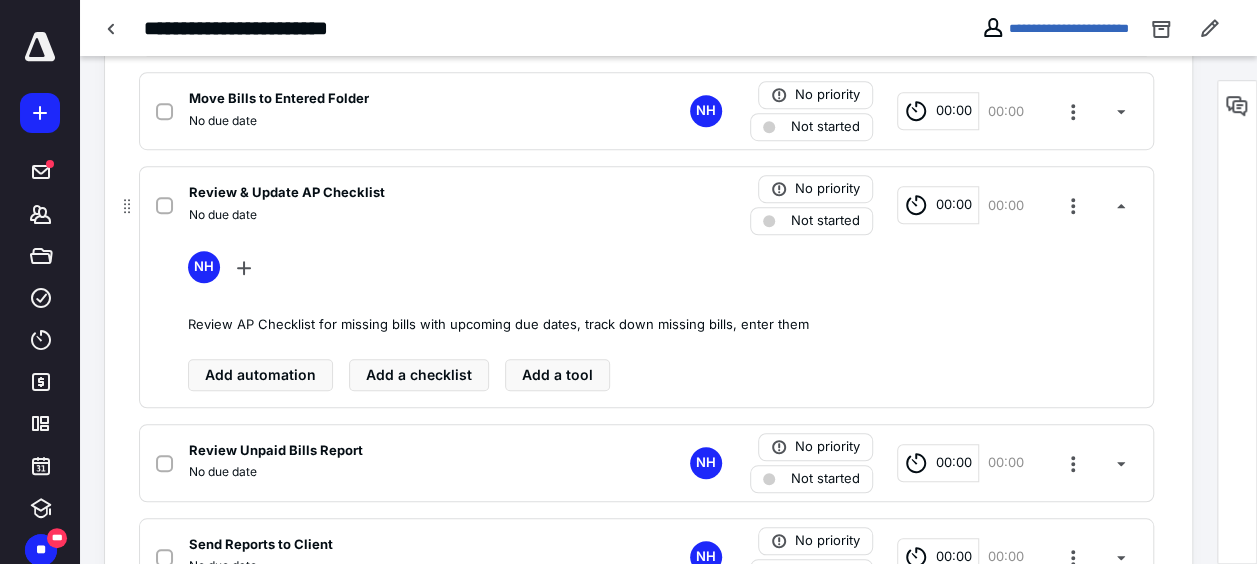 scroll, scrollTop: 700, scrollLeft: 0, axis: vertical 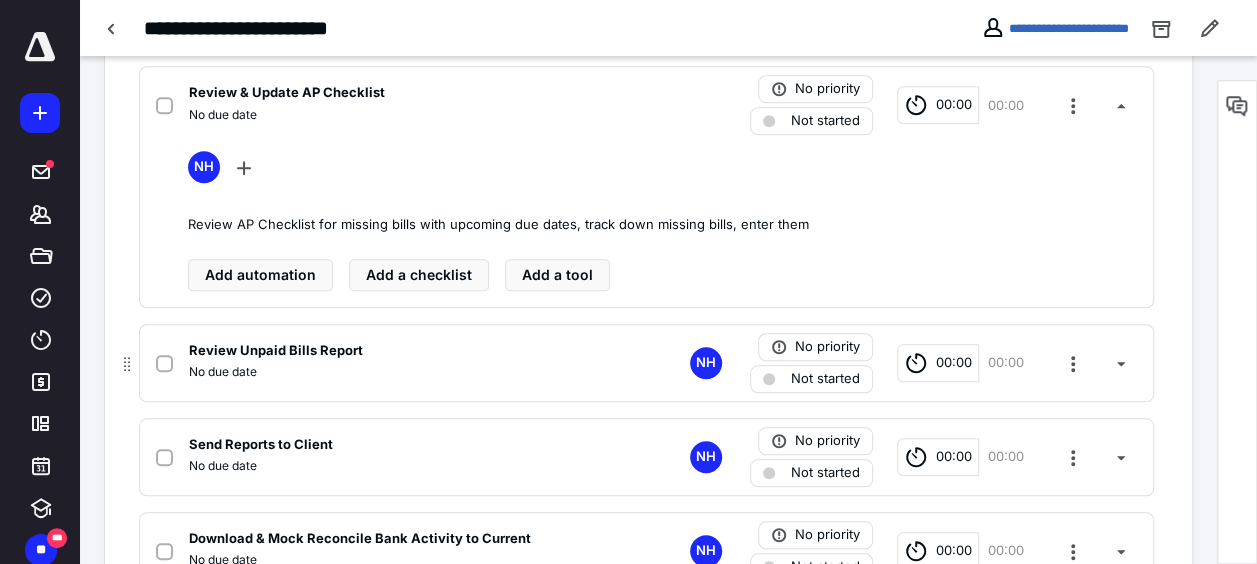 click on "Review Unpaid Bills Report" at bounding box center (276, 351) 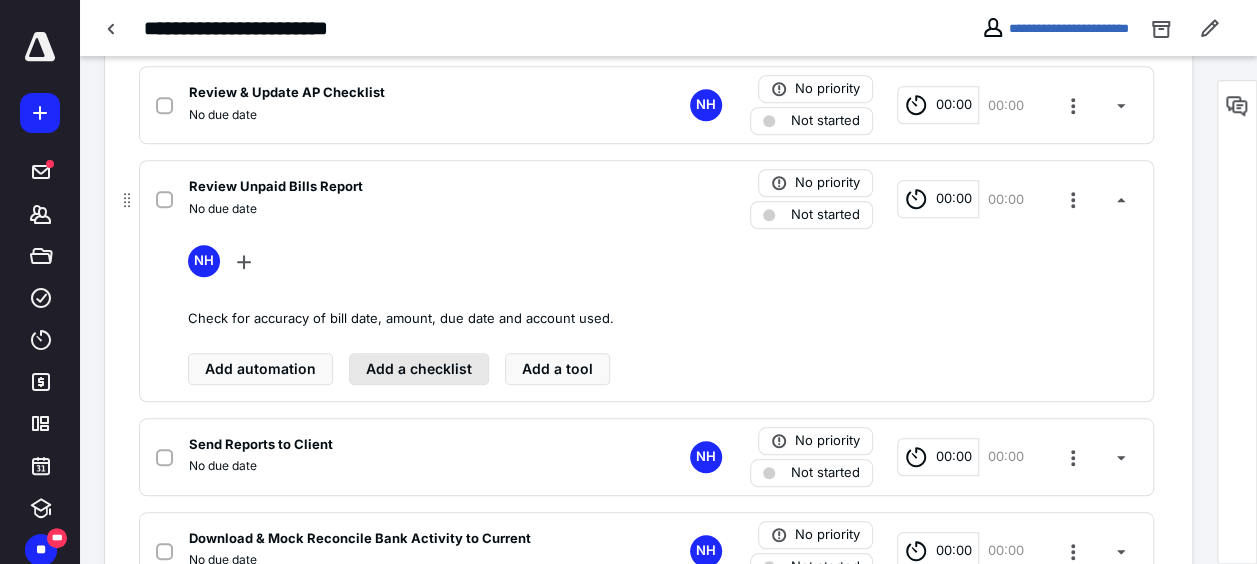 scroll, scrollTop: 800, scrollLeft: 0, axis: vertical 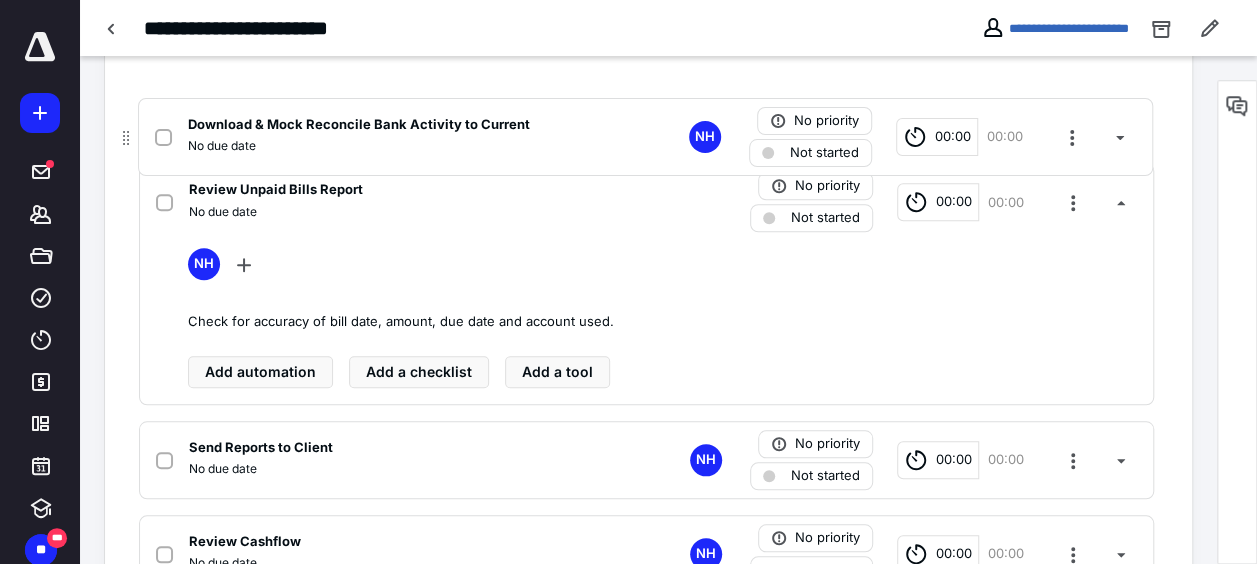 drag, startPoint x: 124, startPoint y: 458, endPoint x: 124, endPoint y: 138, distance: 320 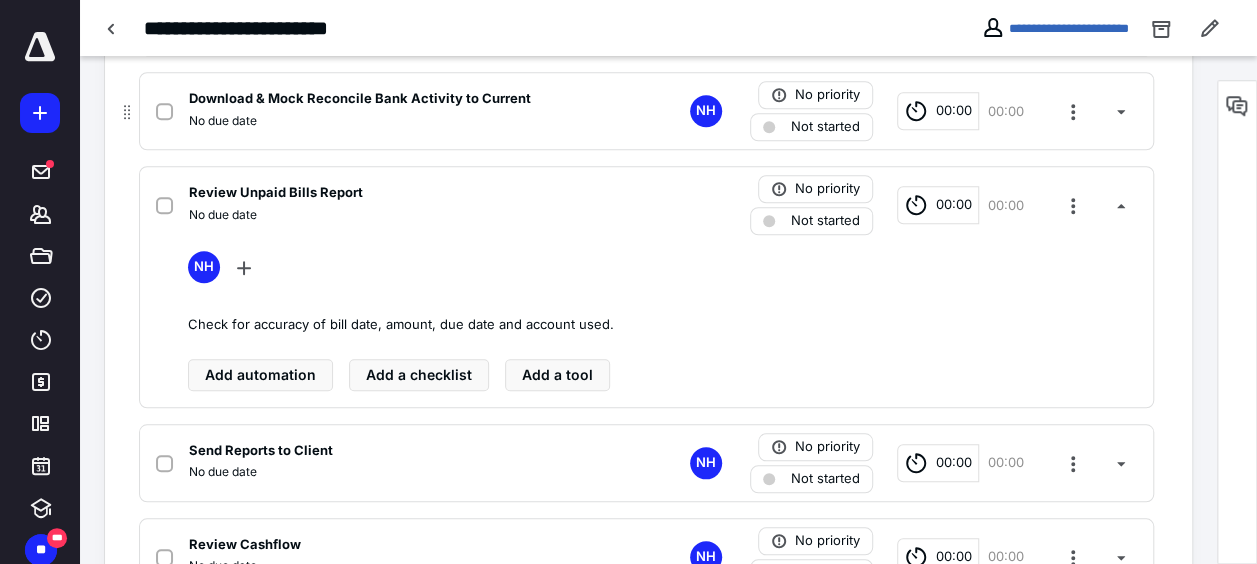 click on "Download & Mock Reconcile Bank Activity to Current" at bounding box center (360, 99) 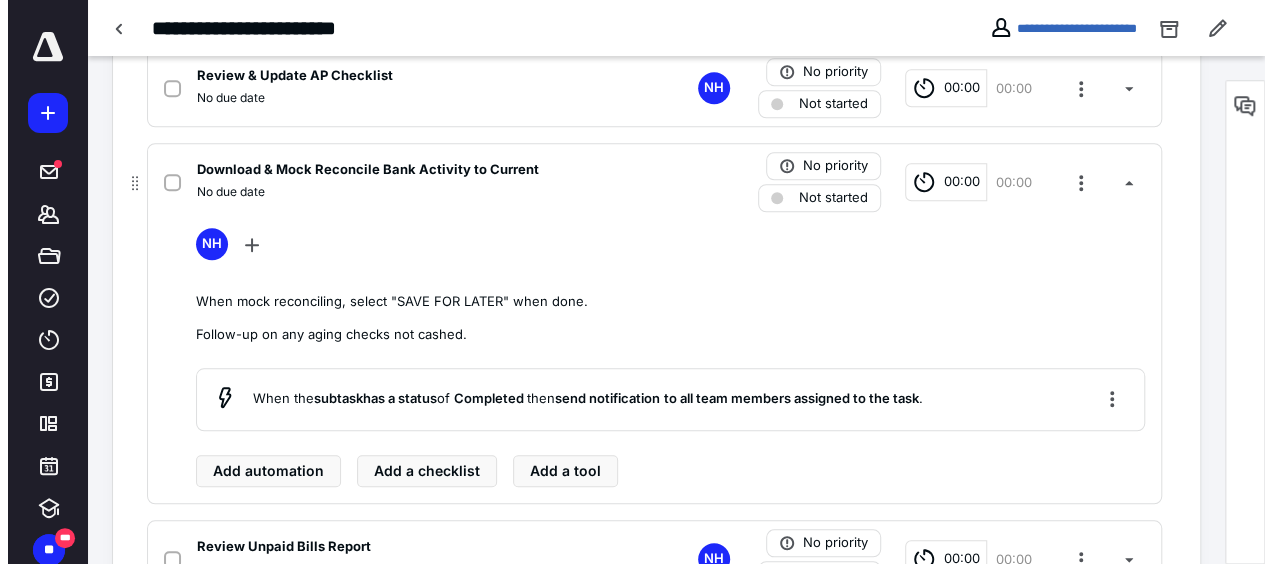scroll, scrollTop: 688, scrollLeft: 0, axis: vertical 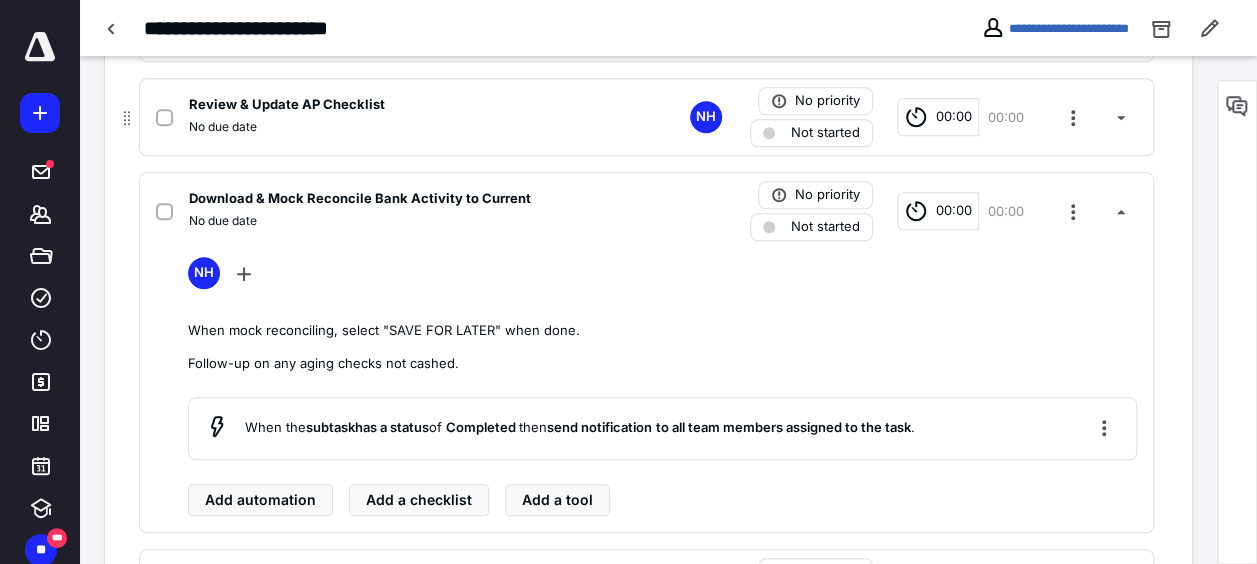 click on "Review & Update AP Checklist" at bounding box center [287, 105] 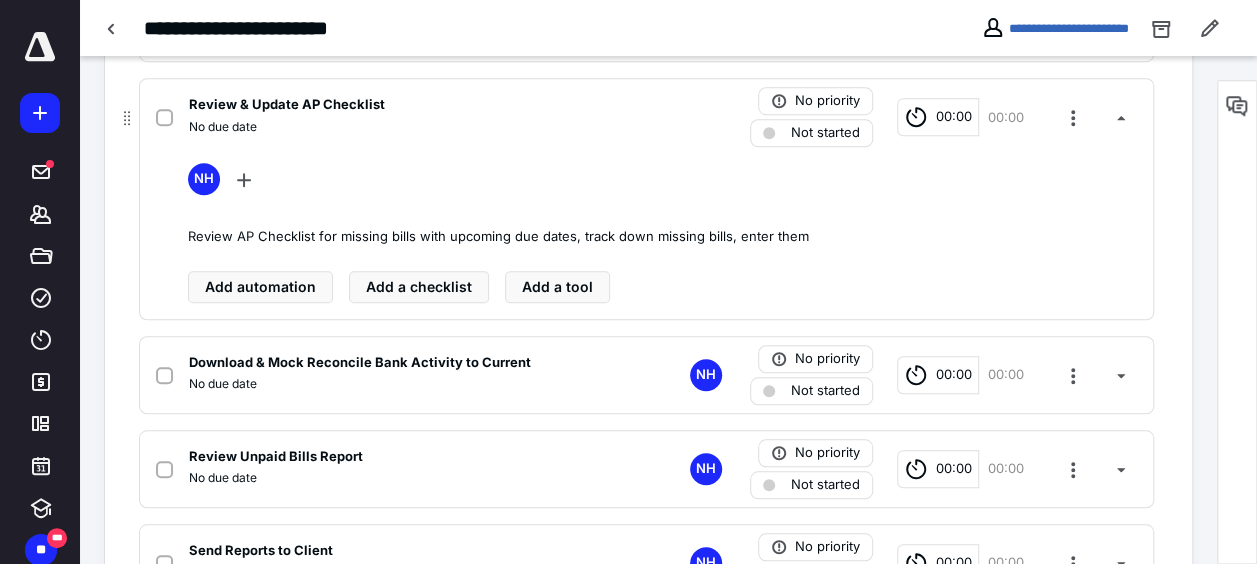 click on "Review & Update AP Checklist" at bounding box center [287, 105] 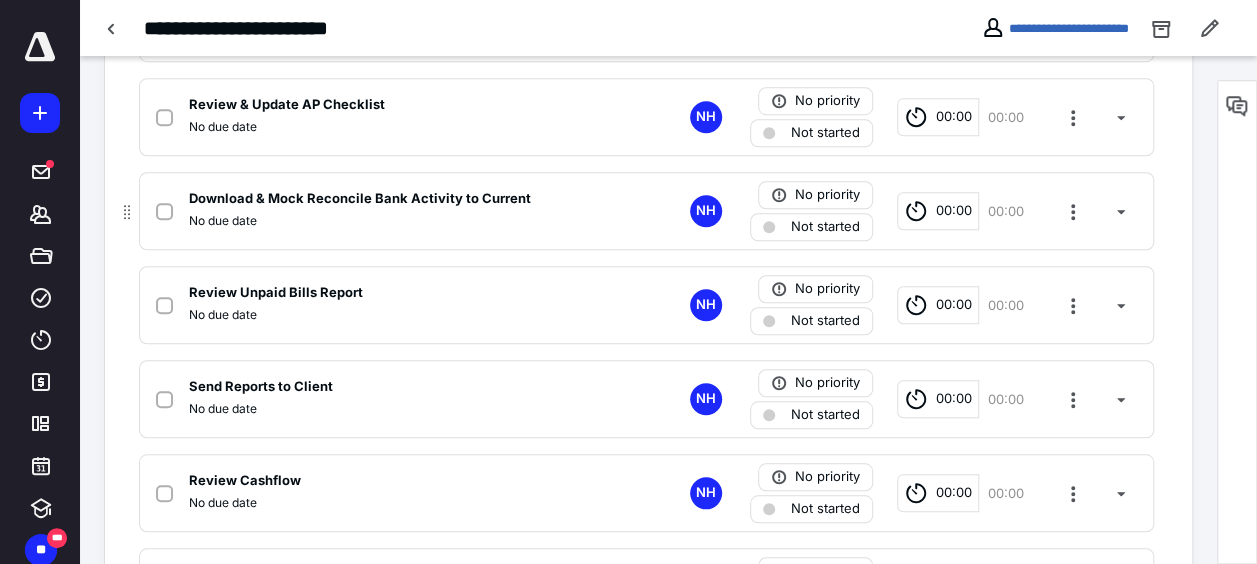click on "Download & Mock Reconcile Bank Activity to Current" at bounding box center [360, 199] 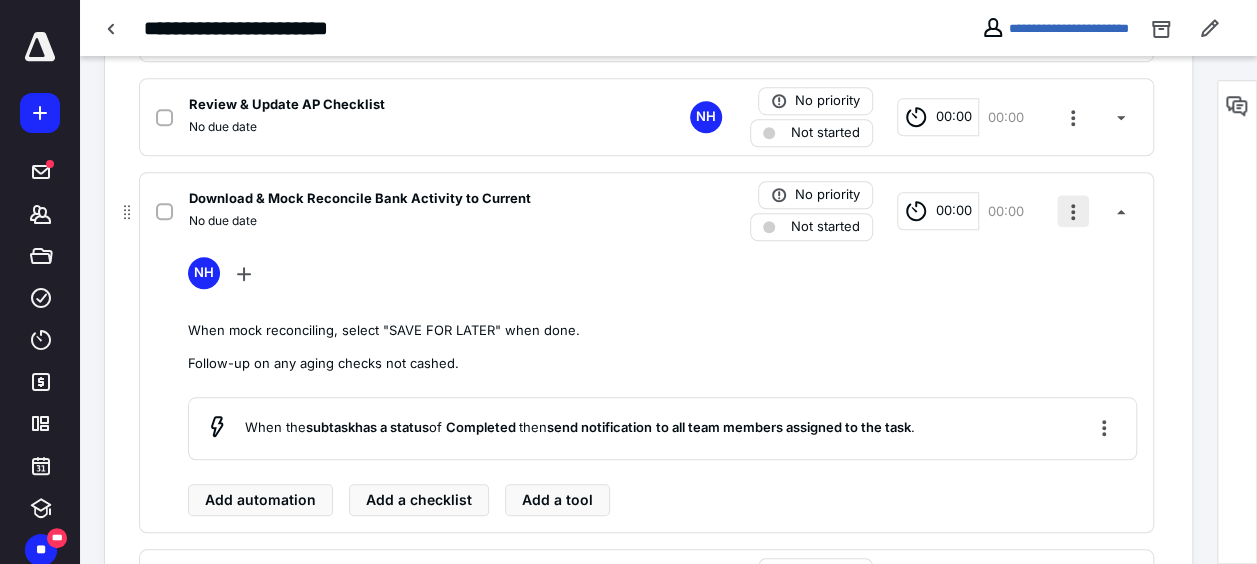click at bounding box center (1073, 211) 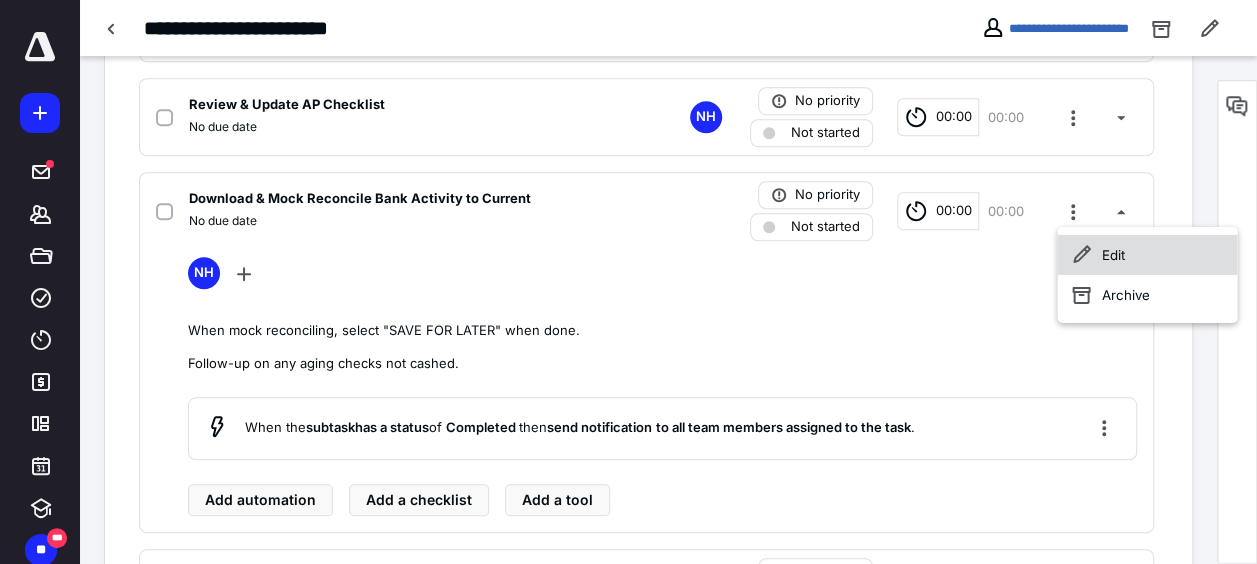 click on "Edit" at bounding box center (1147, 255) 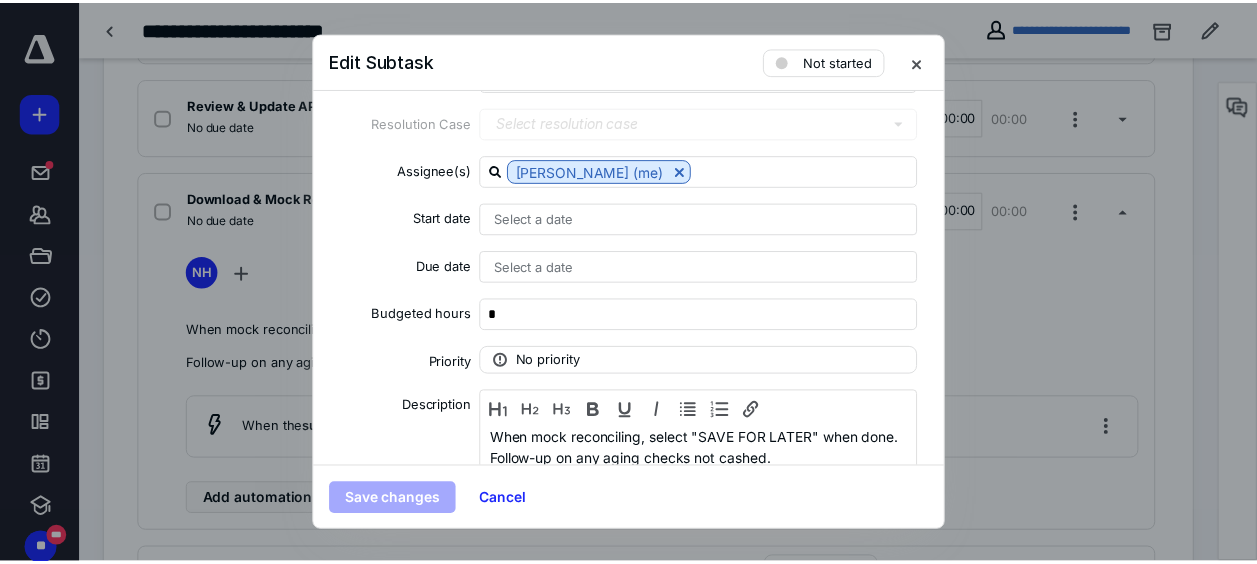 scroll, scrollTop: 150, scrollLeft: 0, axis: vertical 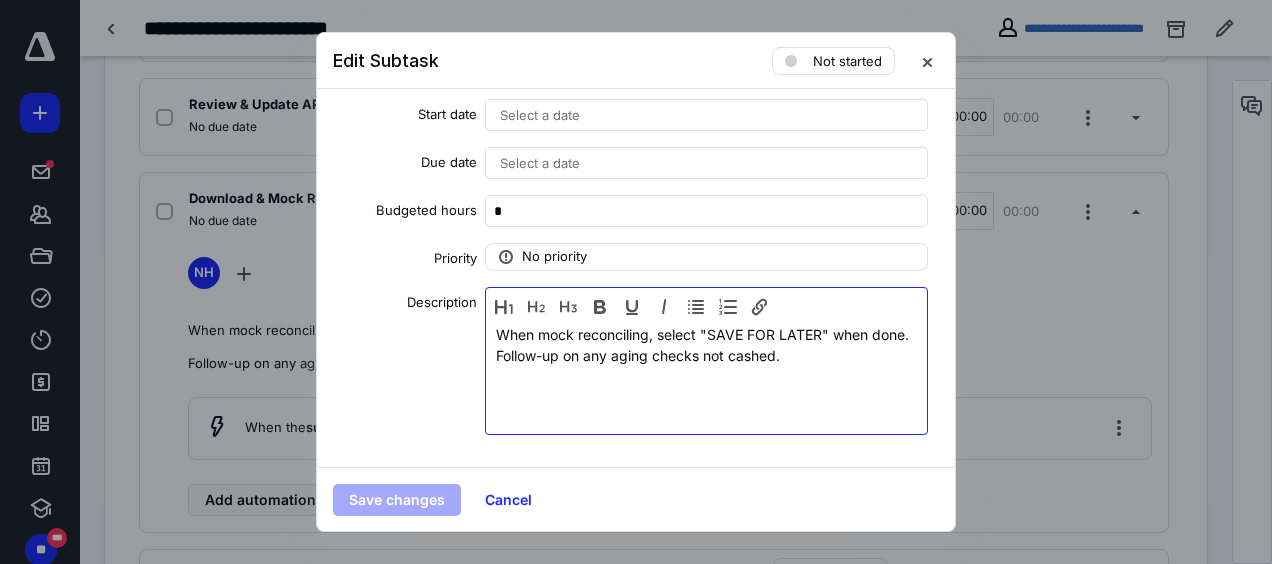 drag, startPoint x: 496, startPoint y: 330, endPoint x: 806, endPoint y: 402, distance: 318.25146 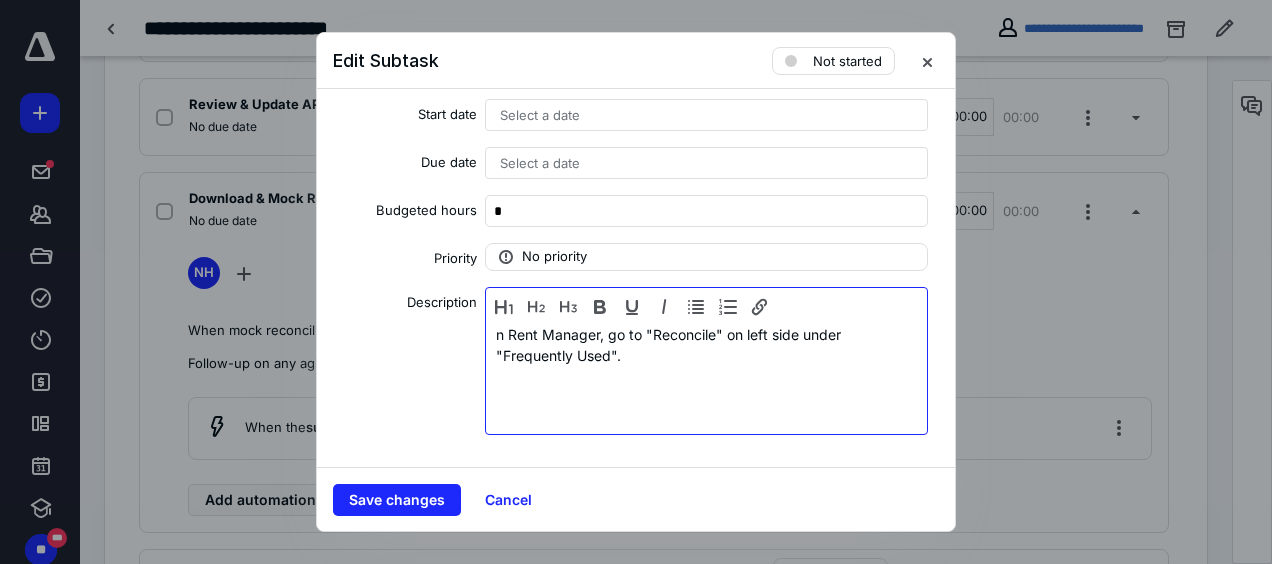 click on "n Rent Manager, go to "Reconcile" on left side under "Frequently Used"." at bounding box center (706, 376) 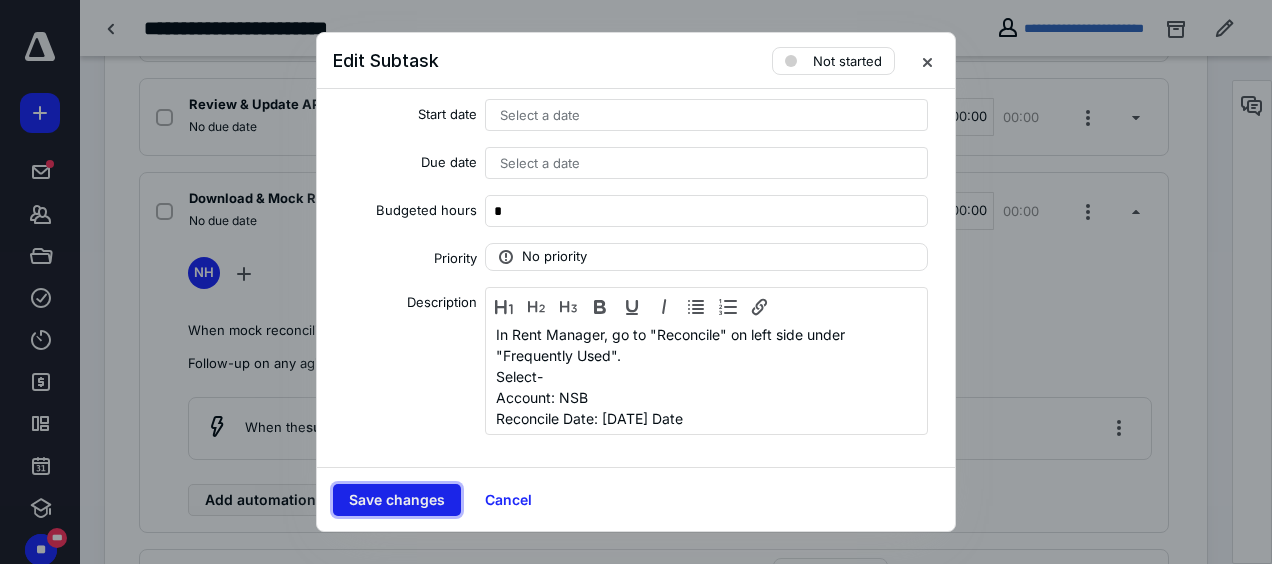 click on "Save changes" at bounding box center (397, 500) 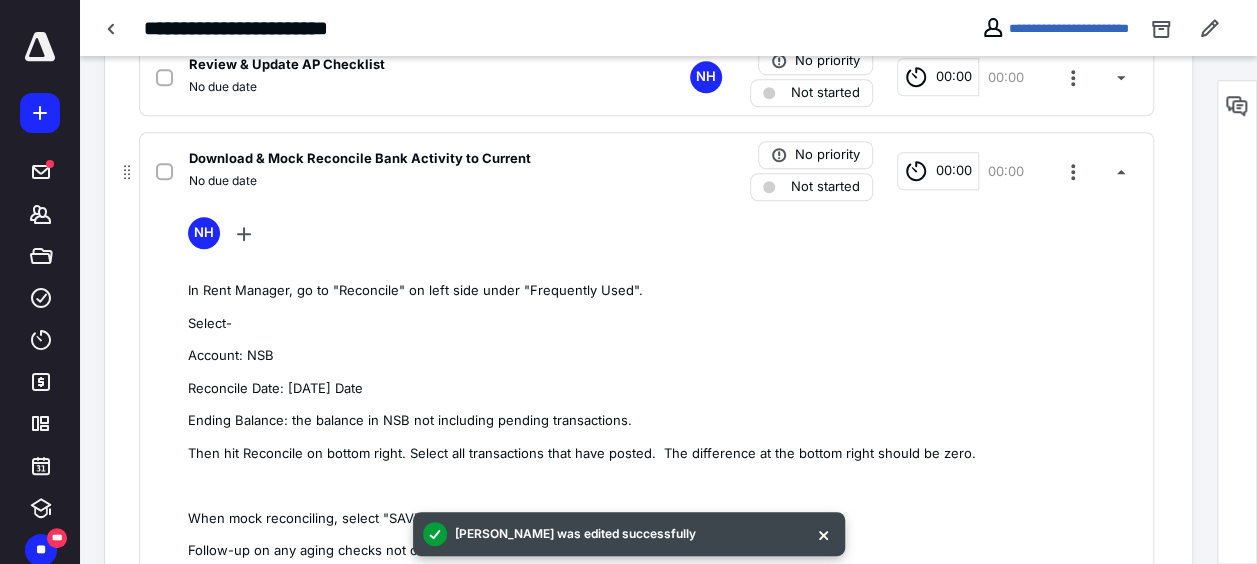 scroll, scrollTop: 688, scrollLeft: 0, axis: vertical 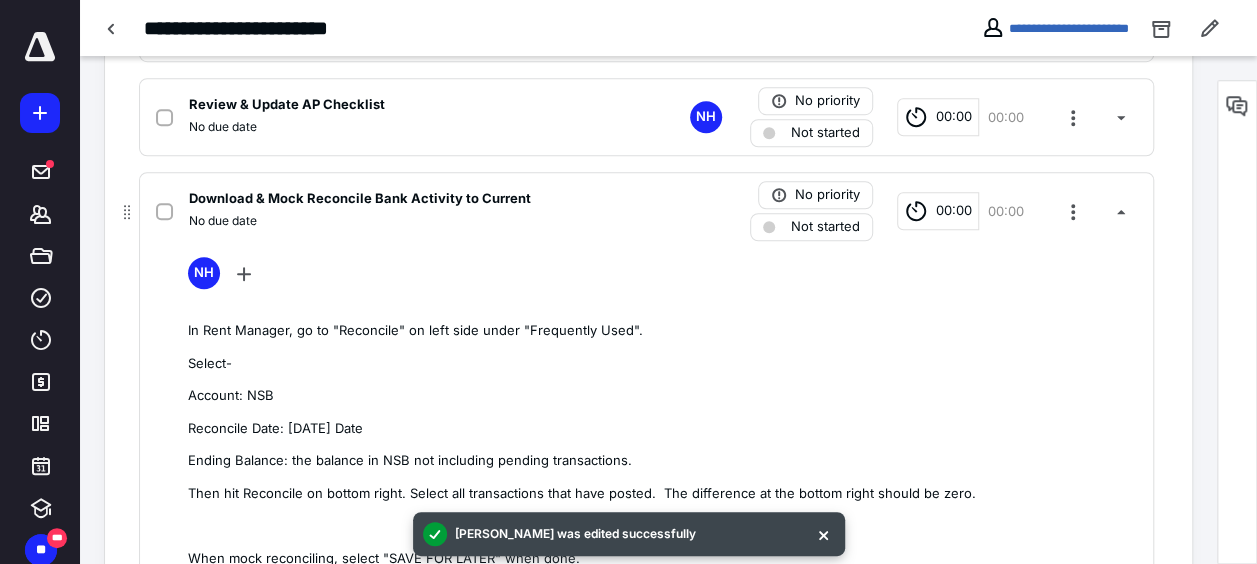click on "No due date" at bounding box center [384, 221] 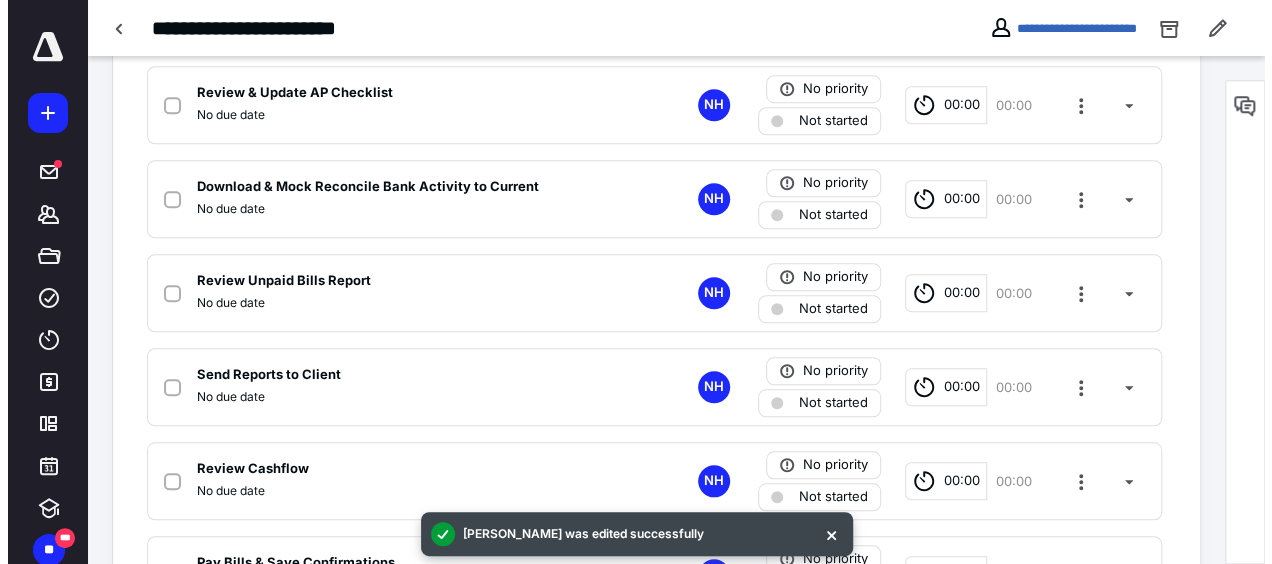 scroll, scrollTop: 800, scrollLeft: 0, axis: vertical 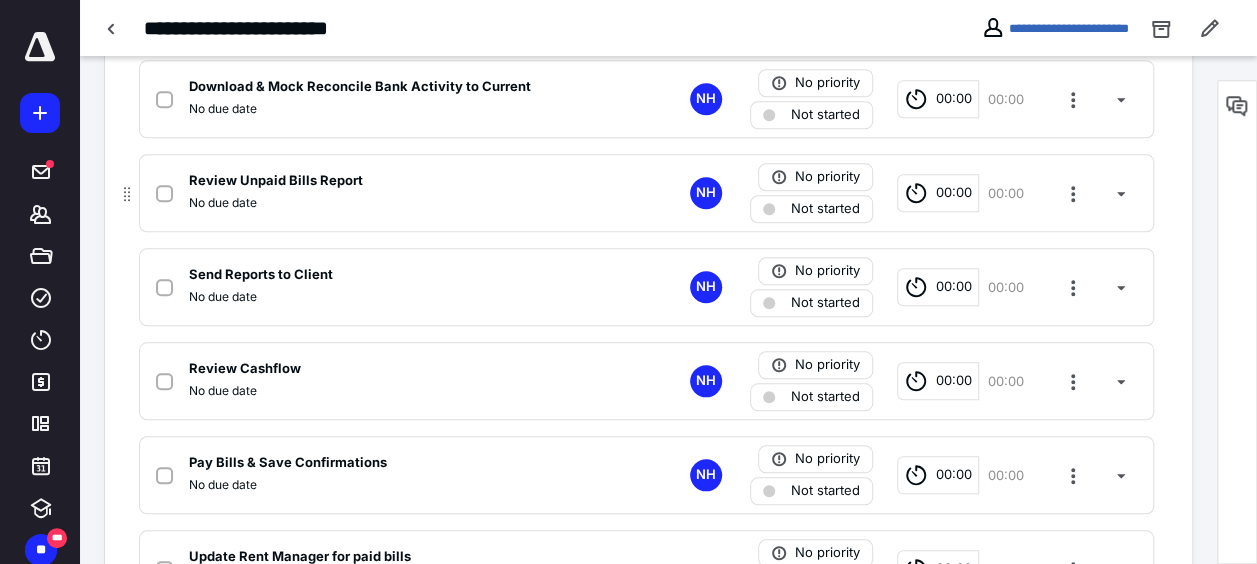 click on "Review Unpaid Bills Report" at bounding box center [276, 181] 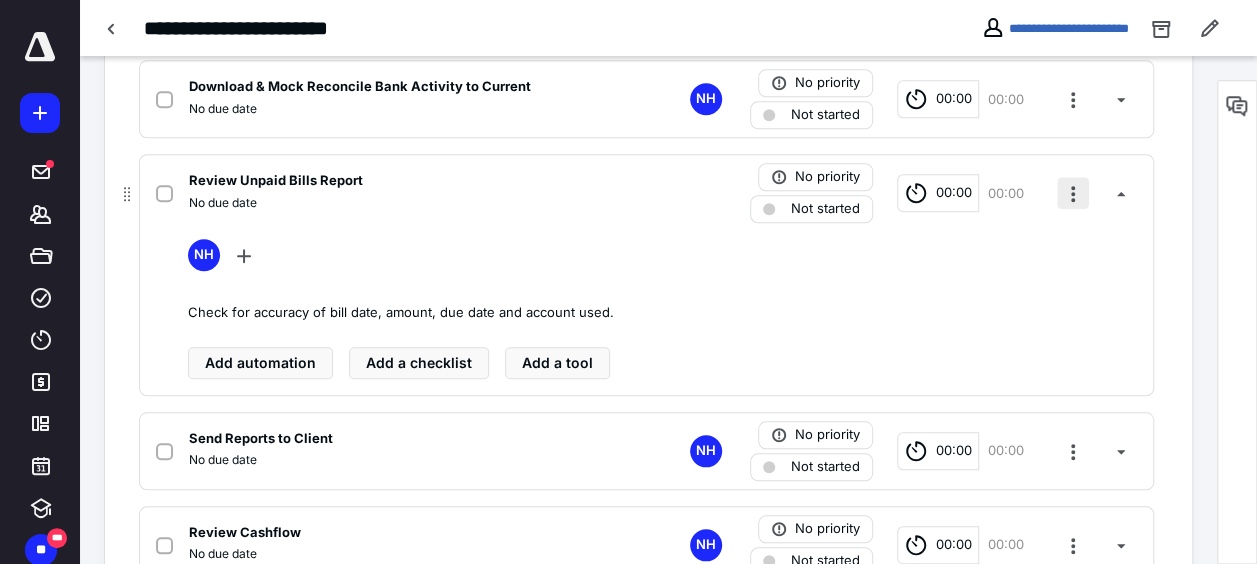 click at bounding box center [1073, 193] 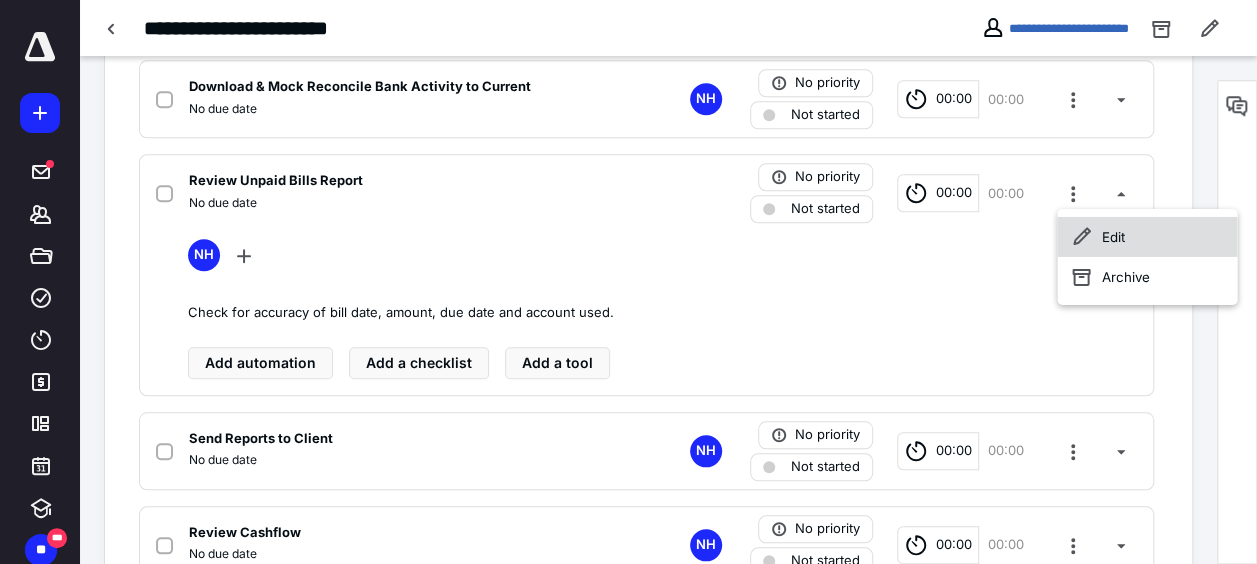 click 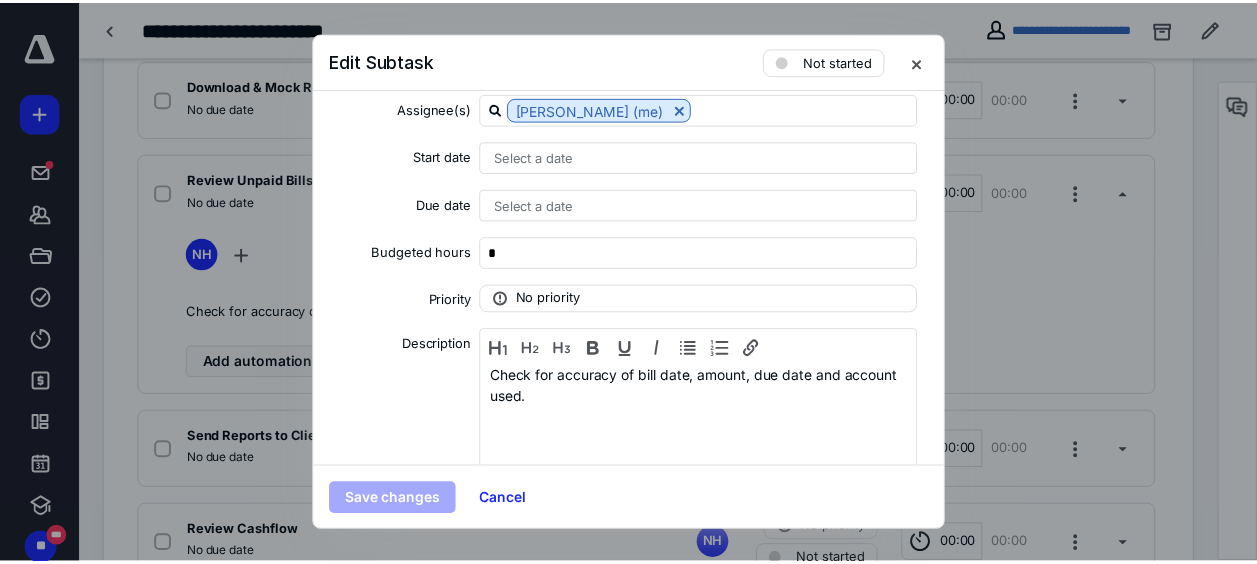 scroll, scrollTop: 150, scrollLeft: 0, axis: vertical 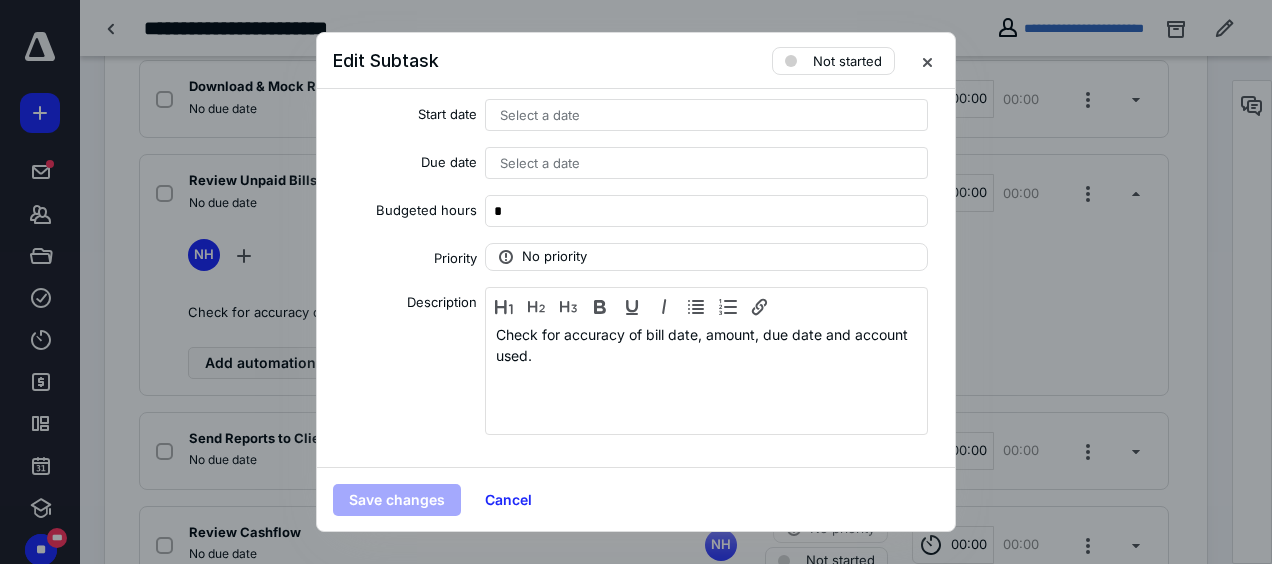 drag, startPoint x: 489, startPoint y: 336, endPoint x: 695, endPoint y: 379, distance: 210.44002 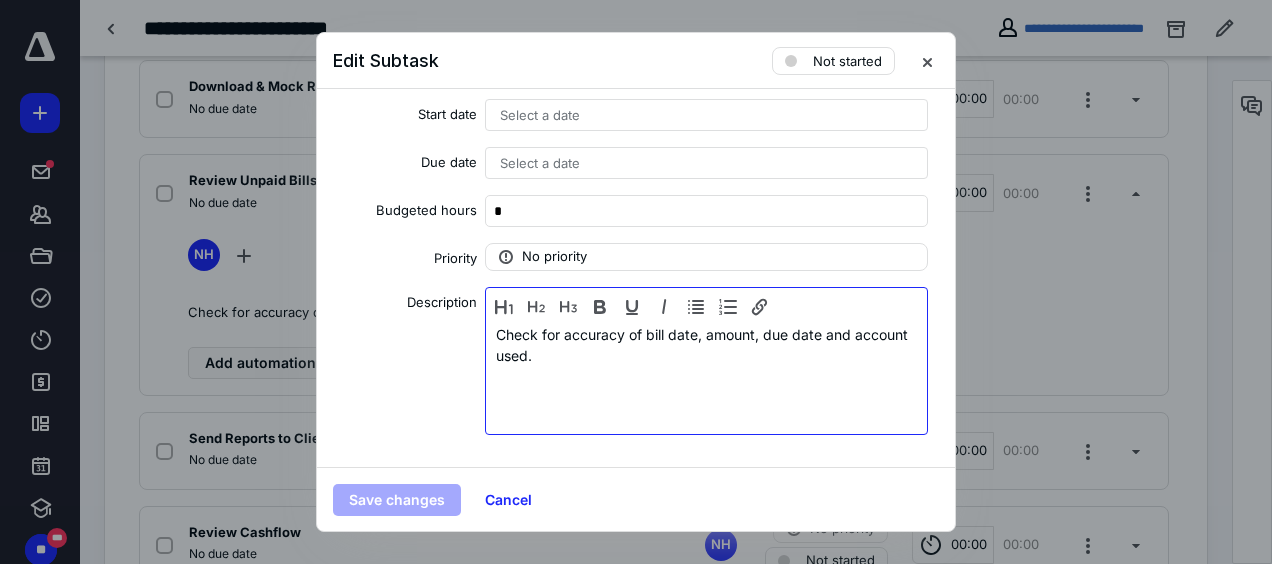 drag, startPoint x: 638, startPoint y: 370, endPoint x: 358, endPoint y: 302, distance: 288.13885 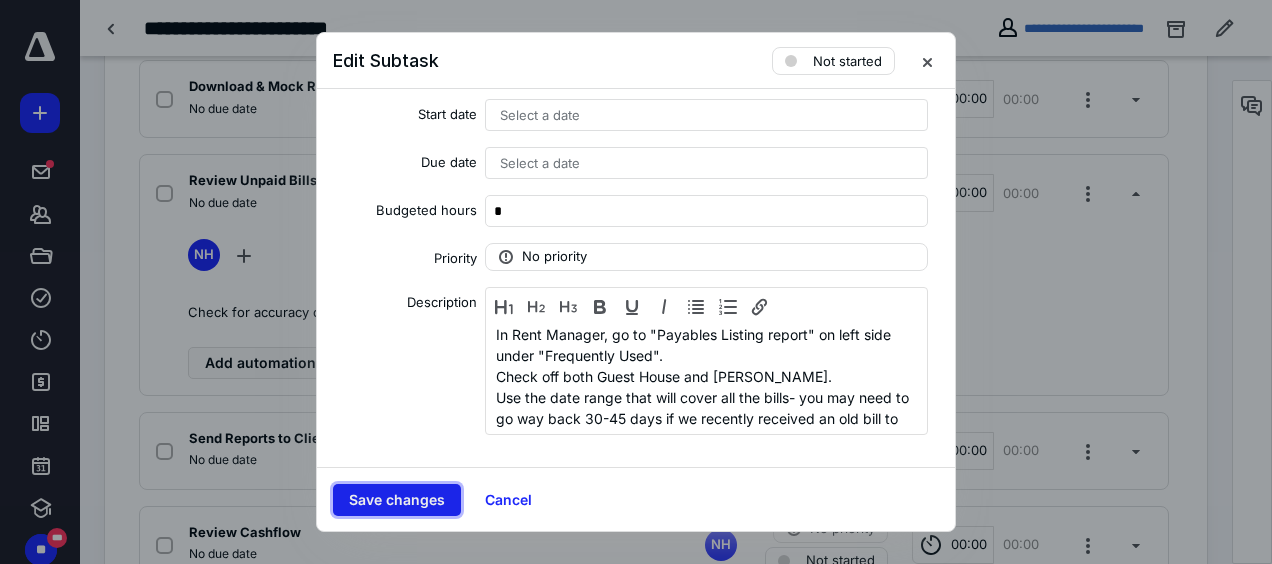click on "Save changes" at bounding box center (397, 500) 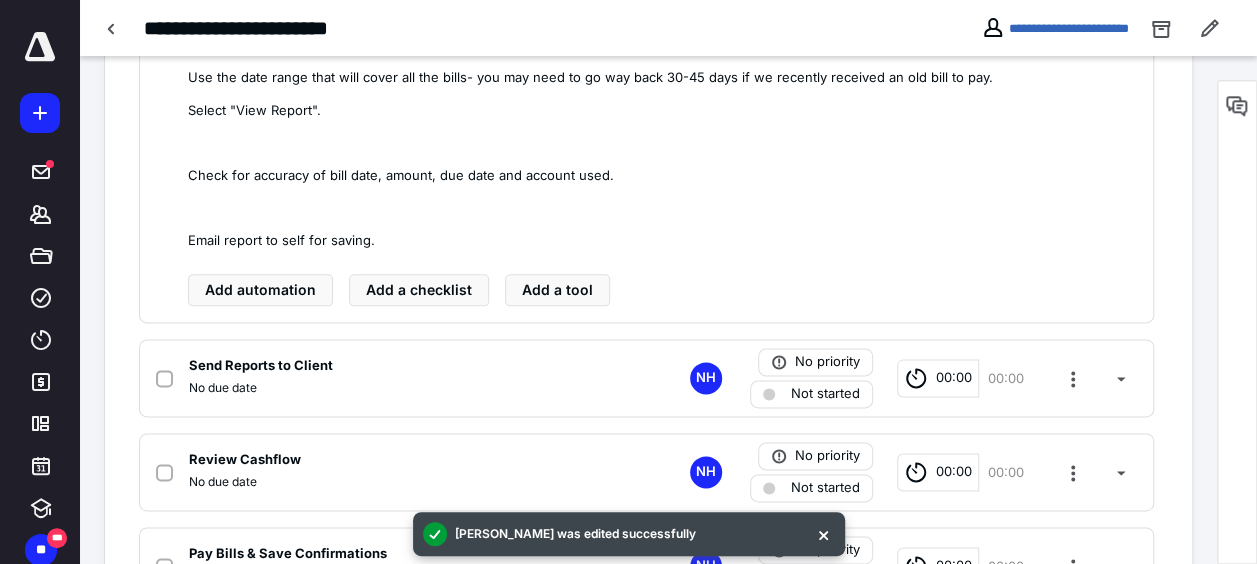 scroll, scrollTop: 1200, scrollLeft: 0, axis: vertical 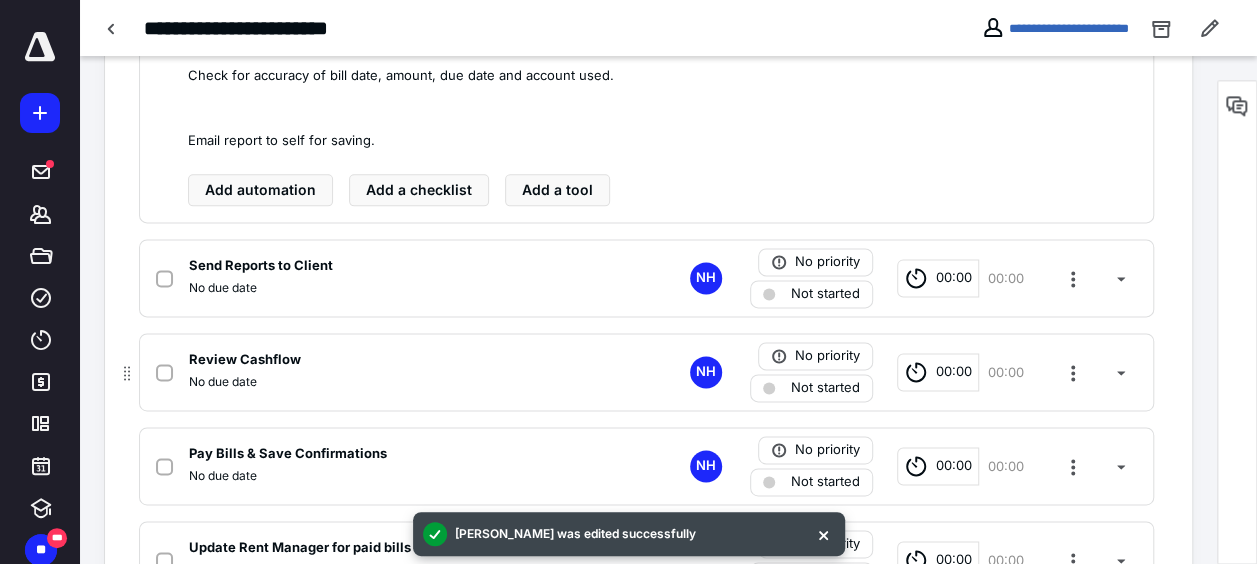 drag, startPoint x: 296, startPoint y: 263, endPoint x: 248, endPoint y: 248, distance: 50.289165 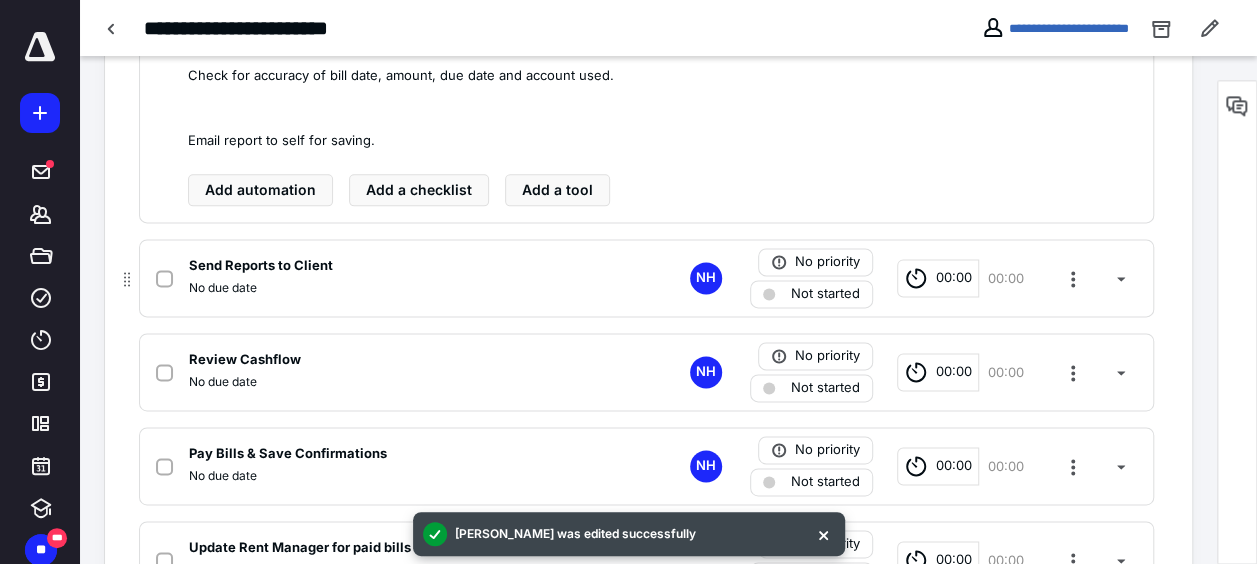 scroll, scrollTop: 1055, scrollLeft: 0, axis: vertical 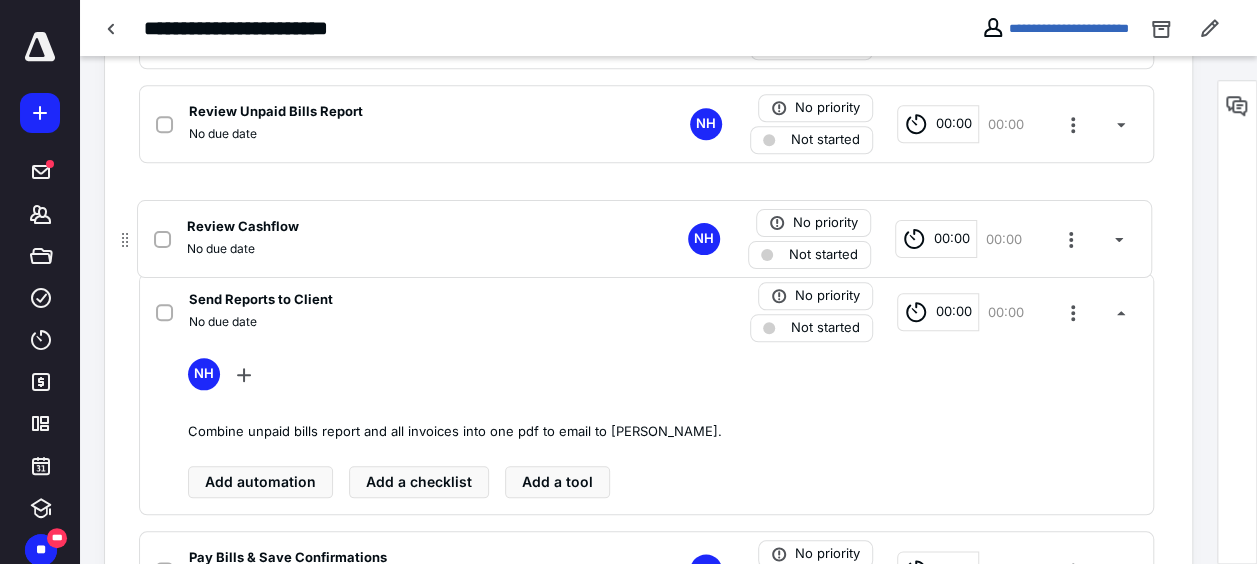 drag, startPoint x: 125, startPoint y: 289, endPoint x: 124, endPoint y: 233, distance: 56.008926 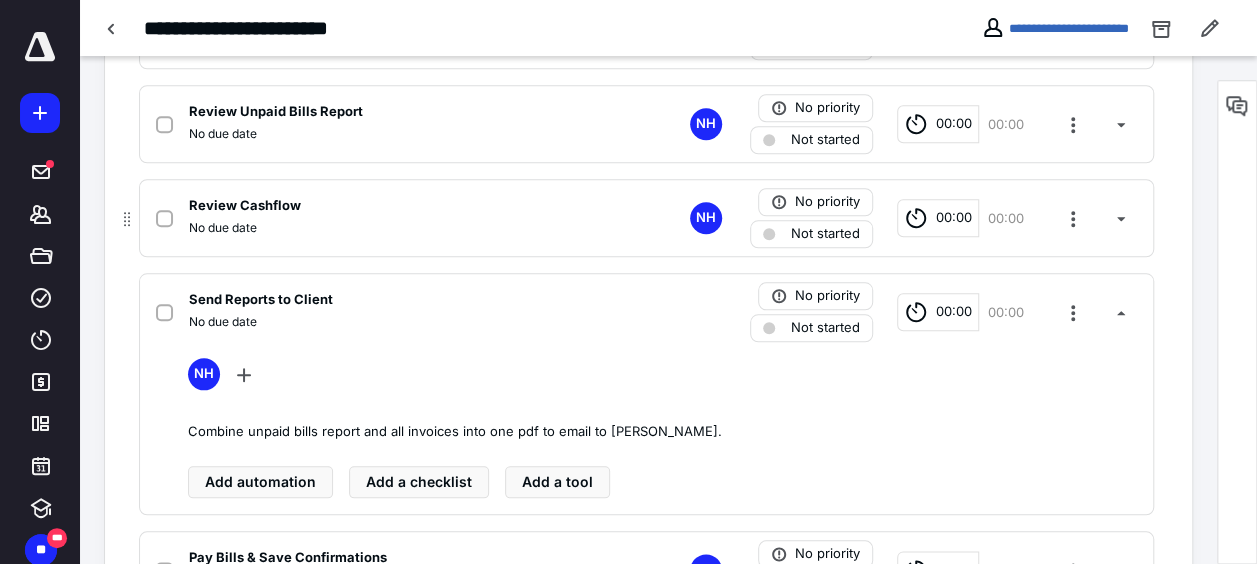 click on "Review Cashflow" at bounding box center (245, 206) 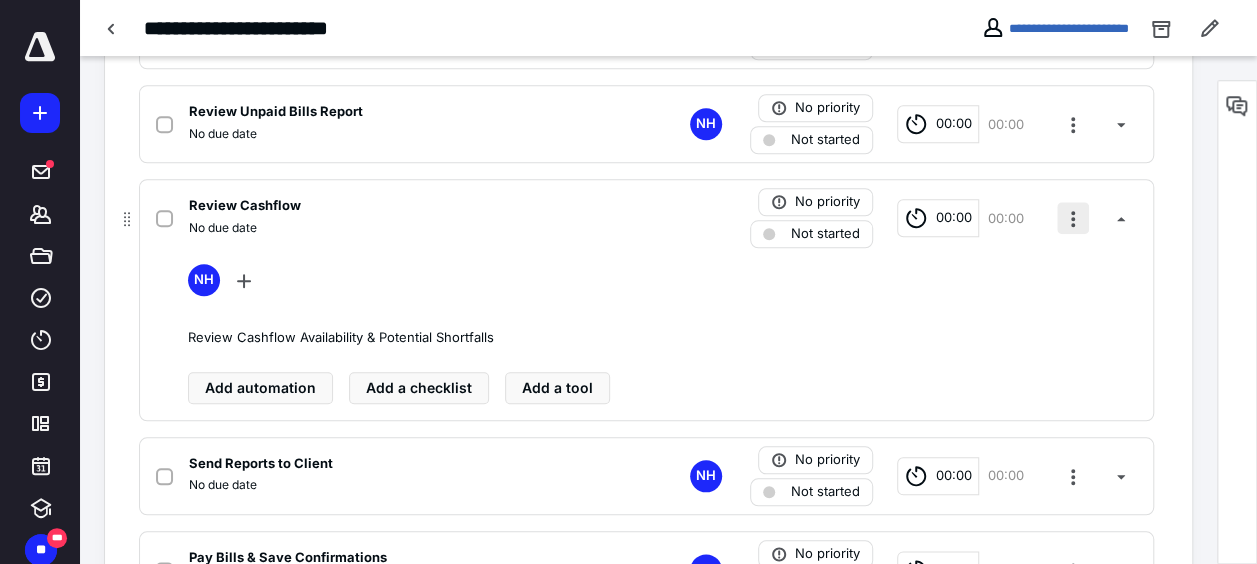 click at bounding box center [1073, 218] 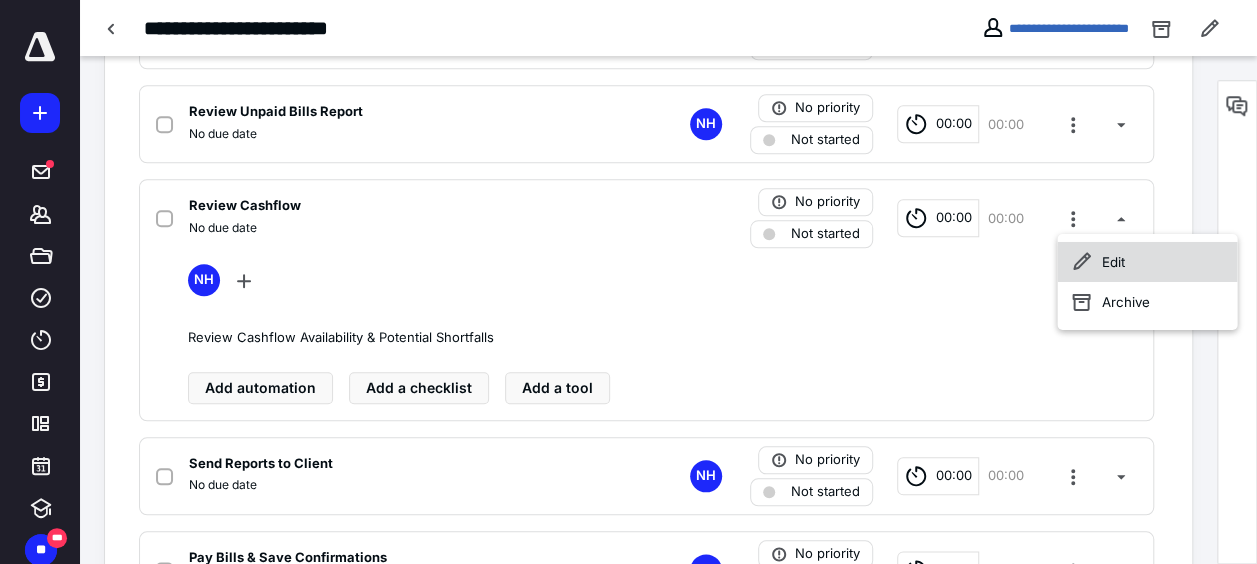click 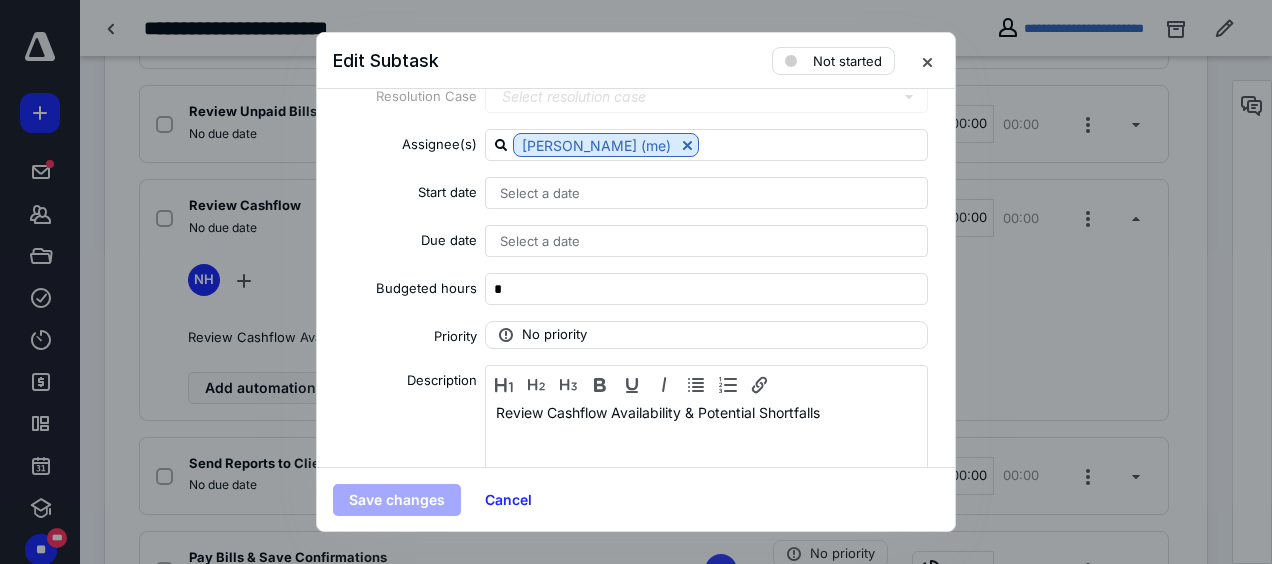 scroll, scrollTop: 150, scrollLeft: 0, axis: vertical 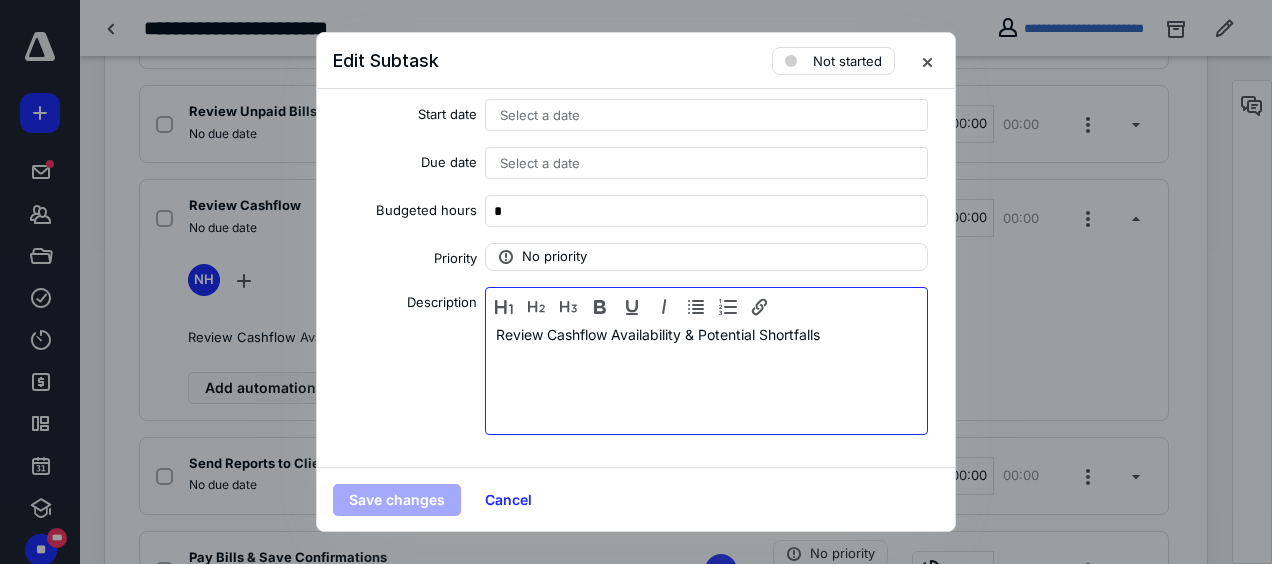 drag, startPoint x: 846, startPoint y: 344, endPoint x: 75, endPoint y: 296, distance: 772.49274 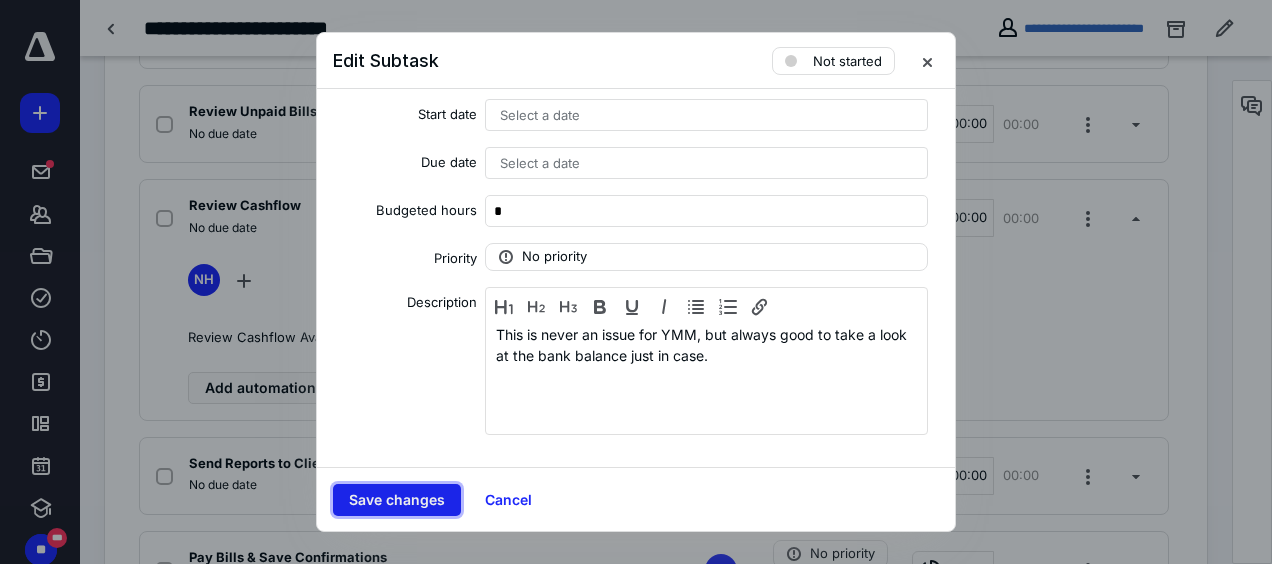 click on "Save changes" at bounding box center [397, 500] 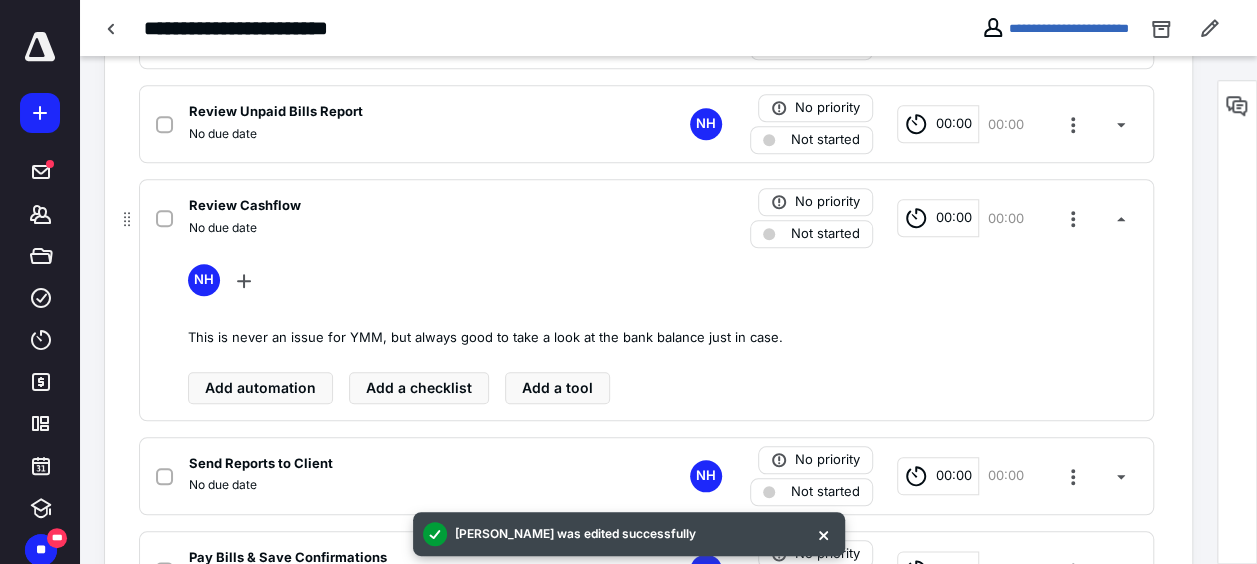 click on "Review Cashflow" at bounding box center (245, 206) 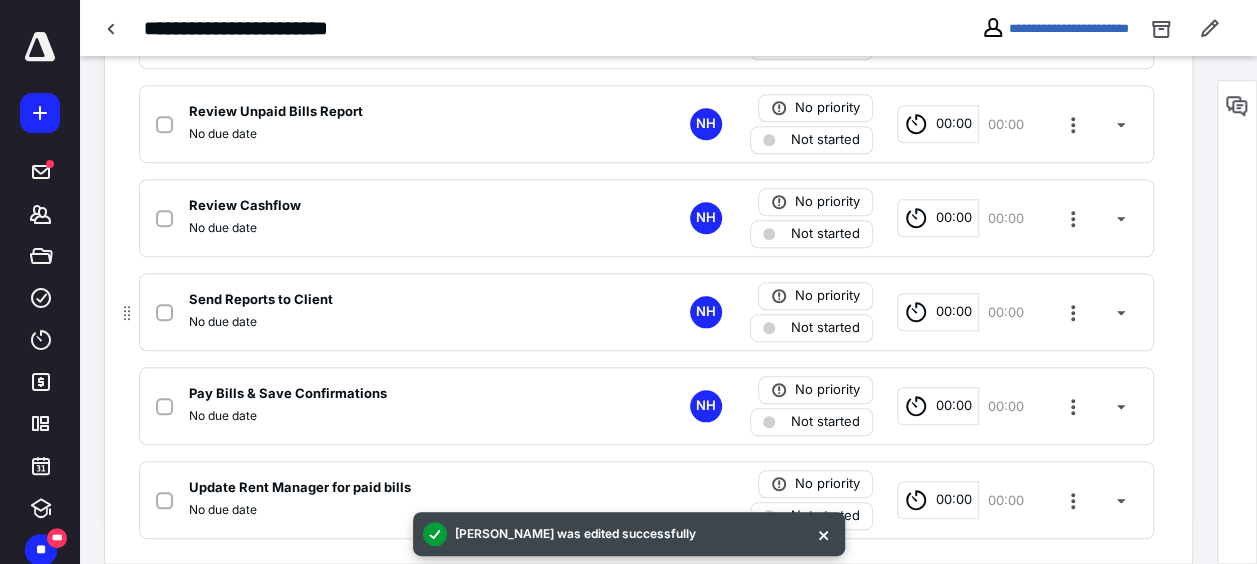 click on "Send Reports to Client" at bounding box center (261, 300) 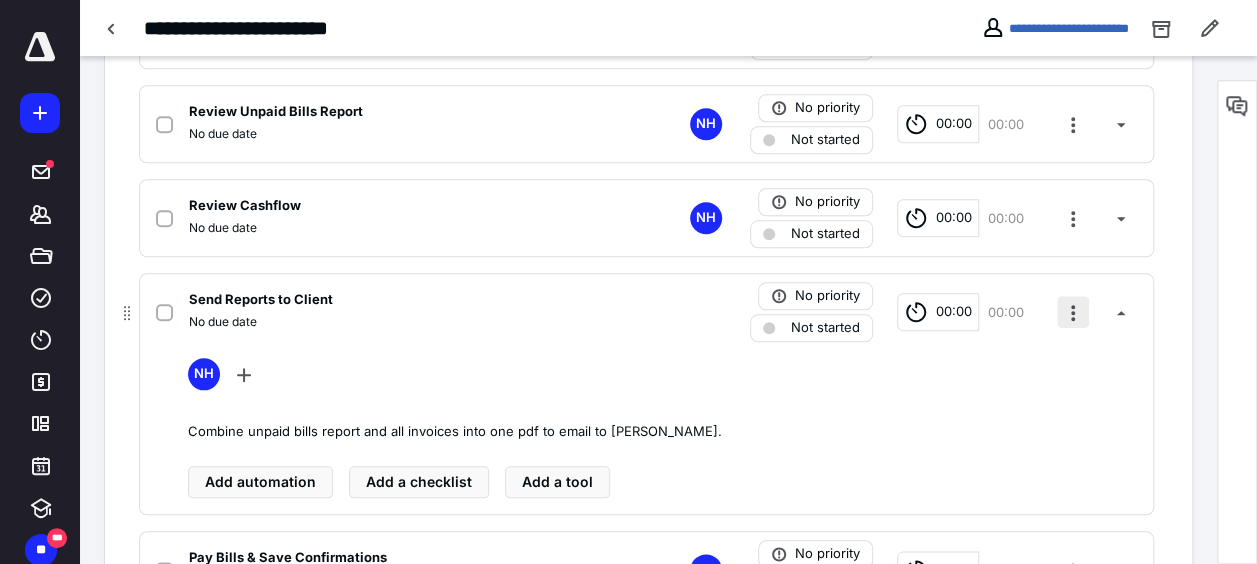 click at bounding box center (1073, 312) 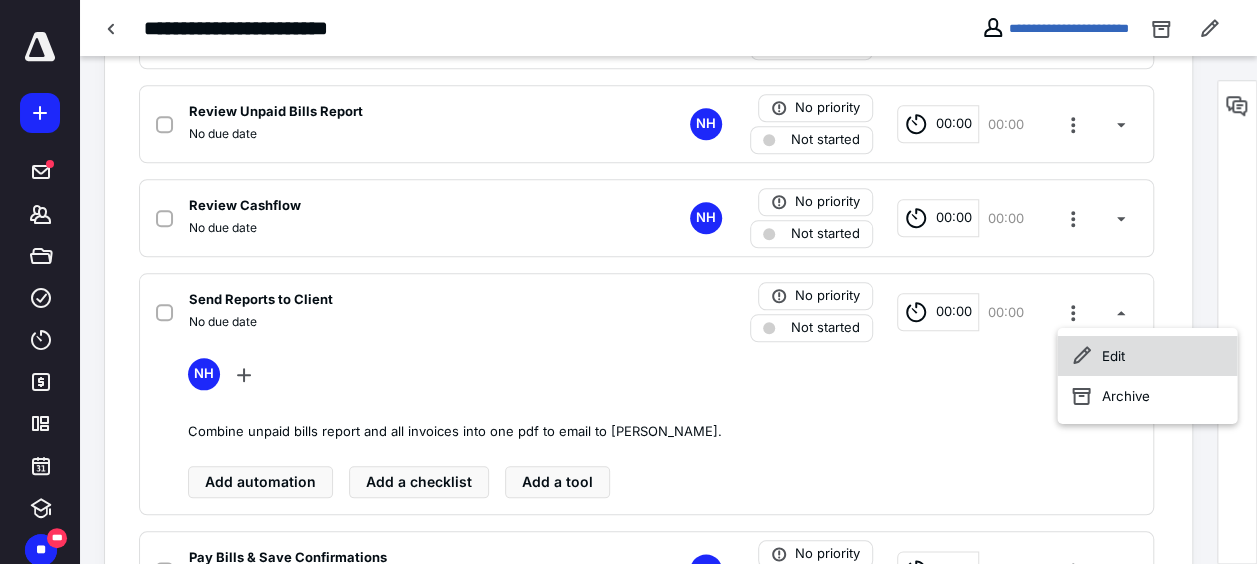 click 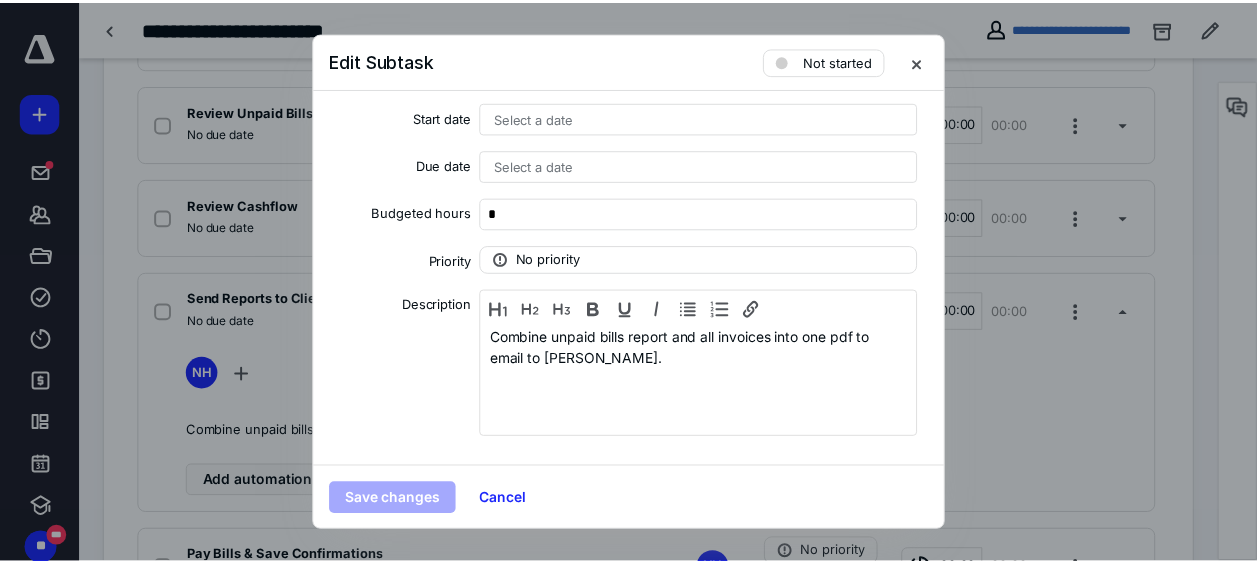 scroll, scrollTop: 150, scrollLeft: 0, axis: vertical 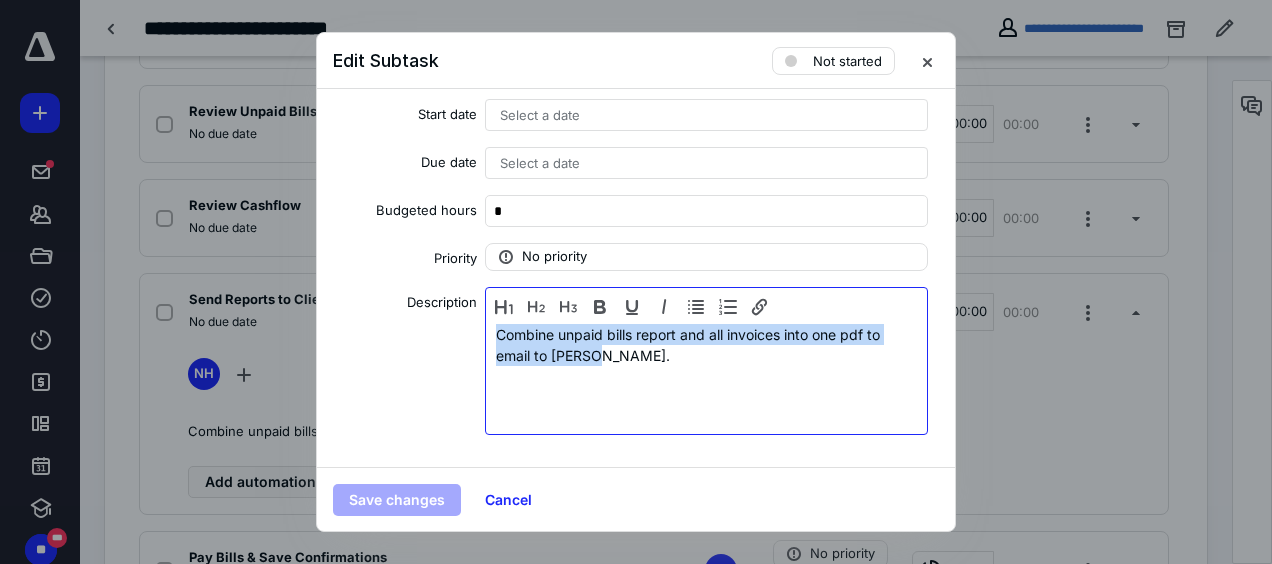 drag, startPoint x: 261, startPoint y: 292, endPoint x: 219, endPoint y: 276, distance: 44.94441 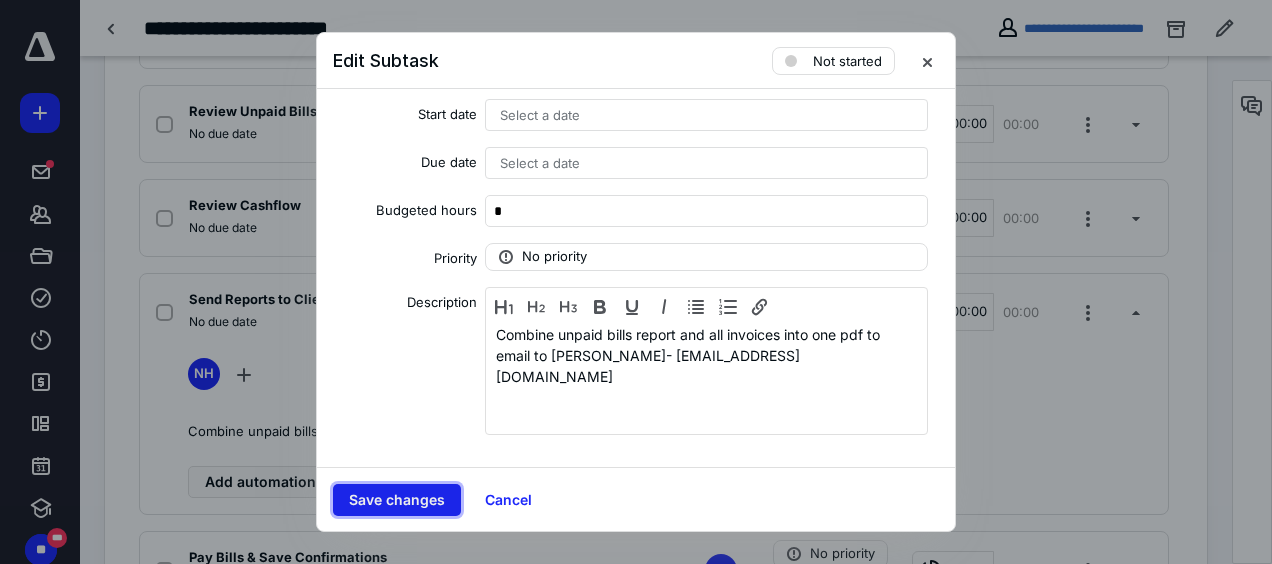 click on "Save changes" at bounding box center [397, 500] 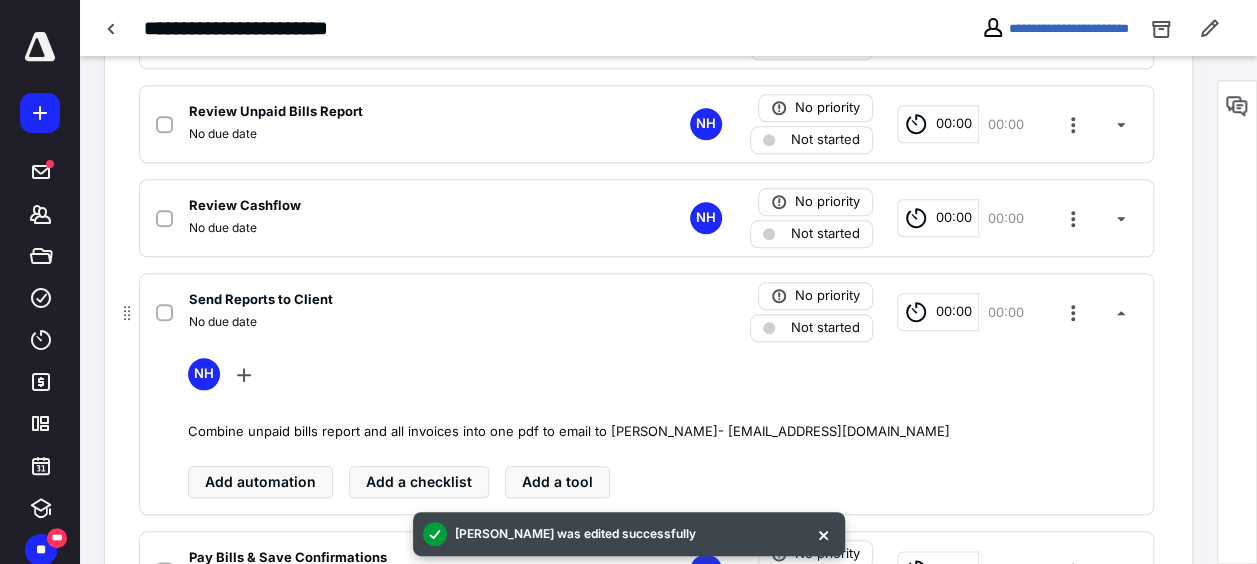 click on "Send Reports to Client" at bounding box center (261, 300) 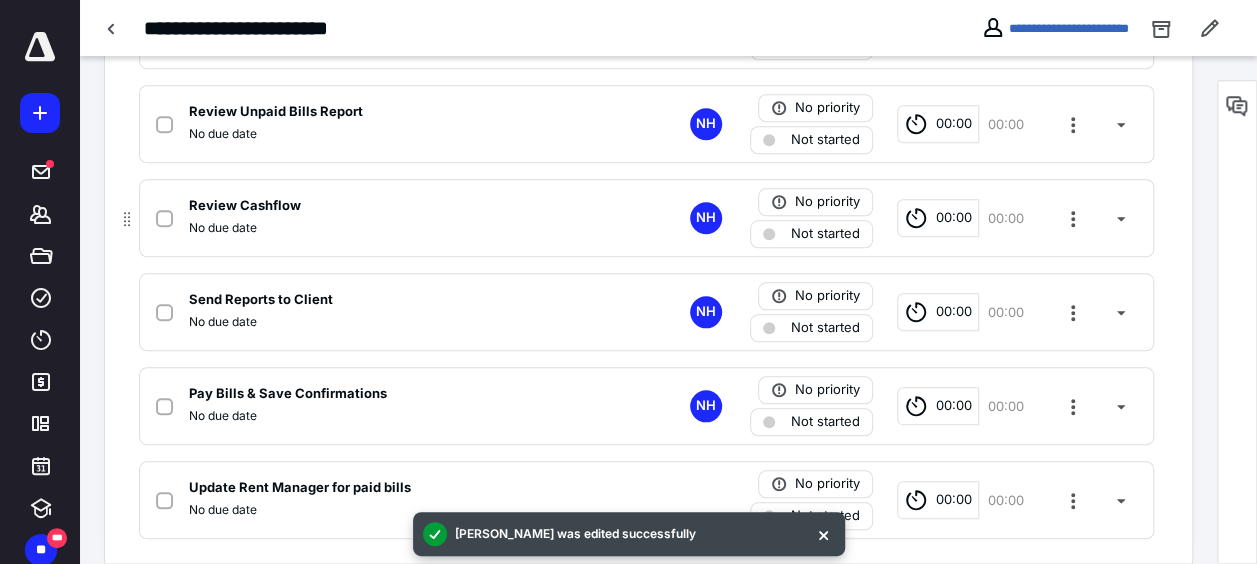 scroll, scrollTop: 892, scrollLeft: 0, axis: vertical 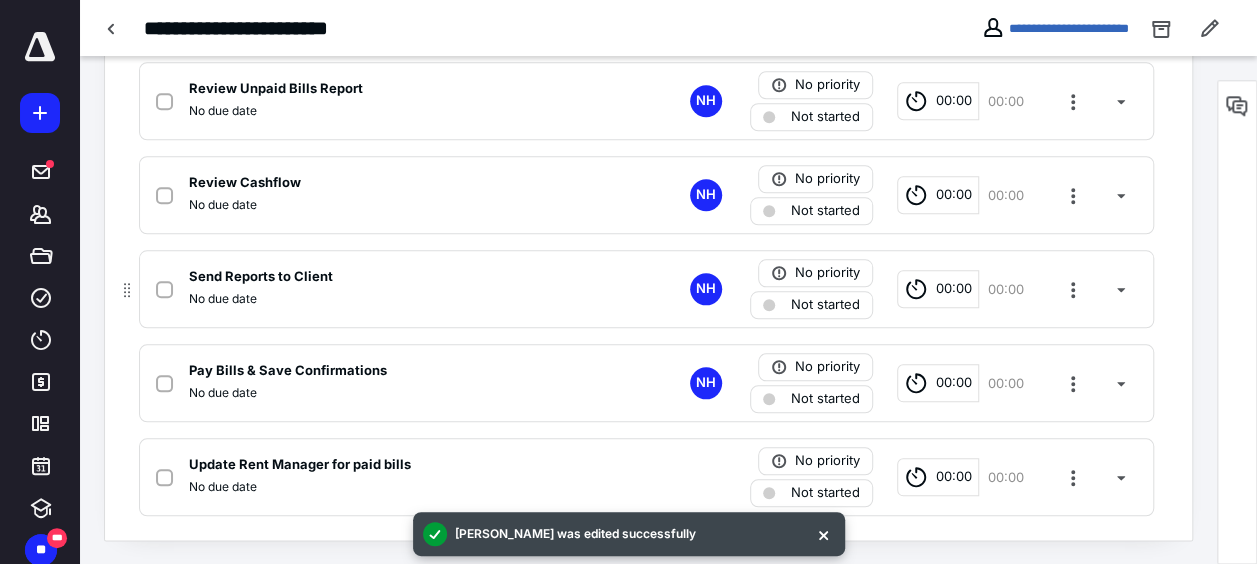 click on "No due date" at bounding box center (384, 393) 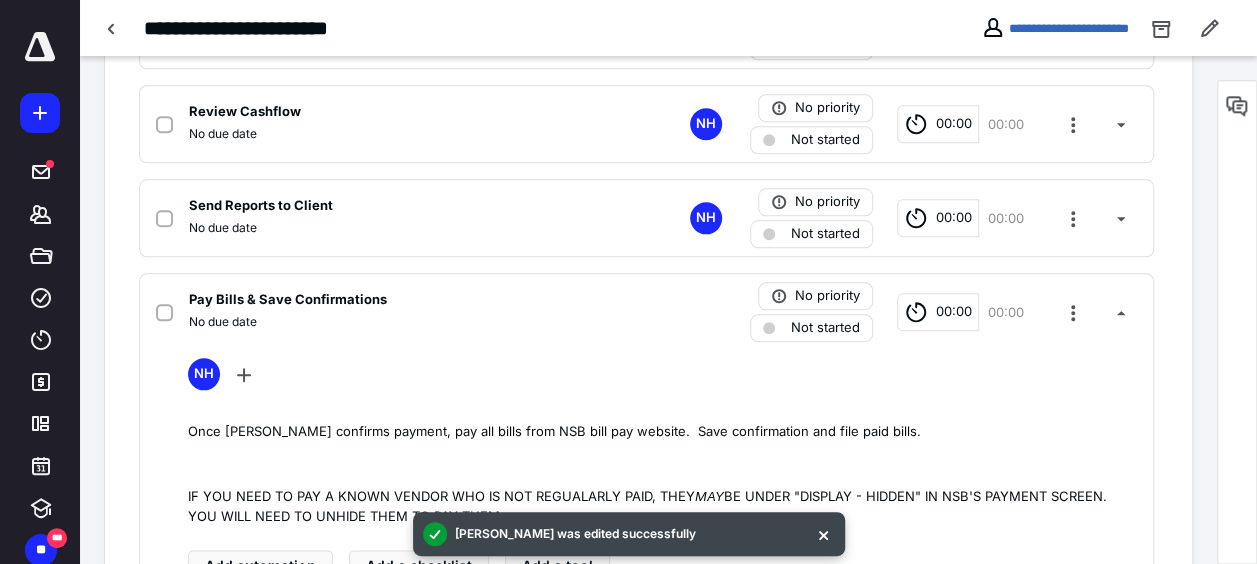 scroll, scrollTop: 1092, scrollLeft: 0, axis: vertical 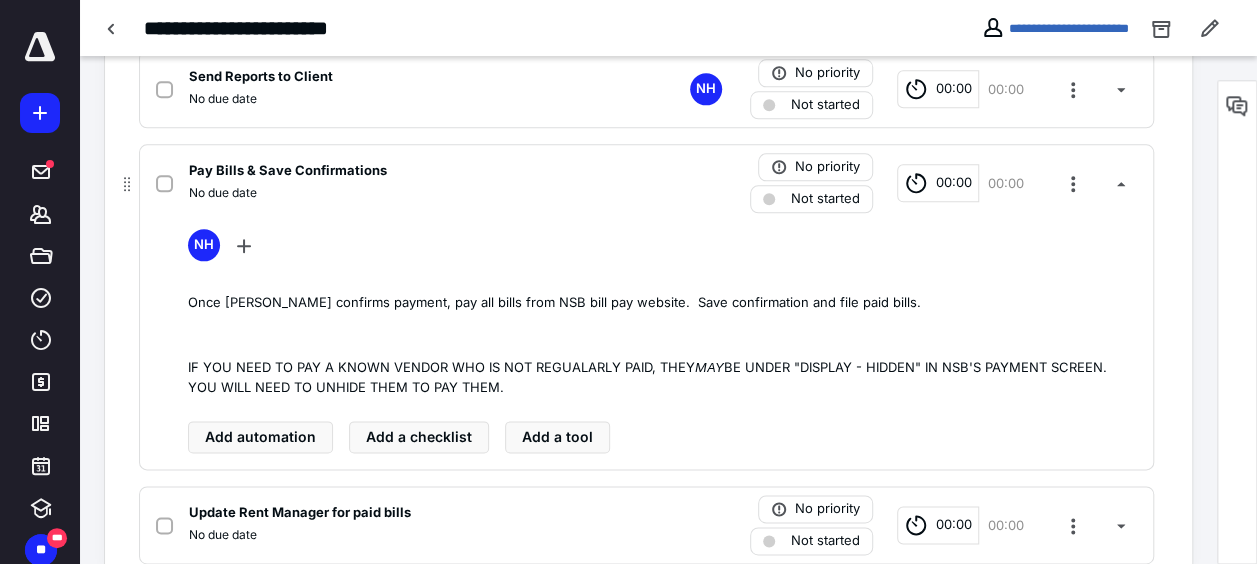 click on "Pay Bills & Save Confirmations" at bounding box center (288, 171) 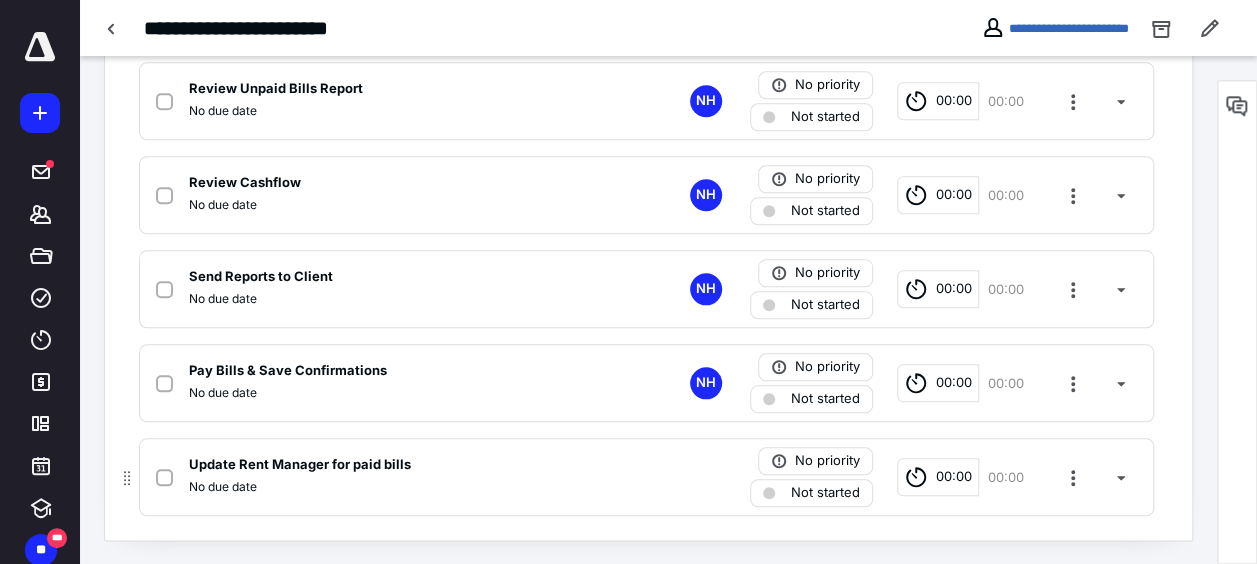 click on "Update Rent Manager for paid bills" at bounding box center (300, 465) 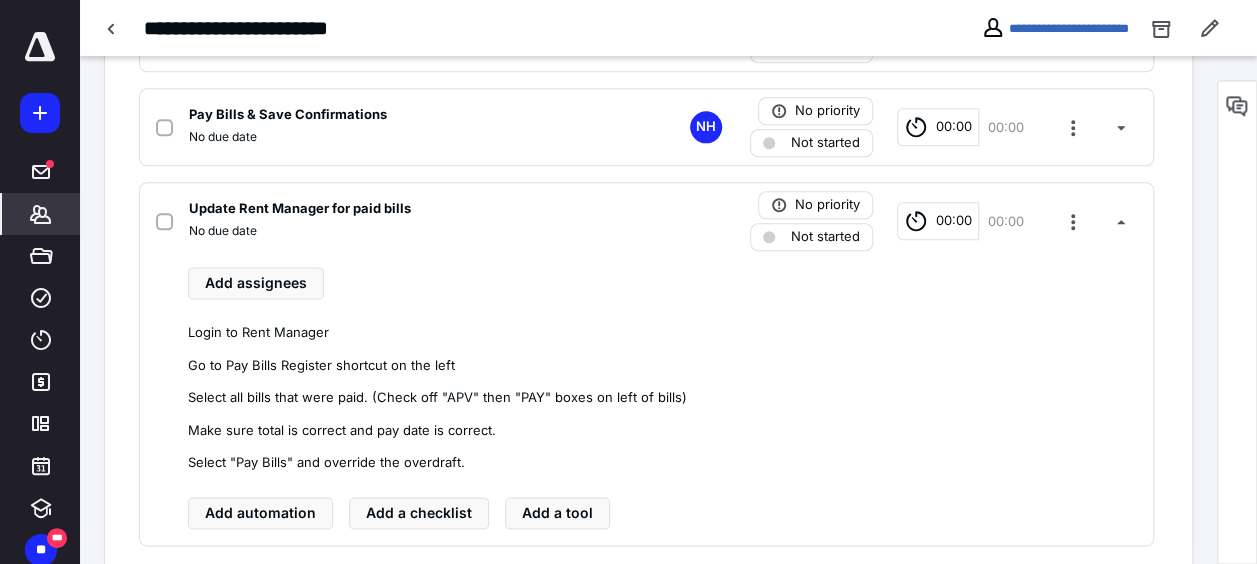 scroll, scrollTop: 1177, scrollLeft: 0, axis: vertical 